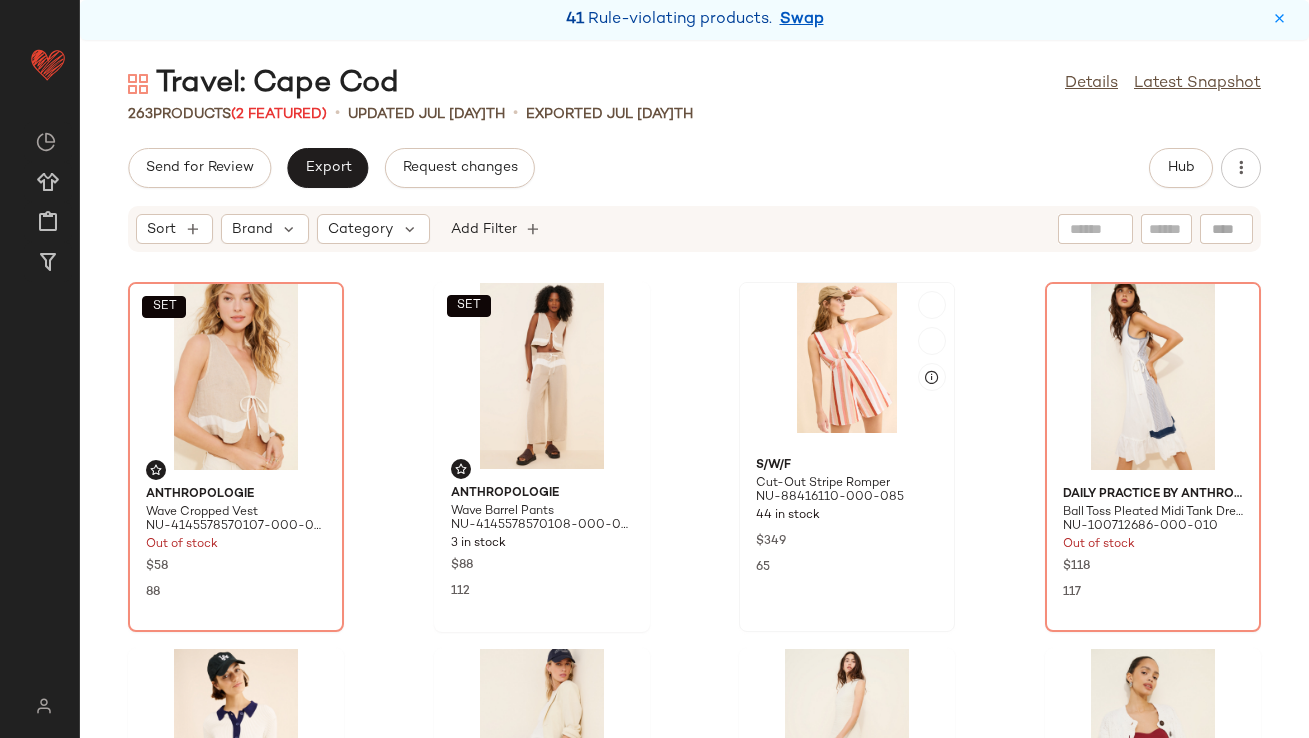 scroll, scrollTop: 0, scrollLeft: 0, axis: both 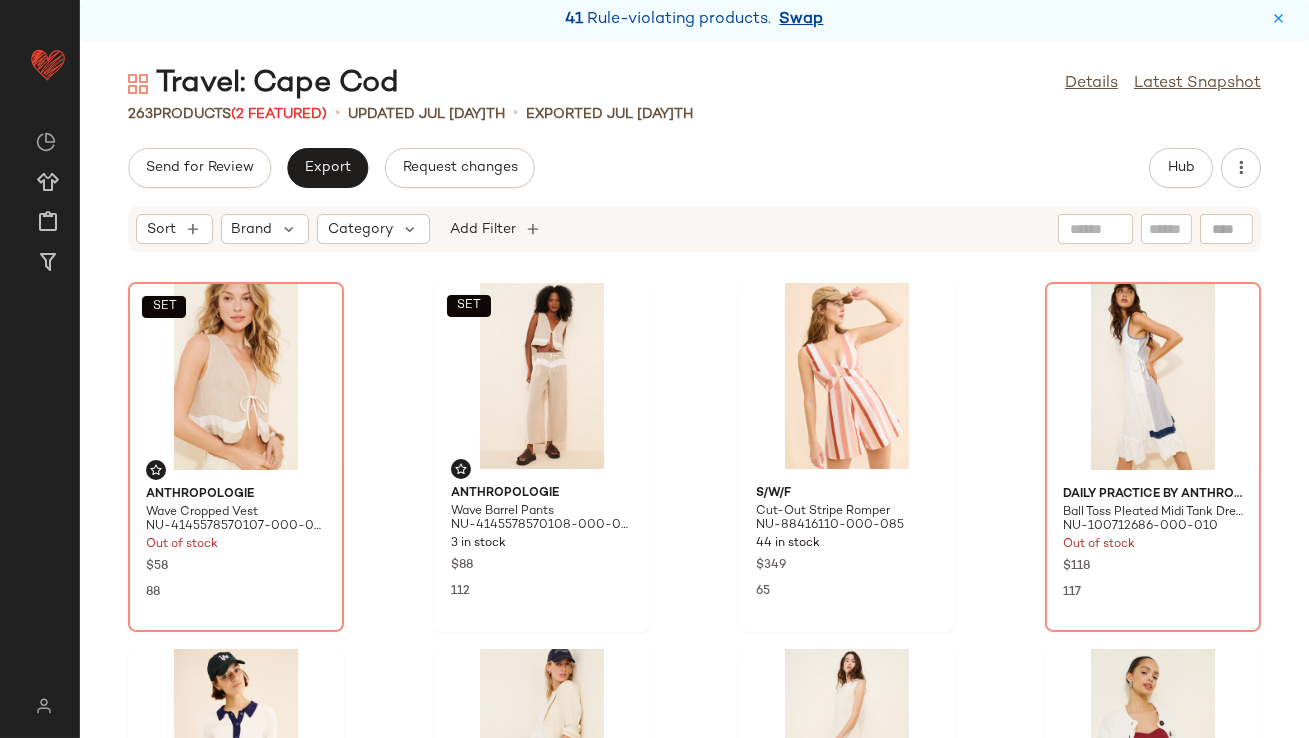 click on "Swap" at bounding box center [802, 20] 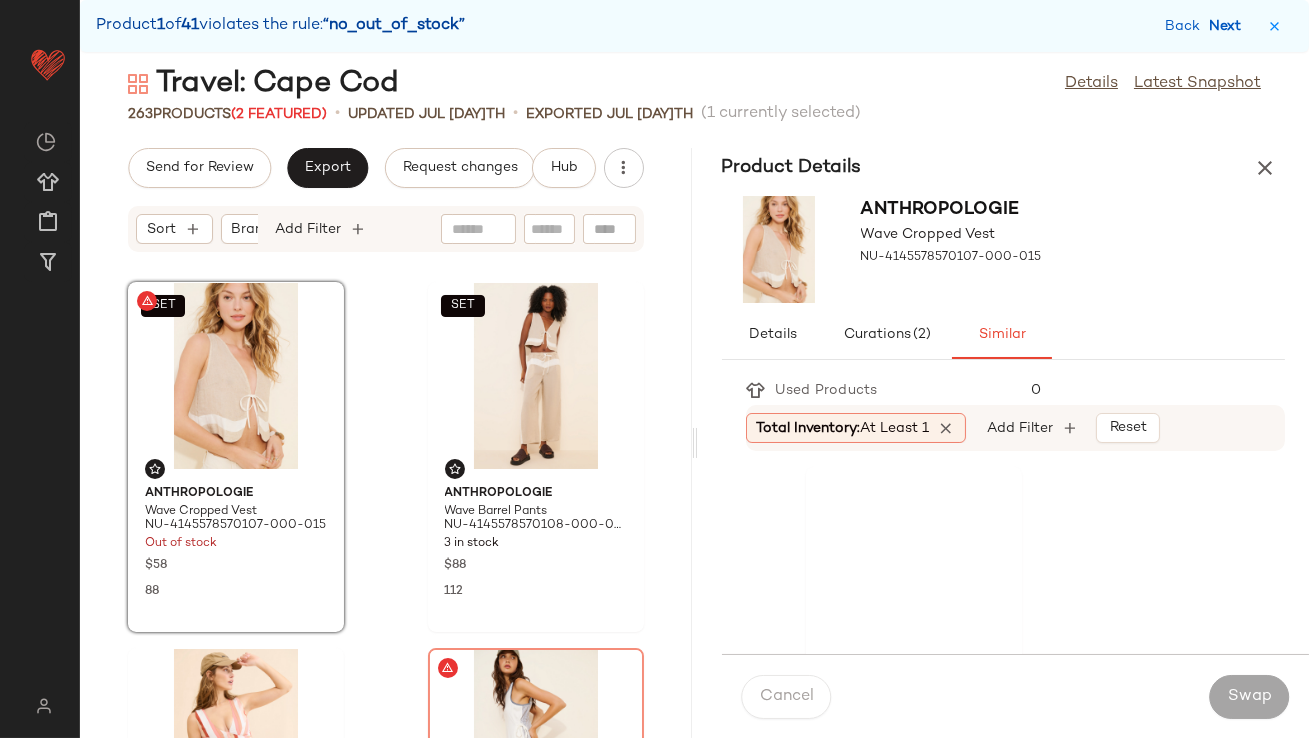 click on "Next" at bounding box center [1229, 26] 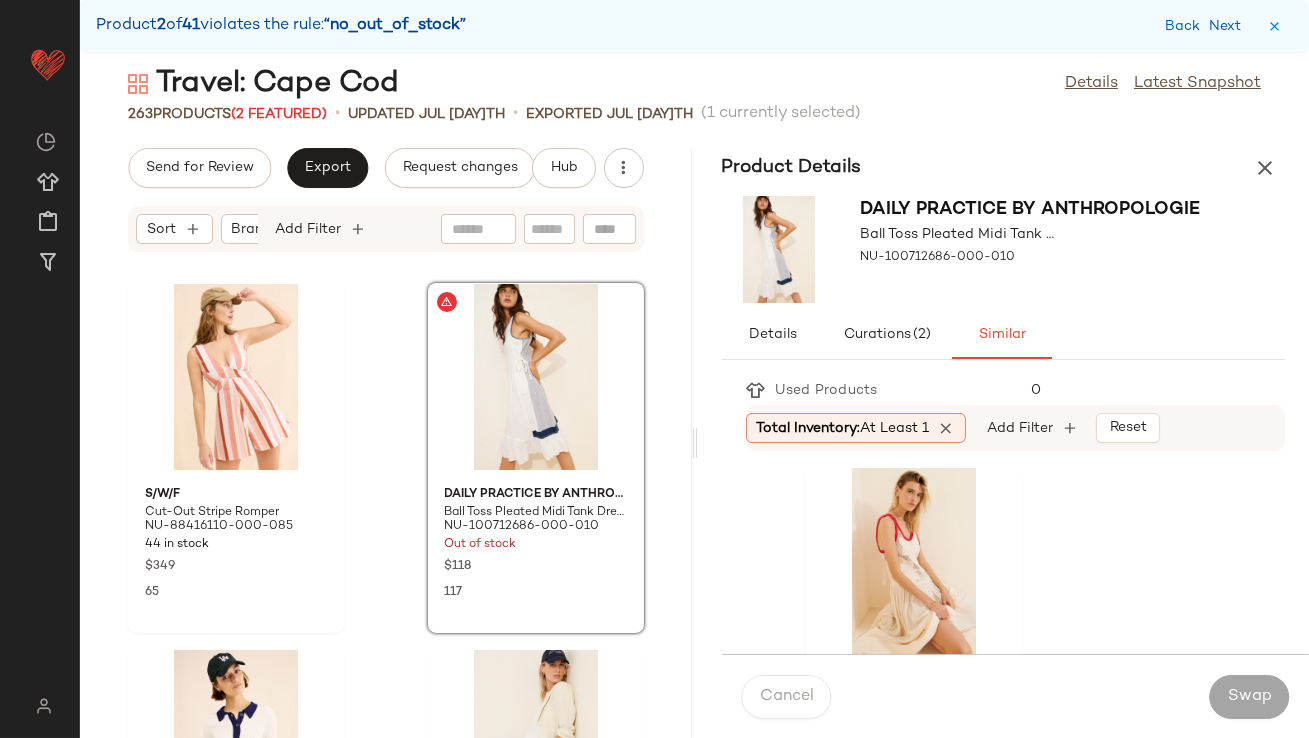 click on "At least 1" at bounding box center (895, 428) 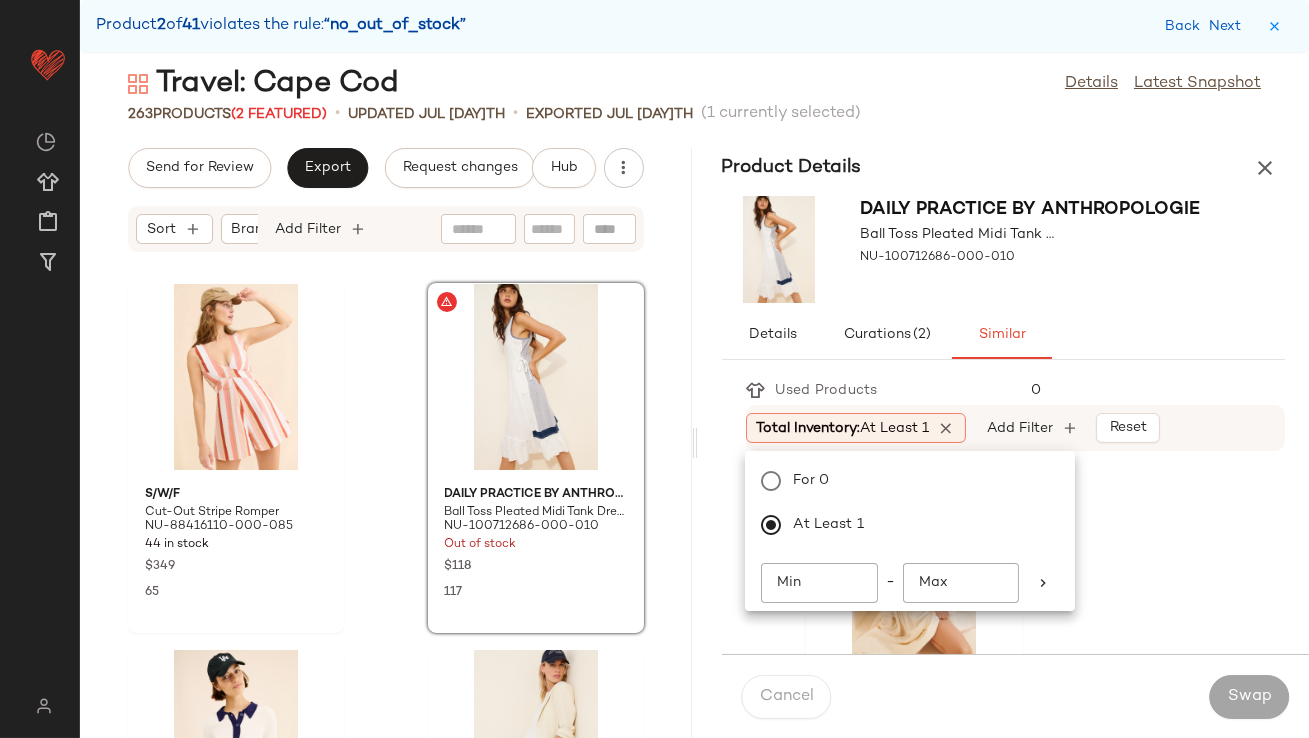 click on "Min" 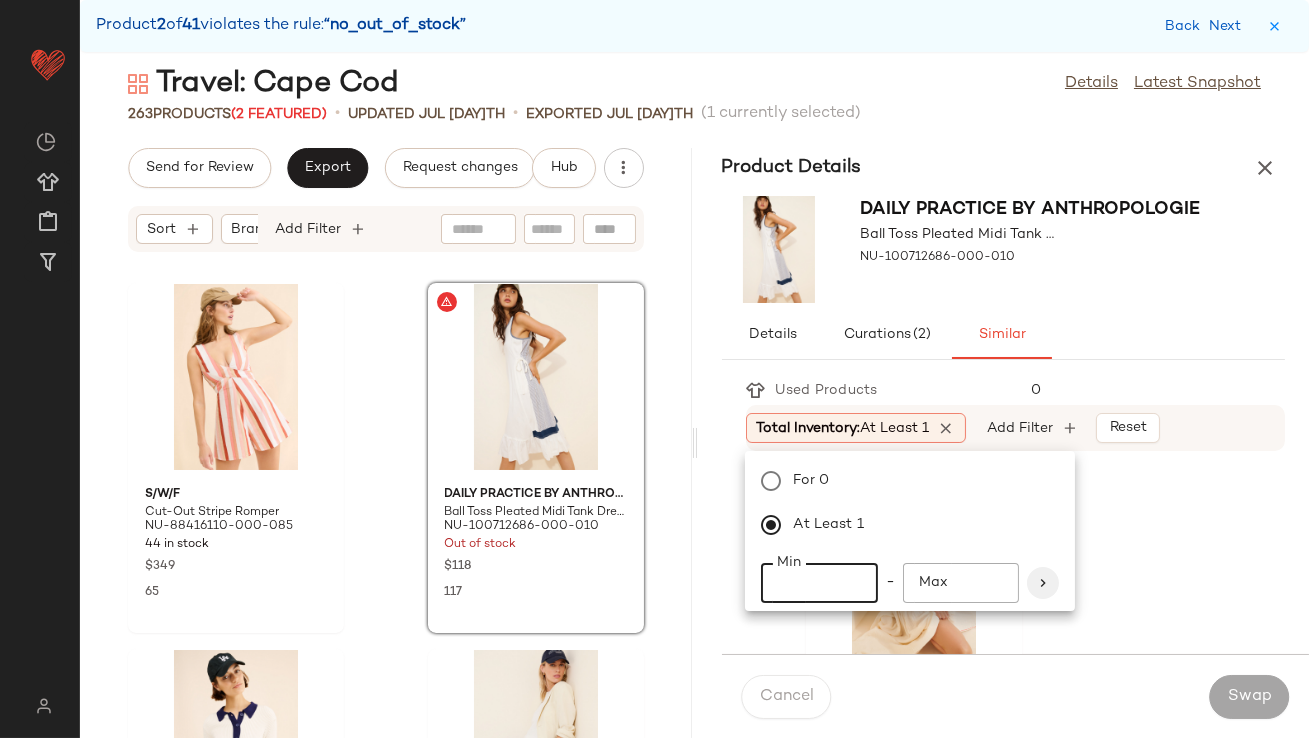 type on "**" 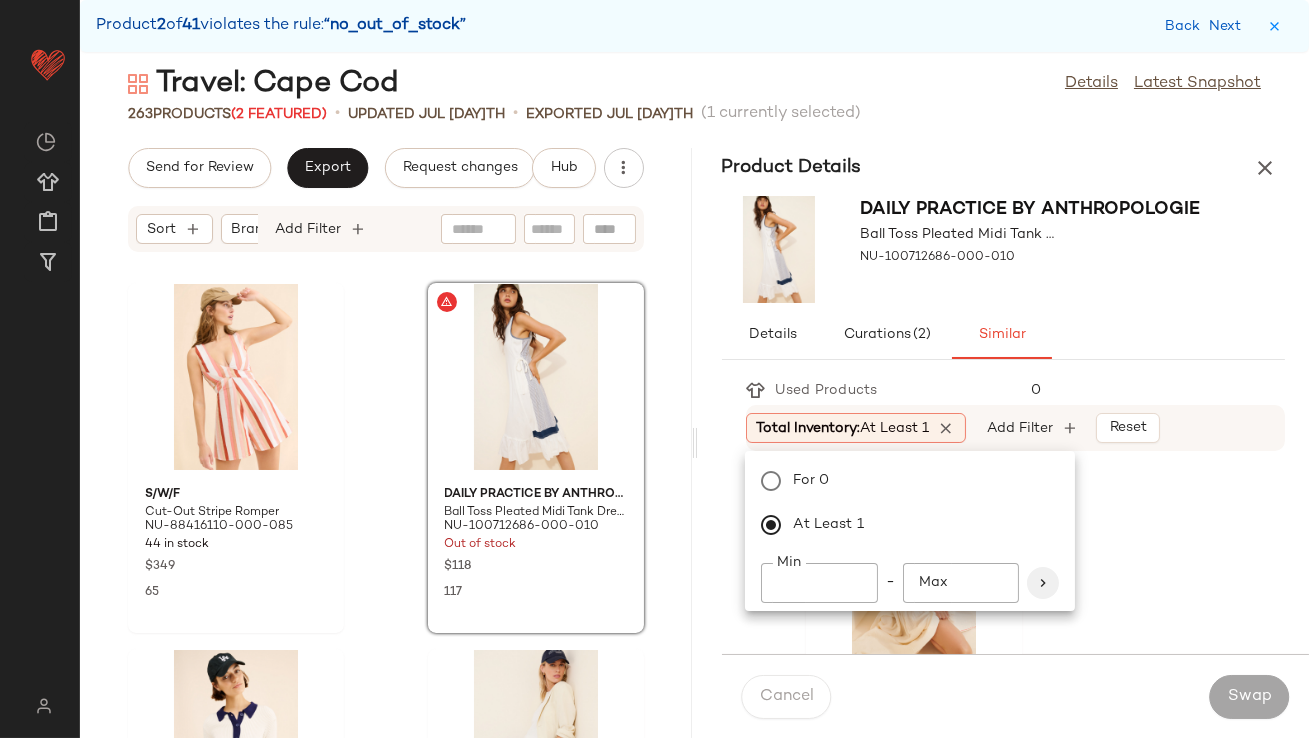 click at bounding box center [1043, 583] 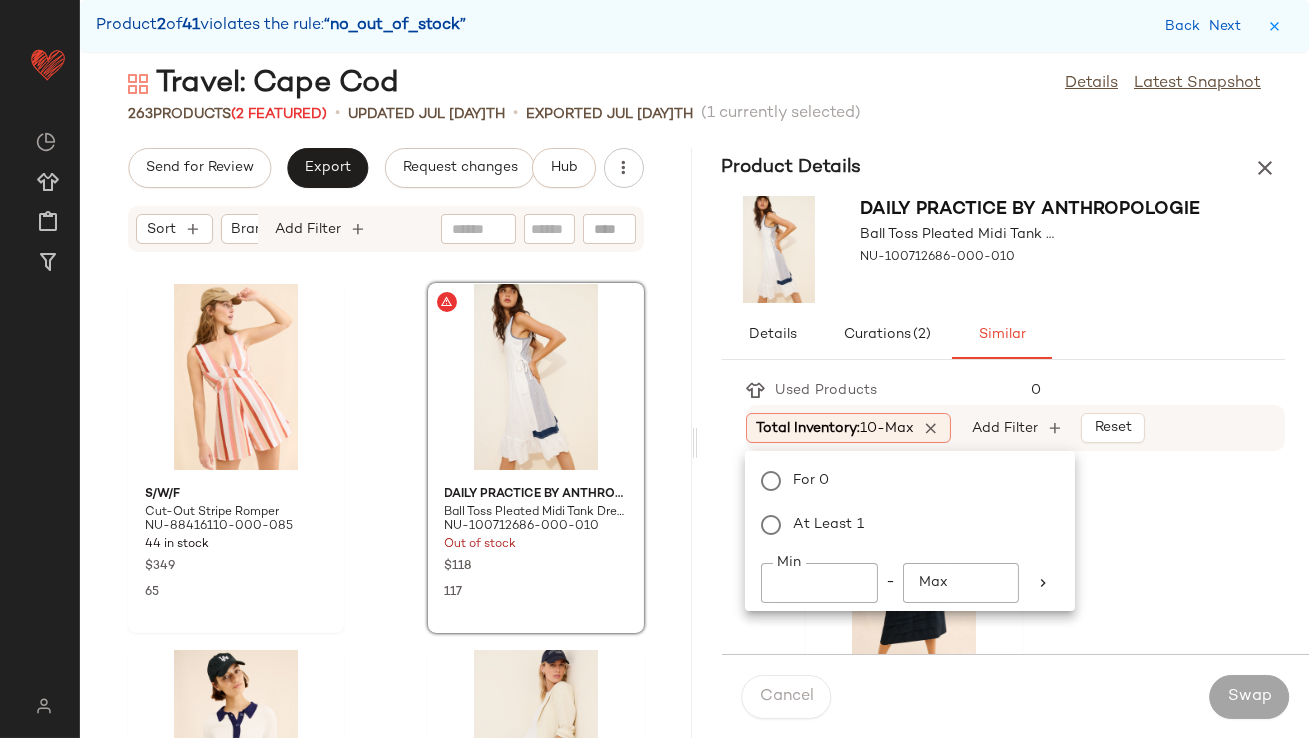 click on "For 0 At least 1 Min ** Min  -  Max Max" at bounding box center [910, 527] 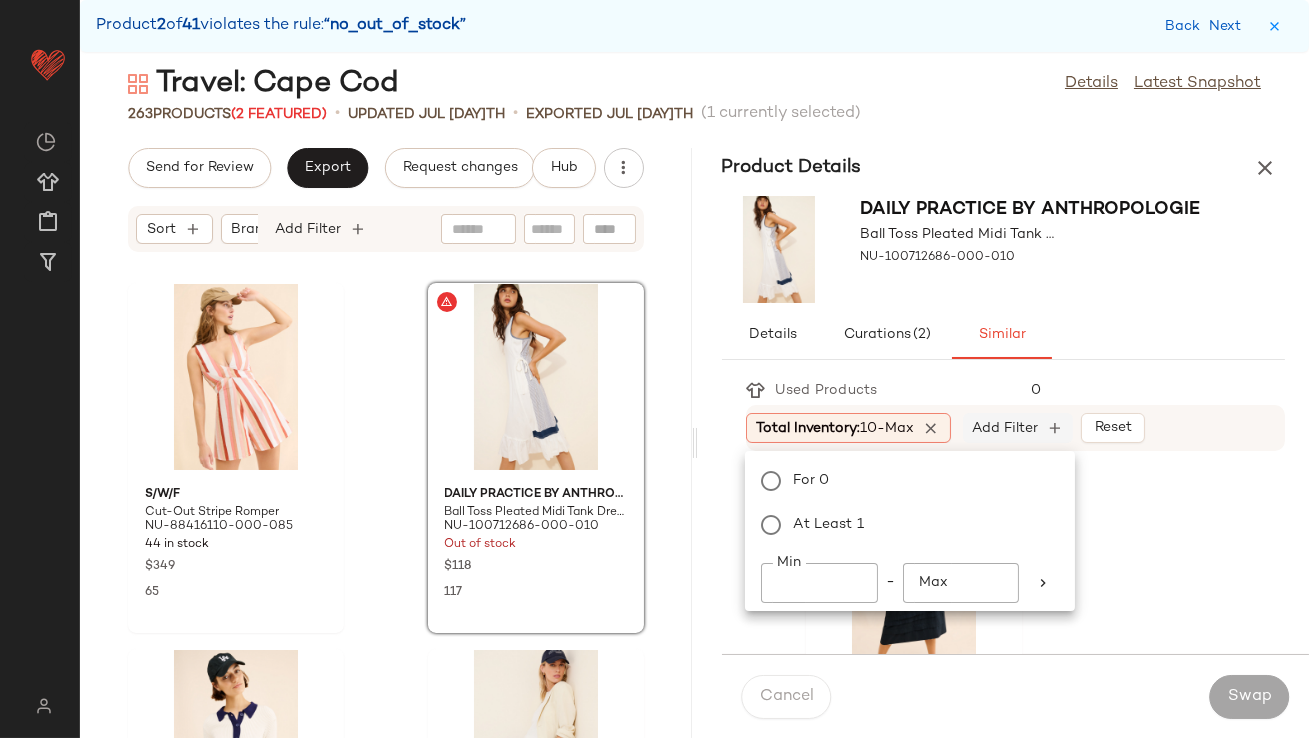 click on "Add Filter" at bounding box center [1005, 428] 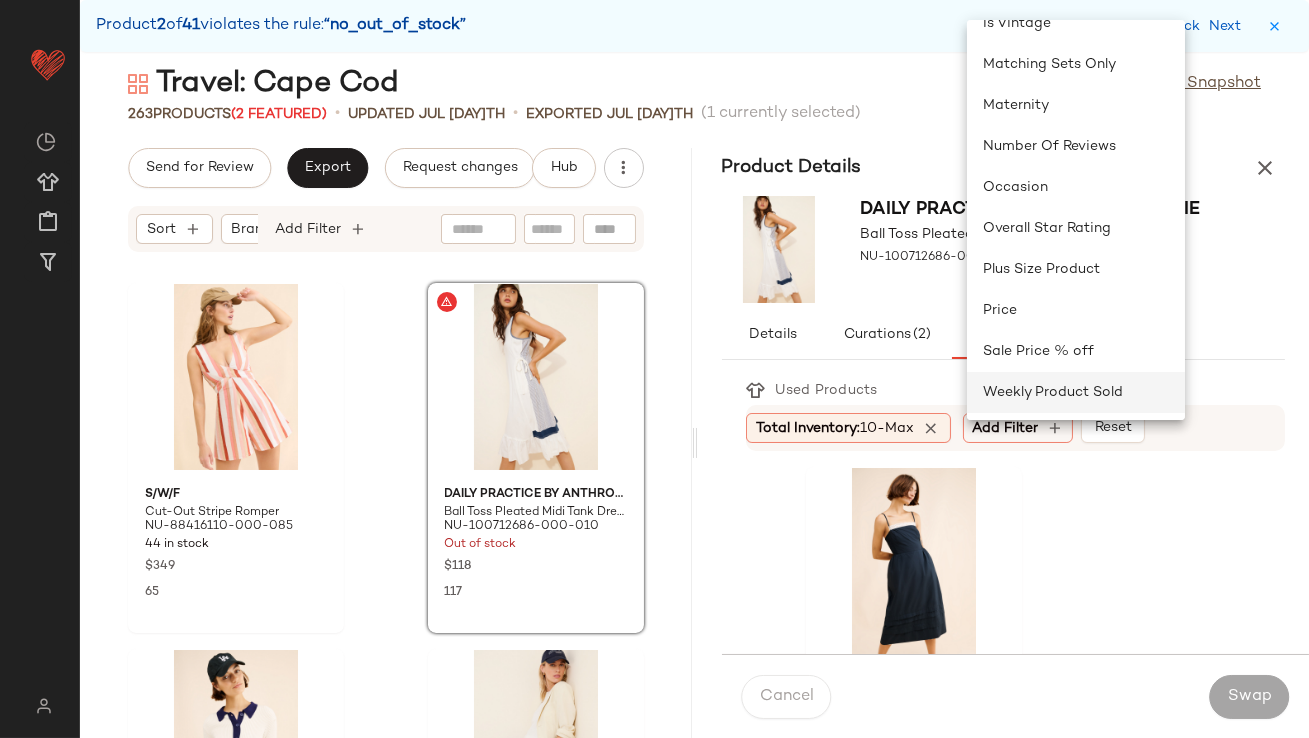 click on "Weekly Product Sold" 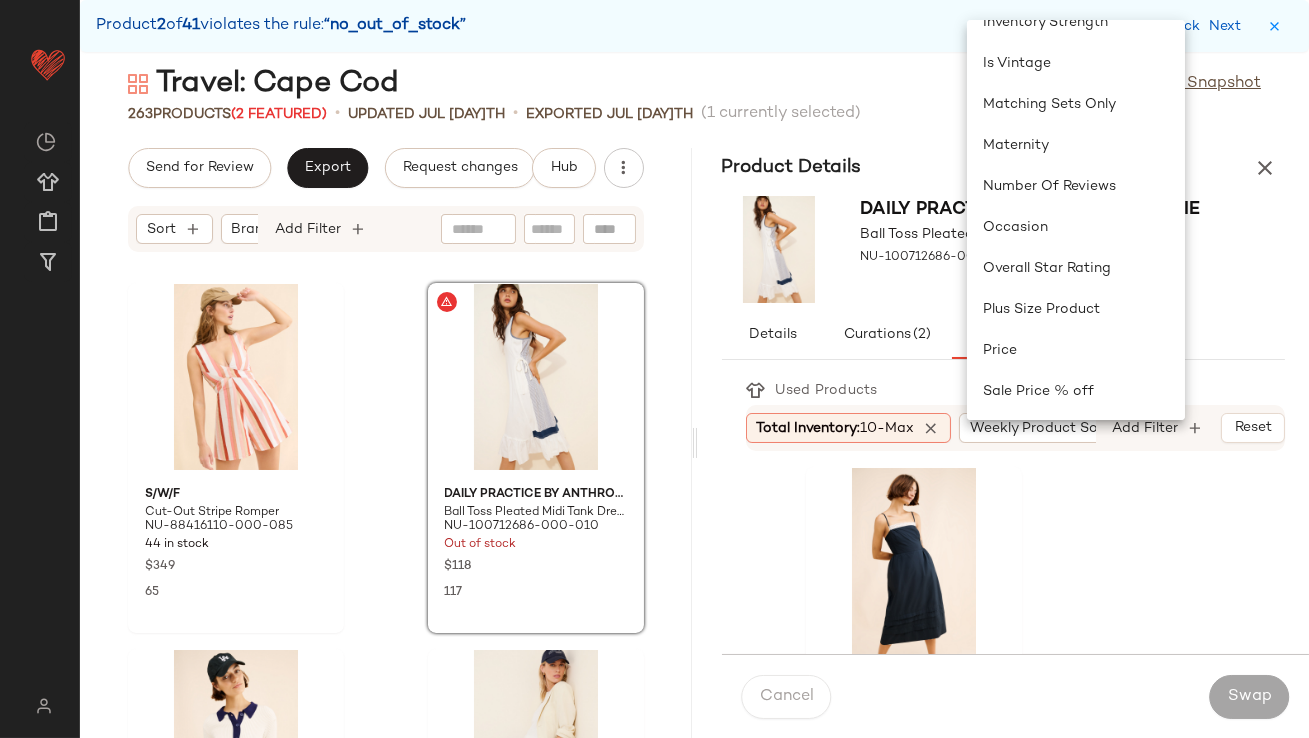 scroll, scrollTop: 476, scrollLeft: 0, axis: vertical 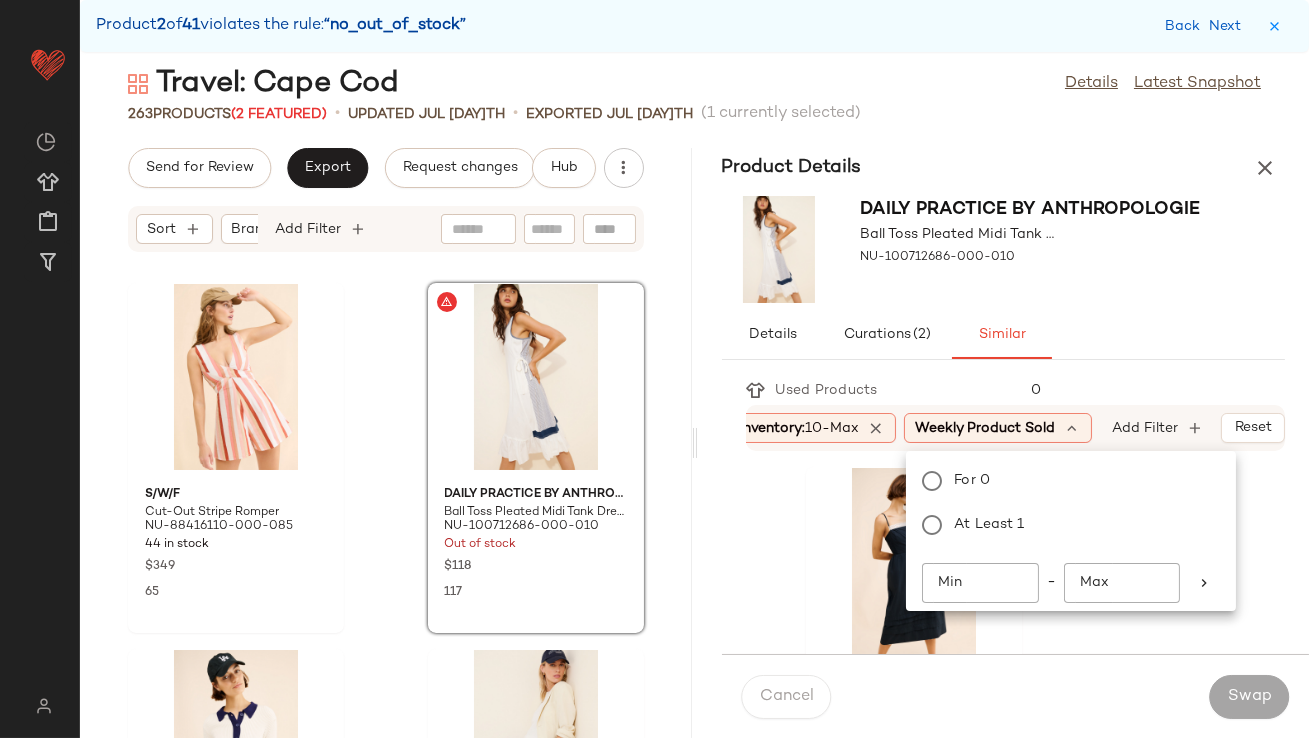 click on "Min" 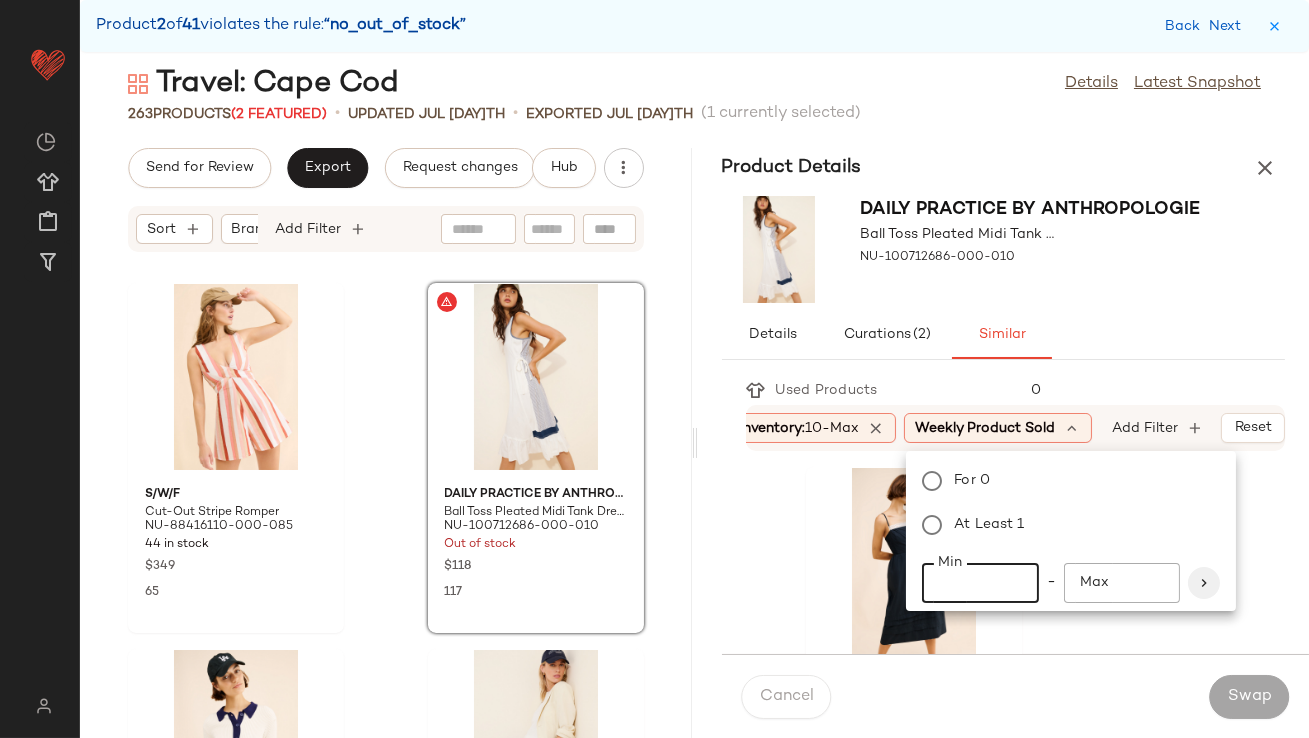 type on "**" 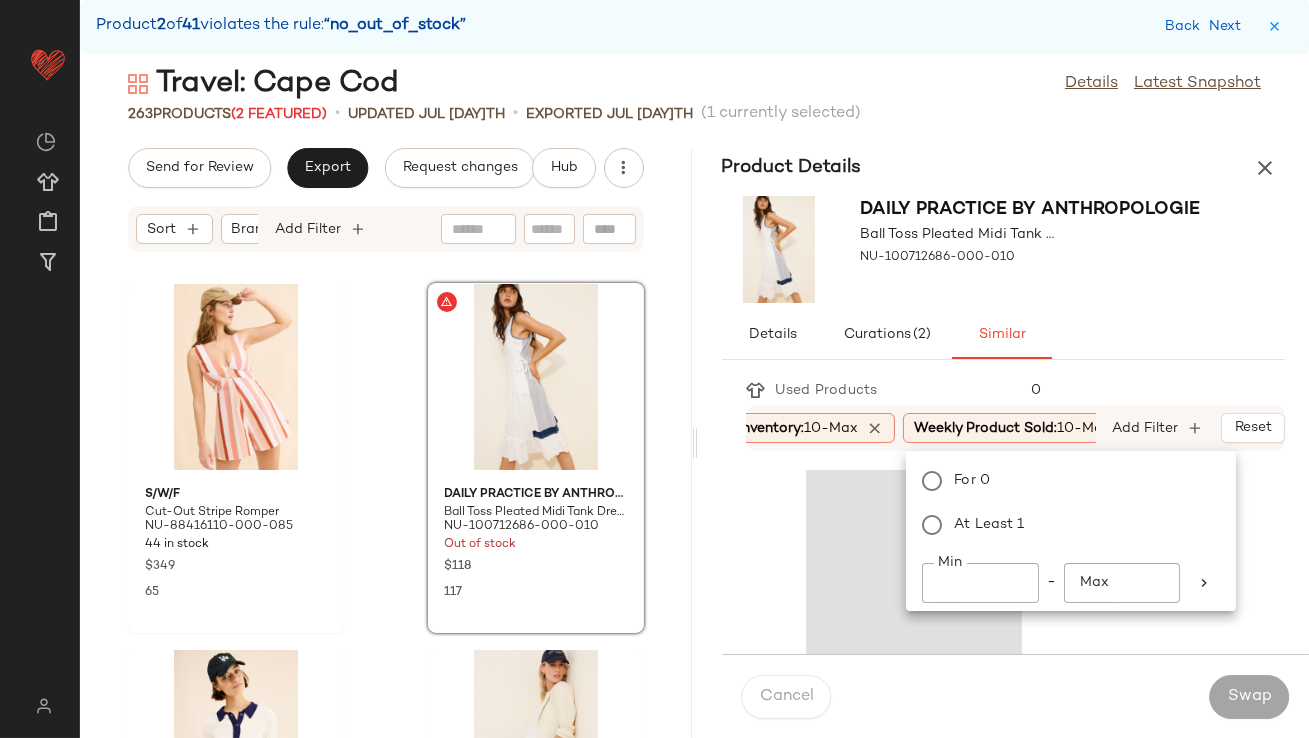 click on "Details   Curations  (2)  Similar" at bounding box center (1004, 335) 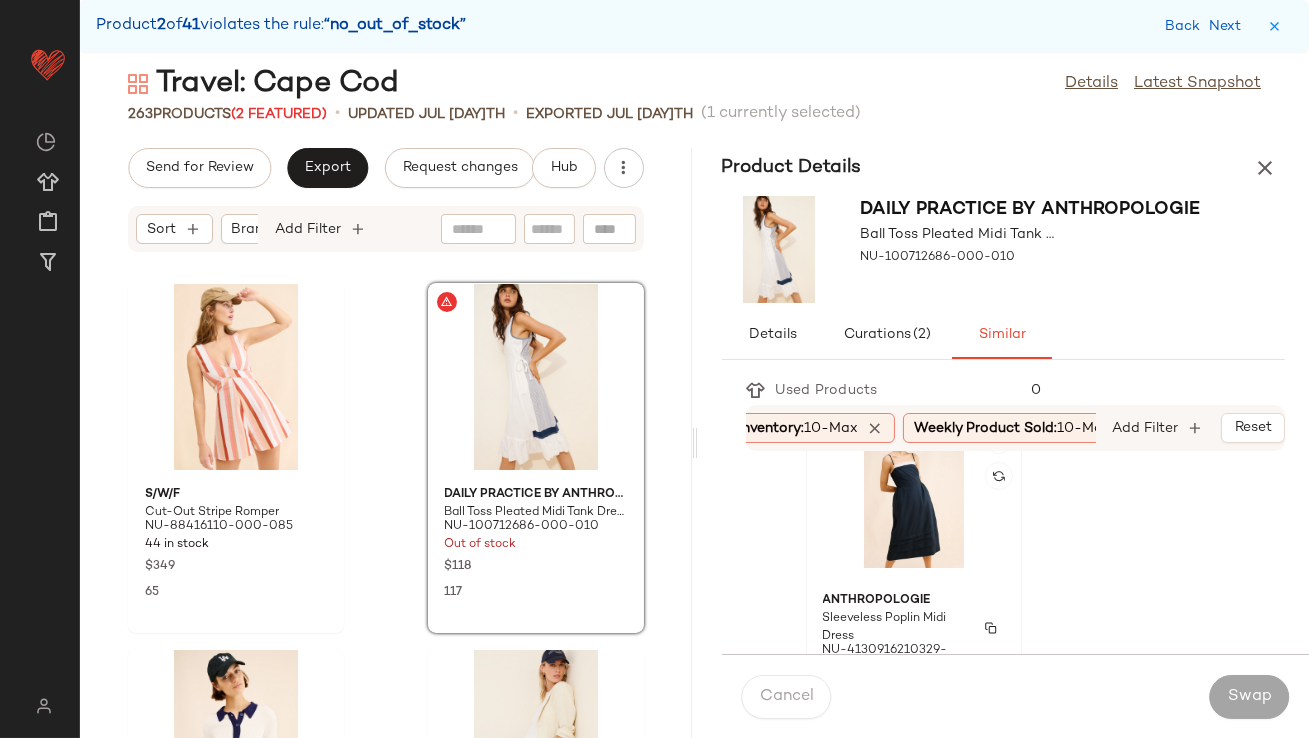 scroll, scrollTop: 0, scrollLeft: 0, axis: both 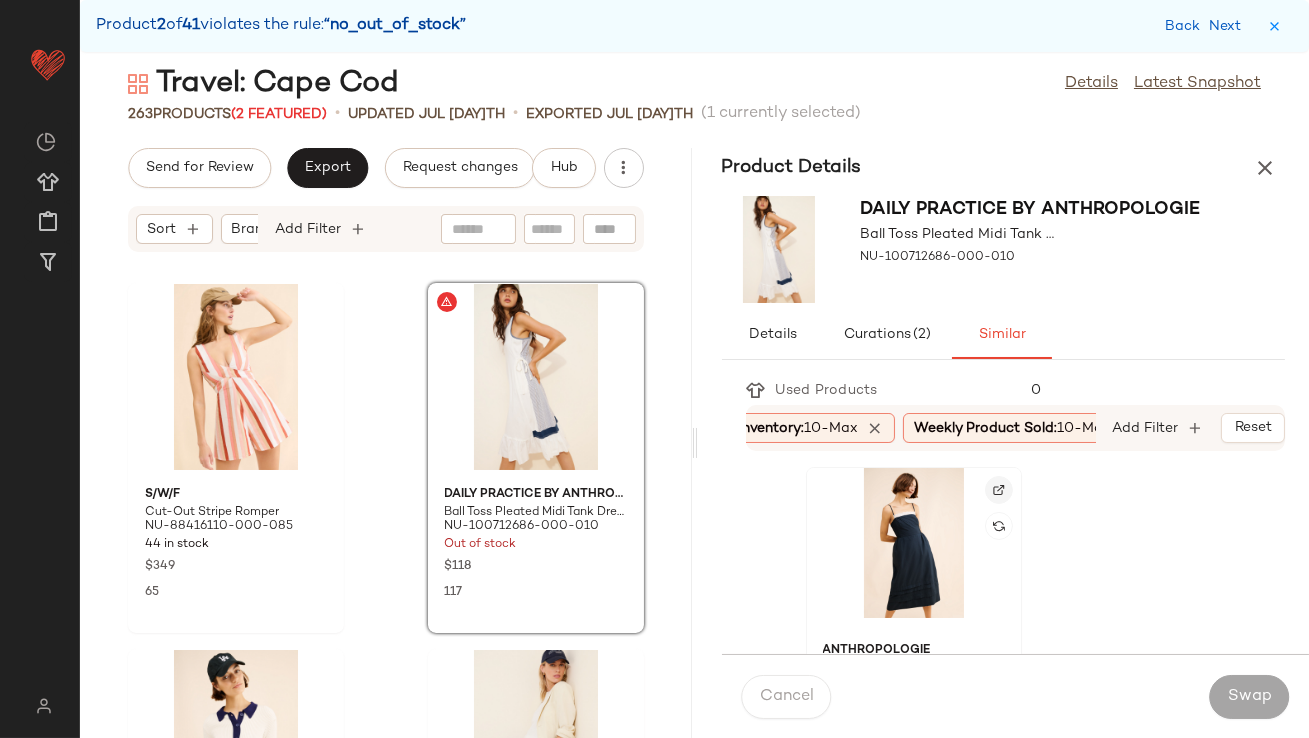 click 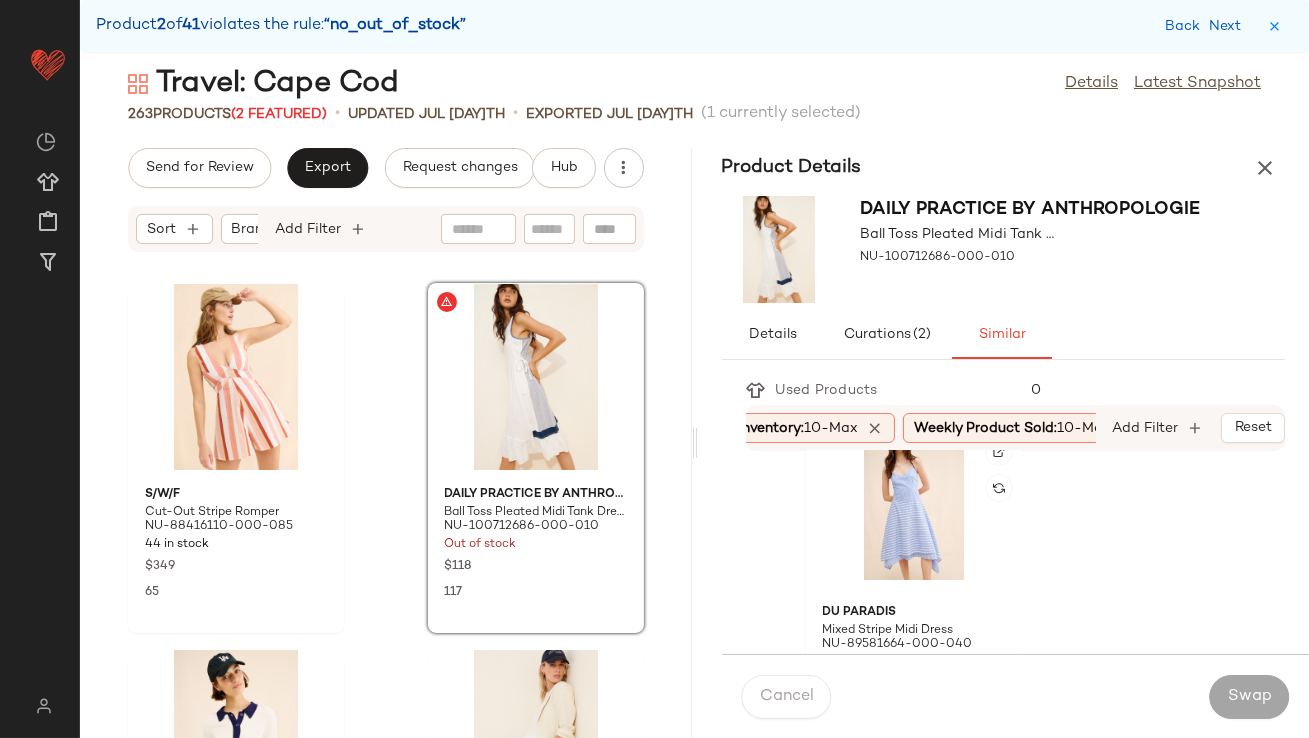 scroll, scrollTop: 405, scrollLeft: 0, axis: vertical 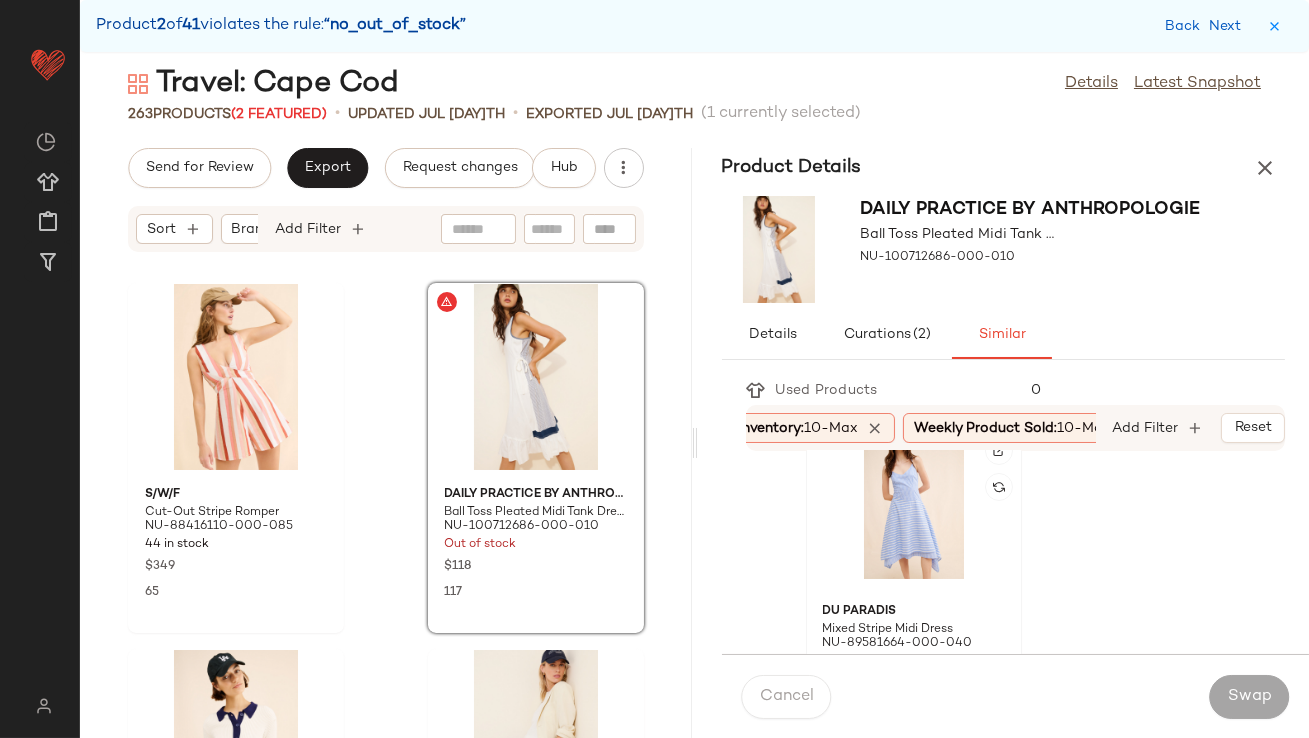 click 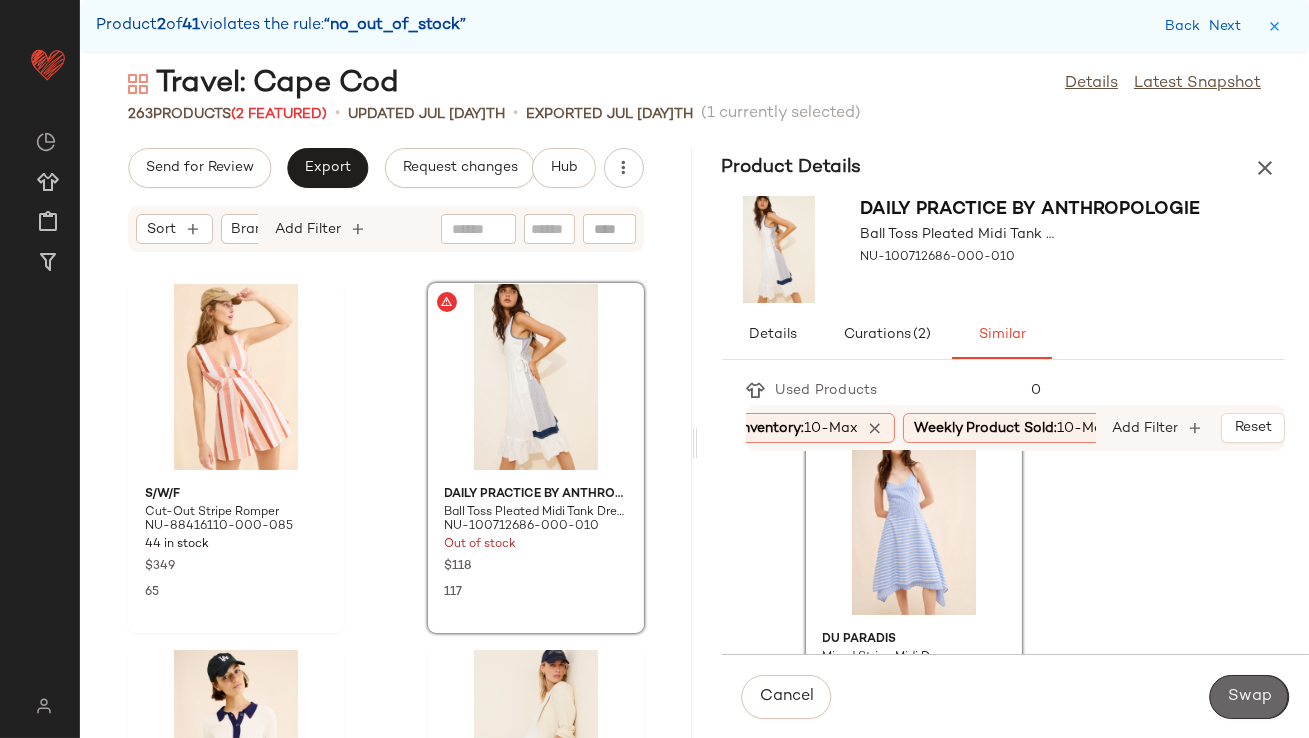 click on "Swap" 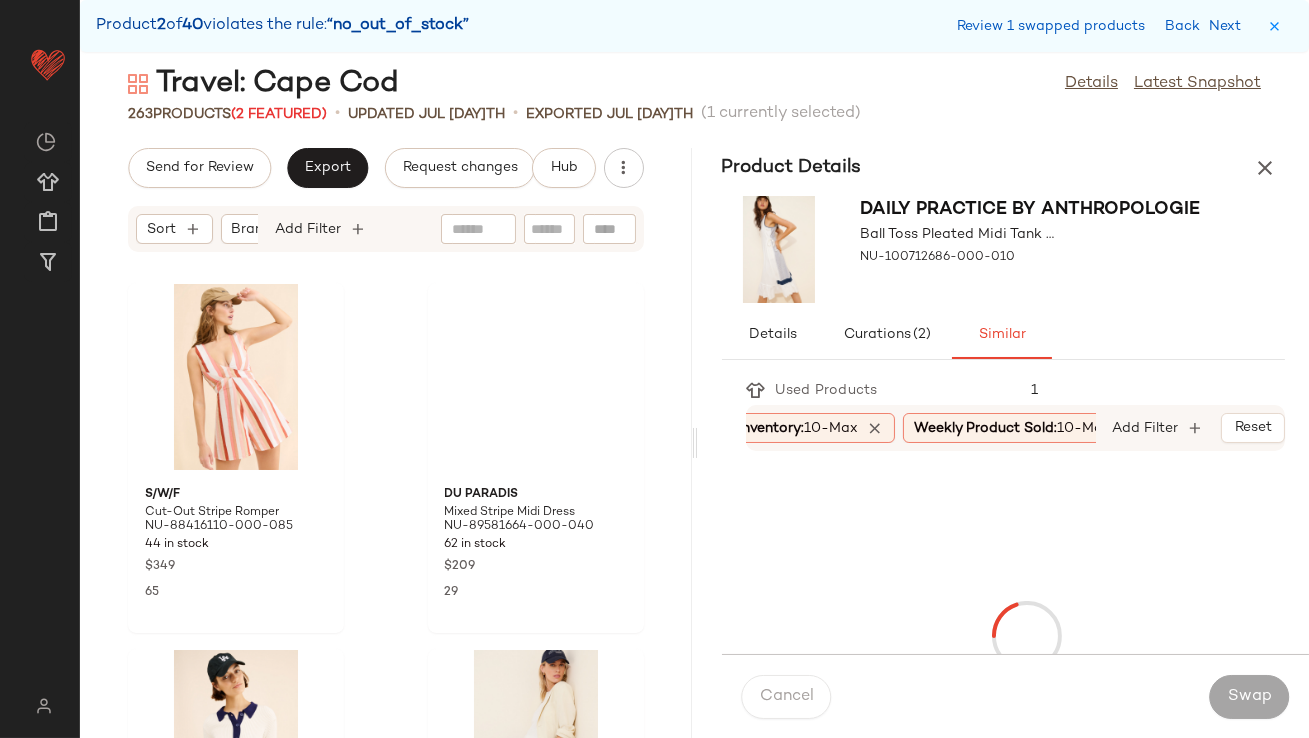 scroll, scrollTop: 2928, scrollLeft: 0, axis: vertical 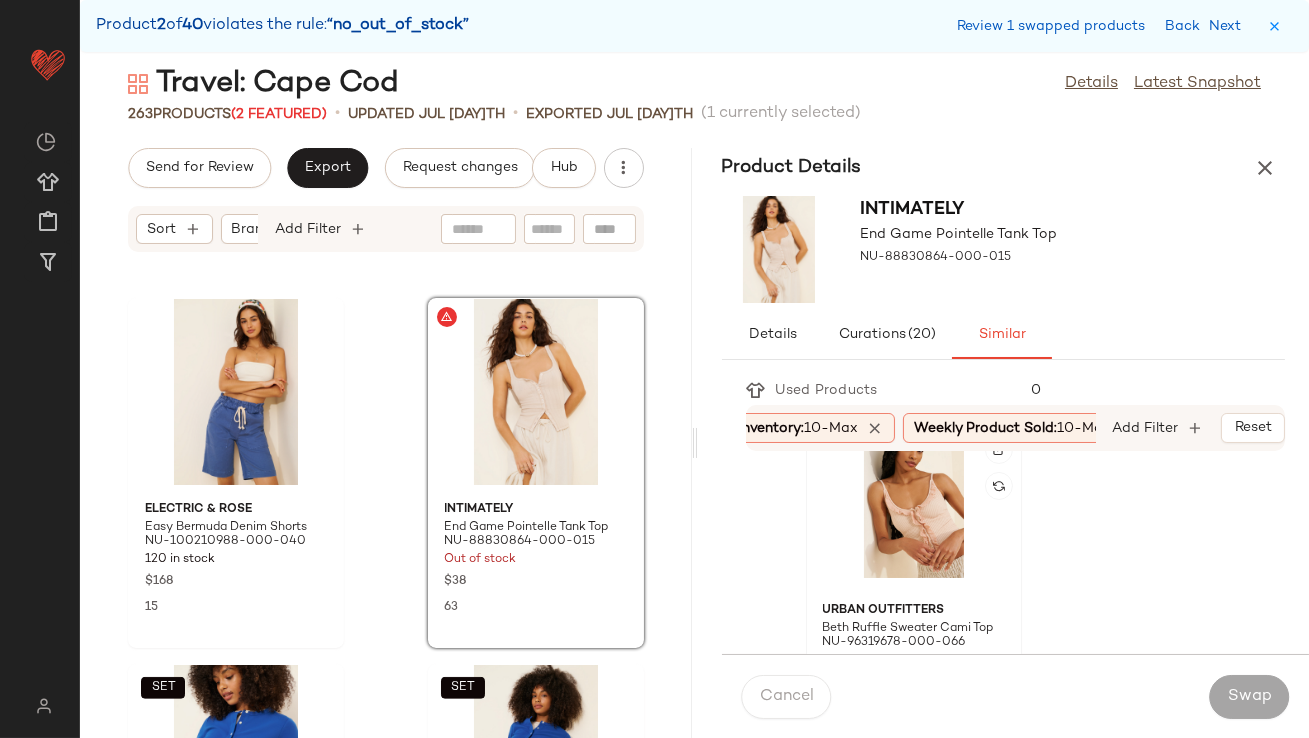 click 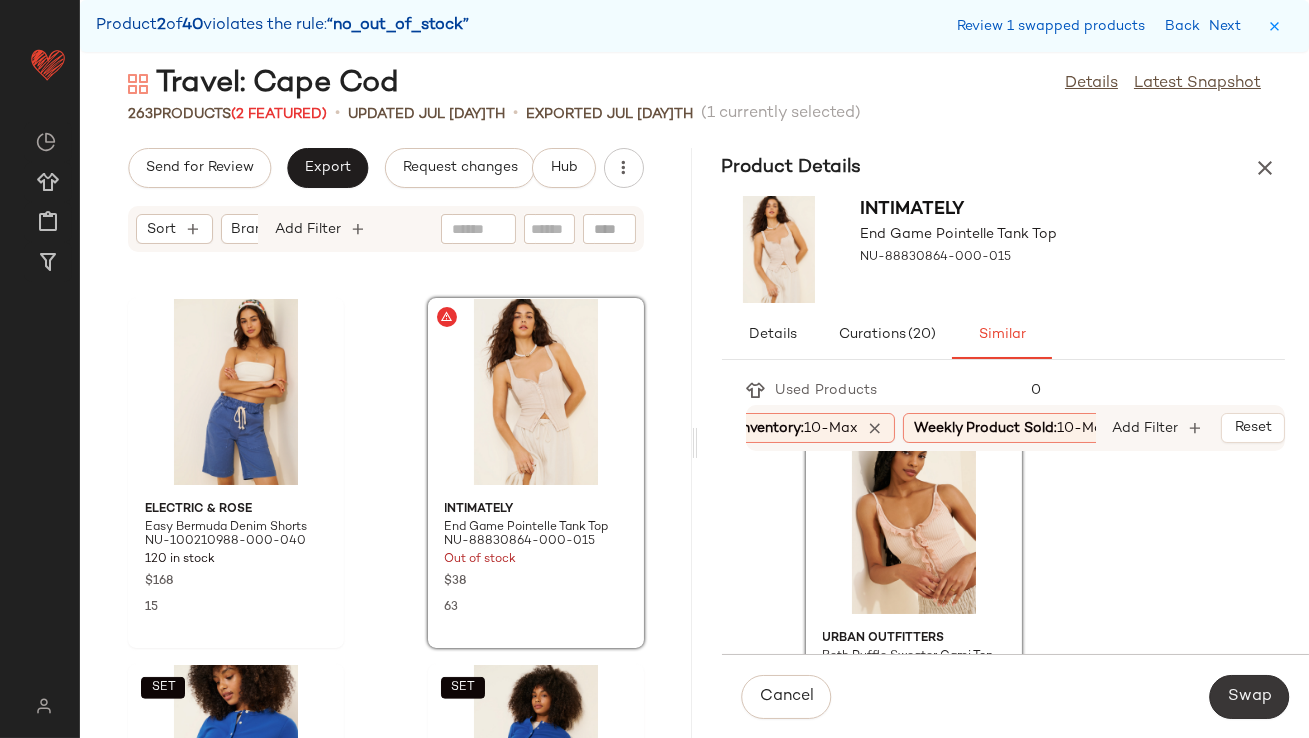 click on "Swap" at bounding box center [1249, 697] 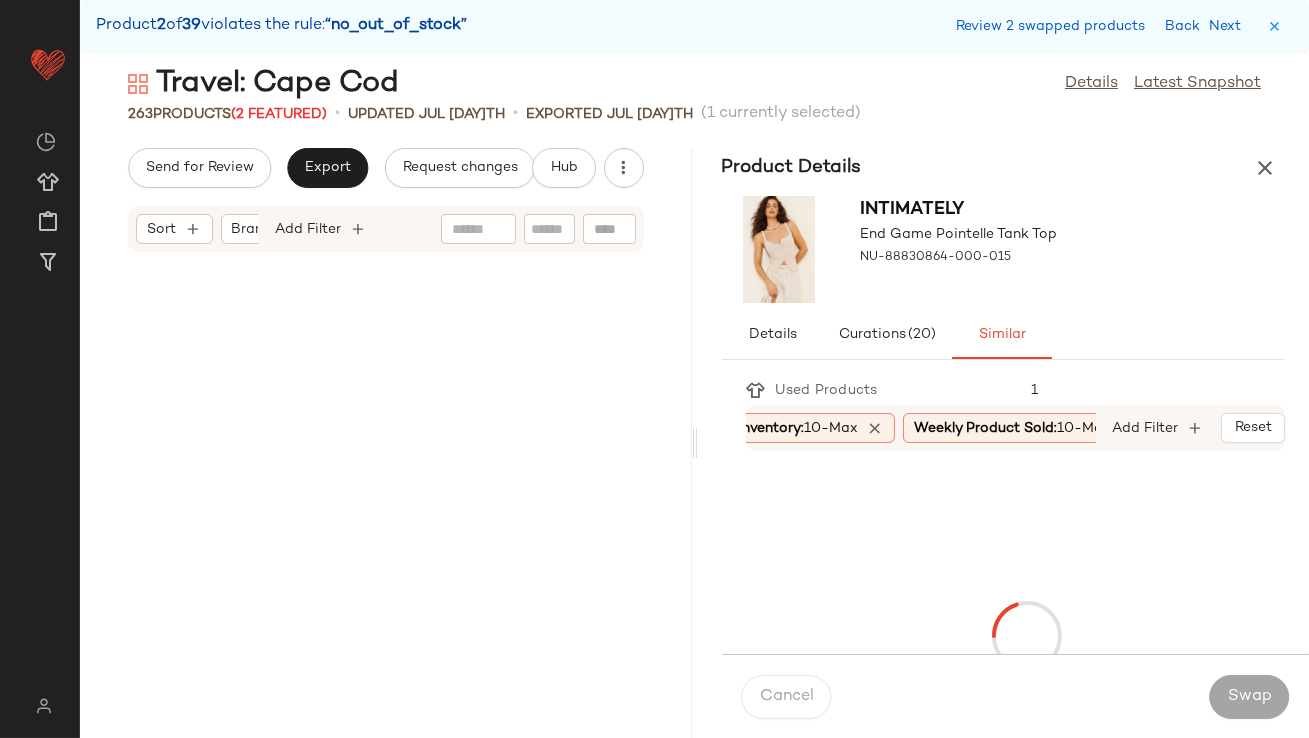 scroll, scrollTop: 3660, scrollLeft: 0, axis: vertical 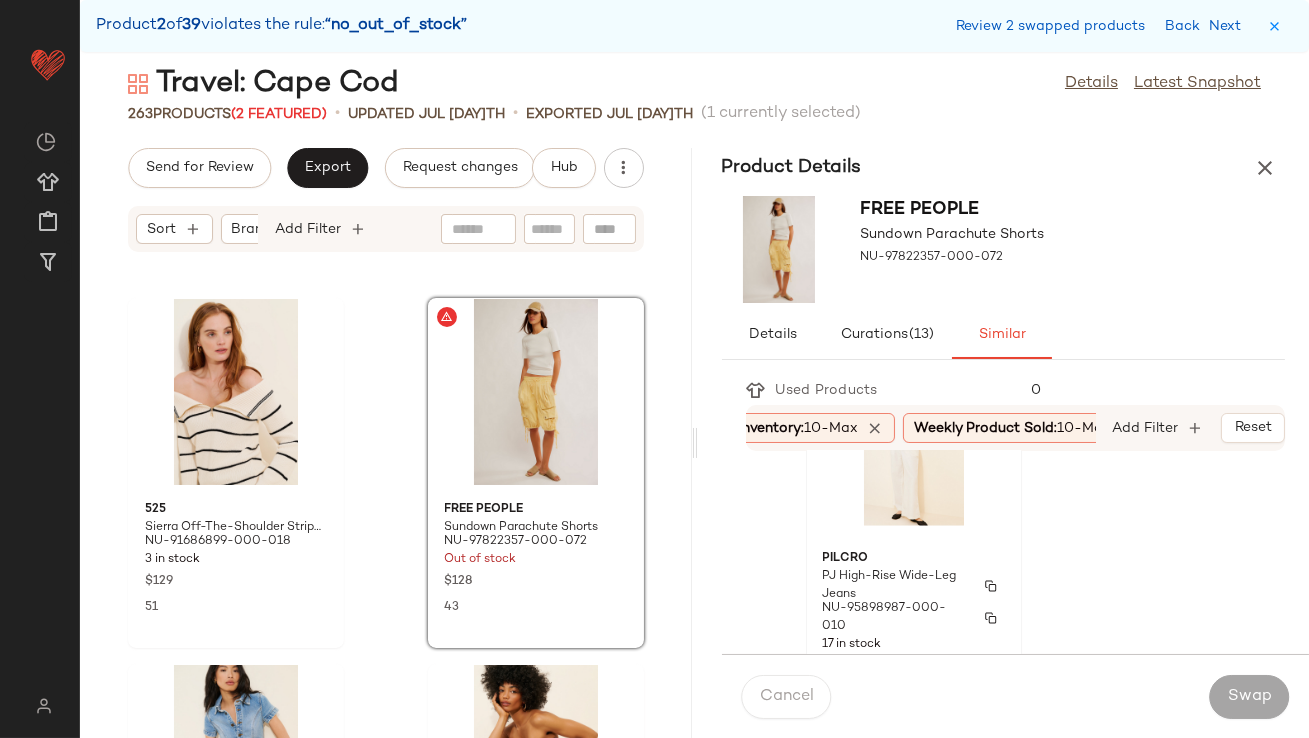 click on "Pilcro PJ High-Rise Wide-Leg Jeans NU-95898987-000-010 17 in stock $138 12" 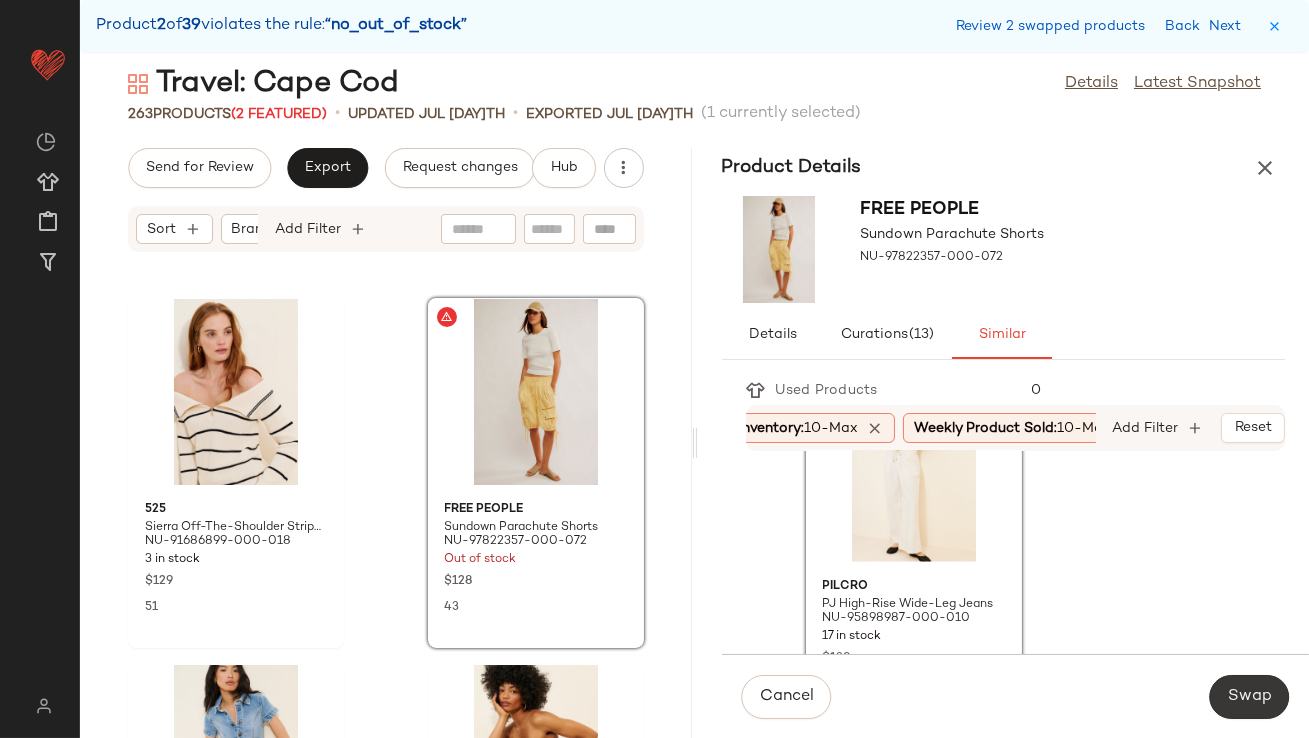 click on "Swap" 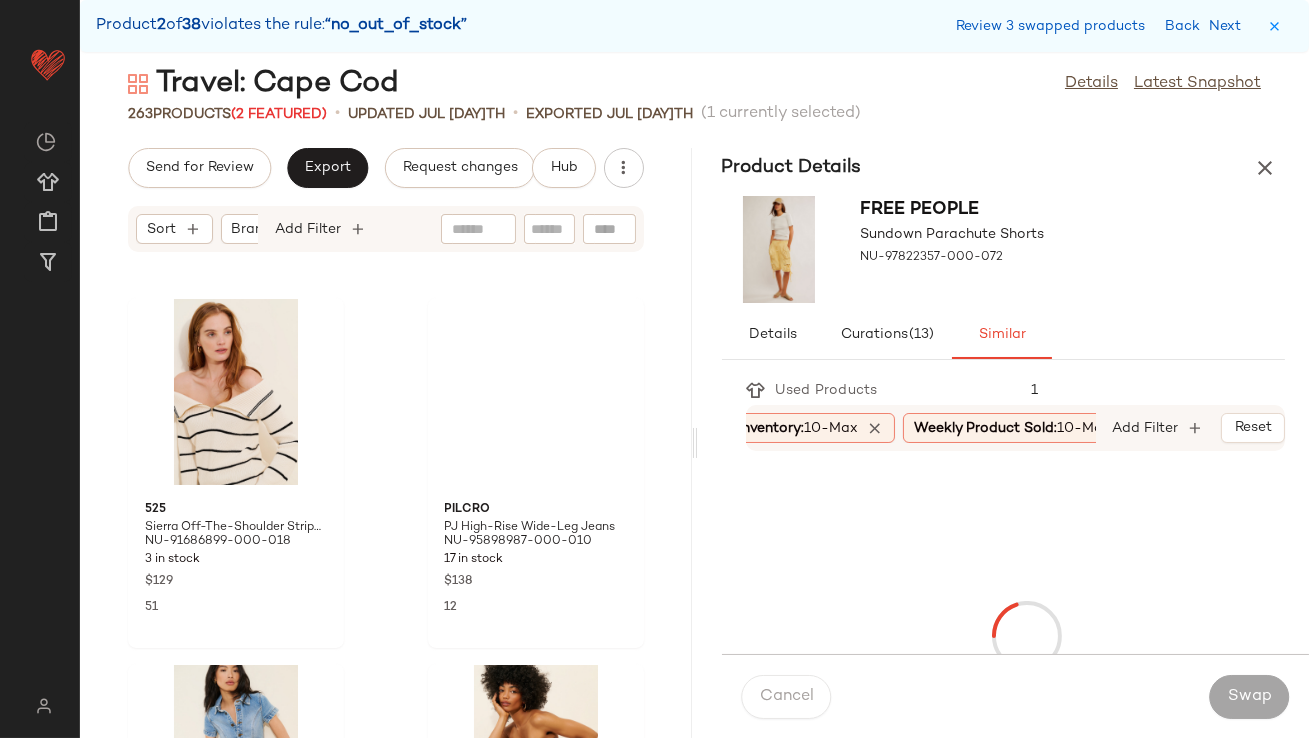 scroll, scrollTop: 5490, scrollLeft: 0, axis: vertical 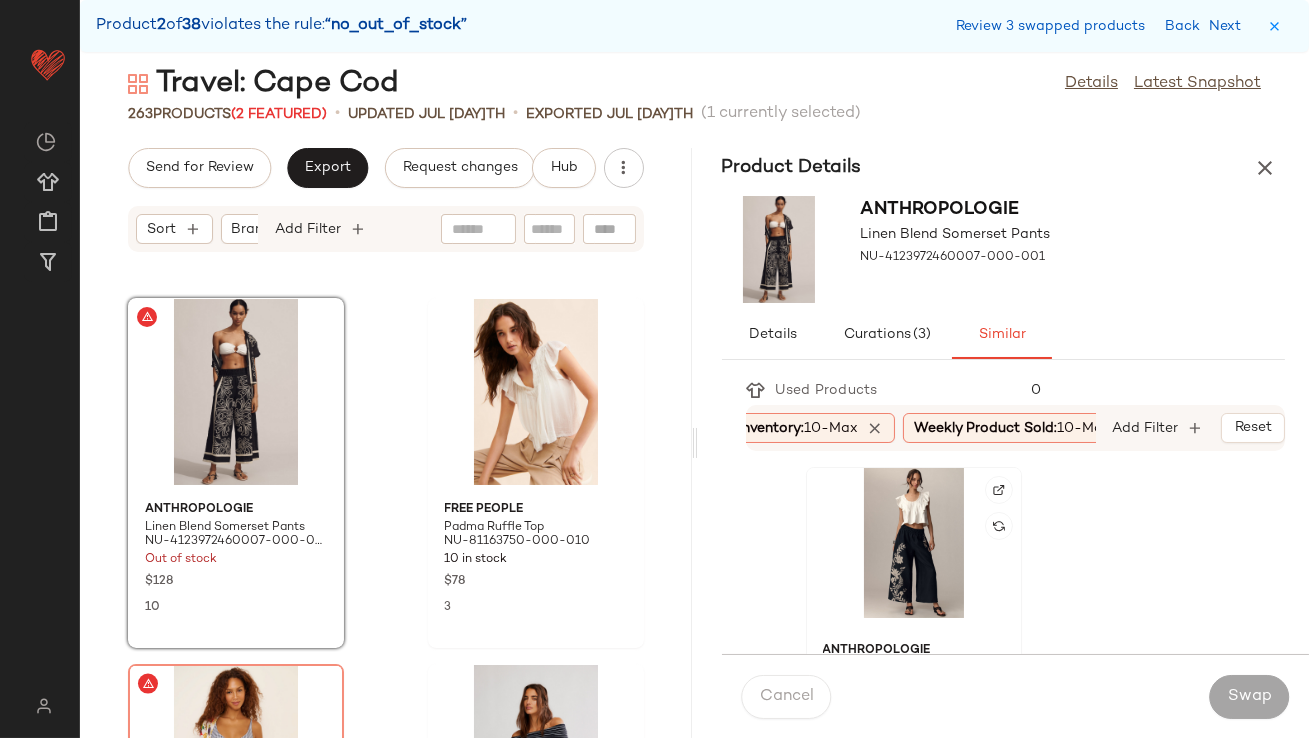 click 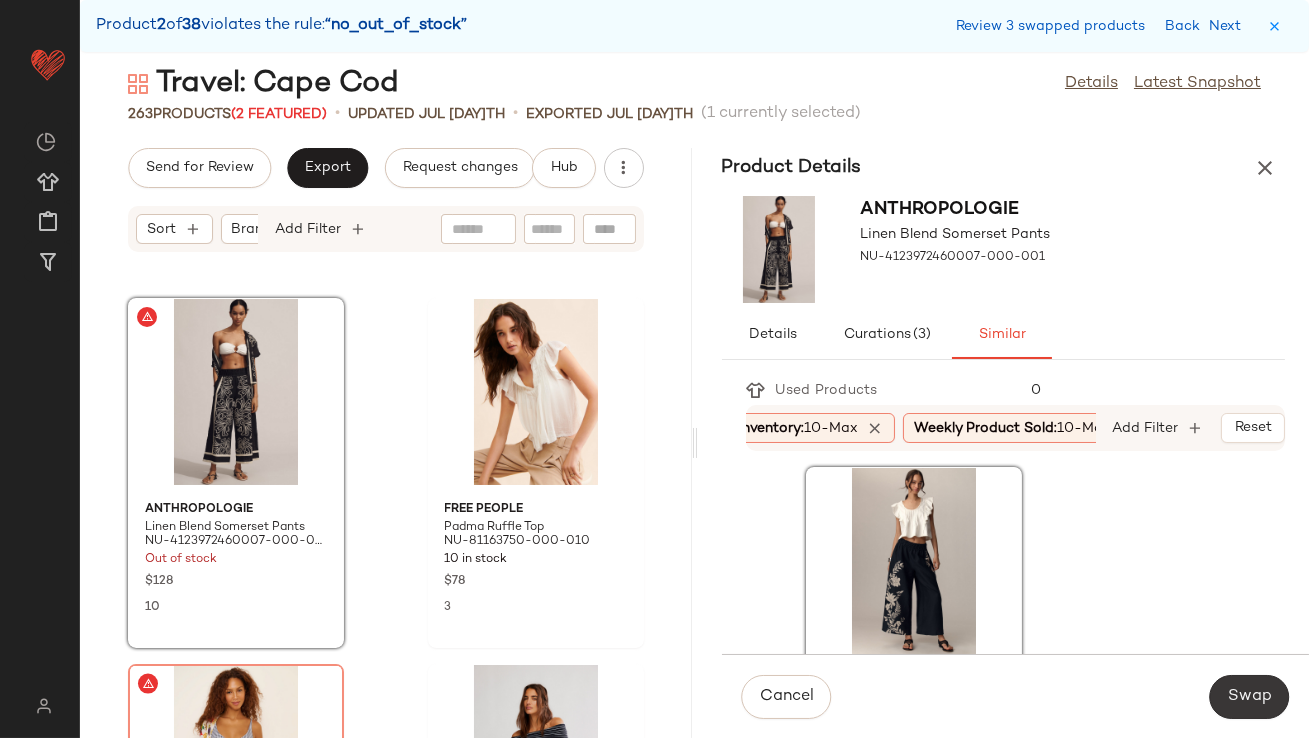 click on "Swap" at bounding box center (1249, 697) 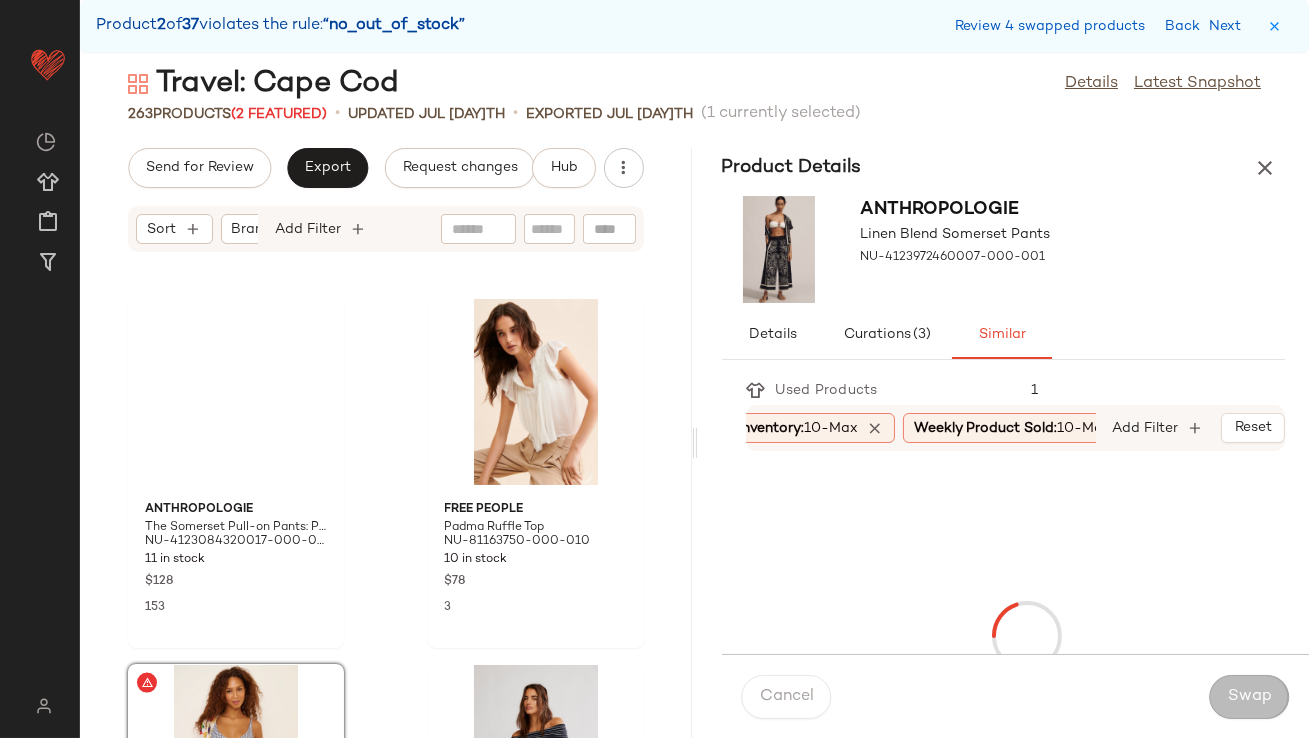 scroll, scrollTop: 5855, scrollLeft: 0, axis: vertical 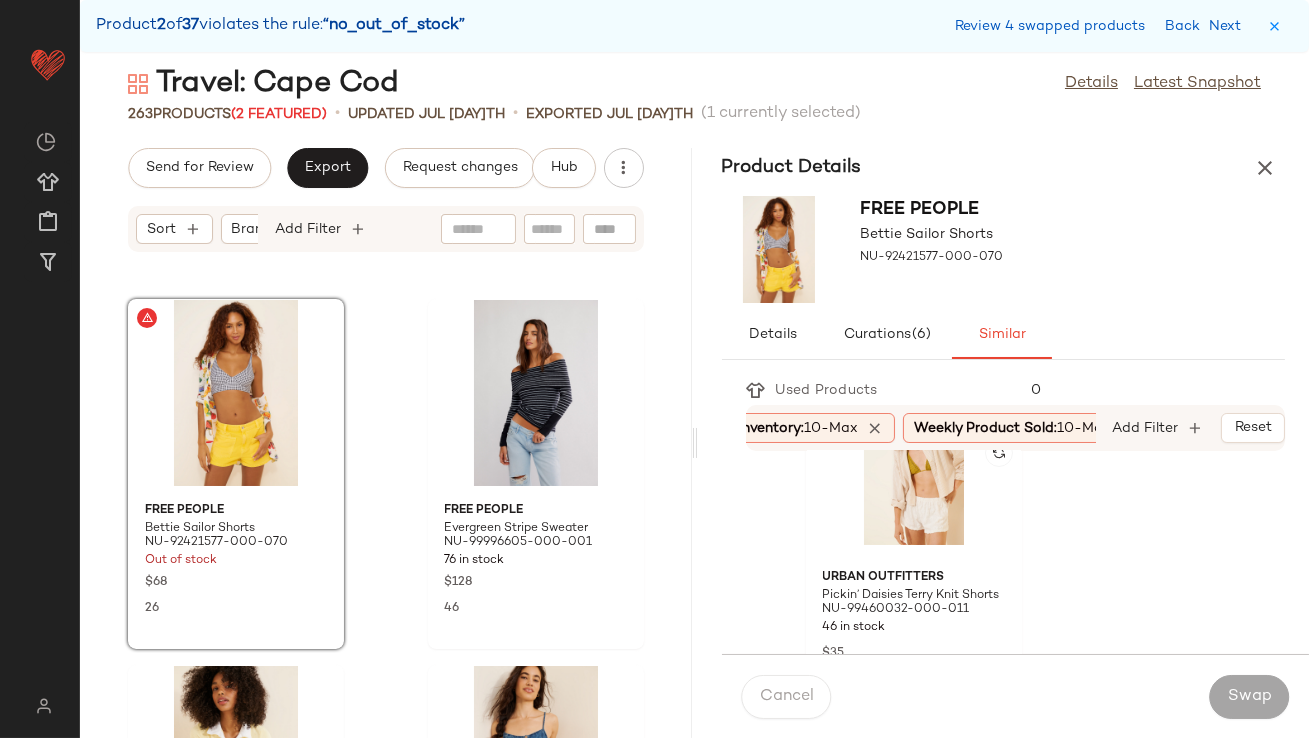 click 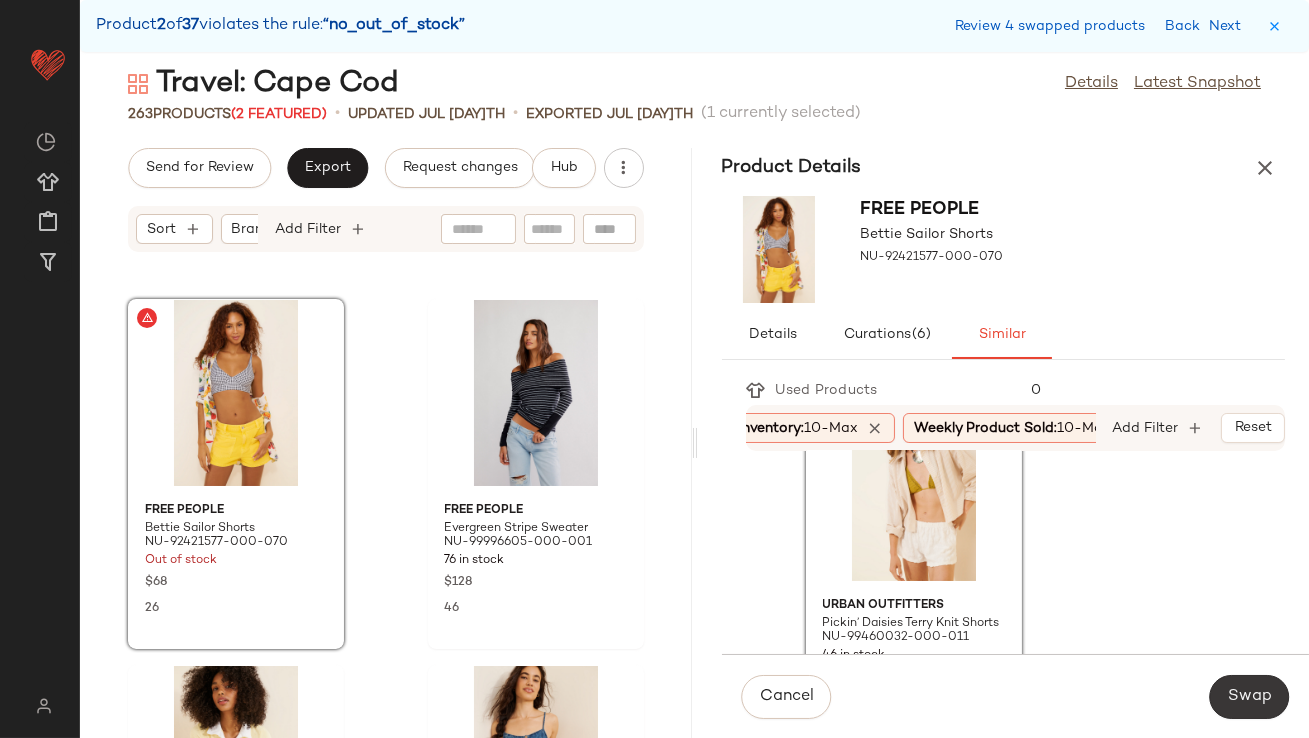 click on "Swap" 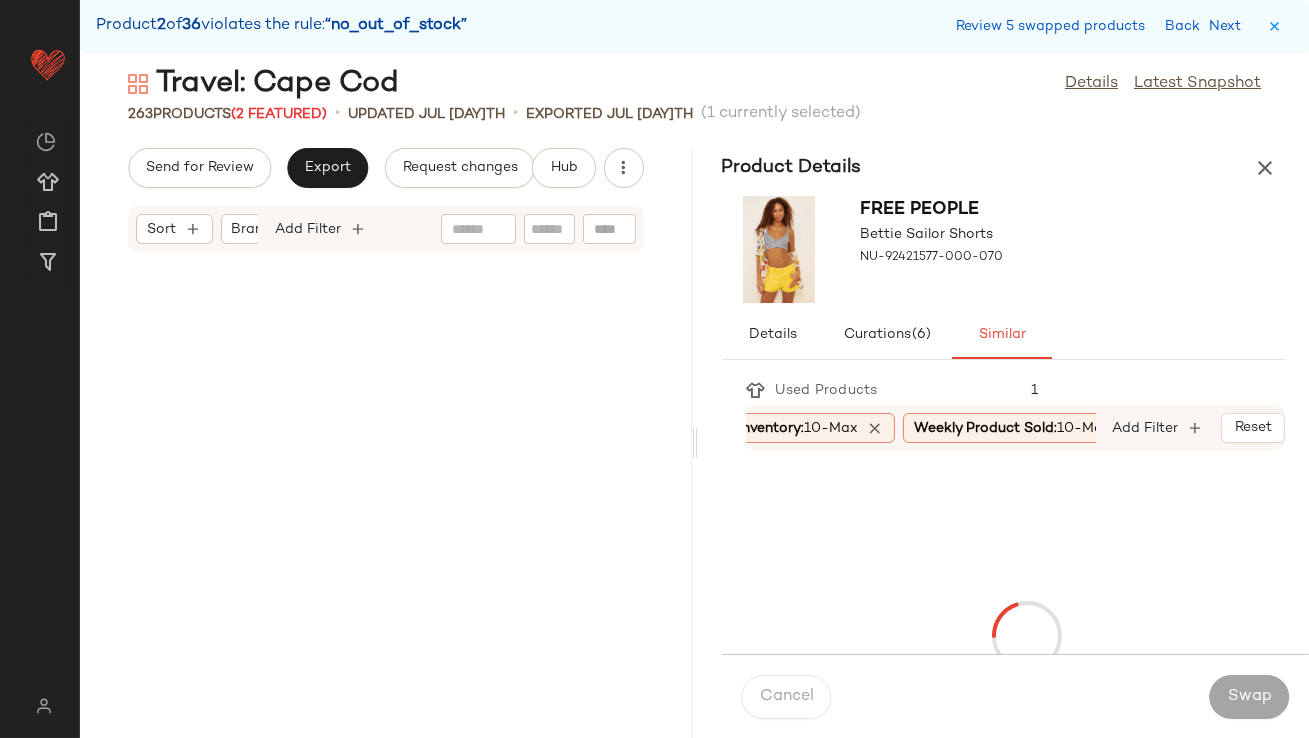 scroll, scrollTop: 8051, scrollLeft: 0, axis: vertical 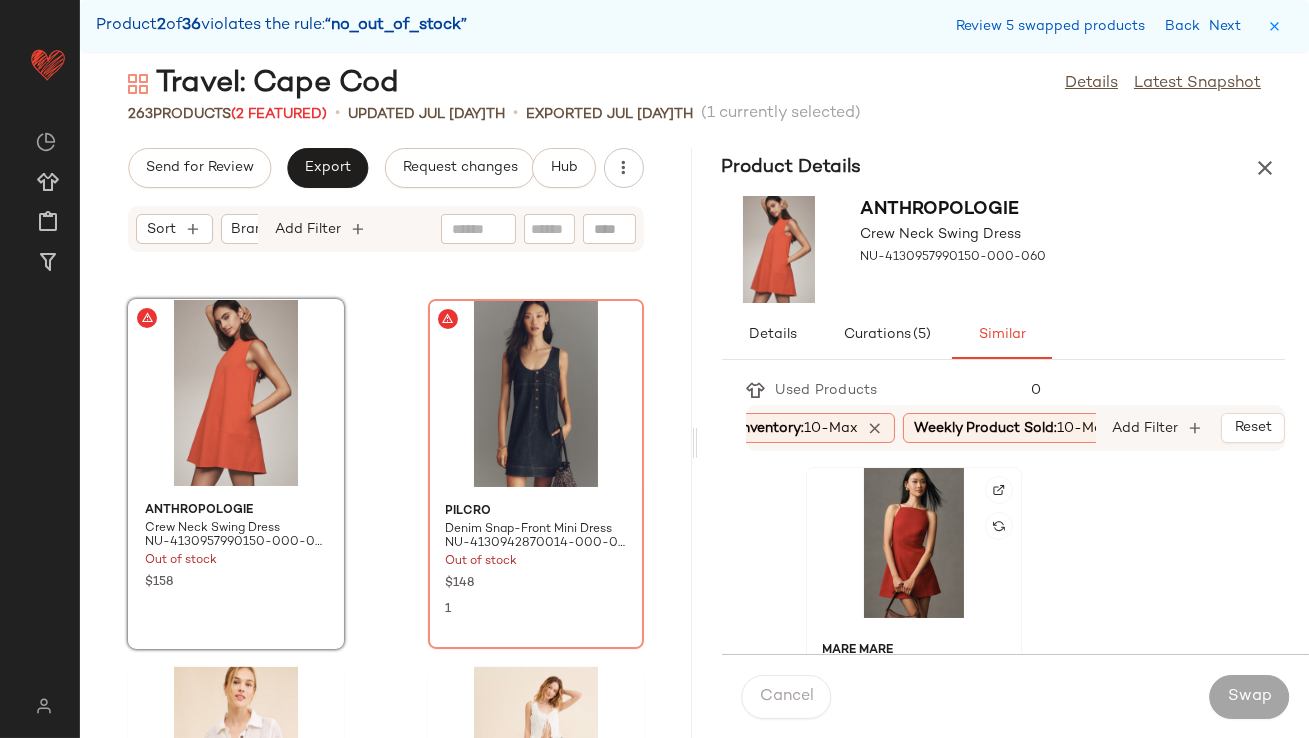 click 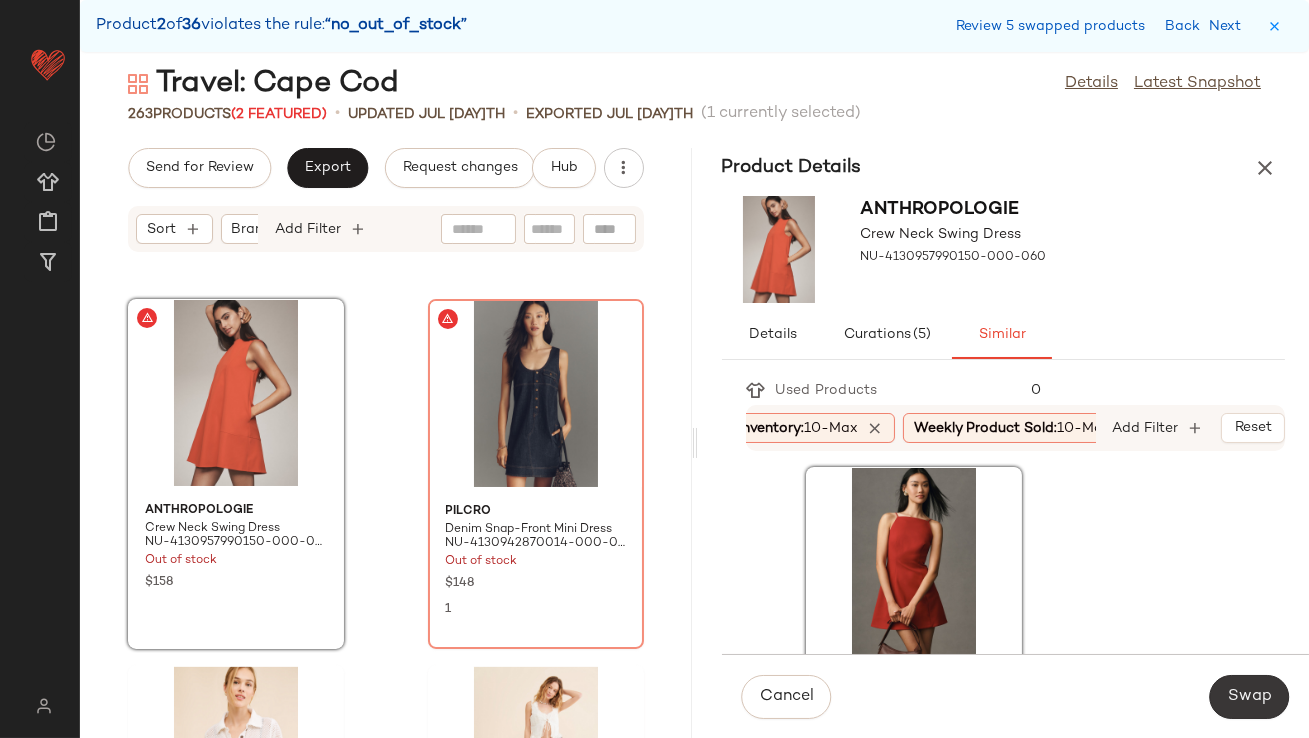 click on "Swap" at bounding box center (1249, 697) 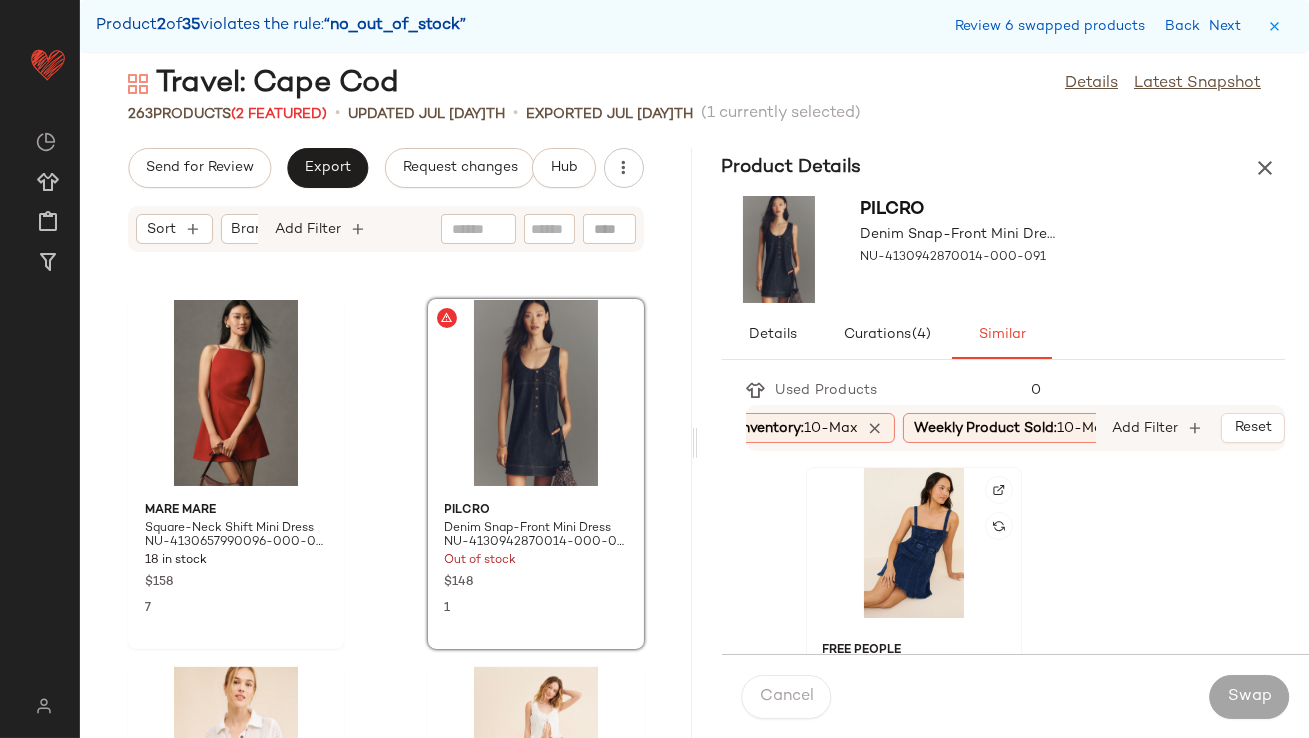 click 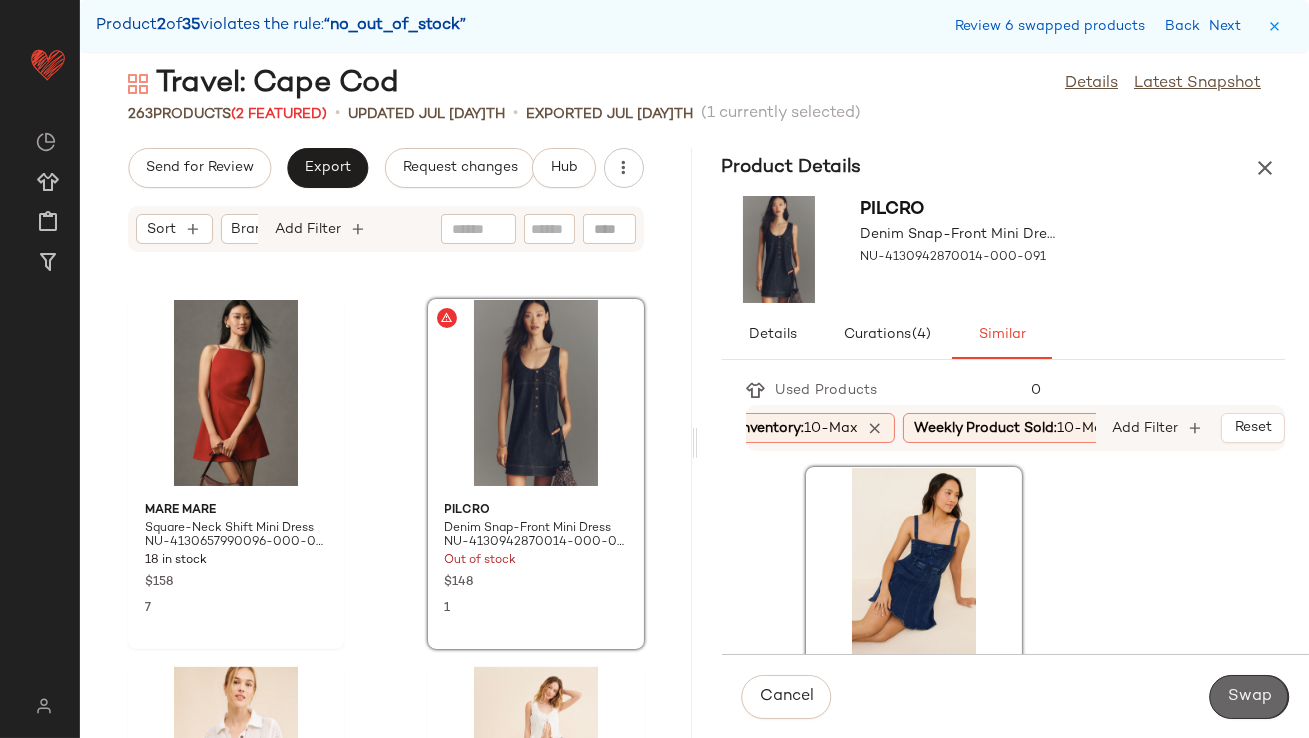 click on "Swap" 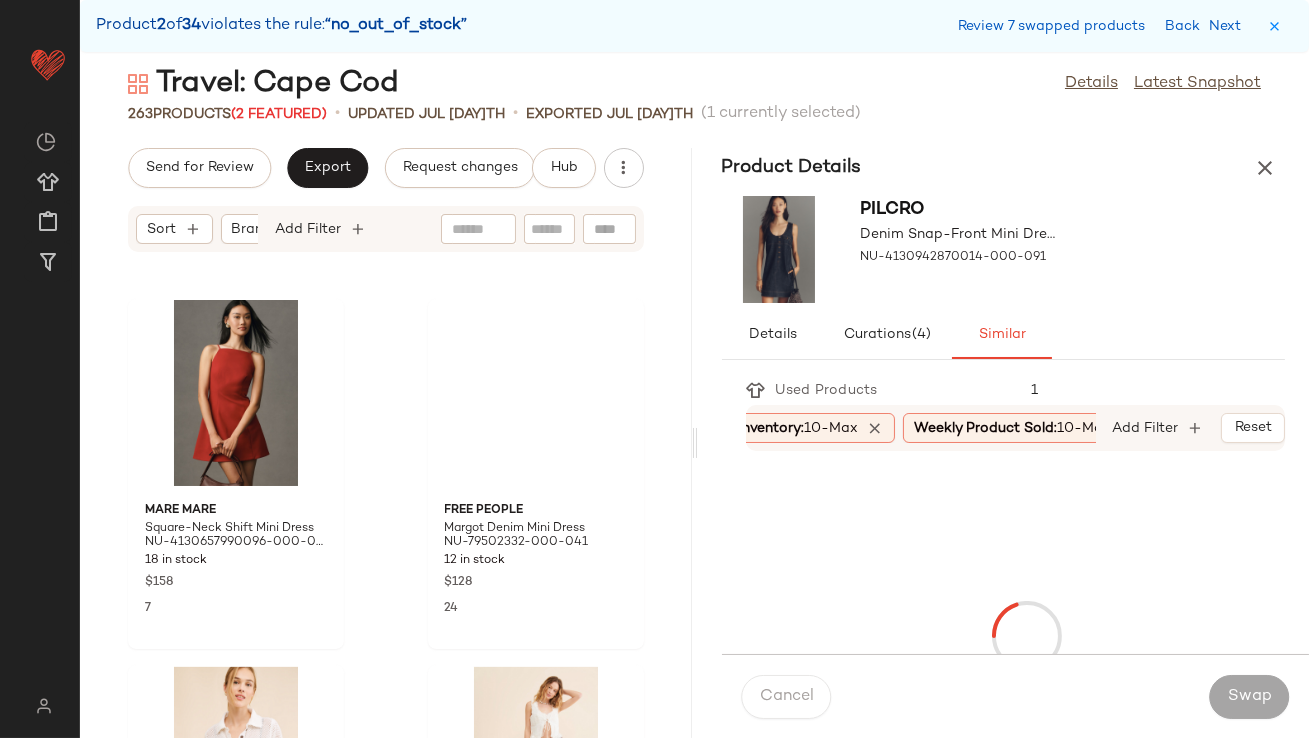 scroll, scrollTop: 9150, scrollLeft: 0, axis: vertical 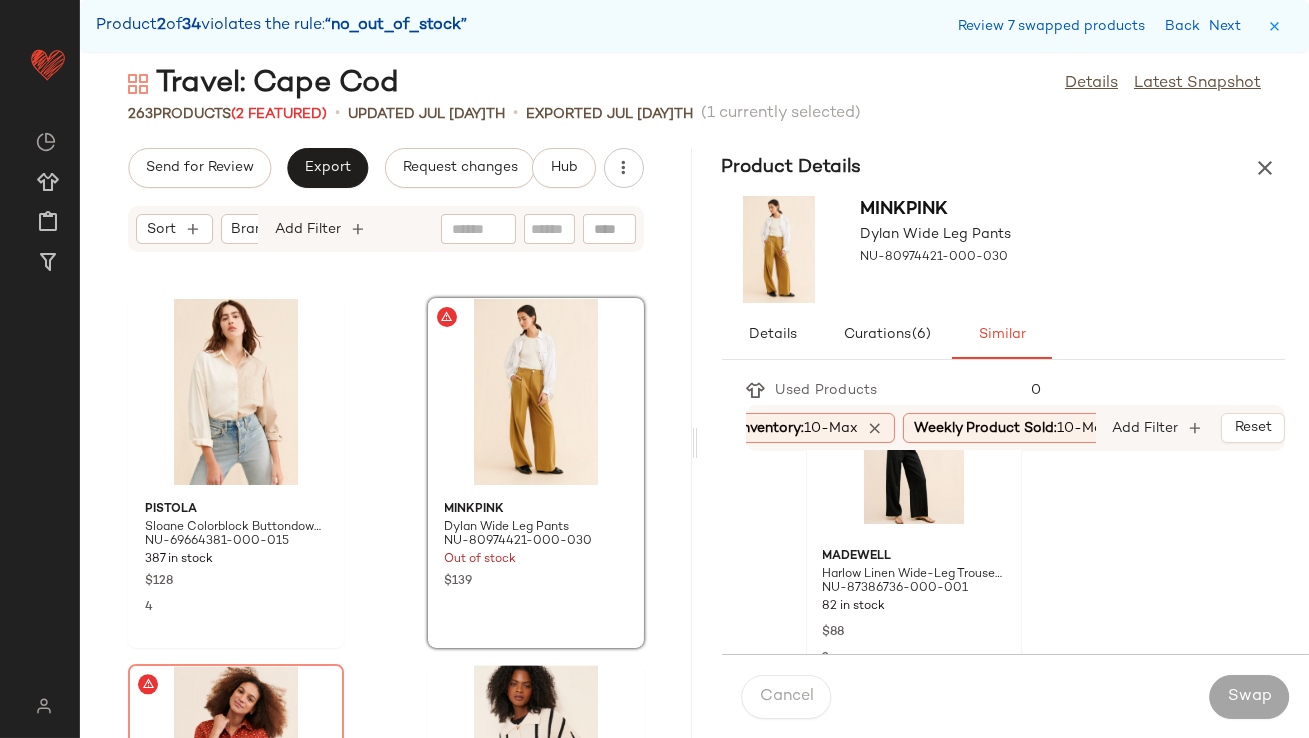 click 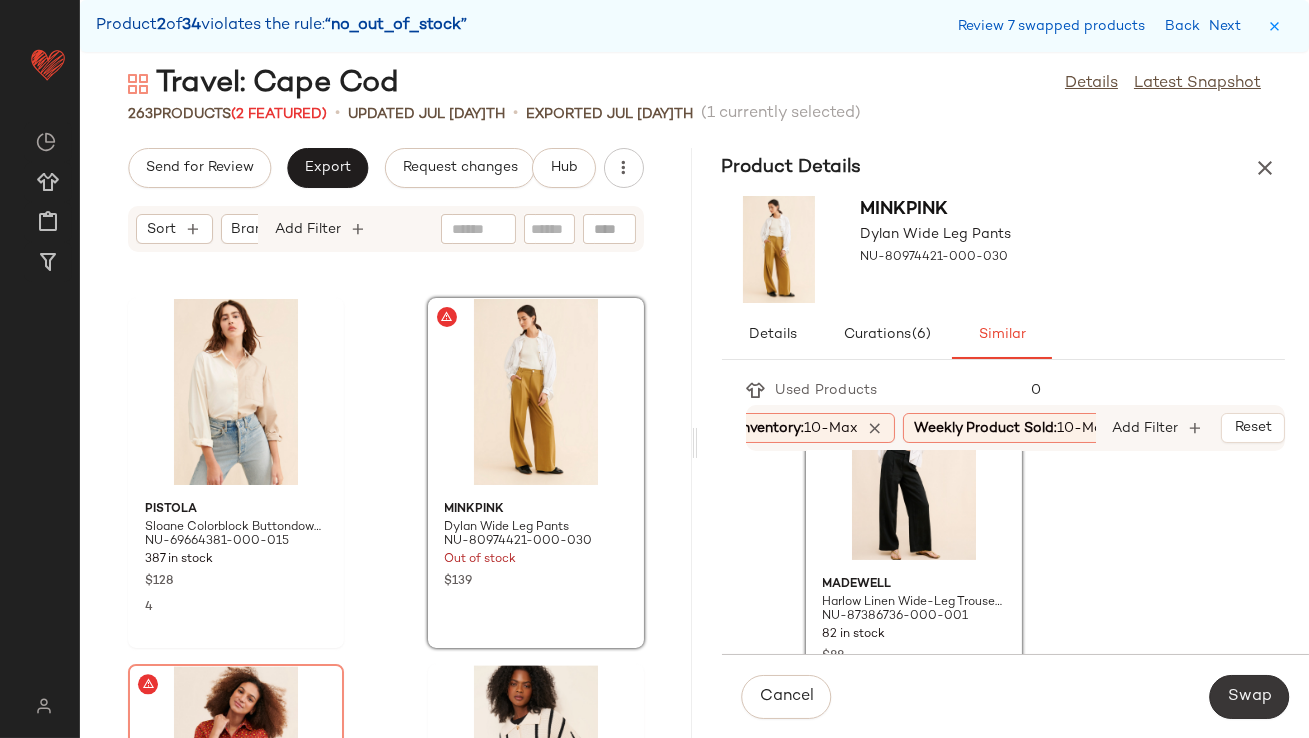 click on "Swap" 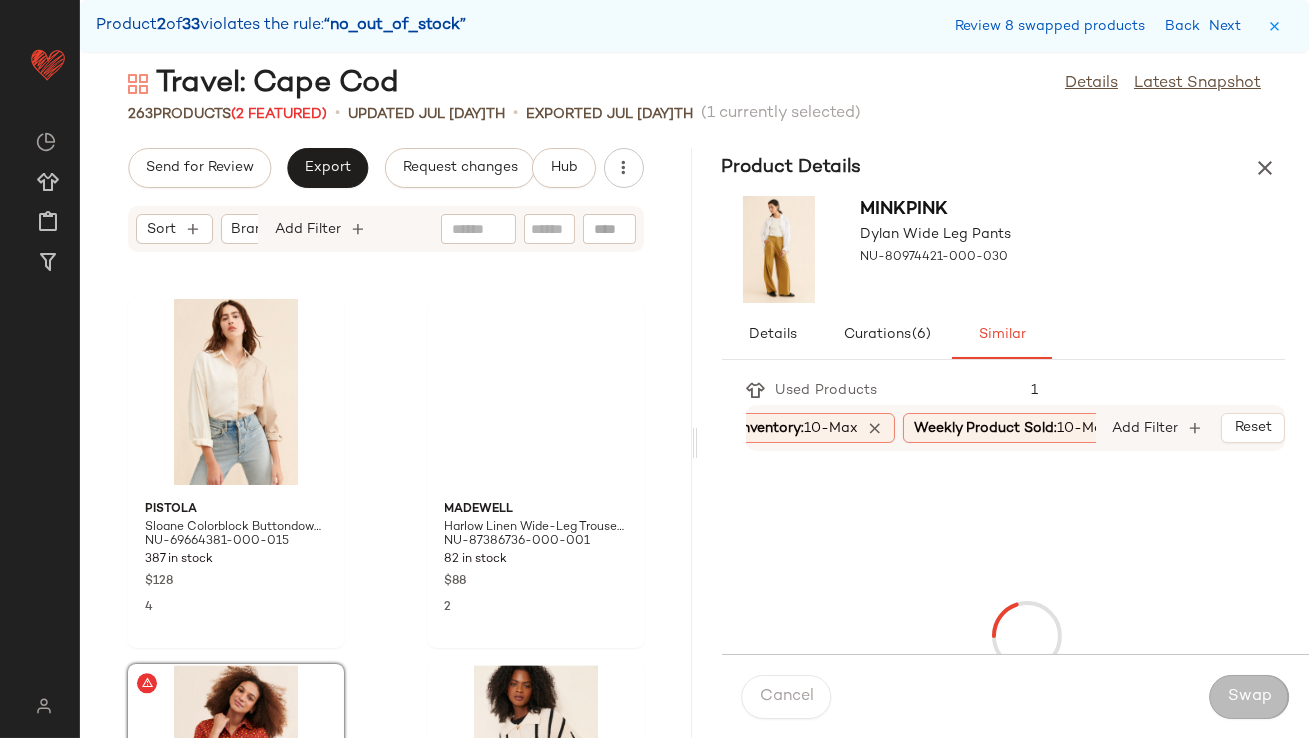 scroll, scrollTop: 9515, scrollLeft: 0, axis: vertical 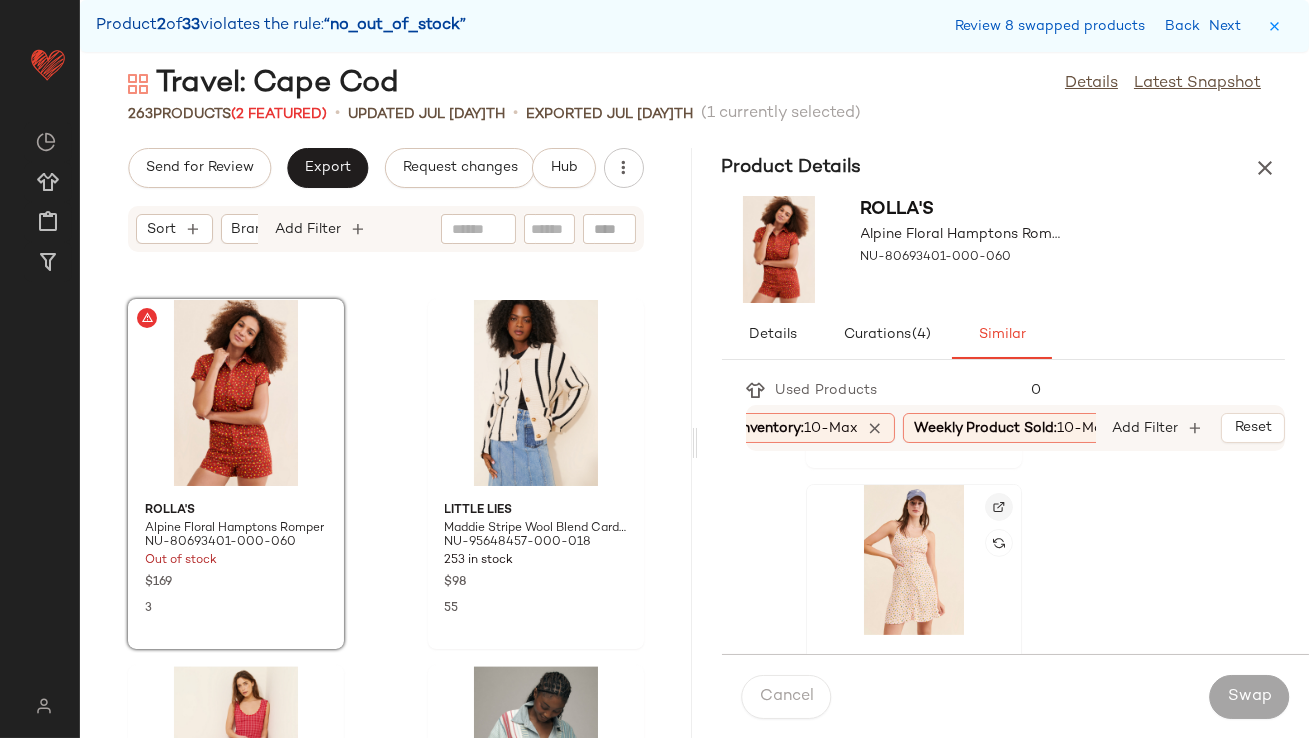 click at bounding box center [999, 507] 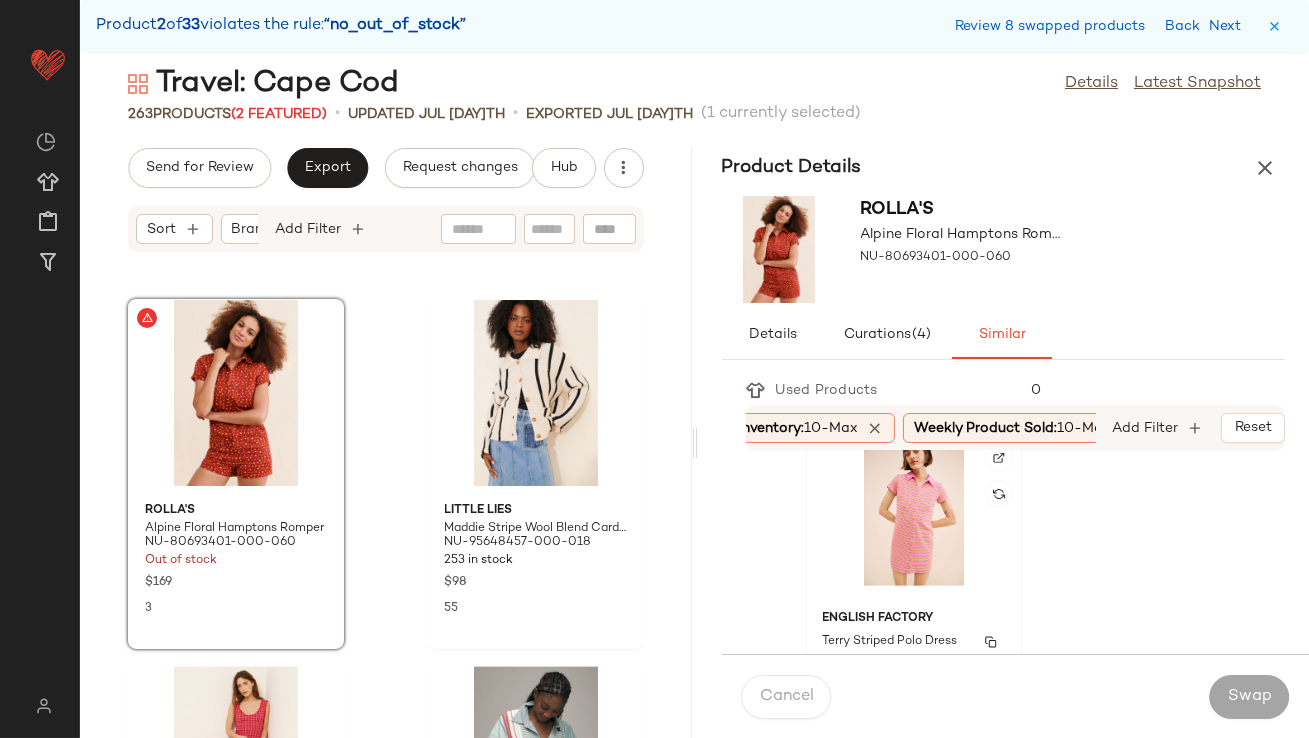 scroll, scrollTop: 2224, scrollLeft: 0, axis: vertical 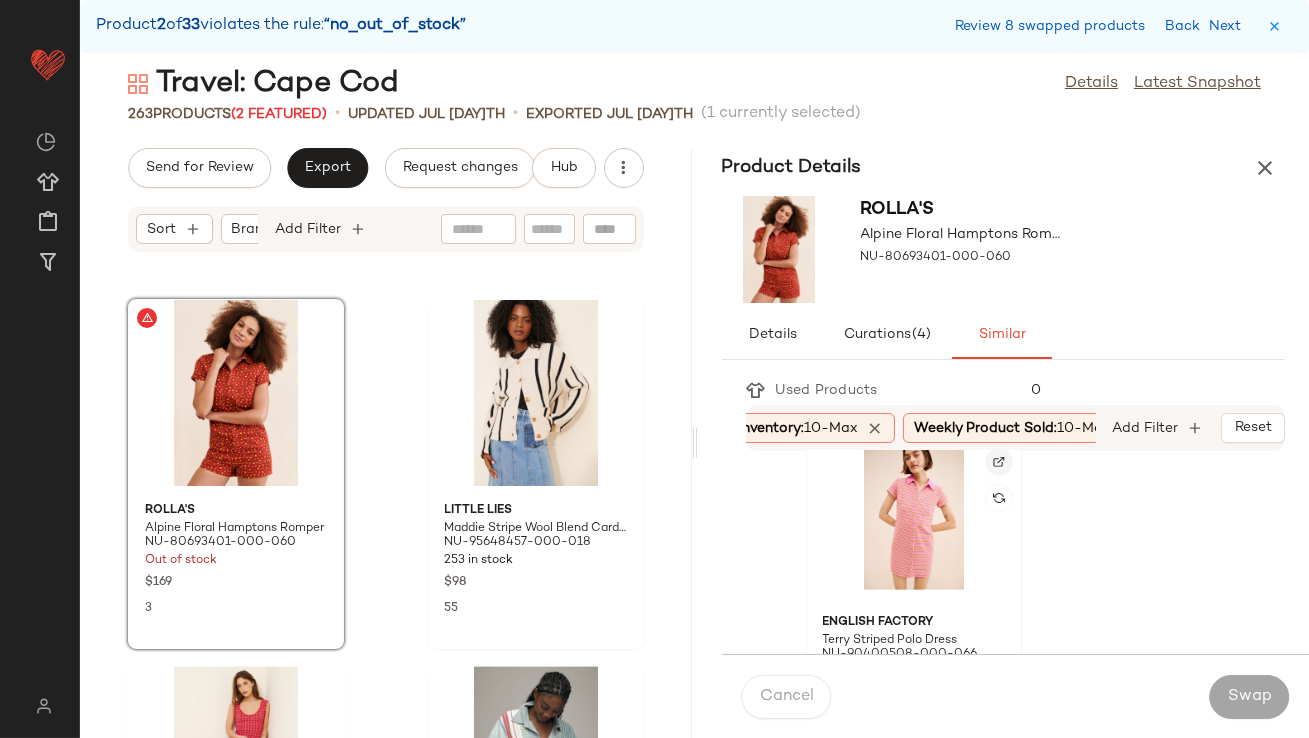click 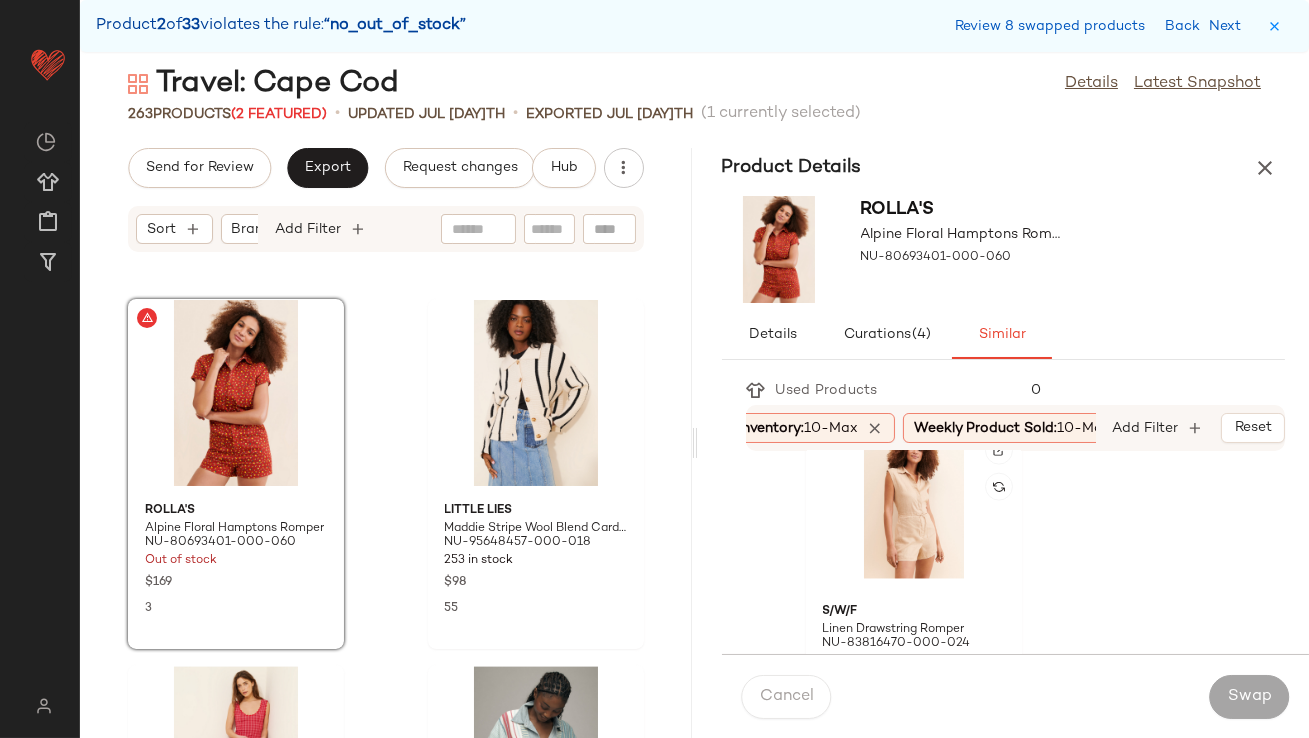 scroll, scrollTop: 5156, scrollLeft: 0, axis: vertical 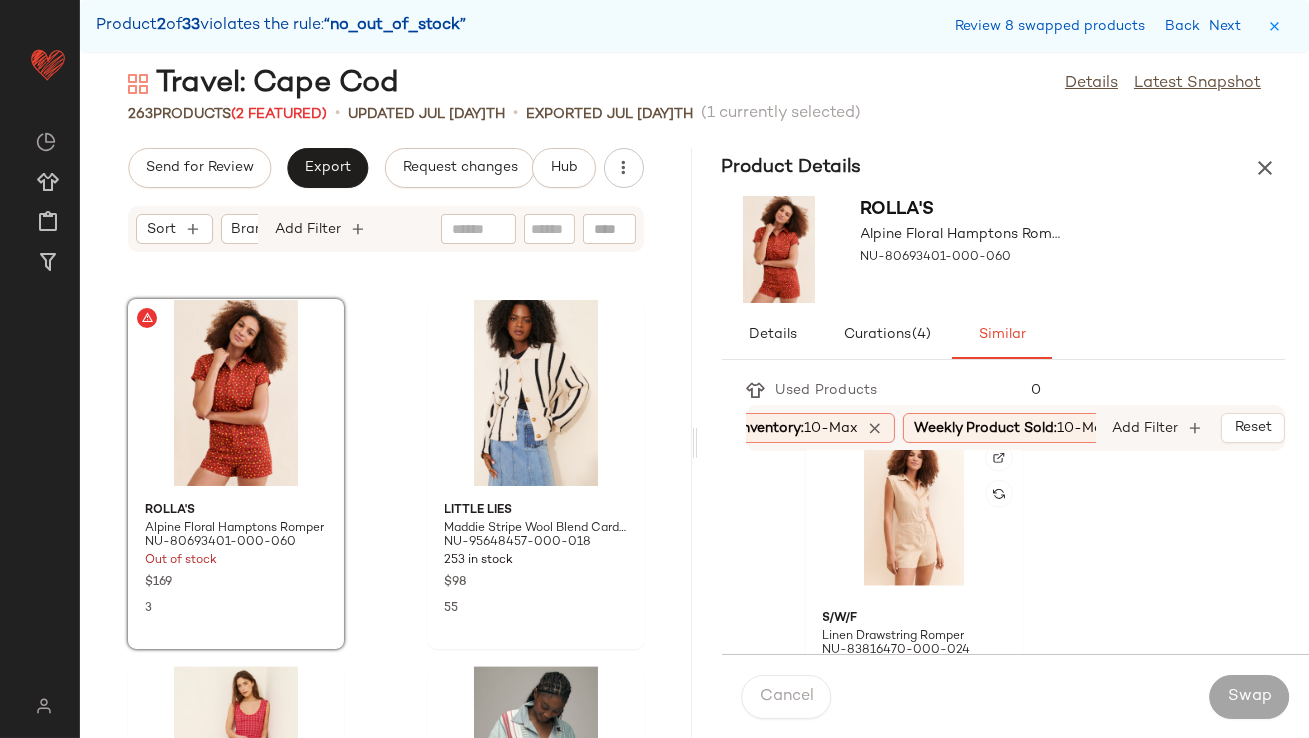 click 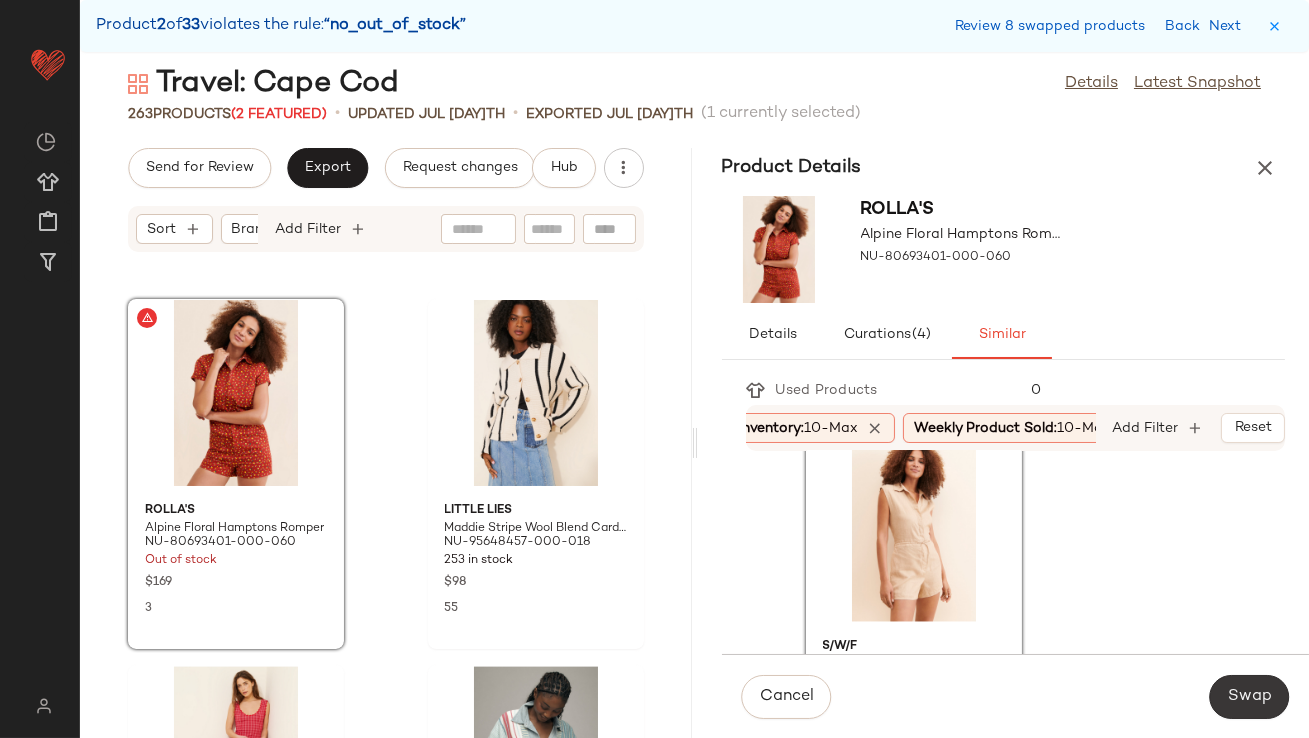 click on "Swap" 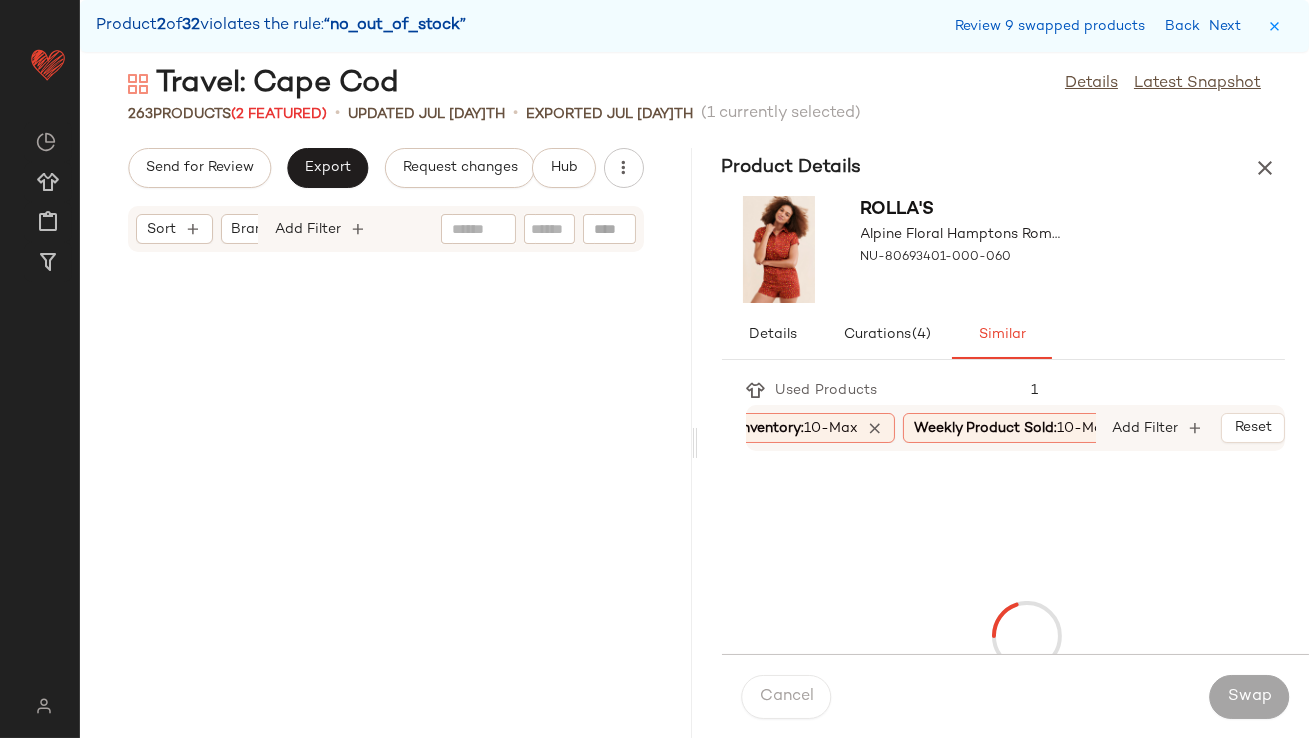 scroll, scrollTop: 11711, scrollLeft: 0, axis: vertical 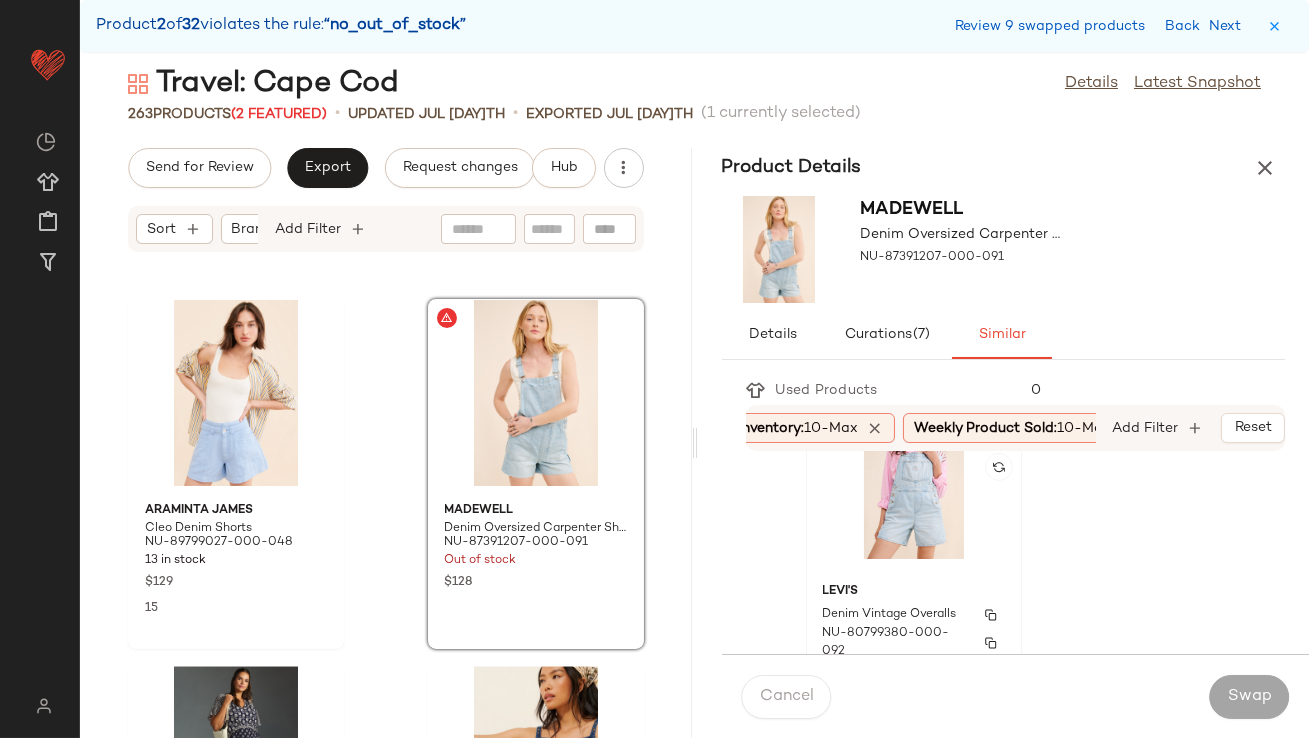 click on "Levi's Denim Vintage Overalls NU-80799380-000-092 58 in stock $98 2" 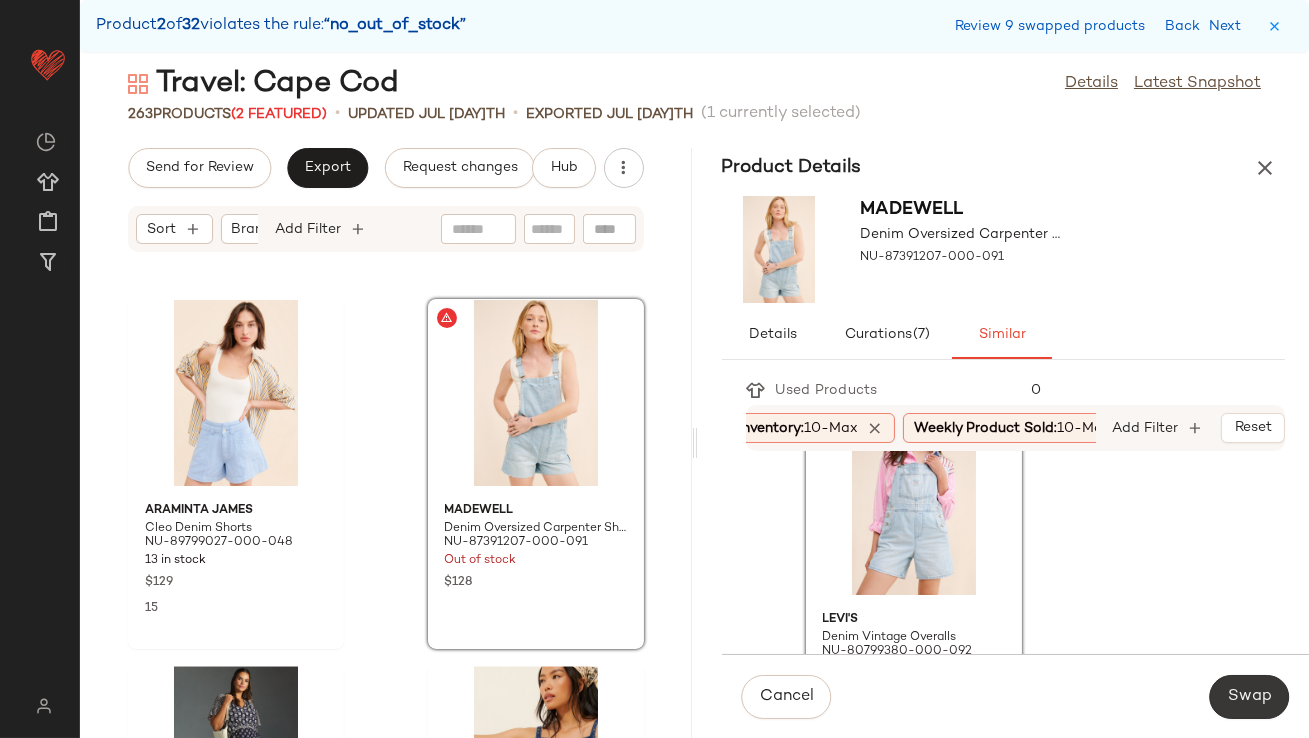 click on "Swap" 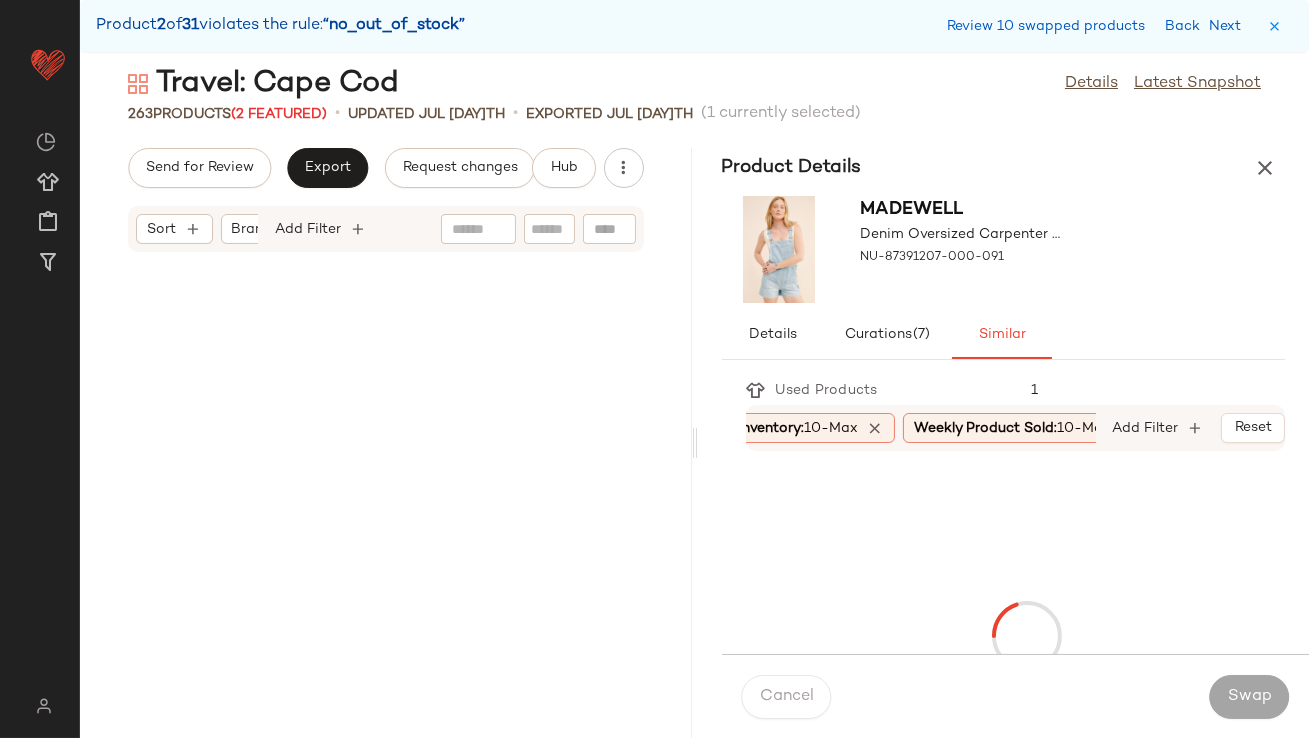 scroll, scrollTop: 13175, scrollLeft: 0, axis: vertical 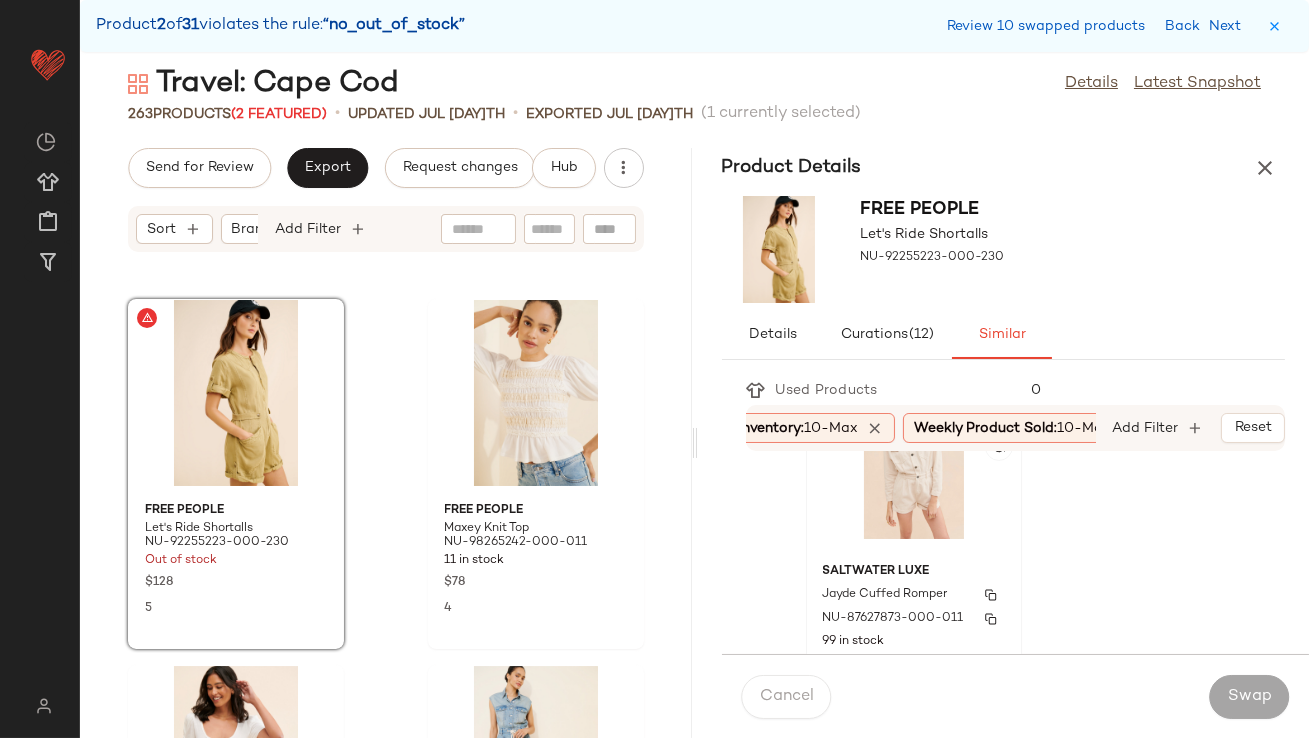 click on "Saltwater Luxe Jayde Cuffed Romper NU-87627873-000-011 99 in stock $198 6" 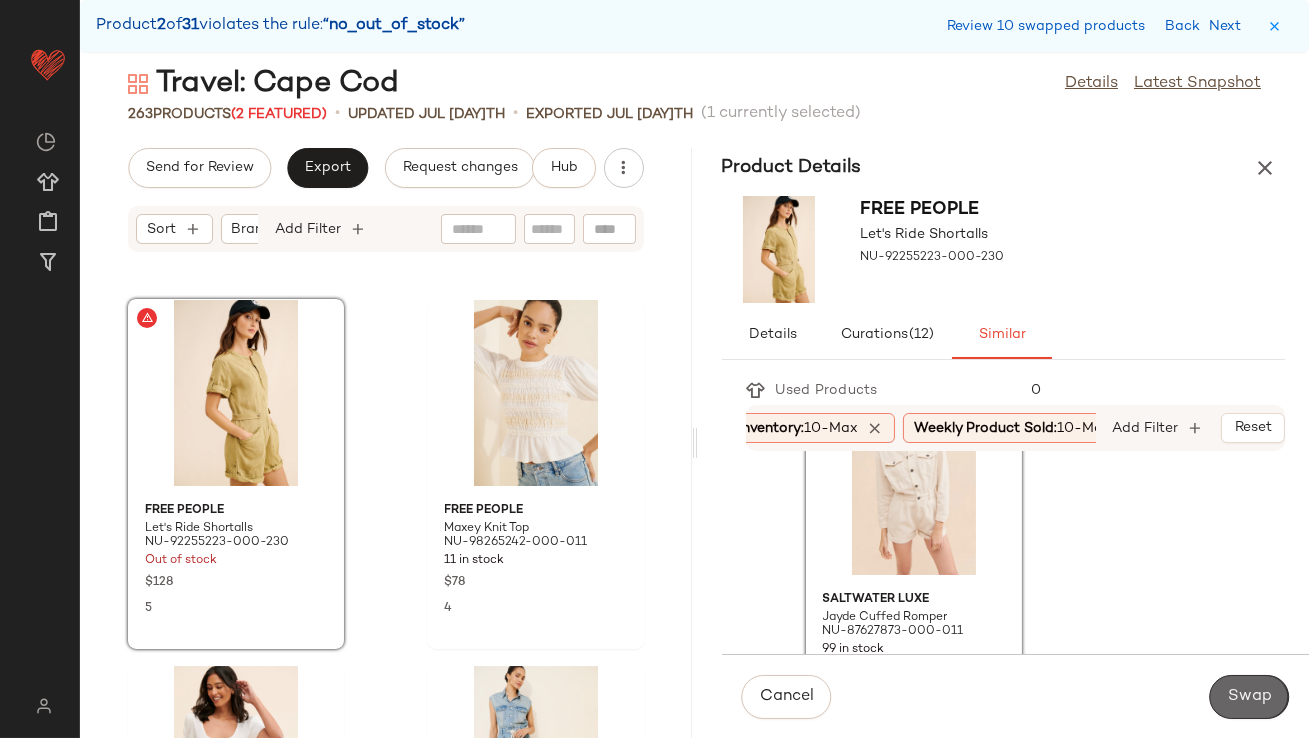 click on "Swap" 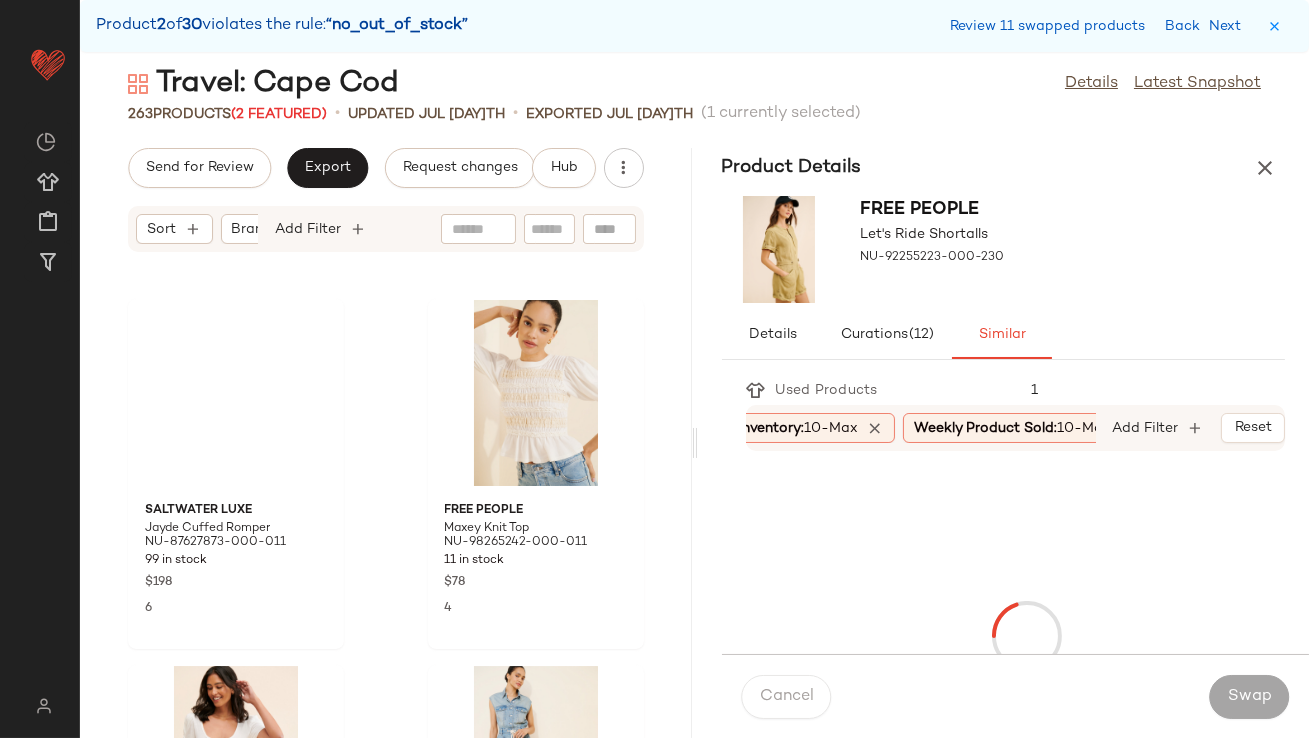 scroll, scrollTop: 14274, scrollLeft: 0, axis: vertical 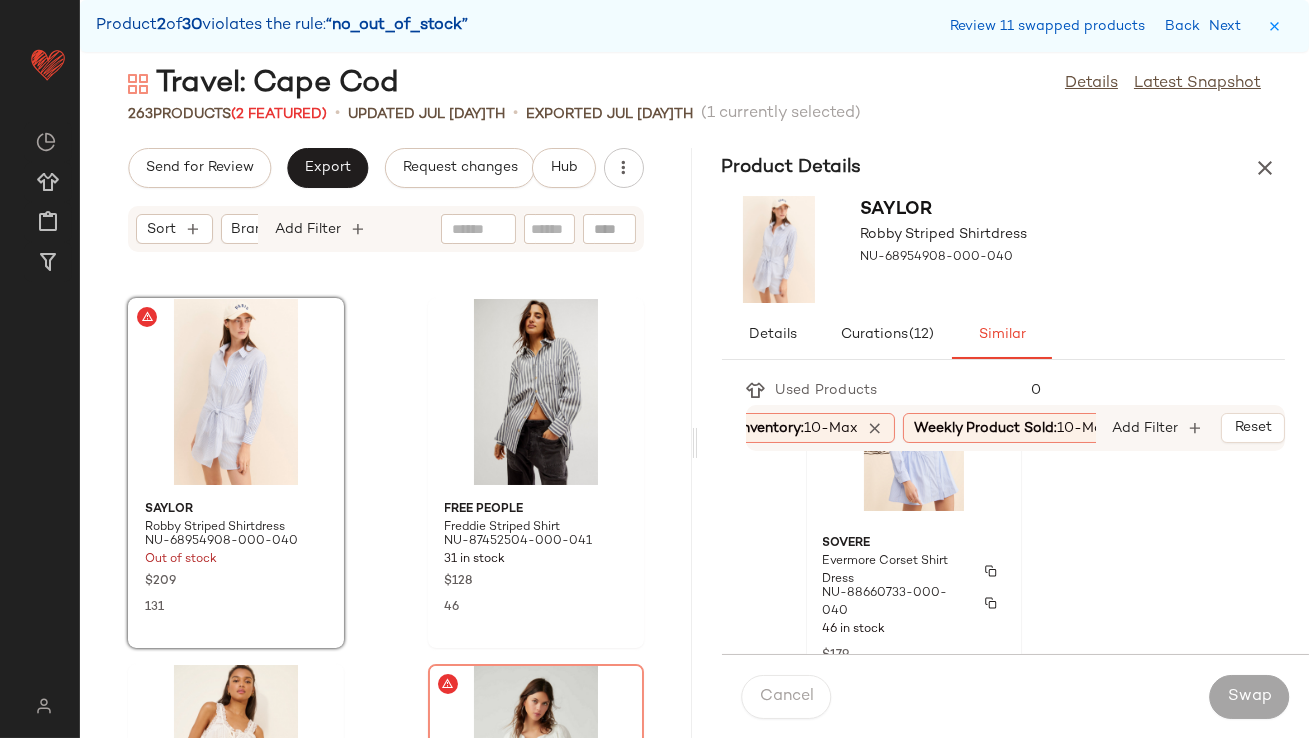 click on "Sovere" at bounding box center [914, 544] 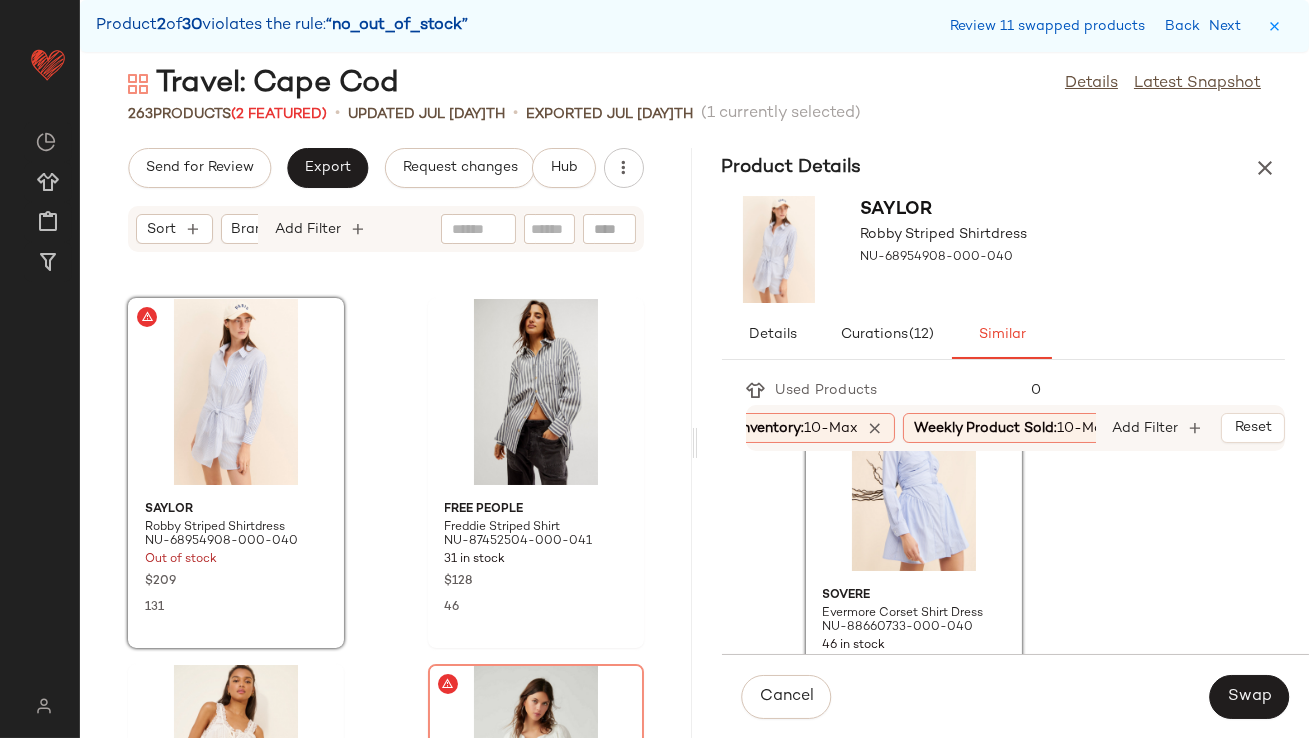 scroll, scrollTop: 72, scrollLeft: 0, axis: vertical 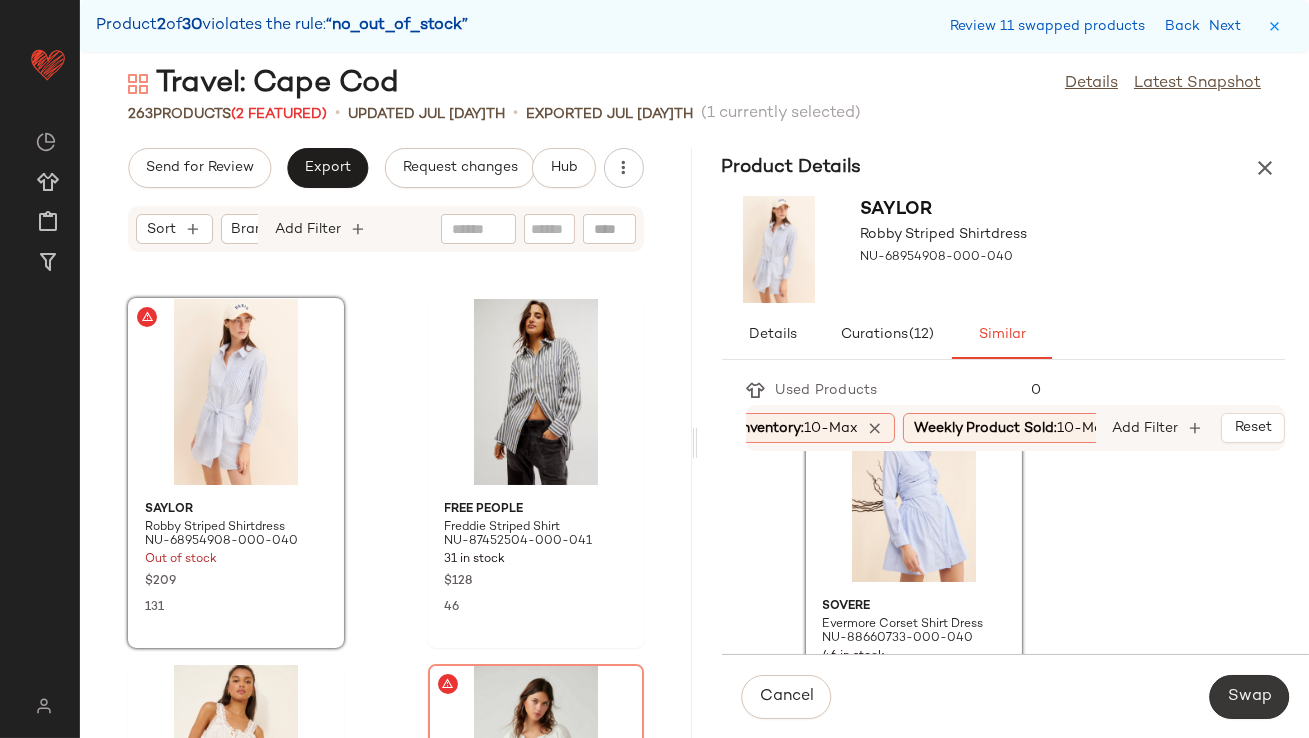 click on "Swap" at bounding box center (1249, 697) 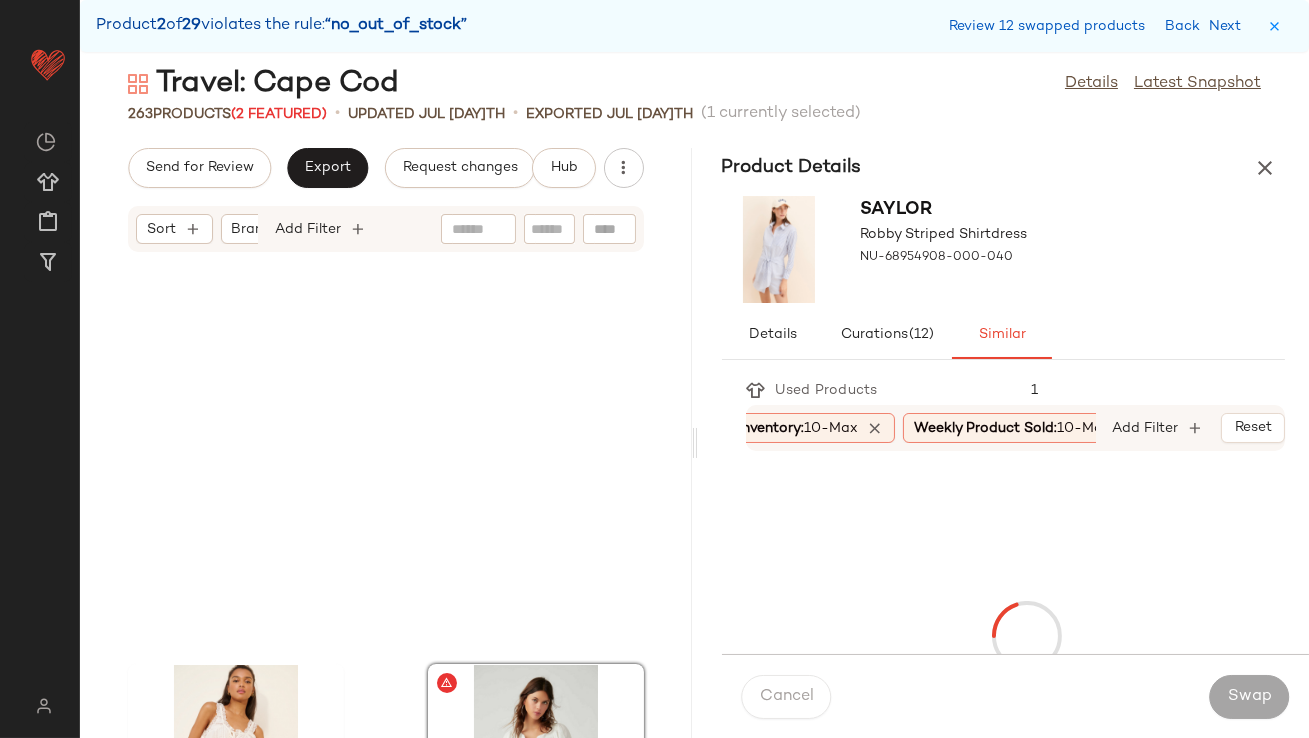 scroll, scrollTop: 14640, scrollLeft: 0, axis: vertical 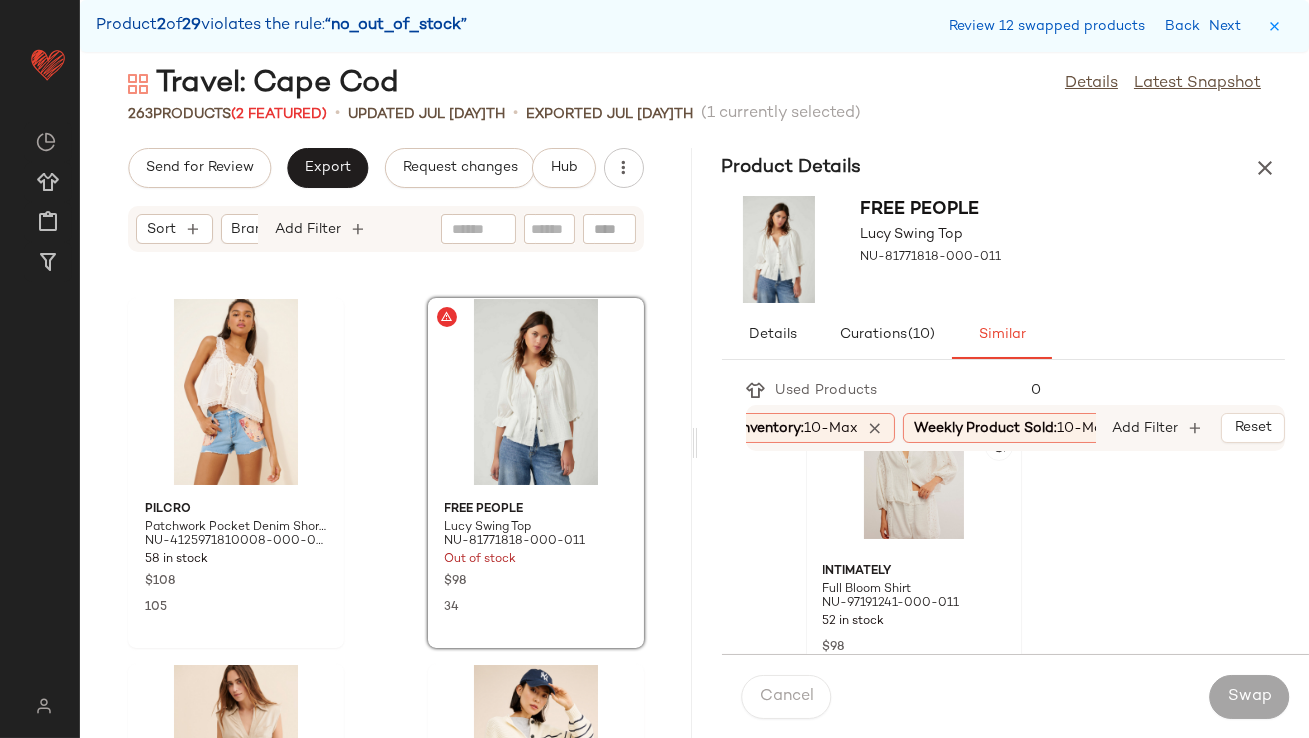 click 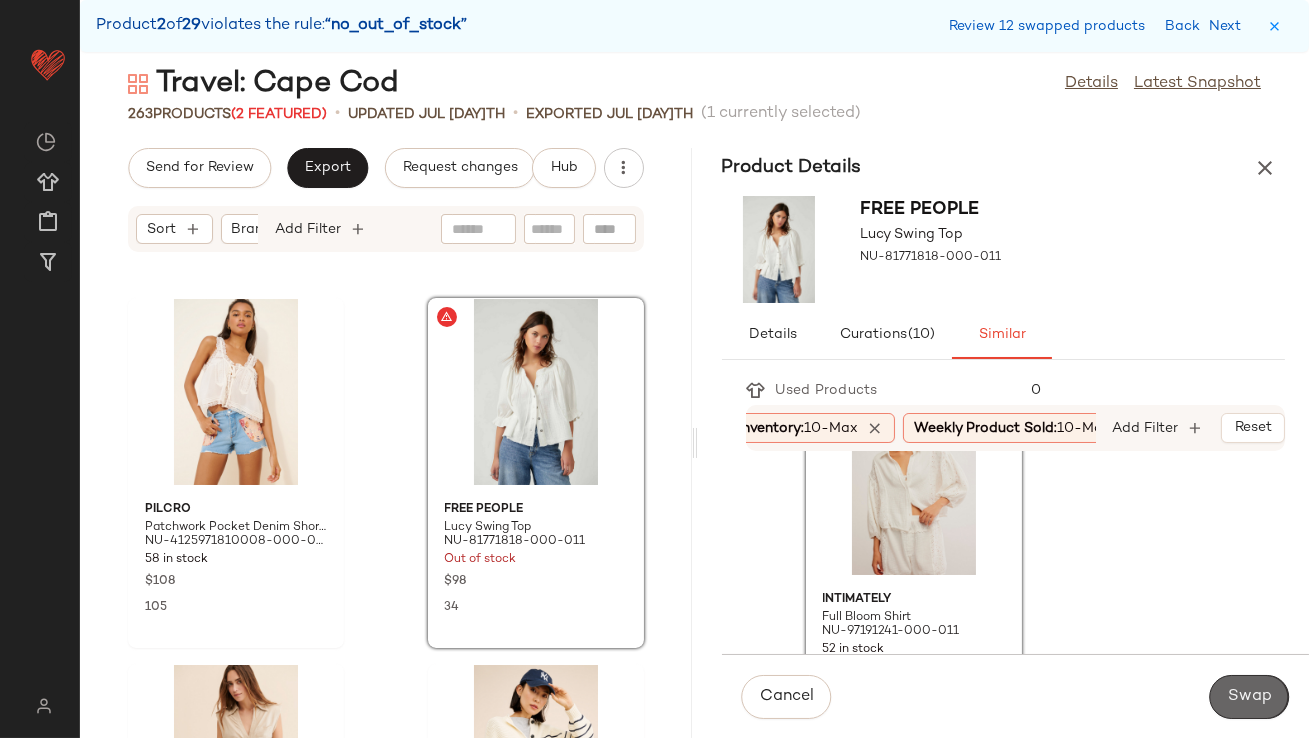 click on "Swap" at bounding box center [1249, 697] 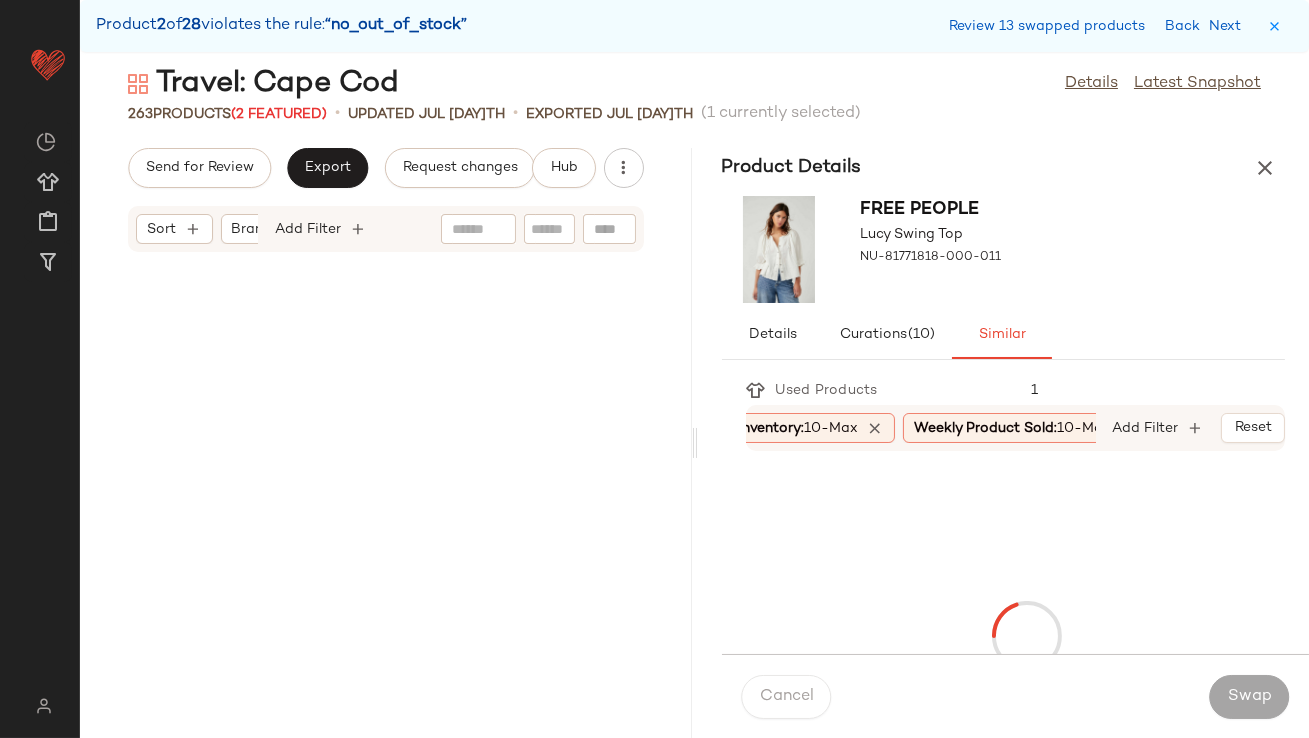 scroll, scrollTop: 16835, scrollLeft: 0, axis: vertical 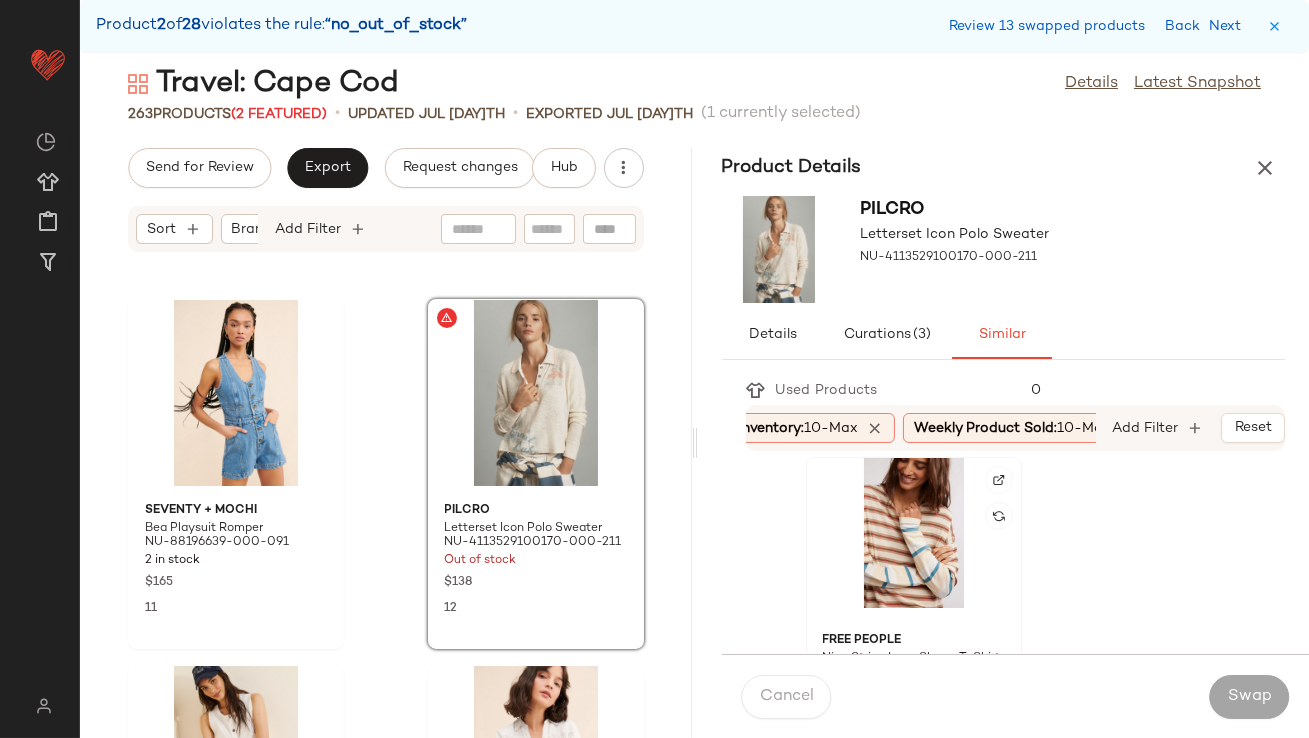 click 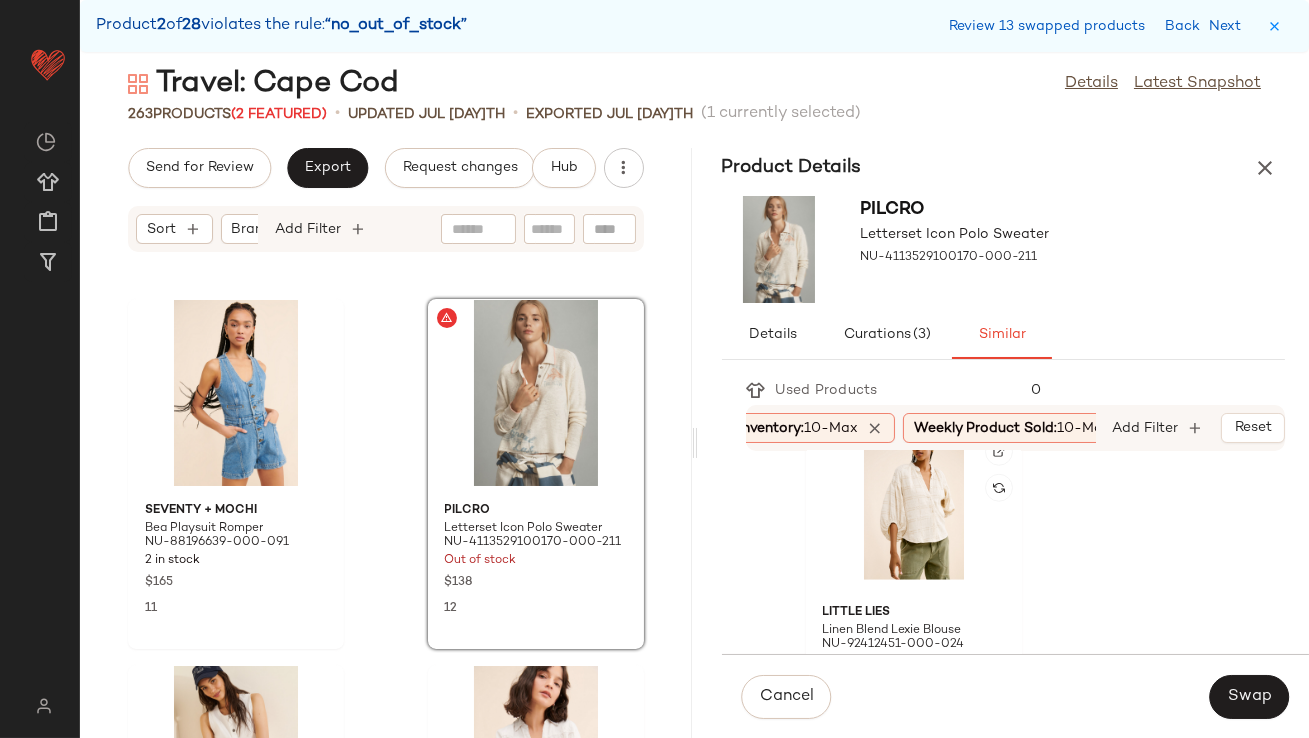 scroll, scrollTop: 3700, scrollLeft: 0, axis: vertical 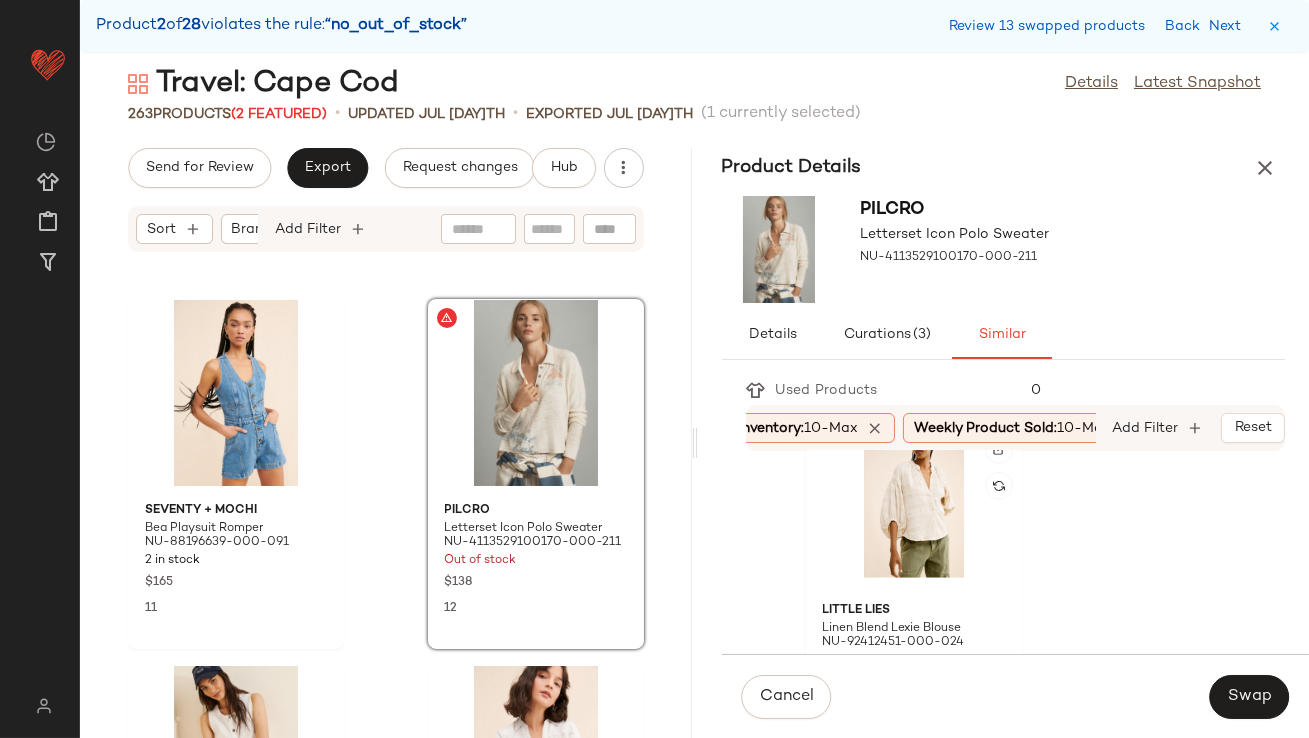 click 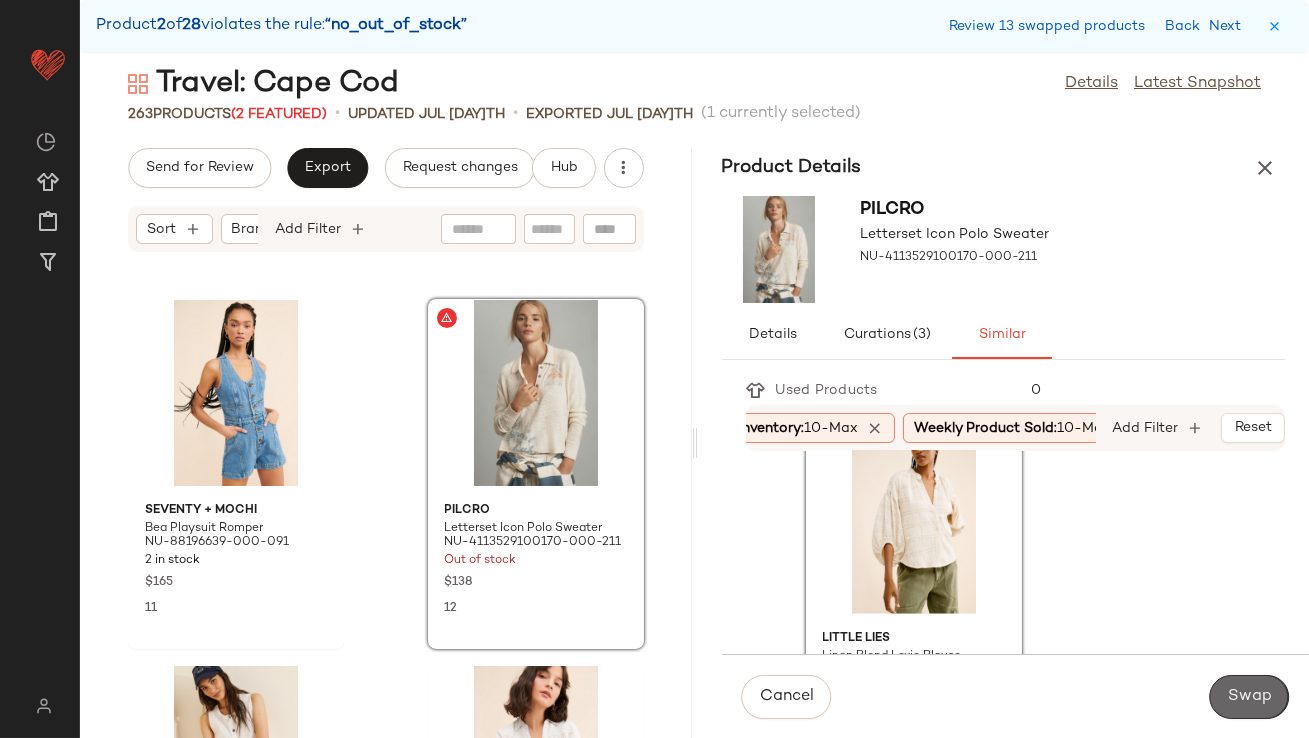 click on "Swap" at bounding box center (1249, 697) 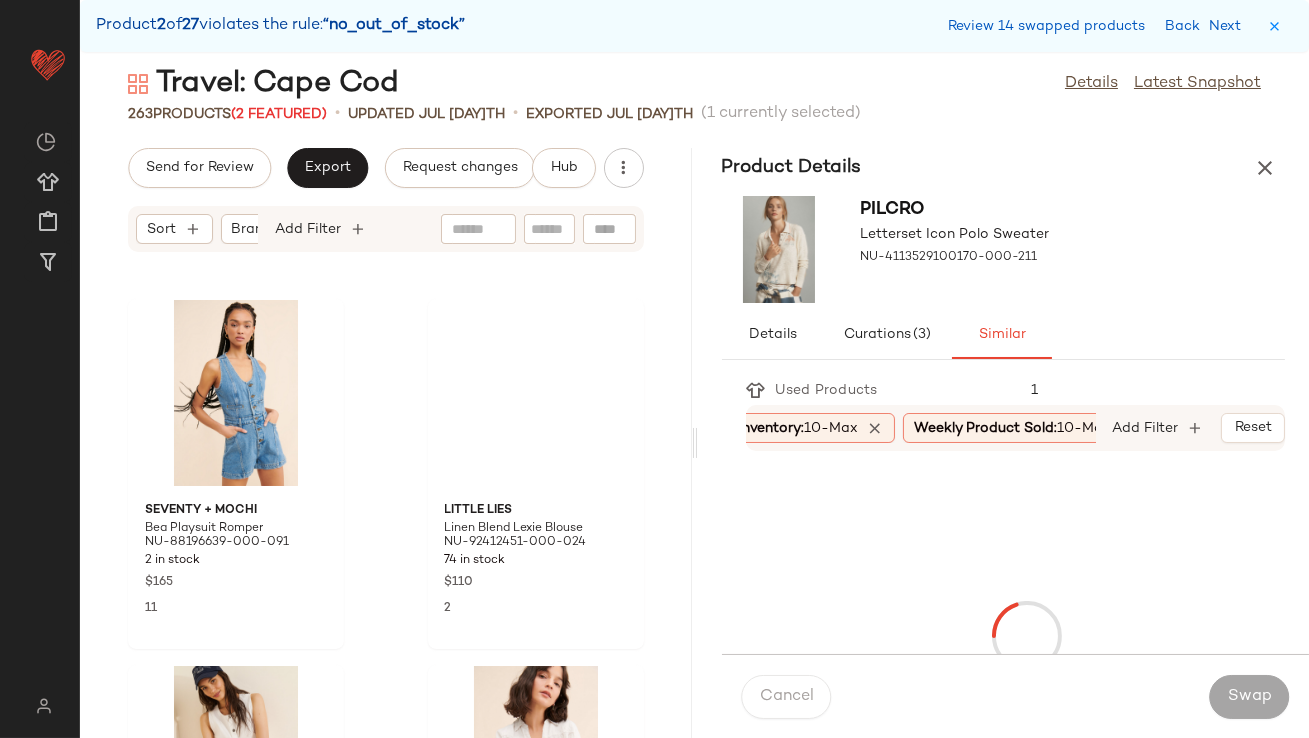 scroll, scrollTop: 19031, scrollLeft: 0, axis: vertical 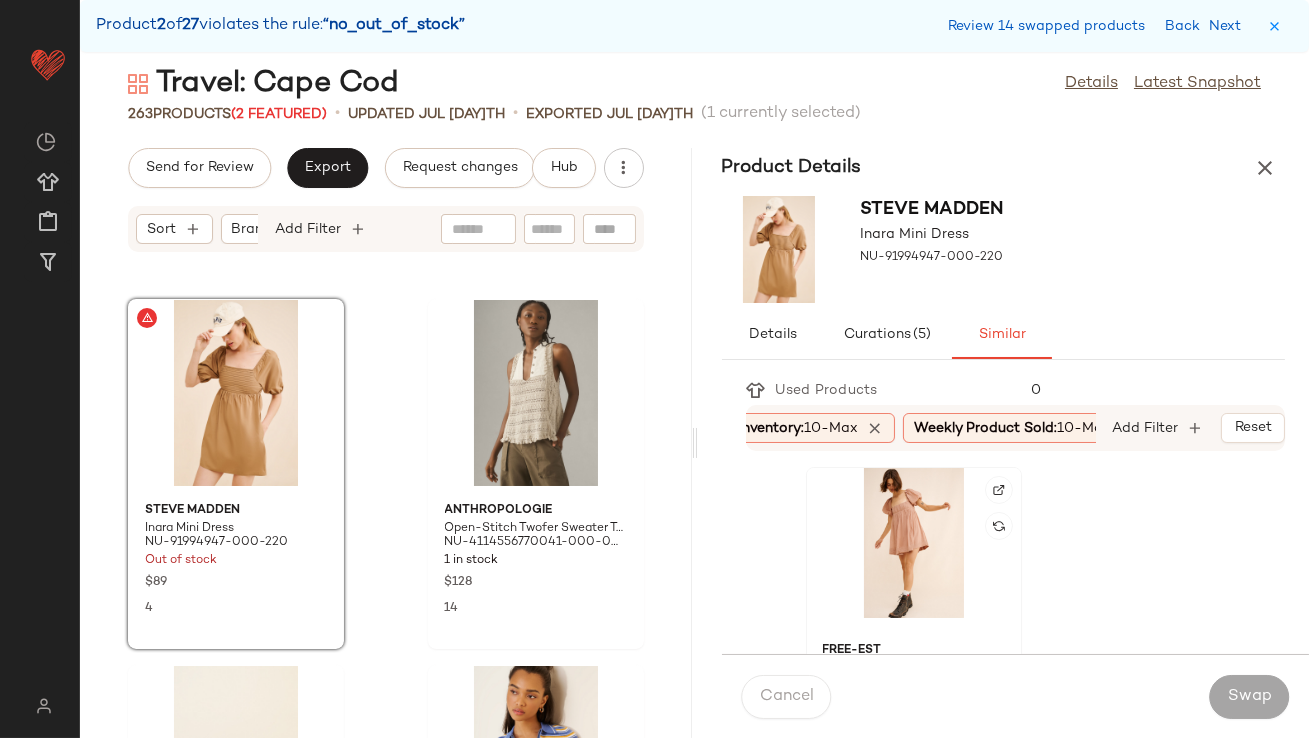 click 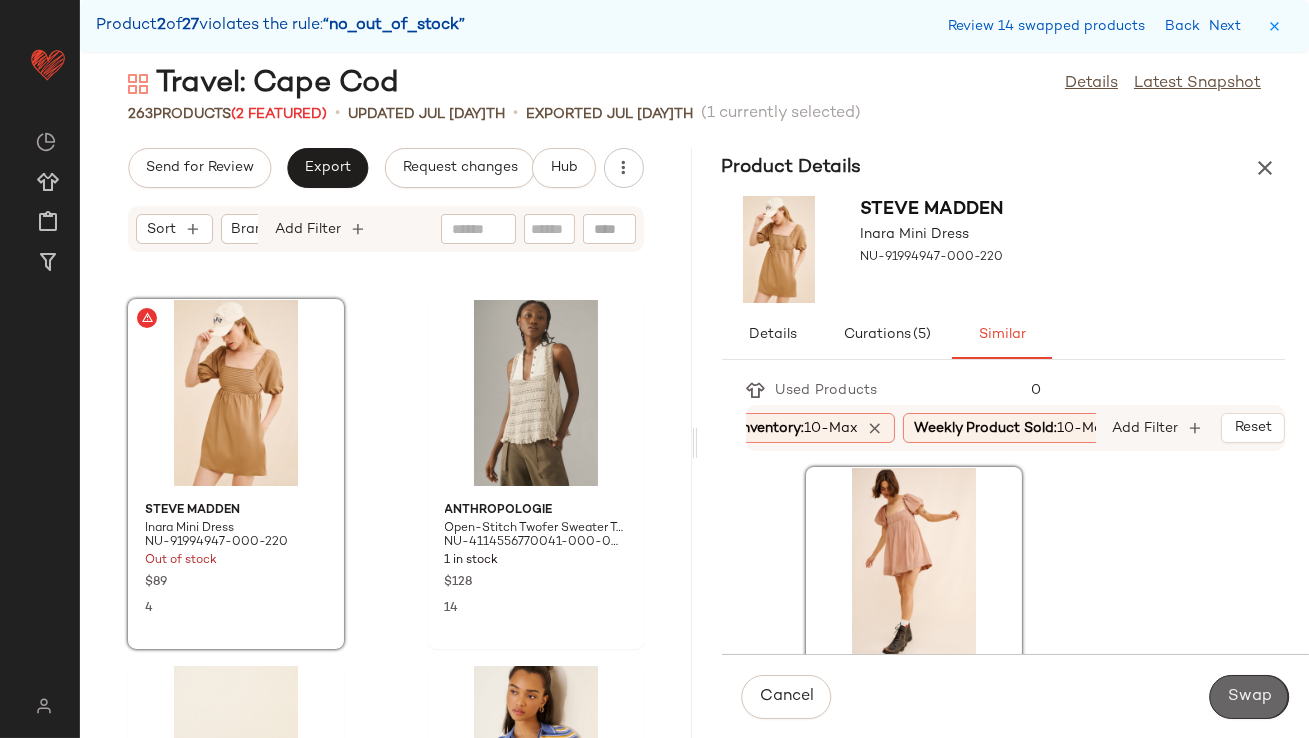 click on "Swap" at bounding box center (1249, 697) 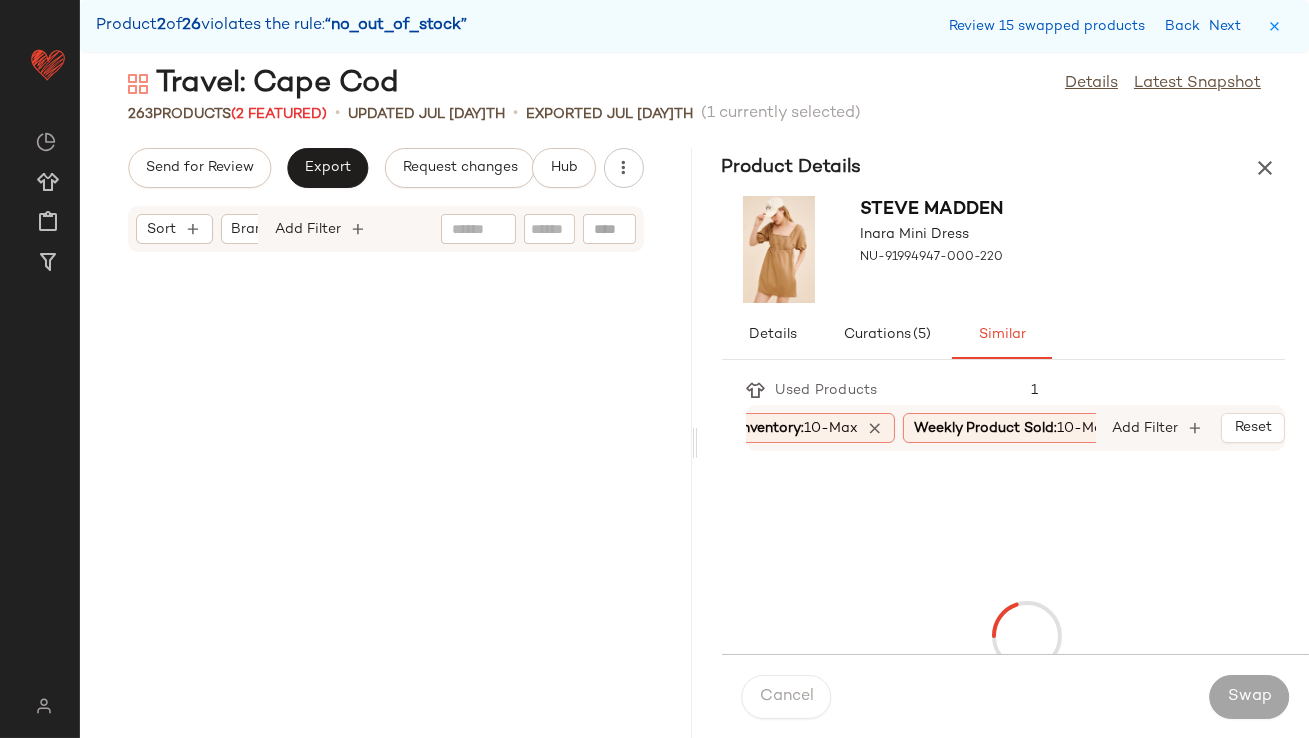 scroll, scrollTop: 19764, scrollLeft: 0, axis: vertical 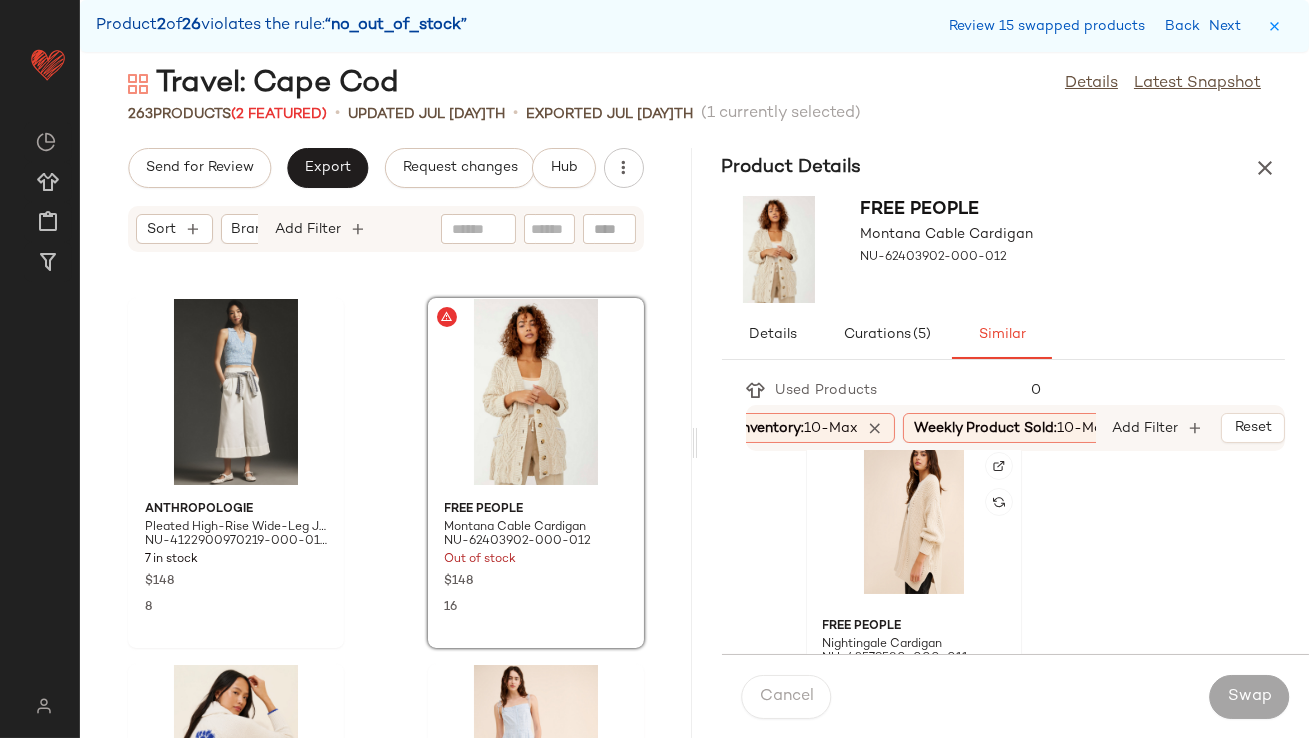 click 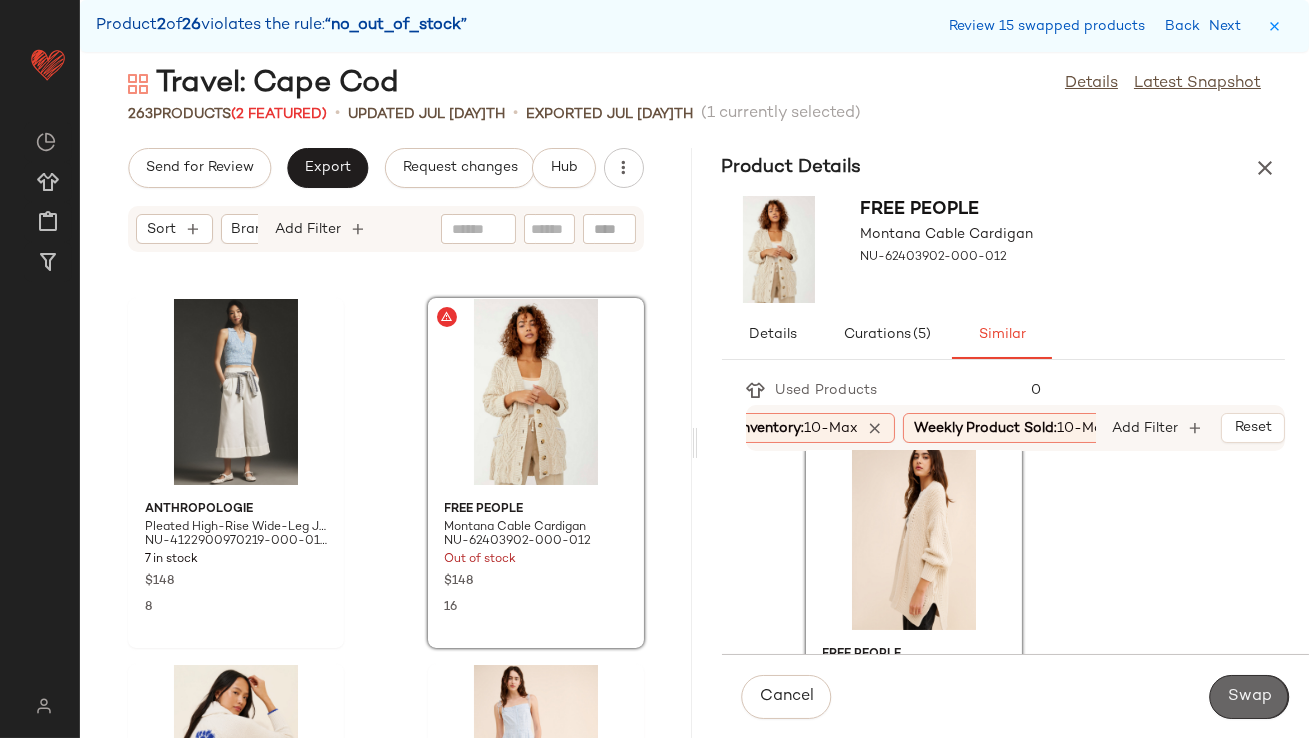 click on "Swap" 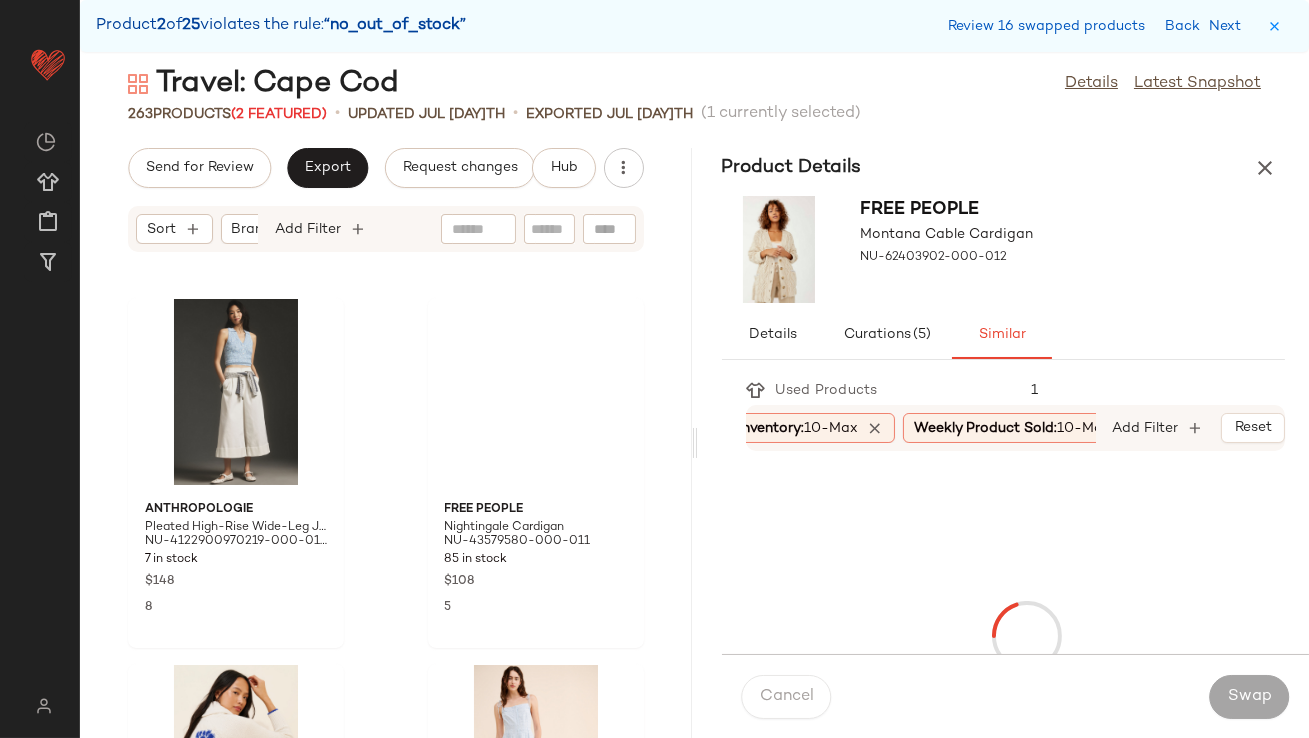 scroll, scrollTop: 21594, scrollLeft: 0, axis: vertical 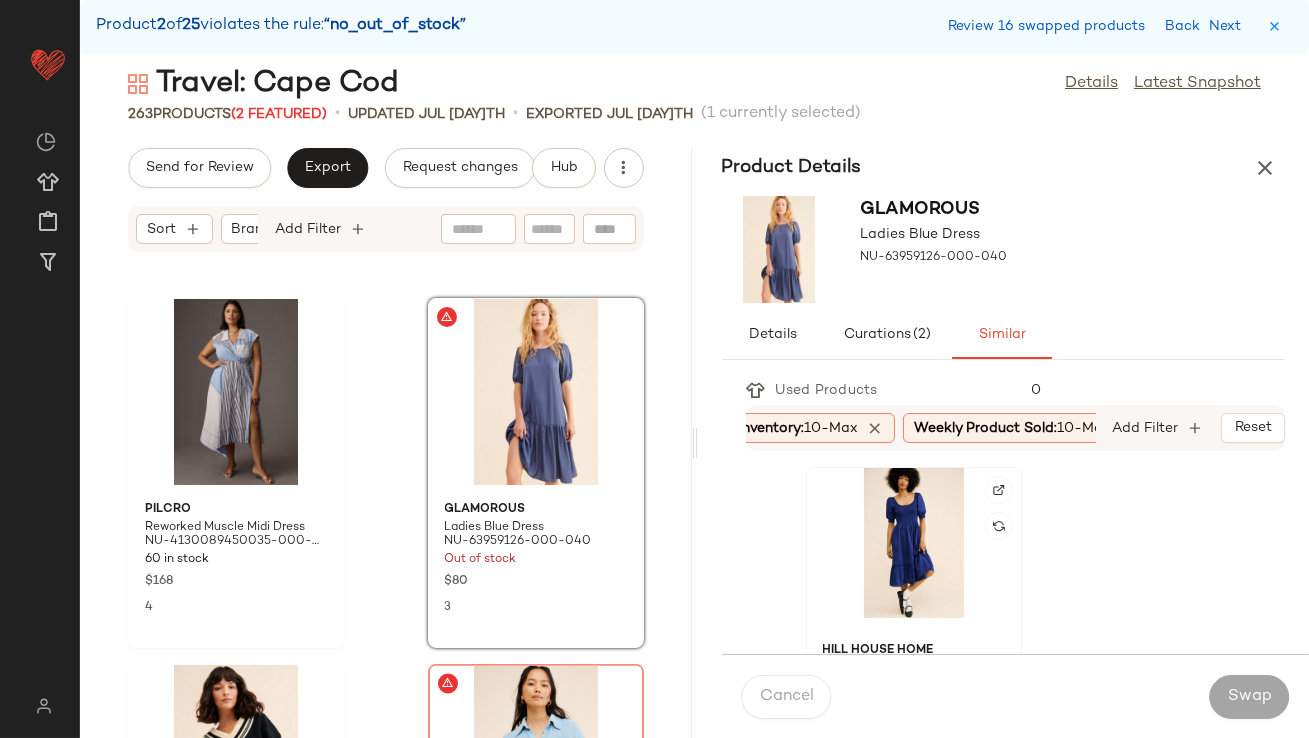 click 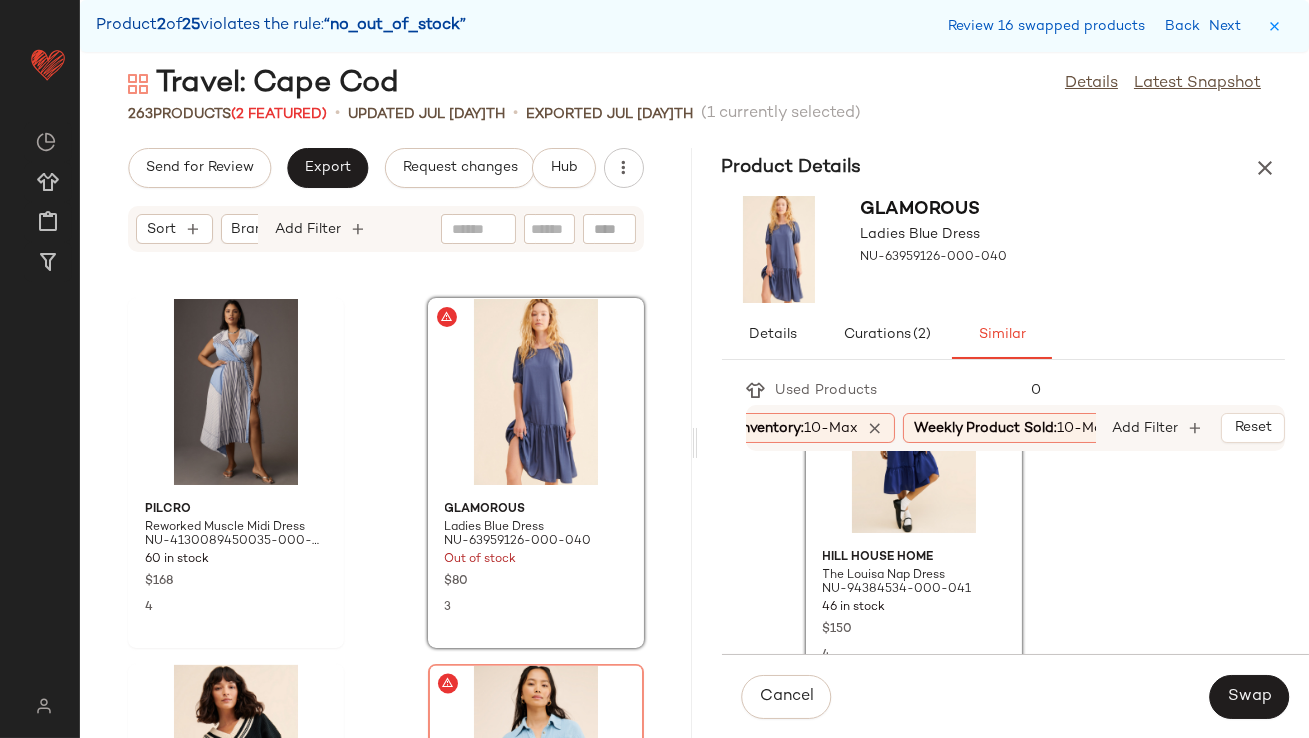 scroll, scrollTop: 123, scrollLeft: 0, axis: vertical 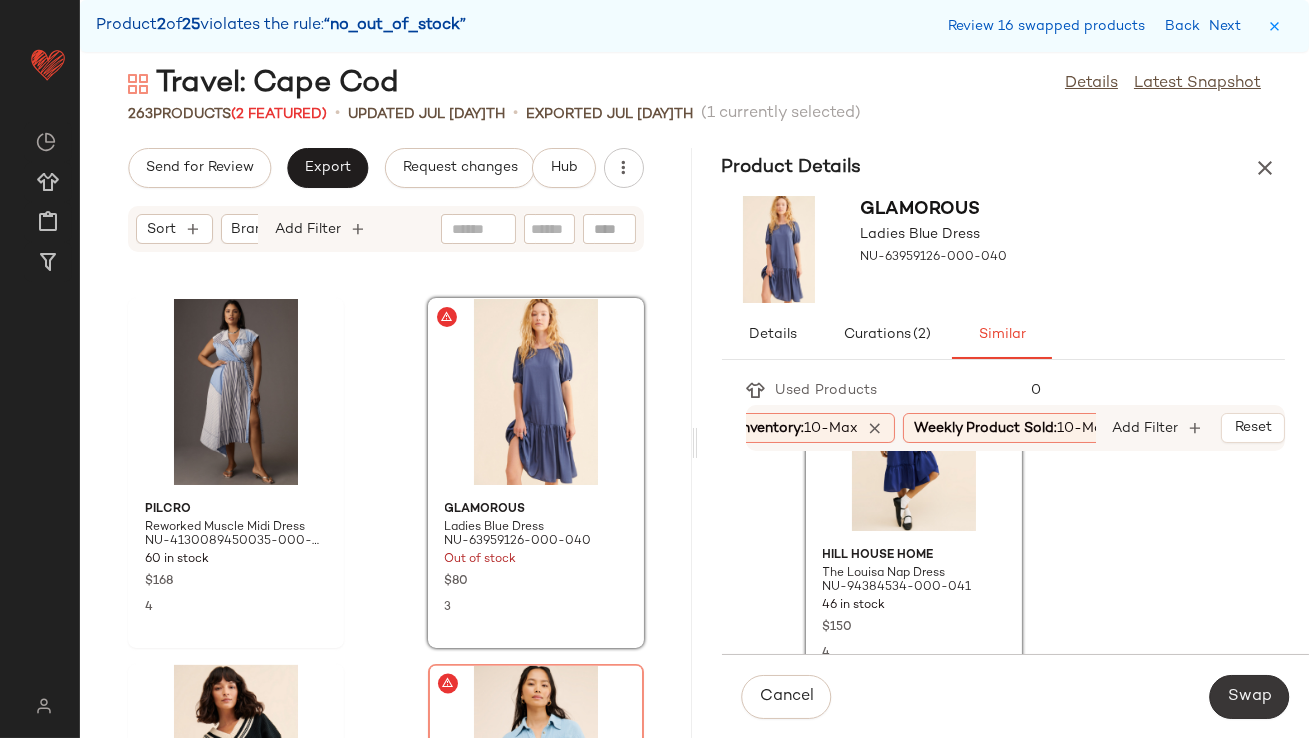 click on "Swap" 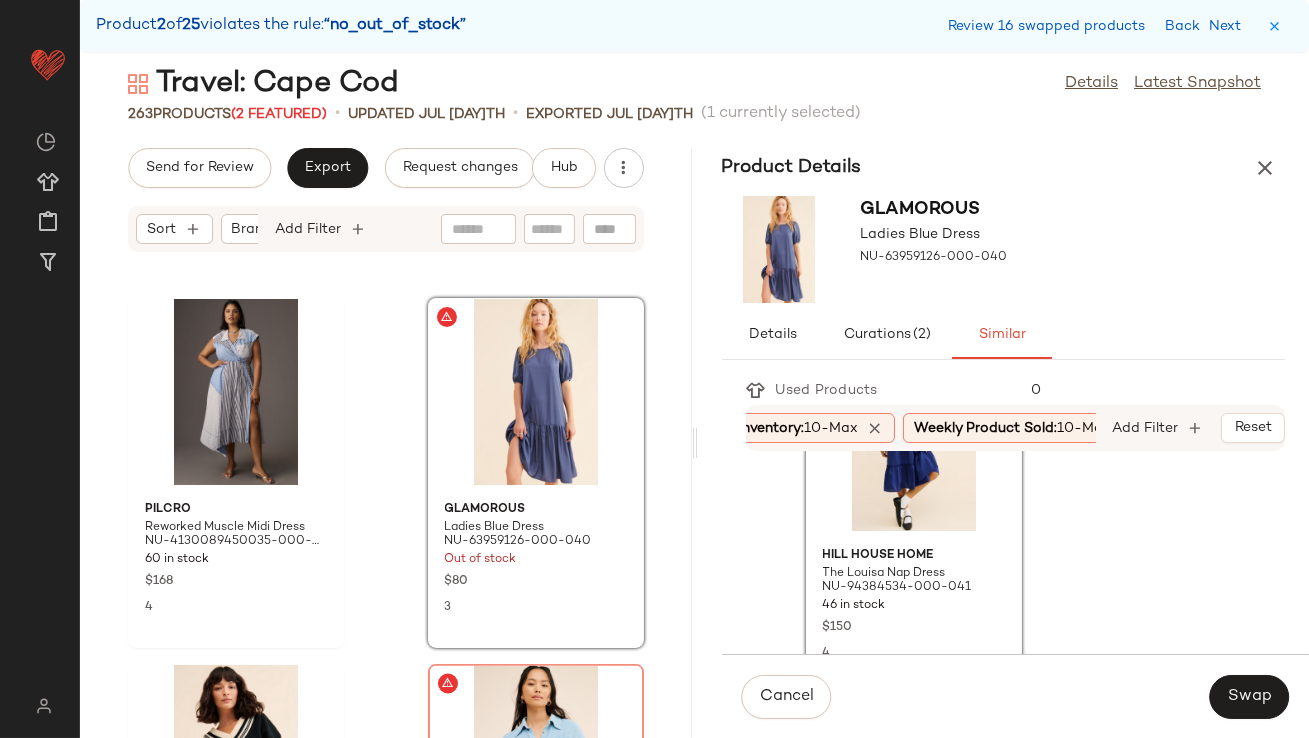 scroll, scrollTop: 21960, scrollLeft: 0, axis: vertical 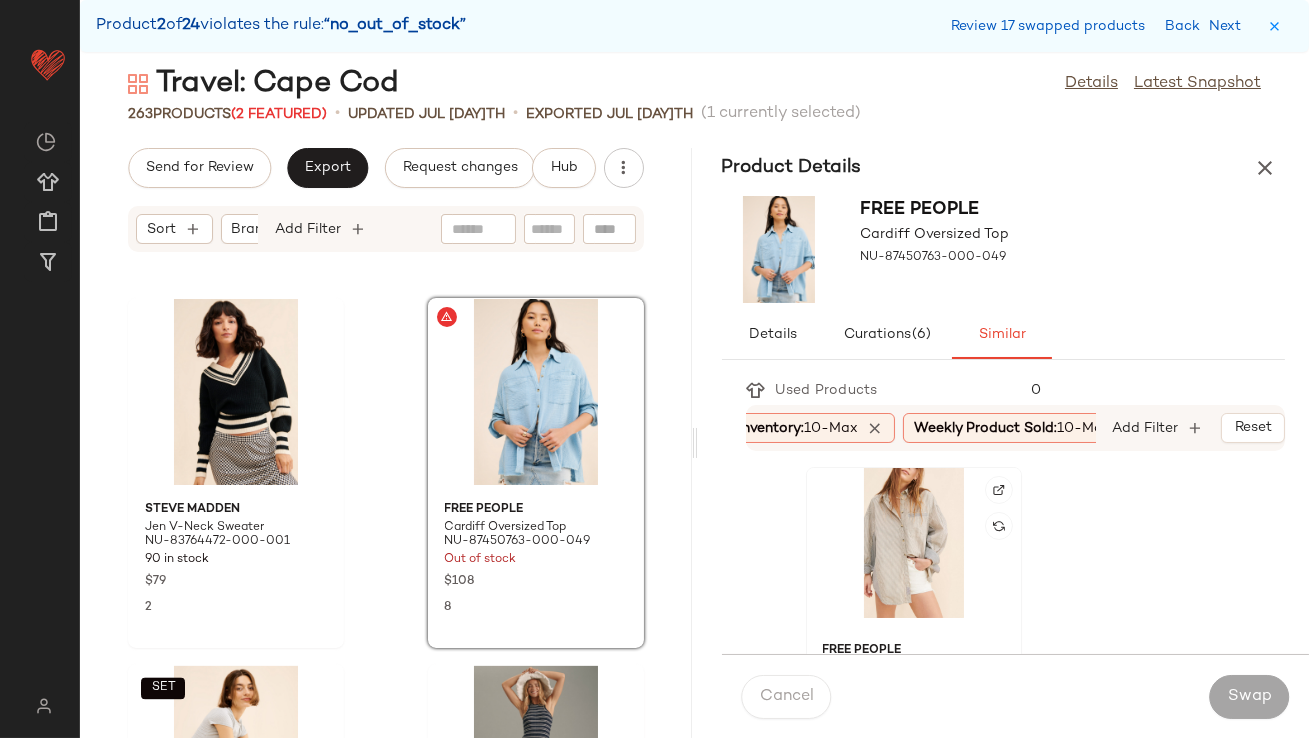 click 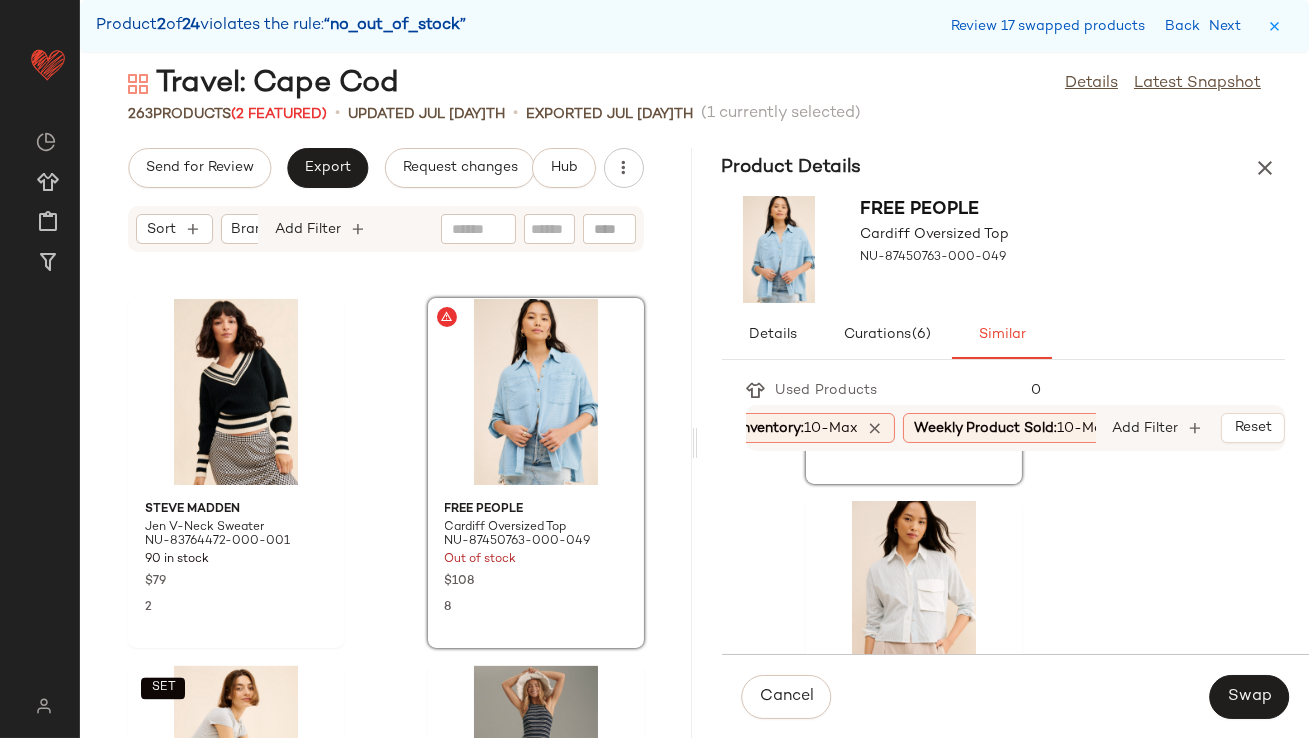 scroll, scrollTop: 338, scrollLeft: 0, axis: vertical 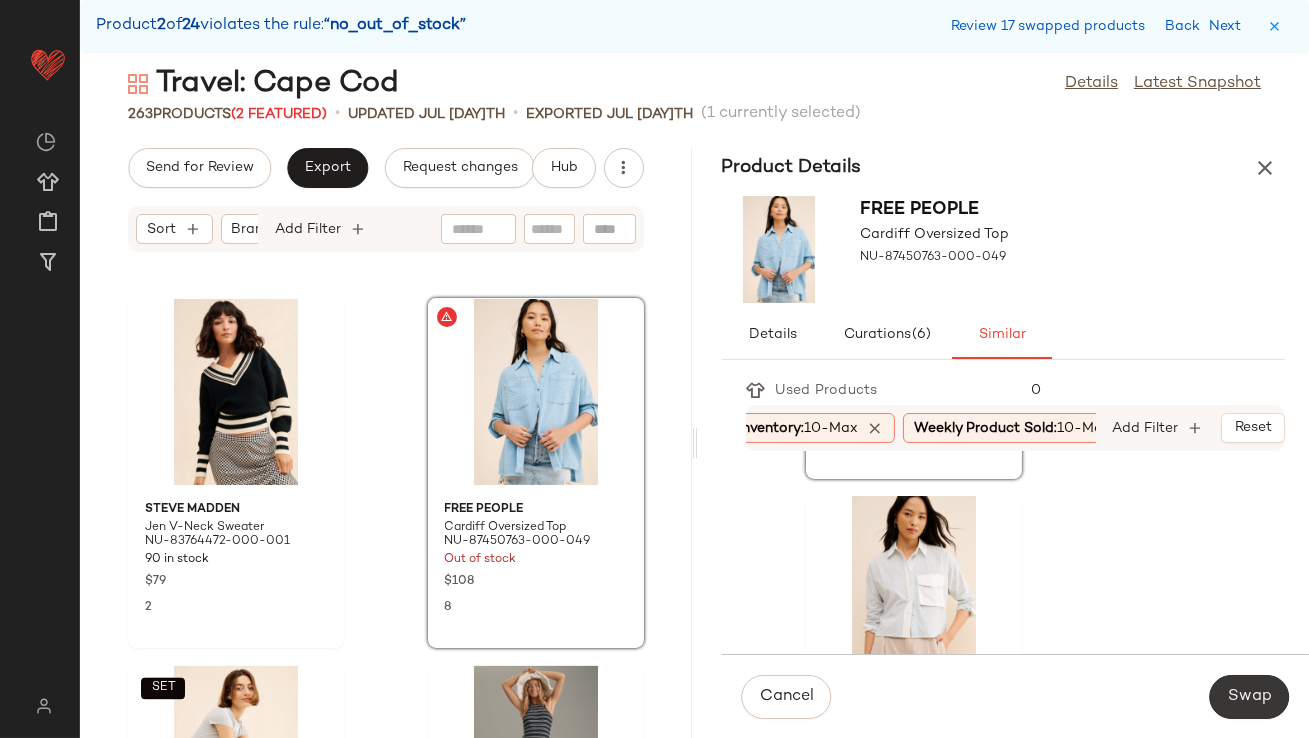 click on "Swap" 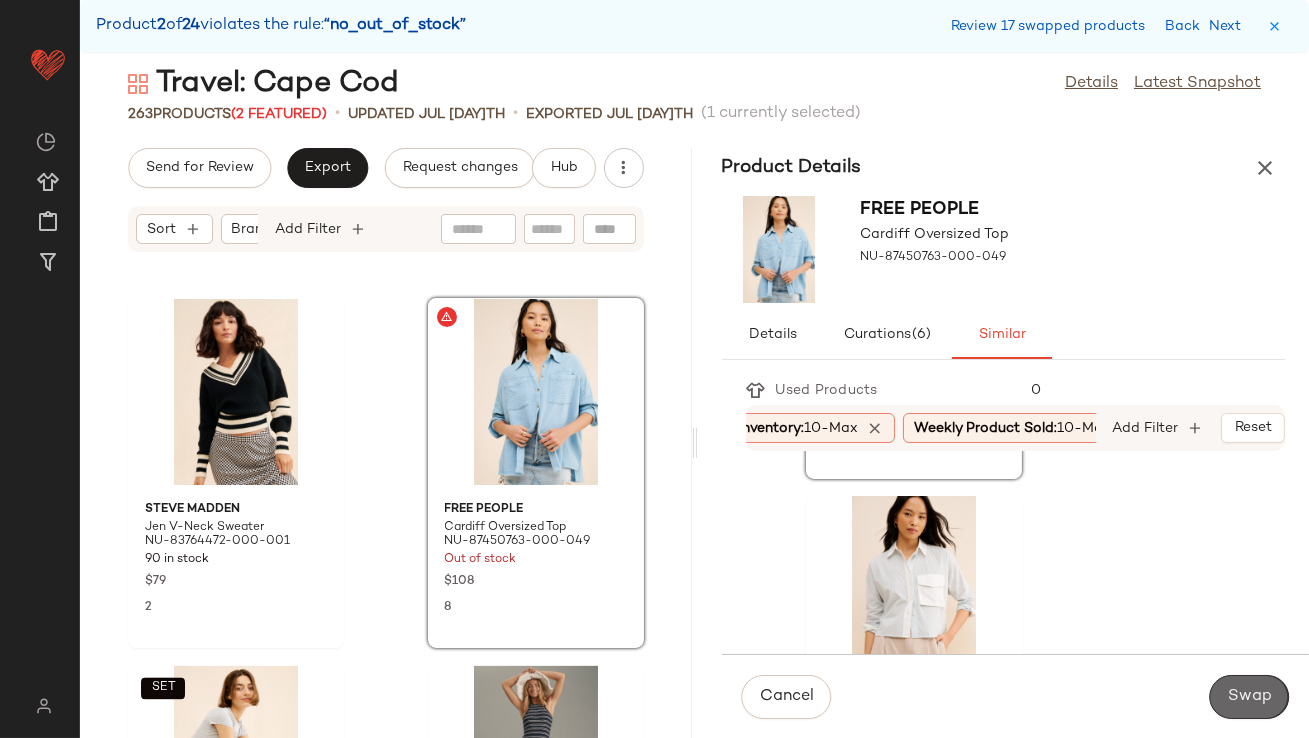 scroll, scrollTop: 23058, scrollLeft: 0, axis: vertical 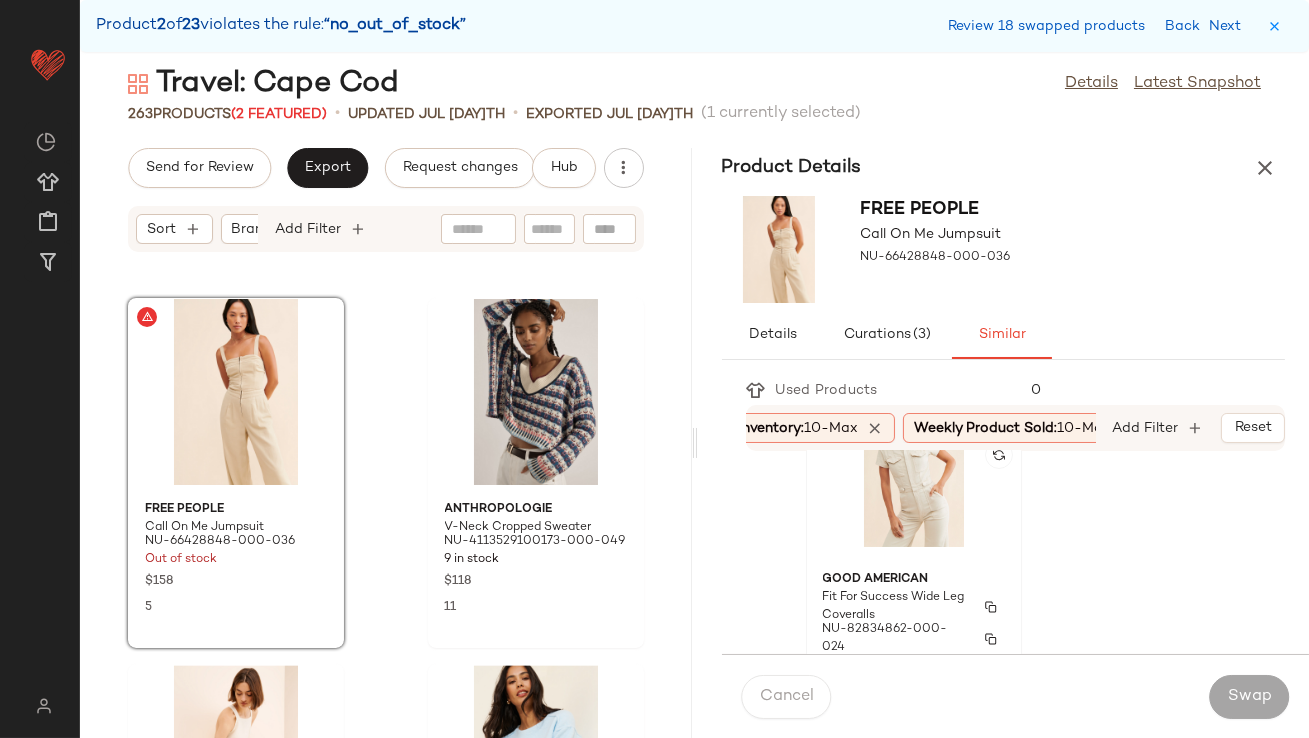 click on "Good American Fit For Success Wide Leg Coveralls NU-82834862-000-024 18 in stock $189 3" 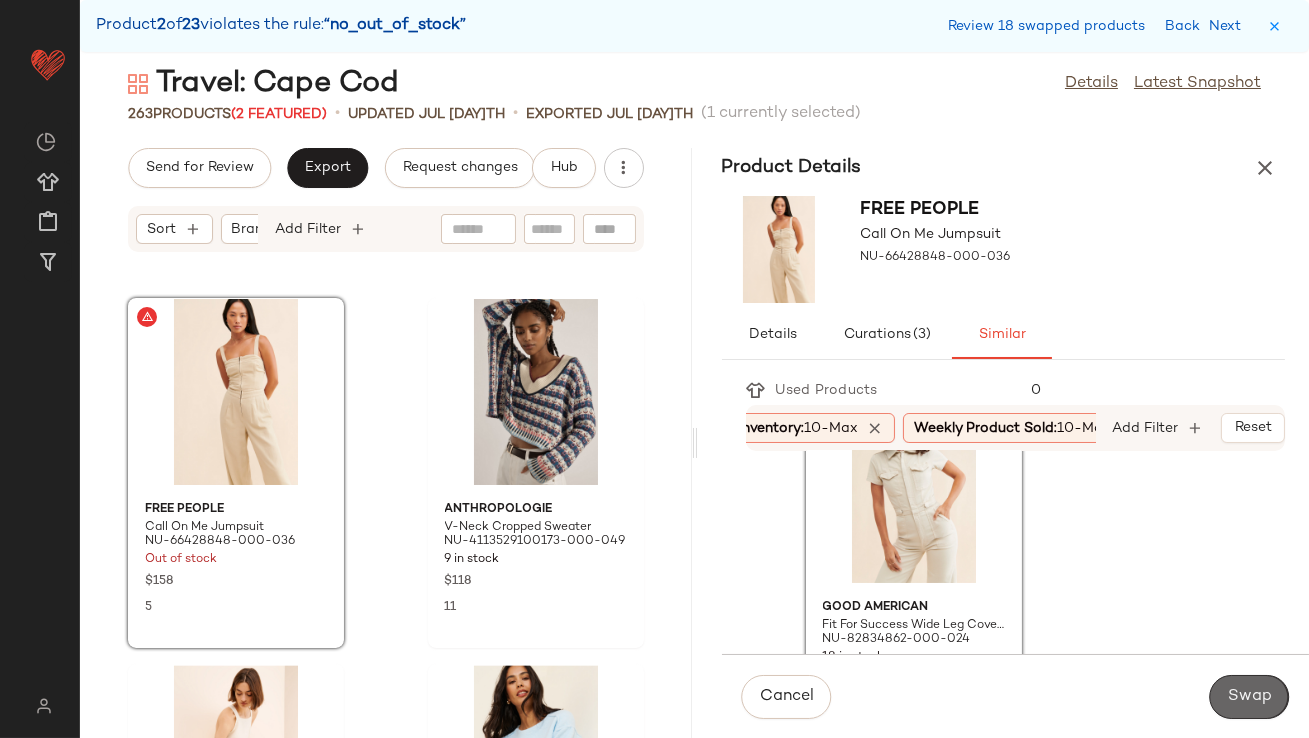 click on "Swap" 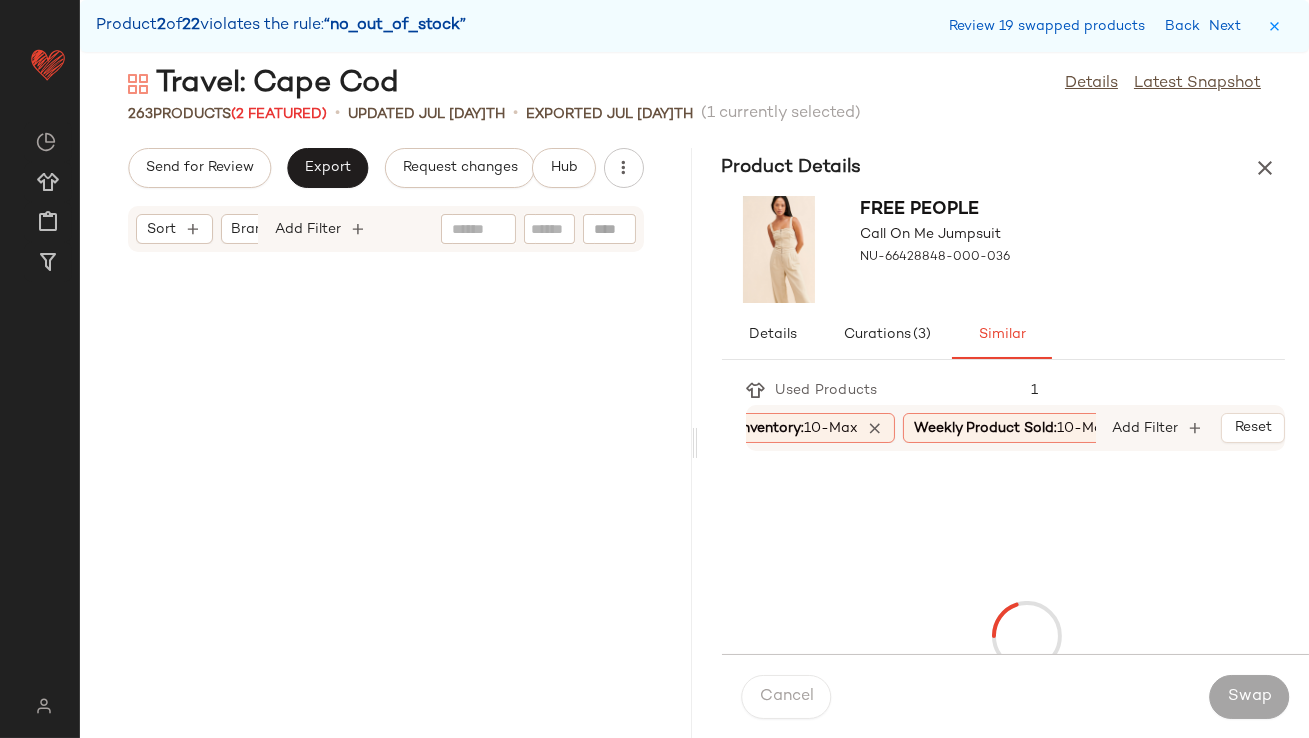 scroll, scrollTop: 25620, scrollLeft: 0, axis: vertical 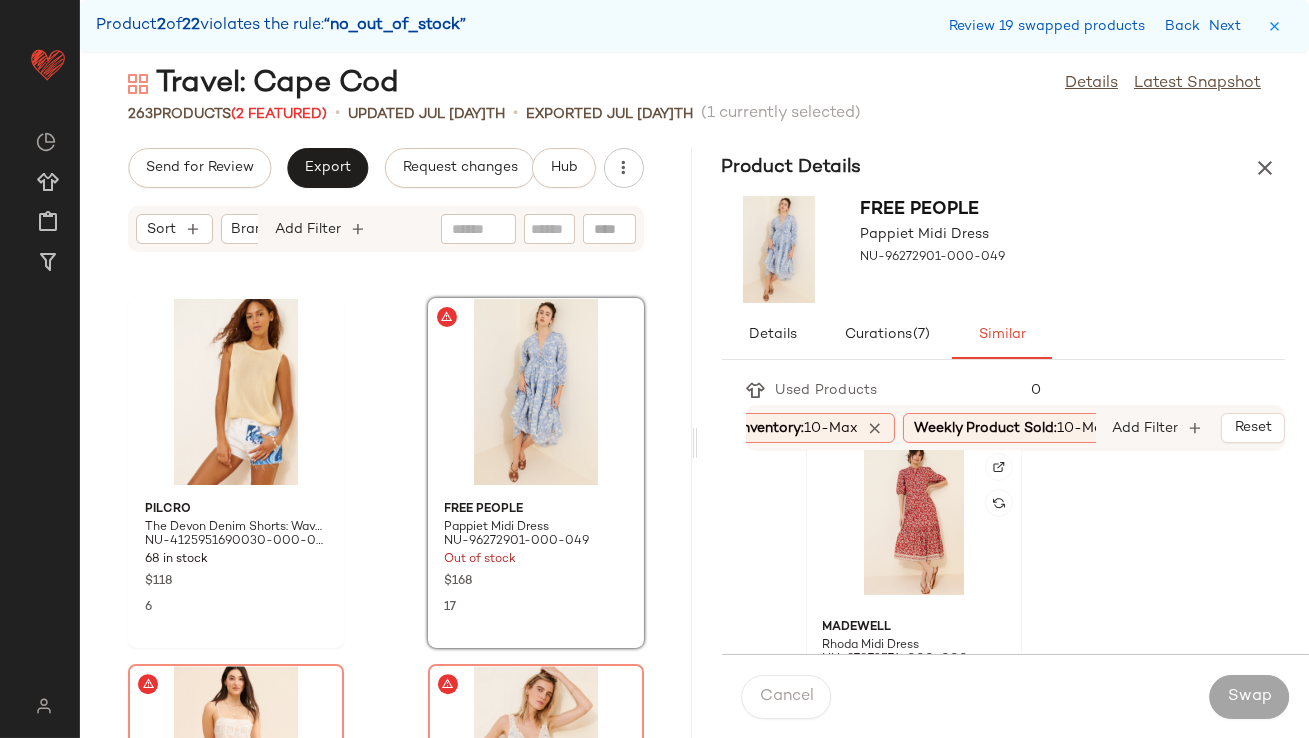 click 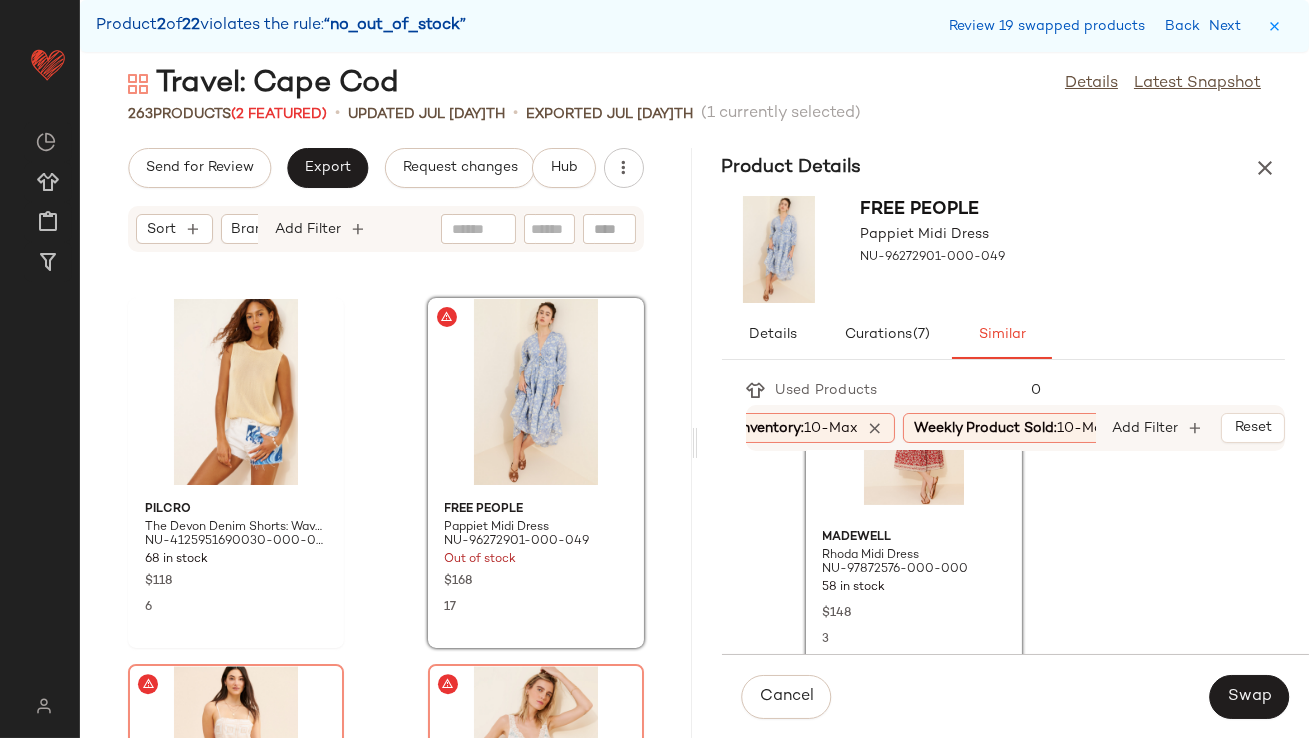 scroll, scrollTop: 1224, scrollLeft: 0, axis: vertical 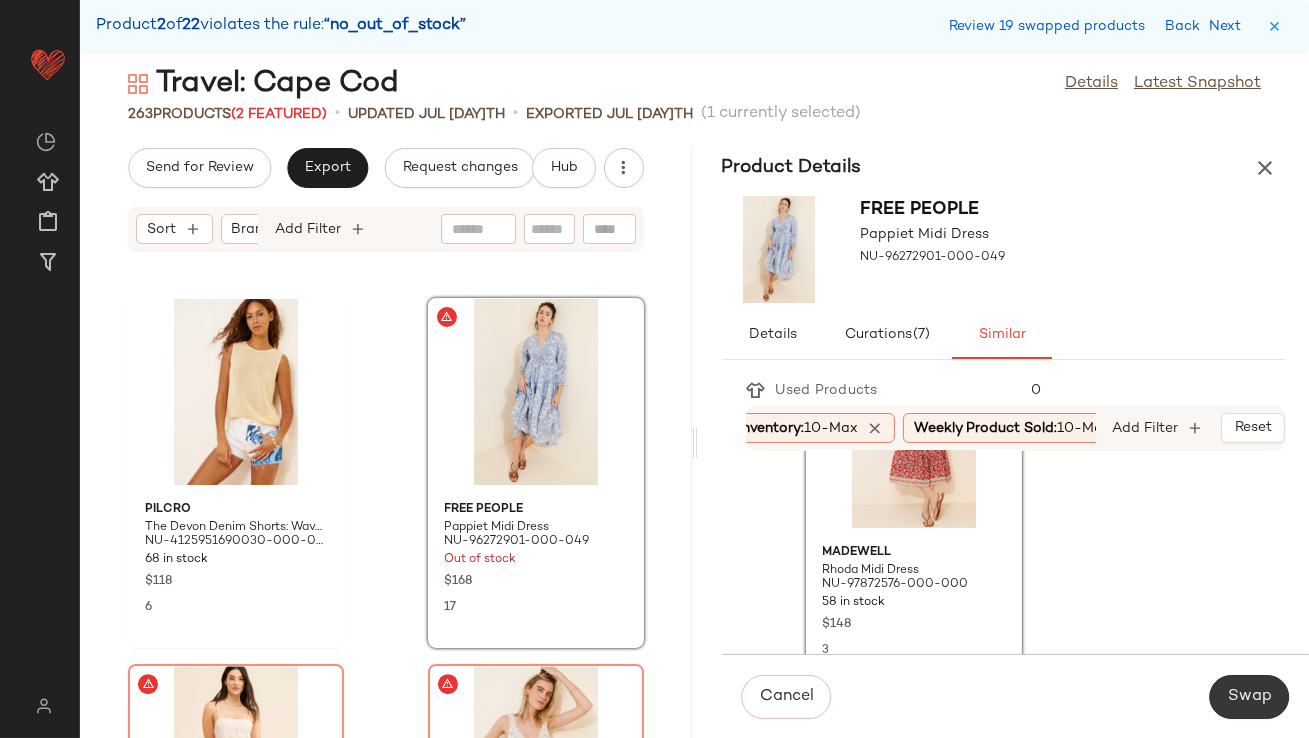 click on "Swap" 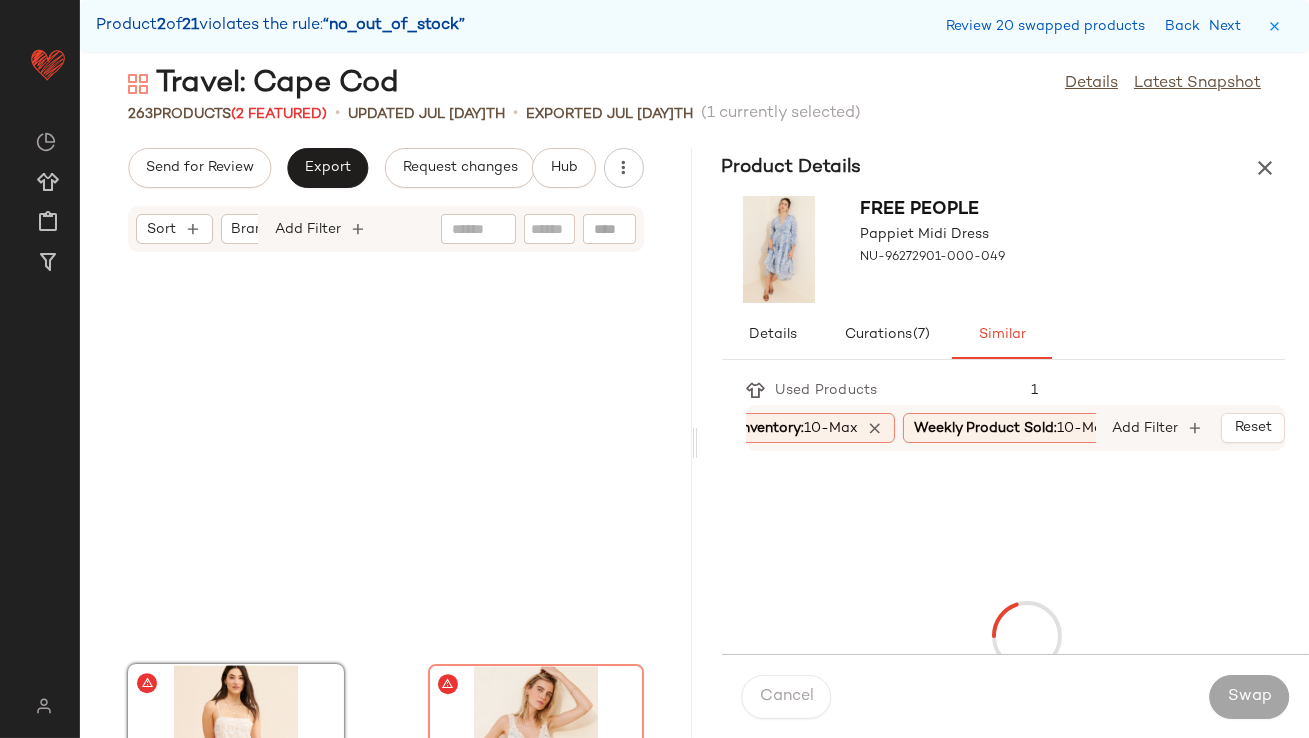 scroll, scrollTop: 25985, scrollLeft: 0, axis: vertical 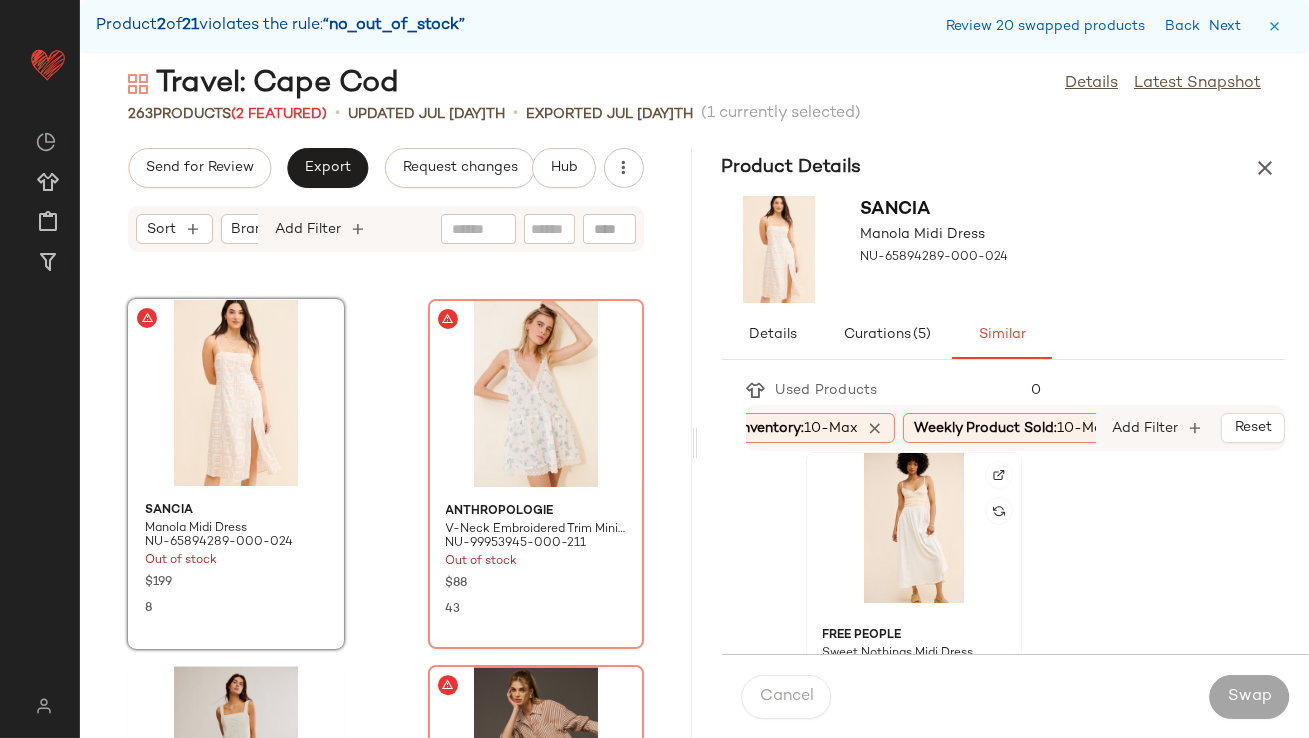 click 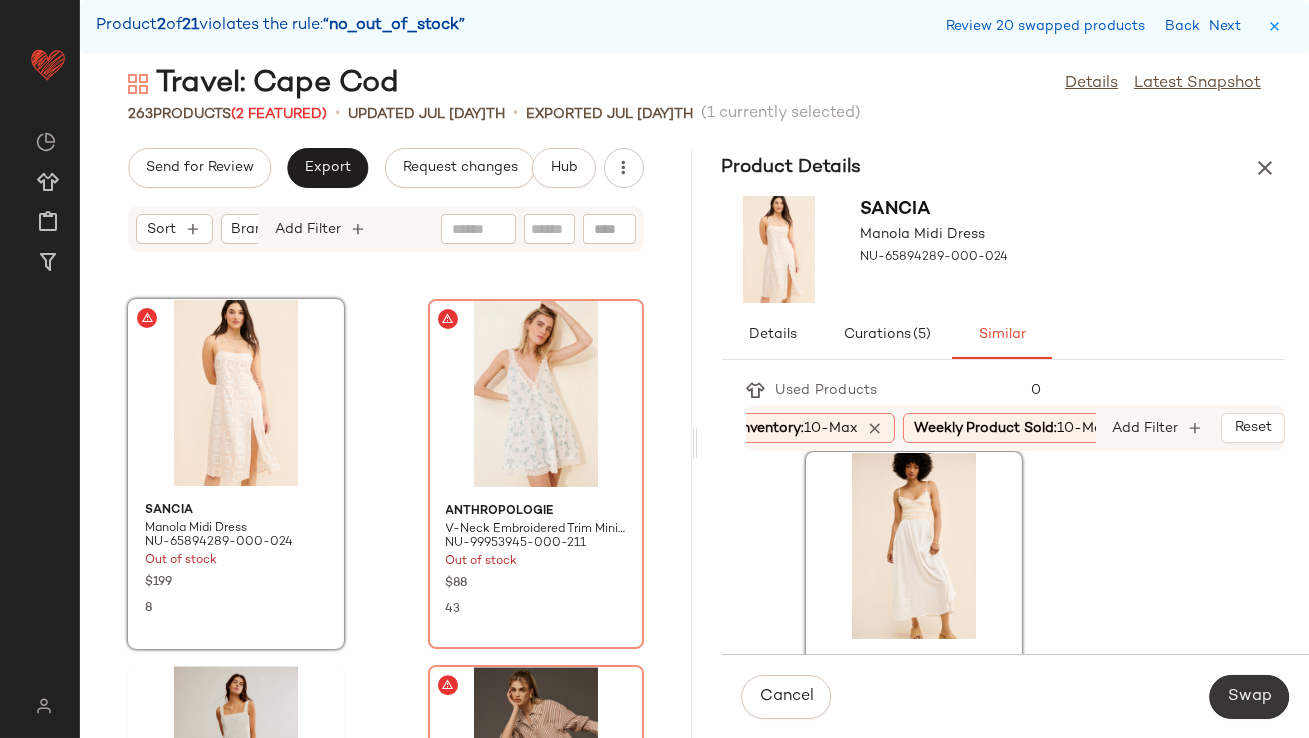 click on "Swap" 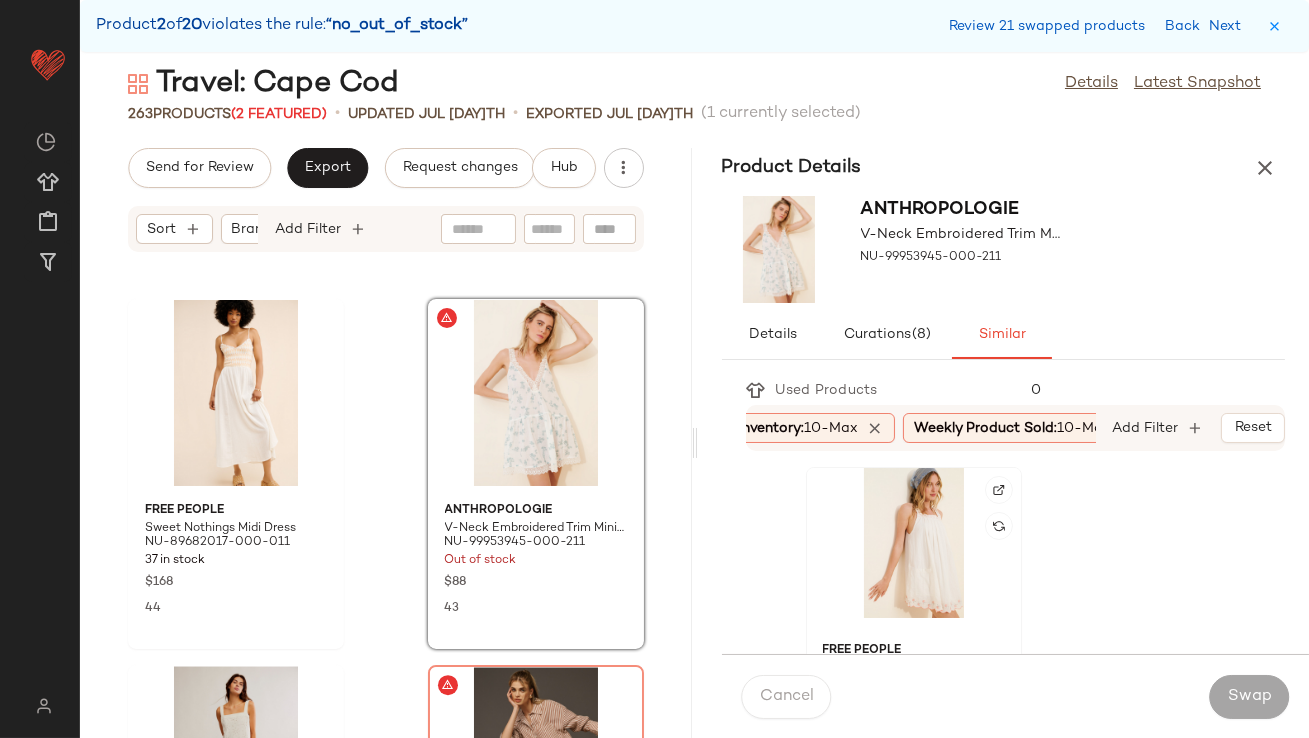 click 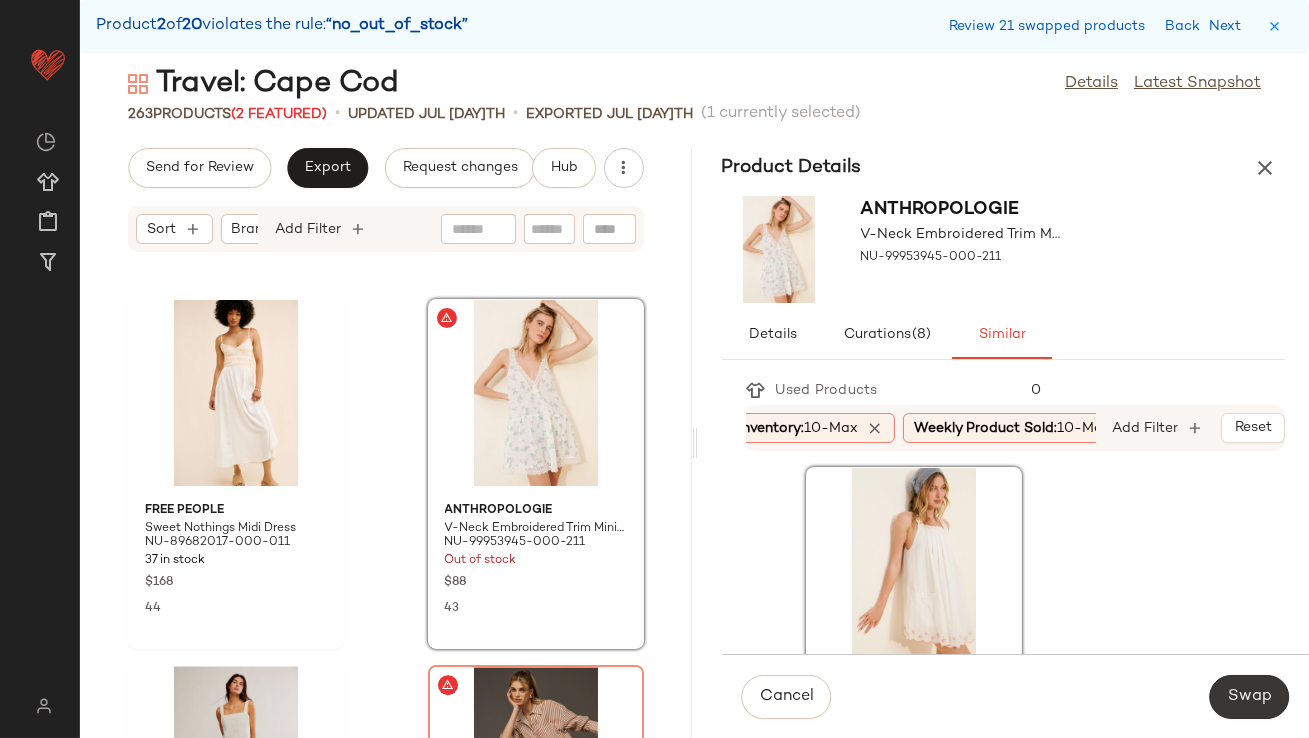 click on "Swap" at bounding box center [1249, 697] 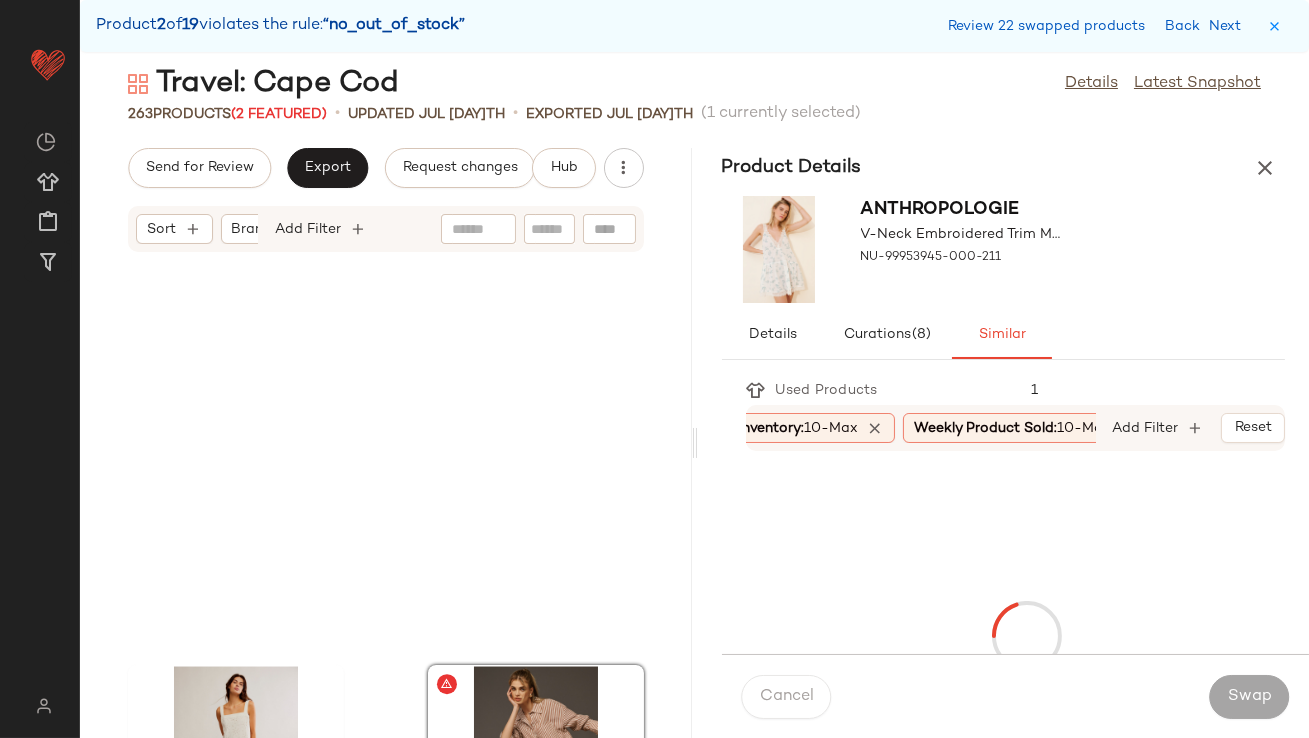 scroll, scrollTop: 26351, scrollLeft: 0, axis: vertical 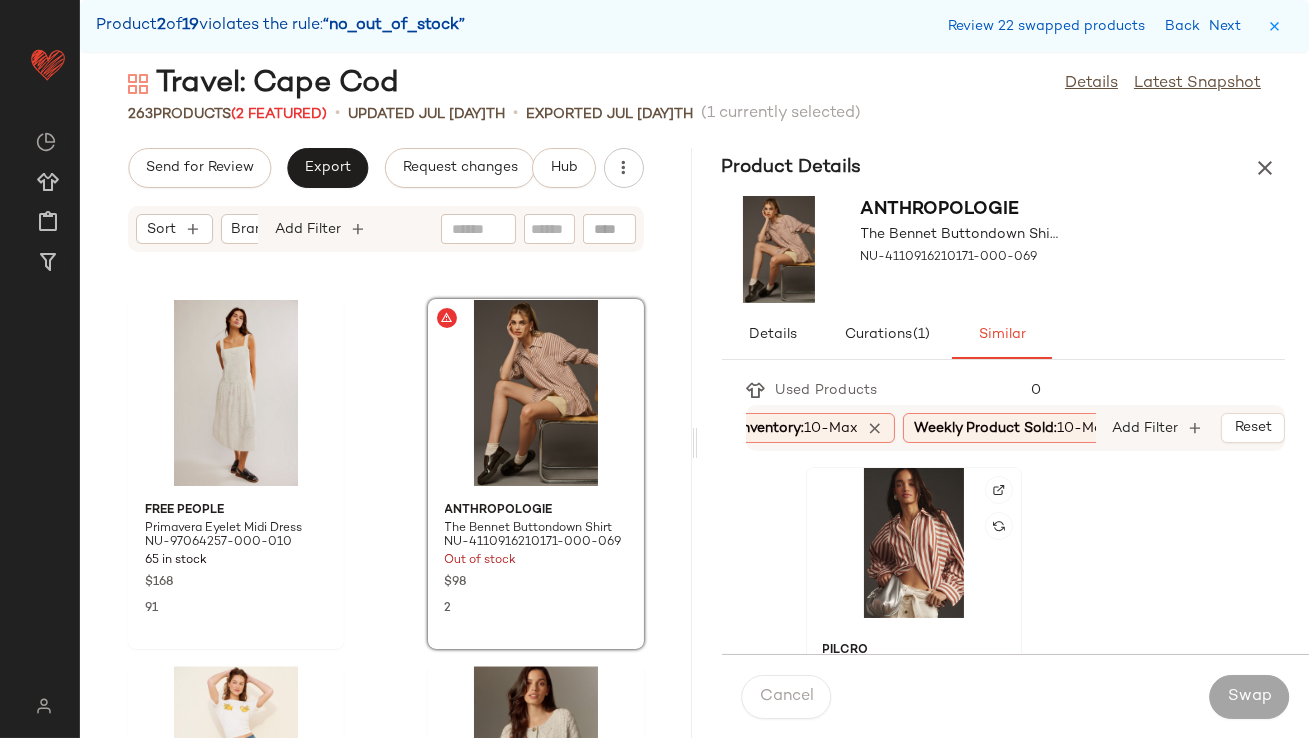 click 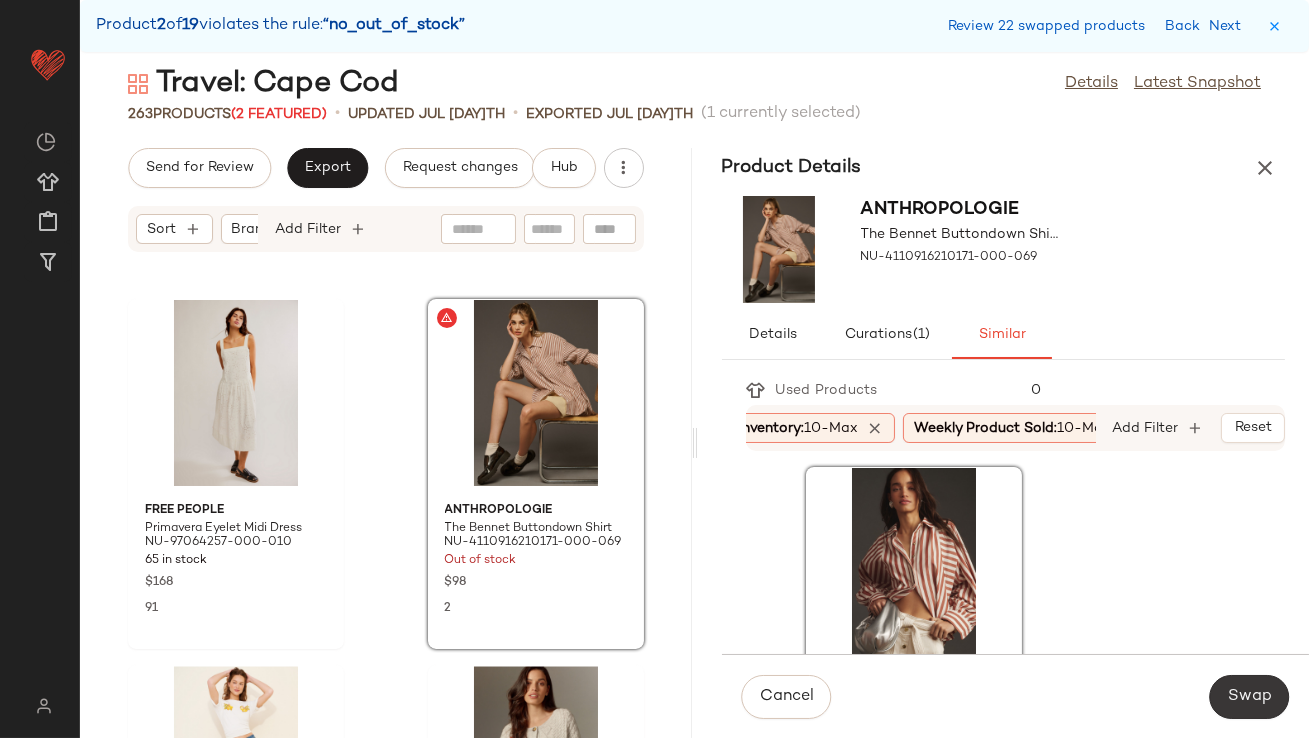click on "Swap" 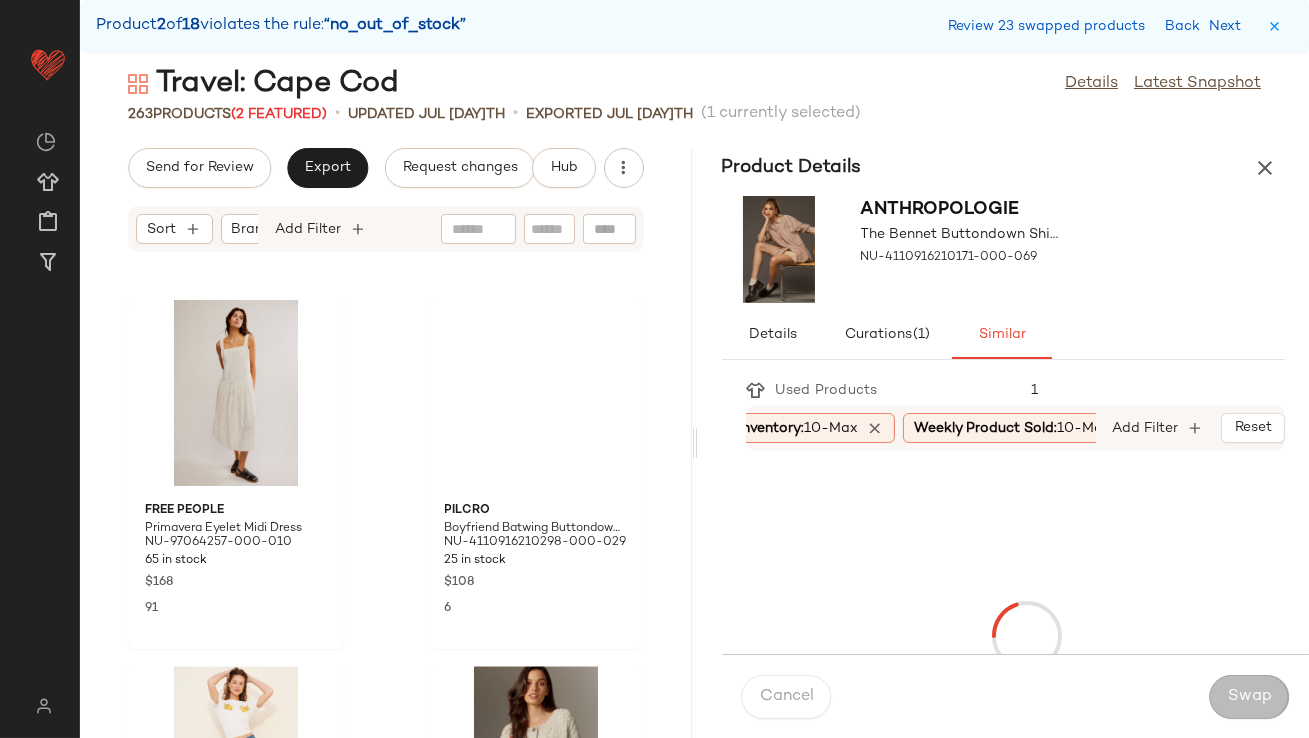 scroll, scrollTop: 27084, scrollLeft: 0, axis: vertical 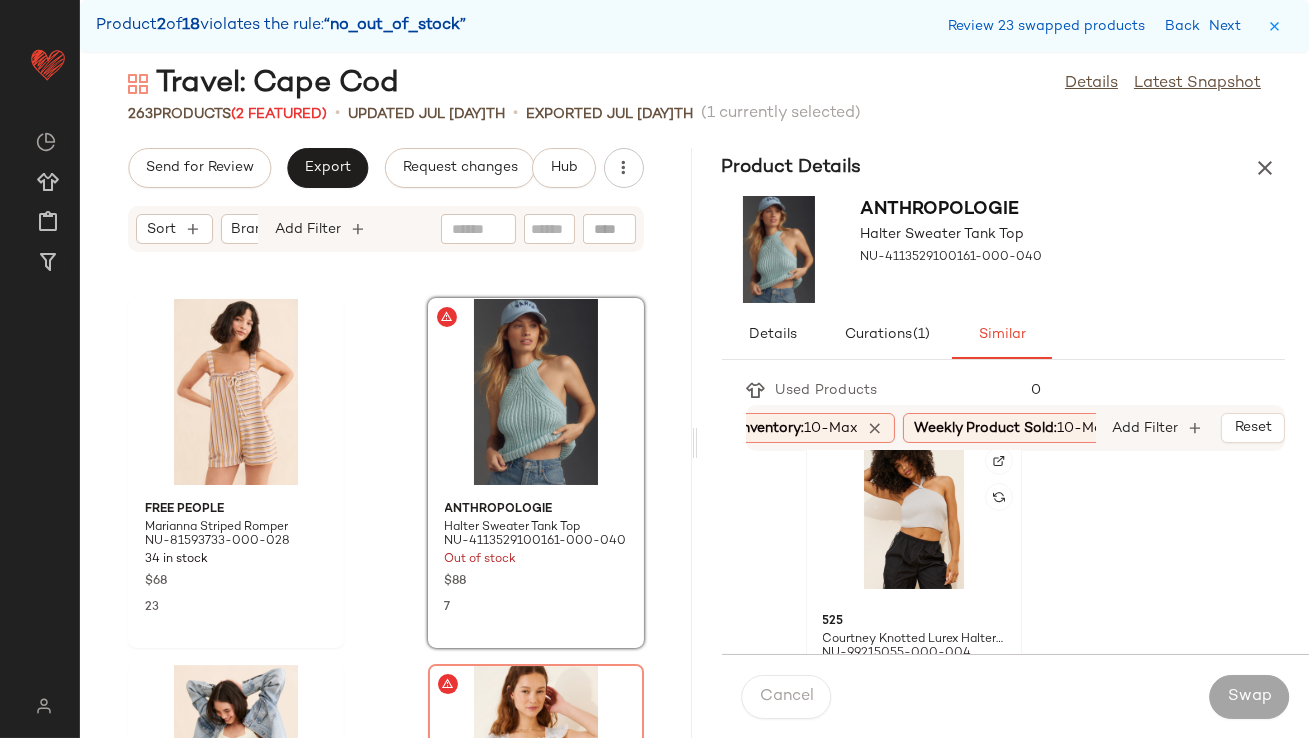 click 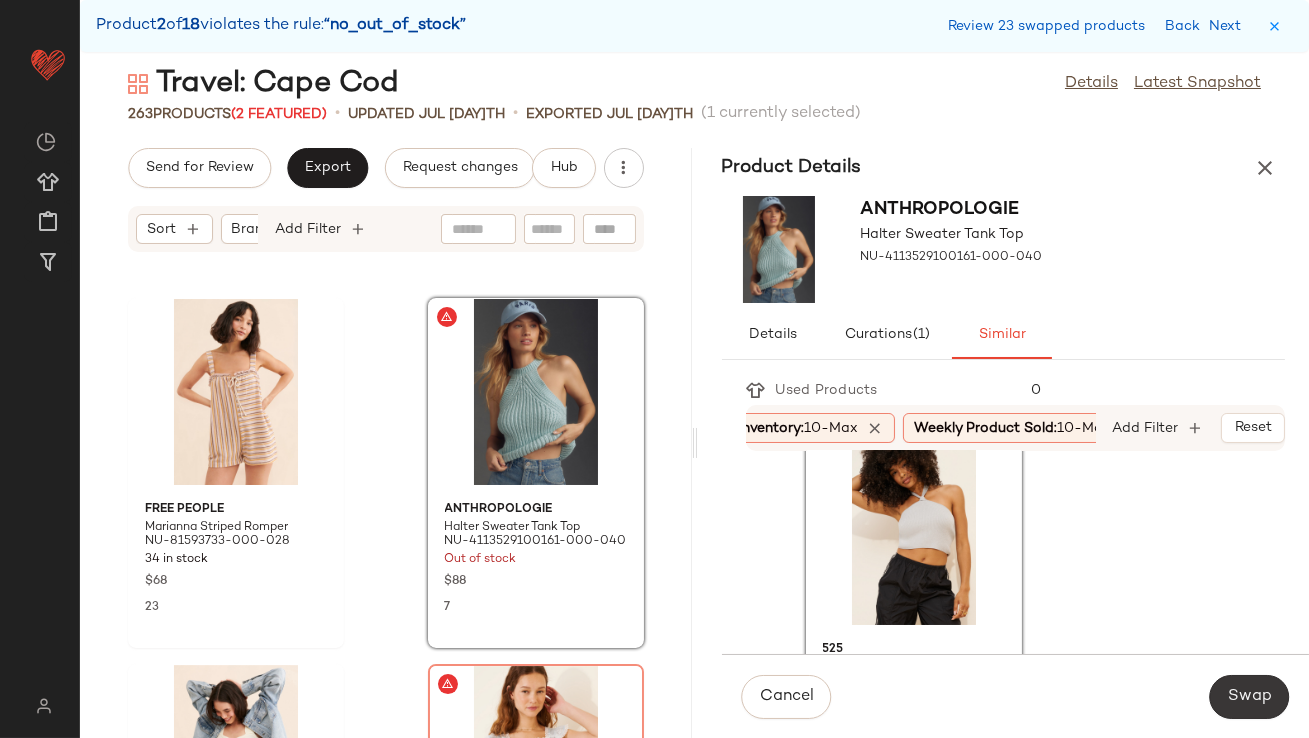 click on "Swap" 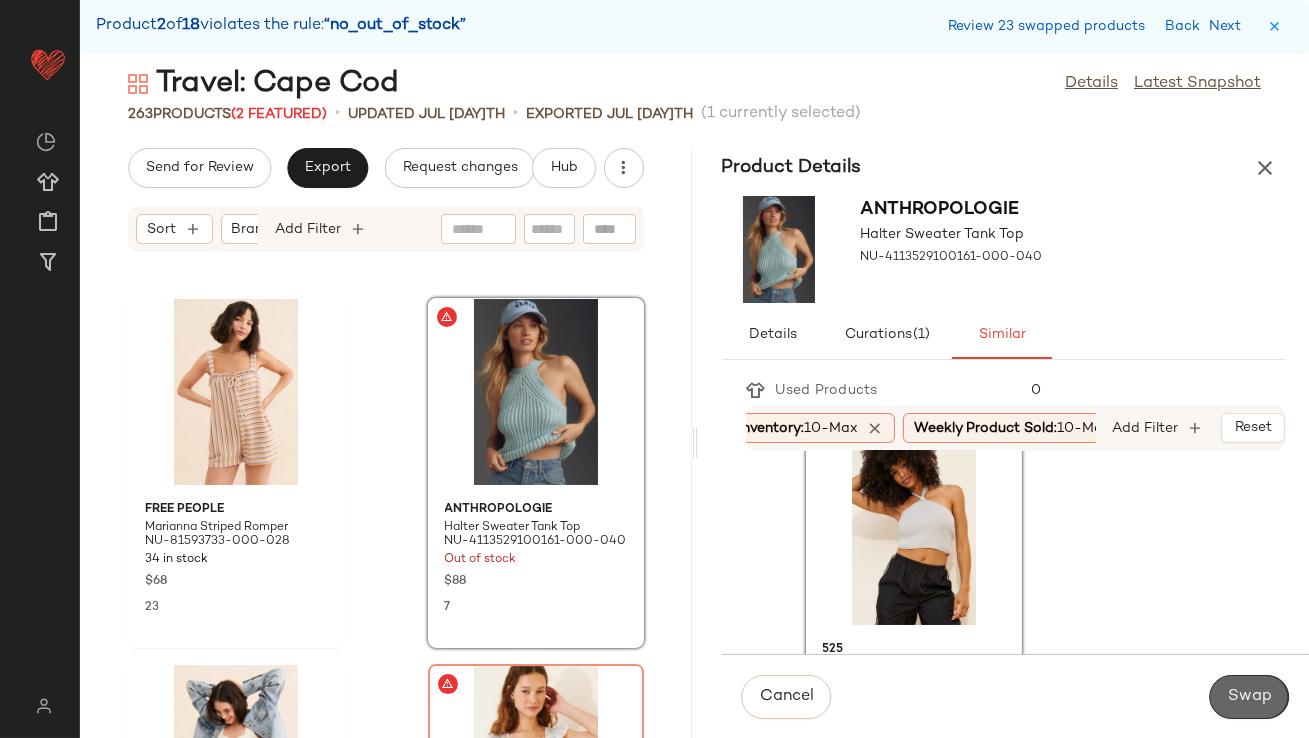 scroll, scrollTop: 27450, scrollLeft: 0, axis: vertical 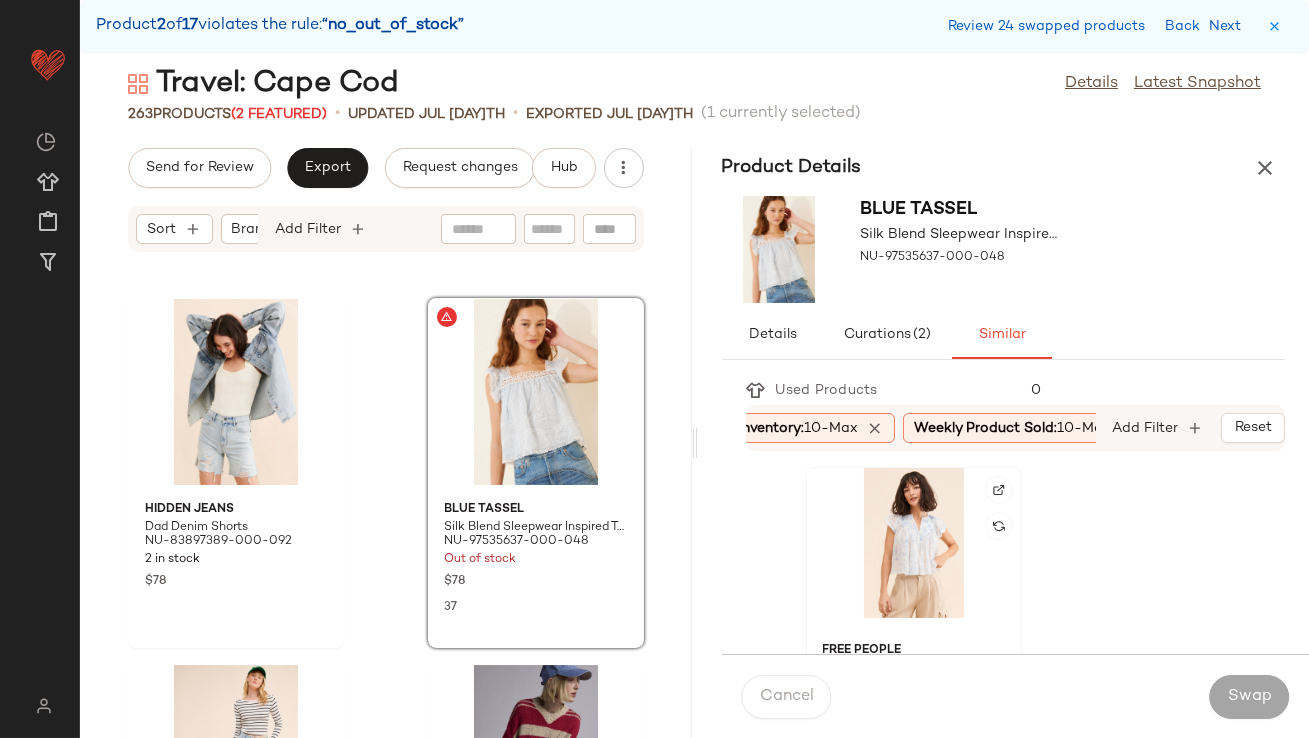 click 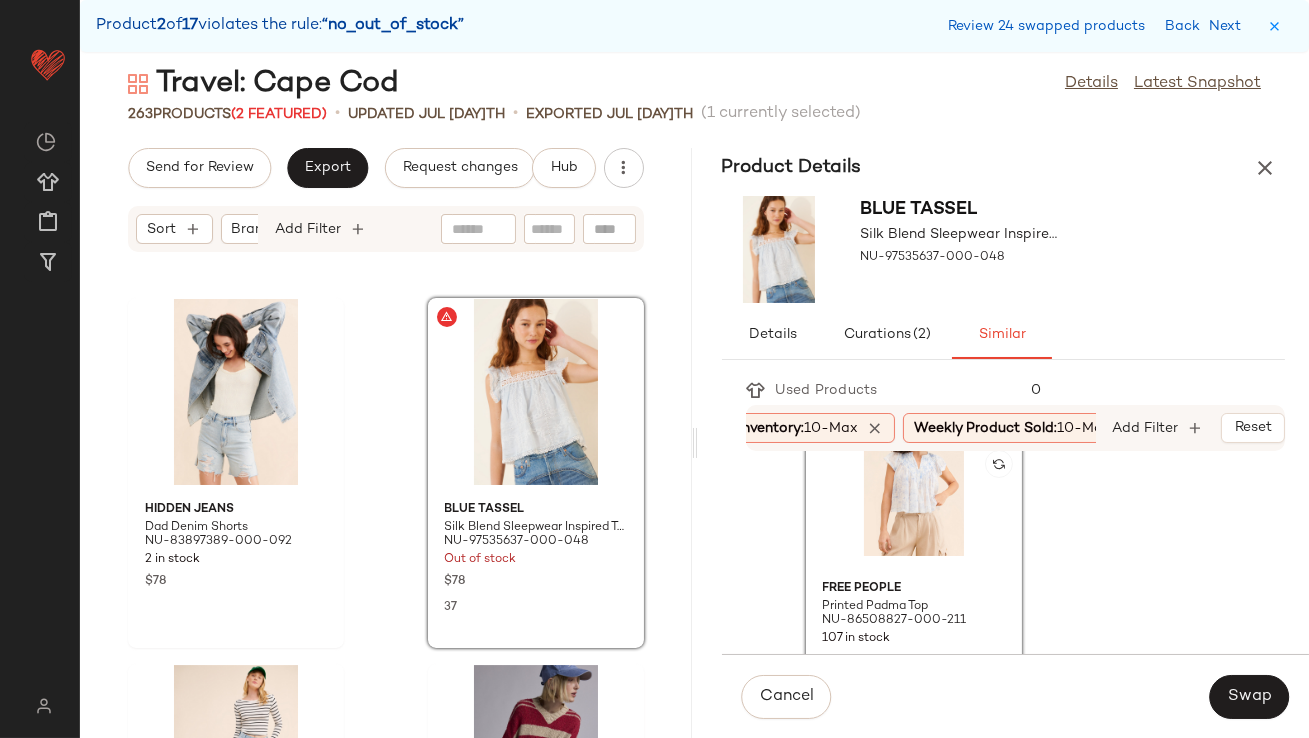 scroll, scrollTop: 74, scrollLeft: 0, axis: vertical 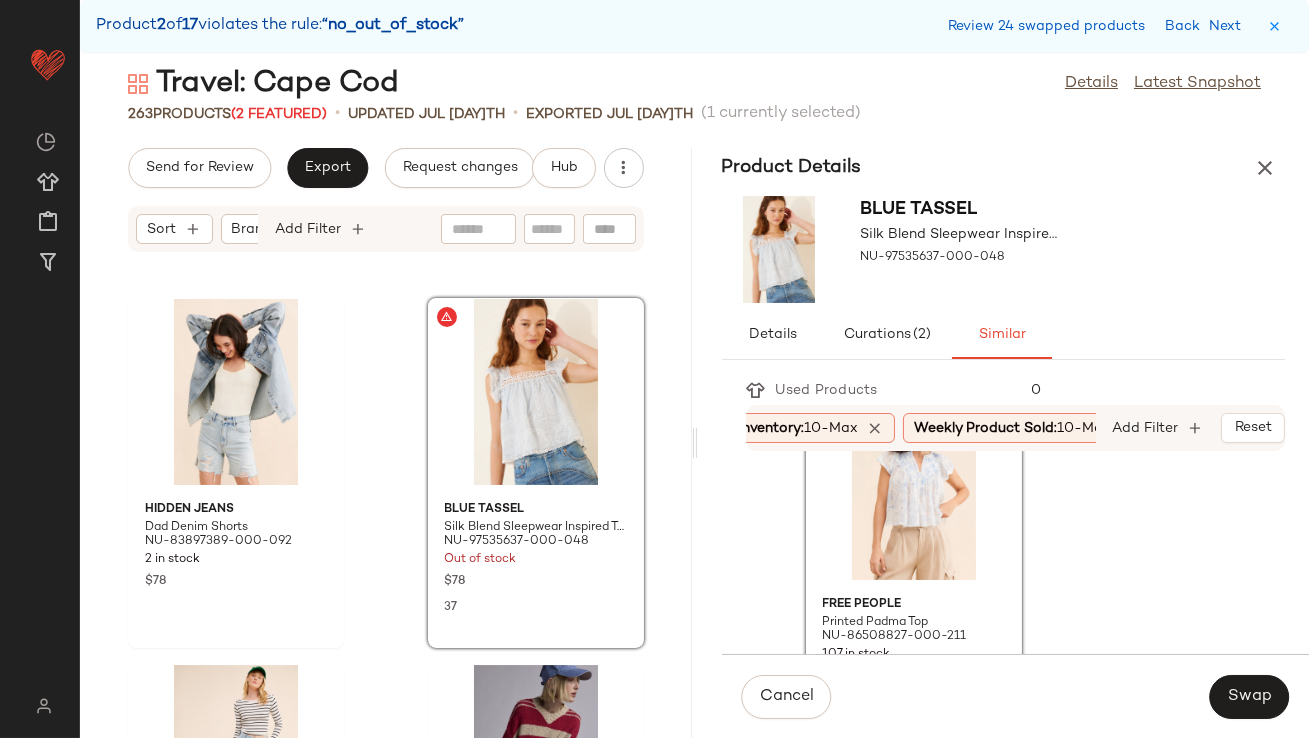 click on "Swap" at bounding box center [1249, 697] 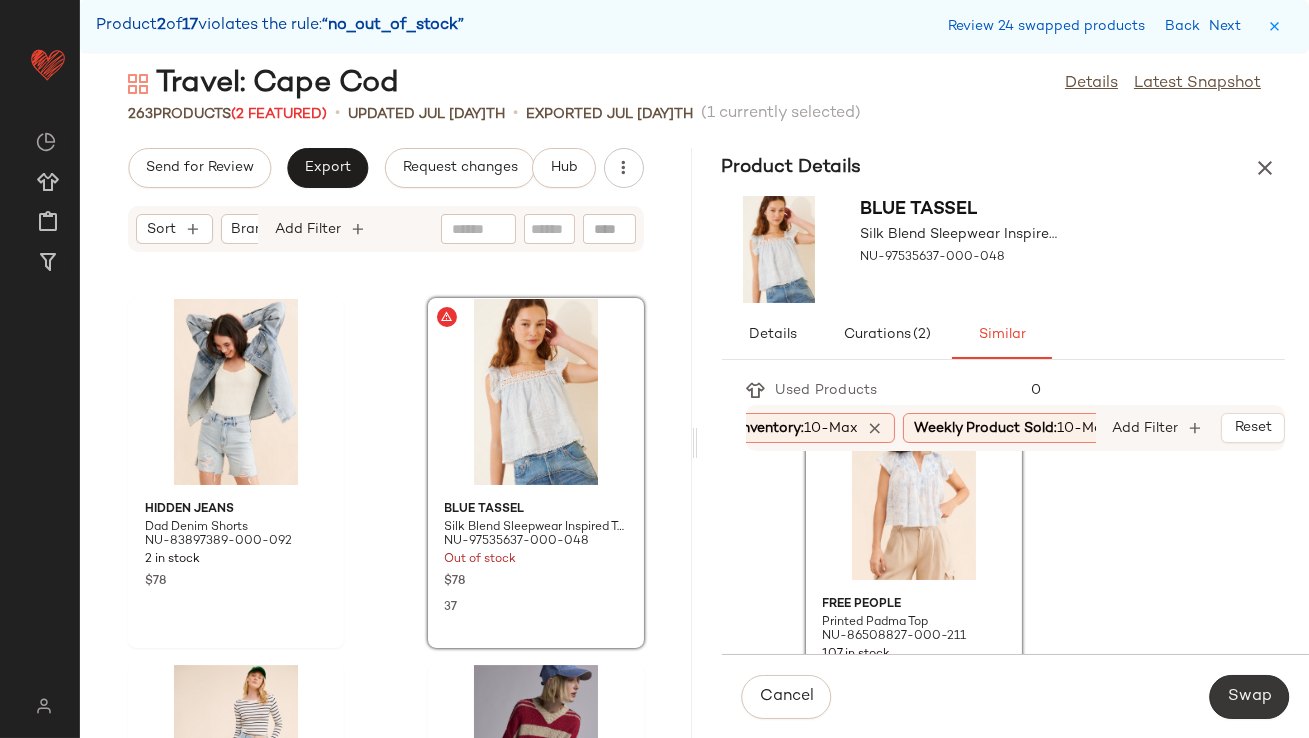 click on "Swap" 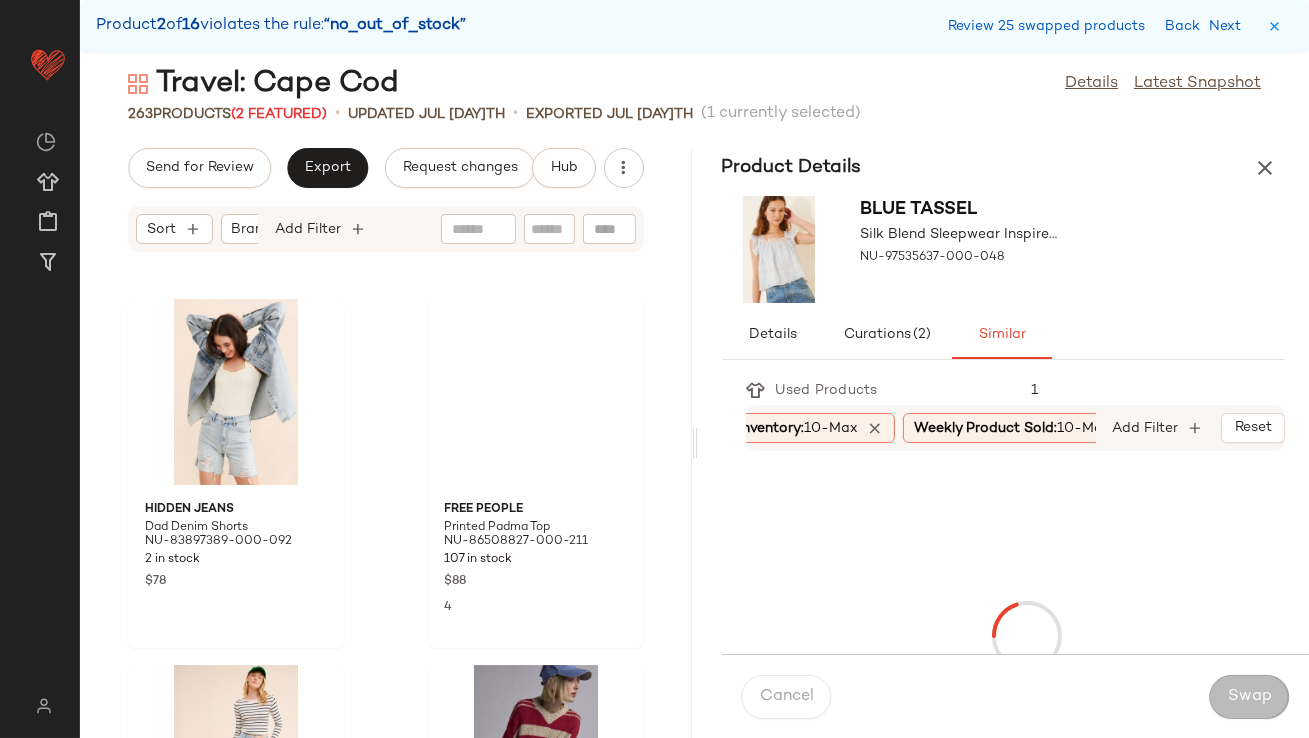 scroll, scrollTop: 31841, scrollLeft: 0, axis: vertical 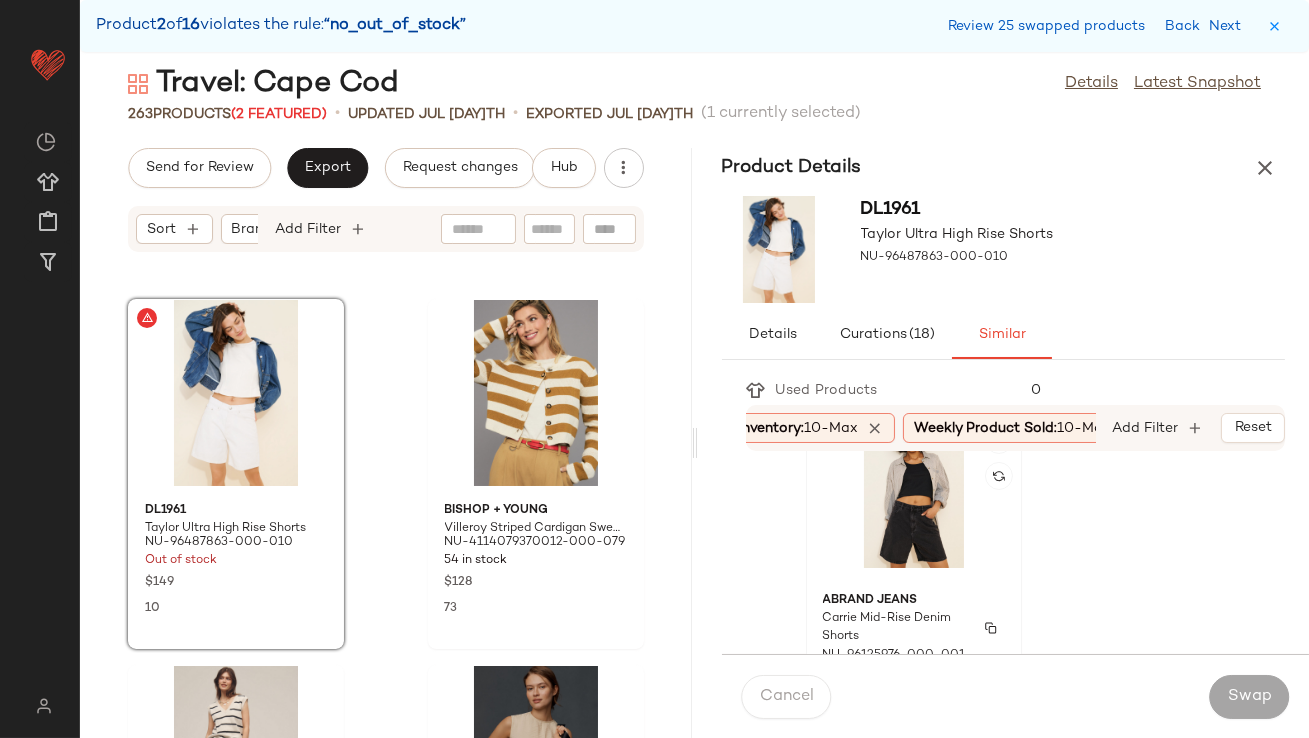 click on "Abrand Jeans" at bounding box center [914, 601] 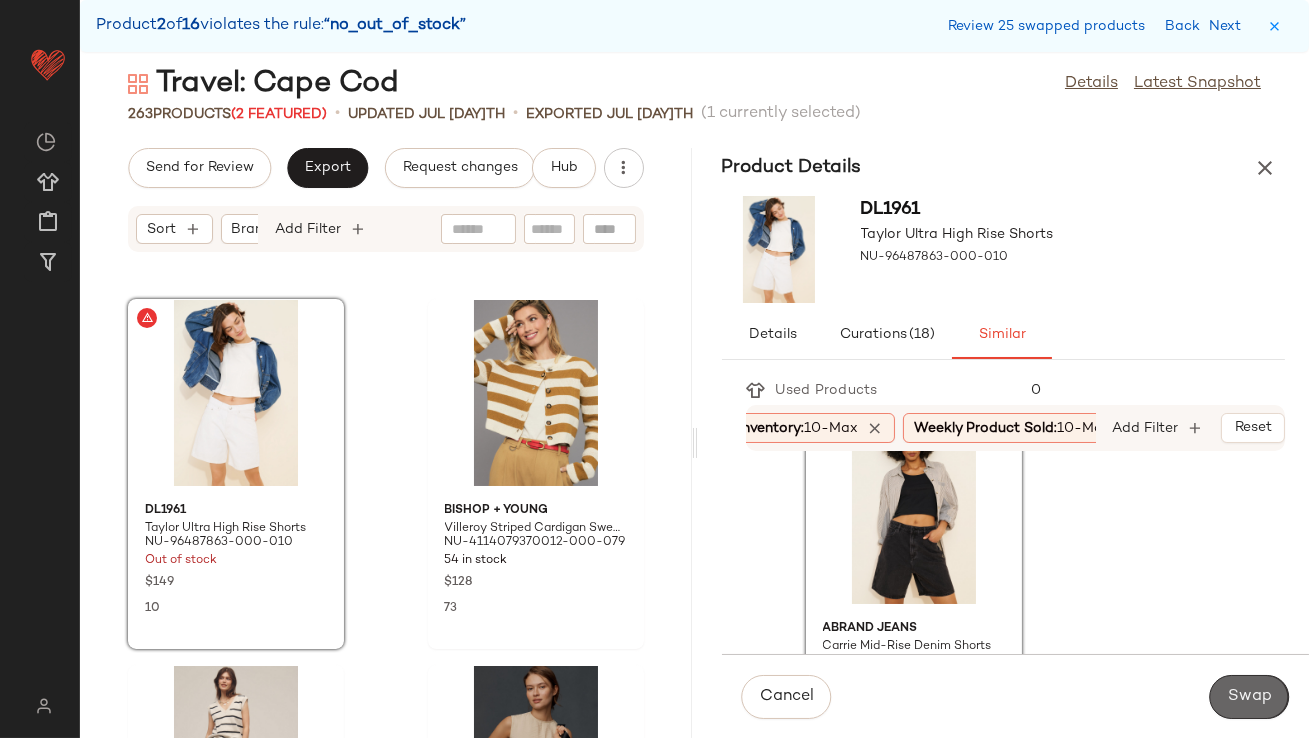 click on "Swap" at bounding box center (1249, 697) 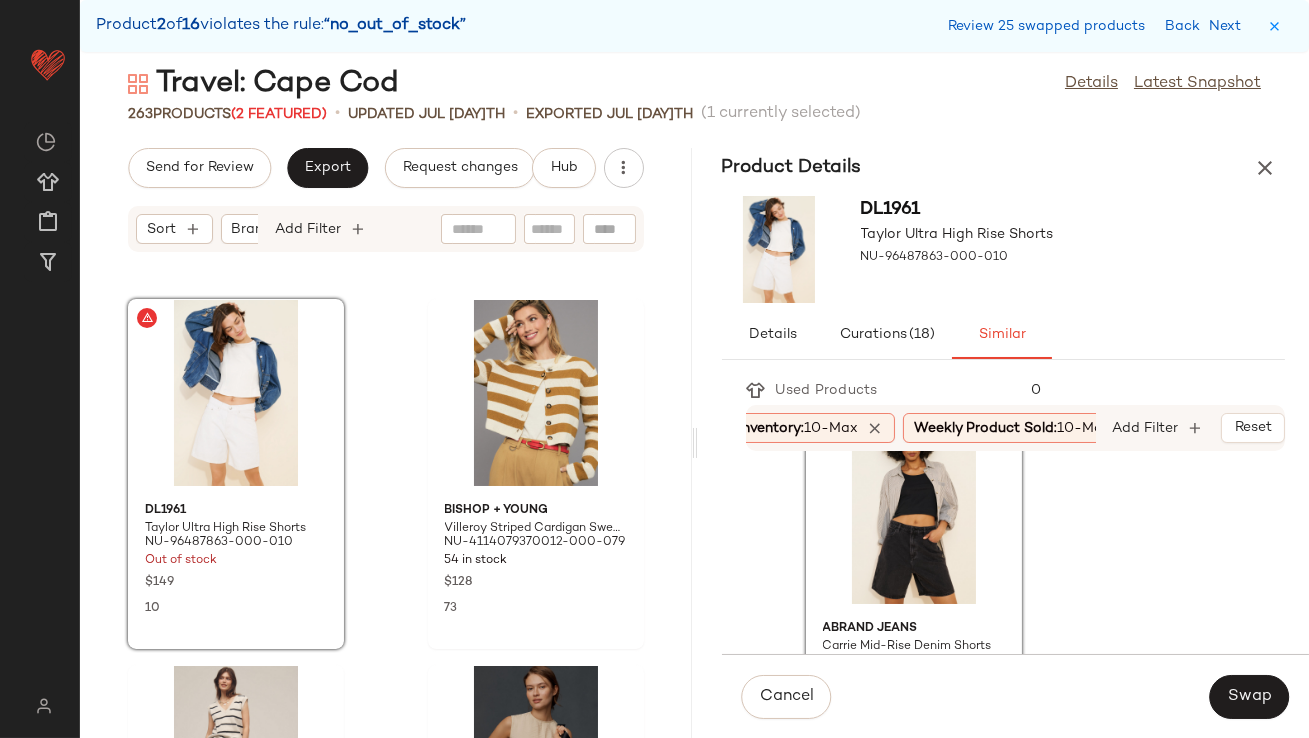 scroll, scrollTop: 32574, scrollLeft: 0, axis: vertical 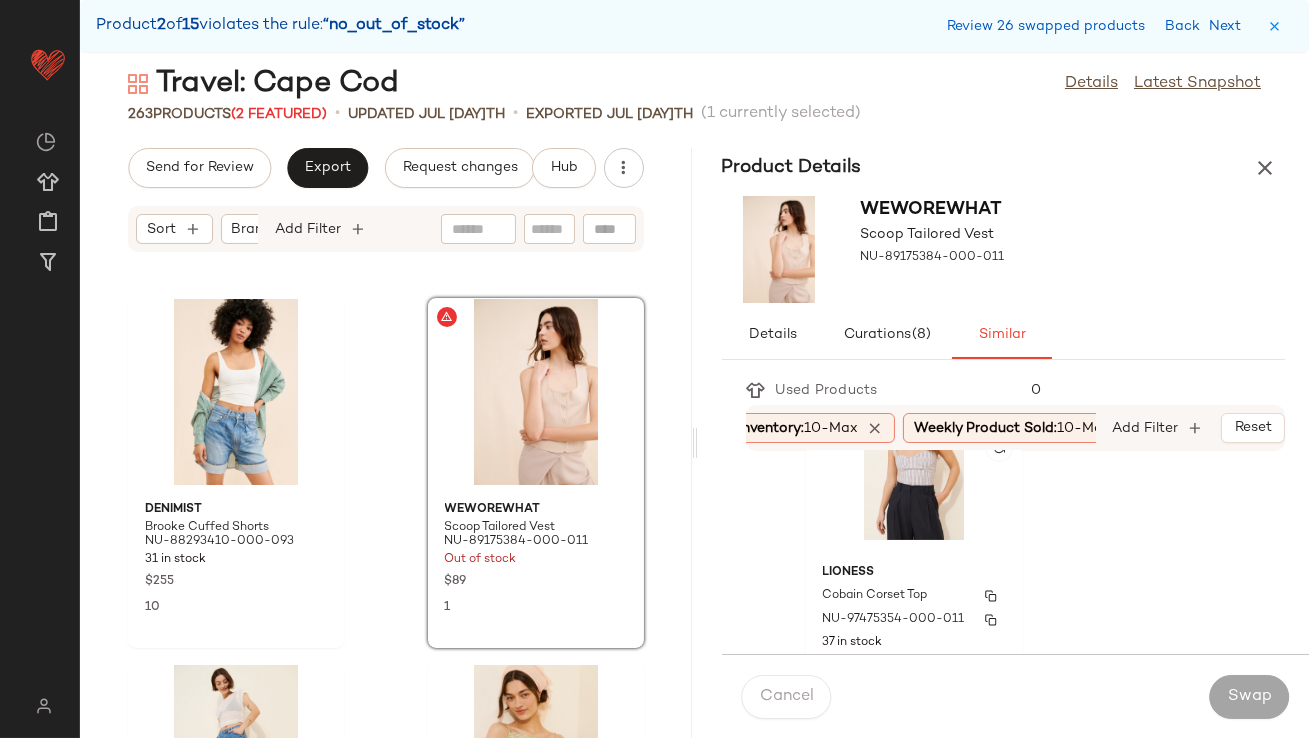 click on "Lioness Cobain Corset Top NU-97475354-000-011 37 in stock $49 16" 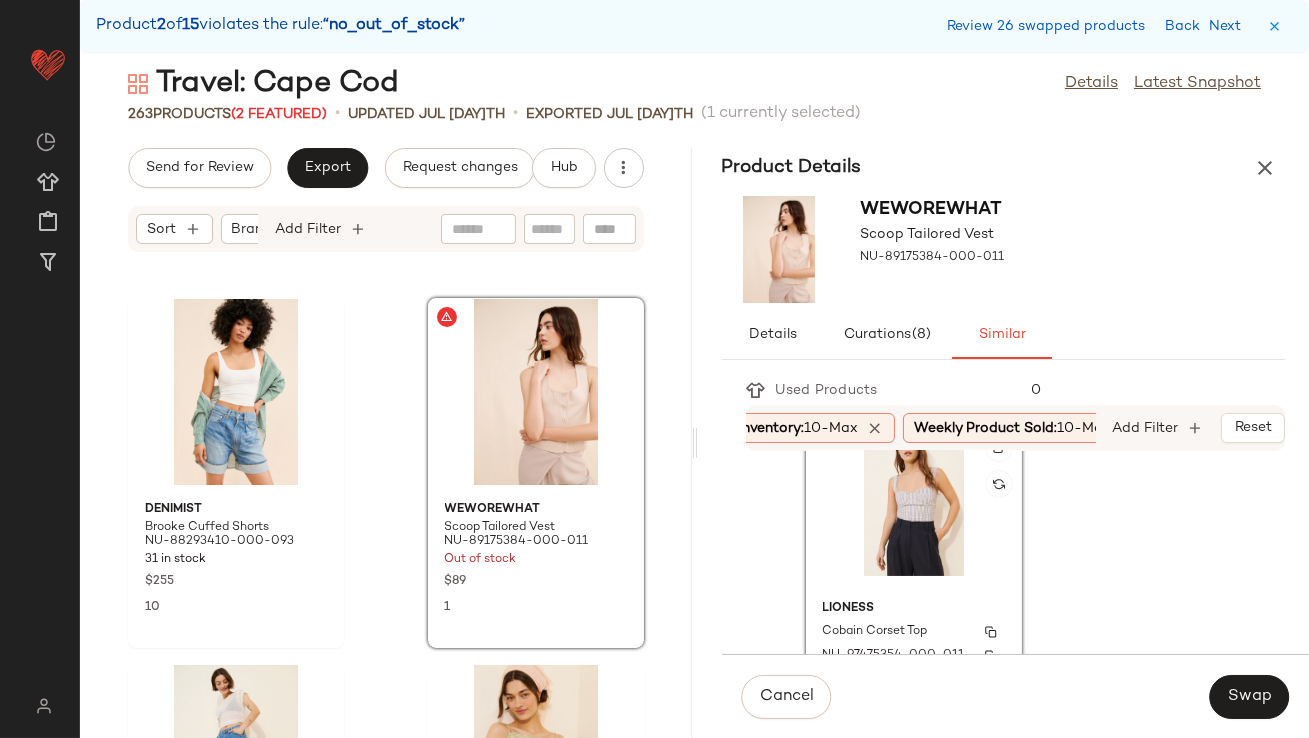 scroll, scrollTop: 1130, scrollLeft: 0, axis: vertical 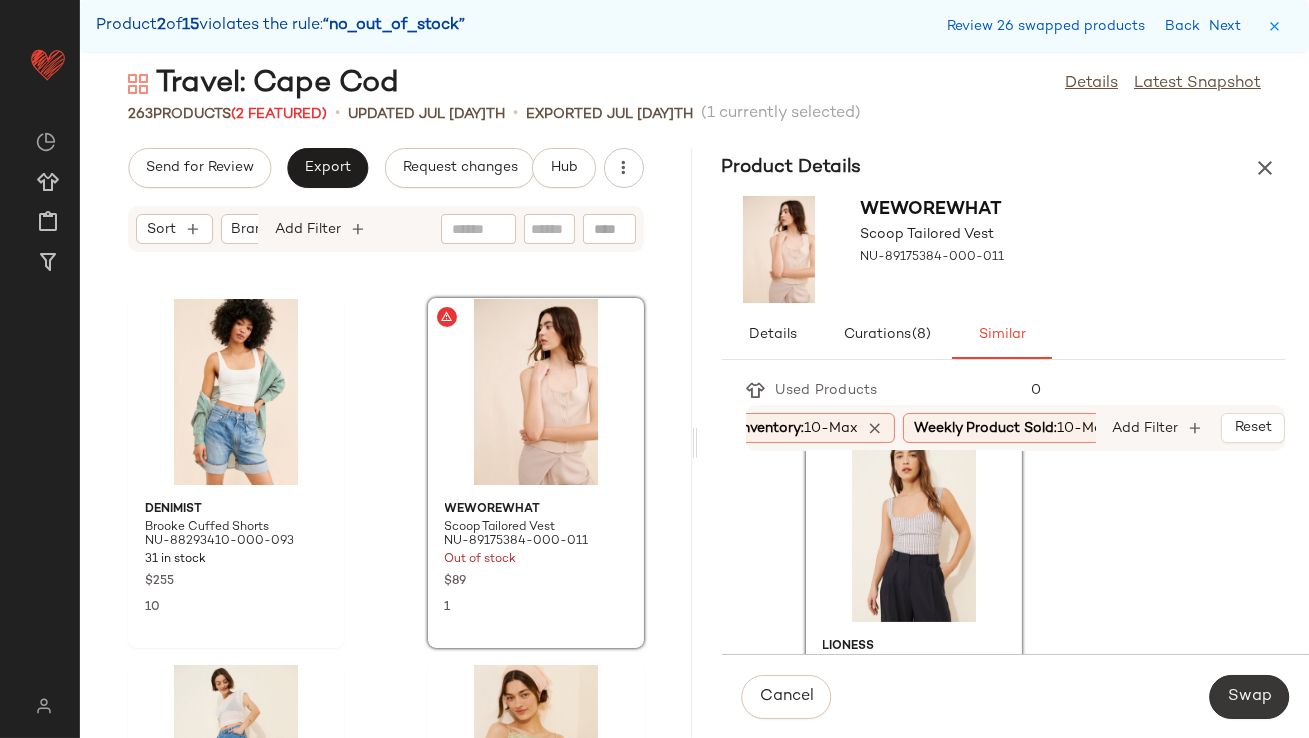 click on "Swap" 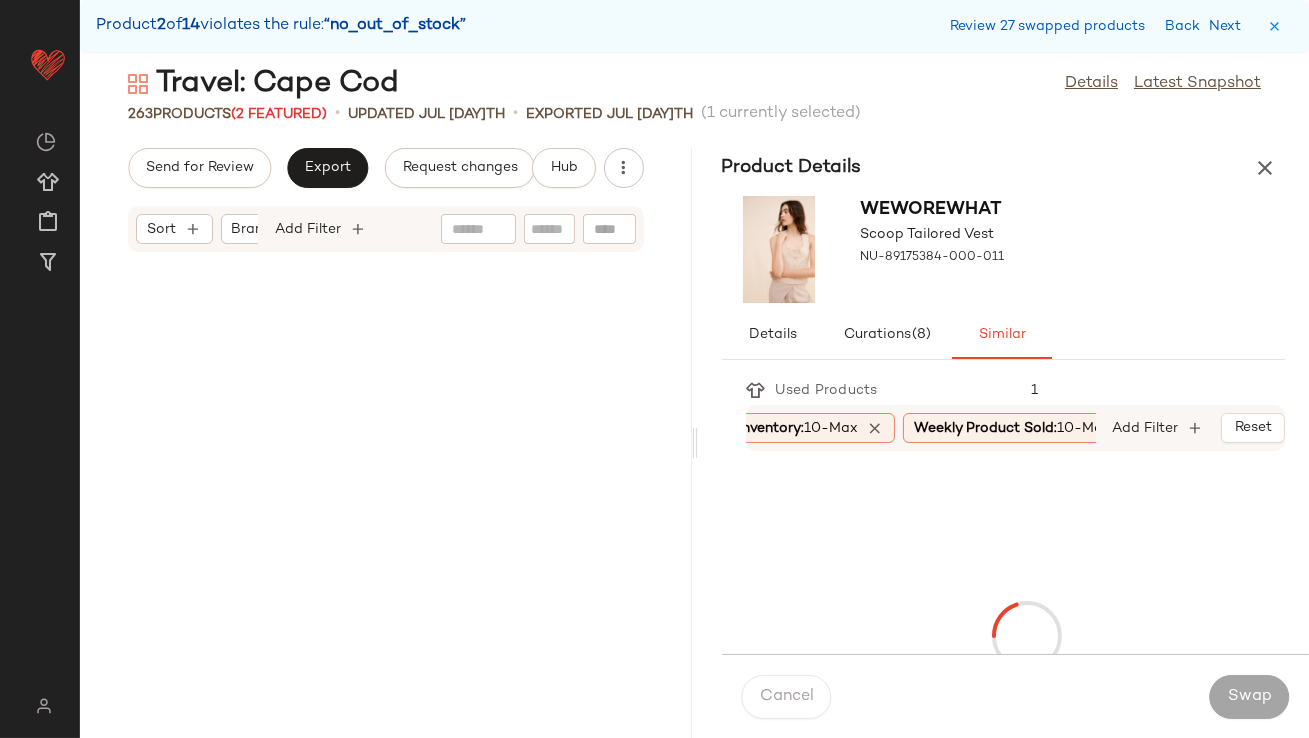 scroll, scrollTop: 33671, scrollLeft: 0, axis: vertical 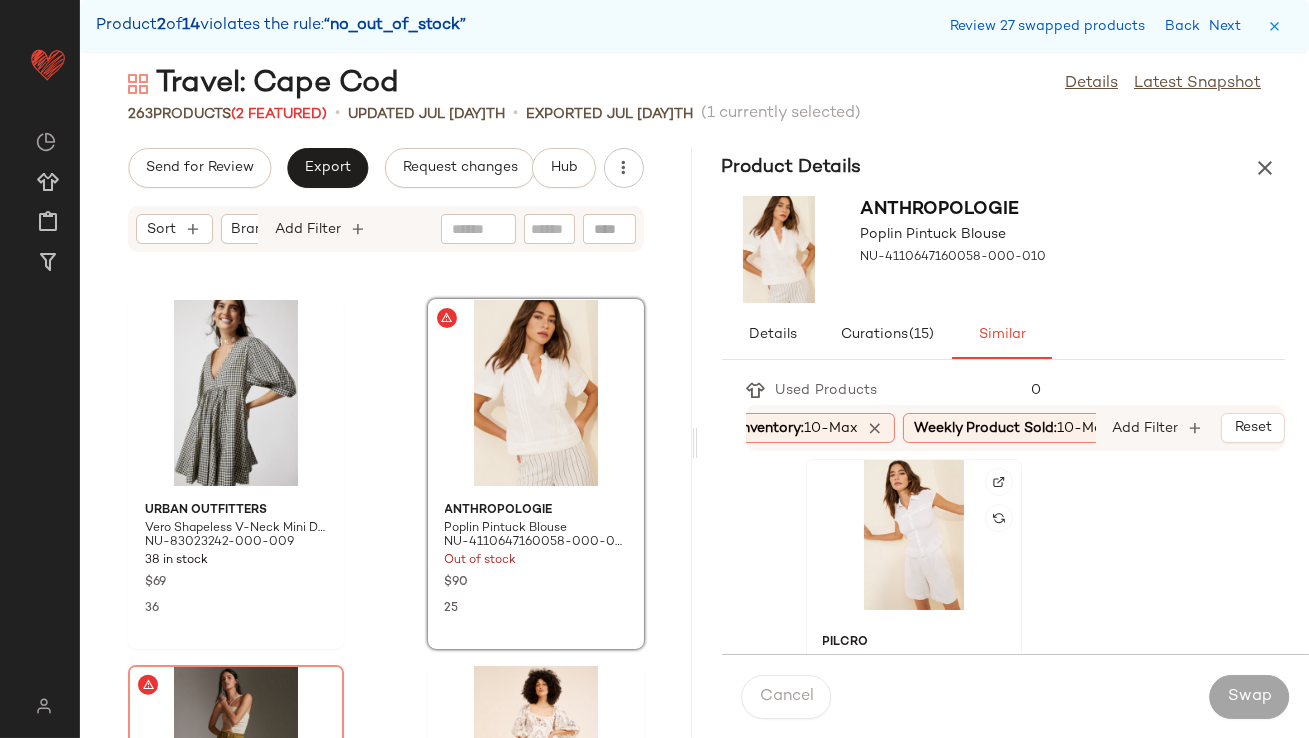 click 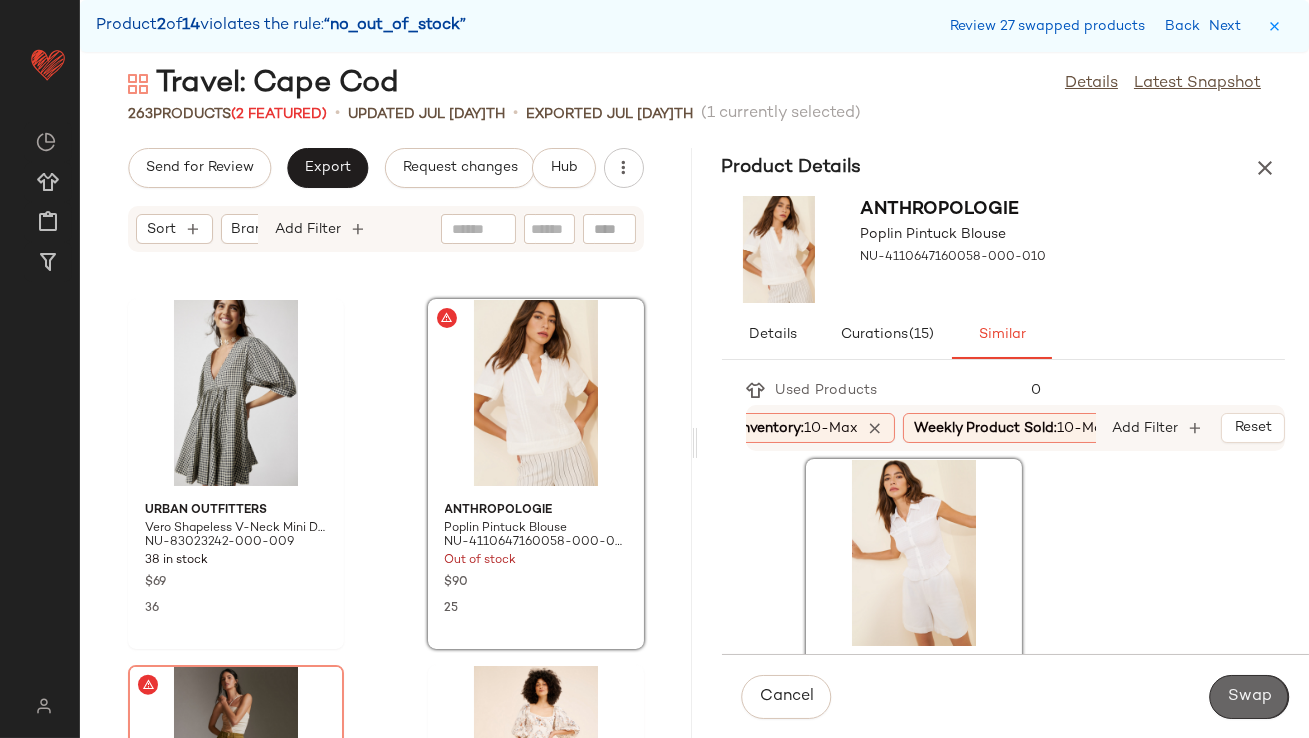 click on "Swap" at bounding box center [1249, 697] 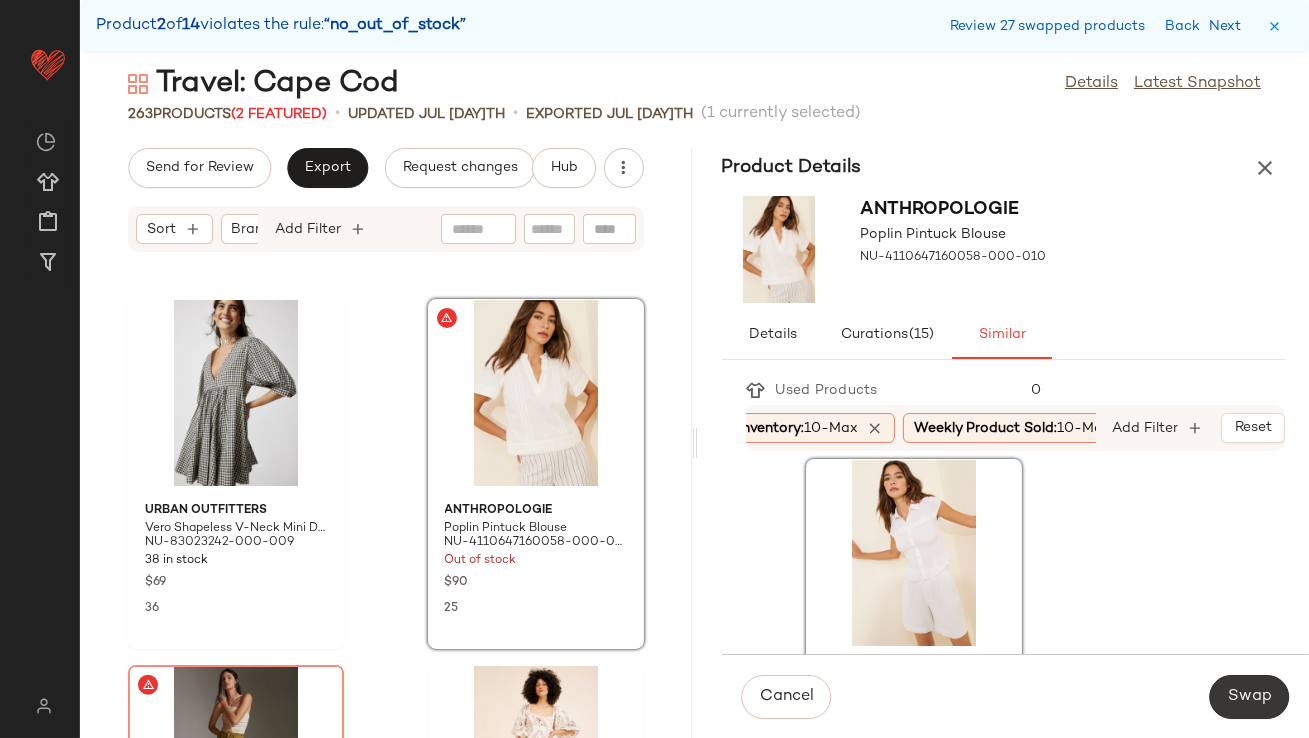 scroll, scrollTop: 34038, scrollLeft: 0, axis: vertical 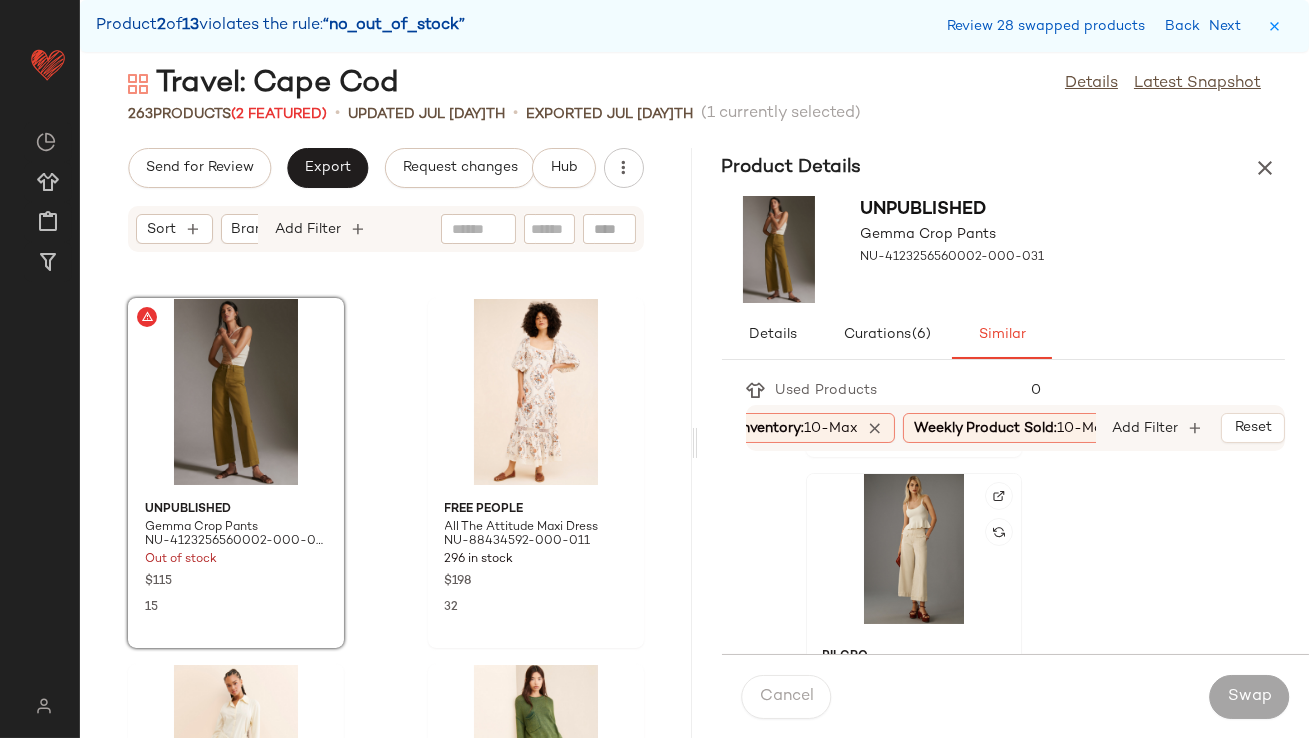 click 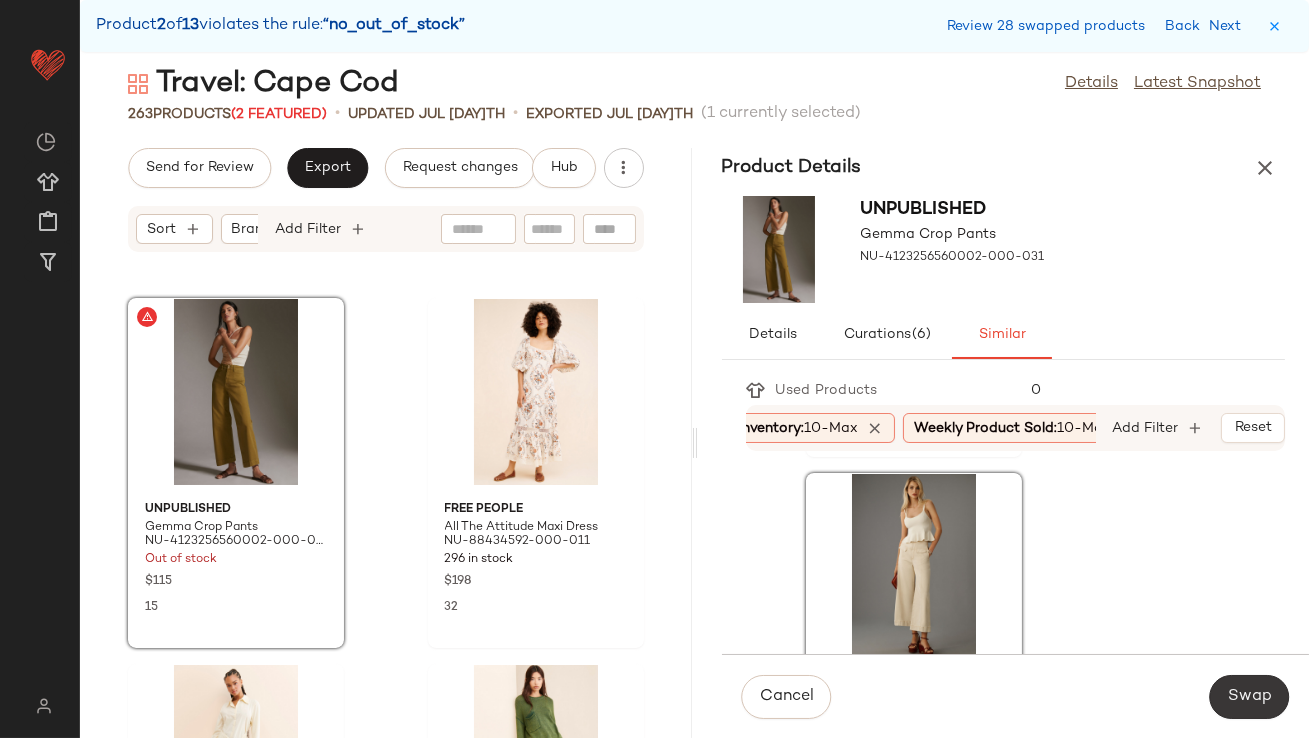 click on "Swap" 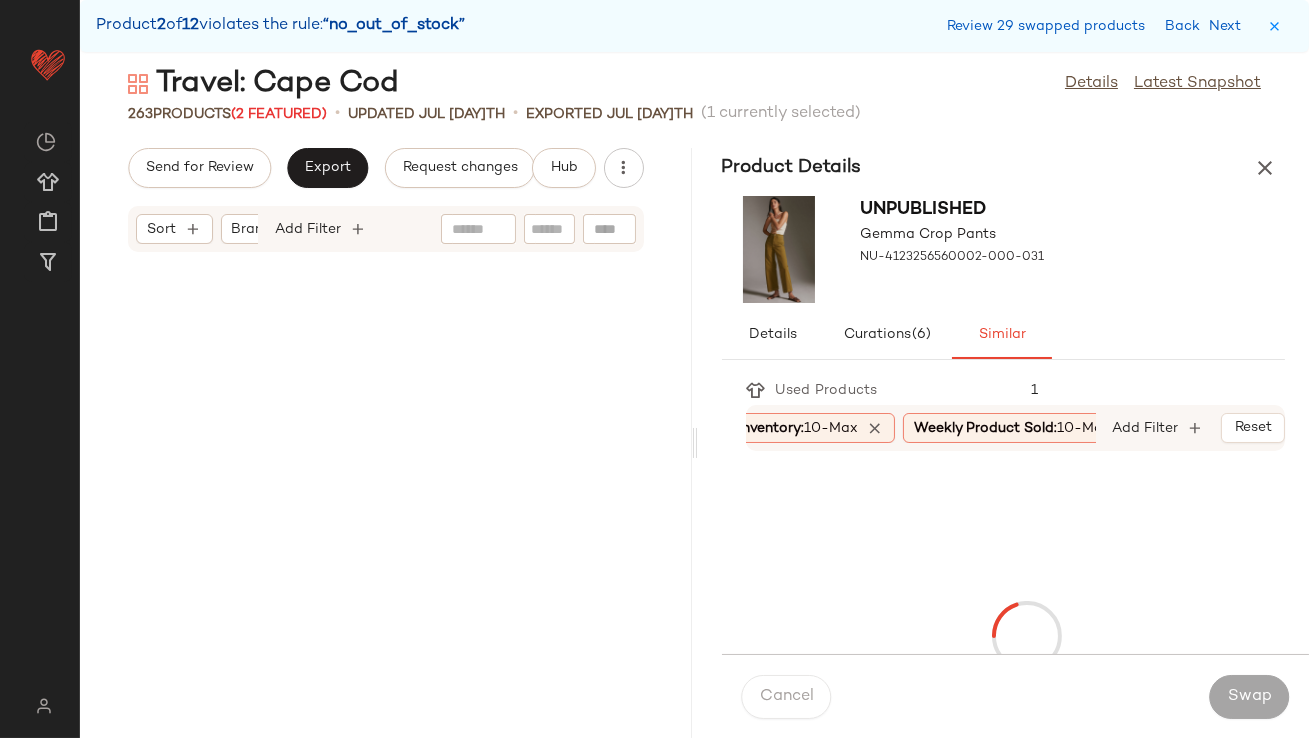 scroll, scrollTop: 36600, scrollLeft: 0, axis: vertical 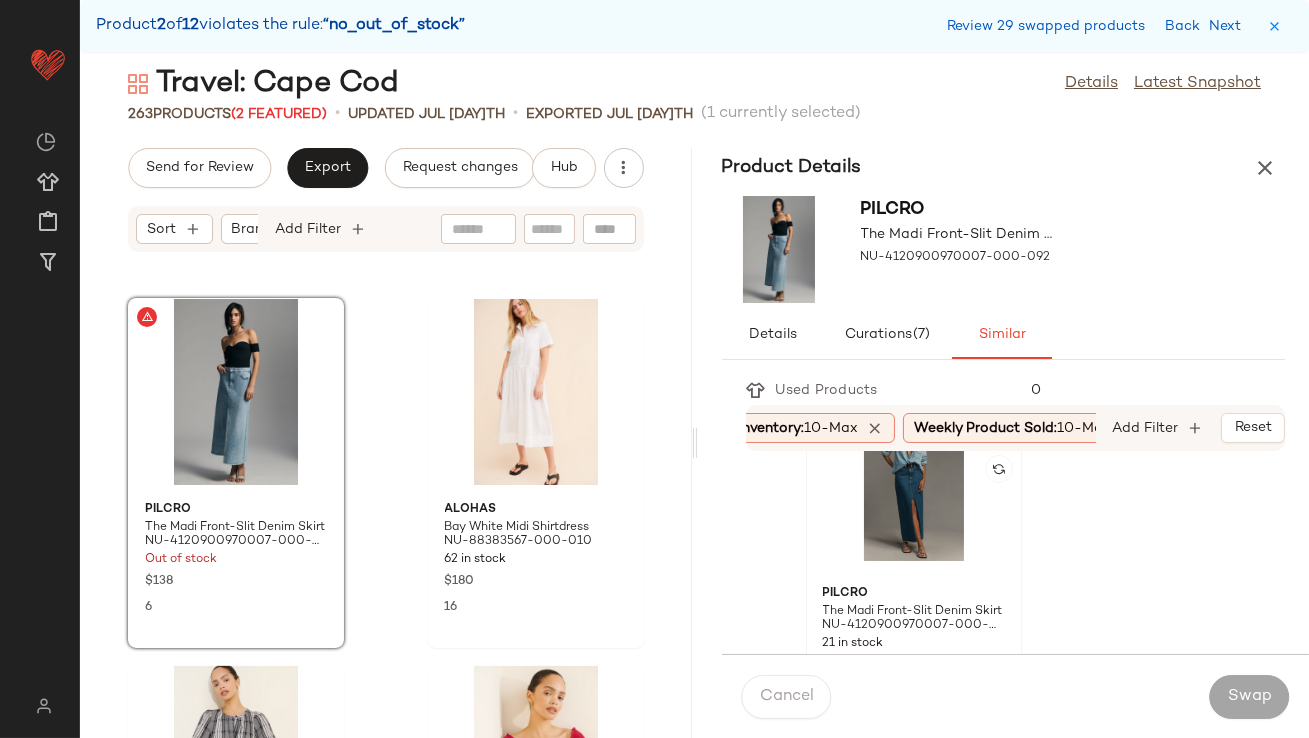 click 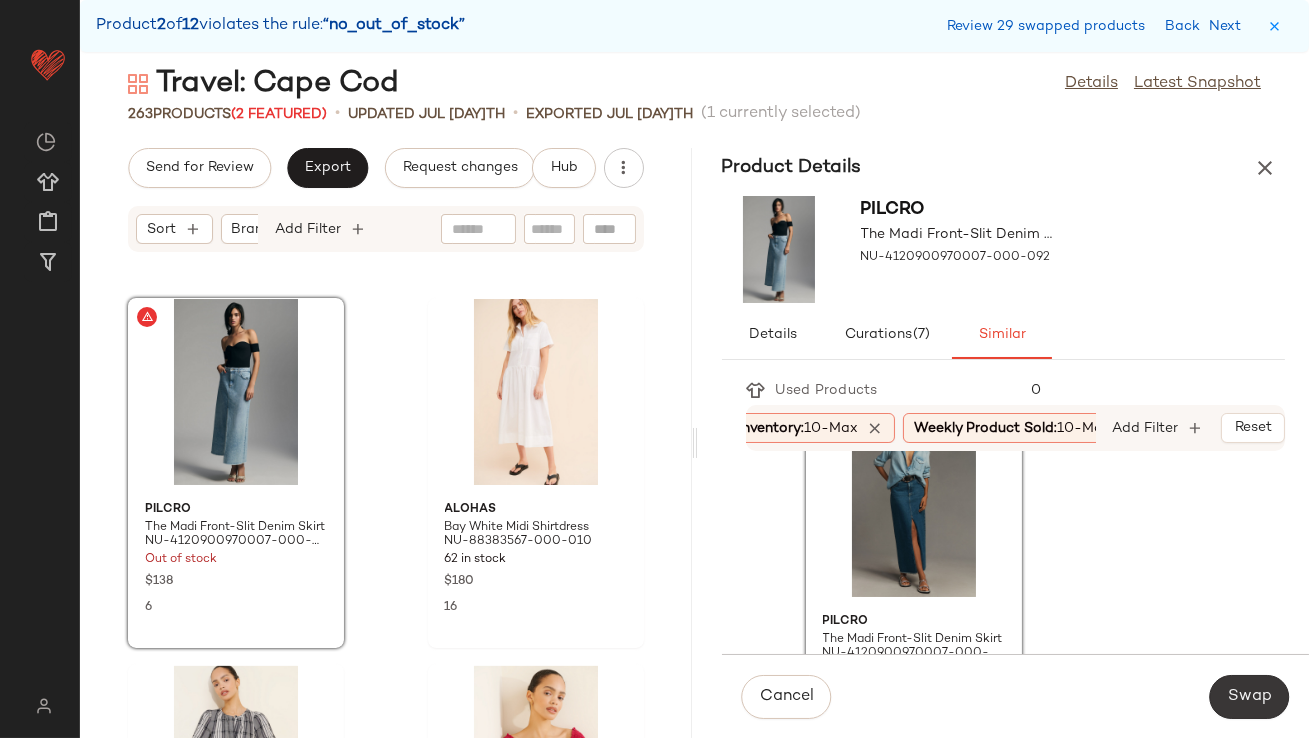 click on "Swap" 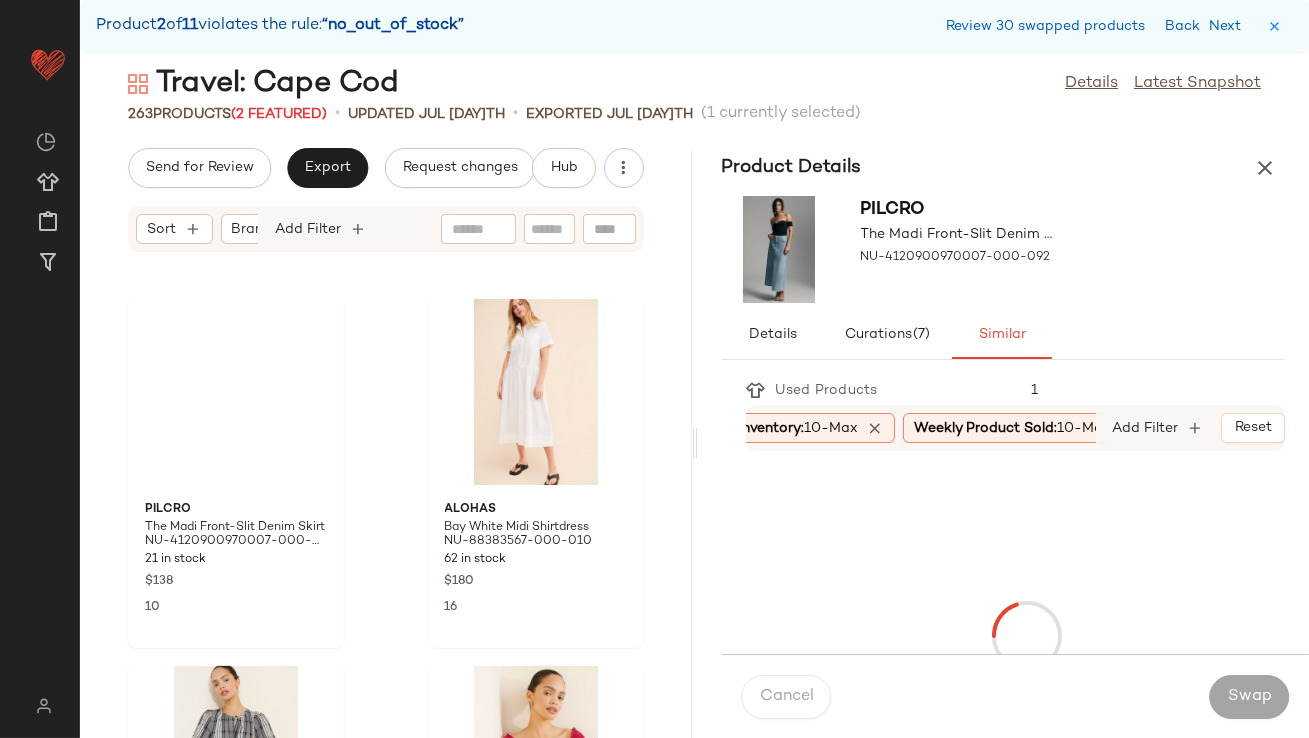 scroll, scrollTop: 38430, scrollLeft: 0, axis: vertical 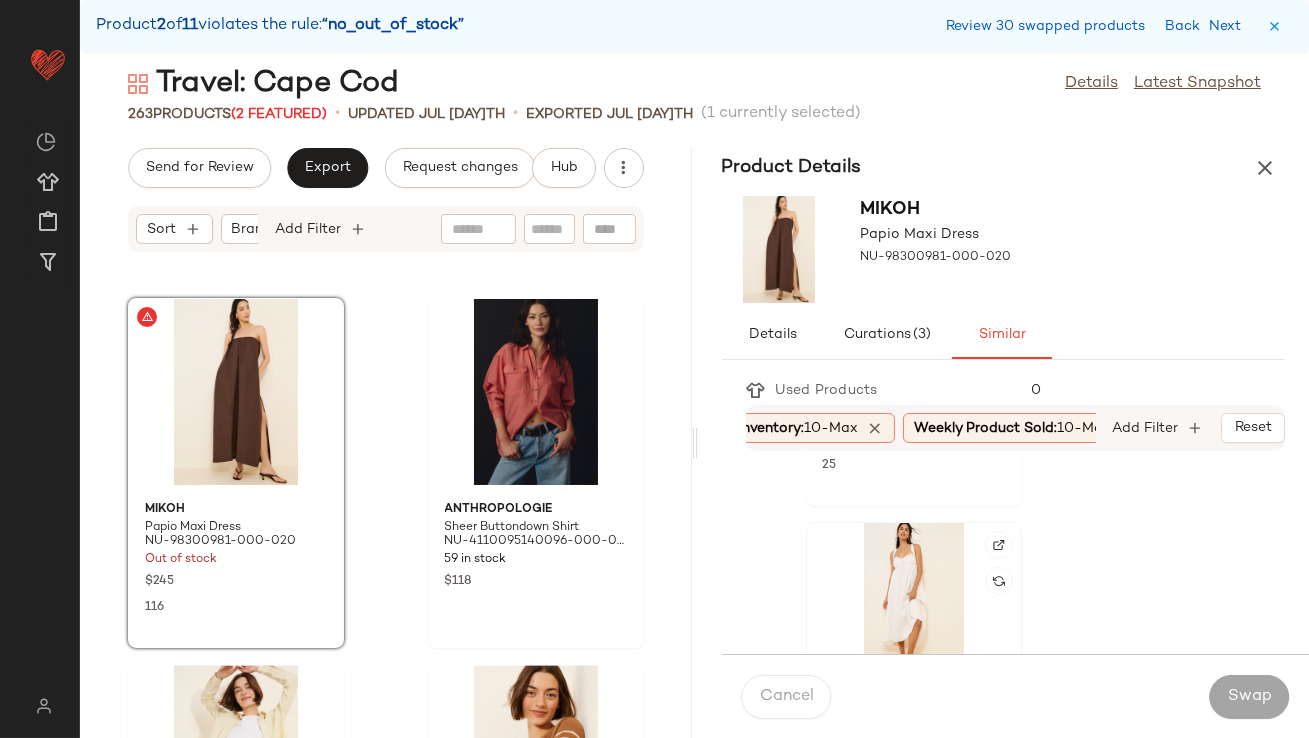 click 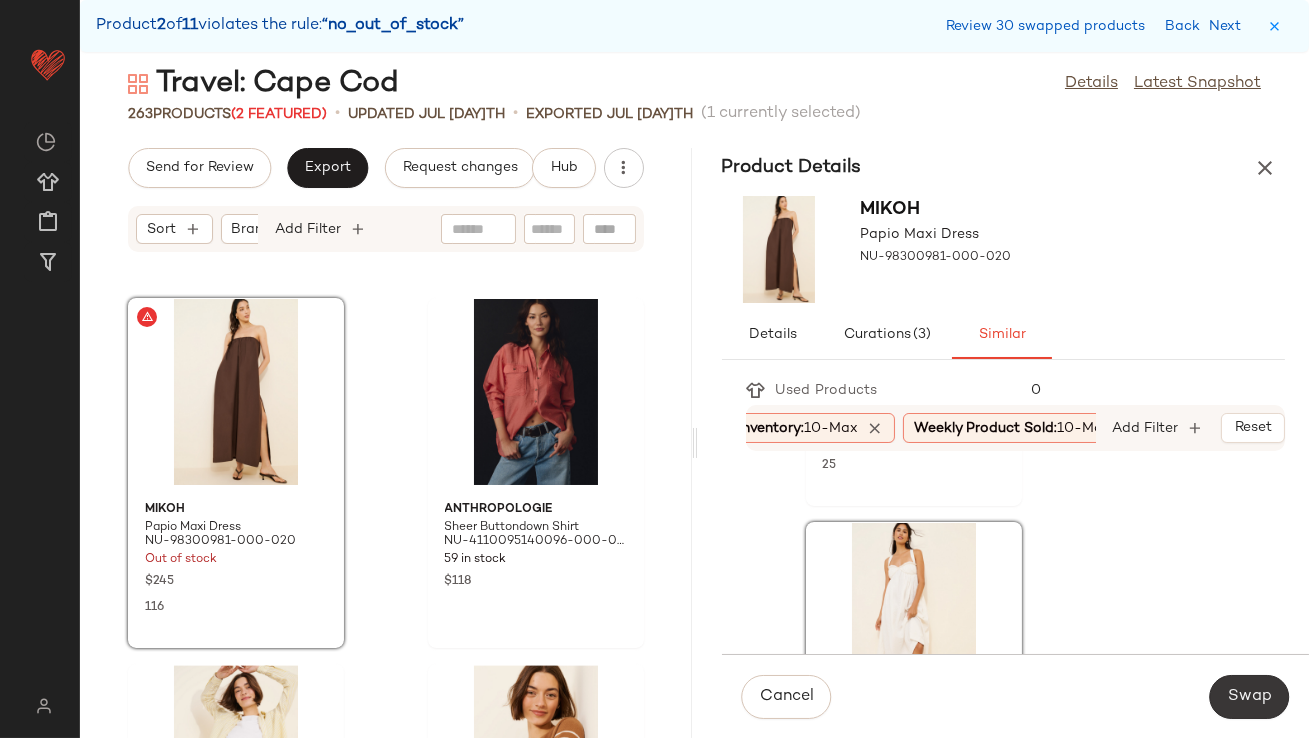 click on "Swap" 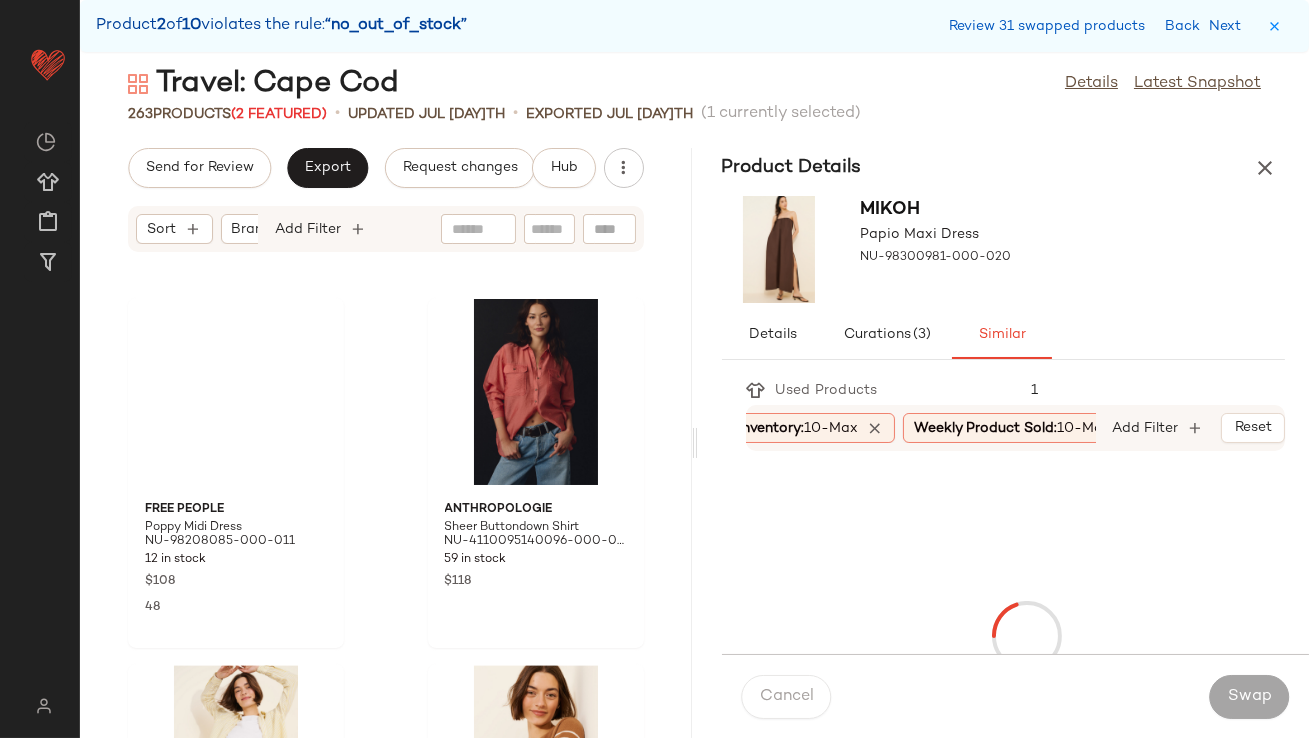 scroll, scrollTop: 41724, scrollLeft: 0, axis: vertical 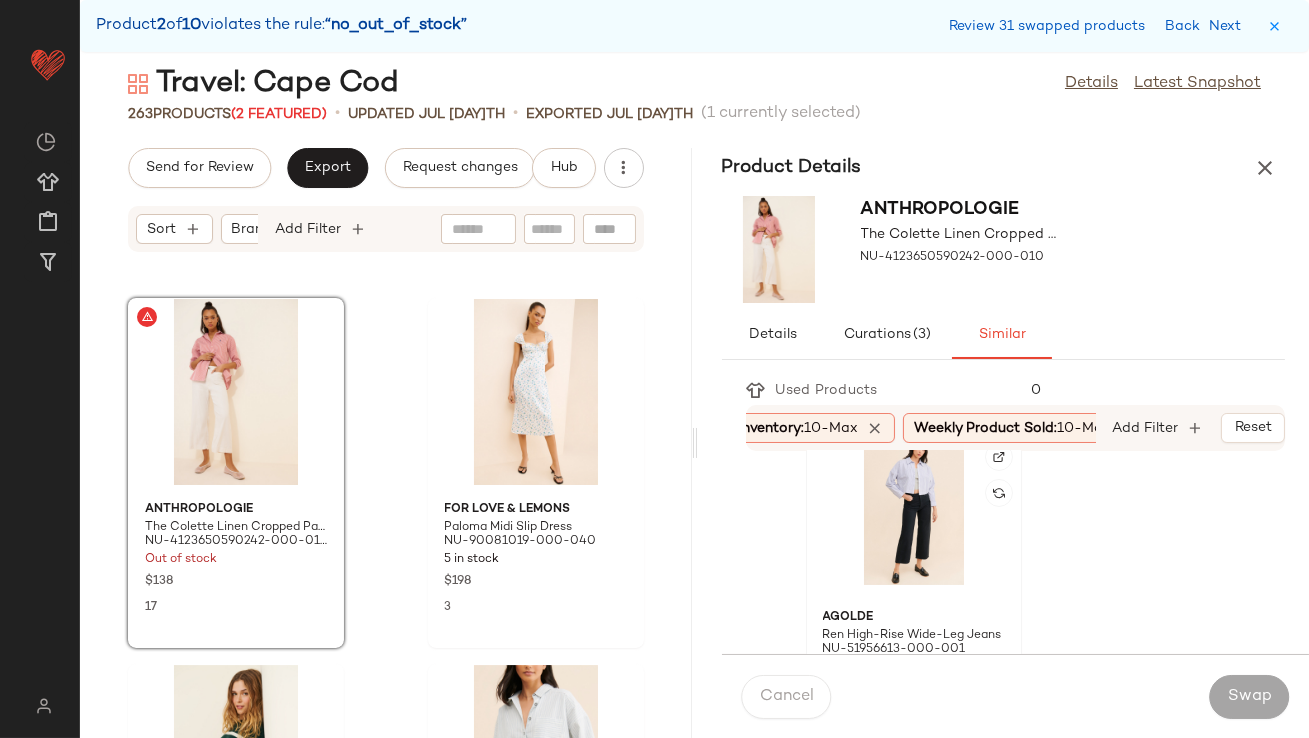 click 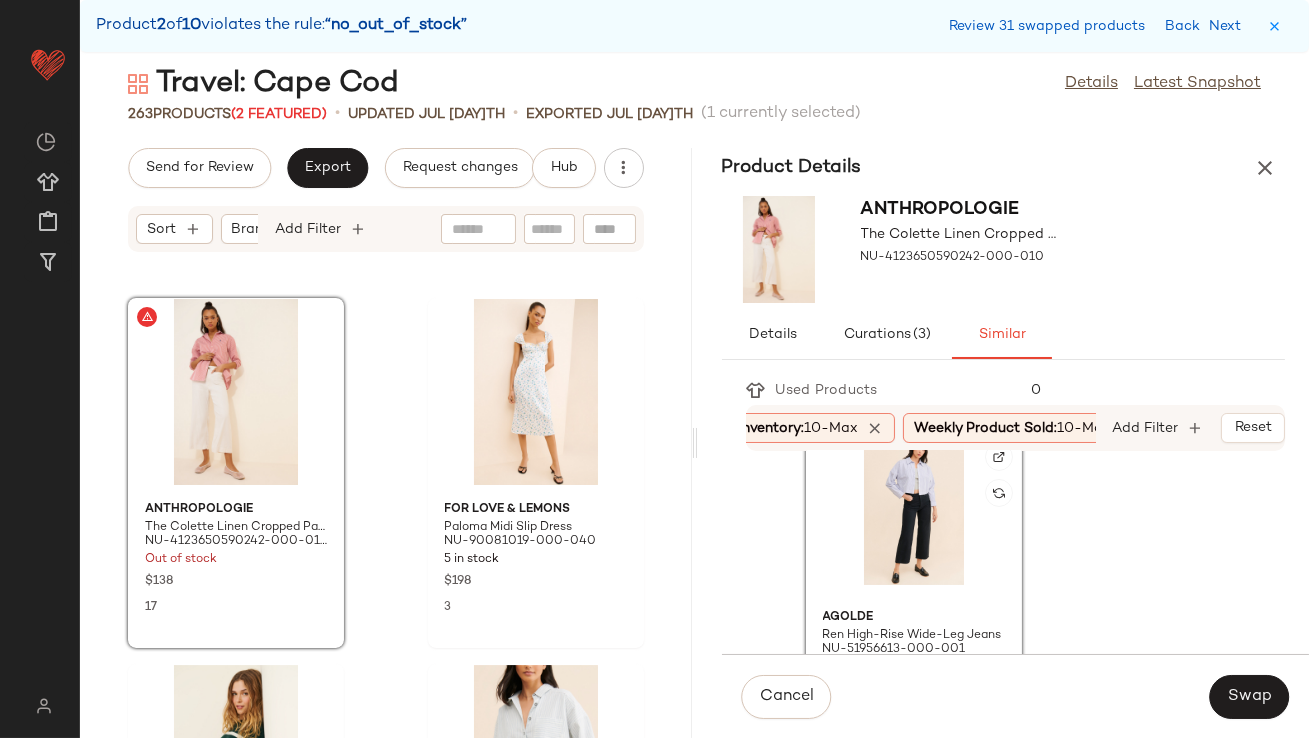 scroll, scrollTop: 816, scrollLeft: 0, axis: vertical 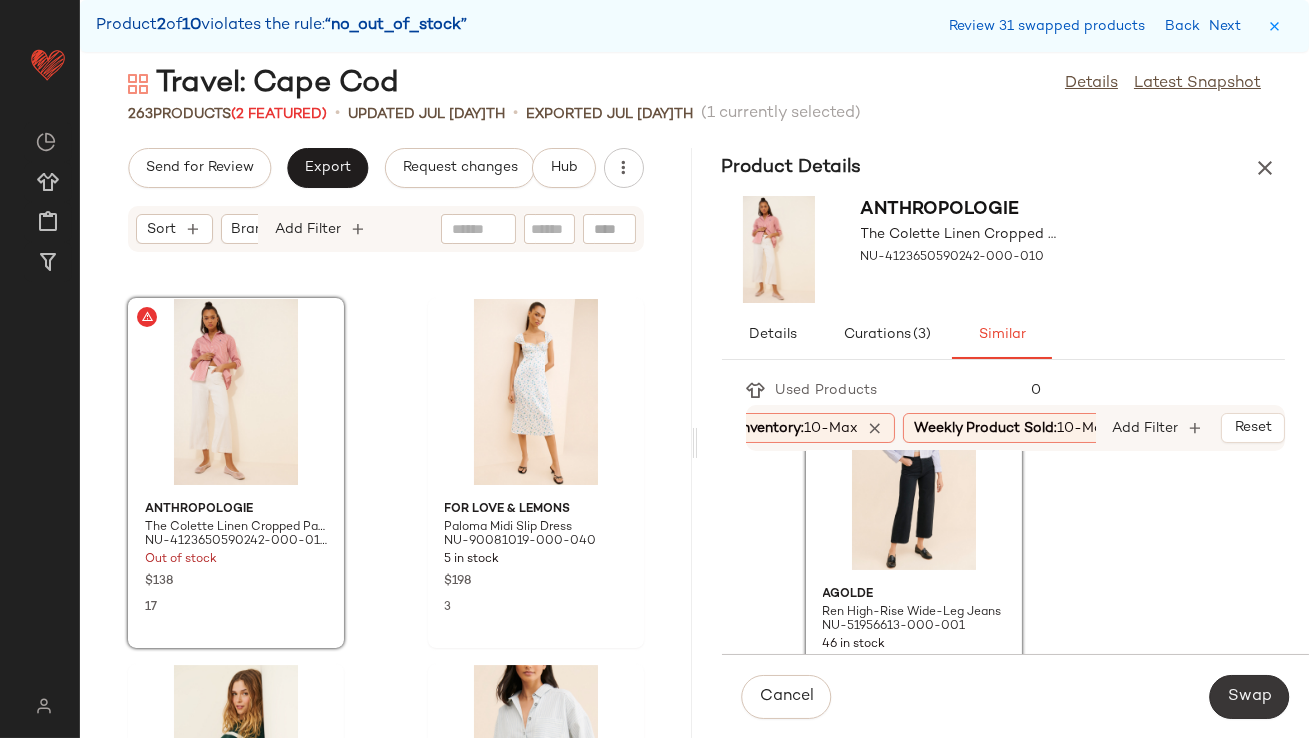 click on "Swap" 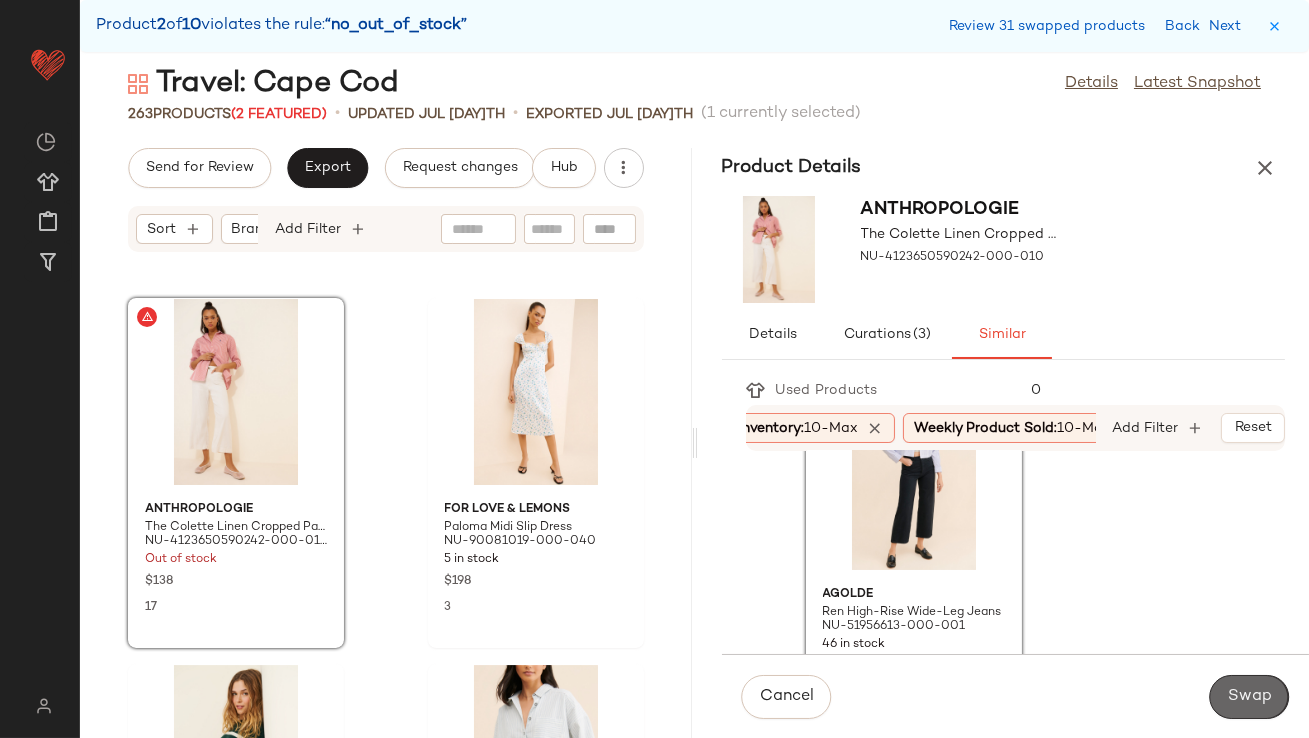 scroll, scrollTop: 42455, scrollLeft: 0, axis: vertical 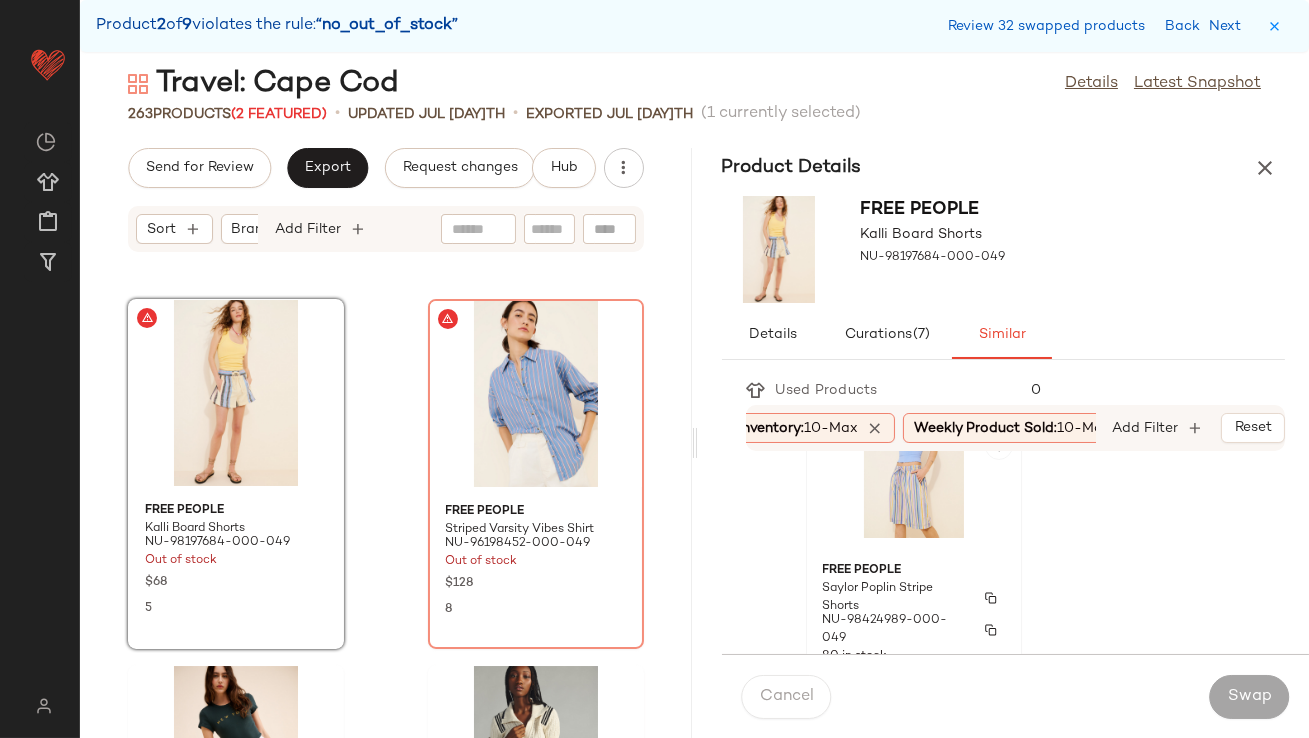 click on "Free People Saylor Poplin Stripe Shorts NU-98424989-000-049 80 in stock $58 3" 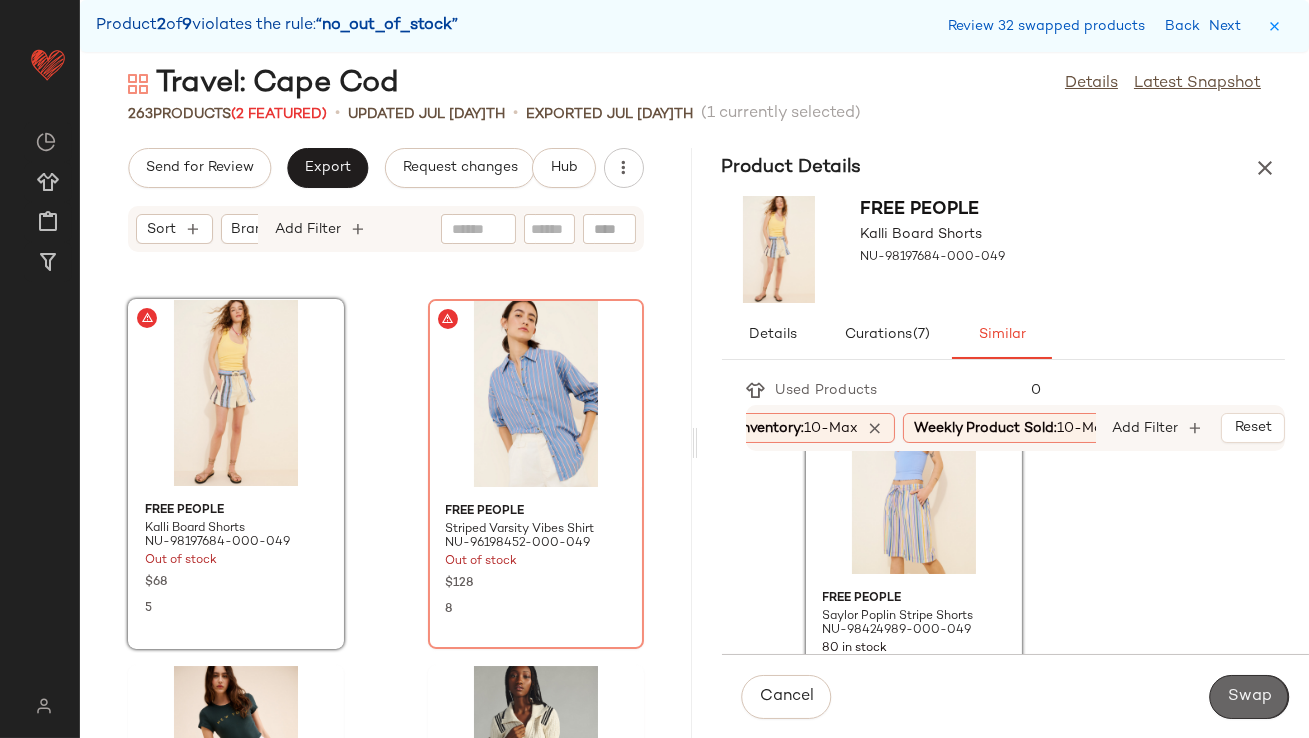 click on "Swap" at bounding box center [1249, 697] 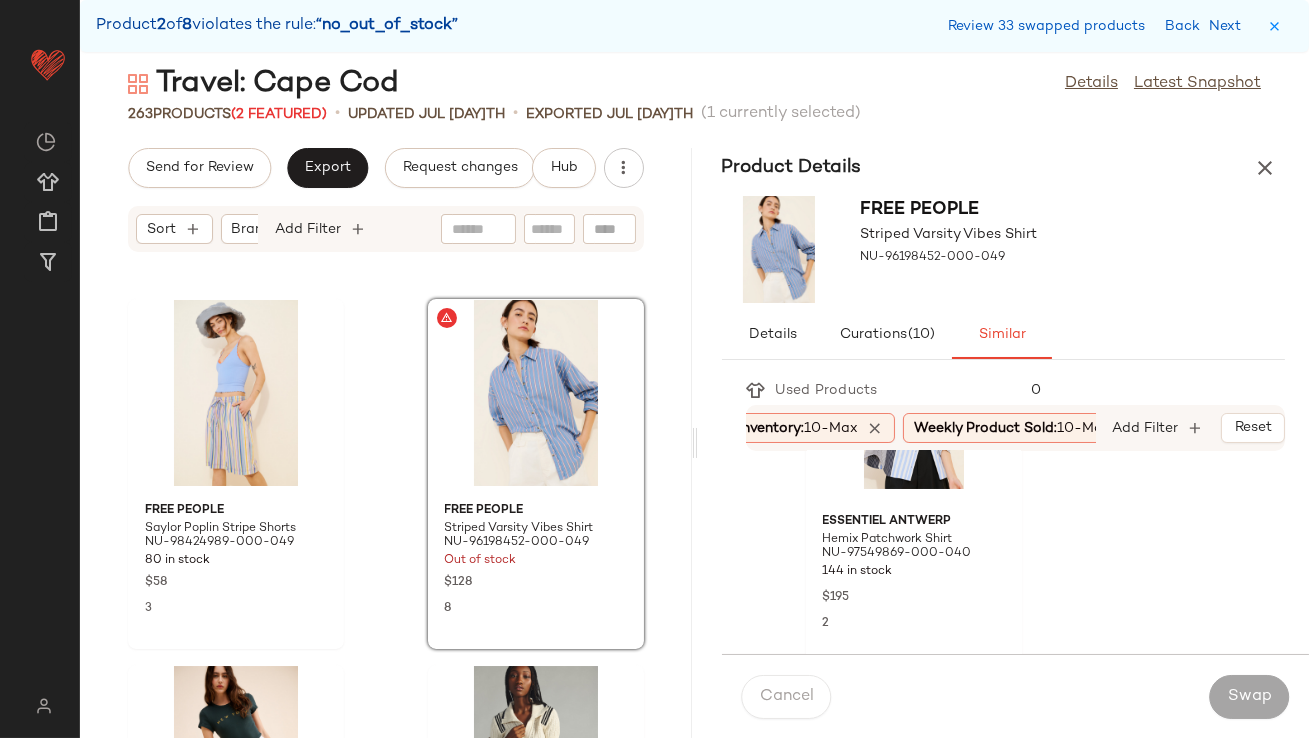 scroll, scrollTop: 500, scrollLeft: 0, axis: vertical 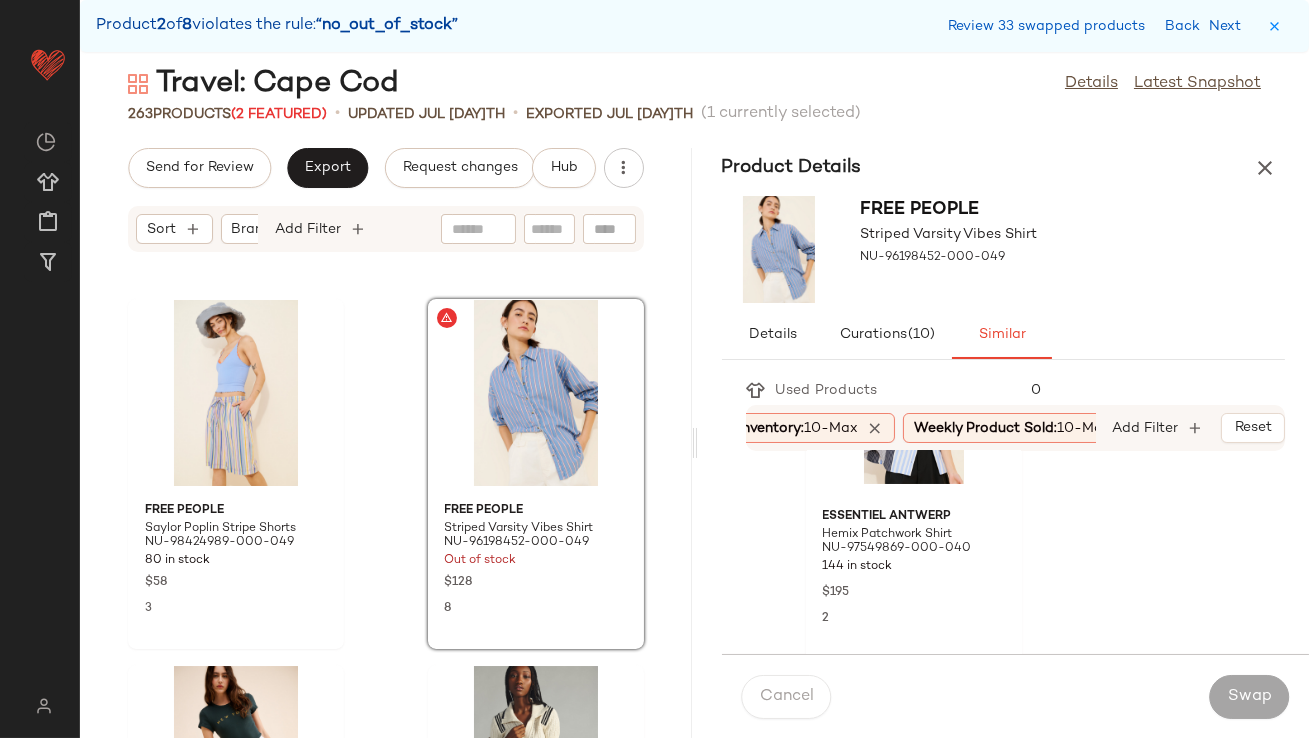 click on "NU-97549869-000-040" at bounding box center [897, 549] 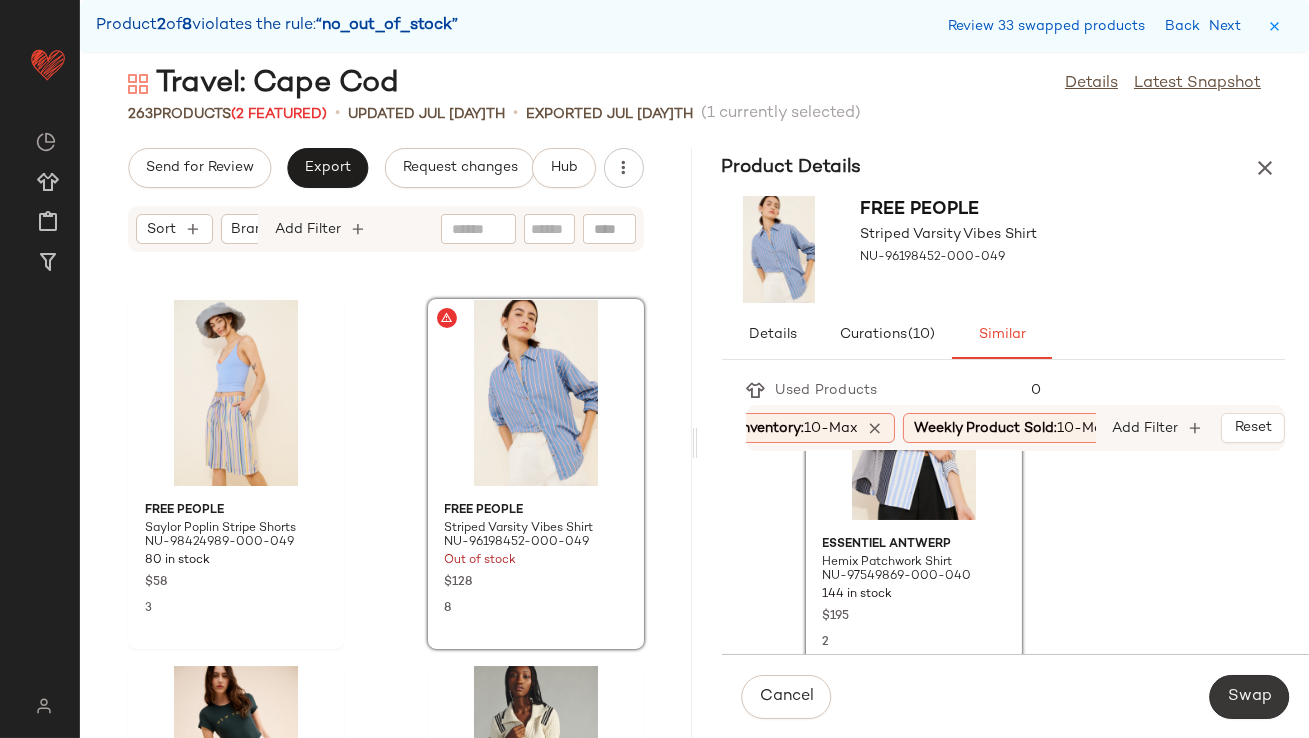 click on "Swap" 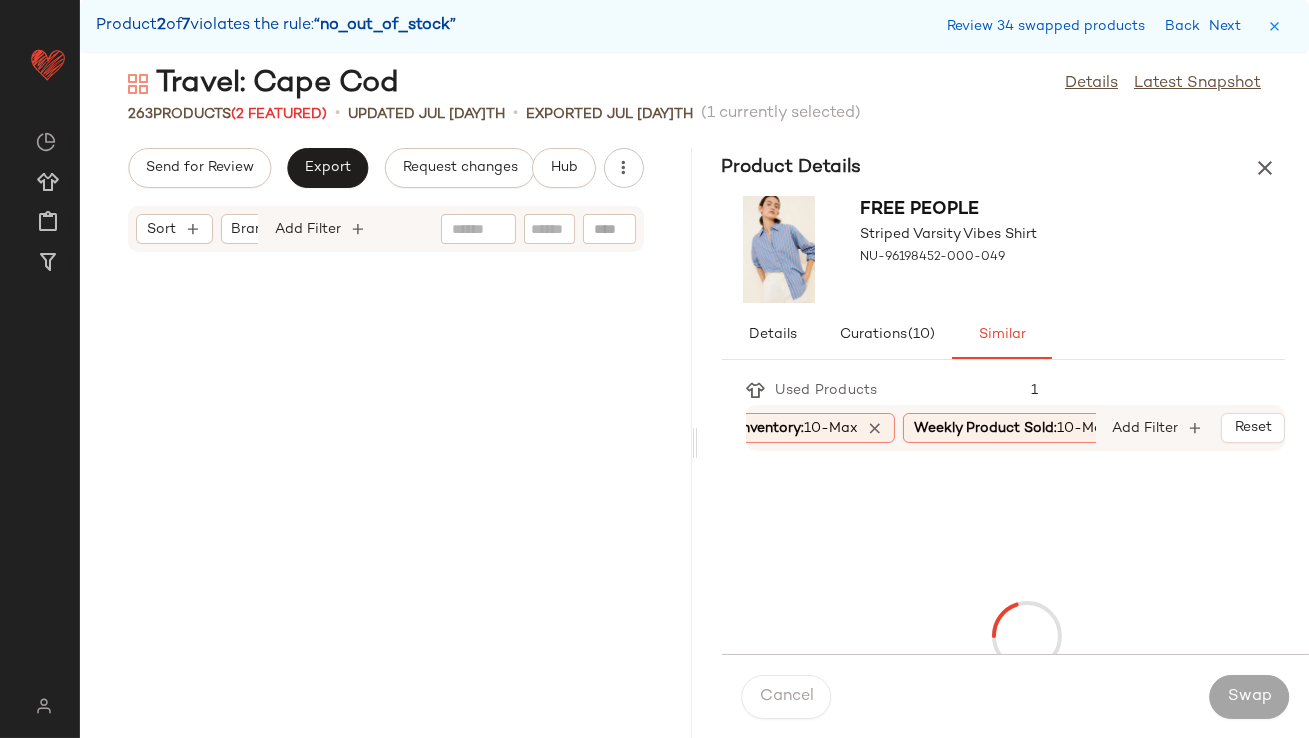 scroll, scrollTop: 43554, scrollLeft: 0, axis: vertical 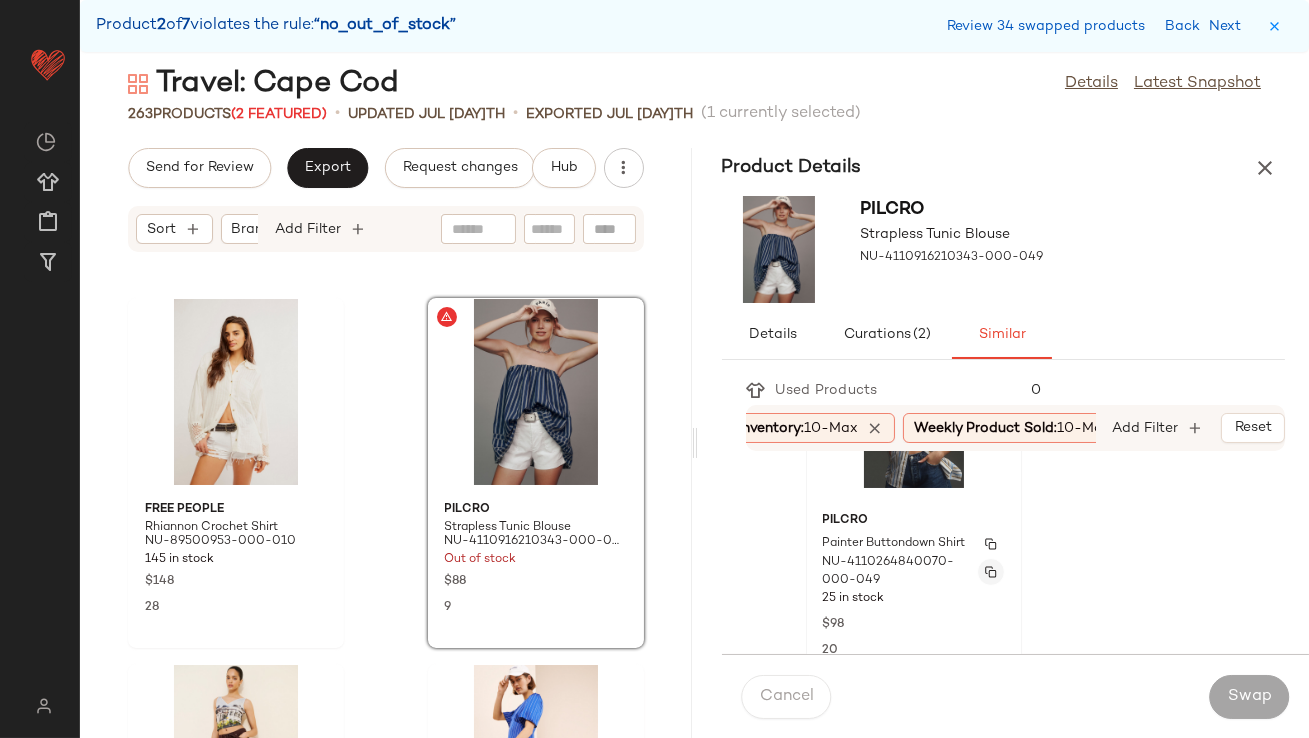 click 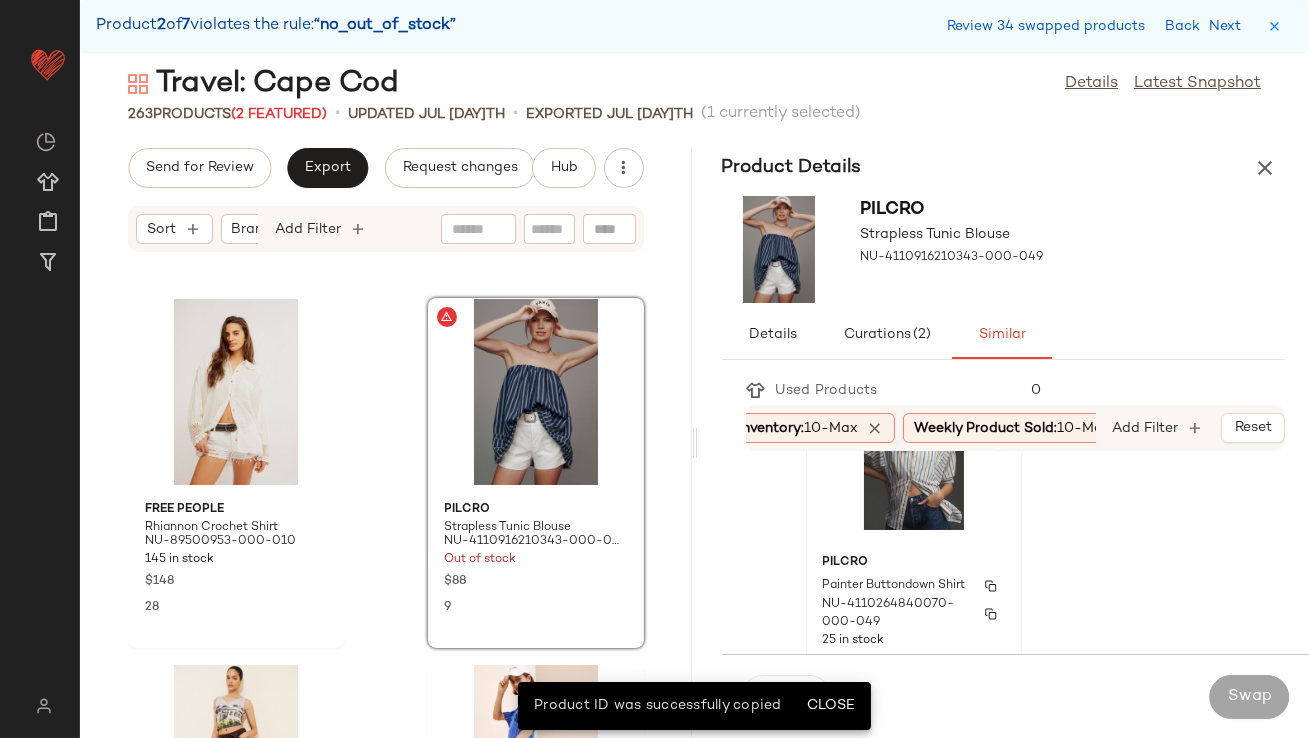 scroll, scrollTop: 72, scrollLeft: 0, axis: vertical 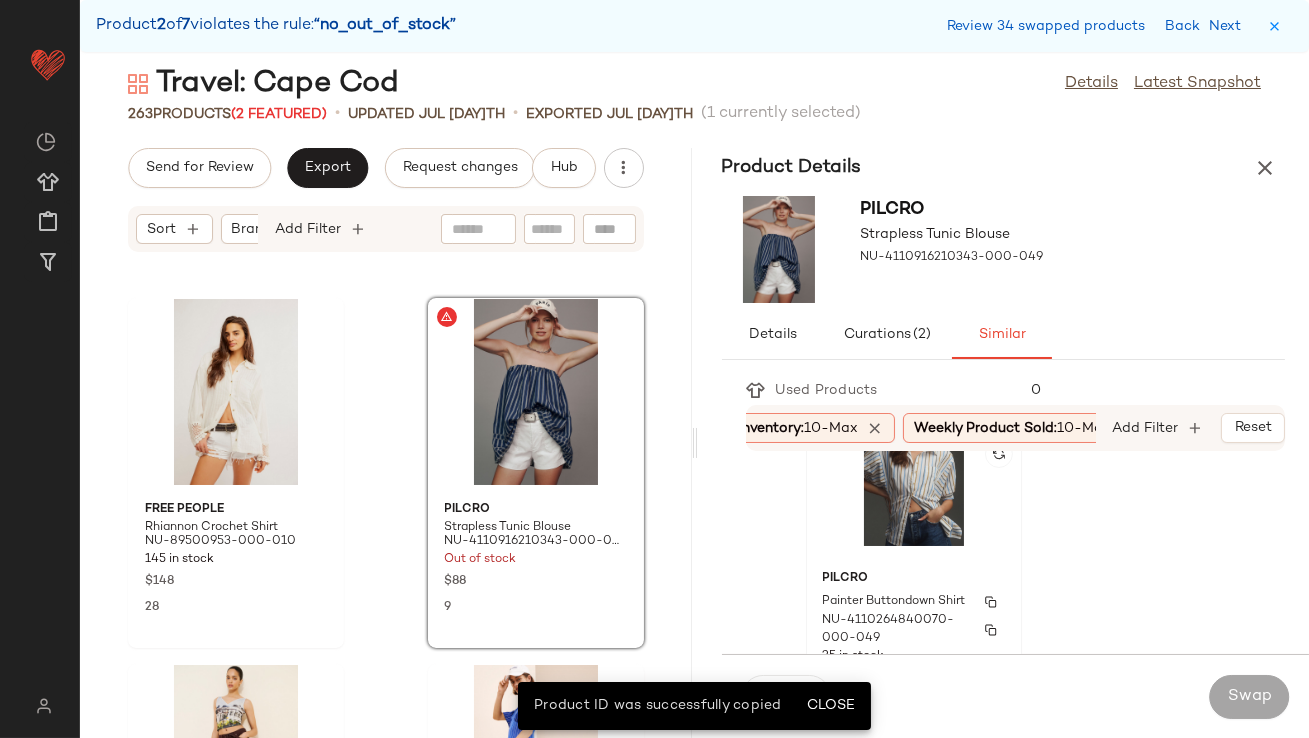 click on "Pilcro Painter Buttondown Shirt NU-4110264840070-000-049 25 in stock $98 20" 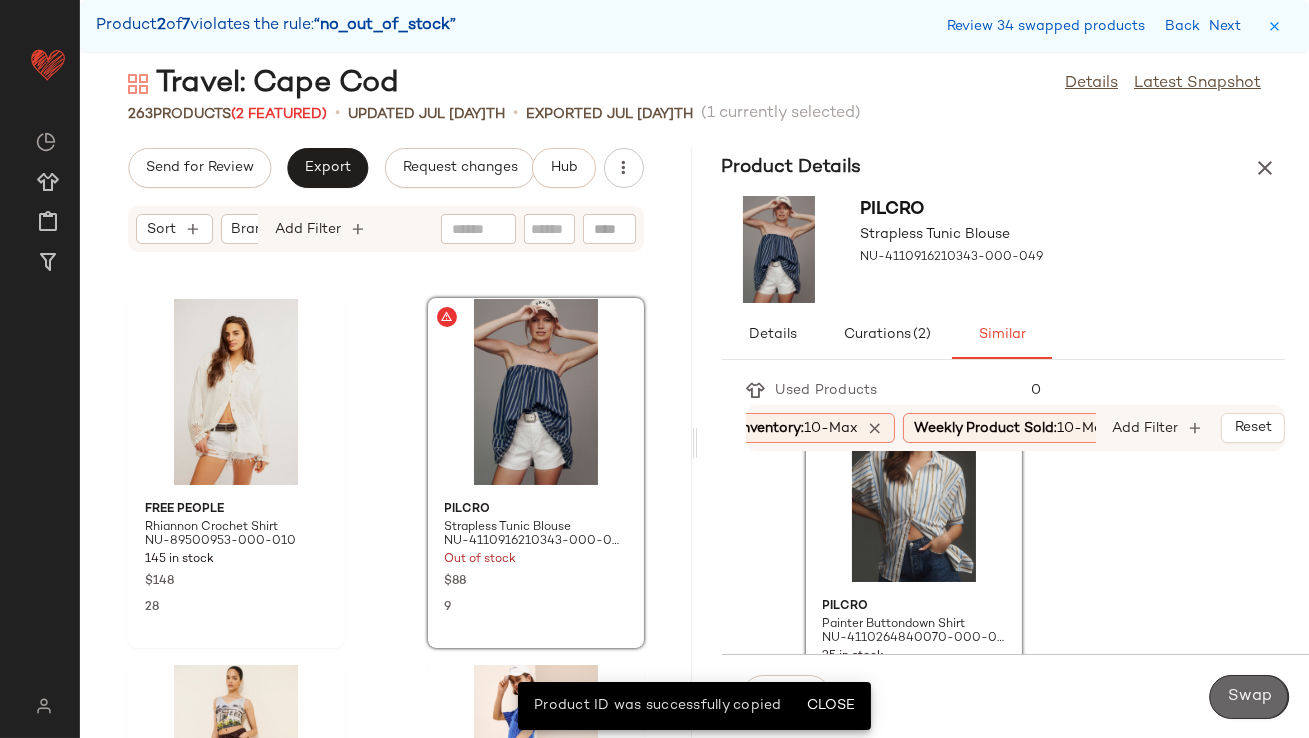 click on "Swap" 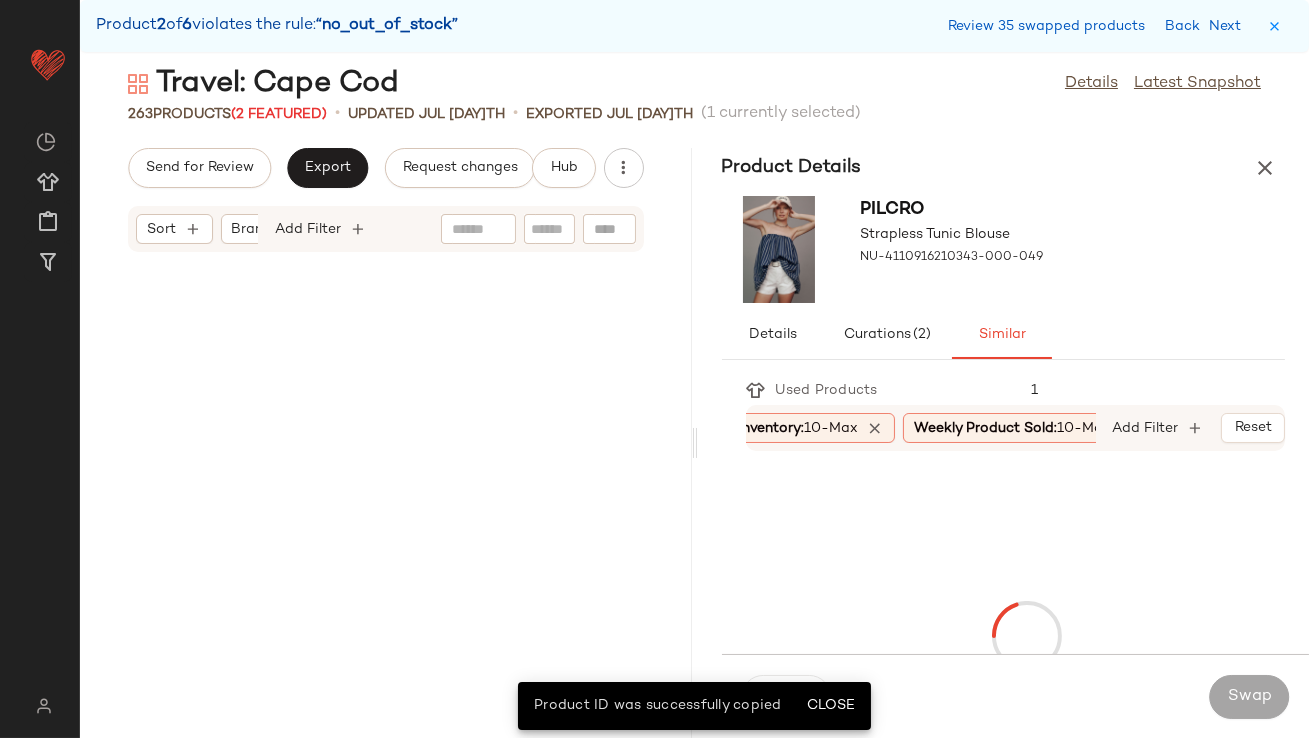 scroll, scrollTop: 45384, scrollLeft: 0, axis: vertical 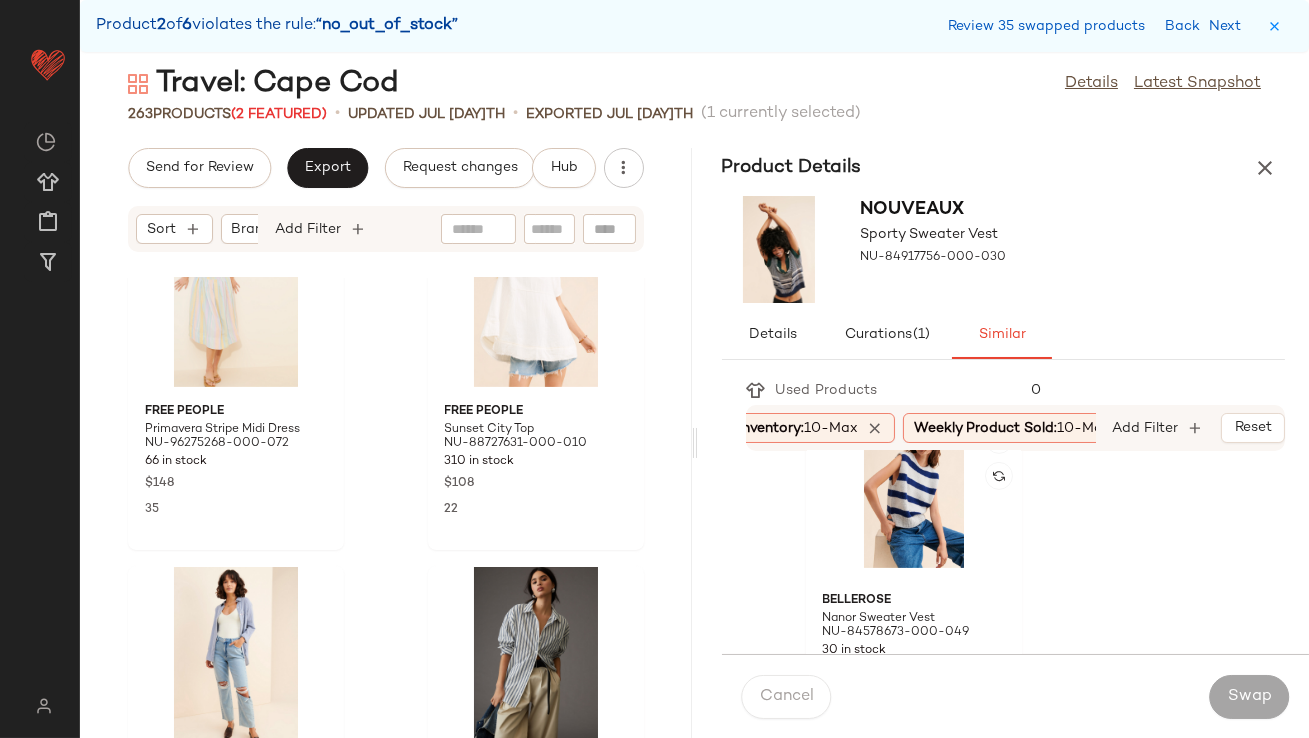 click 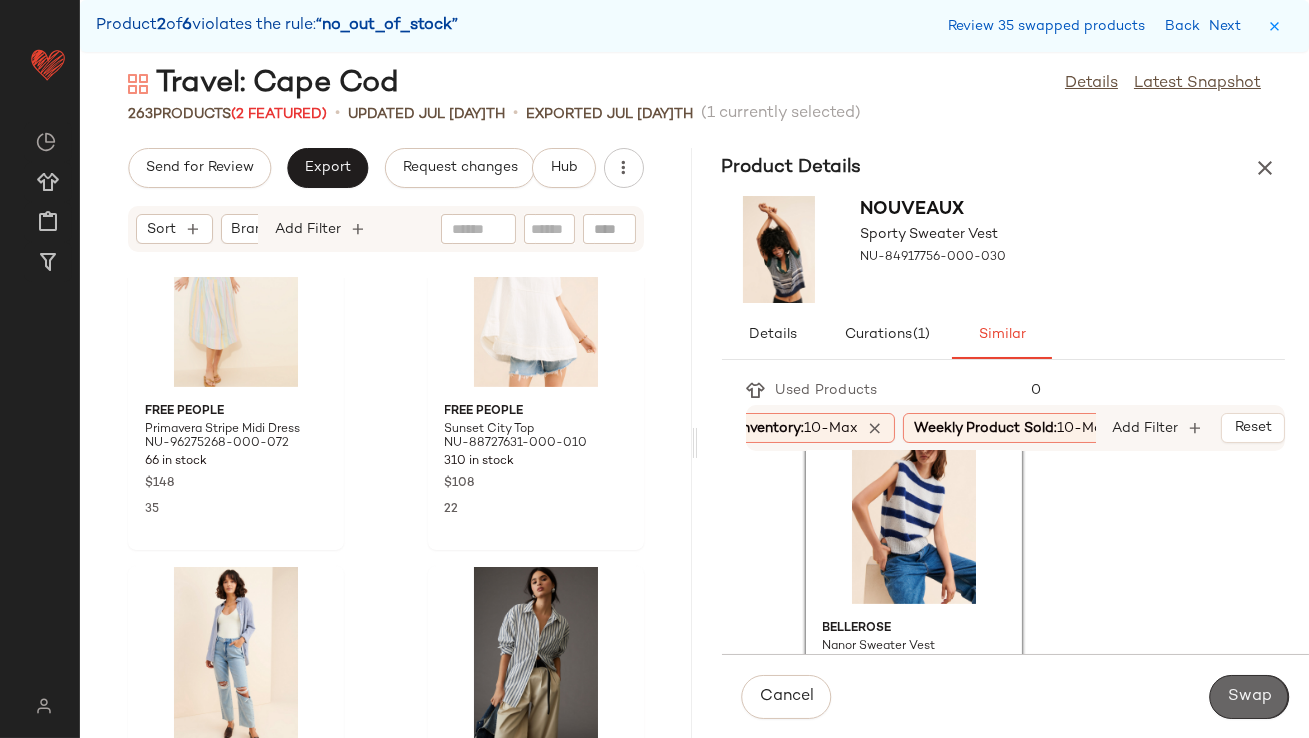 click on "Swap" 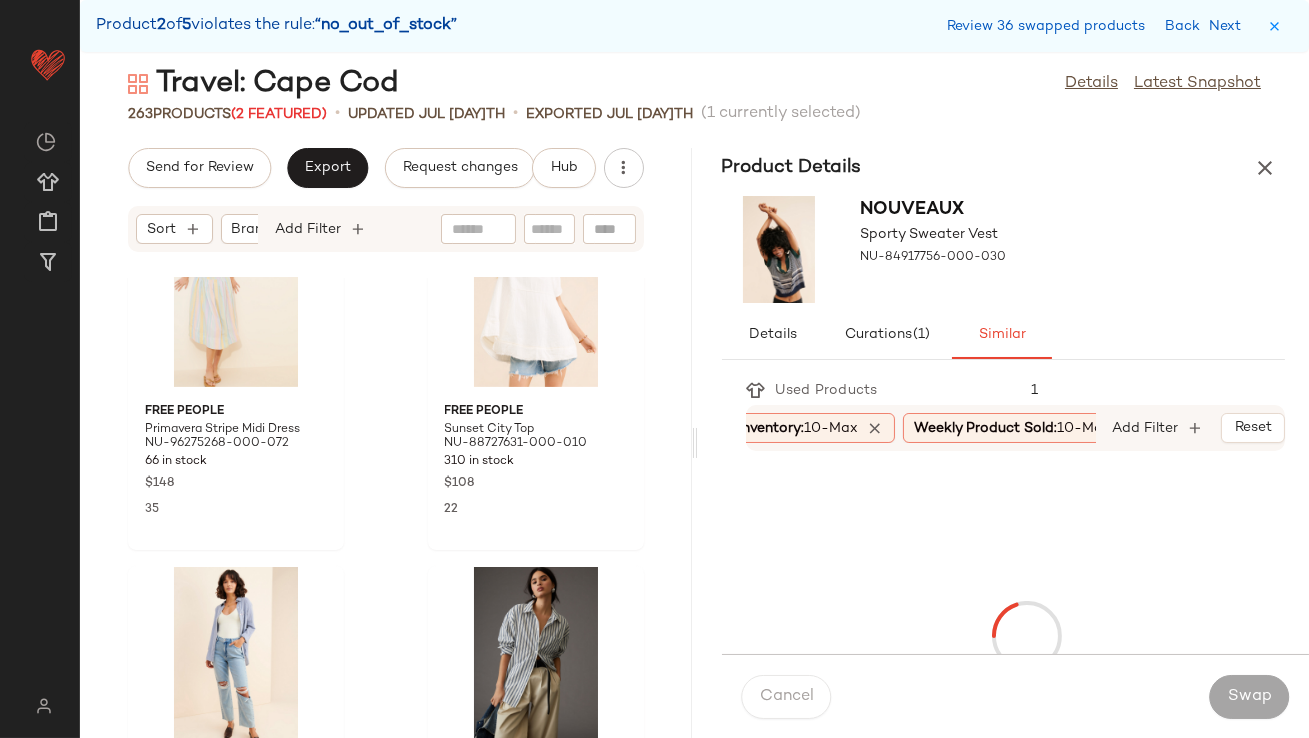 scroll, scrollTop: 45750, scrollLeft: 0, axis: vertical 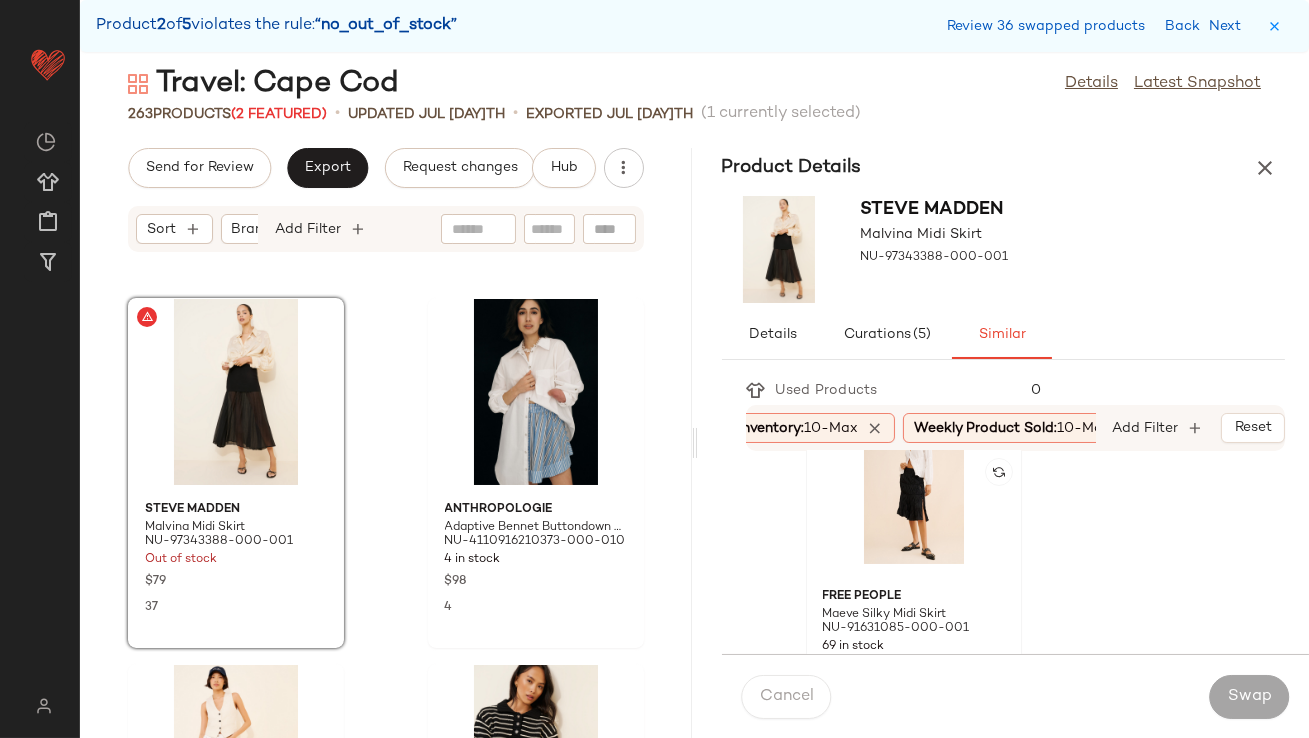 click 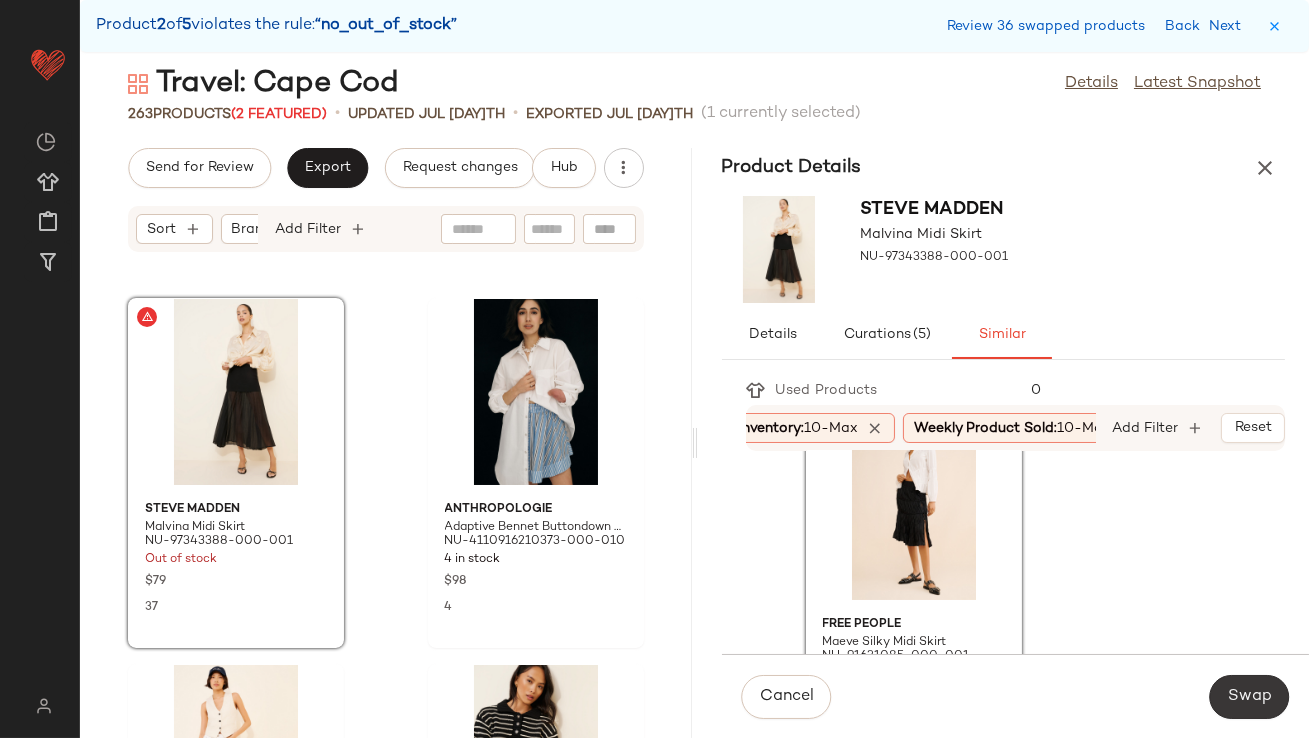 click on "Swap" at bounding box center (1249, 697) 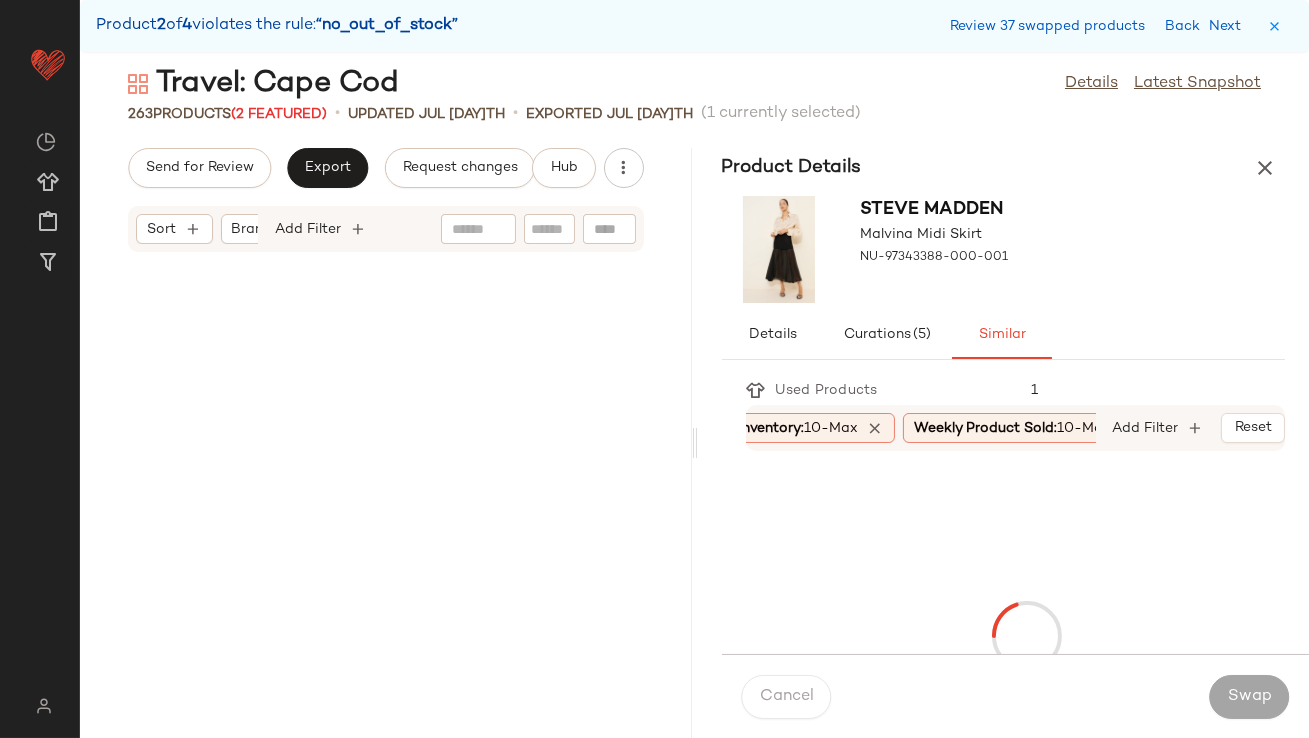 scroll, scrollTop: 46481, scrollLeft: 0, axis: vertical 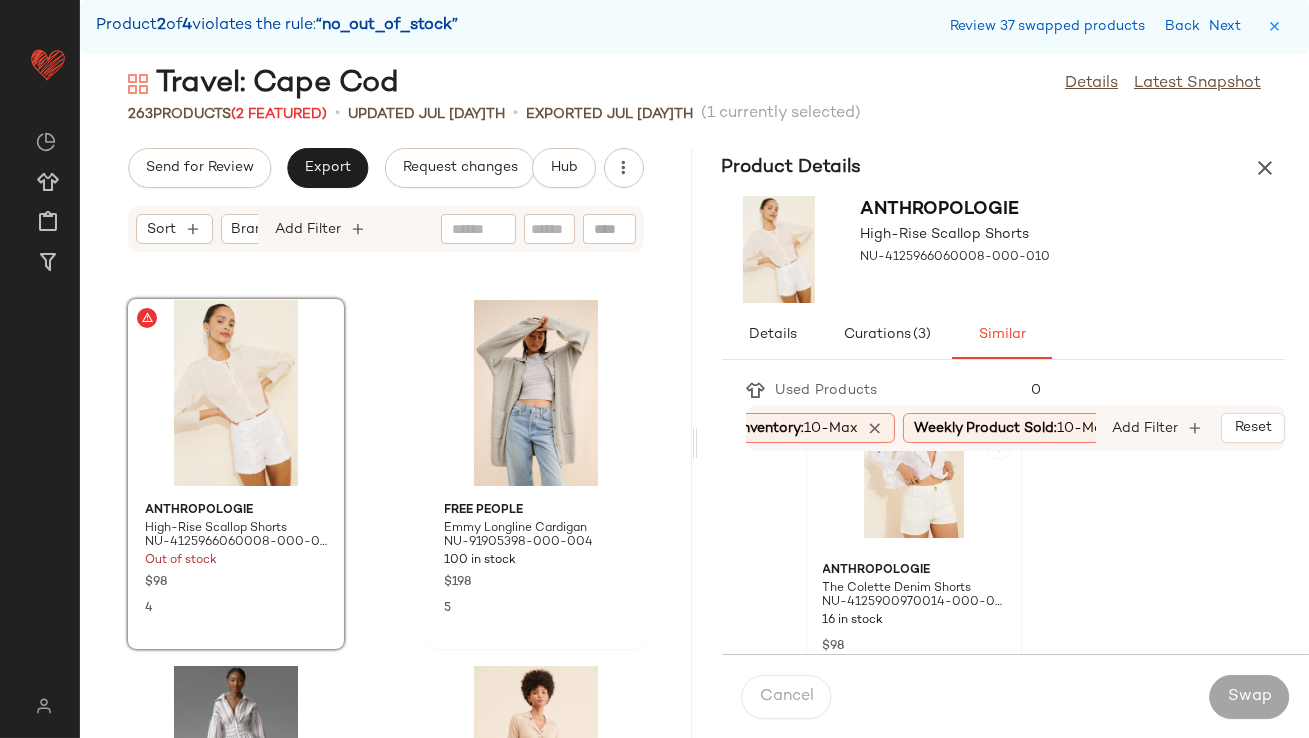 click 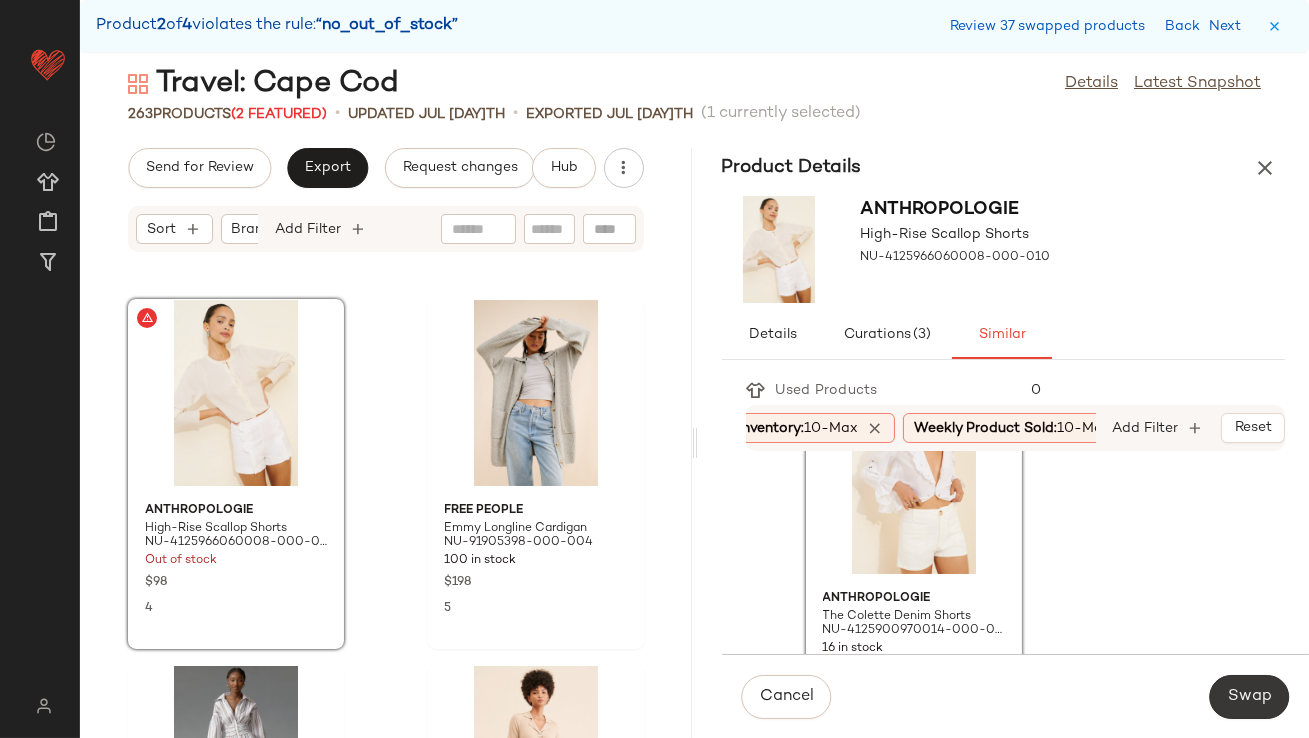 click on "Swap" at bounding box center [1249, 697] 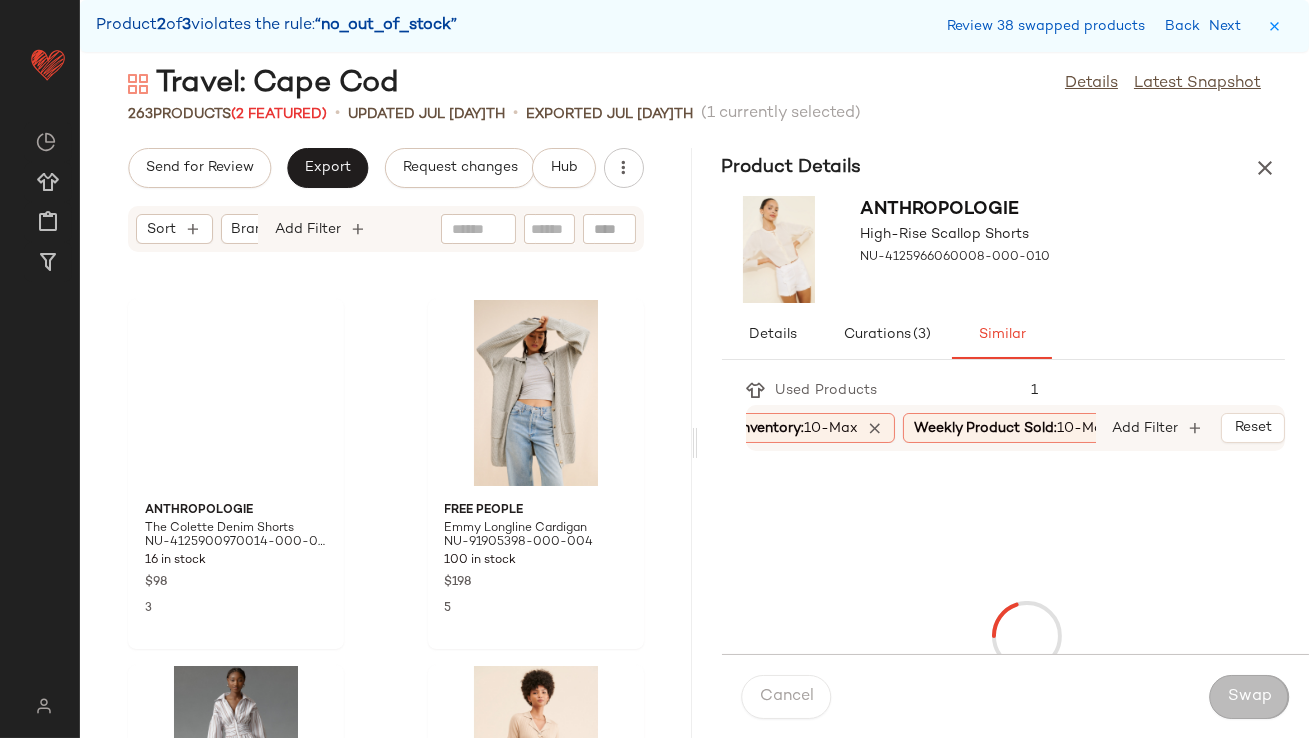 scroll, scrollTop: 47214, scrollLeft: 0, axis: vertical 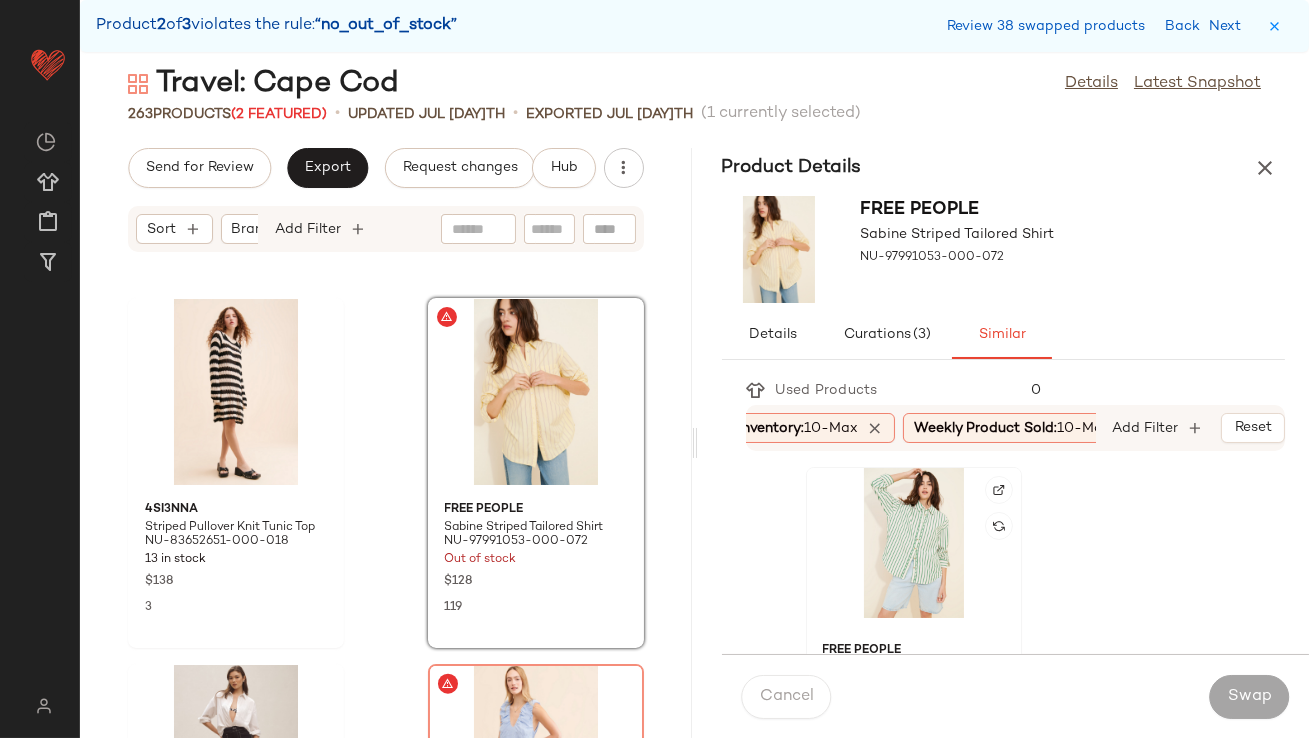 click 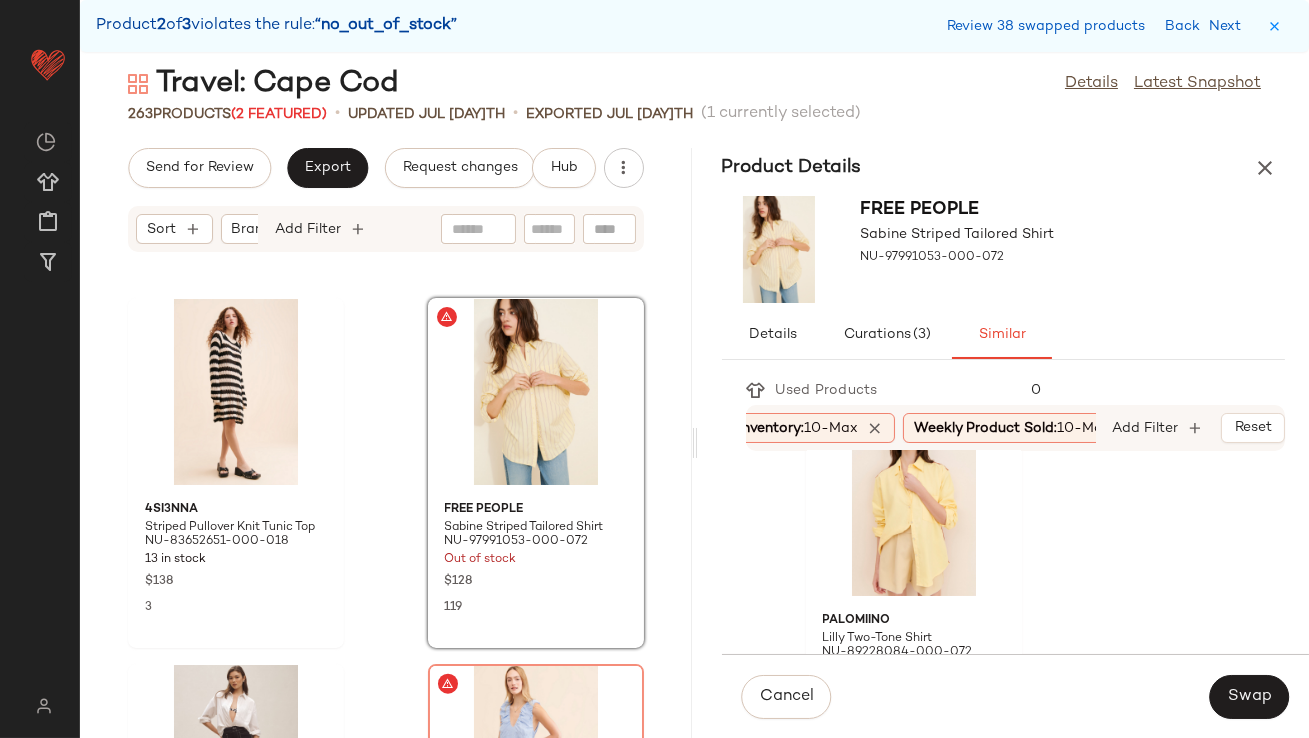 scroll, scrollTop: 498, scrollLeft: 0, axis: vertical 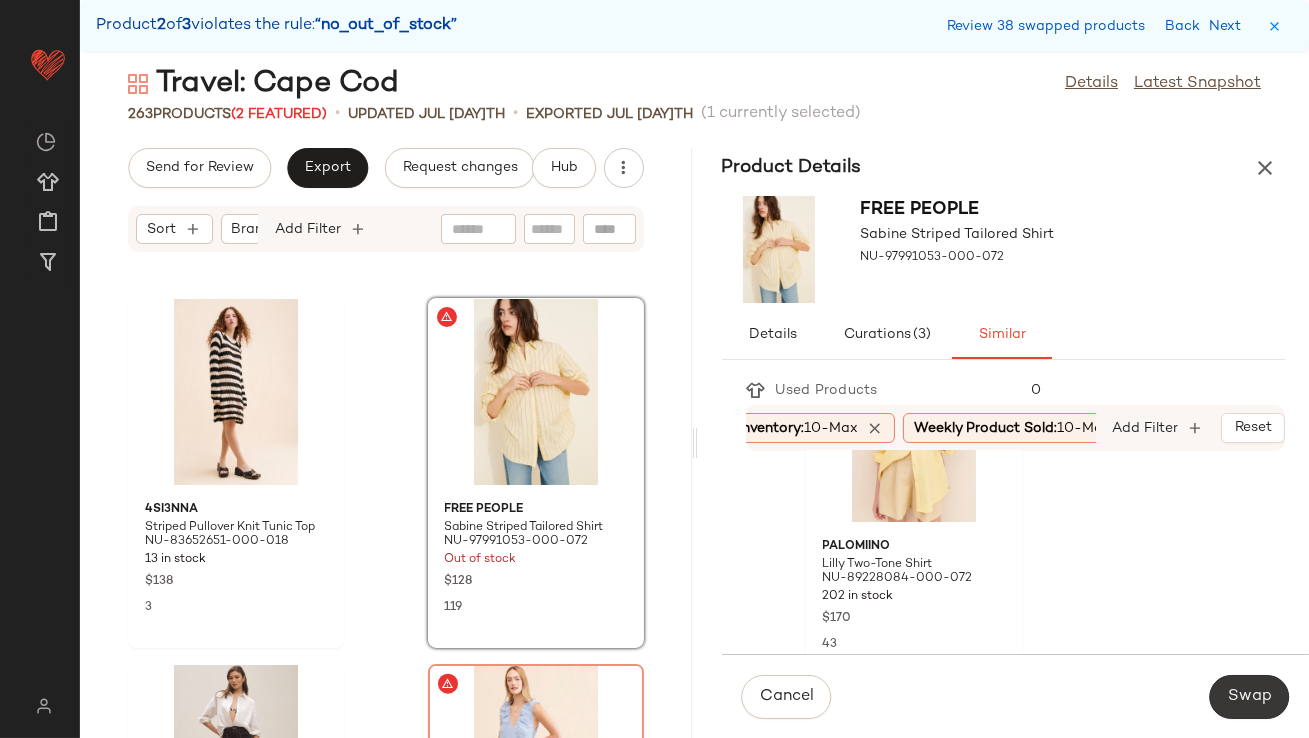 click on "Swap" at bounding box center [1249, 697] 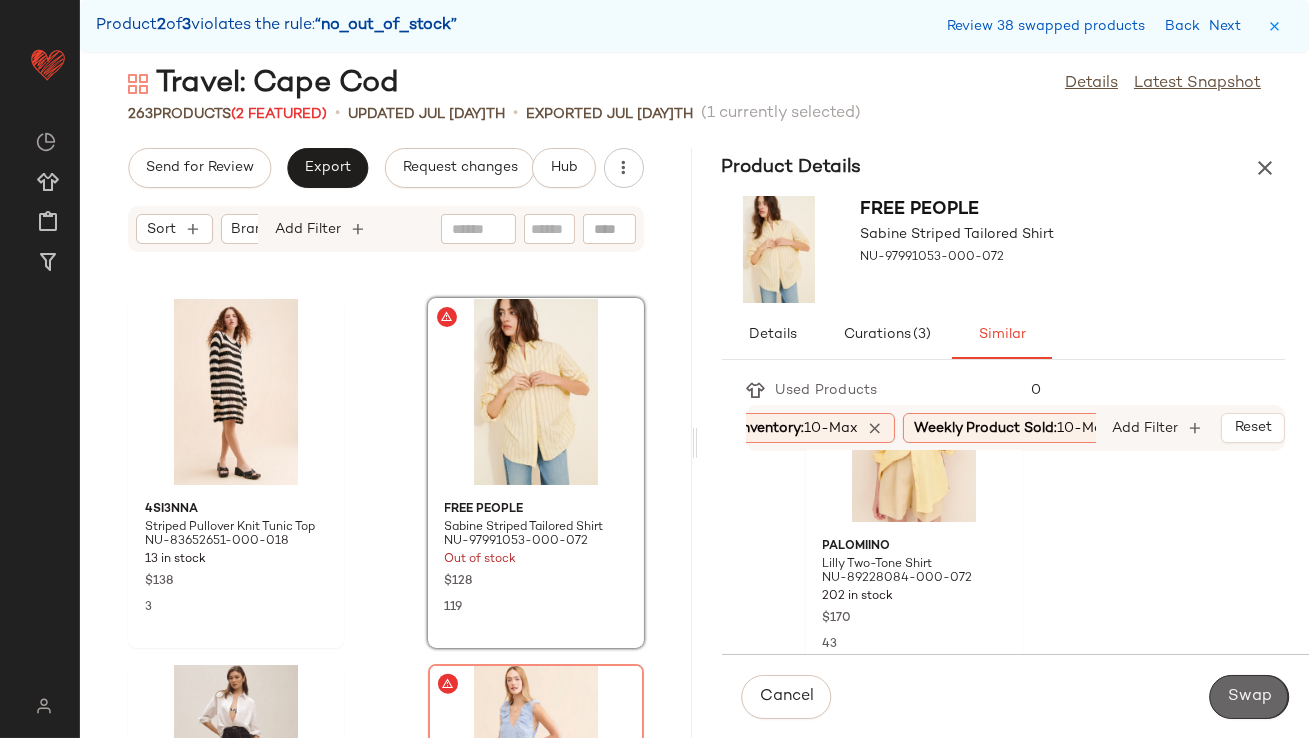 scroll, scrollTop: 47580, scrollLeft: 0, axis: vertical 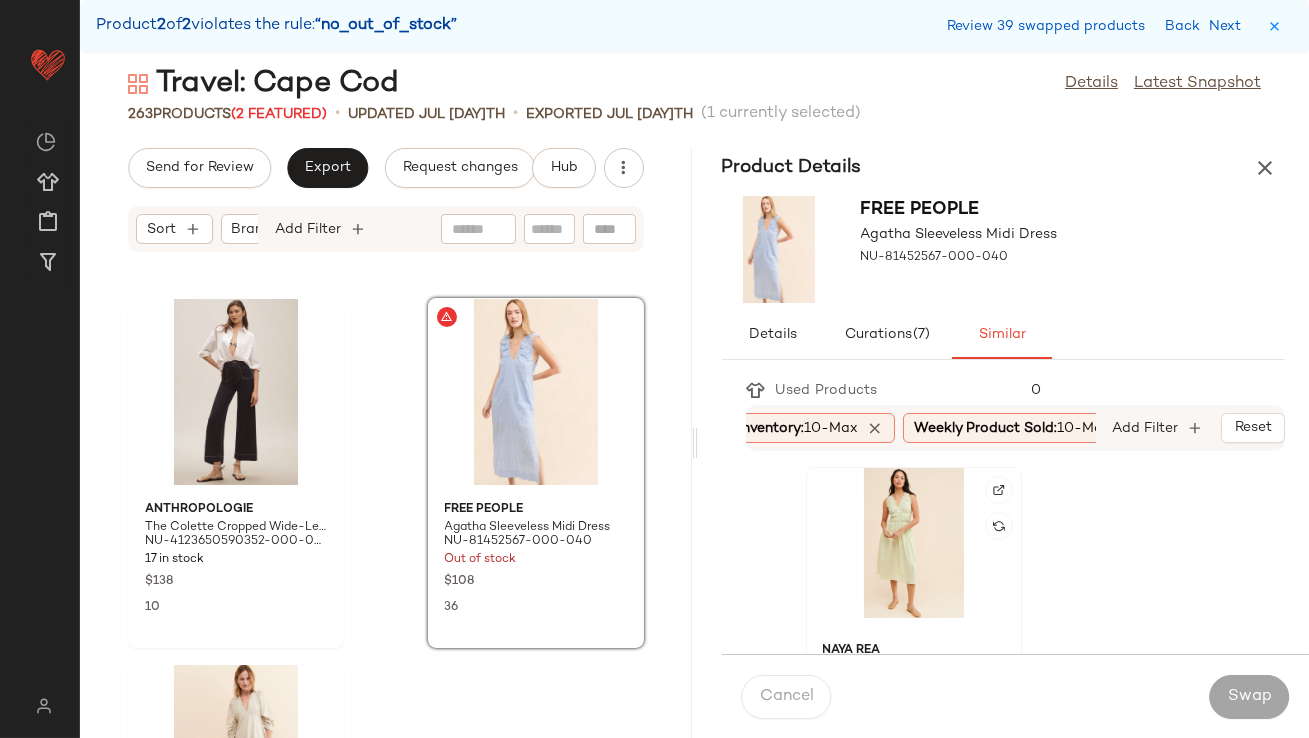 click 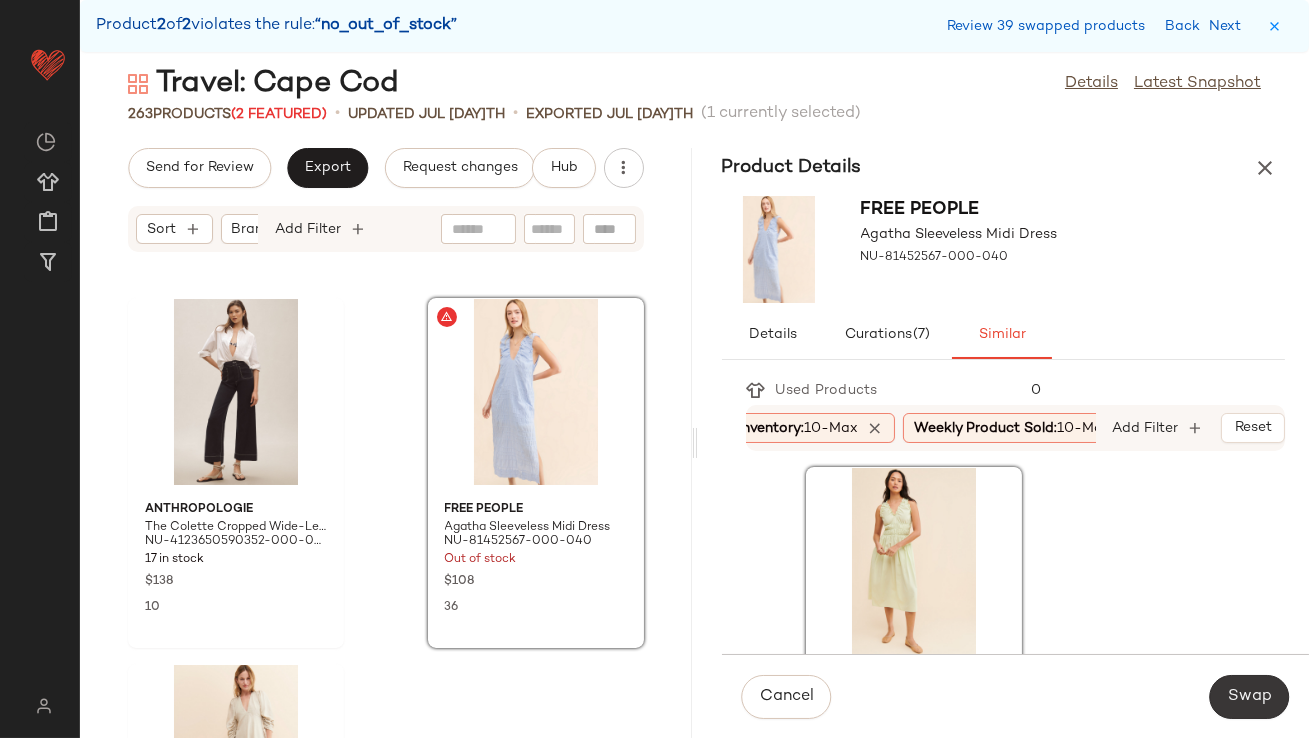 click on "Swap" 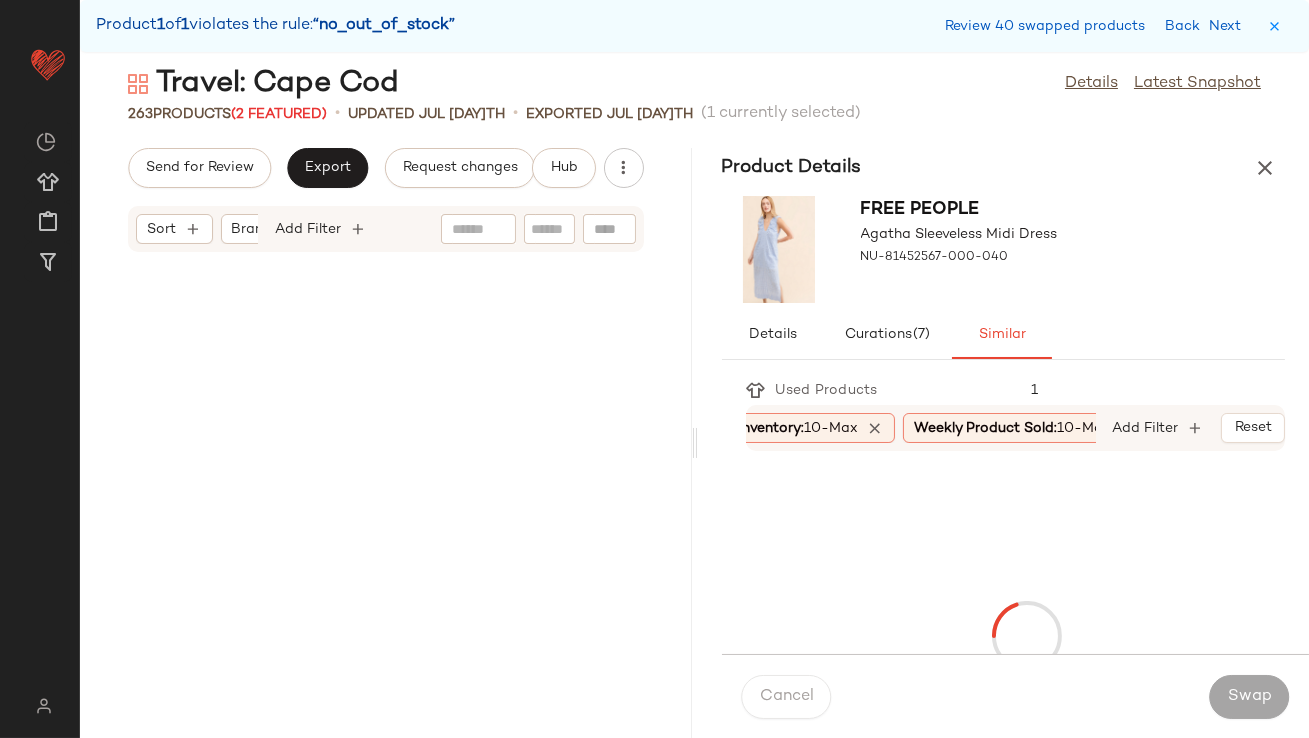 scroll, scrollTop: 0, scrollLeft: 0, axis: both 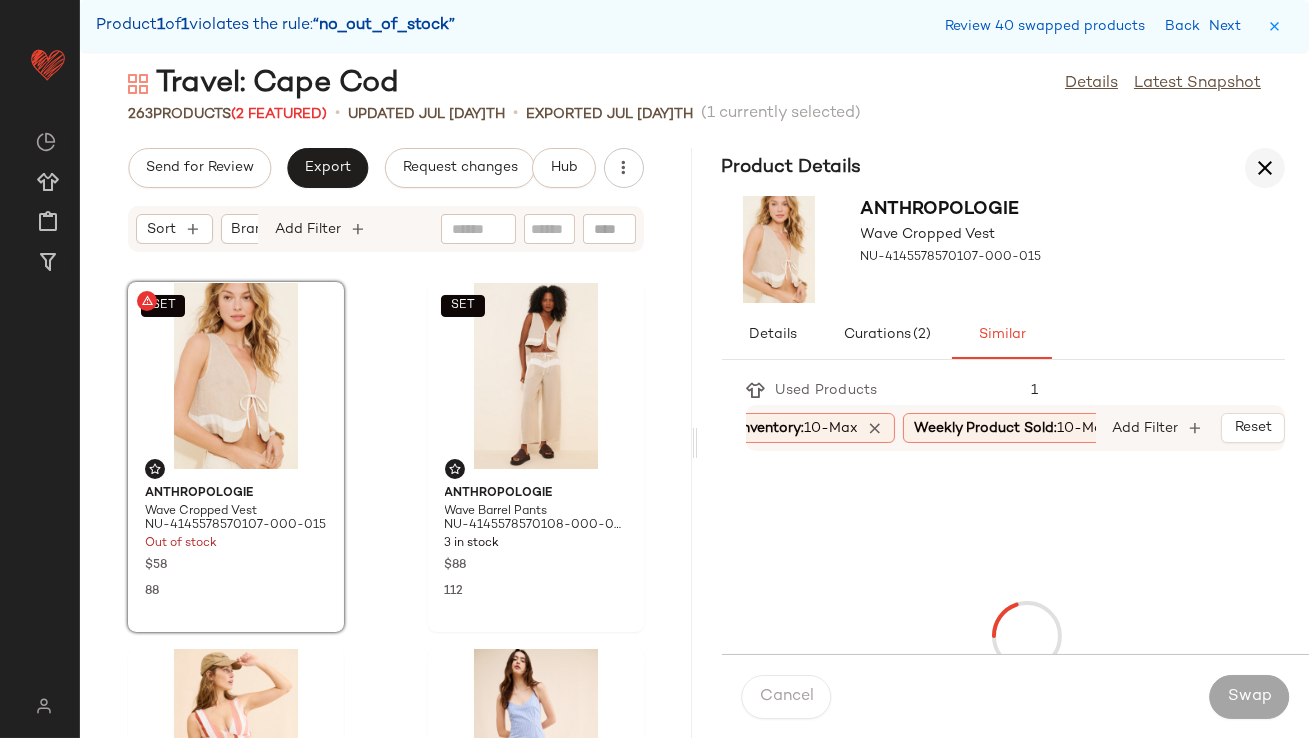 click at bounding box center (1265, 168) 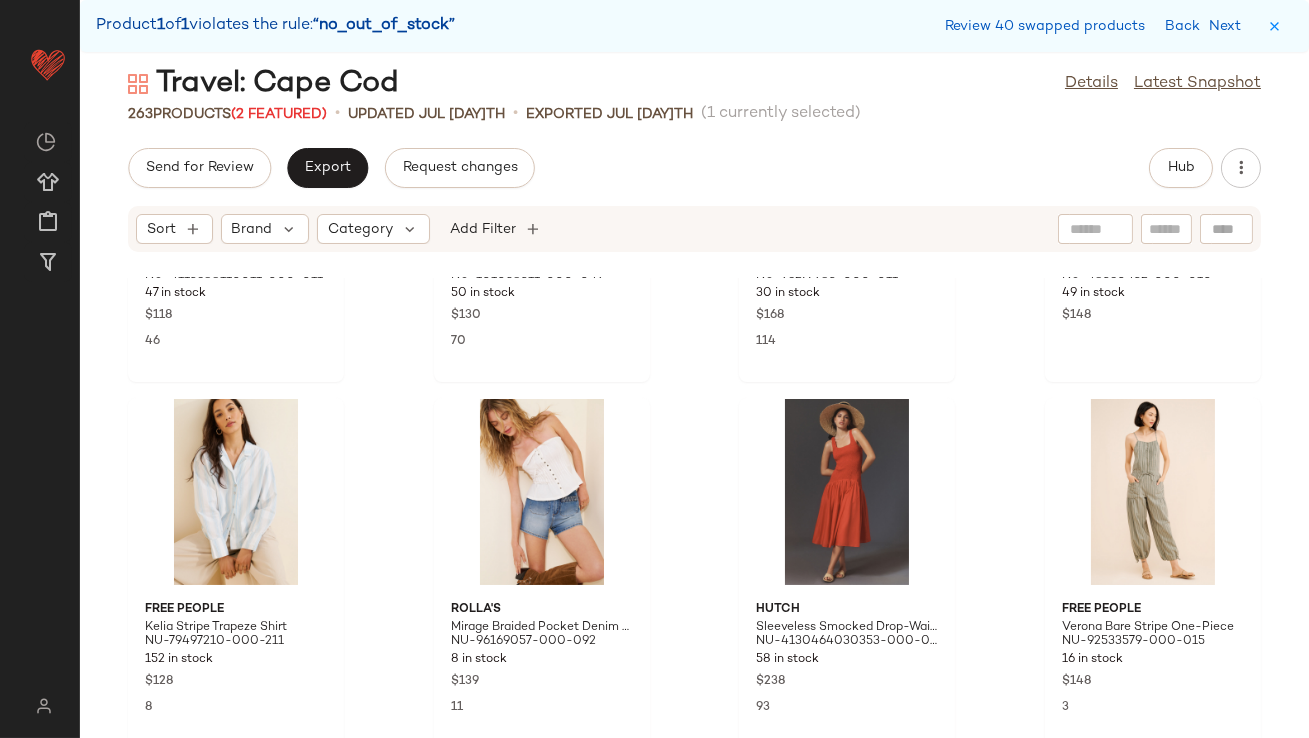 scroll, scrollTop: 659, scrollLeft: 0, axis: vertical 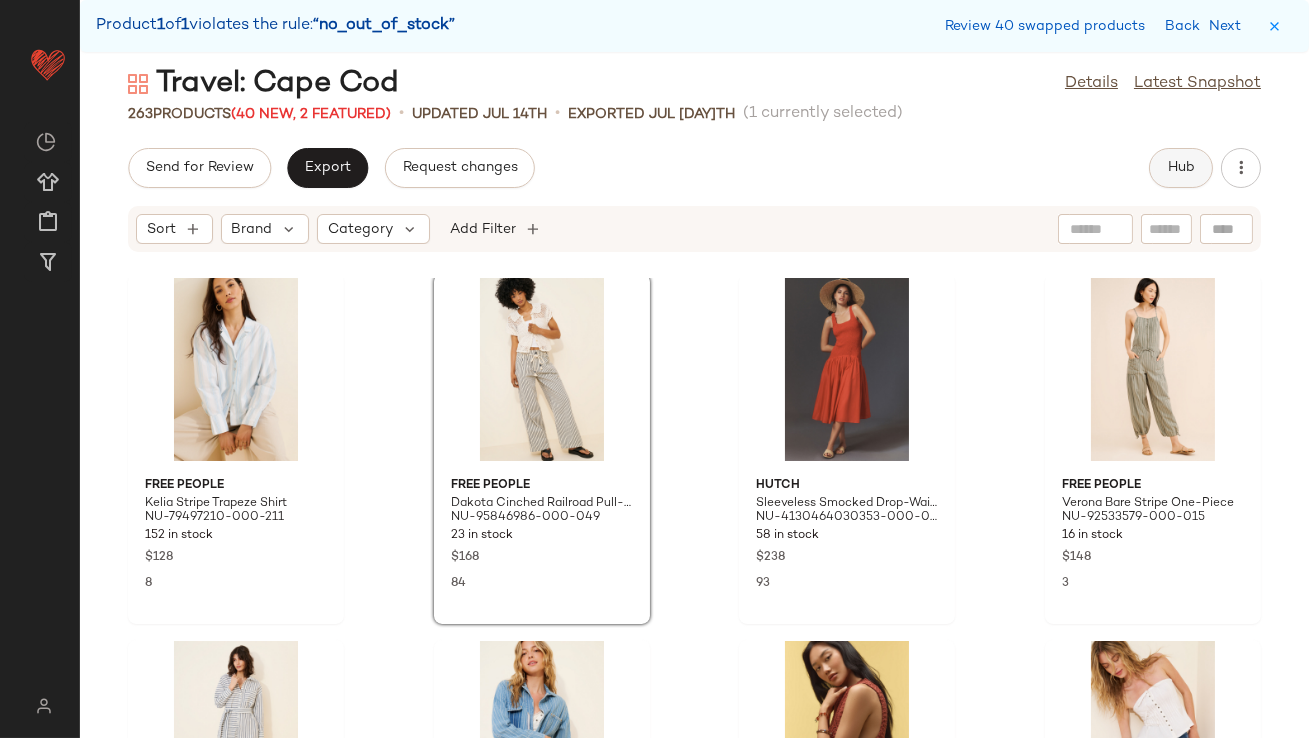 click on "Hub" at bounding box center (1181, 168) 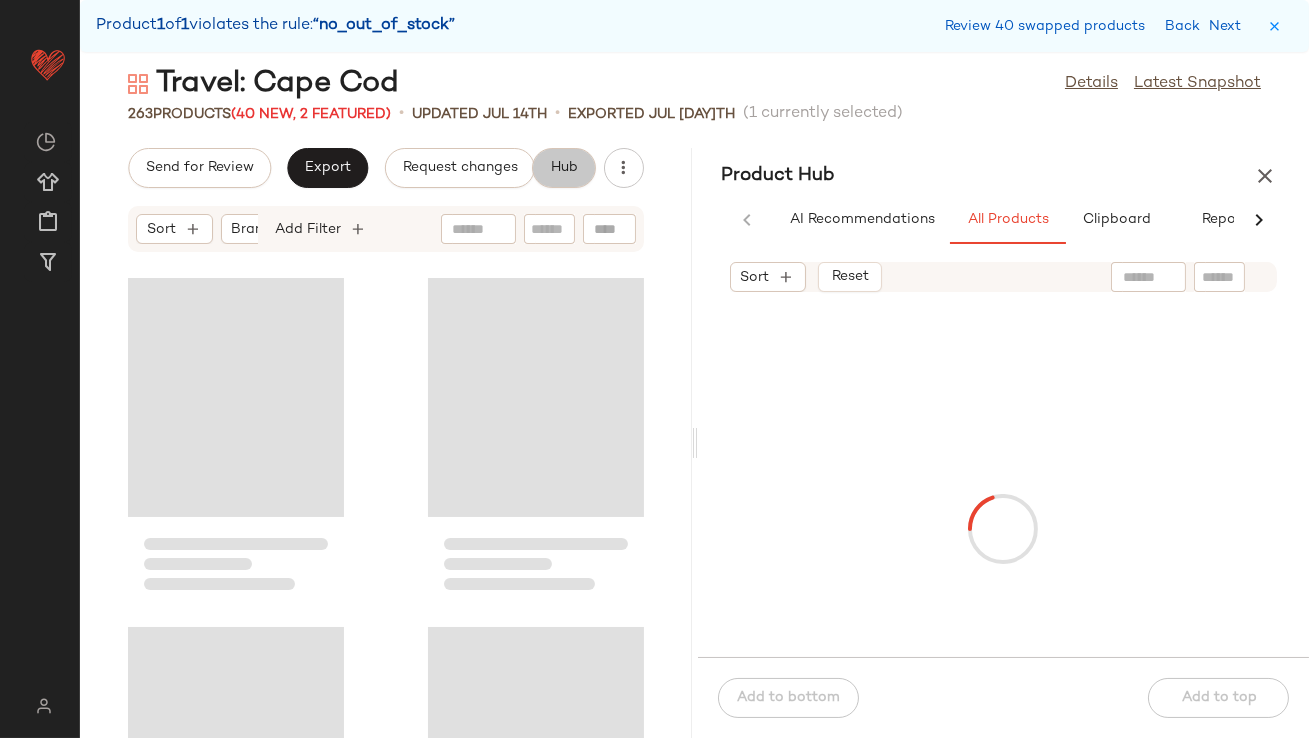 scroll, scrollTop: 1122, scrollLeft: 0, axis: vertical 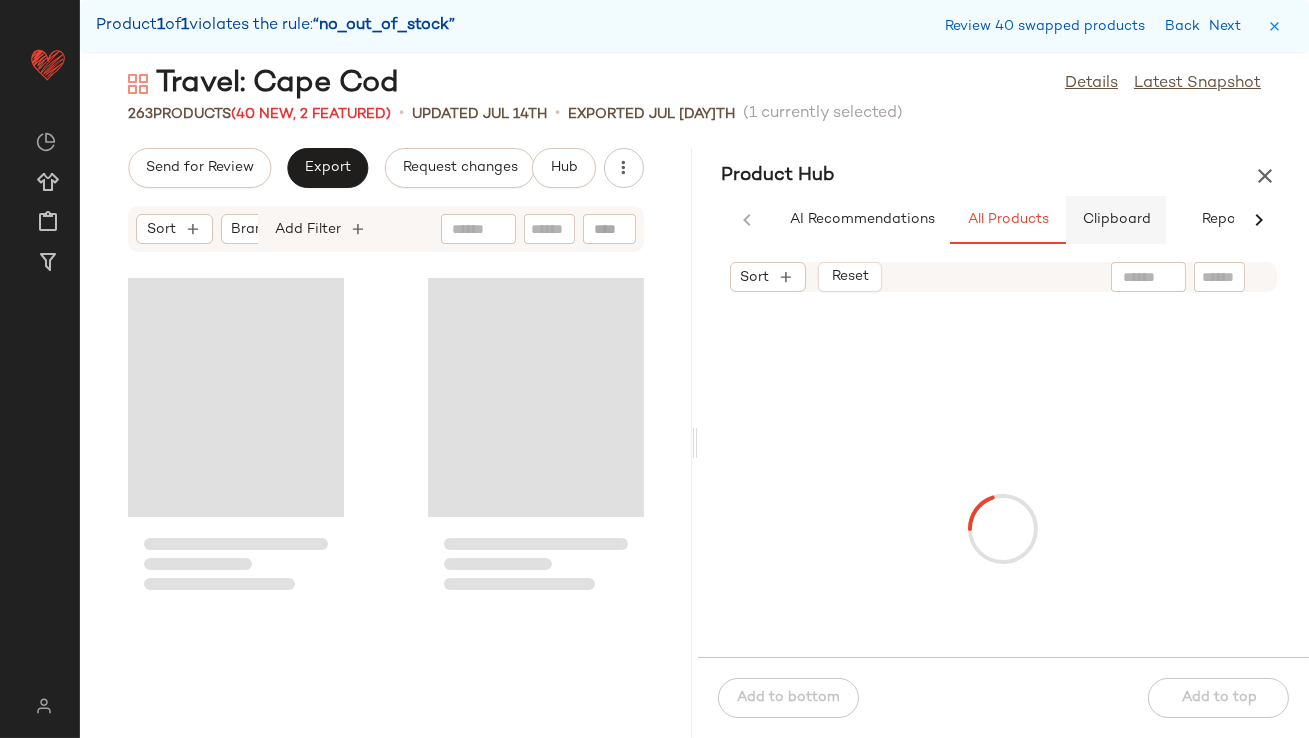 click on "Clipboard" 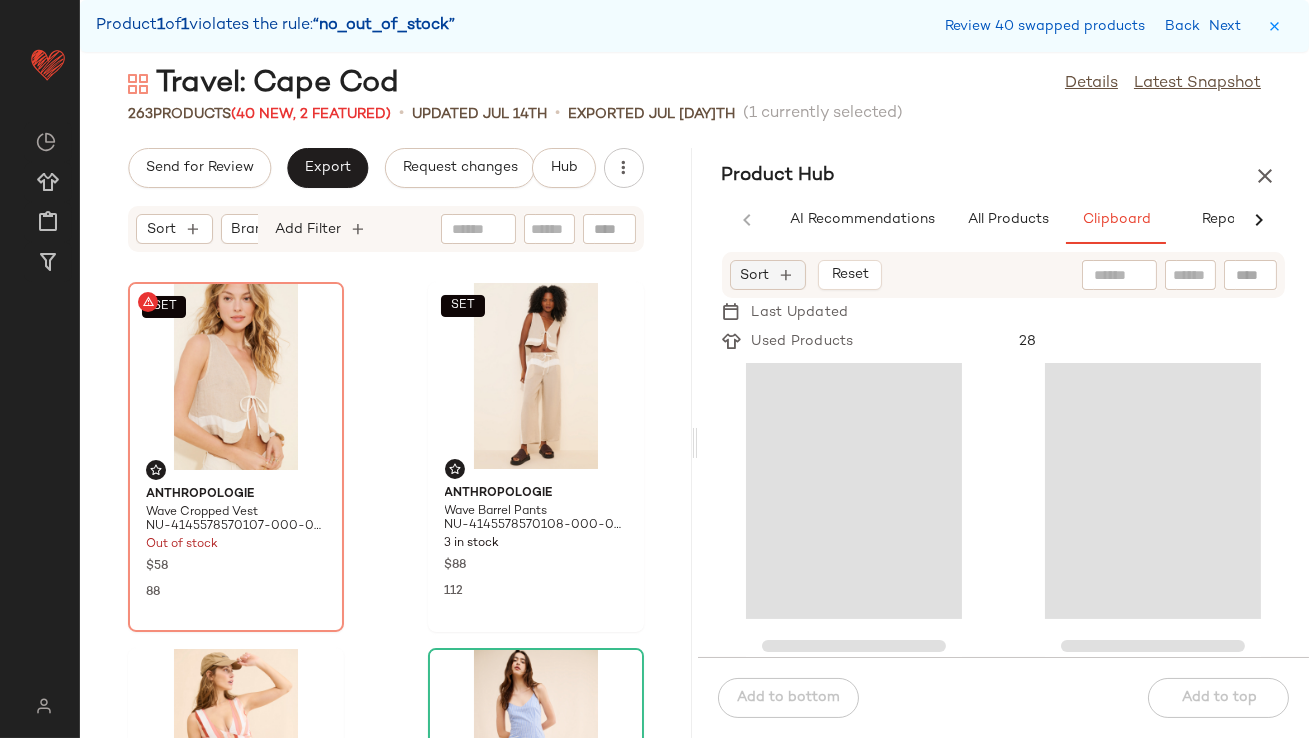 click on "Sort" 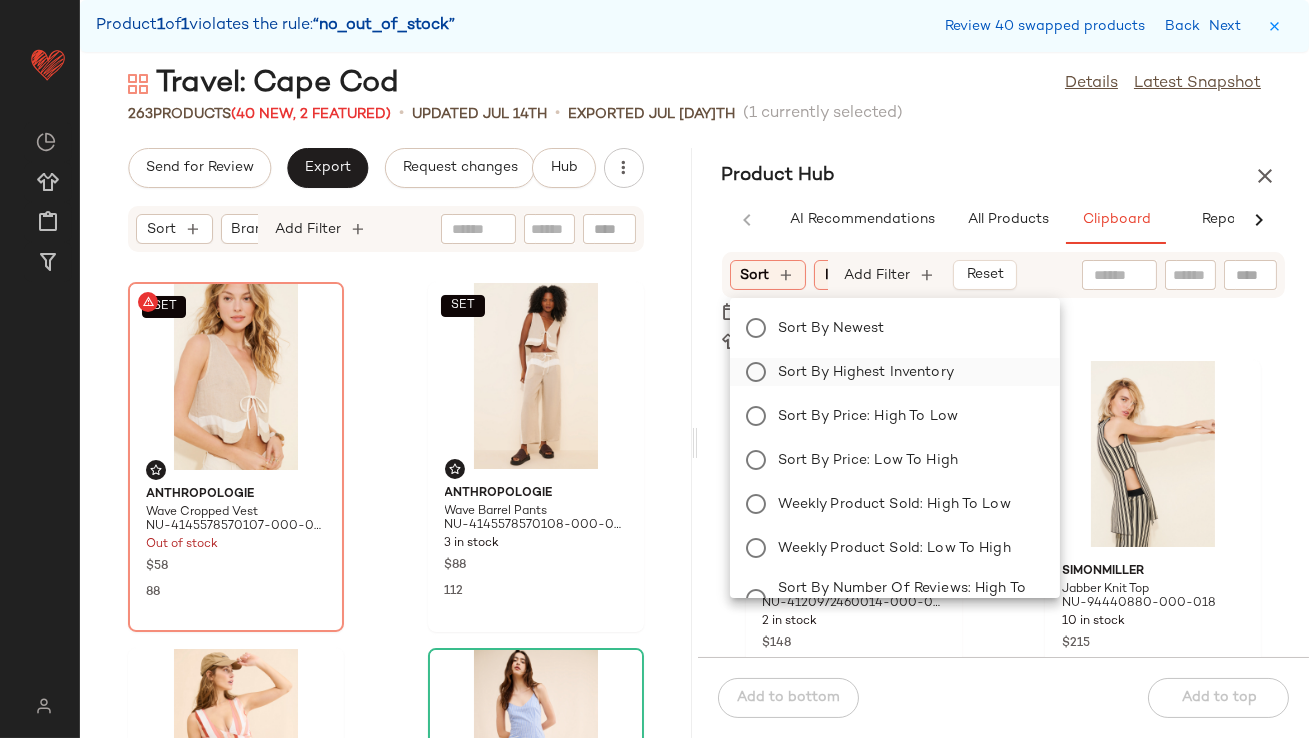 click on "Sort by Highest Inventory" at bounding box center [907, 372] 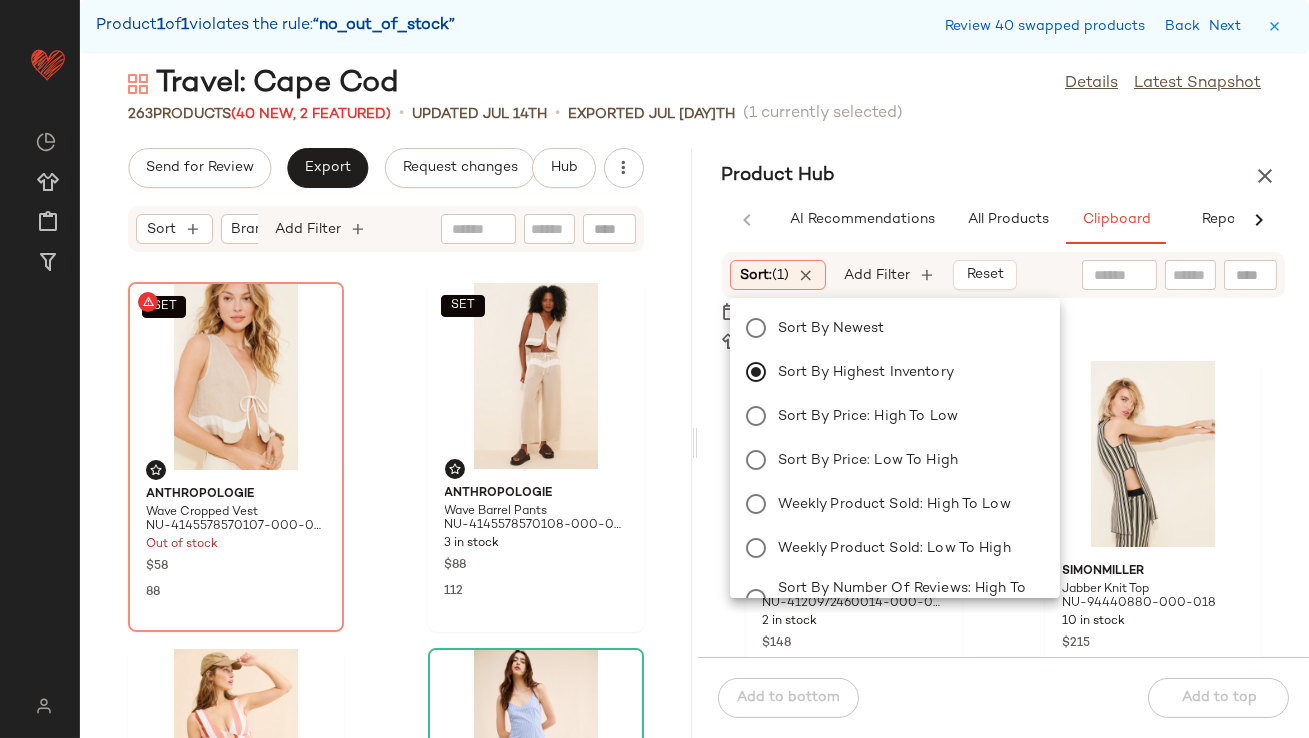 click on "Travel: Cape Cod  Details   Latest Snapshot" 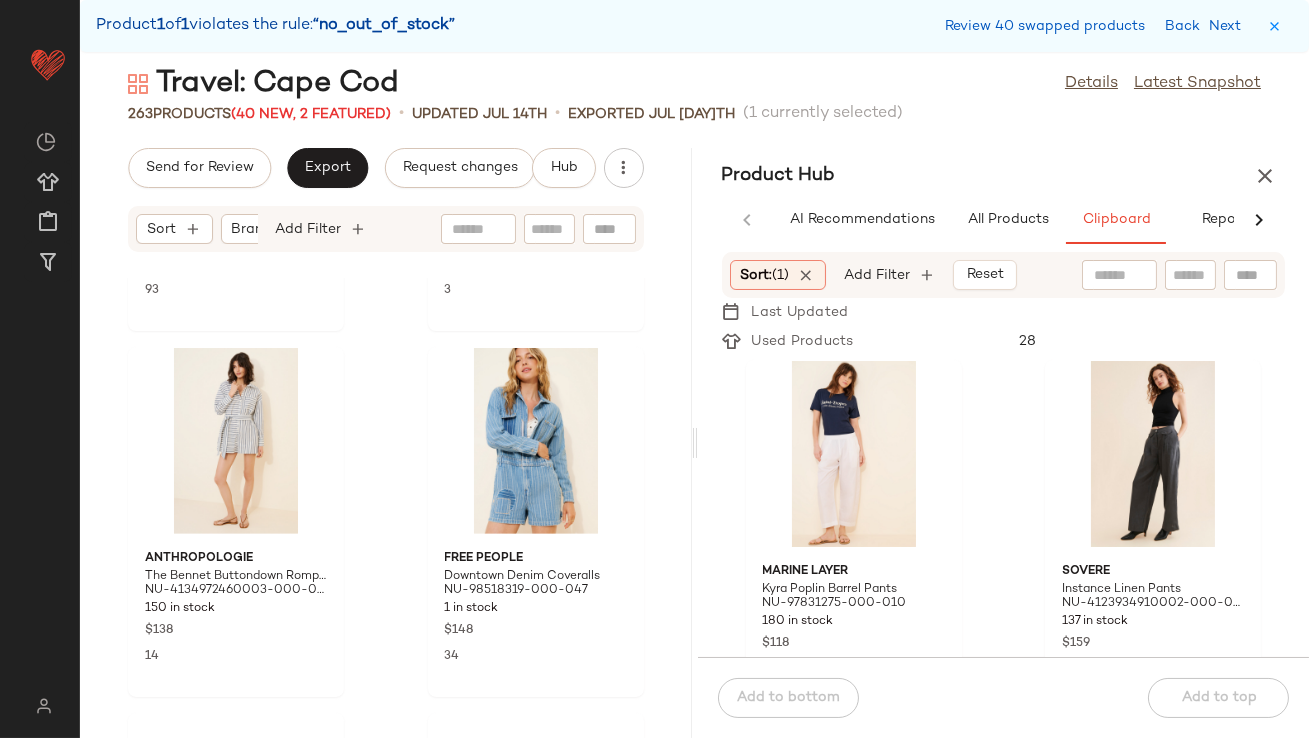 scroll, scrollTop: 2235, scrollLeft: 0, axis: vertical 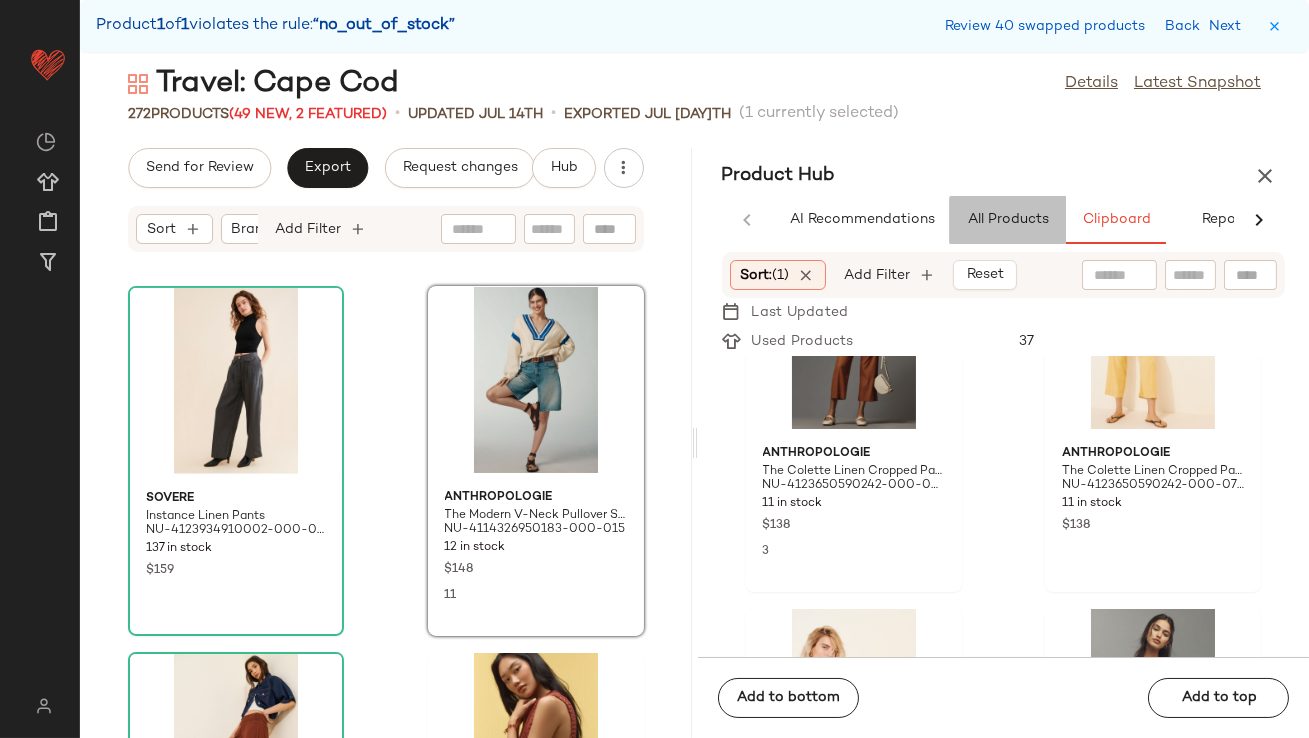 click on "All Products" 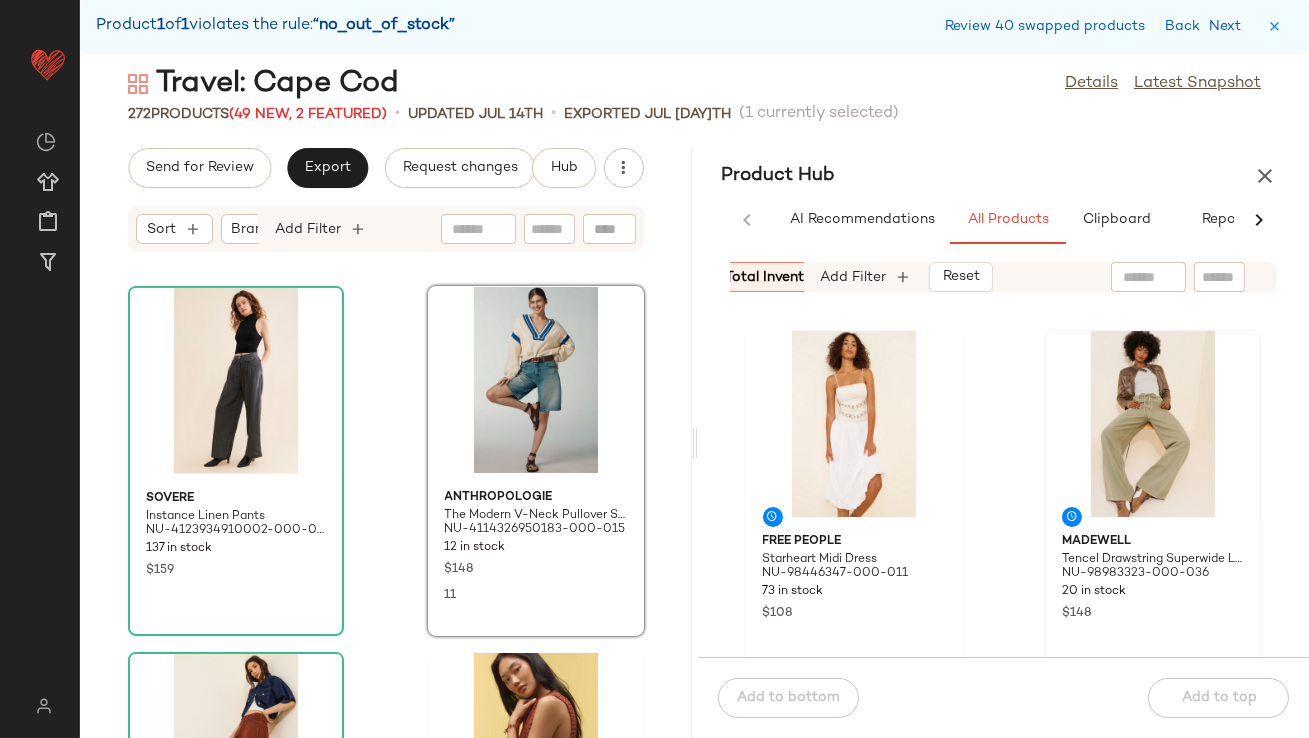 scroll, scrollTop: 0, scrollLeft: 895, axis: horizontal 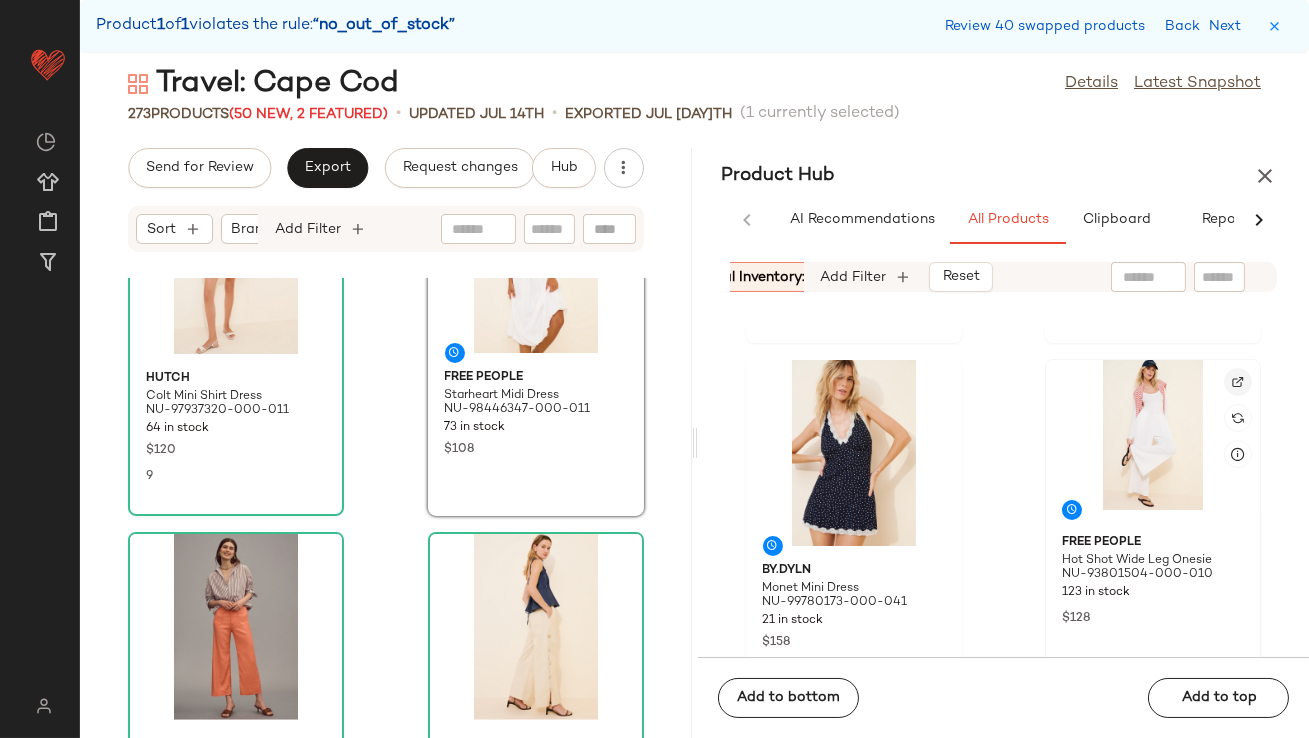 click at bounding box center [1238, 382] 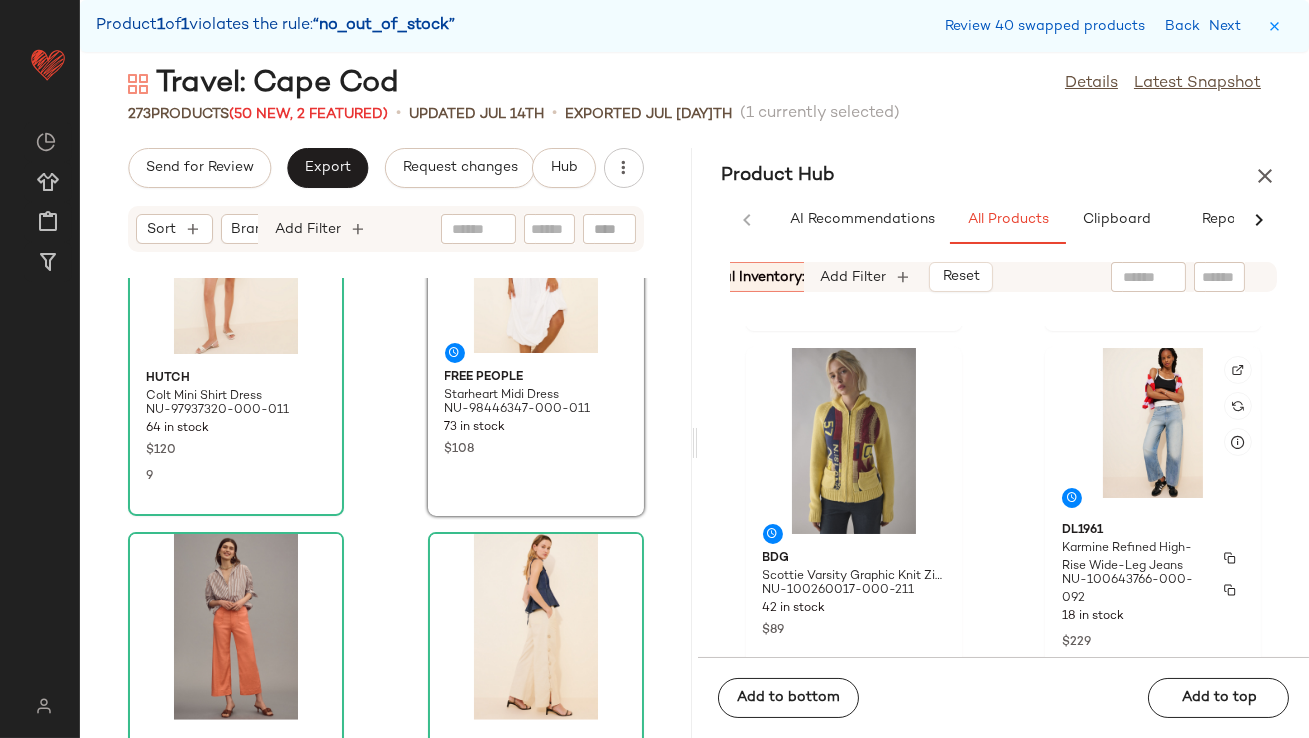 scroll, scrollTop: 2157, scrollLeft: 0, axis: vertical 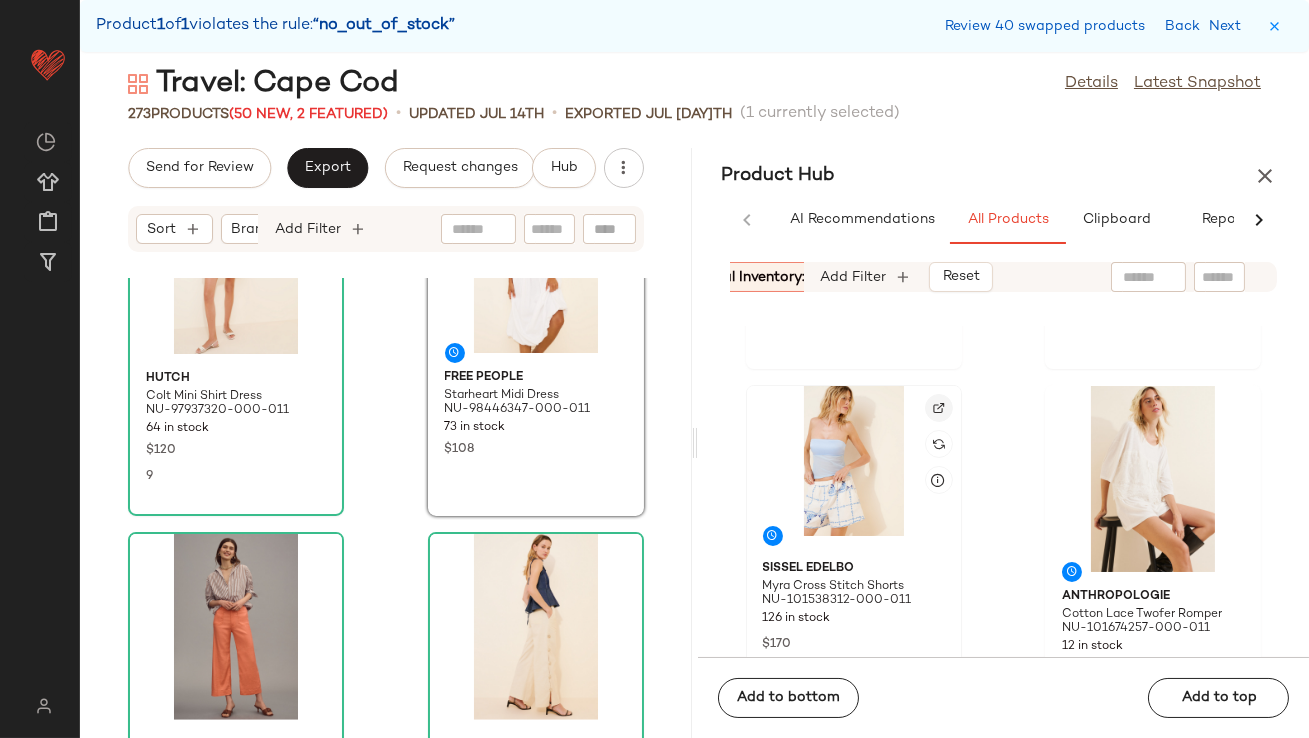 click 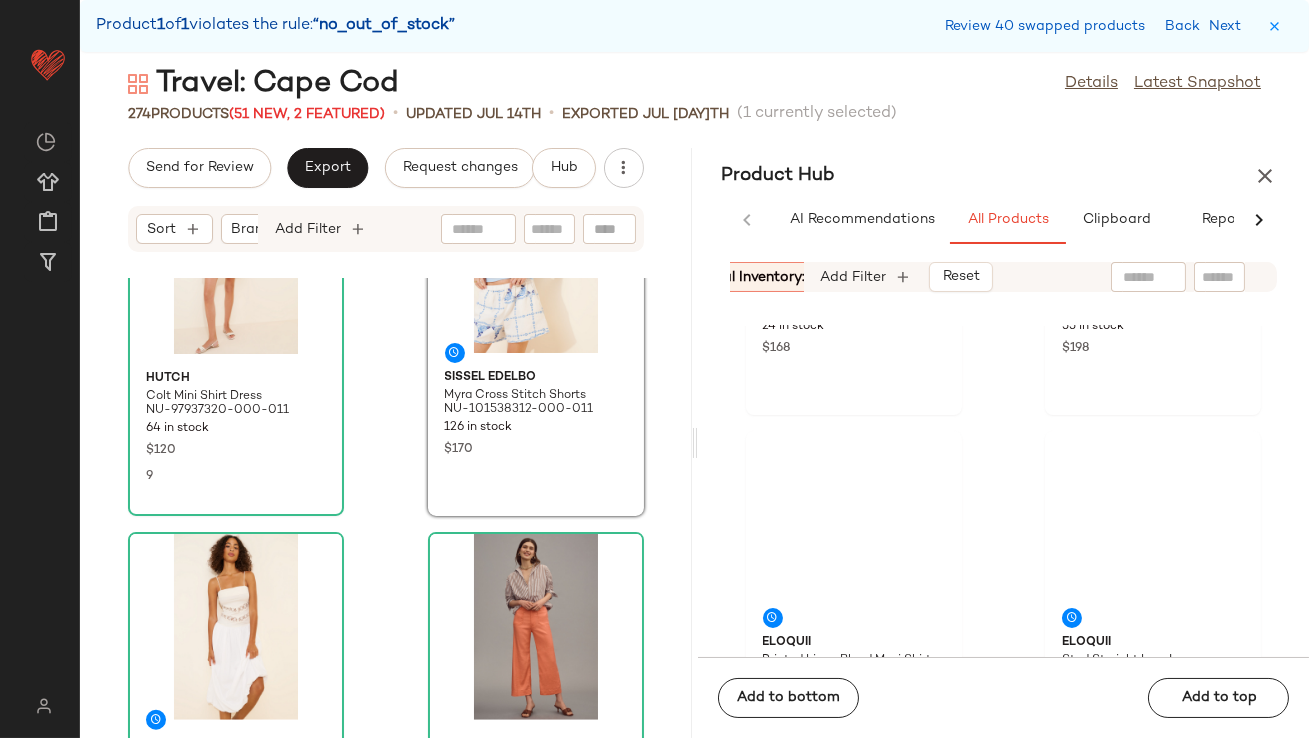 scroll, scrollTop: 7640, scrollLeft: 0, axis: vertical 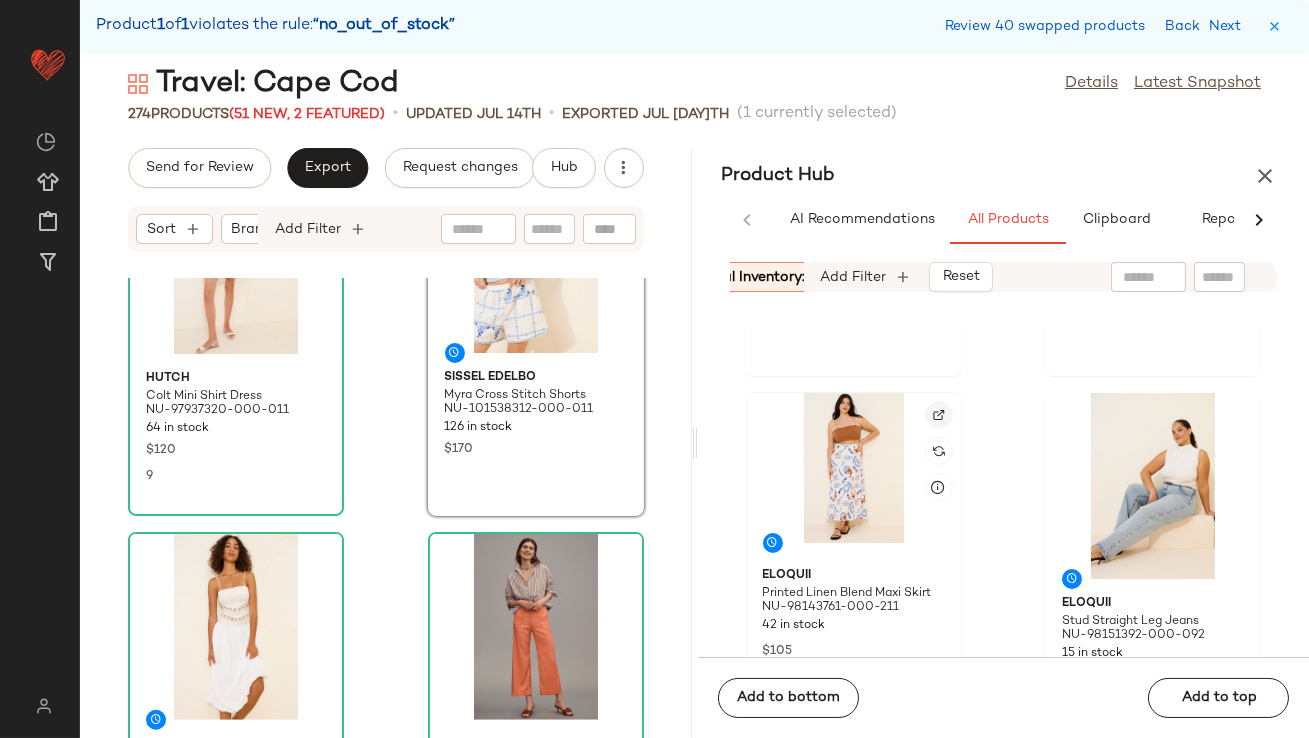 click 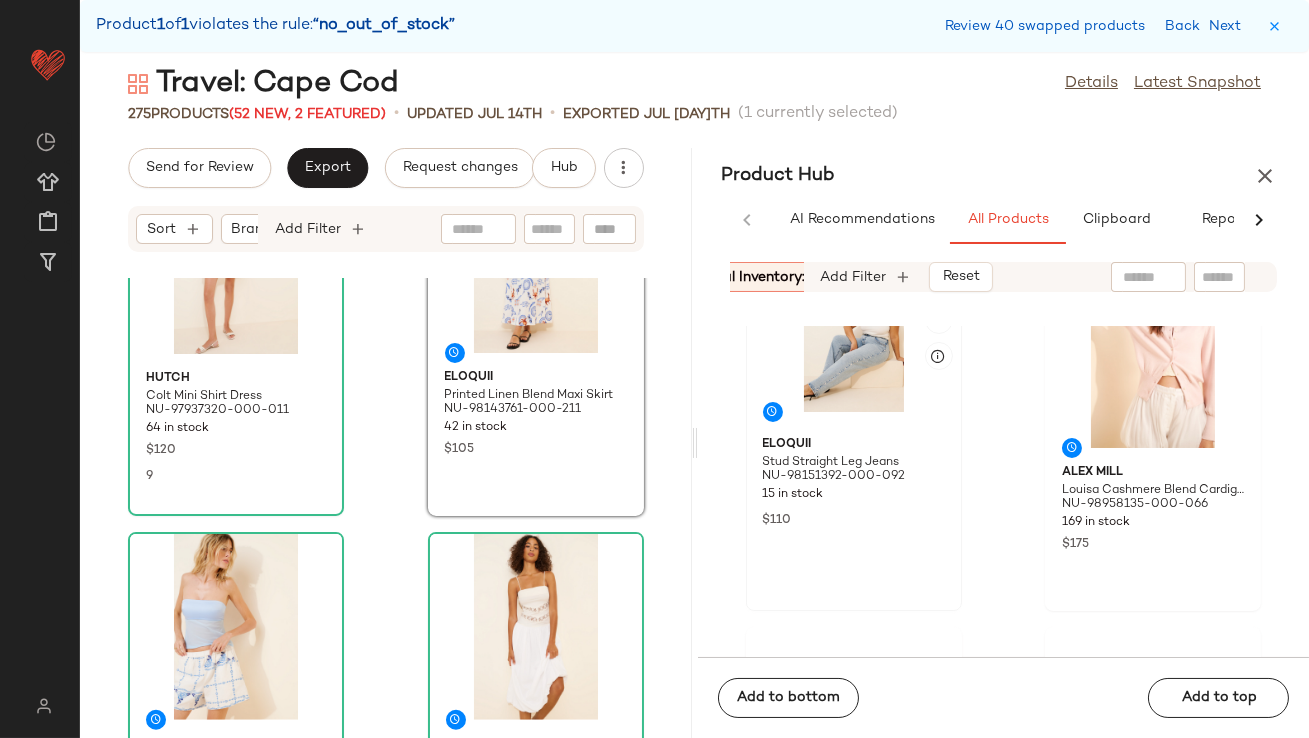 scroll, scrollTop: 8011, scrollLeft: 0, axis: vertical 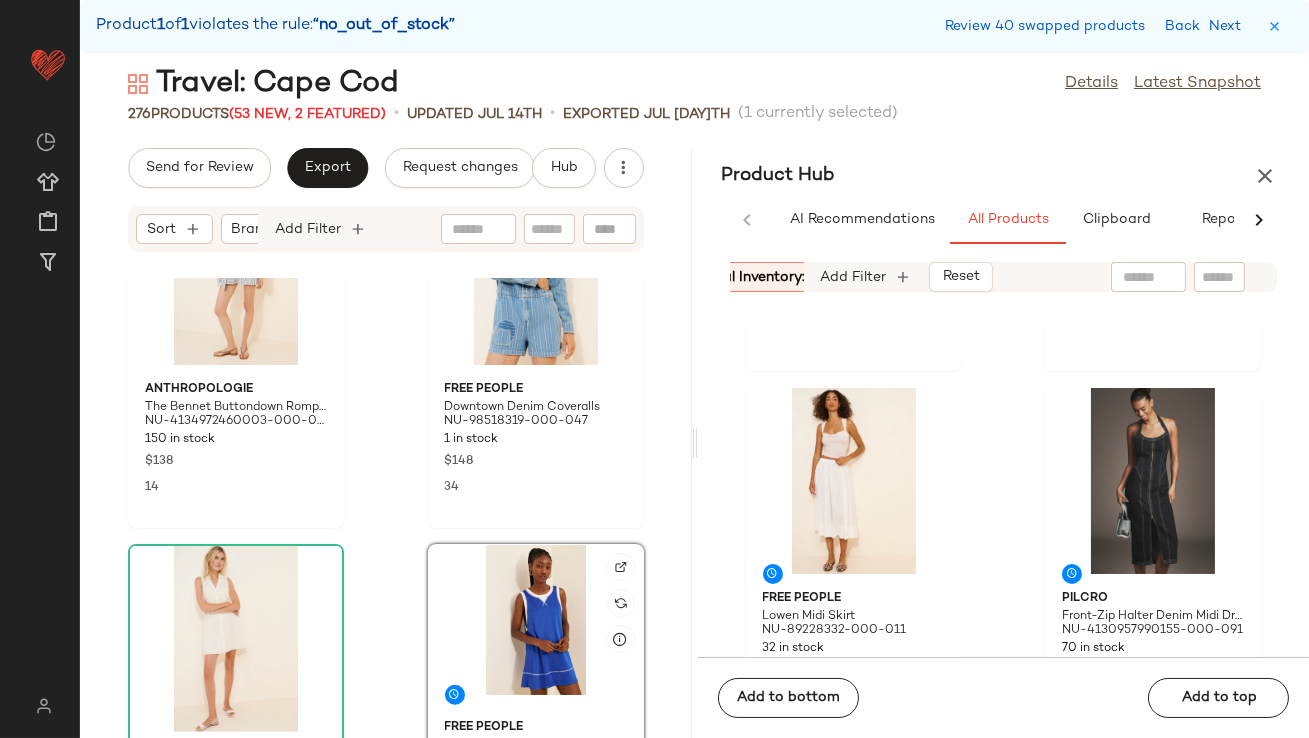 click 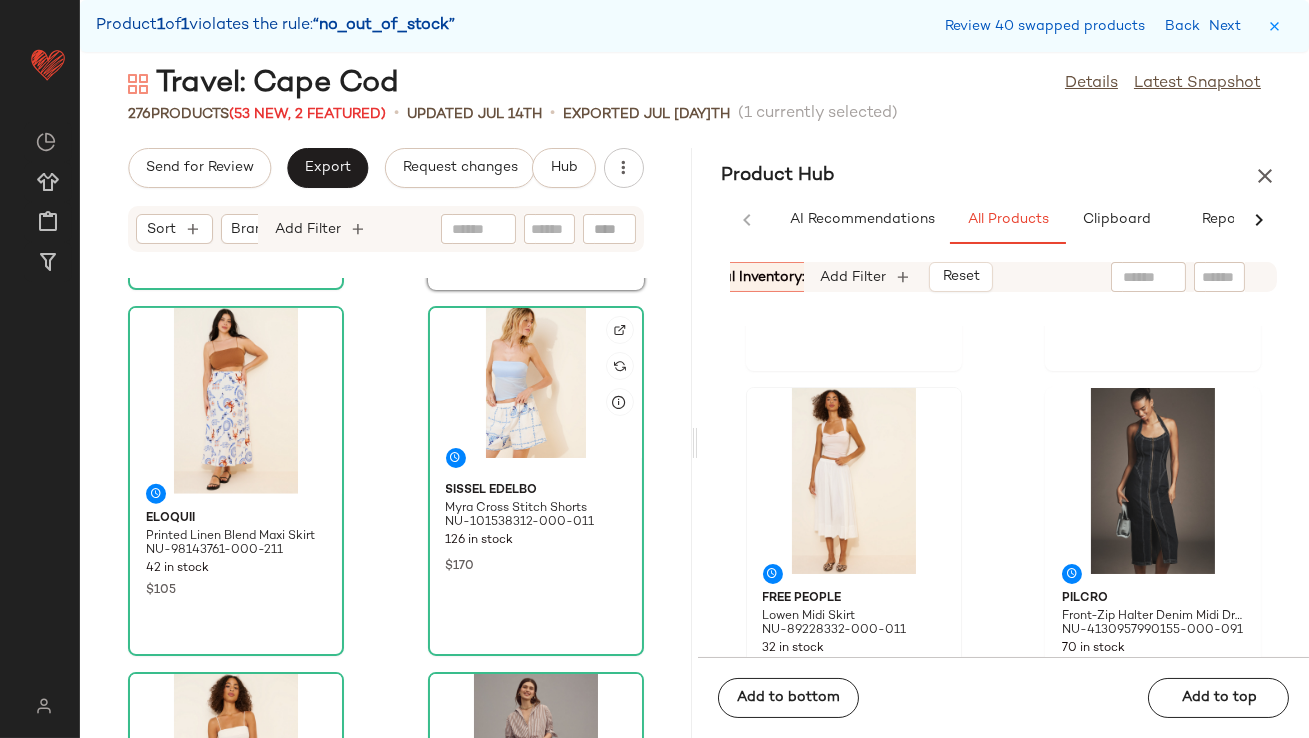 scroll, scrollTop: 3462, scrollLeft: 0, axis: vertical 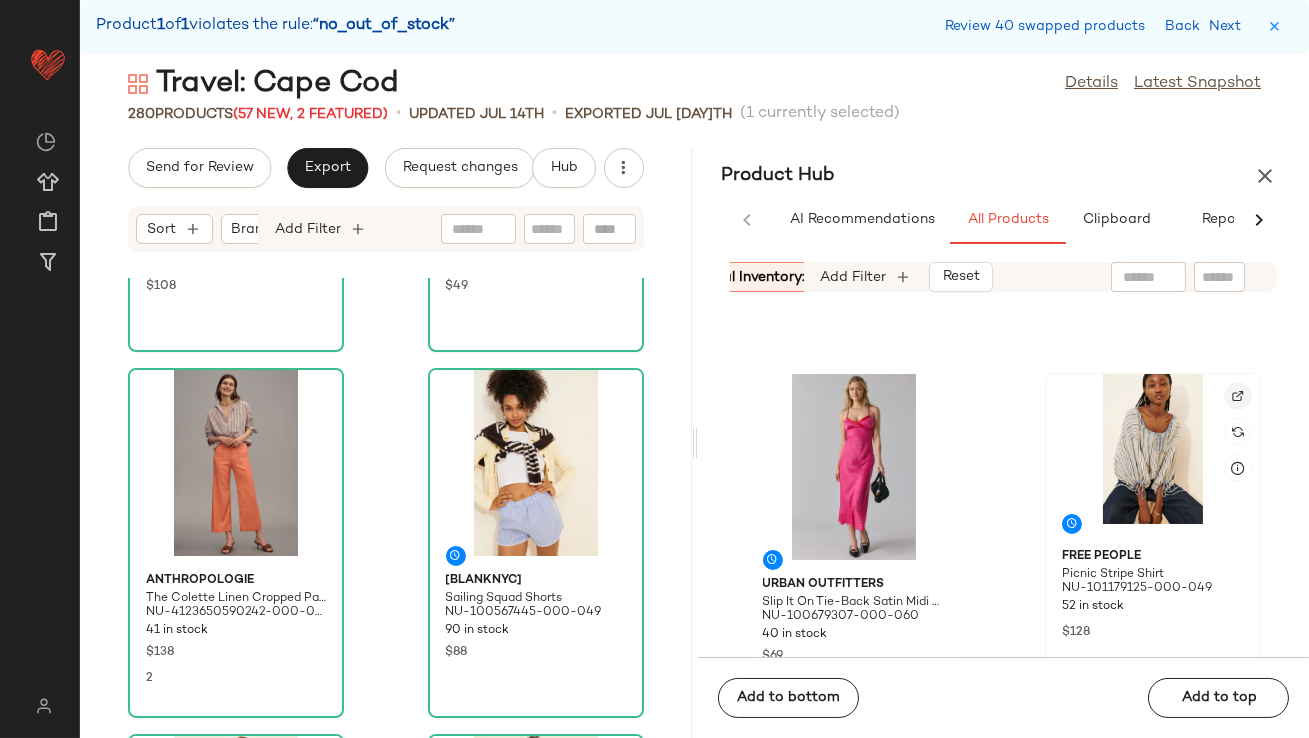 click 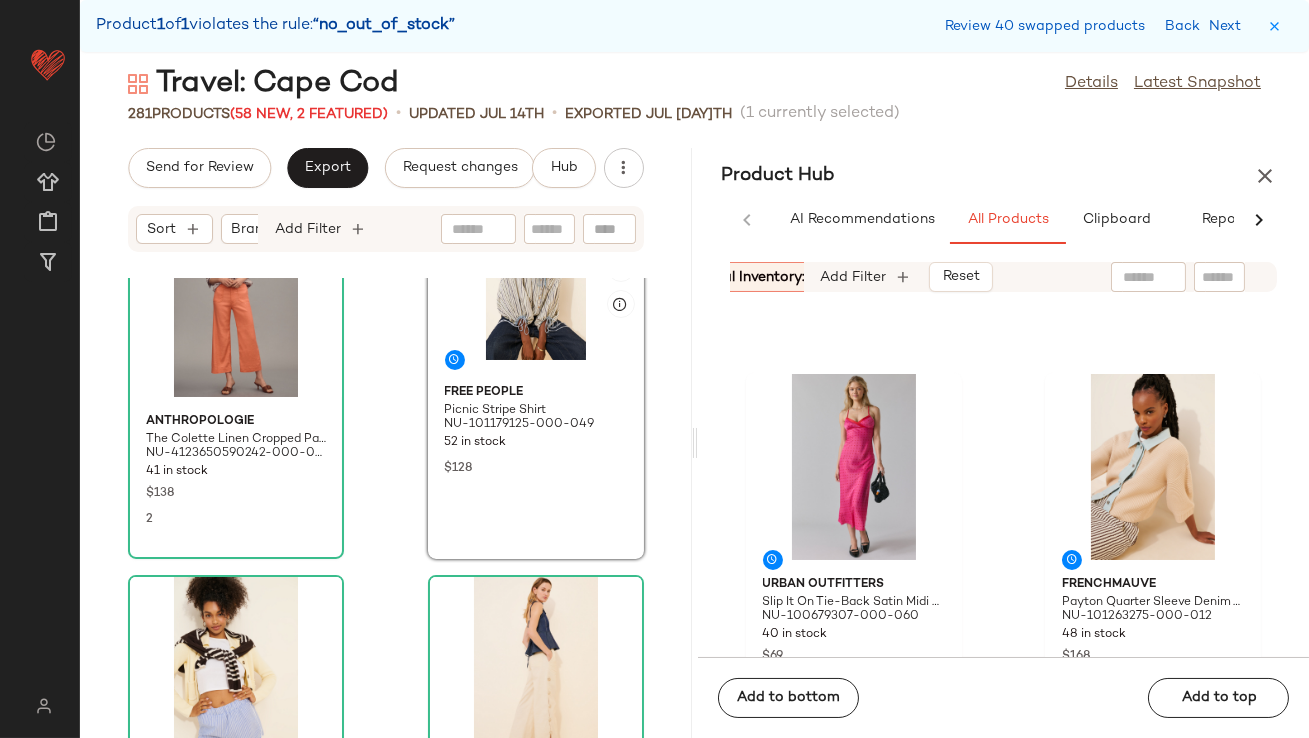 scroll, scrollTop: 4493, scrollLeft: 0, axis: vertical 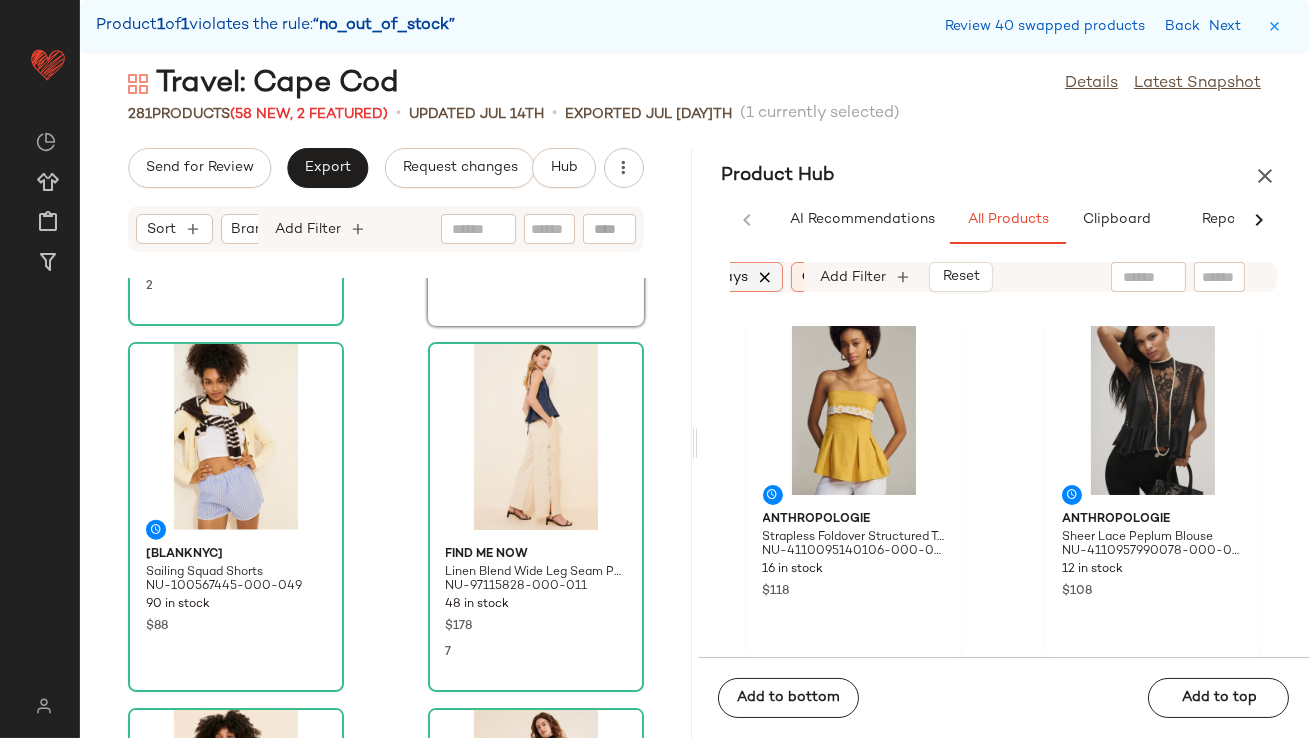 click at bounding box center (766, 277) 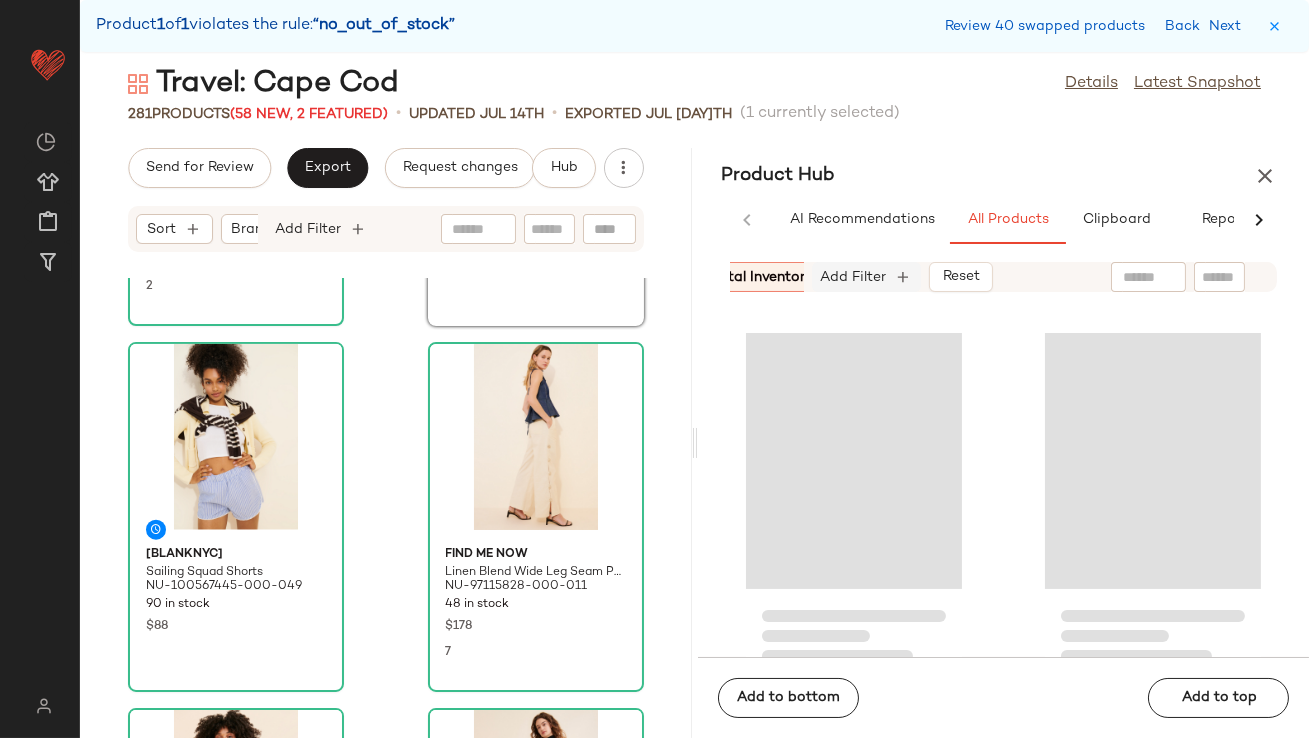 click on "Add Filter" at bounding box center (854, 277) 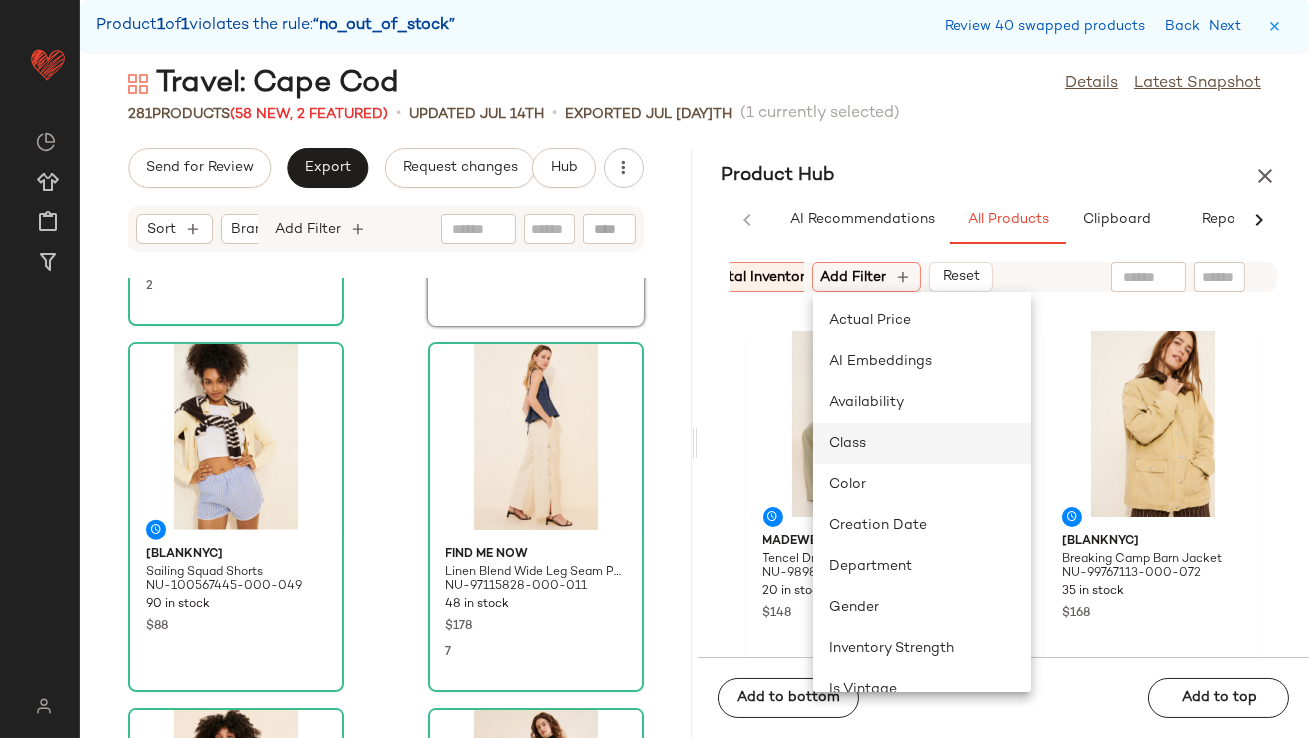 click on "Class" 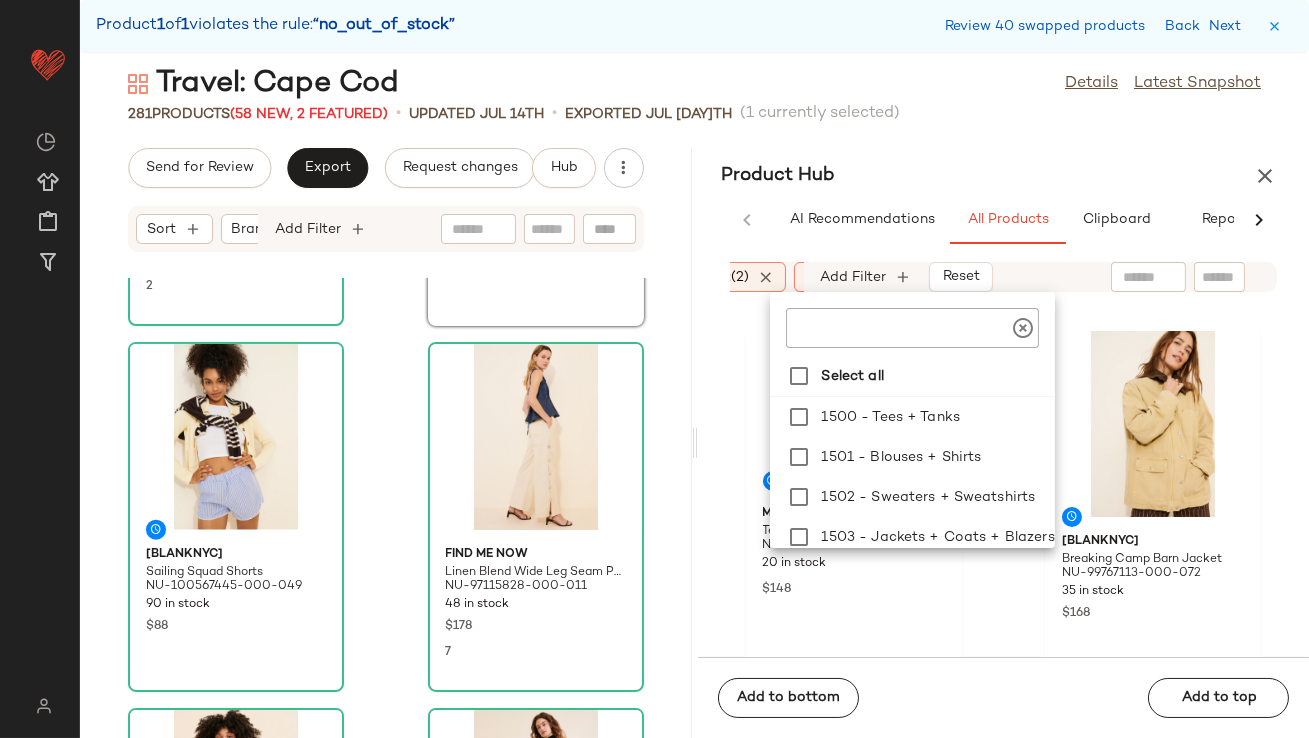scroll, scrollTop: 0, scrollLeft: 451, axis: horizontal 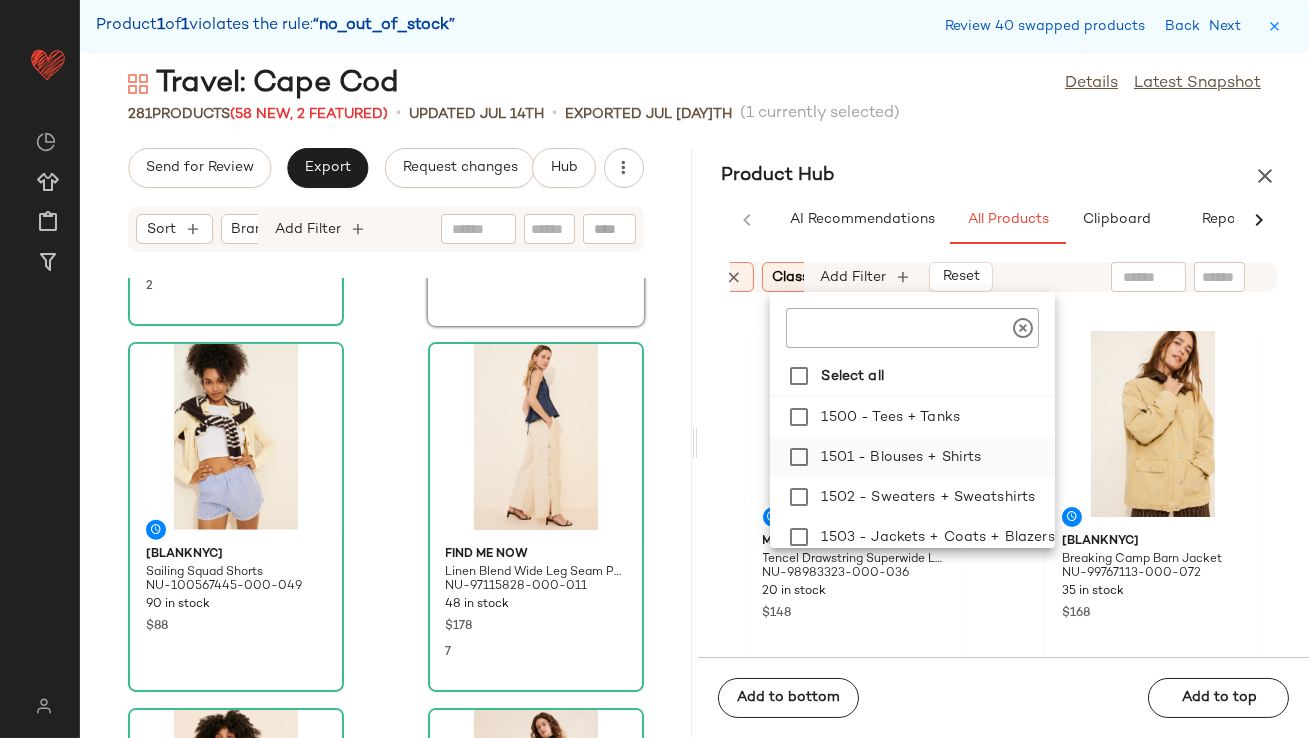click on "1501 - Blouses + Shirts" 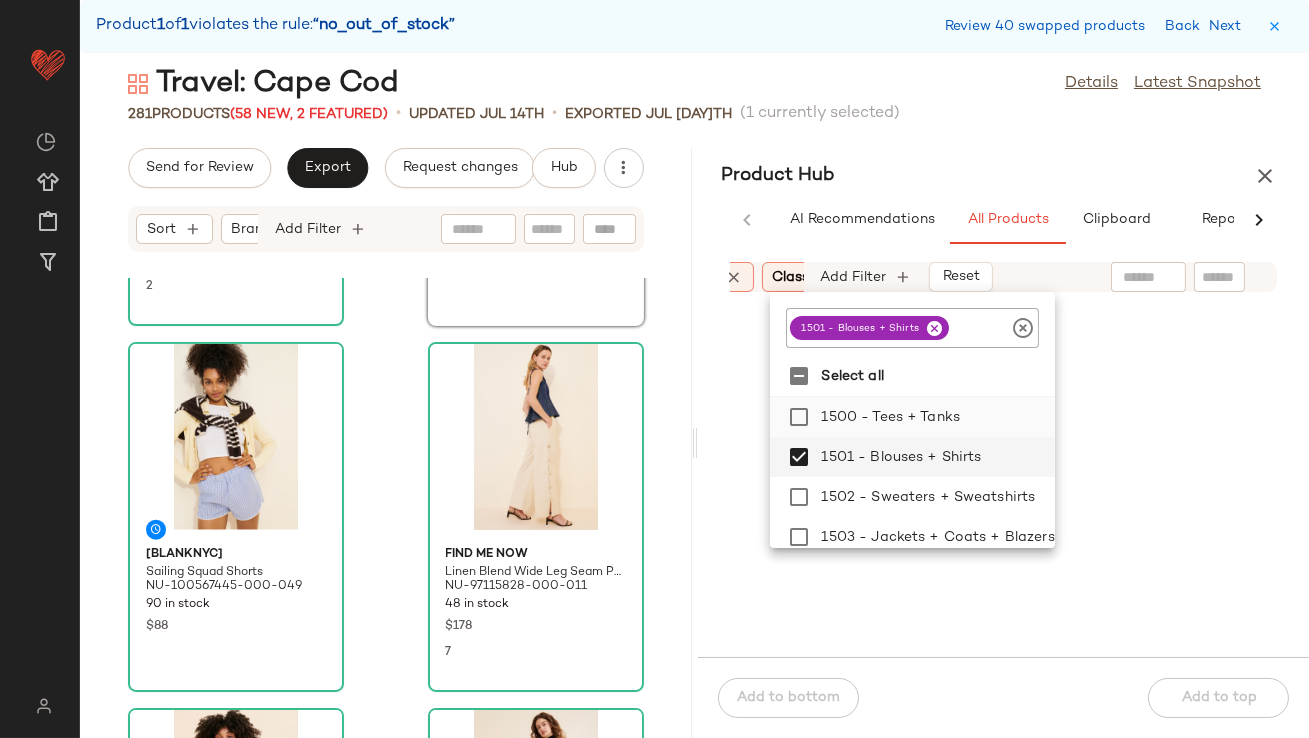 click on "1500 - Tees + Tanks" 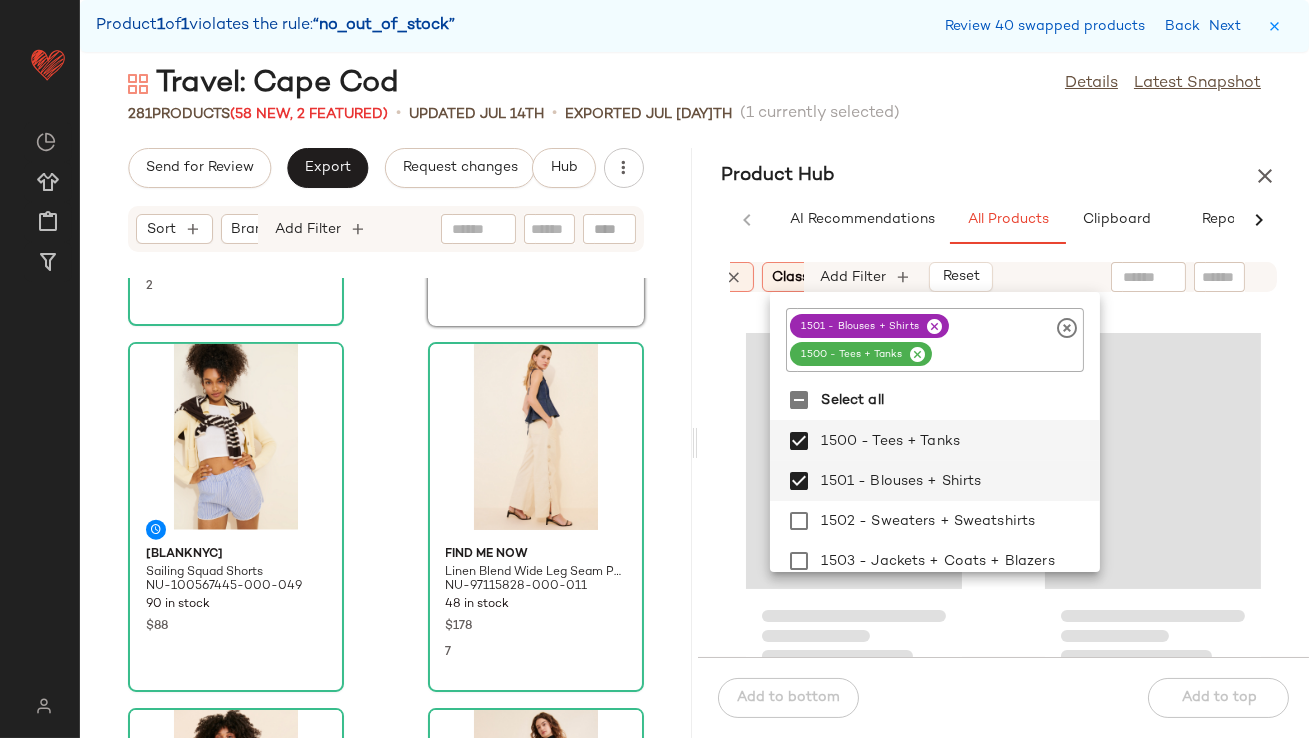 click on "Product Hub" at bounding box center (1004, 176) 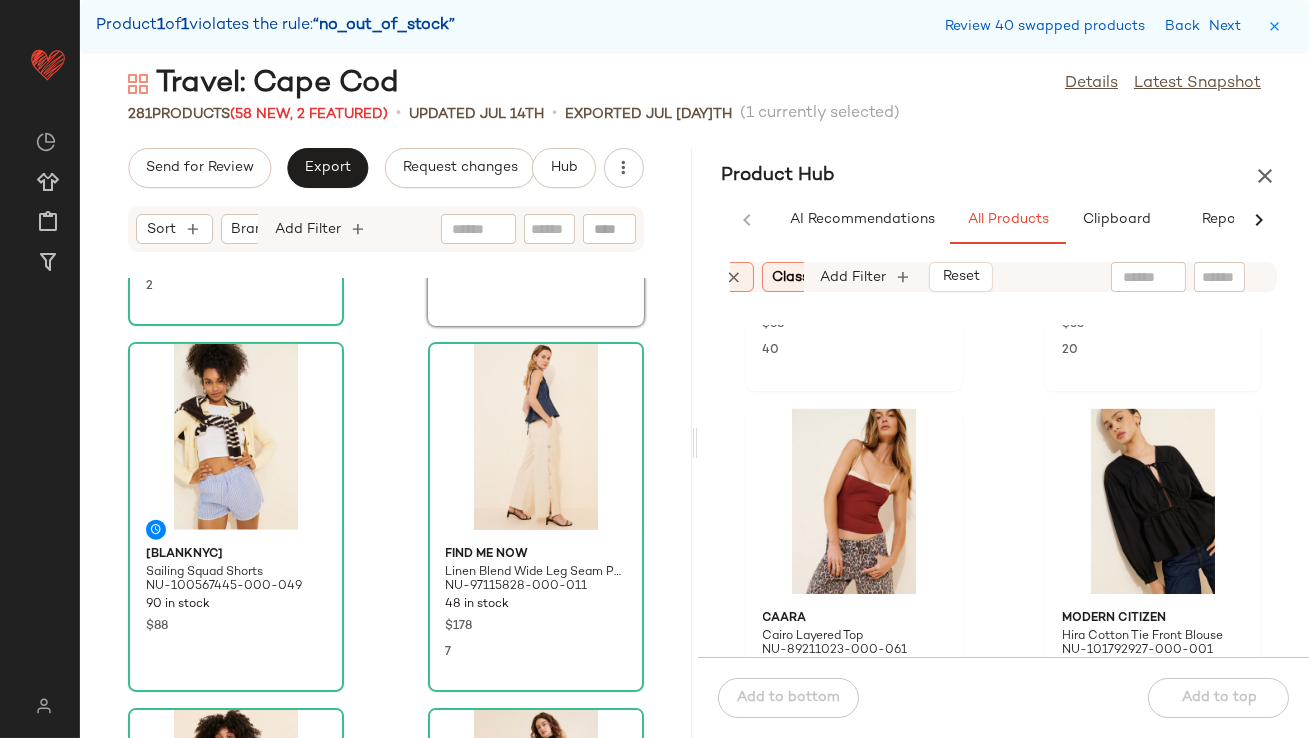 scroll, scrollTop: 8720, scrollLeft: 0, axis: vertical 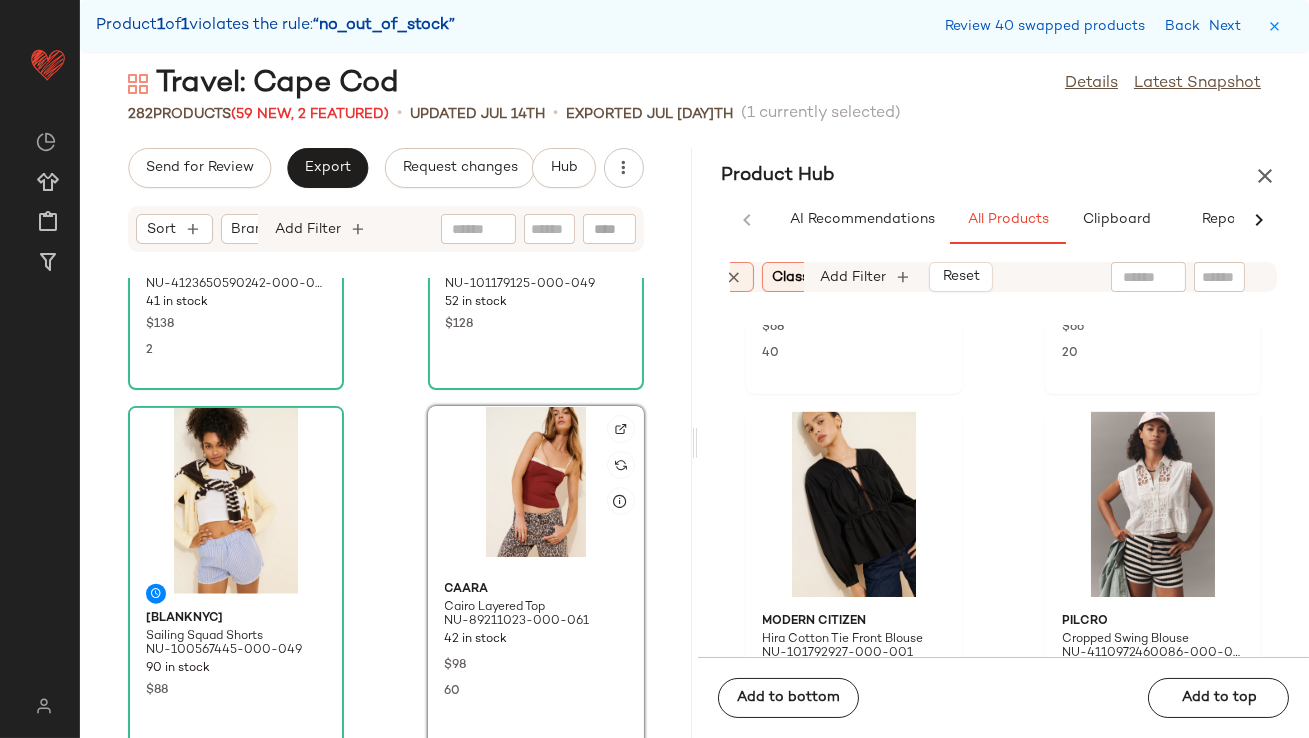 click 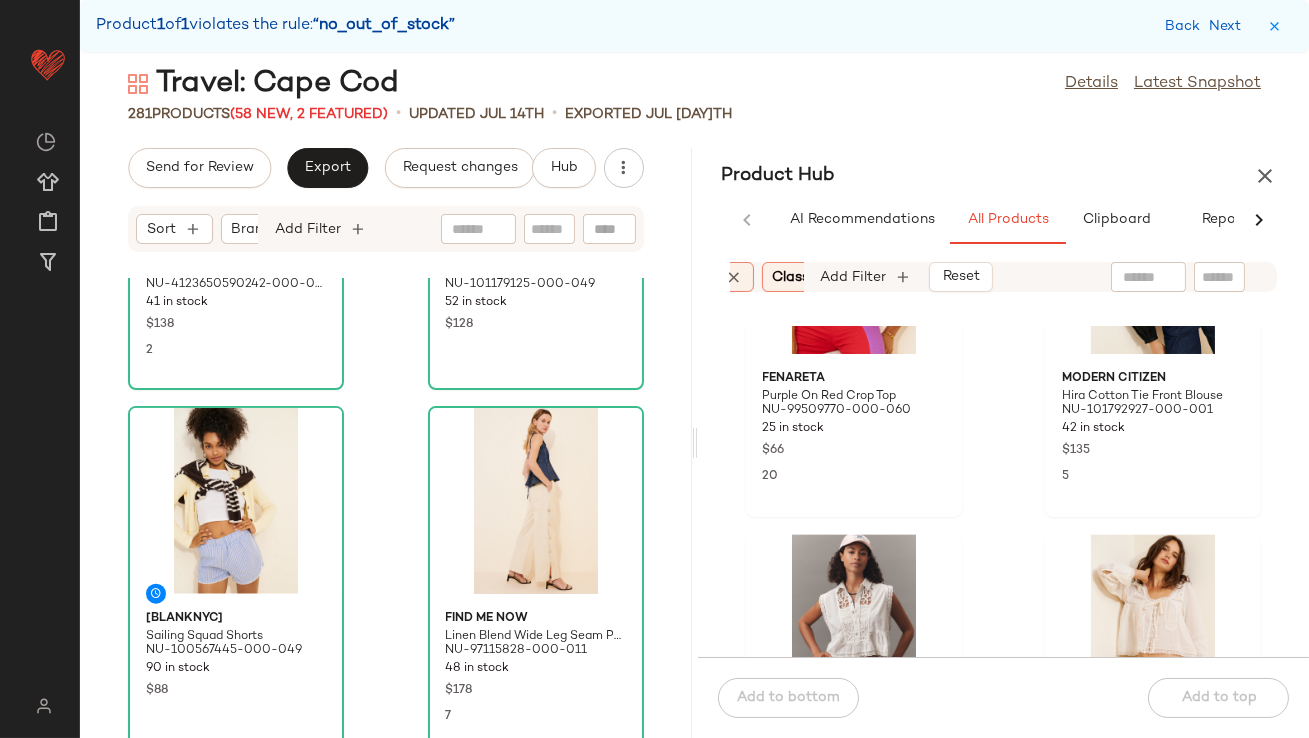 scroll, scrollTop: 9060, scrollLeft: 0, axis: vertical 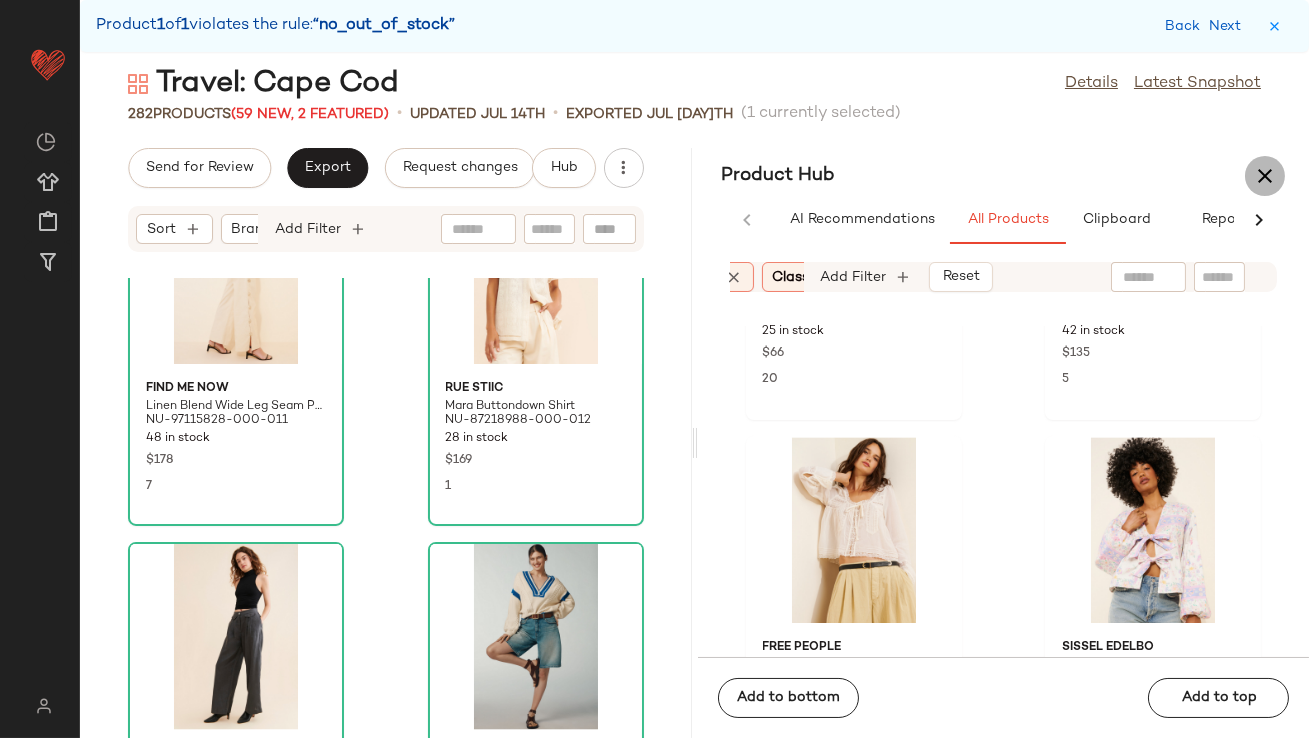 click at bounding box center [1265, 176] 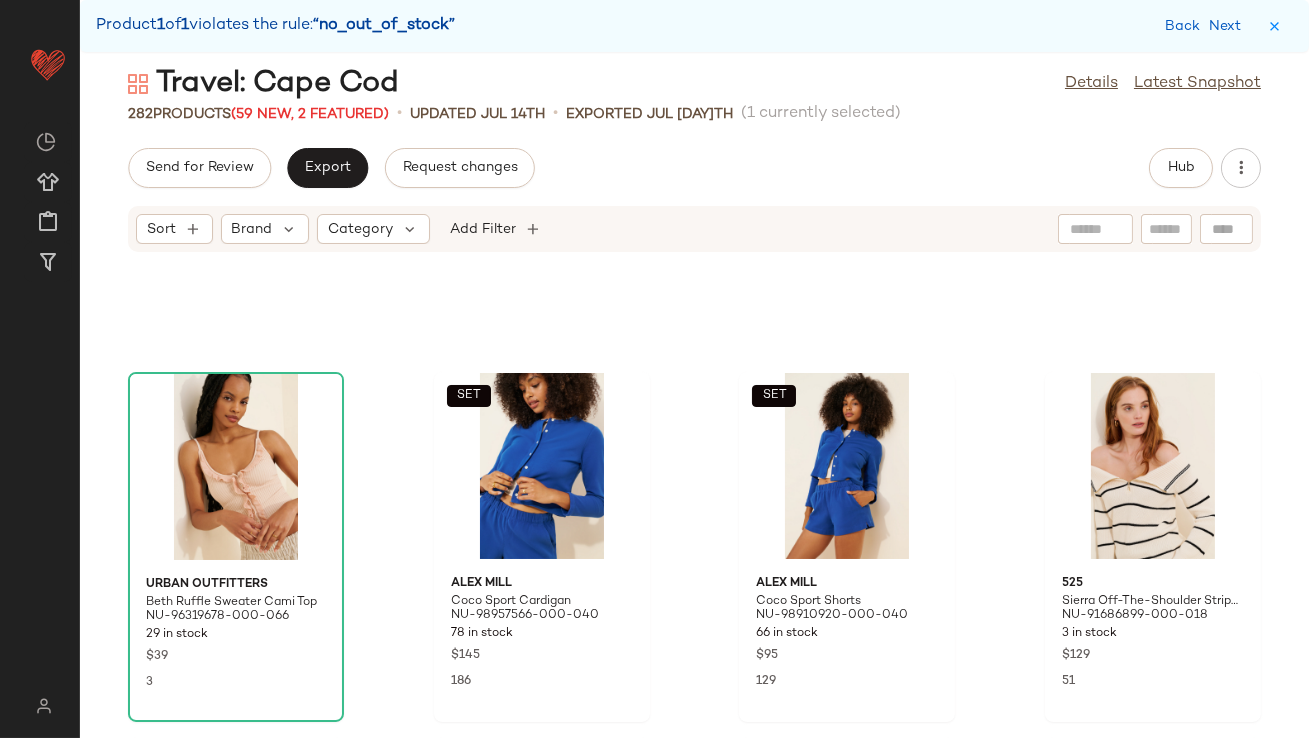 scroll, scrollTop: 3219, scrollLeft: 0, axis: vertical 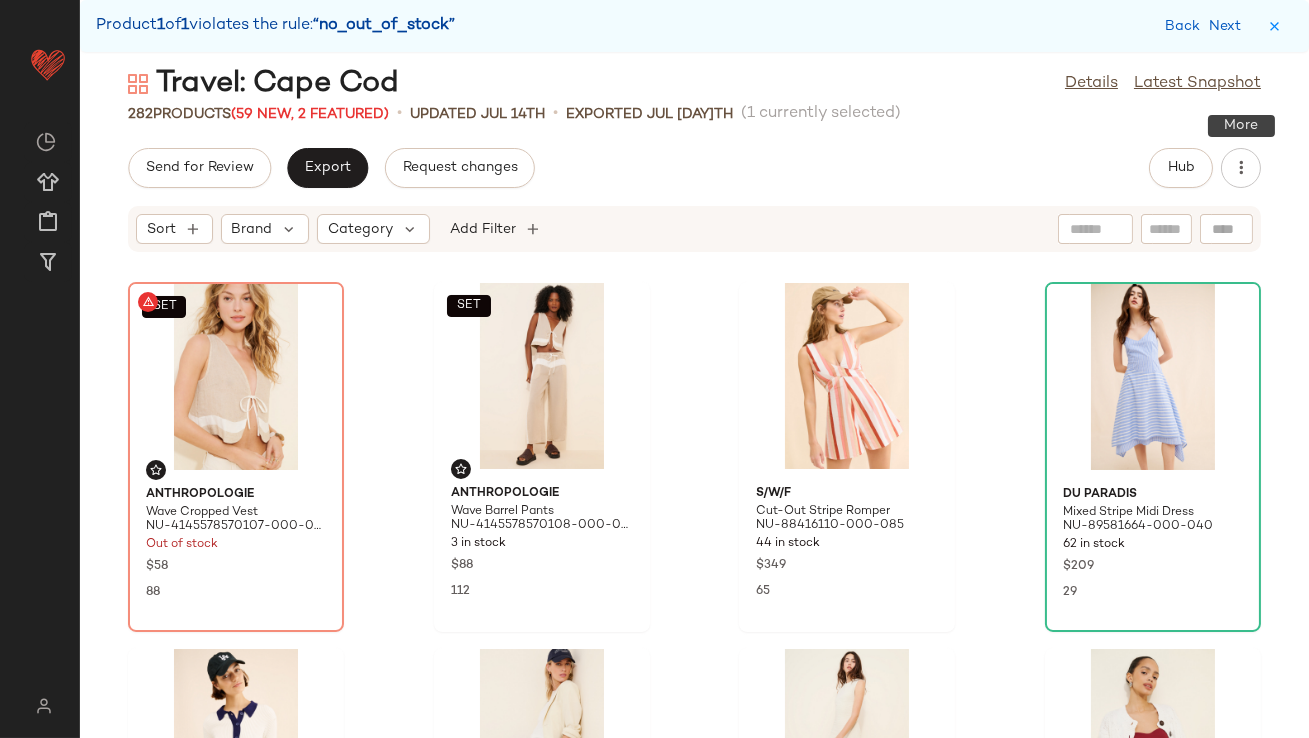 click on "Hub" at bounding box center [1205, 168] 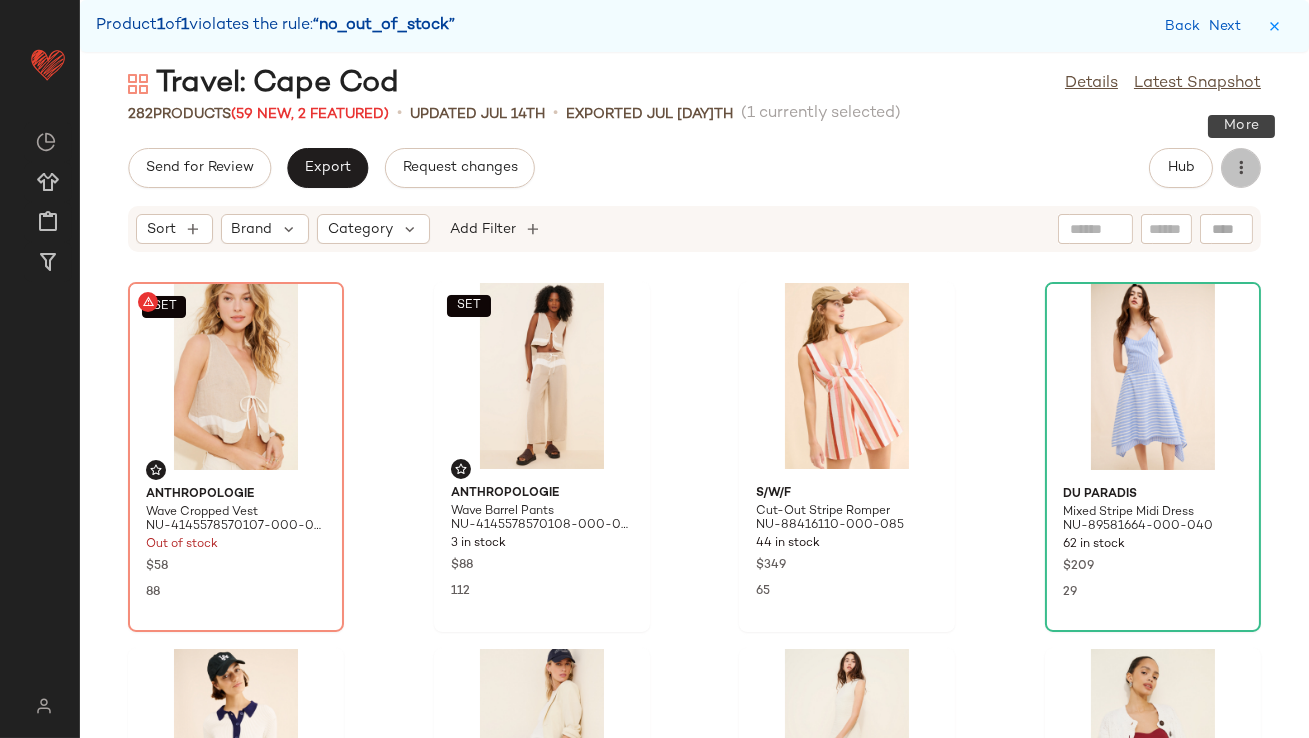 click 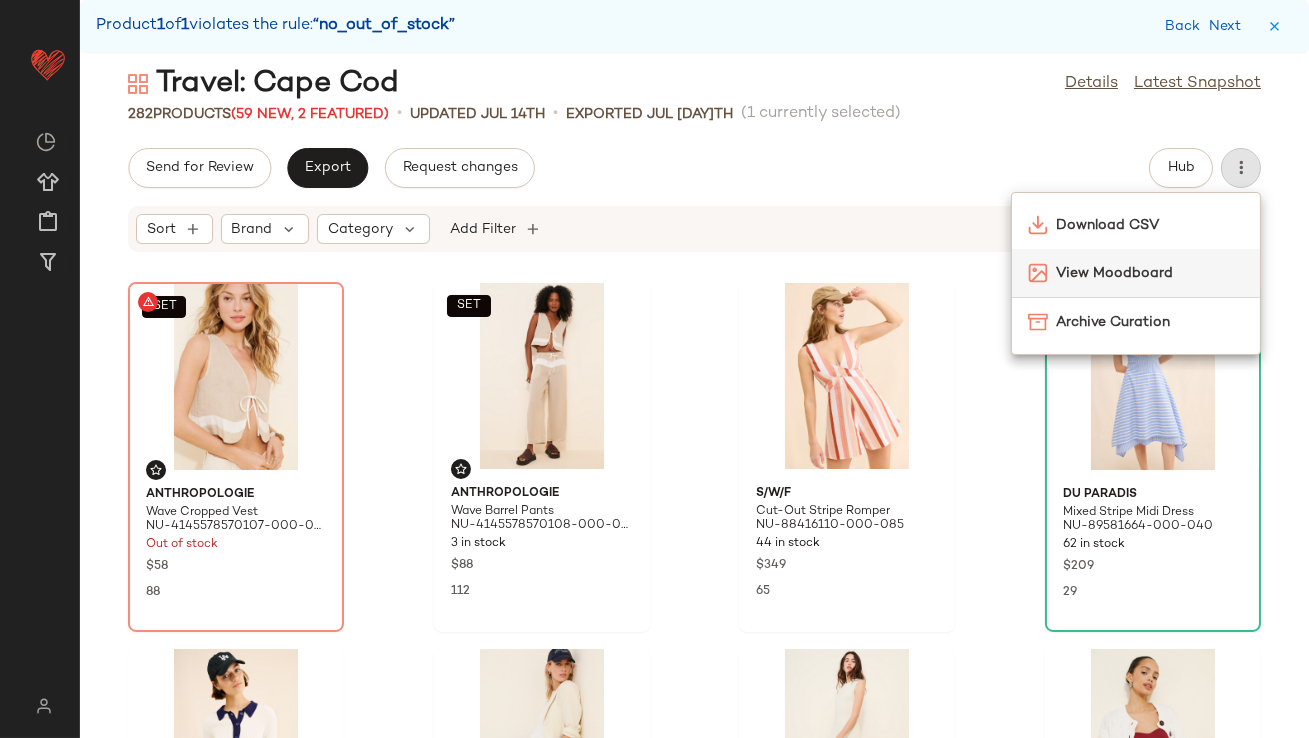 click on "View Moodboard" at bounding box center (1150, 273) 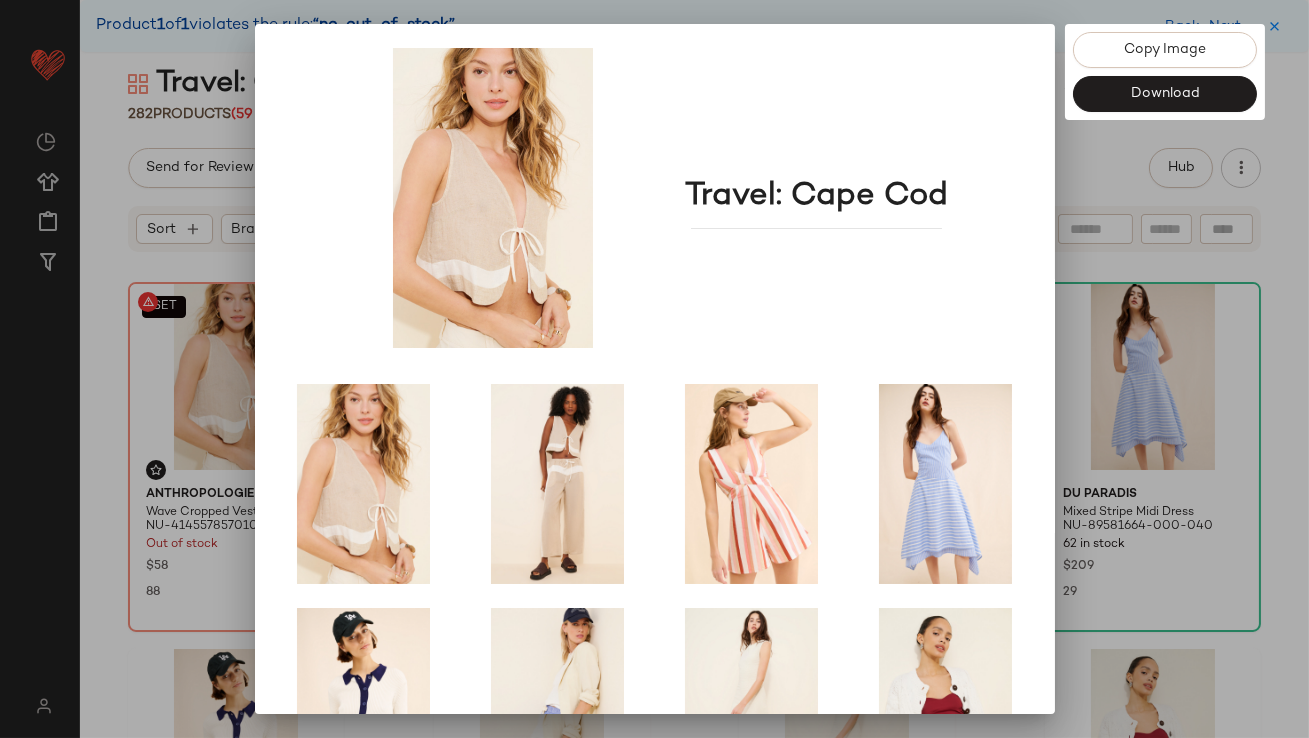 scroll, scrollTop: 341, scrollLeft: 0, axis: vertical 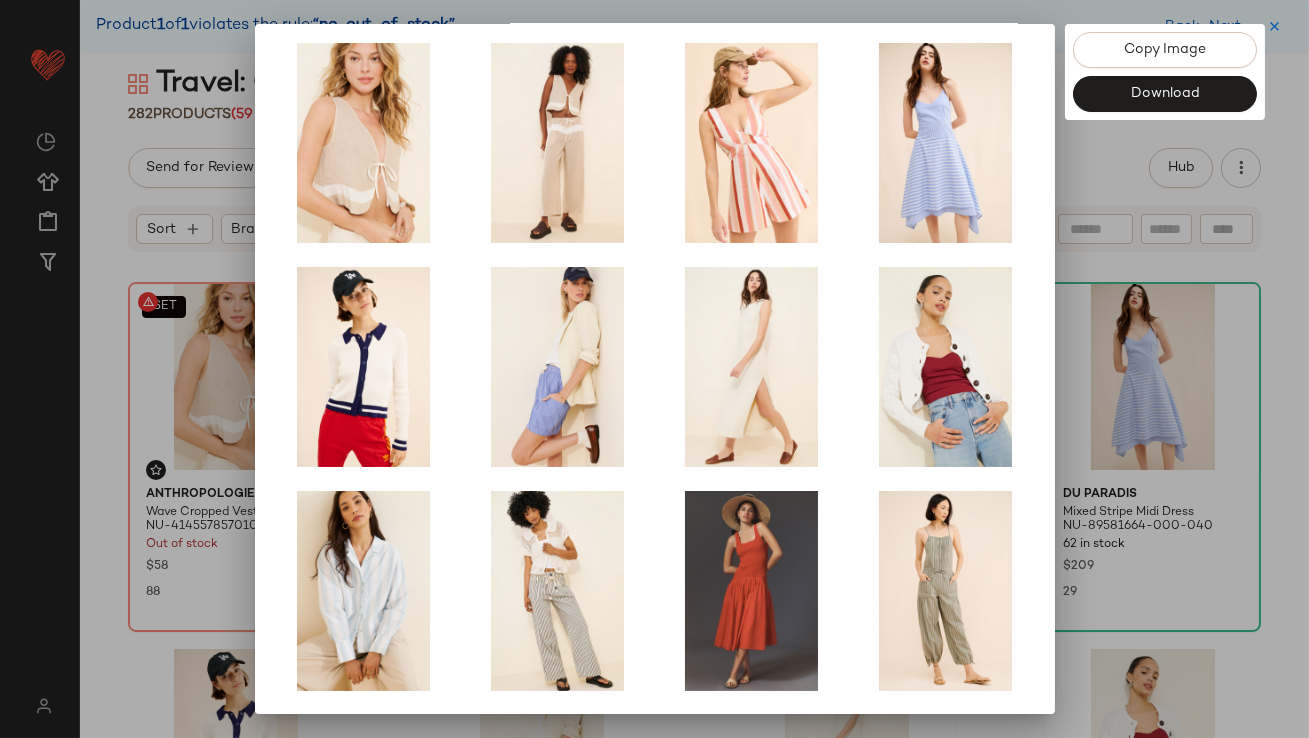 click at bounding box center (654, 369) 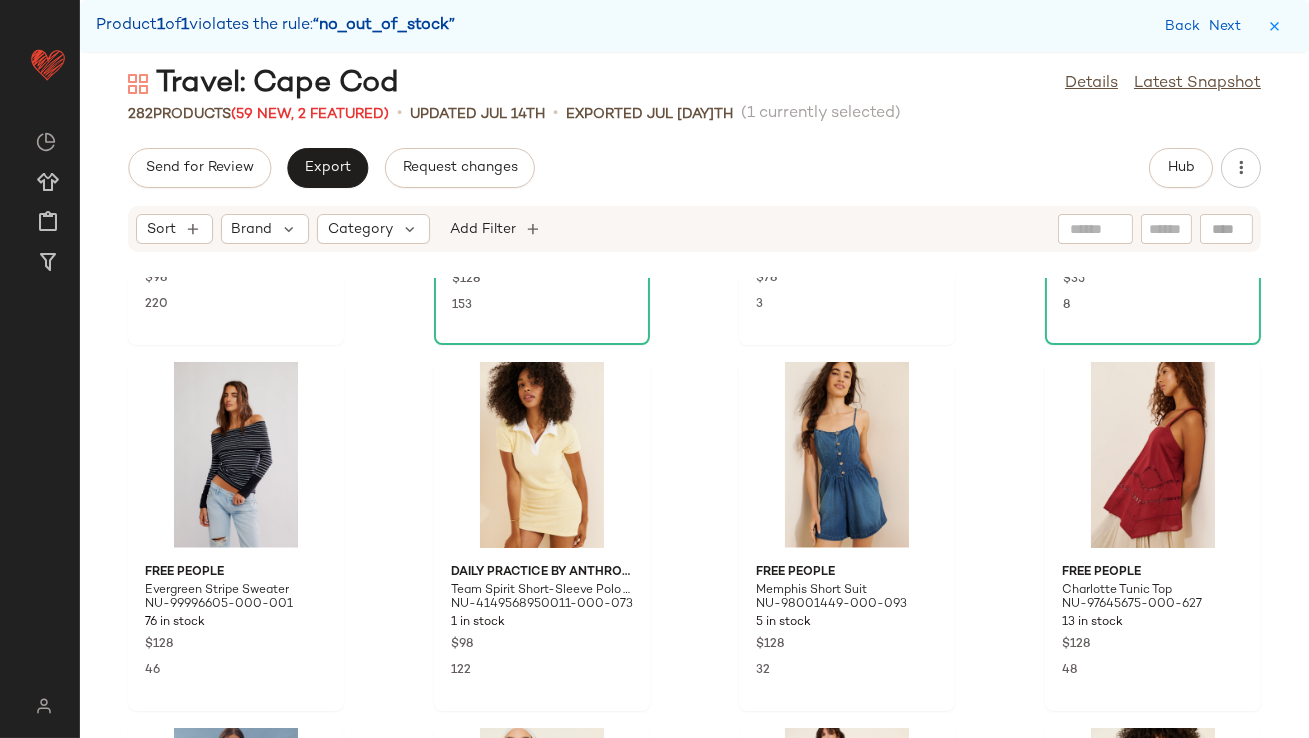scroll, scrollTop: 4650, scrollLeft: 0, axis: vertical 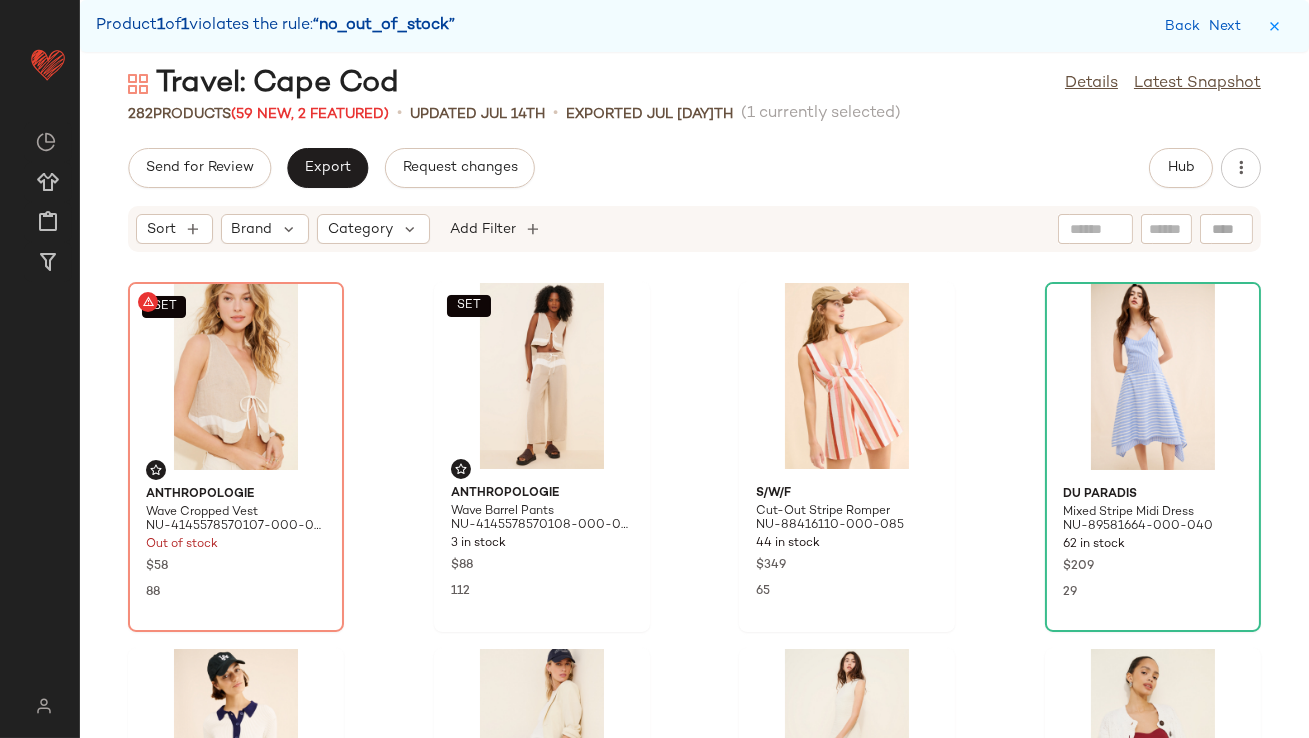 click on "Send for Review   Export   Request changes   Hub  Sort  Brand  Category  Add Filter   SET  Anthropologie Wave Cropped Vest NU-4145578570107-000-015 Out of stock $58 88  SET  Anthropologie Wave Barrel Pants NU-4145578570108-000-015 3 in stock $88 112 S/W/F Cut-Out Stripe Romper NU-88416110-000-085 44 in stock $349 65 Du Paradis Mixed Stripe Midi Dress NU-89581664-000-040 62 in stock $209 29 Central Park West Colorblock Polo Cardigan Sweater NU-4113688110011-000-011 47 in stock $118 46 Corey Lynn Calter Pintstripe Beachy Bermuda Shorts NU-101058311-000-049 50 in stock $130 70 Free People Eventide Midi Dress NU-96277983-000-011 30 in stock $168 114 Free People Bonfire Cardigan NU-48360432-000-010 49 in stock $148 Free People Kelia Stripe Trapeze Shirt NU-79497210-000-211 152 in stock $128 8 Free People Dakota Cinched Railroad Pull-On Jeans NU-95846986-000-049 23 in stock $168 84 Hutch Sleeveless Smocked Drop-Waist Midi Dress NU-4130464030353-000-060 58 in stock $238 93 Free People Verona Bare Stripe One-Piece 3" at bounding box center (694, 443) 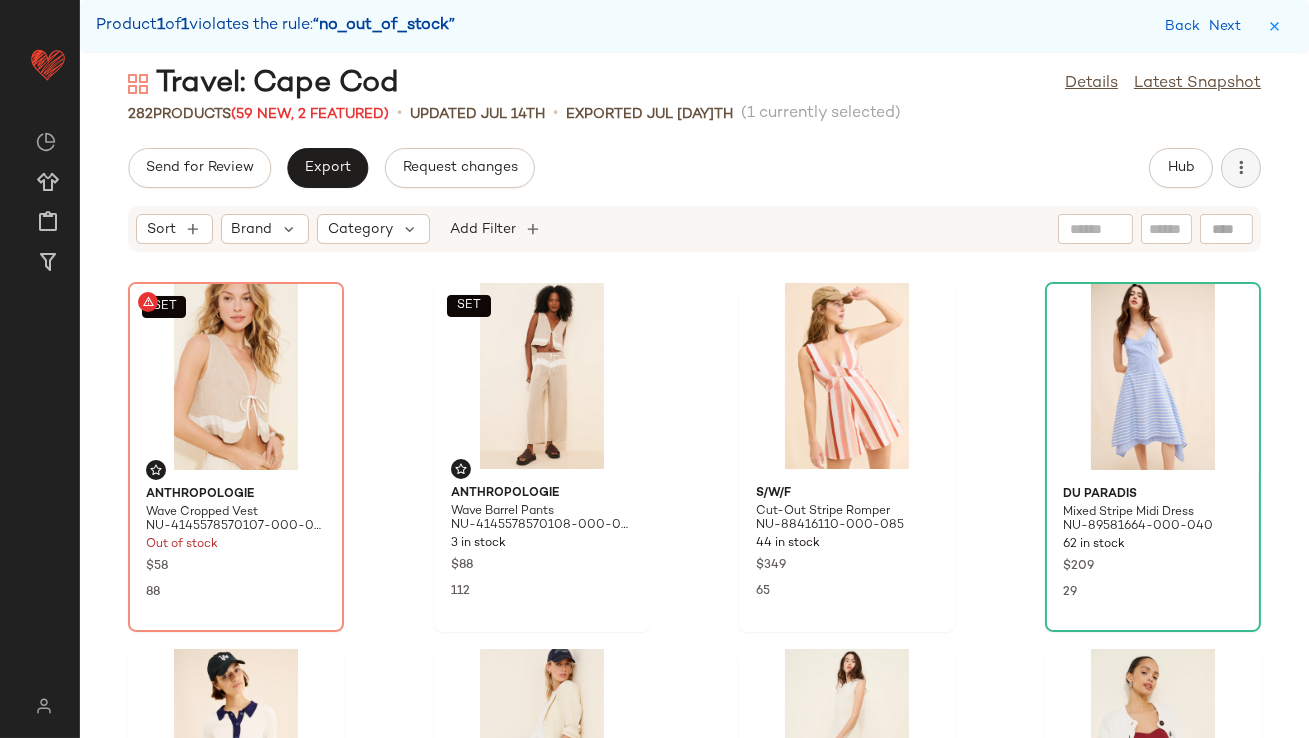 click 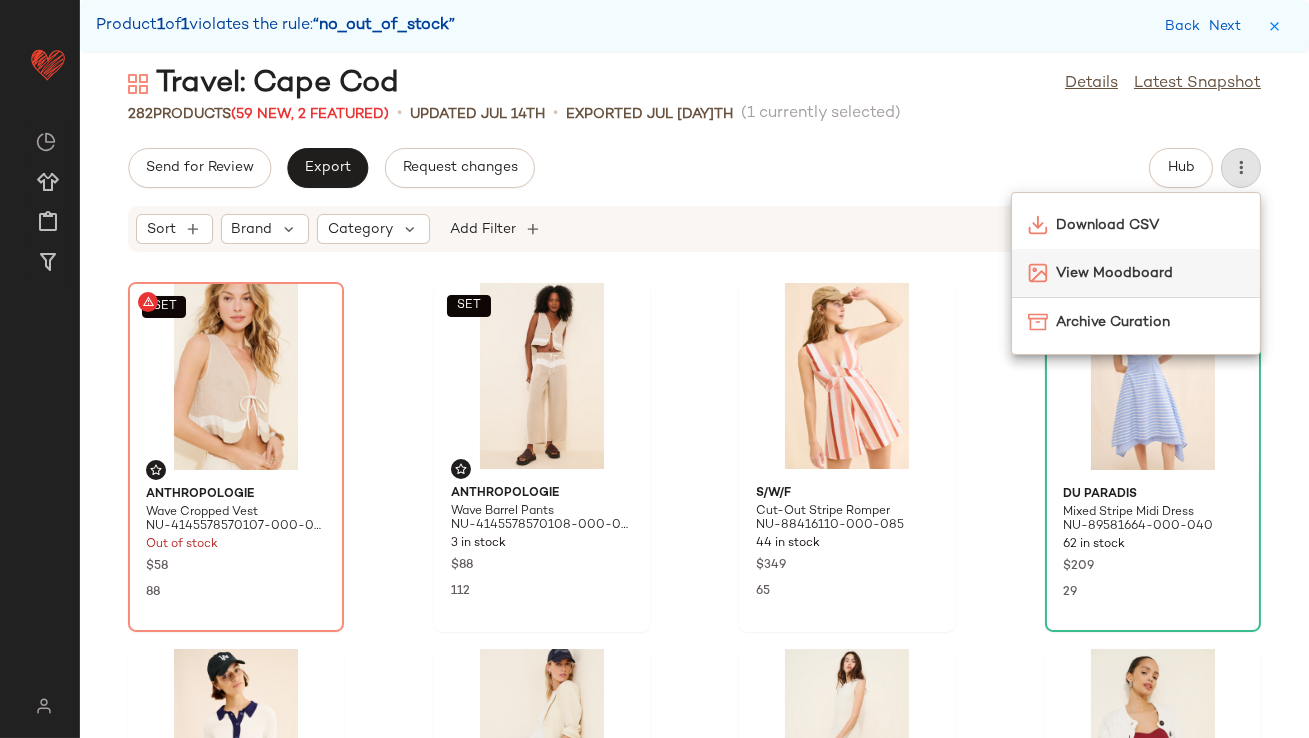 click on "View Moodboard" at bounding box center (1150, 273) 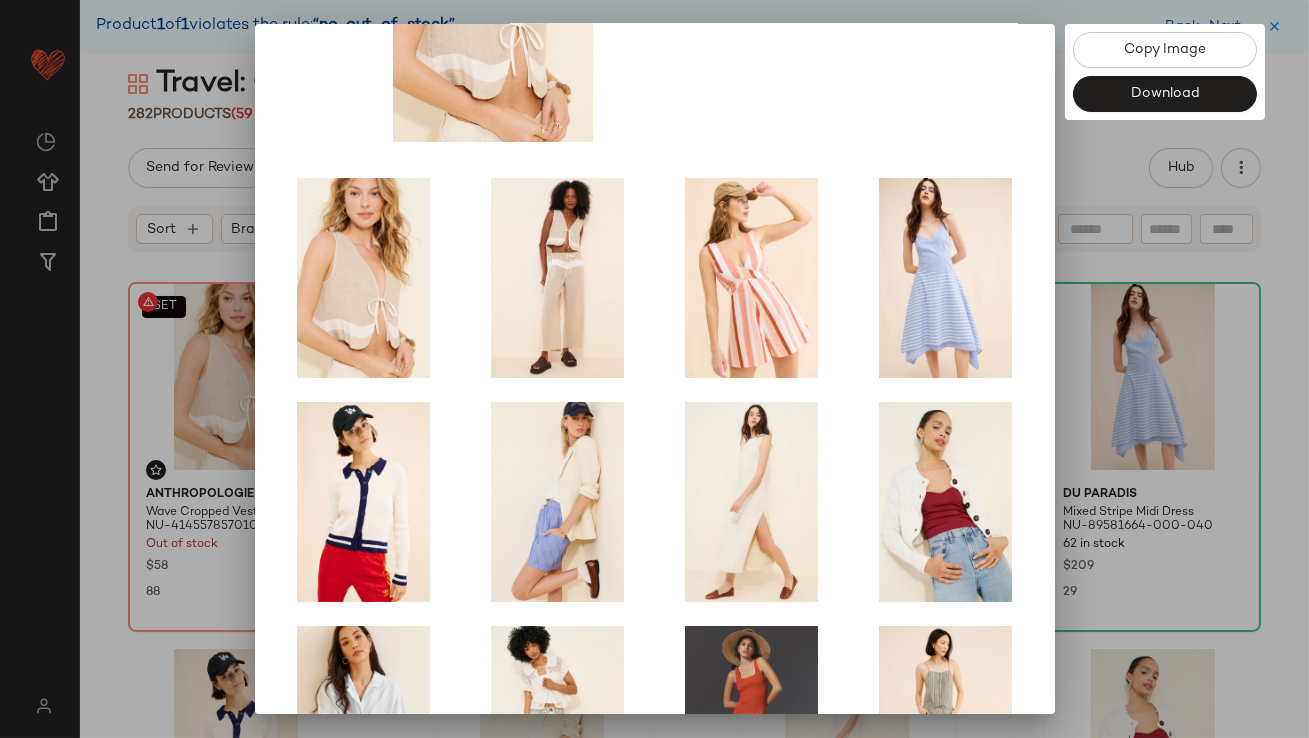scroll, scrollTop: 341, scrollLeft: 0, axis: vertical 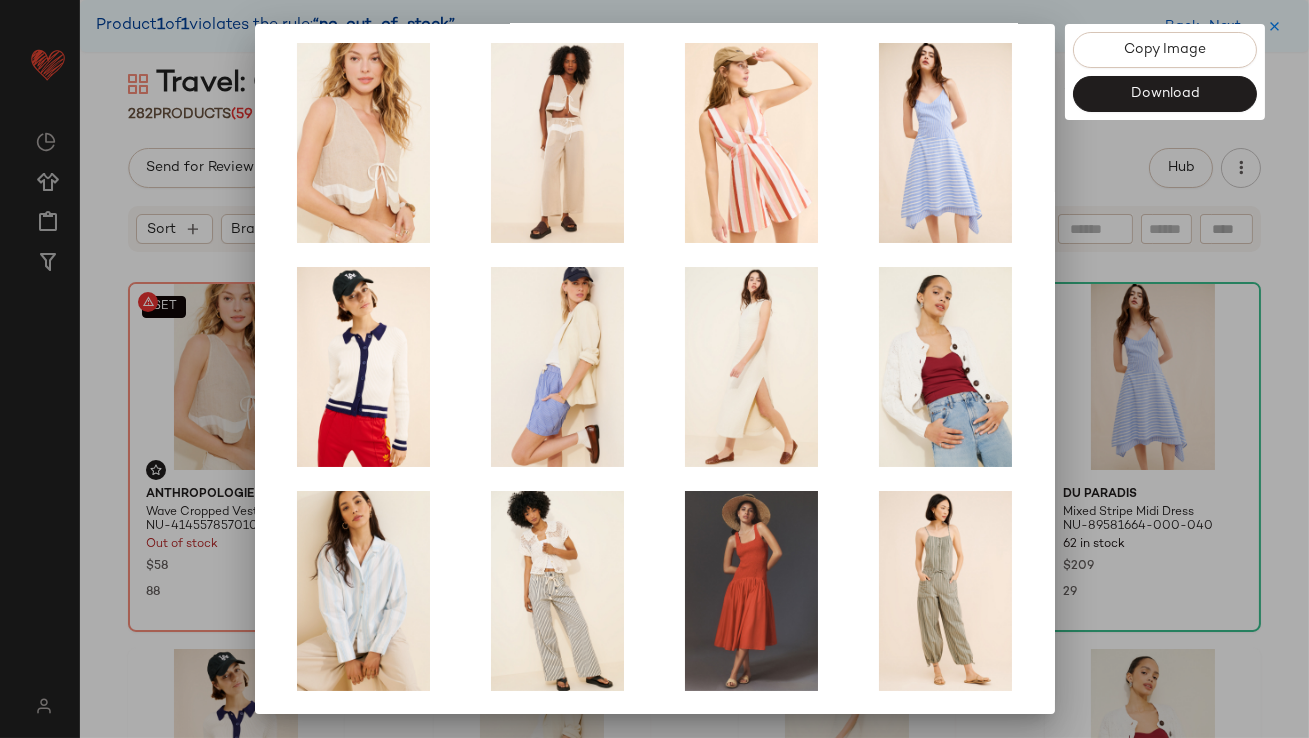 click at bounding box center (654, 369) 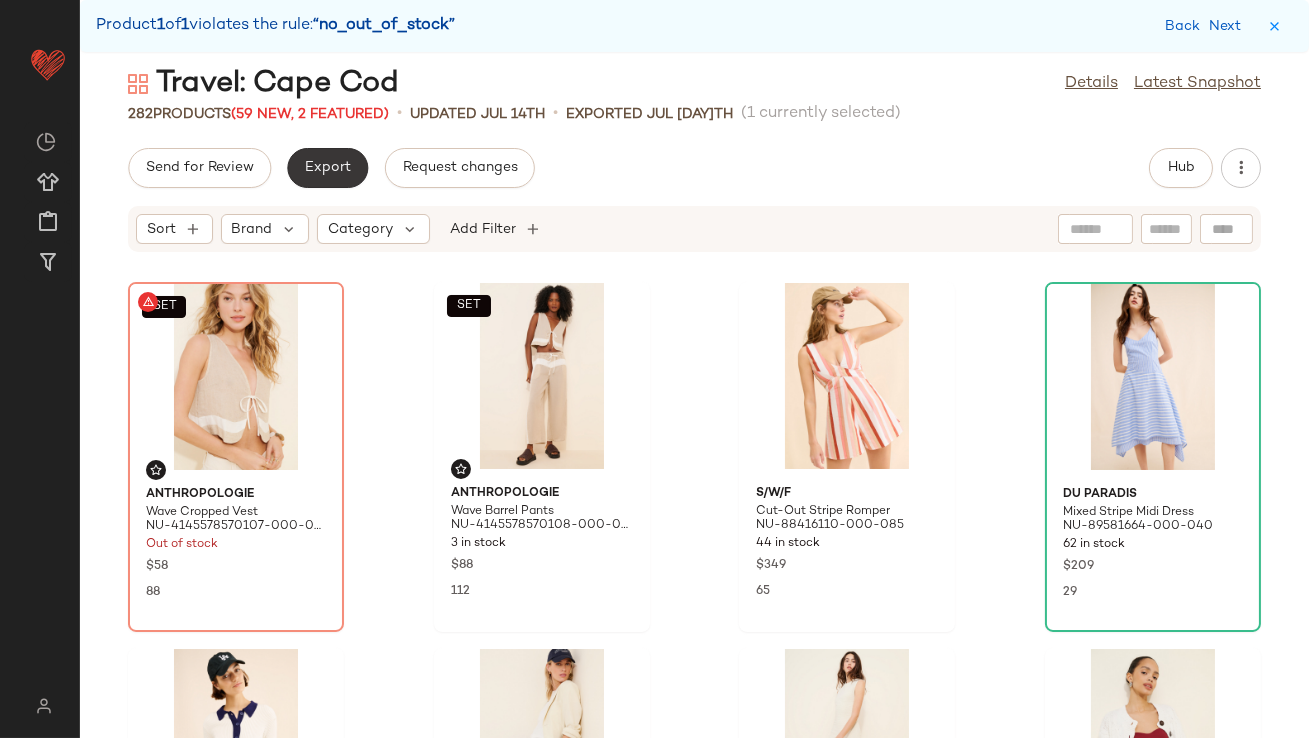 click on "Export" 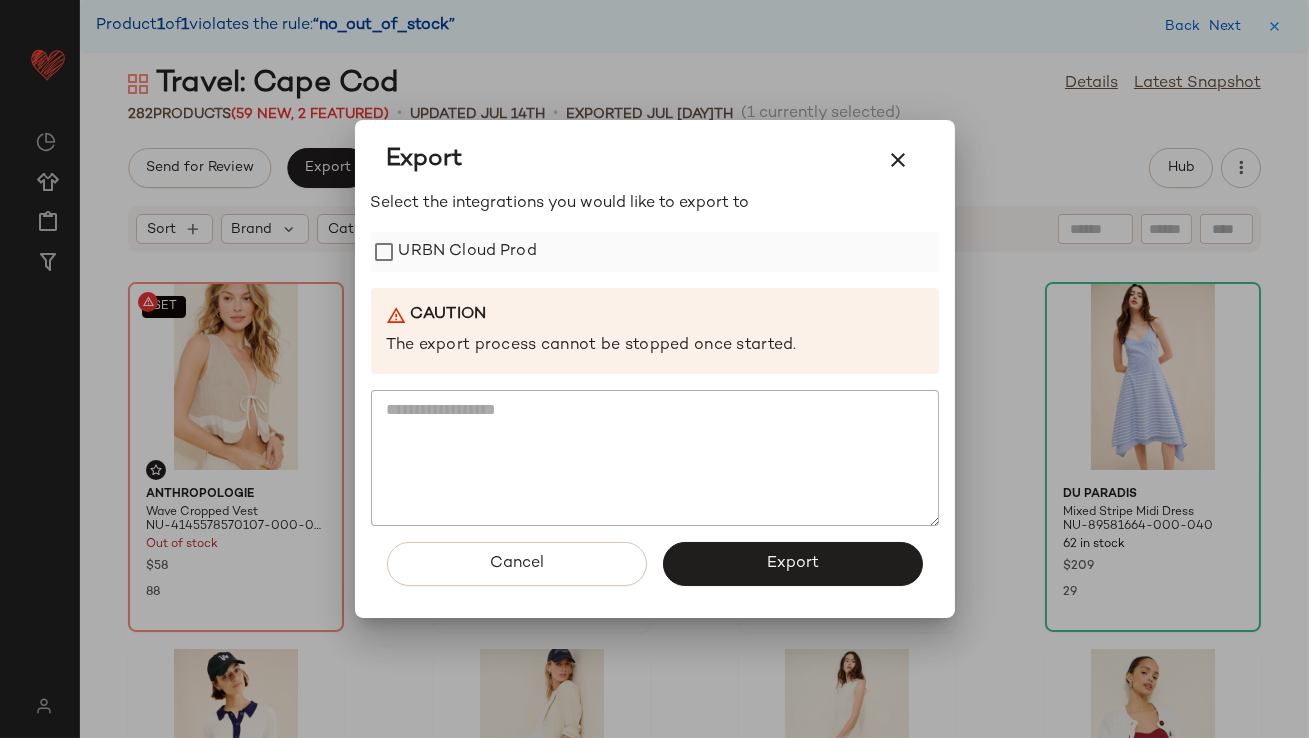 click on "URBN Cloud Prod" at bounding box center (468, 252) 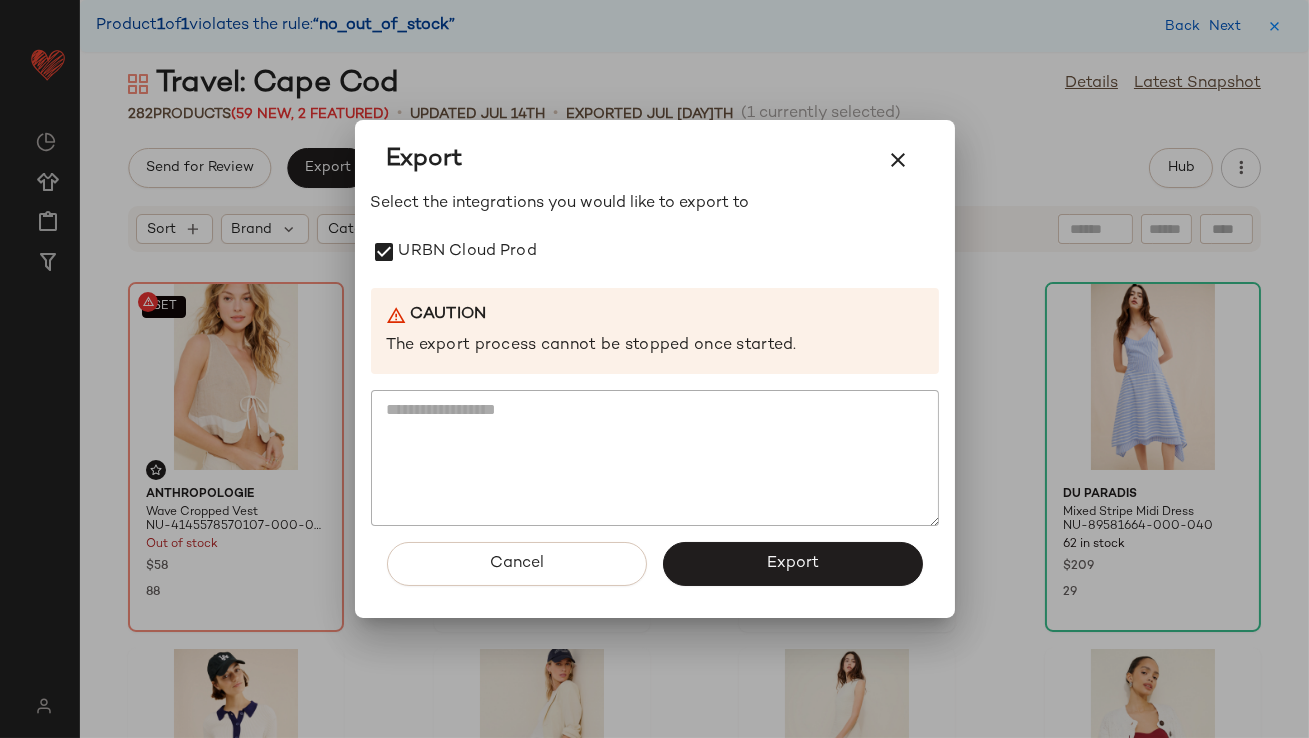 click on "Export" at bounding box center (793, 564) 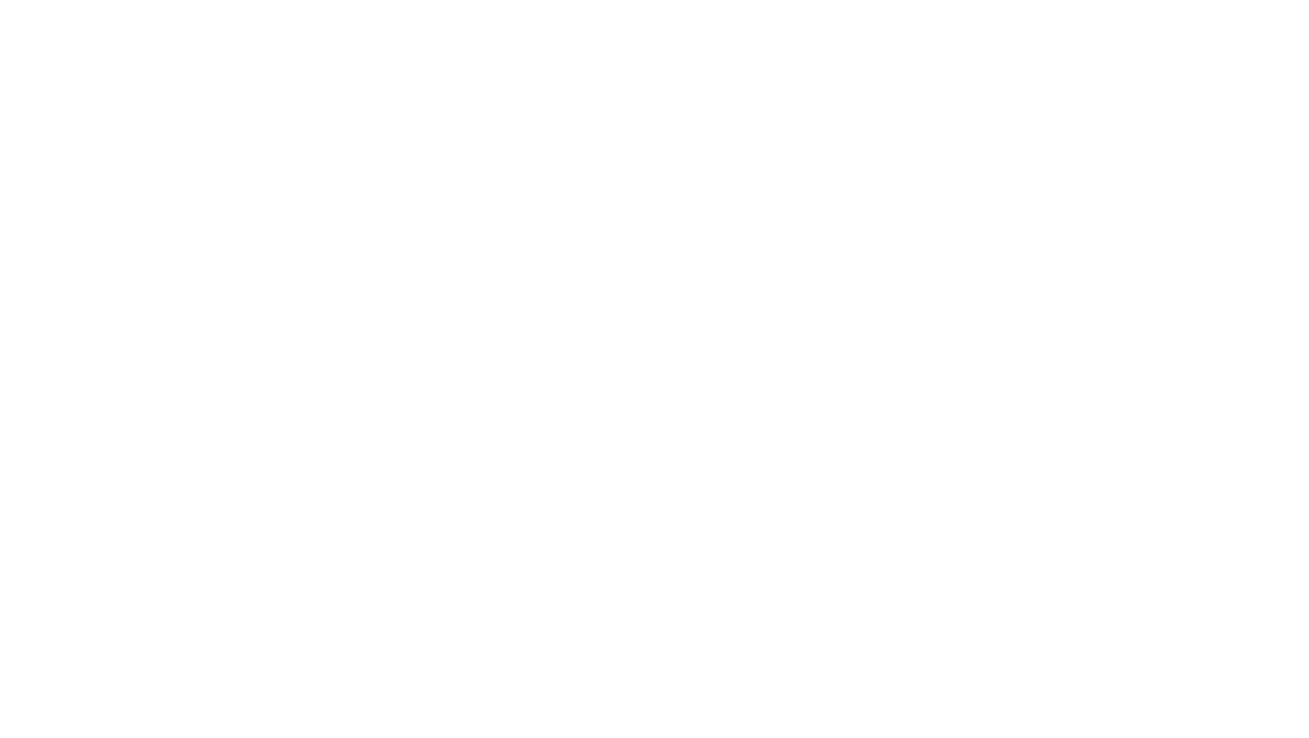 scroll, scrollTop: 0, scrollLeft: 0, axis: both 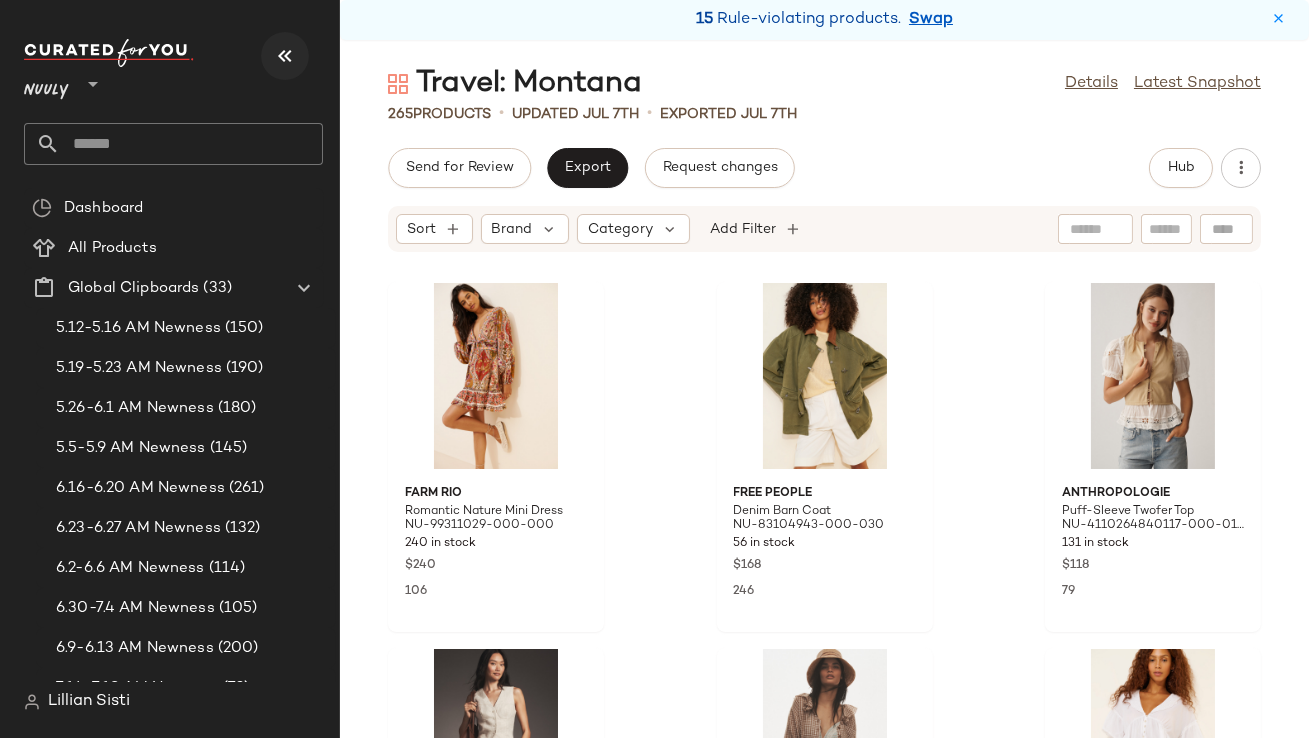 click at bounding box center (285, 56) 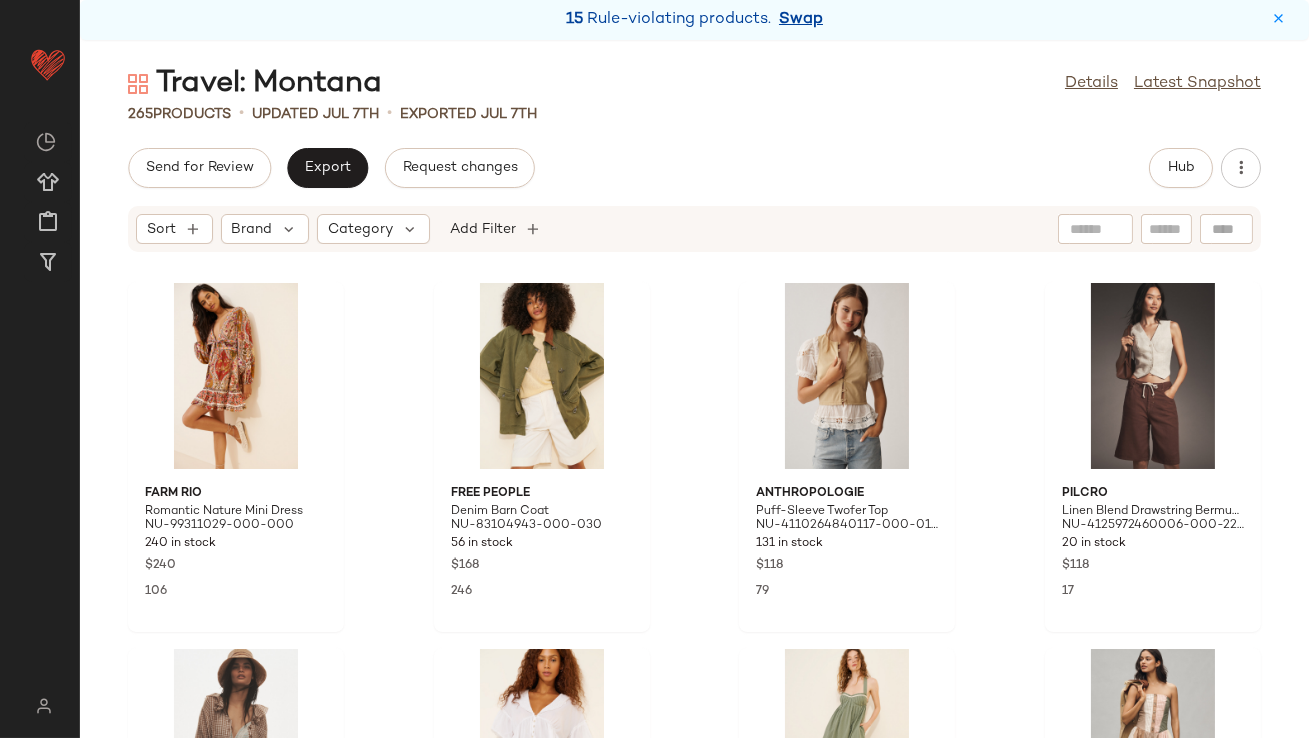 click on "Swap" at bounding box center [801, 20] 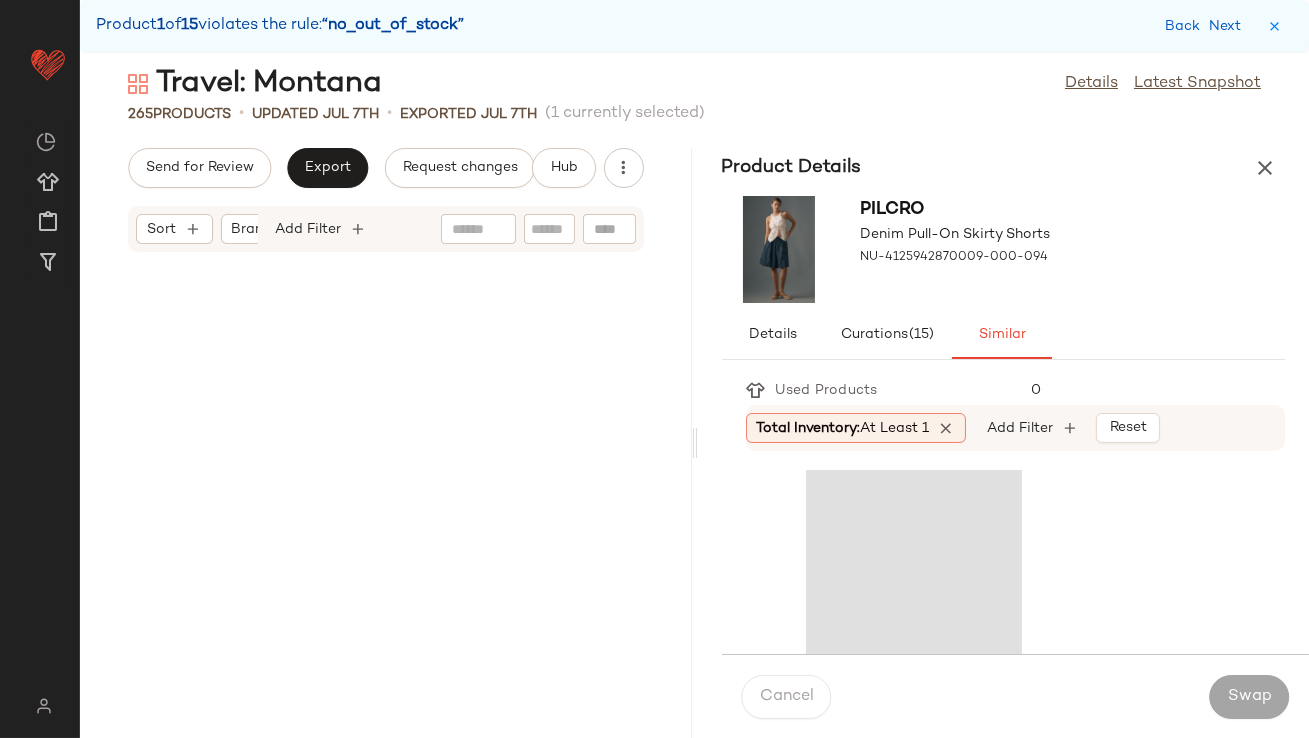 scroll, scrollTop: 2195, scrollLeft: 0, axis: vertical 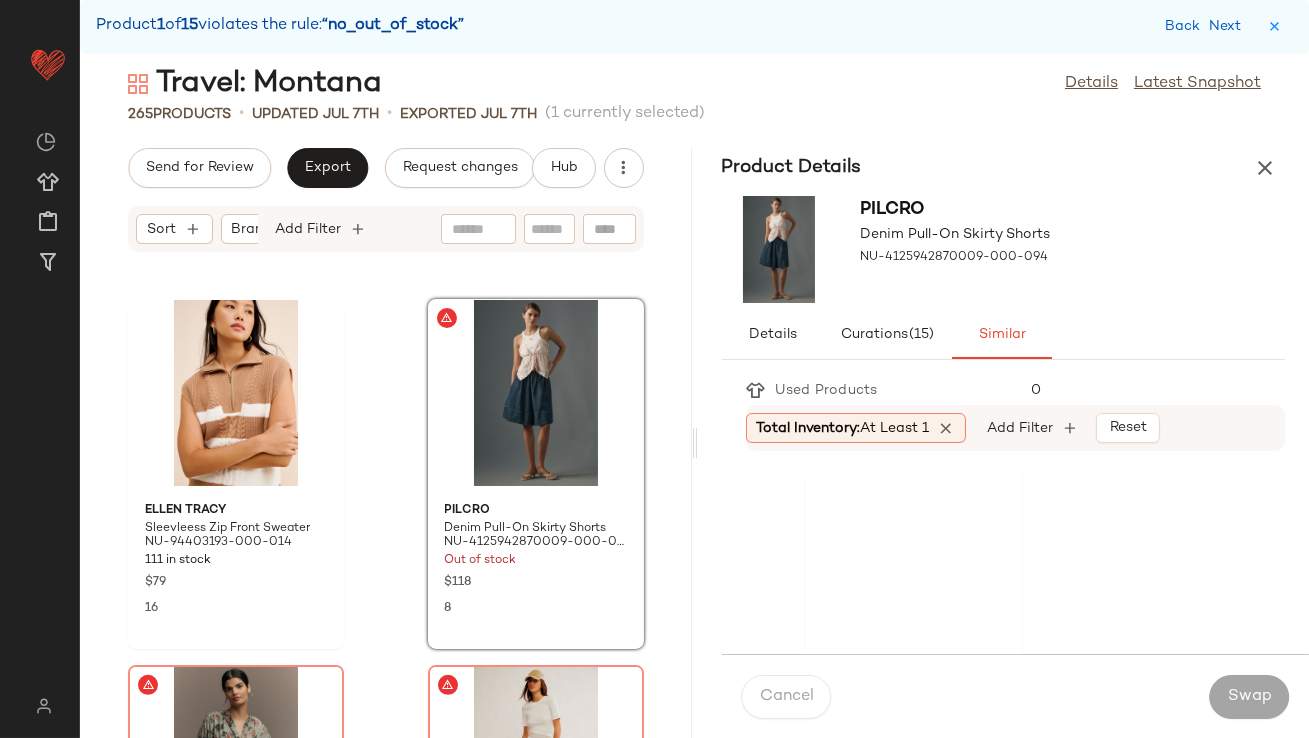 click on "Total Inventory:   At least 1" 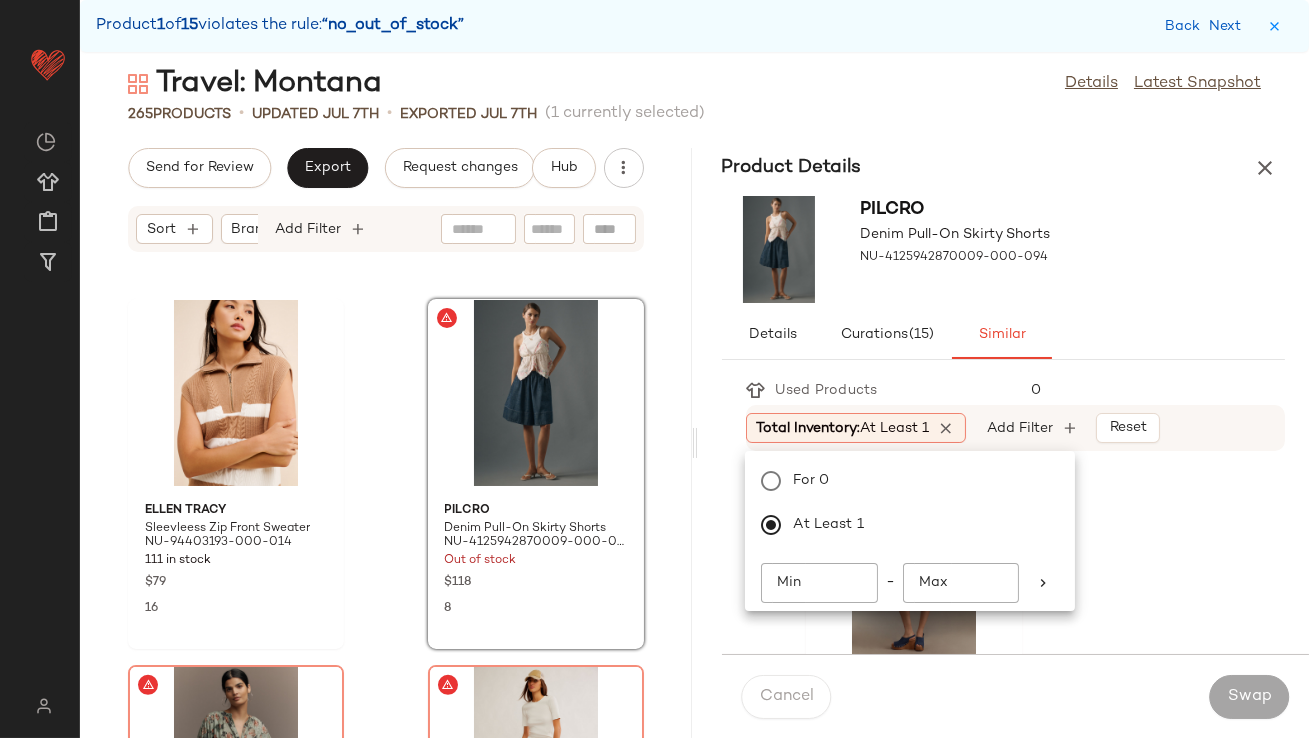 click on "For 0 At least 1 Min Min  -  Max Max" 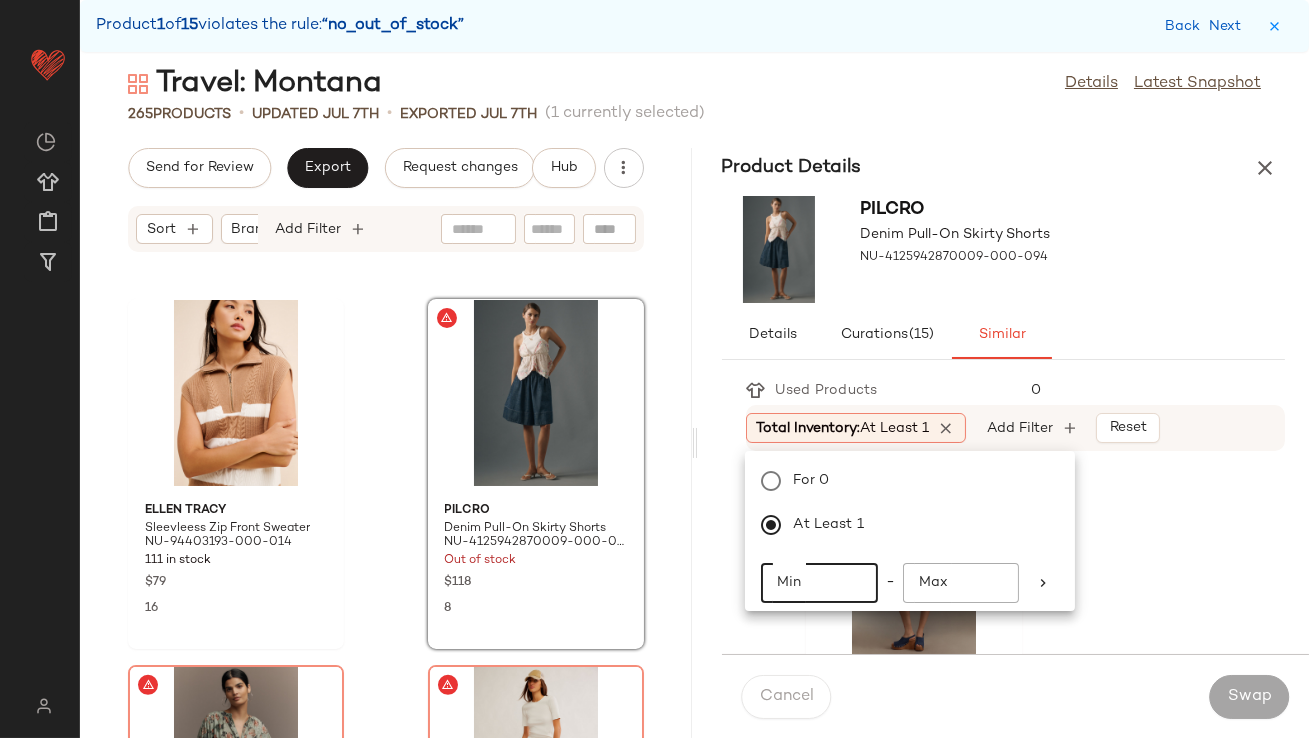 click on "Min" 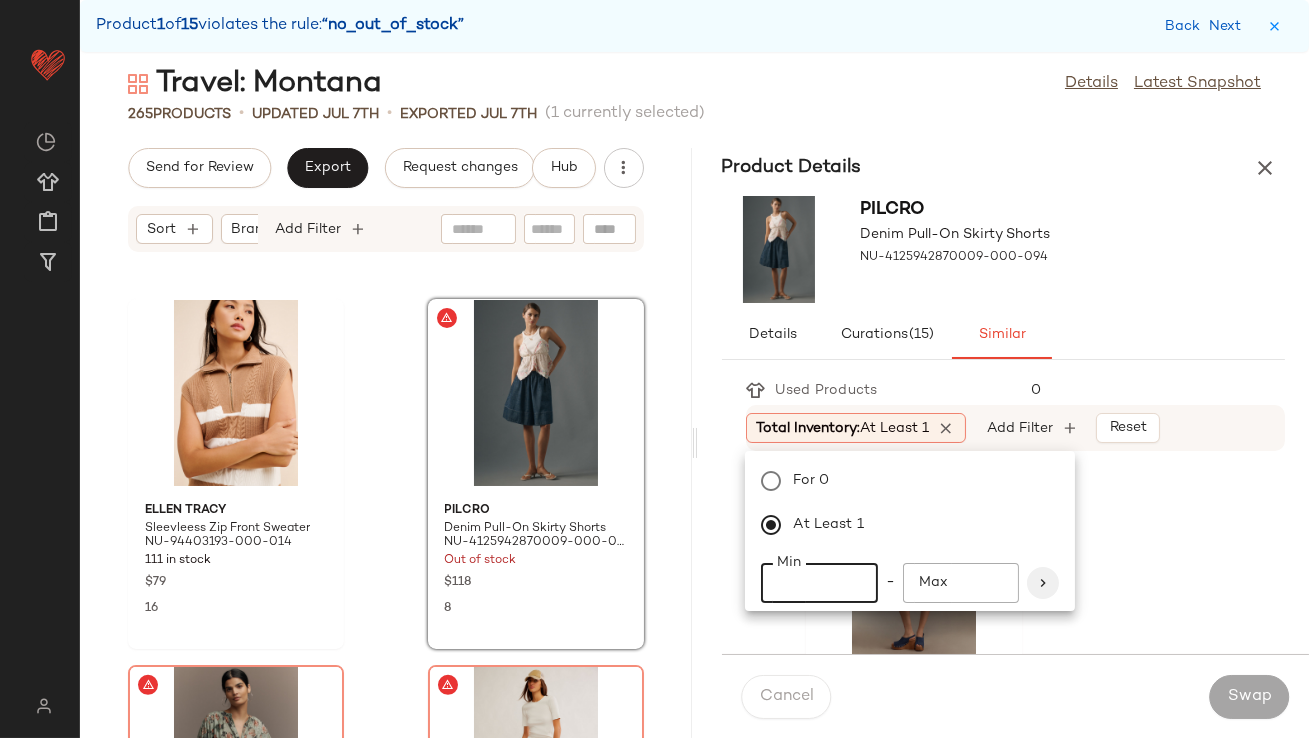 type on "**" 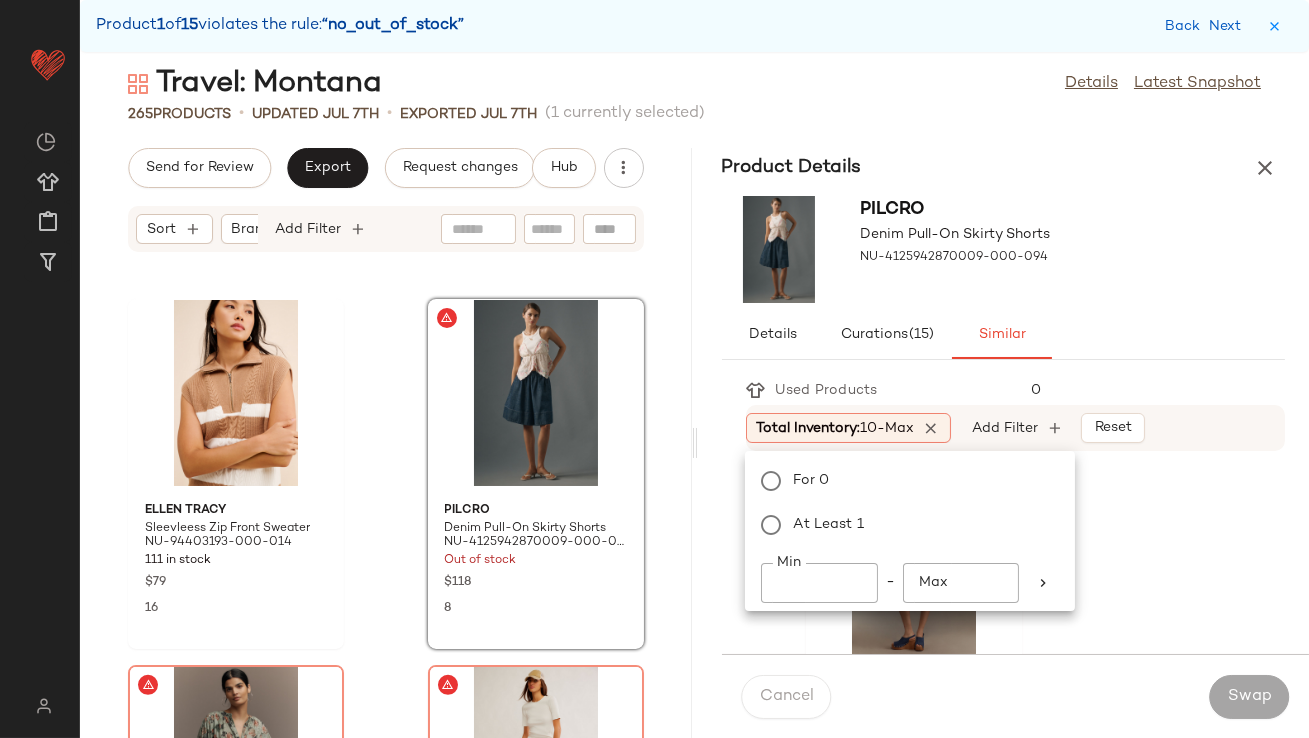 click on "For 0 At least 1 Min ** Min  -  Max Max" at bounding box center (910, 527) 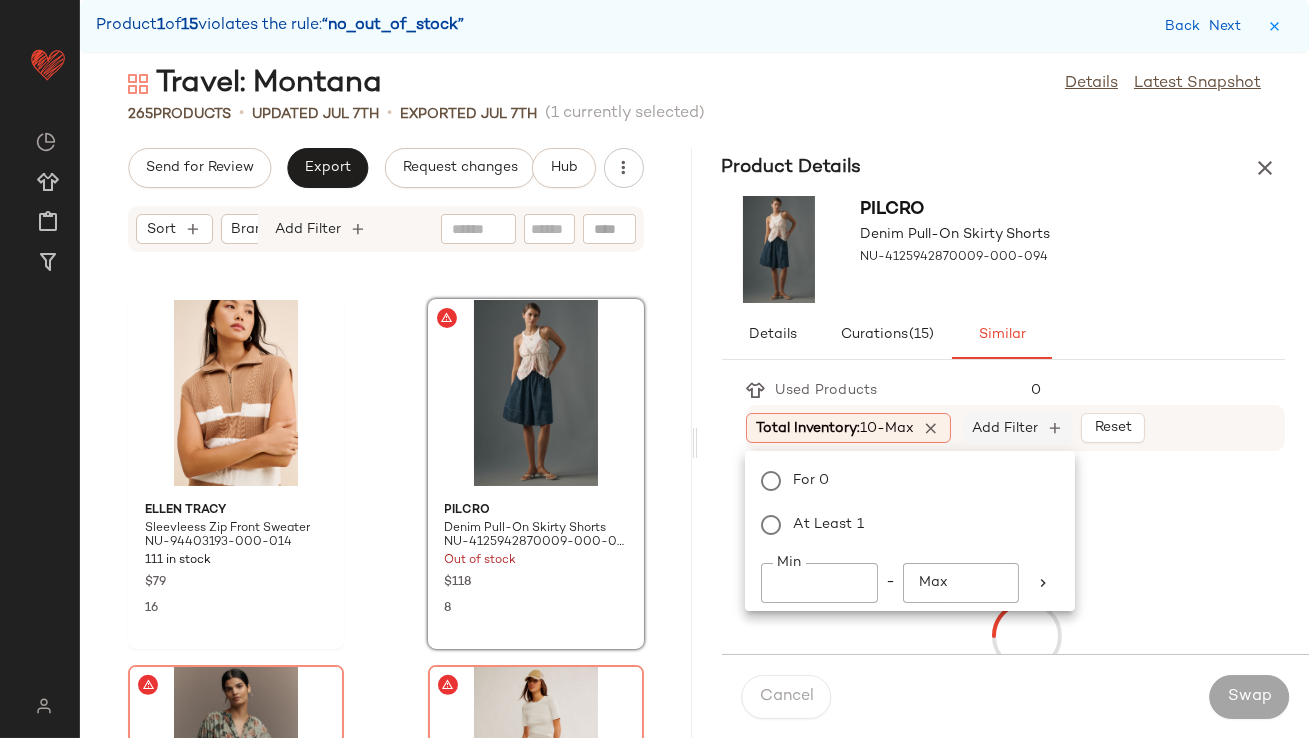 click on "Add Filter" 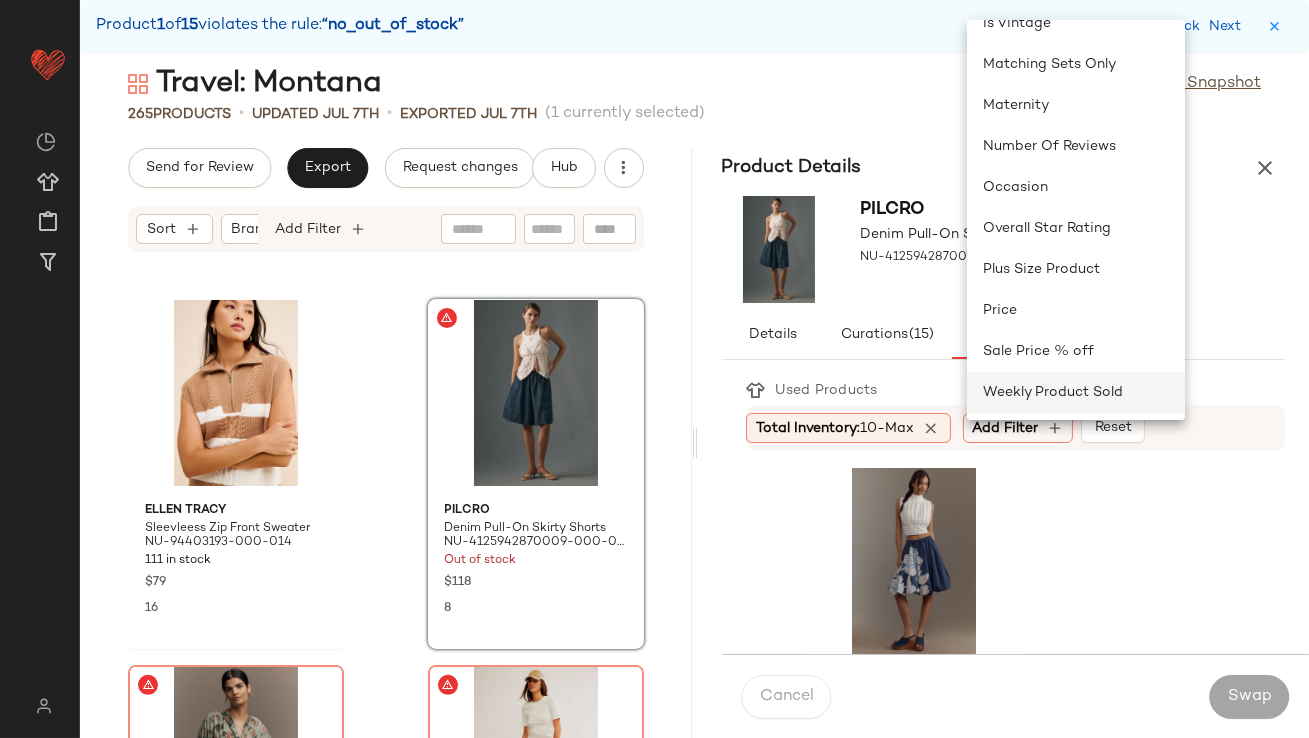 click on "Weekly Product Sold" 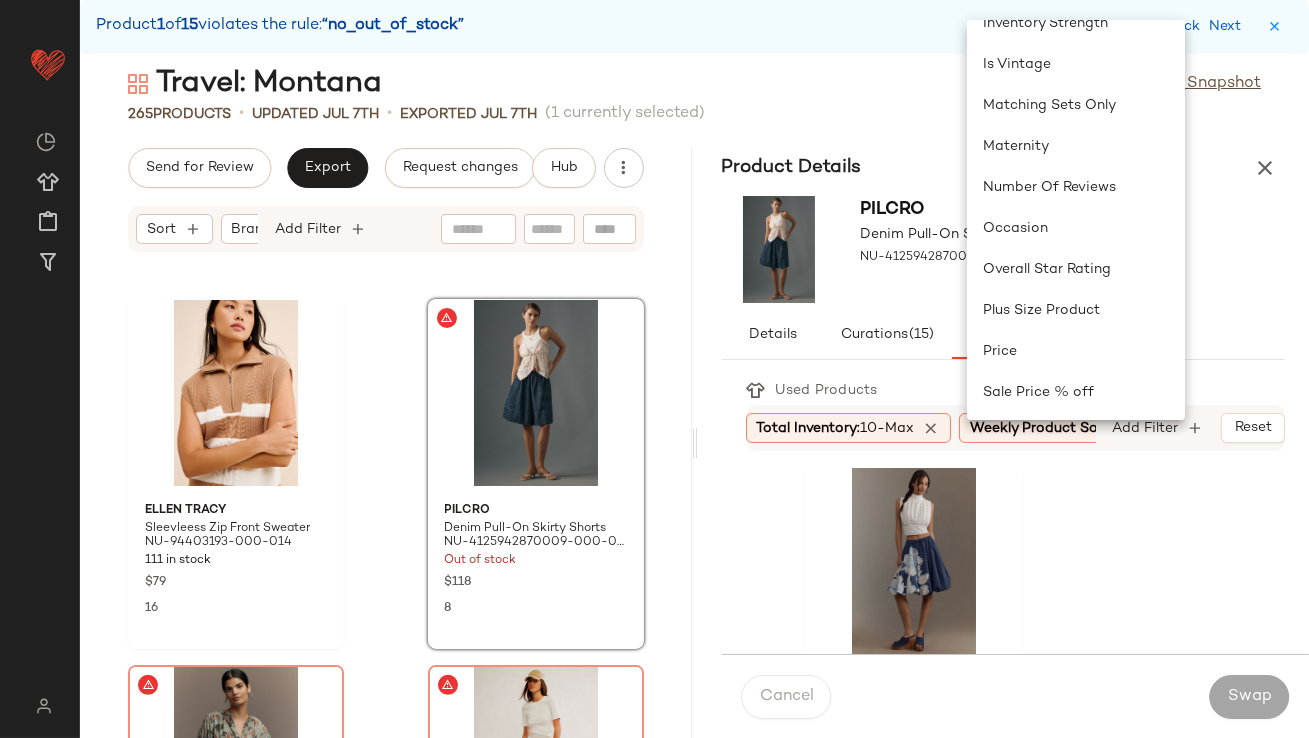 scroll, scrollTop: 0, scrollLeft: 56, axis: horizontal 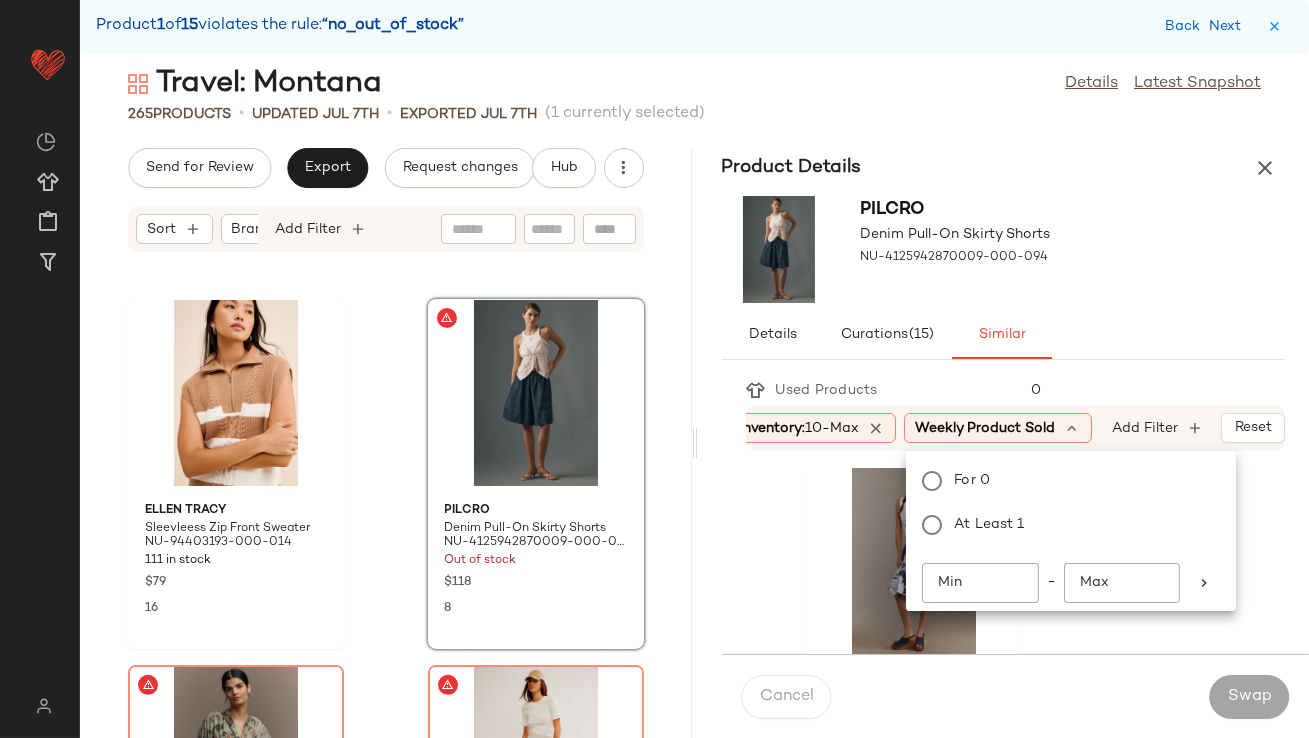 click on "Min" 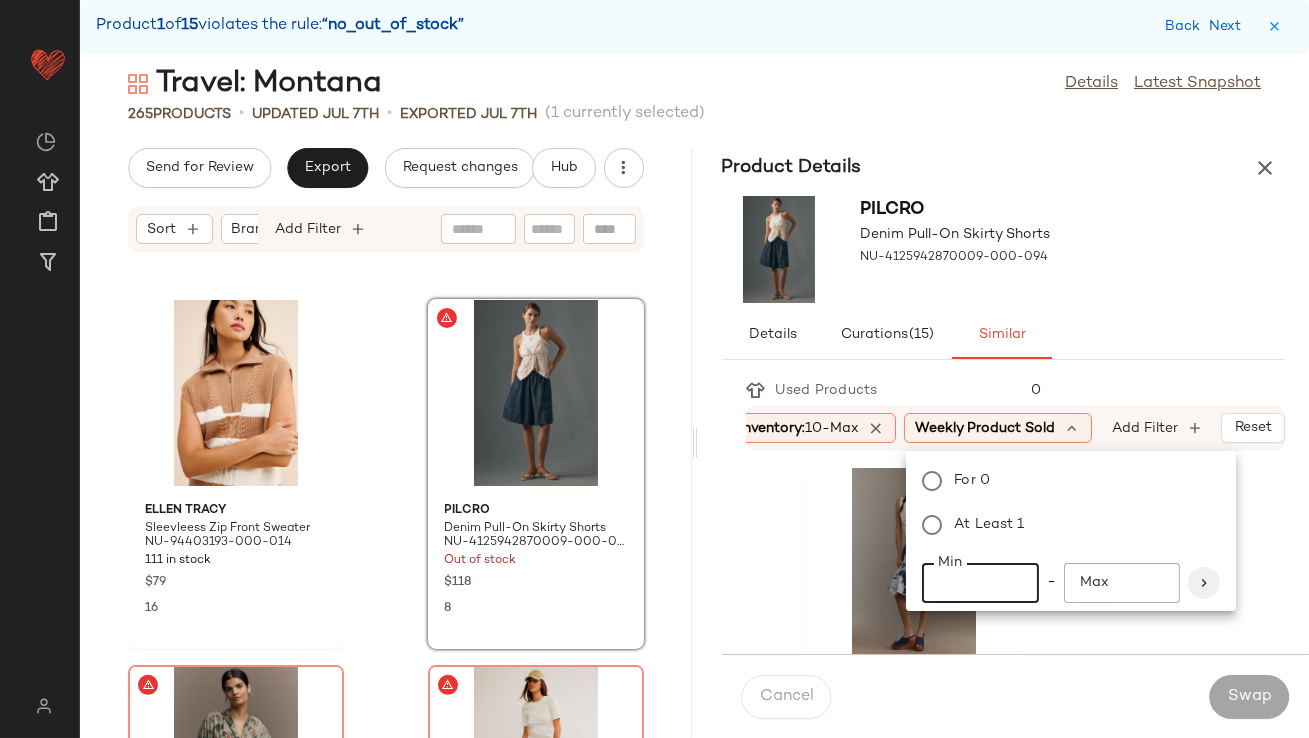 type on "**" 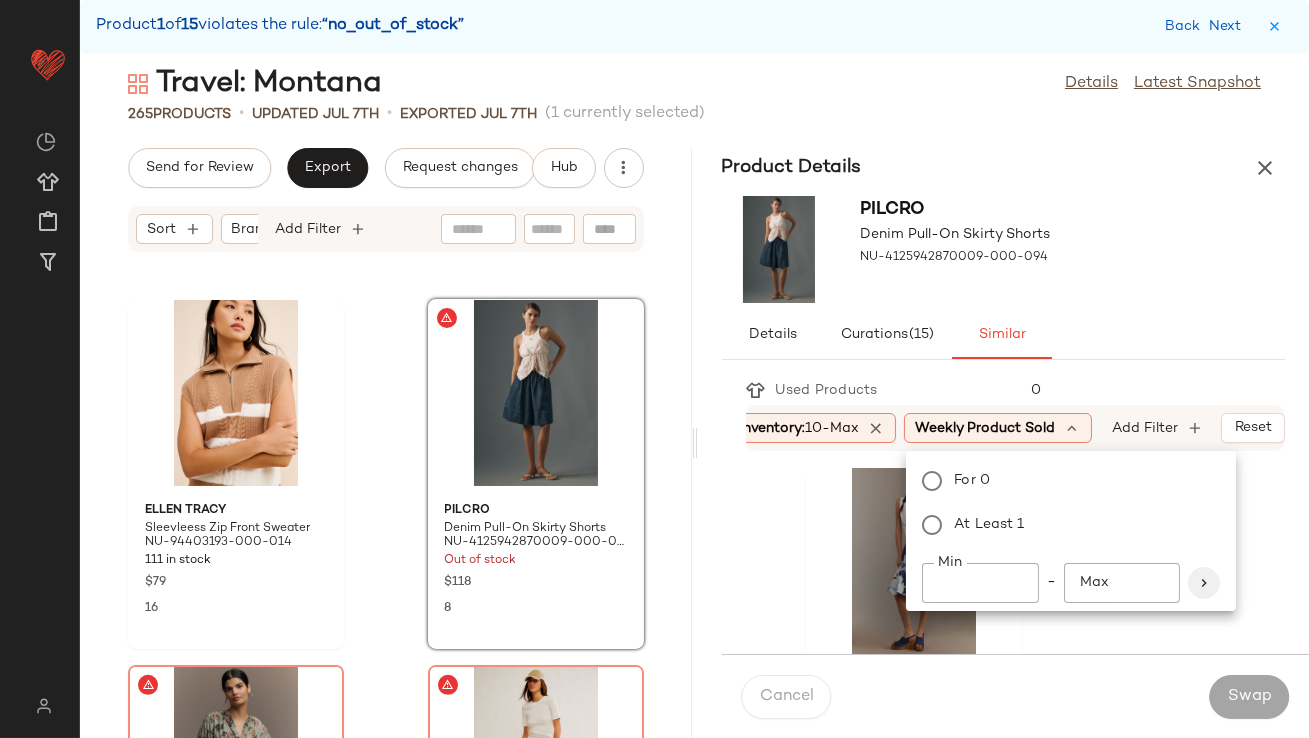 click at bounding box center (1204, 583) 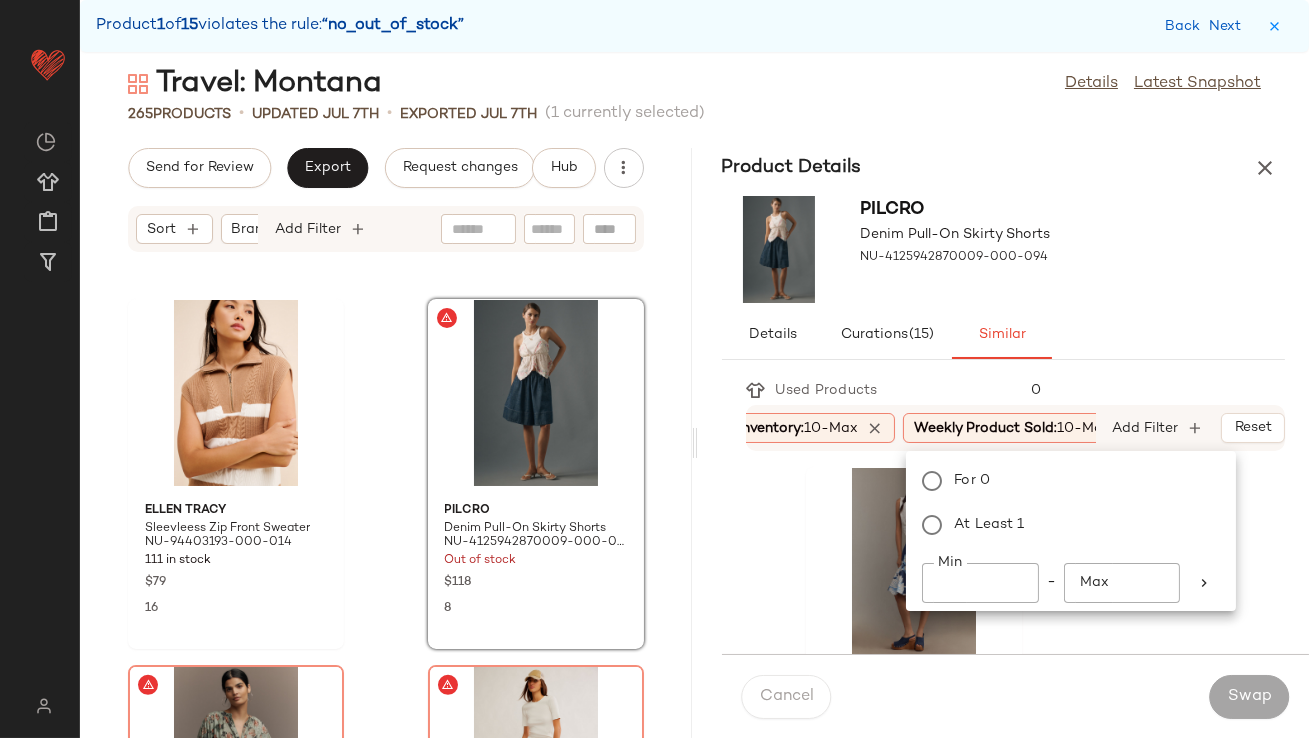click on "Used Products  0 Total Inventory:   10-Max Weekly Product Sold:   10-Max Add Filter   Reset  Anthropologie Bubble It Up Skirt NU-4120972460009-000-049 85 in stock $128 4 Anthropologie Seamed Chiffon Swing Knee Length Skirt NU-4120972460031-000-049 27 in stock $128 35 Anthropologie Linen Blend A-Line Skirt NU-4120978220001-000-001 50 in stock $138 3 Pilcro Beachy Cargo Denim Shorts NU-4125900970021-000-092 12 in stock $98 1 Urban Outfitters Clara Drop Waist Denim Midi Skirt NU-92785781-000-091 27 in stock $69 3 Free People Maddie Printed Tunic Top NU-97155634-000-211 17 in stock $108 1 Free People Lucca Culotte Shorts NU-97997423-000-011 82 in stock $50 4 Anthropologie The Somerset Pull-On Pants: Printed Linen Cotton Edition NU-4123084320036-000-211 12 in stock $128 3 Pilcro Denim Slip Skirt NU-4120942870011-000-092 55 in stock $138 2 Pilcro The Izzie Relaxed Pull-On Barrel Pants: Jacquard Edition NU-4123948830015-000-008 39 in stock $138 Daily Practice by Anthropologie High-Neck Tank Twofer Dress $128 4 7" 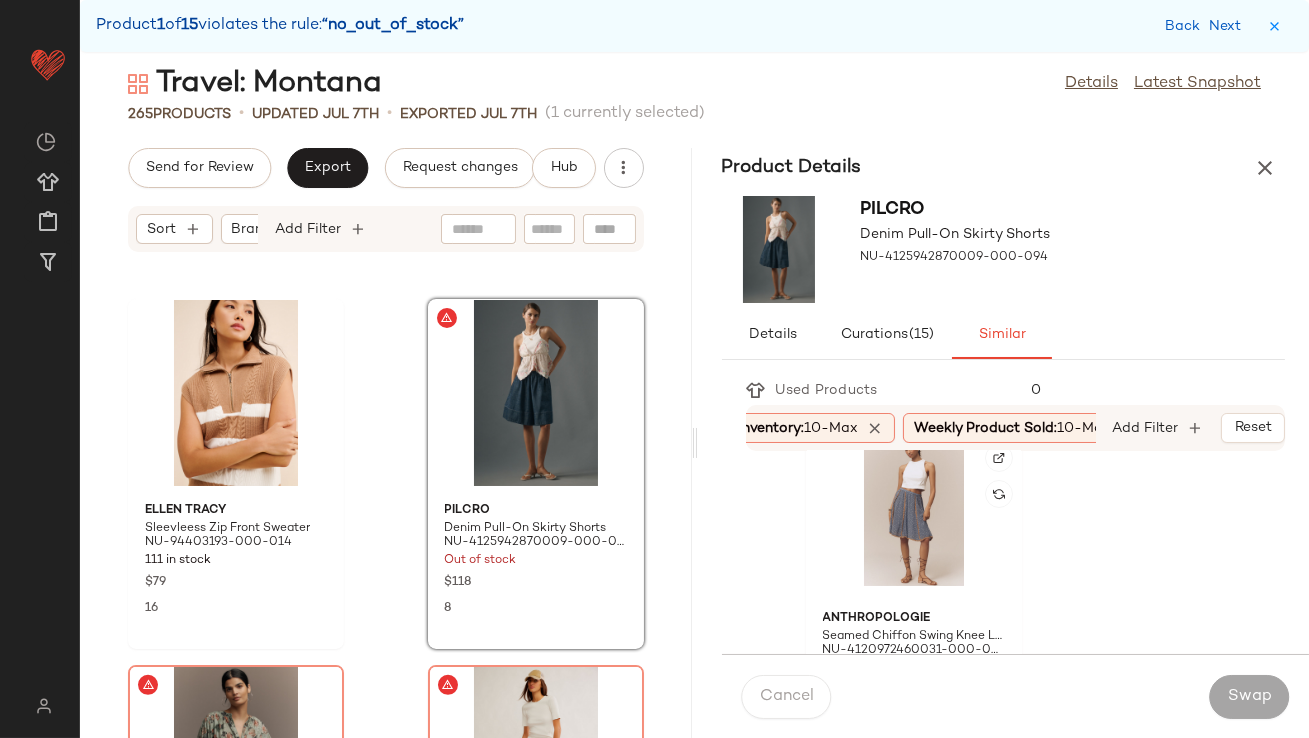 scroll, scrollTop: 404, scrollLeft: 0, axis: vertical 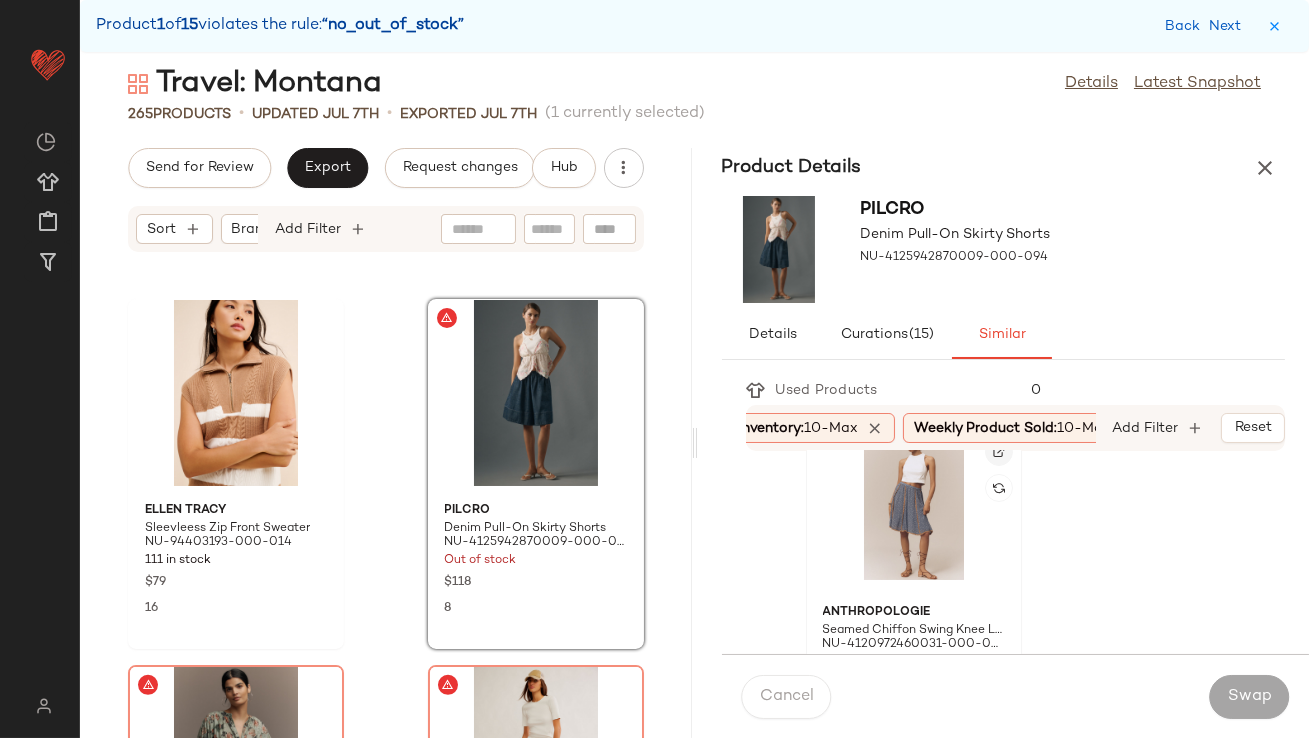 click at bounding box center [999, 452] 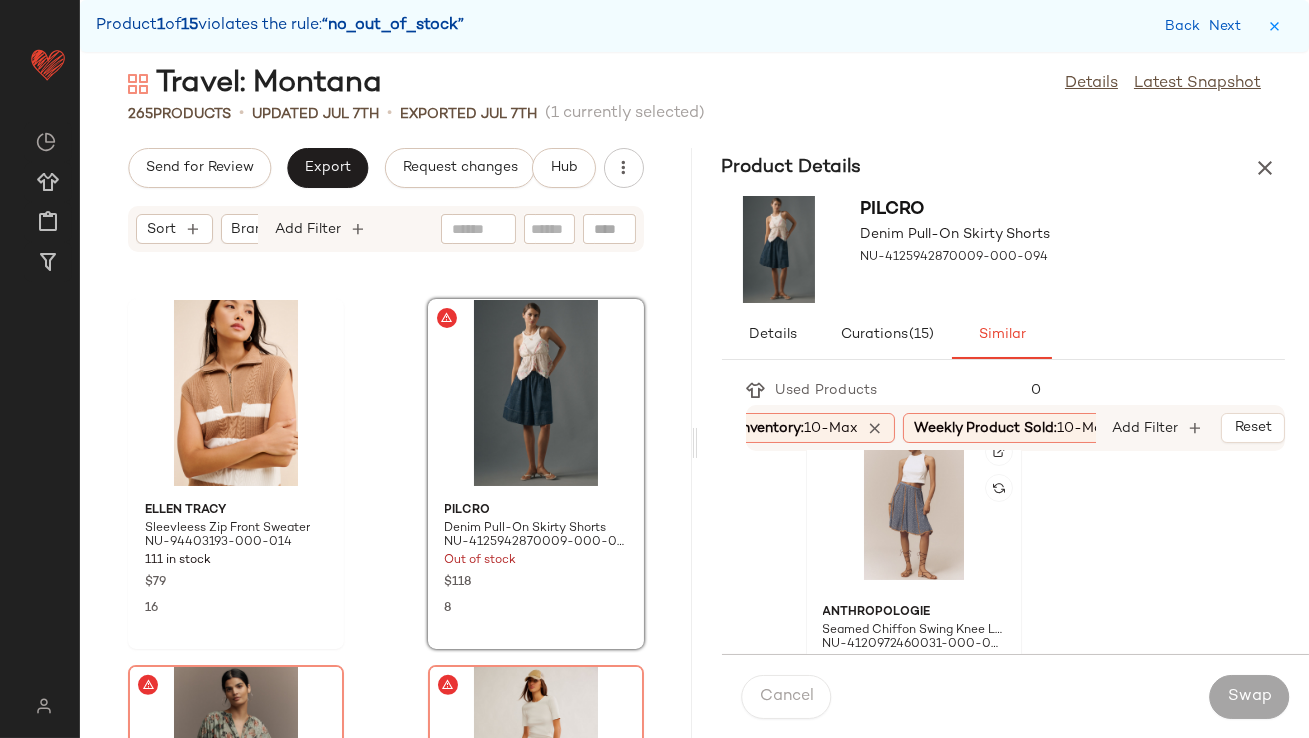 click 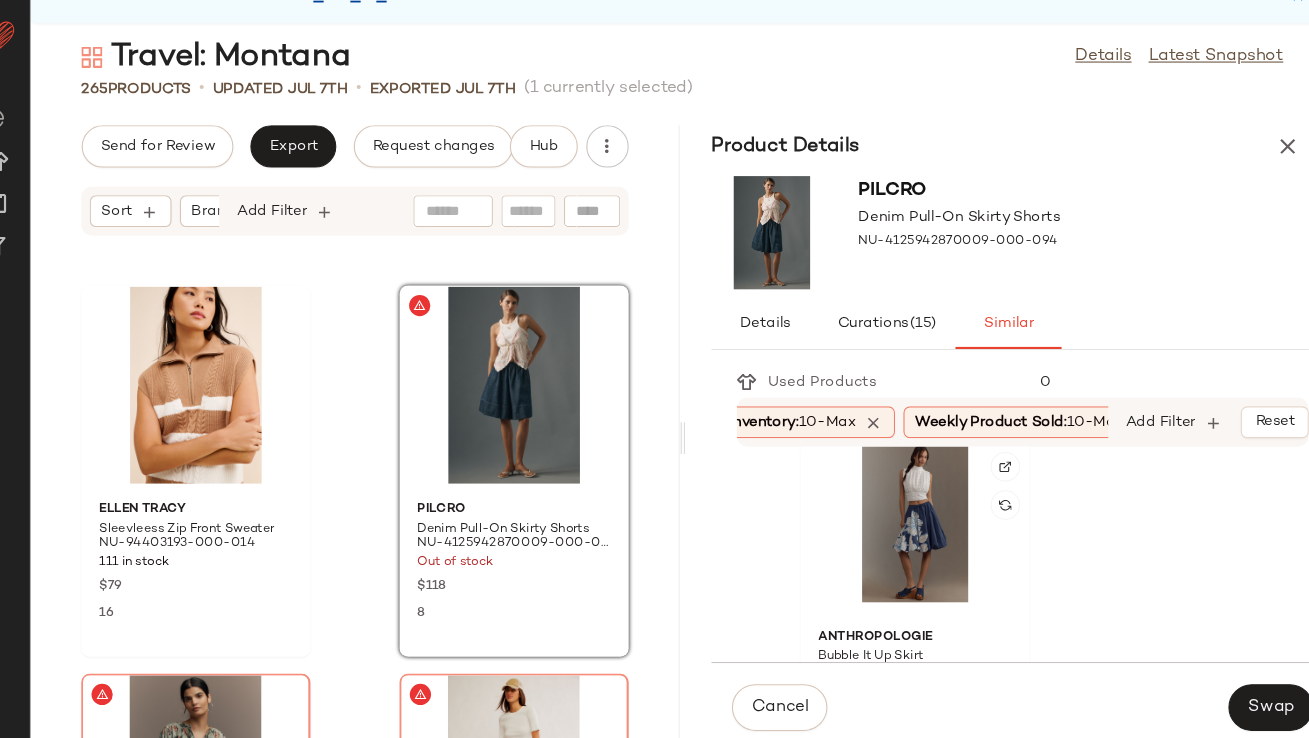 scroll, scrollTop: 14, scrollLeft: 0, axis: vertical 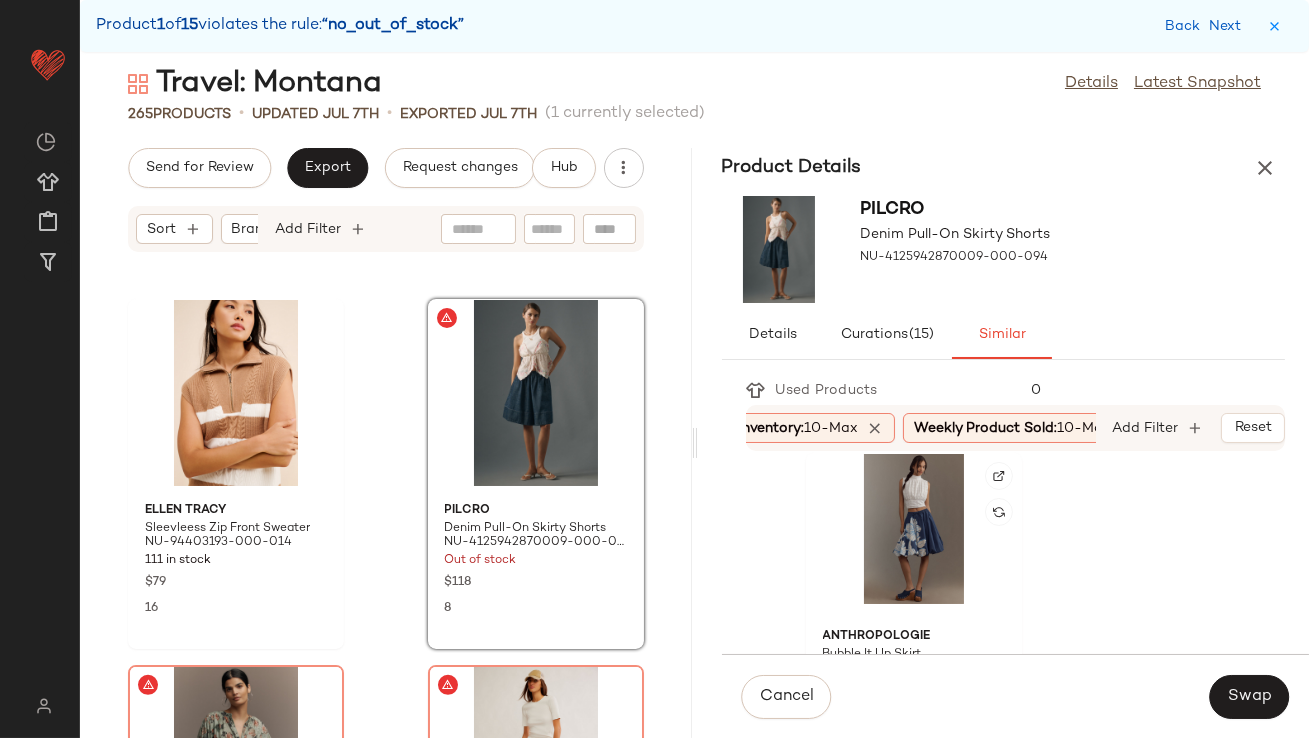 click 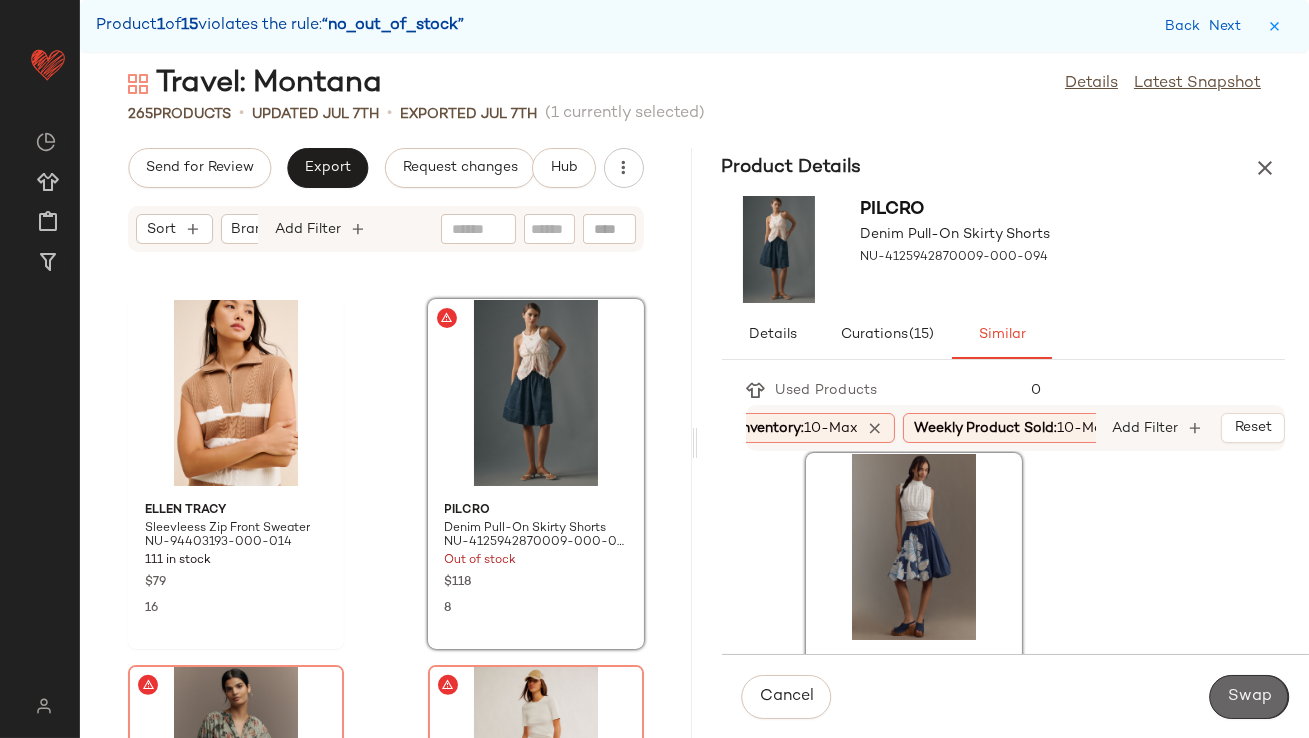 click on "Swap" at bounding box center (1249, 697) 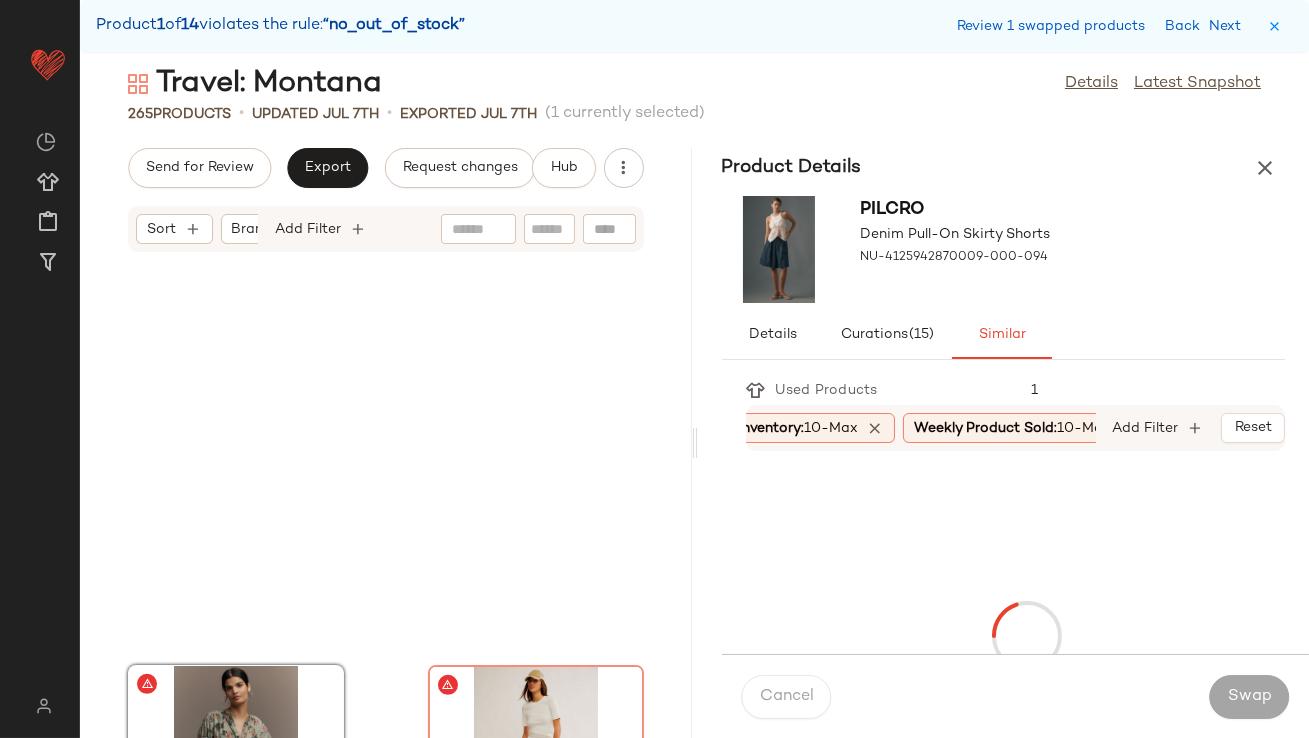 scroll, scrollTop: 2561, scrollLeft: 0, axis: vertical 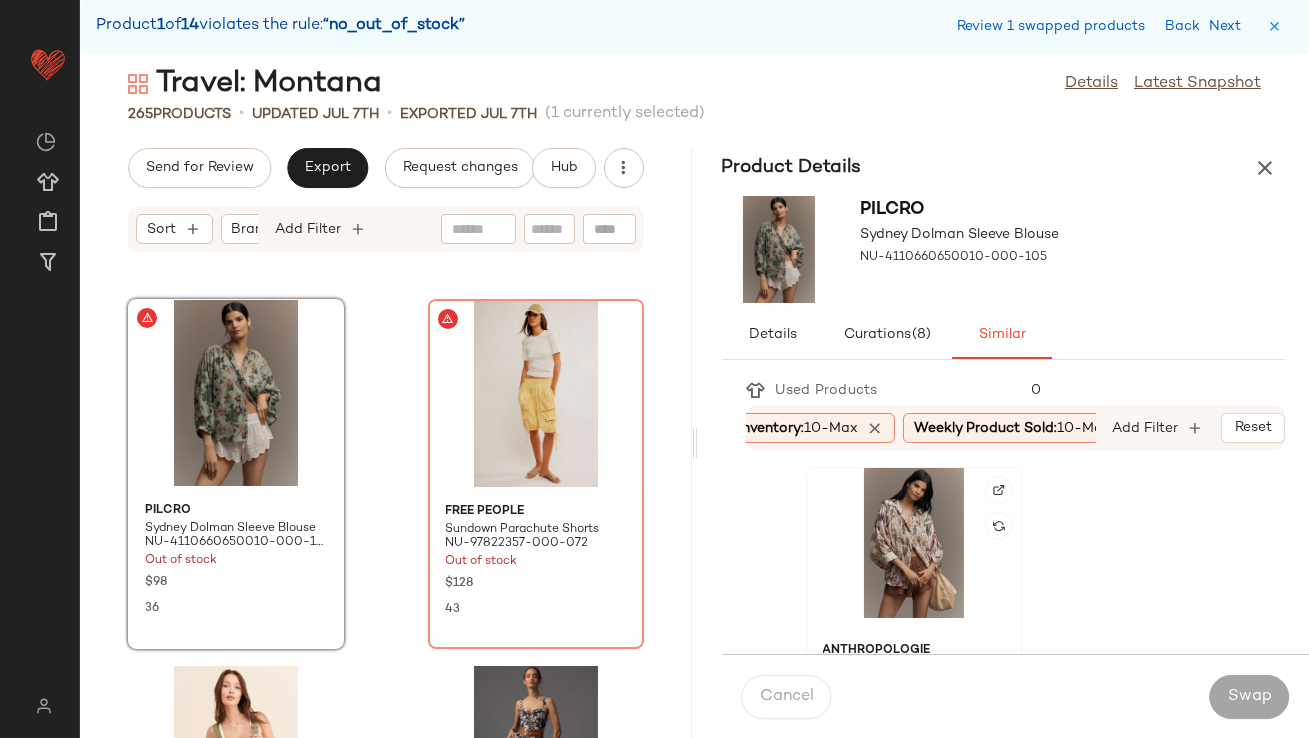 click 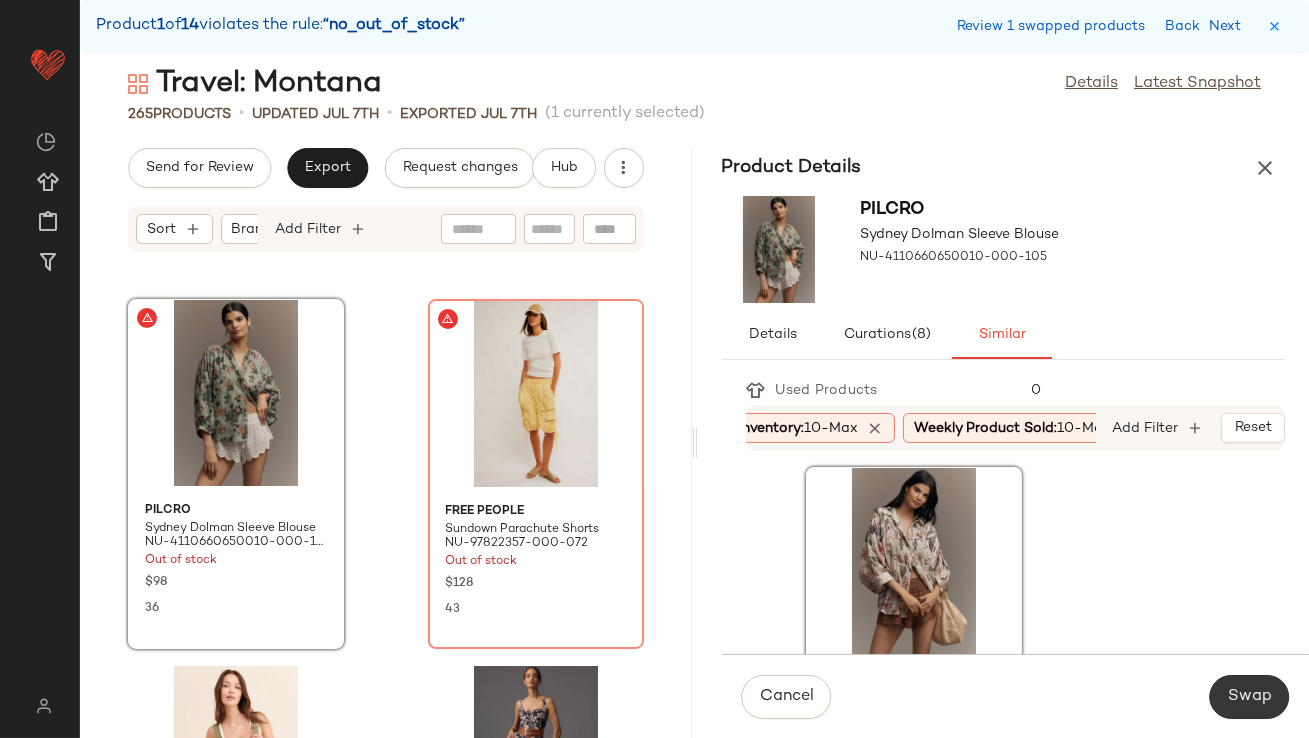 click on "Swap" 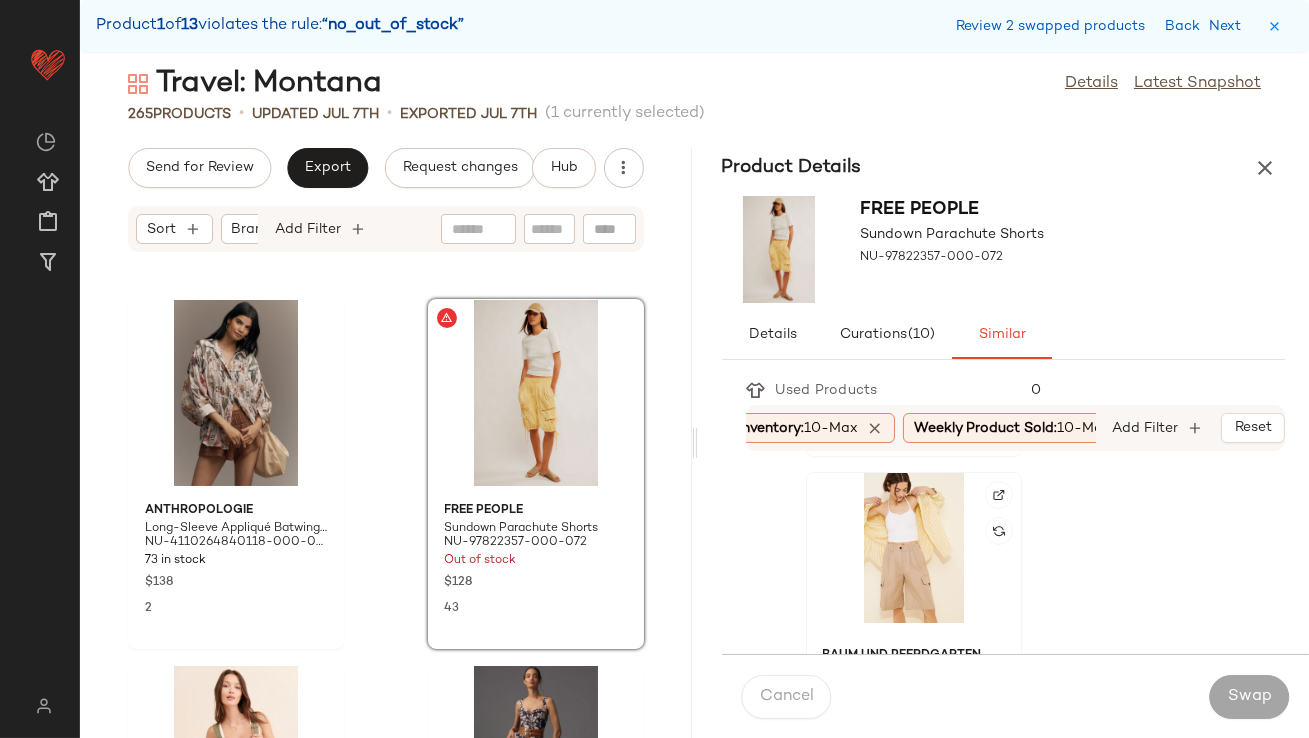 scroll, scrollTop: 162, scrollLeft: 0, axis: vertical 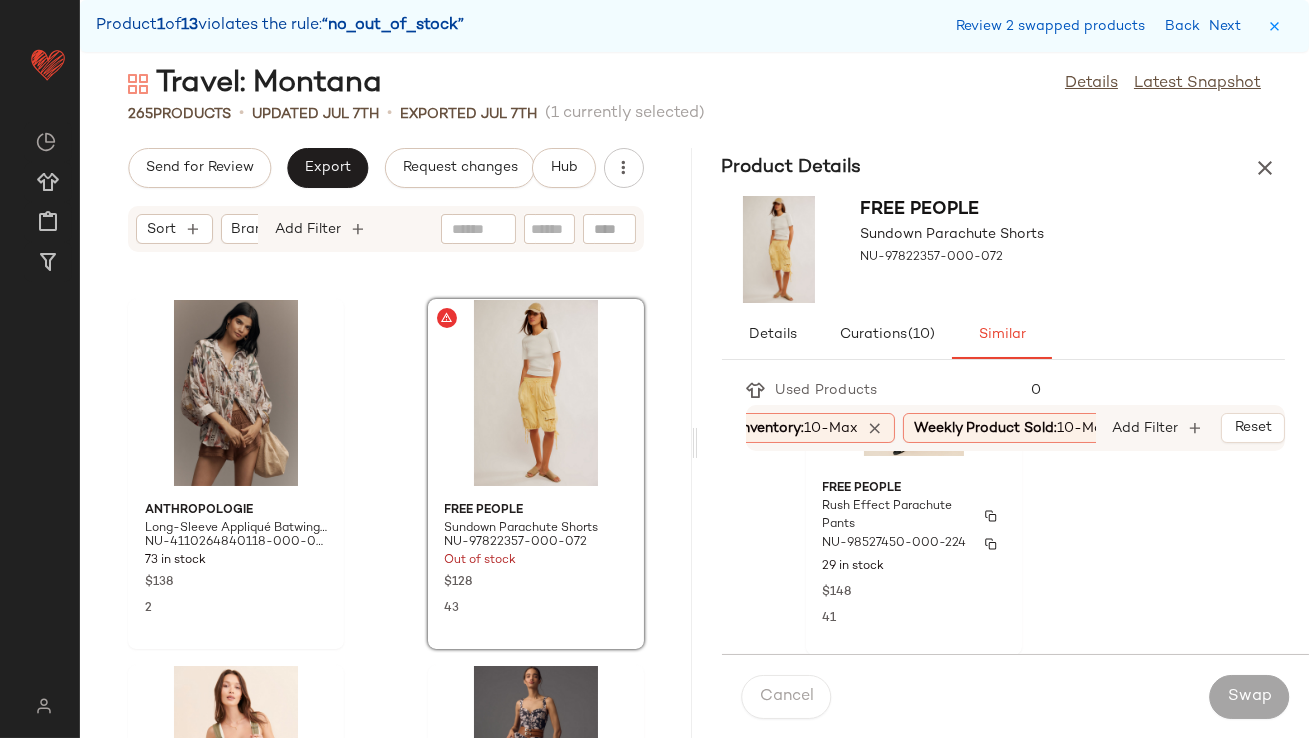 click on "Rush Effect Parachute Pants" at bounding box center (896, 516) 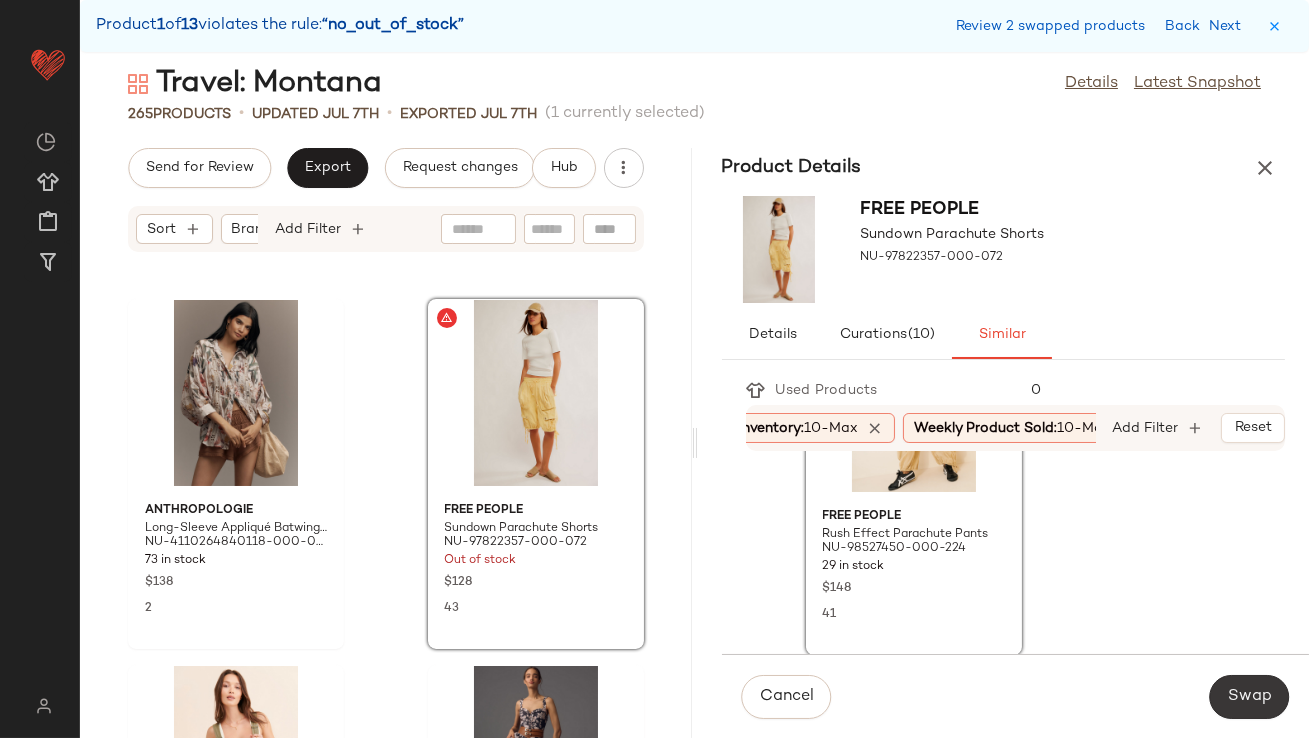 click on "Swap" at bounding box center (1249, 697) 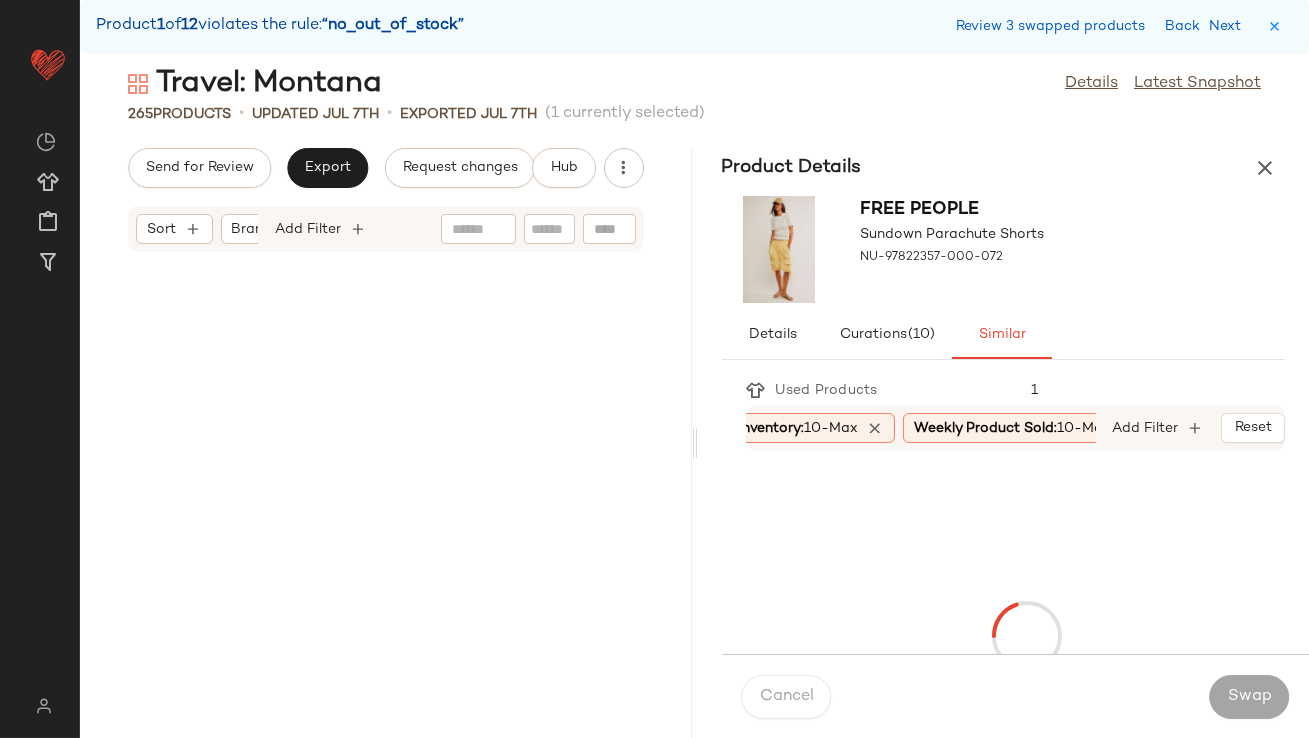 scroll, scrollTop: 3294, scrollLeft: 0, axis: vertical 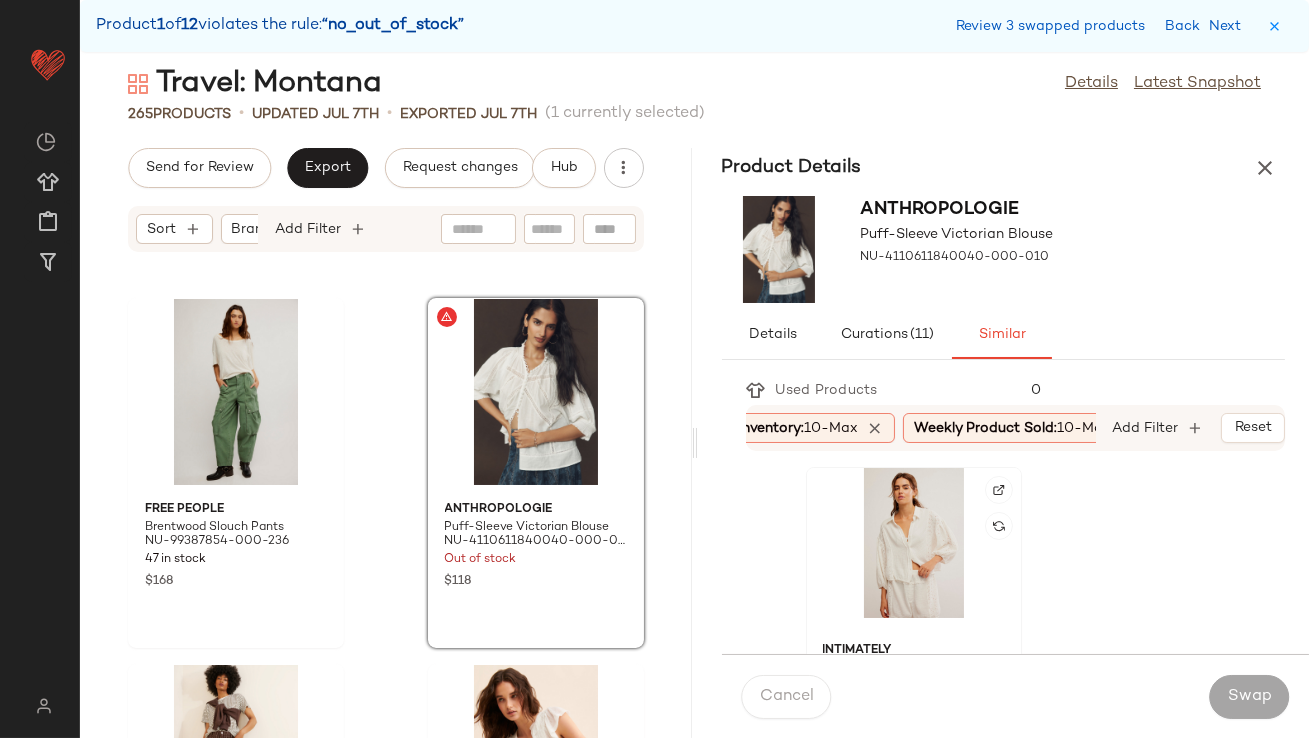 click 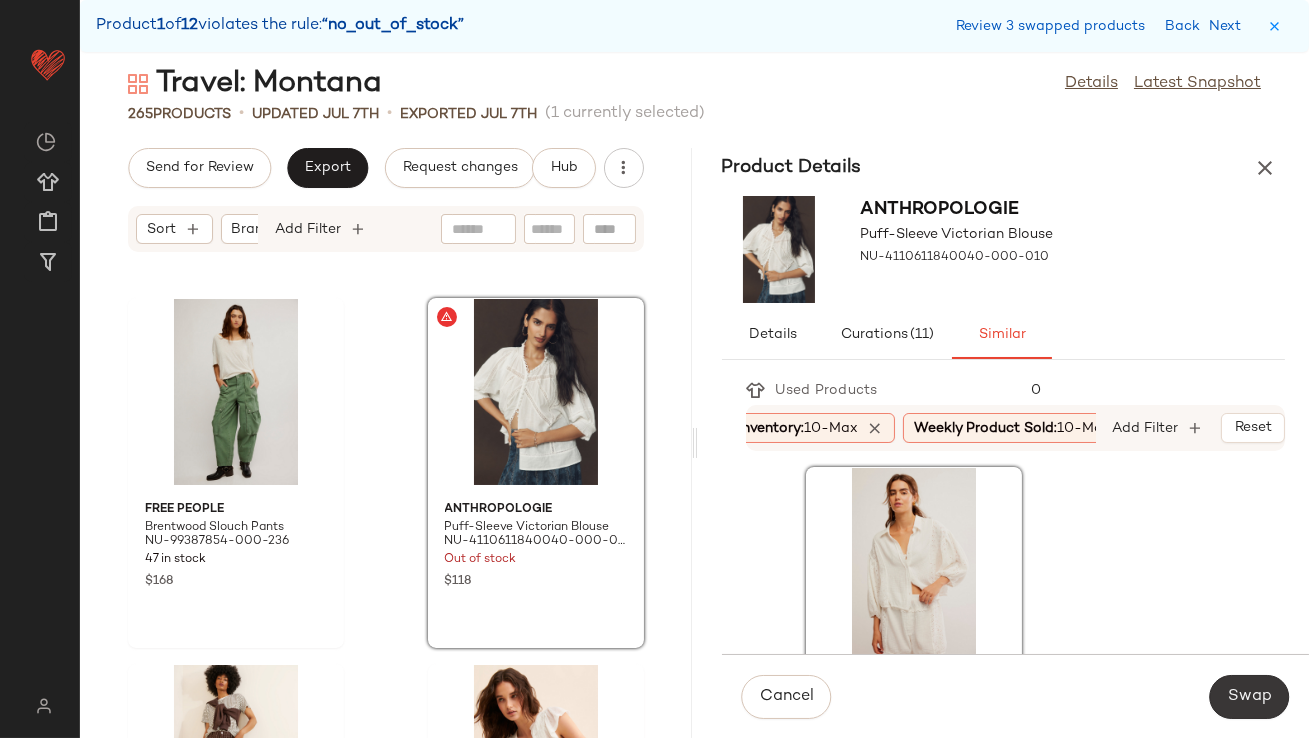 click on "Swap" 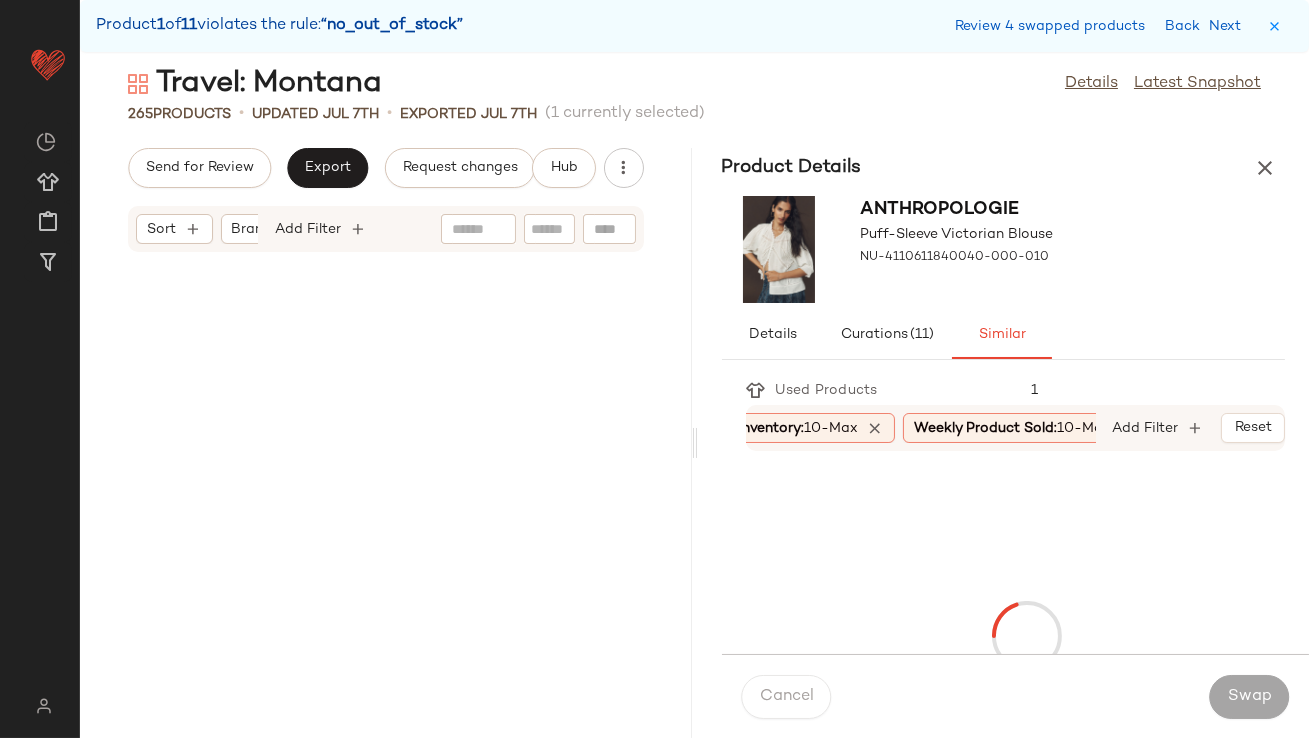 scroll, scrollTop: 4758, scrollLeft: 0, axis: vertical 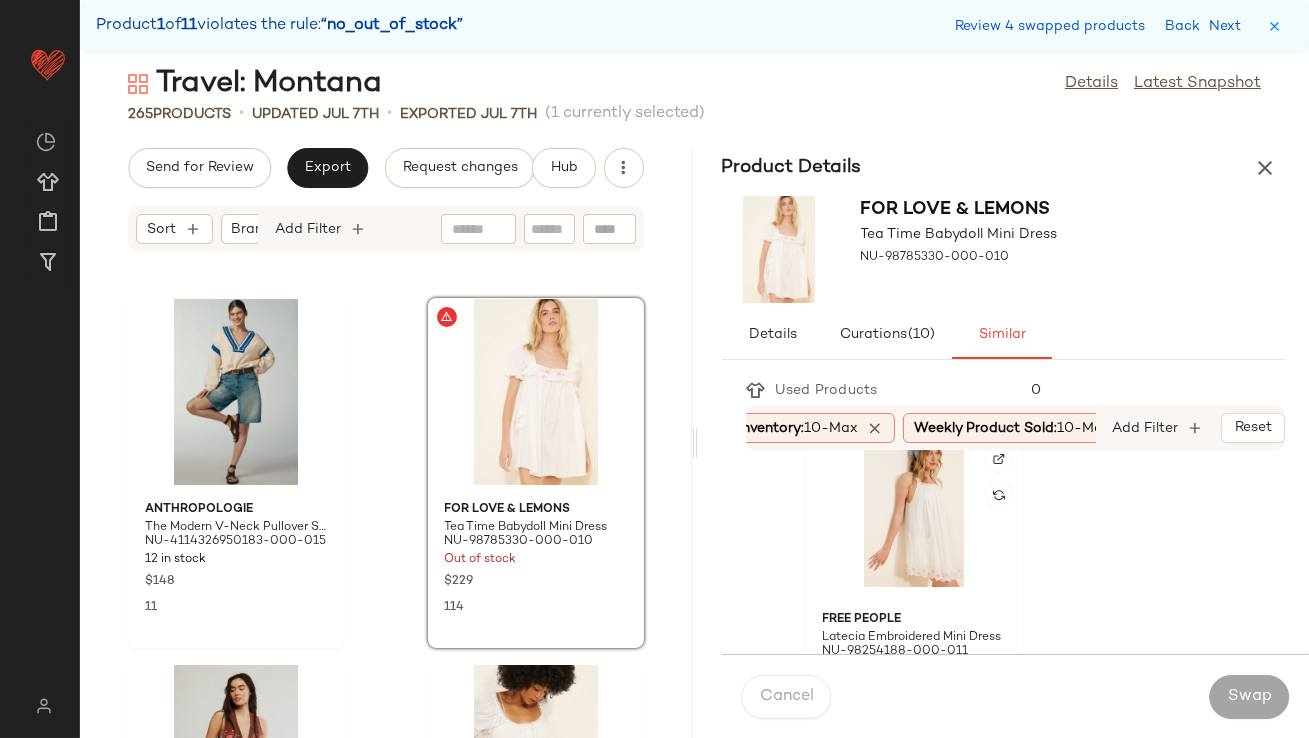 click 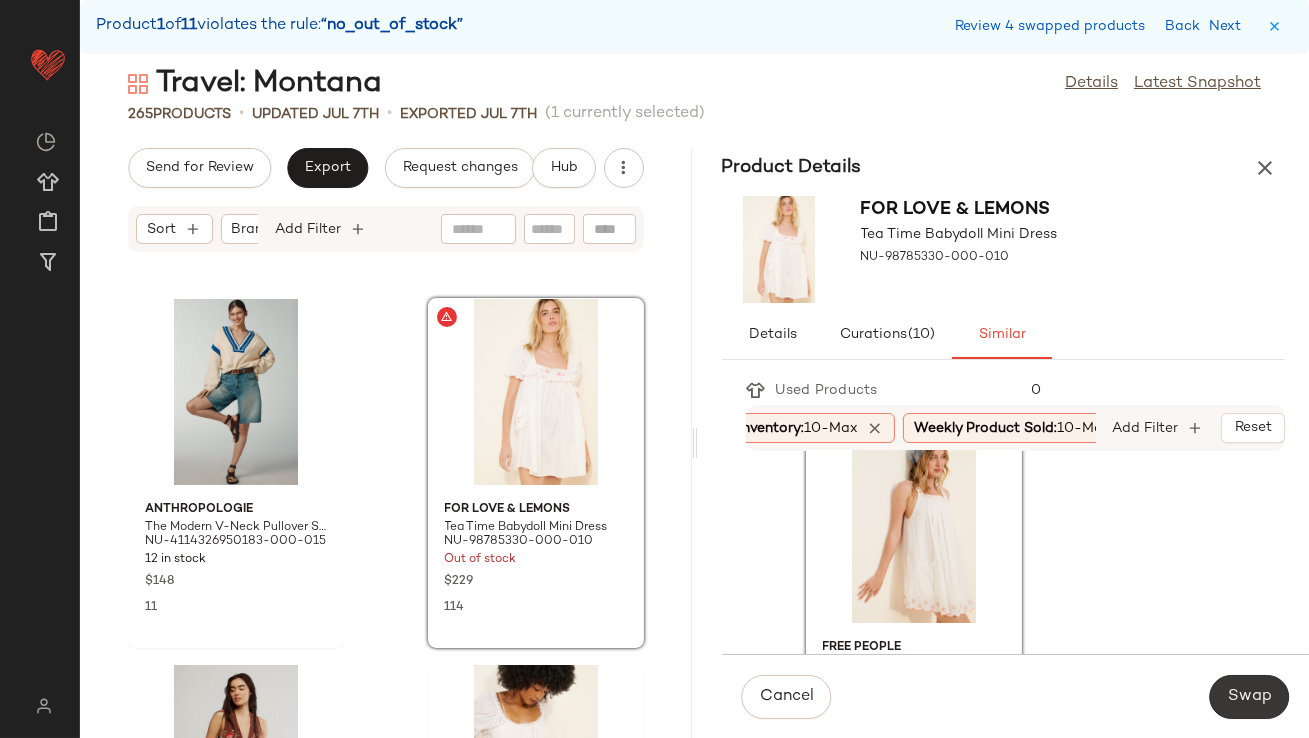 click on "Swap" at bounding box center (1249, 697) 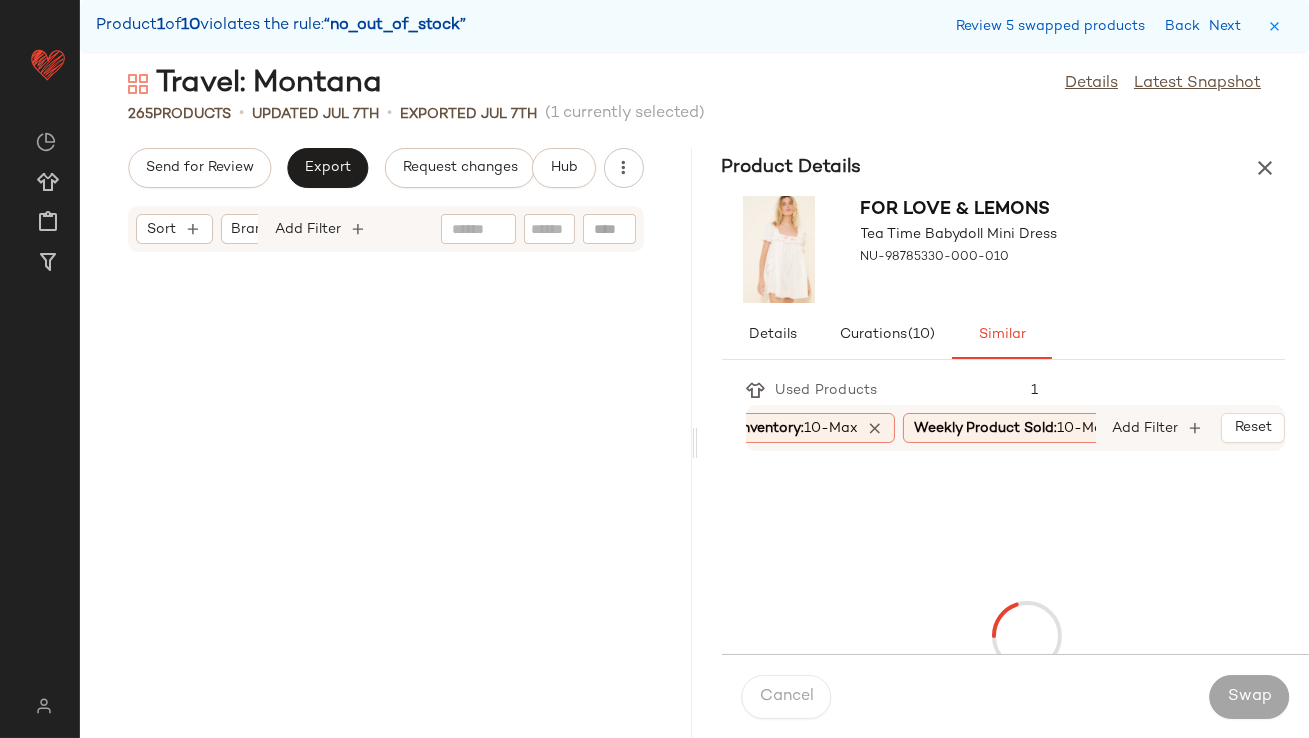 scroll, scrollTop: 6954, scrollLeft: 0, axis: vertical 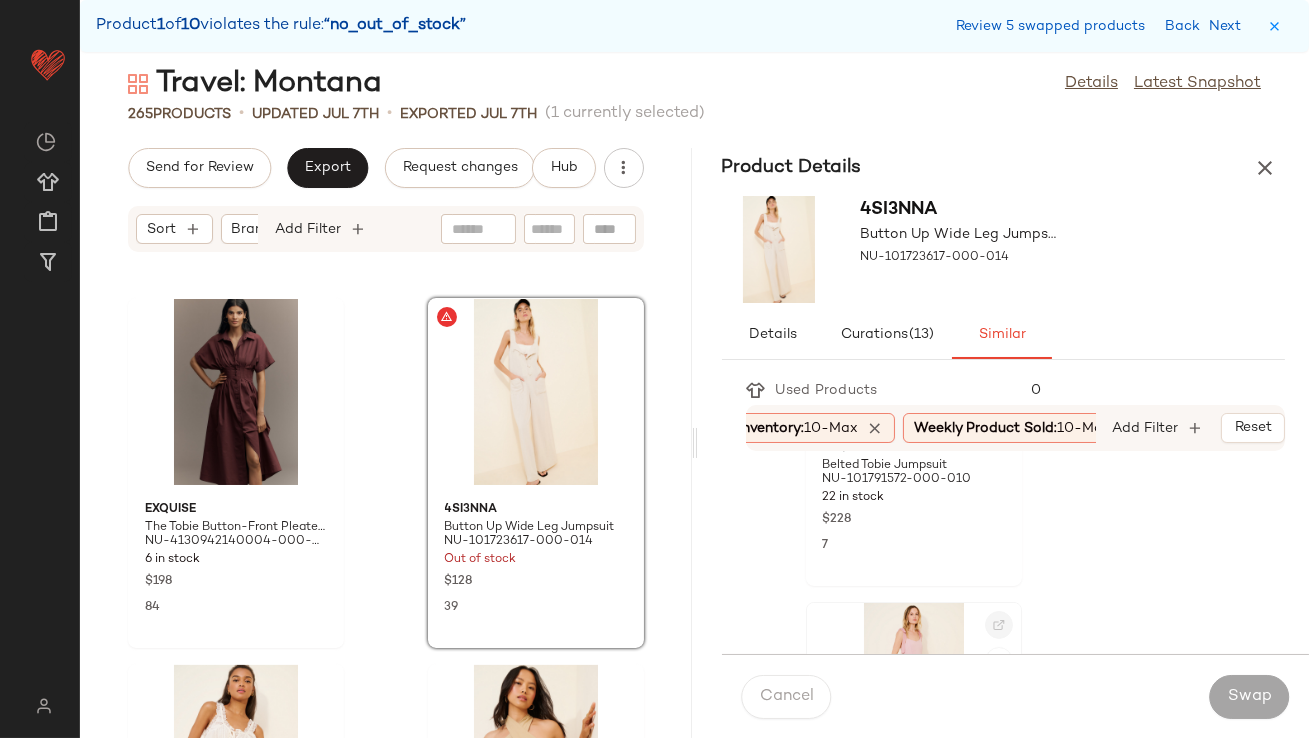 click at bounding box center [999, 625] 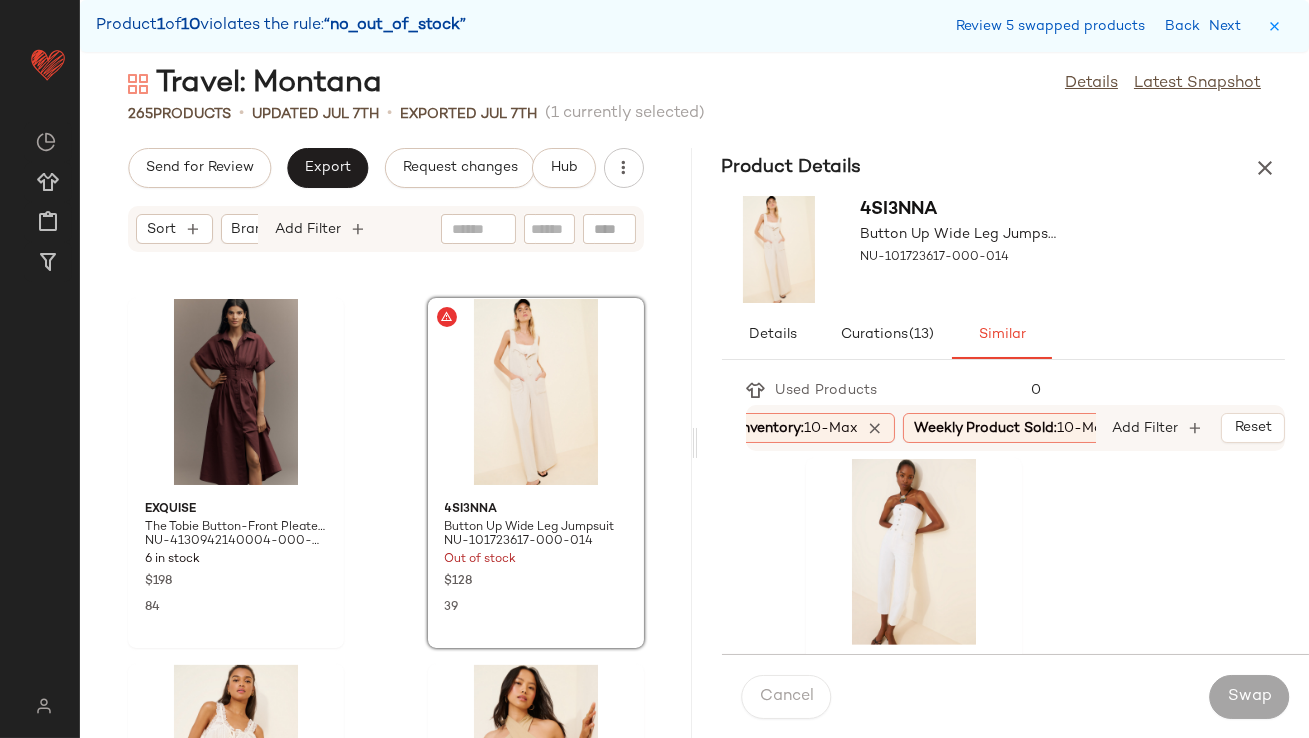 scroll, scrollTop: 2208, scrollLeft: 0, axis: vertical 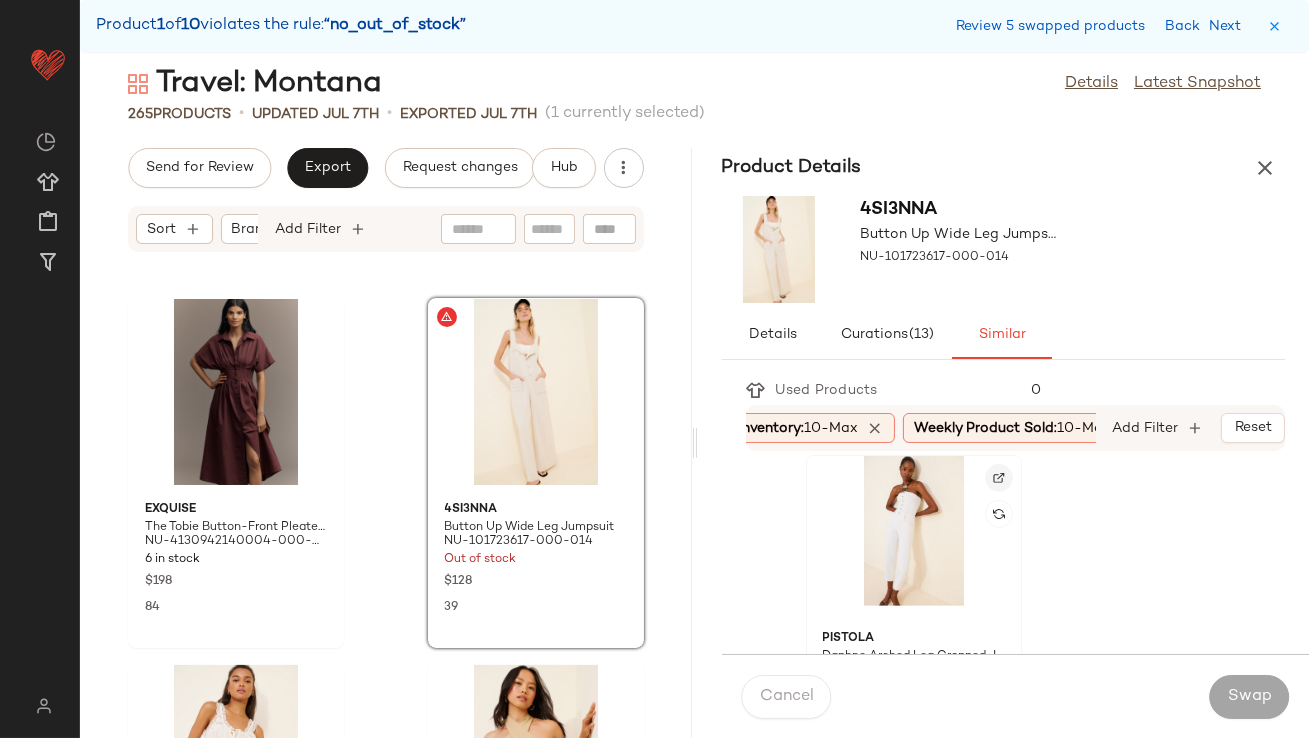 click at bounding box center (999, 478) 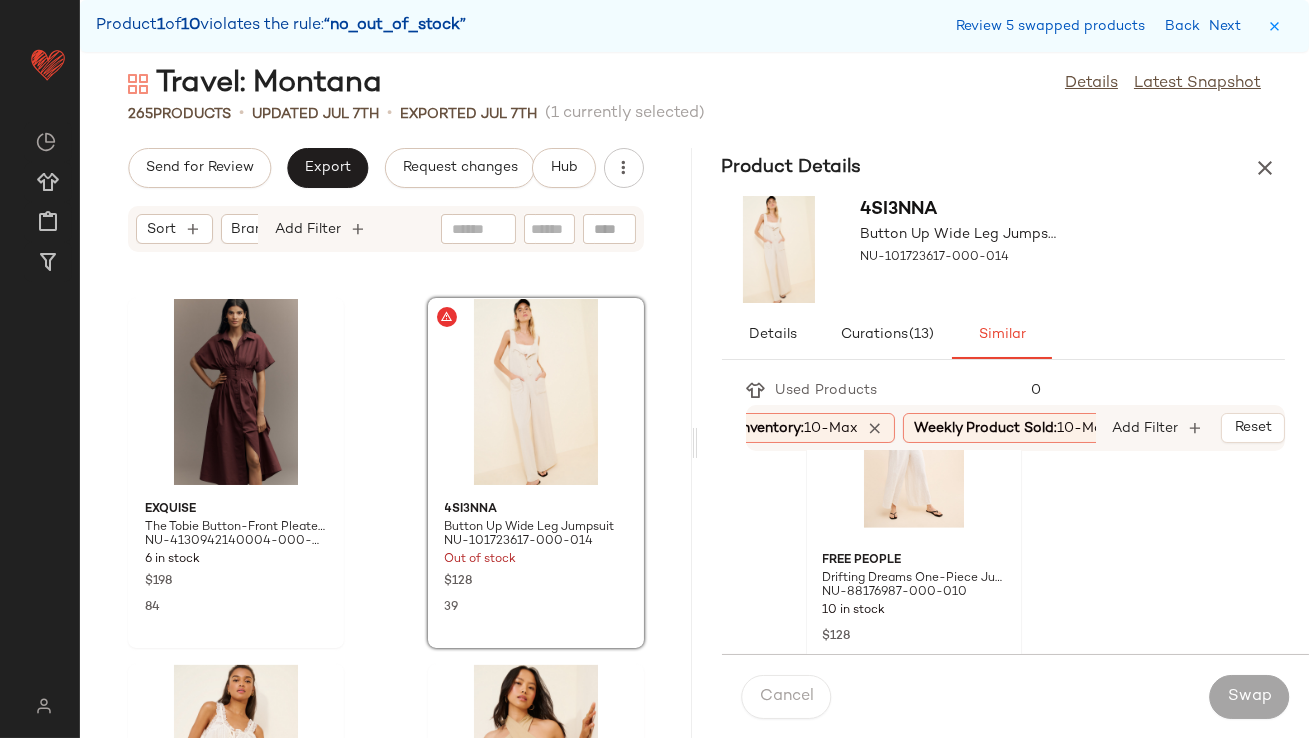 scroll, scrollTop: 2651, scrollLeft: 0, axis: vertical 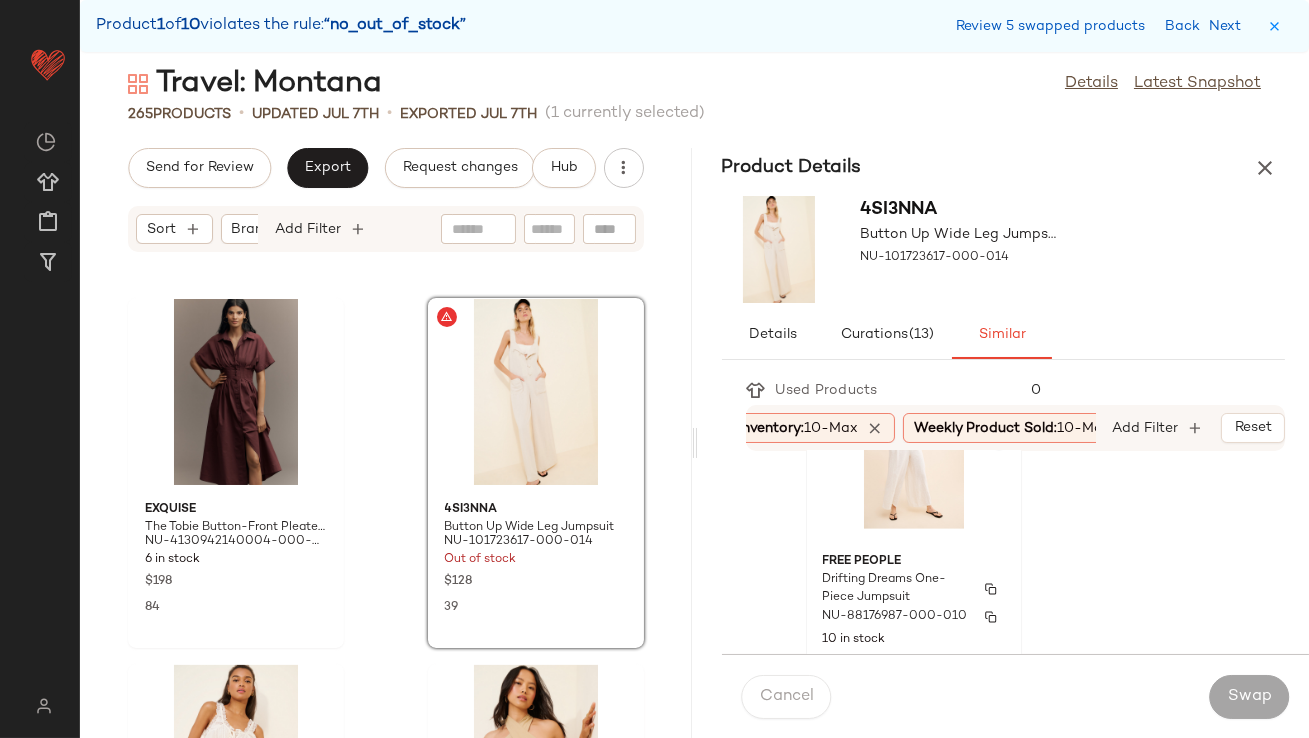 click on "Free People Drifting Dreams One-Piece Jumpsuit NU-88176987-000-010 10 in stock $128 4" 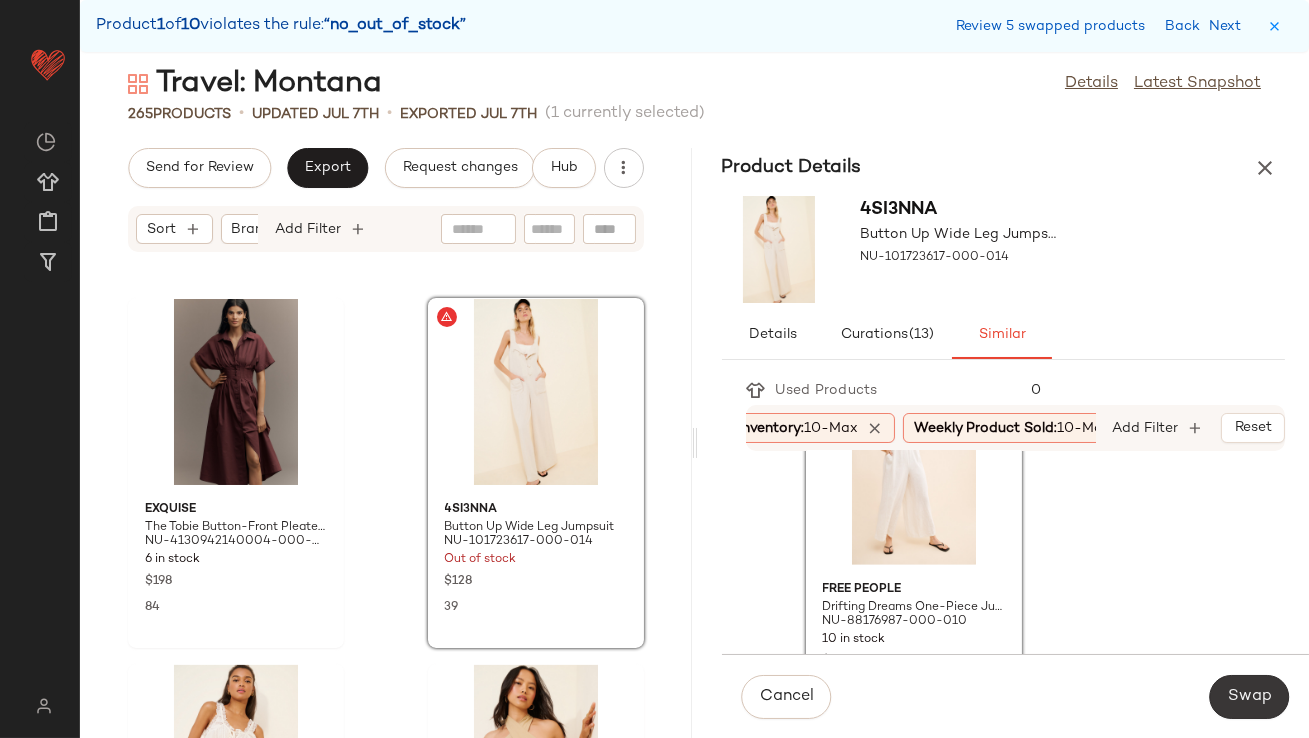 click on "Swap" 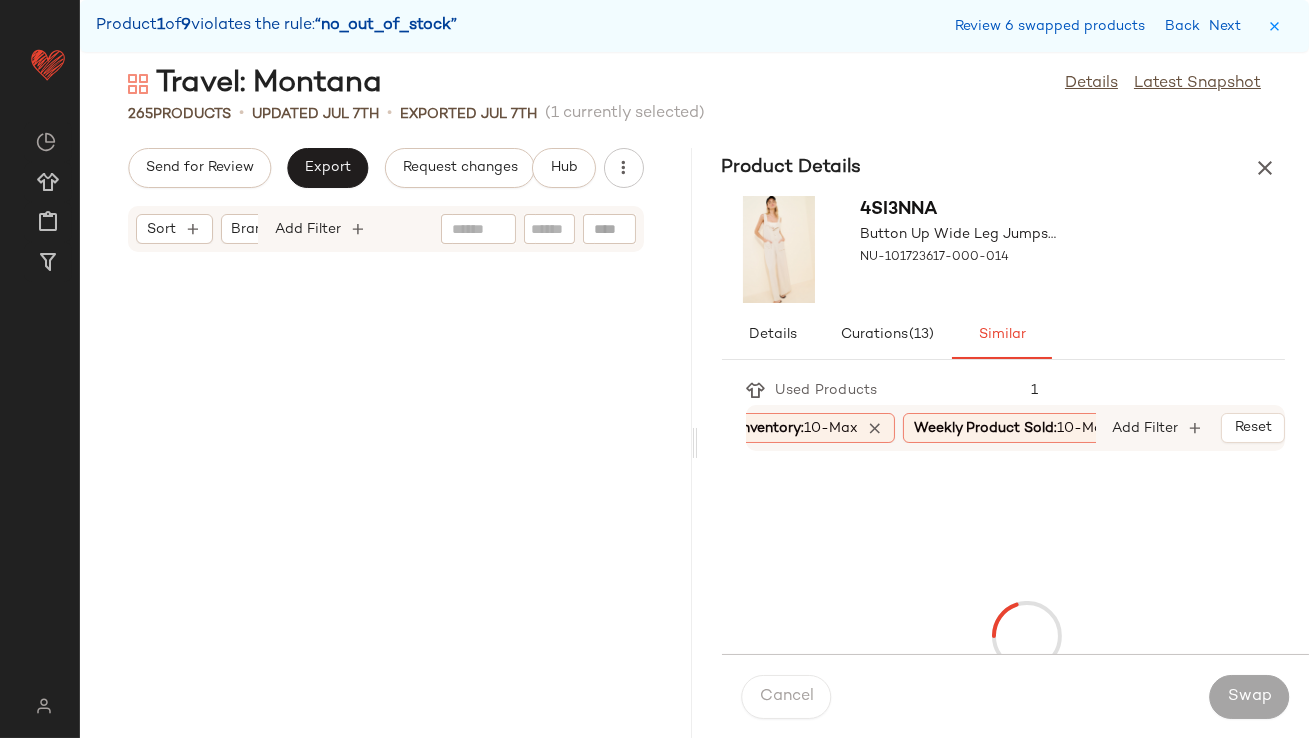 scroll, scrollTop: 8784, scrollLeft: 0, axis: vertical 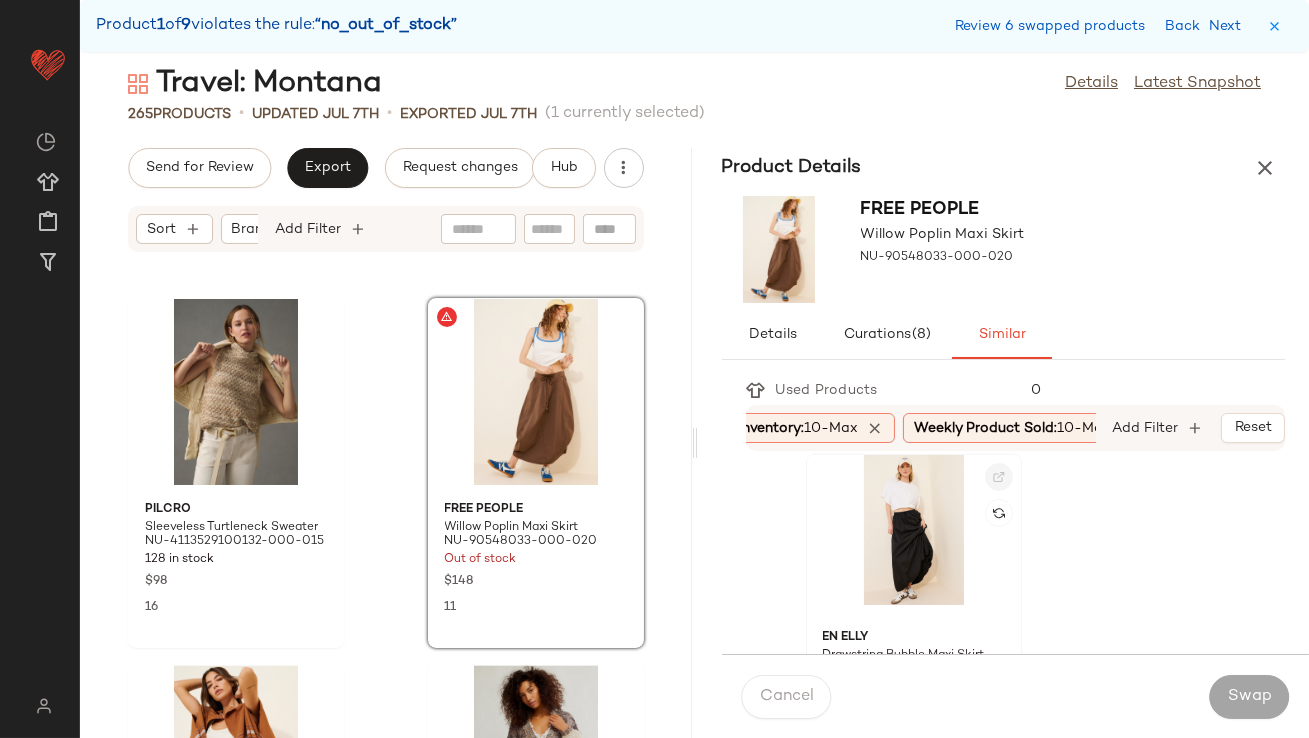 click at bounding box center (999, 477) 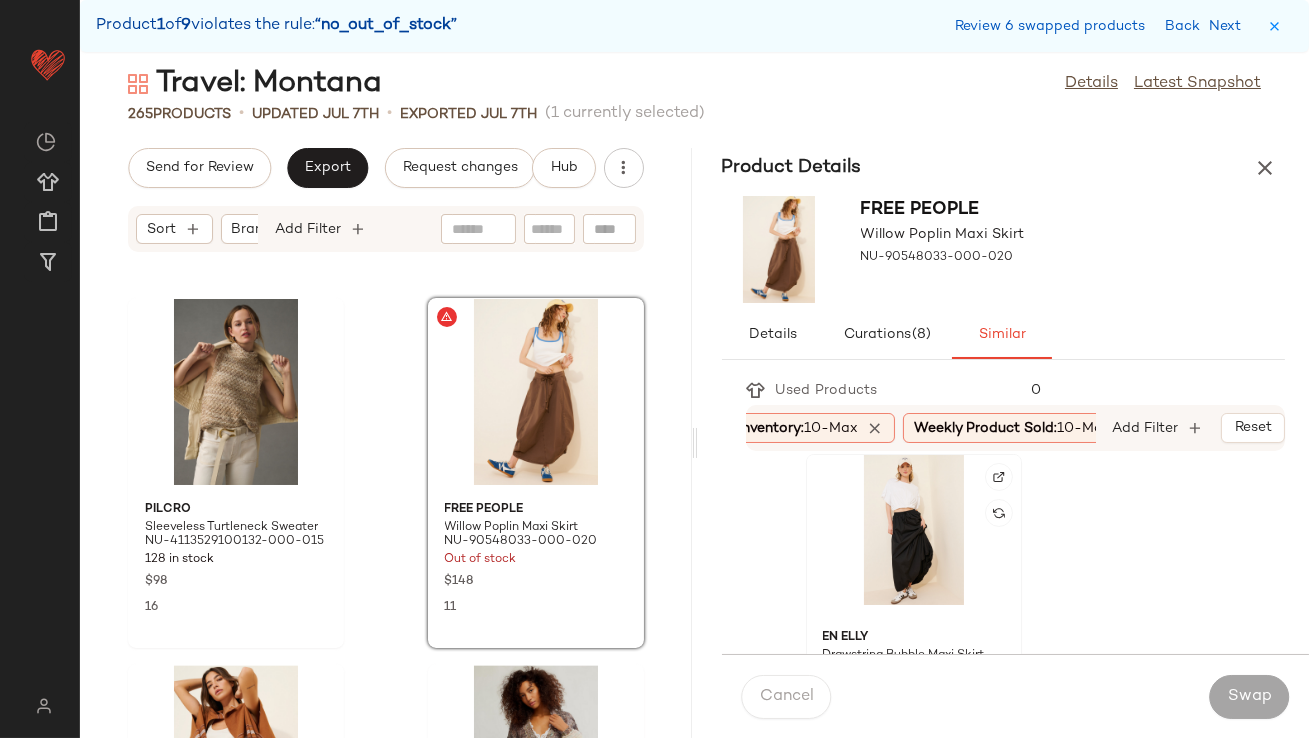 click 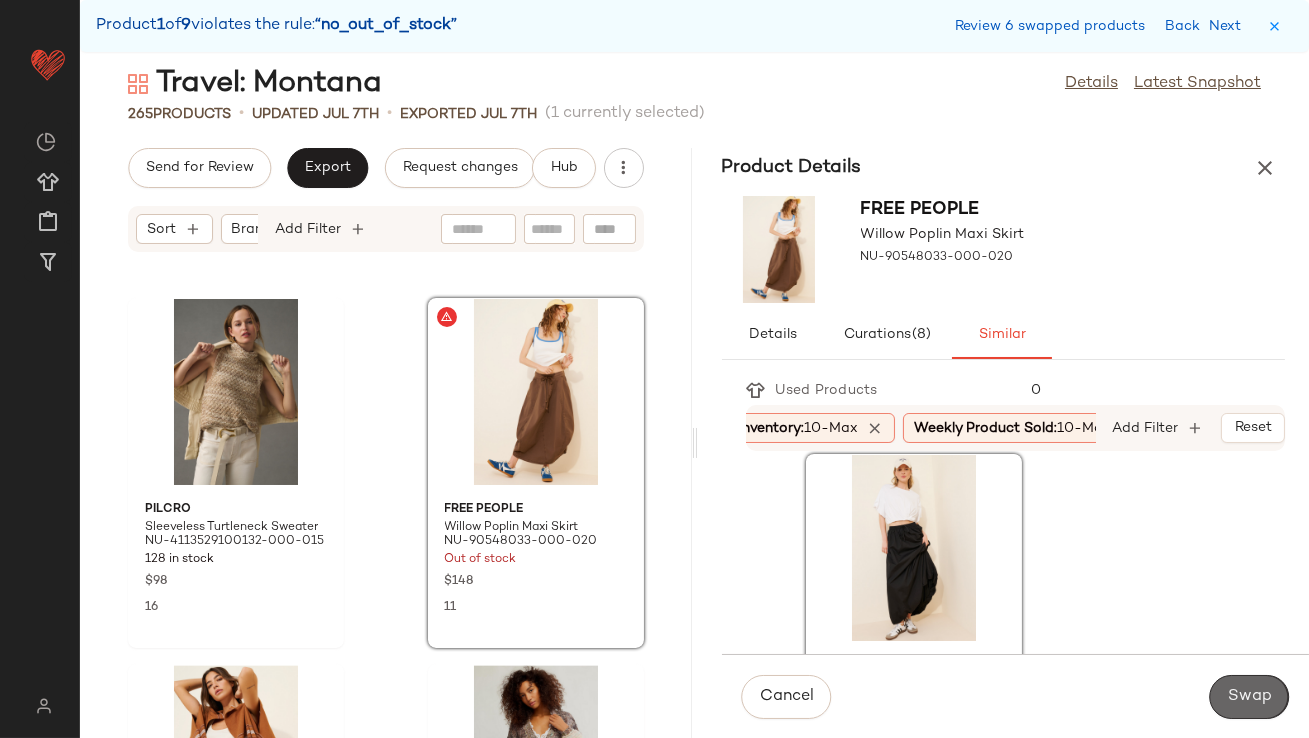 click on "Swap" 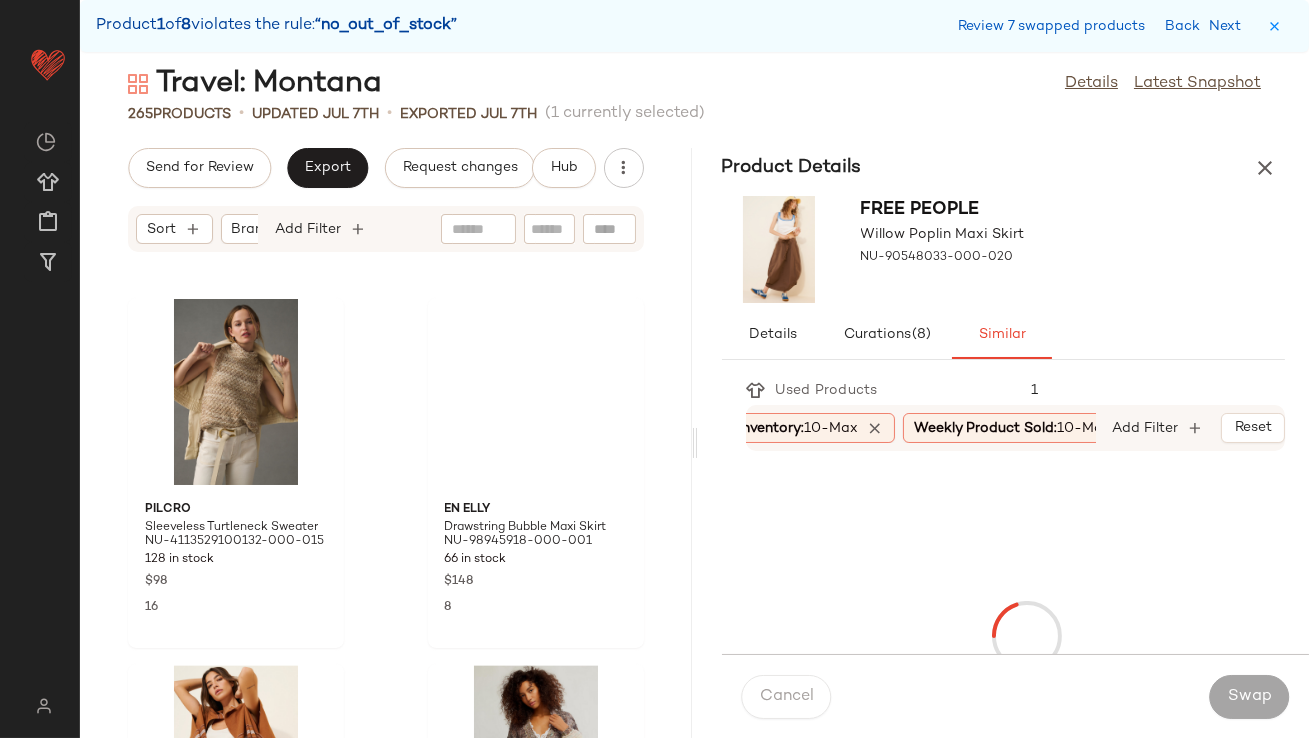 scroll, scrollTop: 11345, scrollLeft: 0, axis: vertical 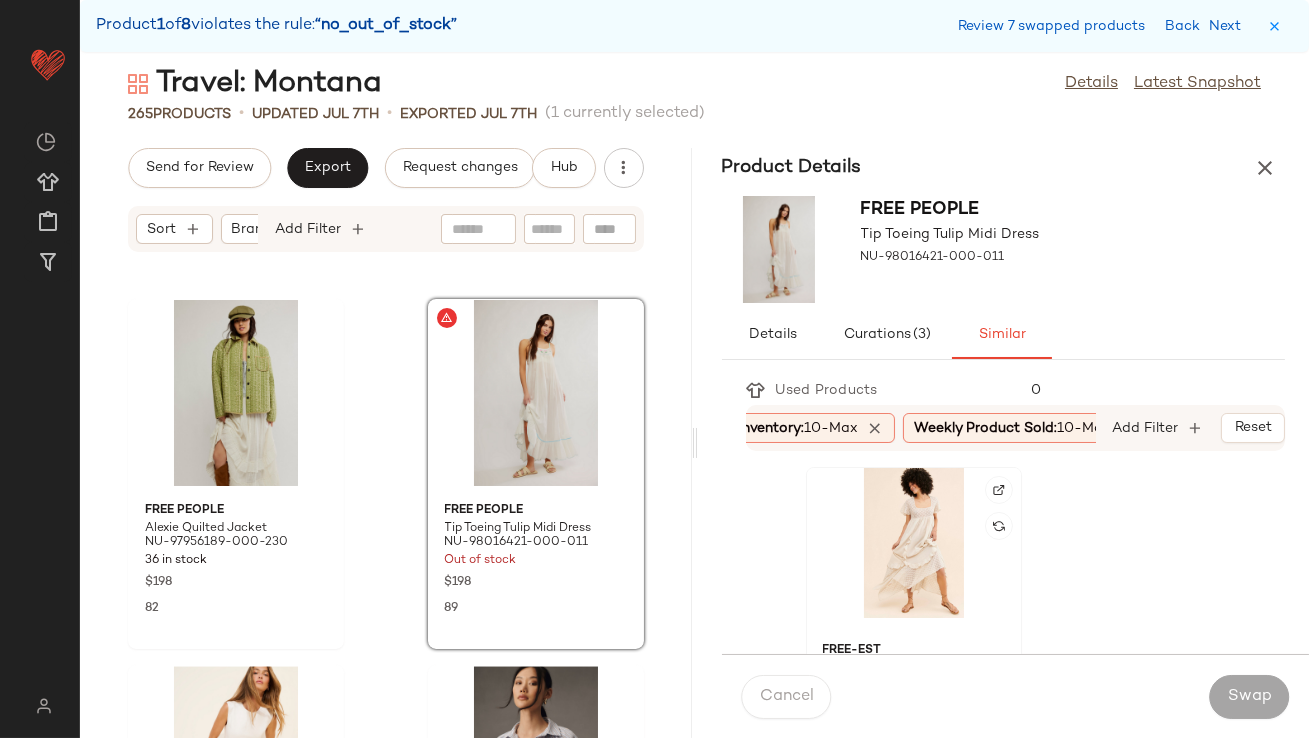 click 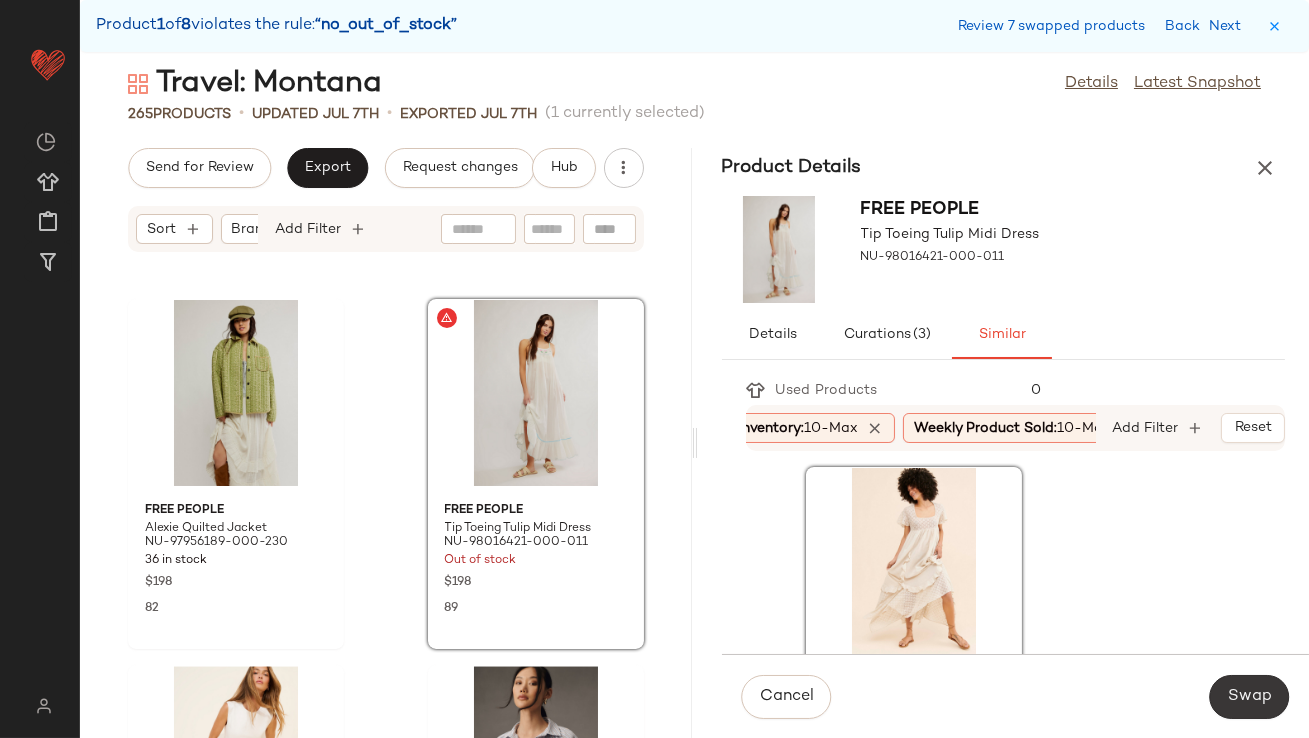 click on "Swap" 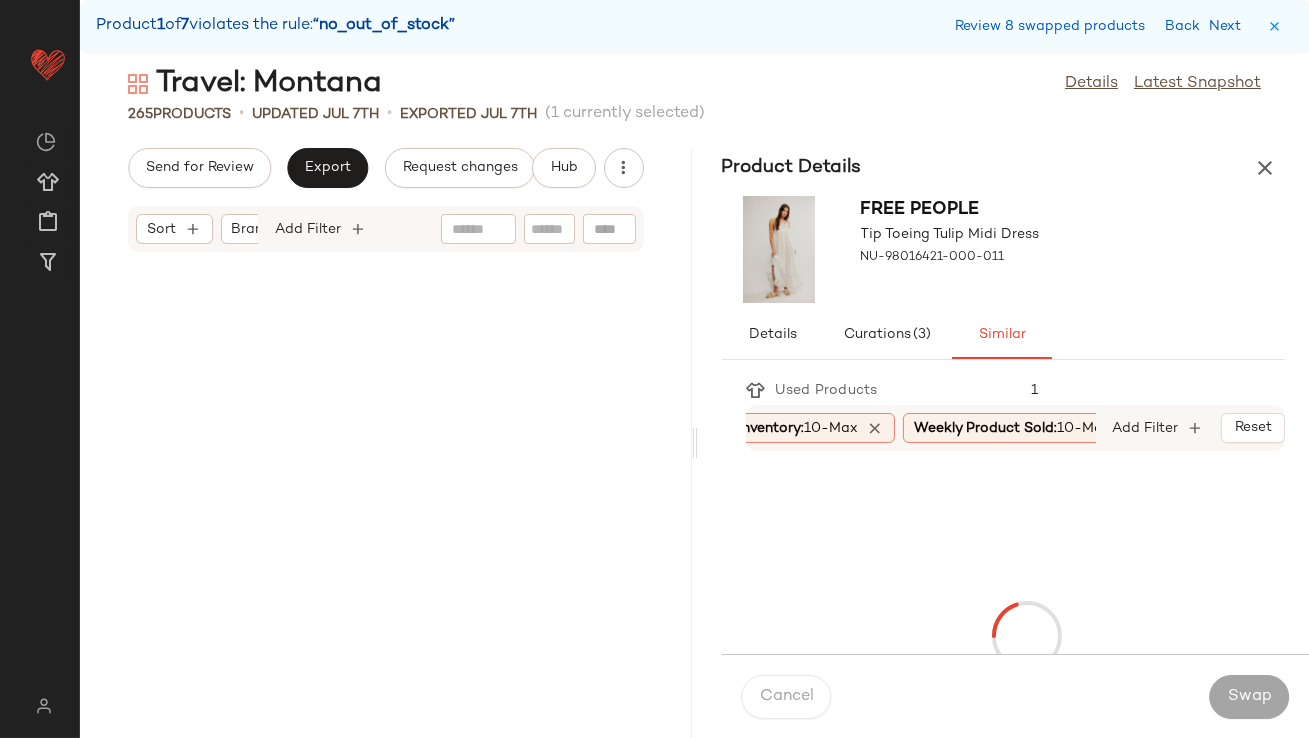 scroll, scrollTop: 13175, scrollLeft: 0, axis: vertical 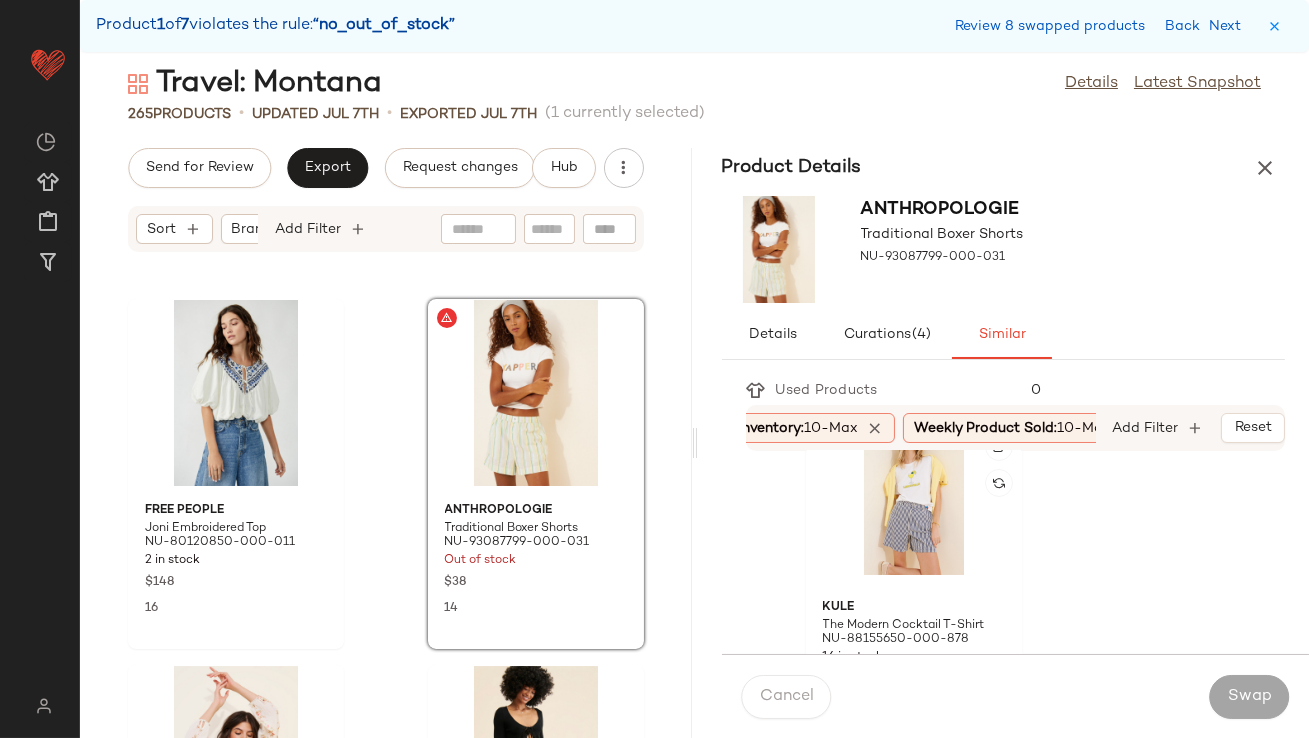 click 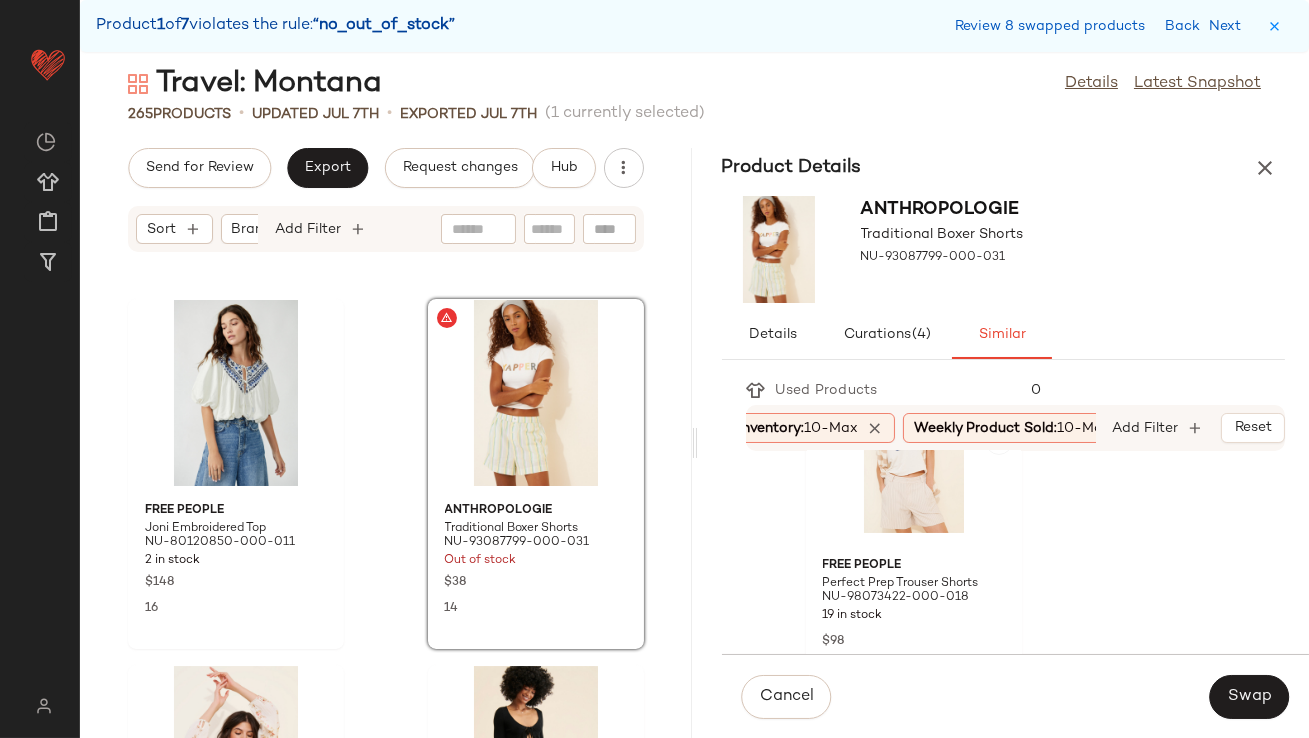 scroll, scrollTop: 818, scrollLeft: 0, axis: vertical 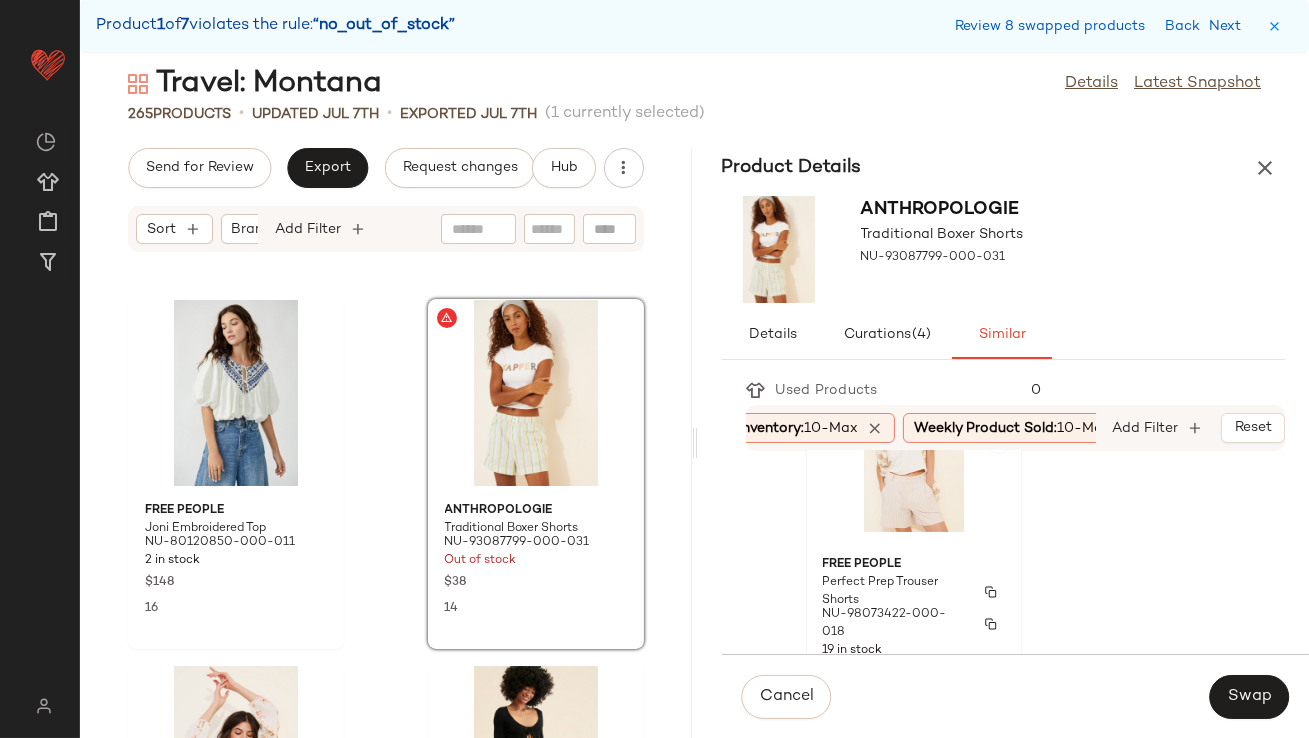 click on "Free People Perfect Prep Trouser Shorts NU-98073422-000-018 19 in stock $98 10" 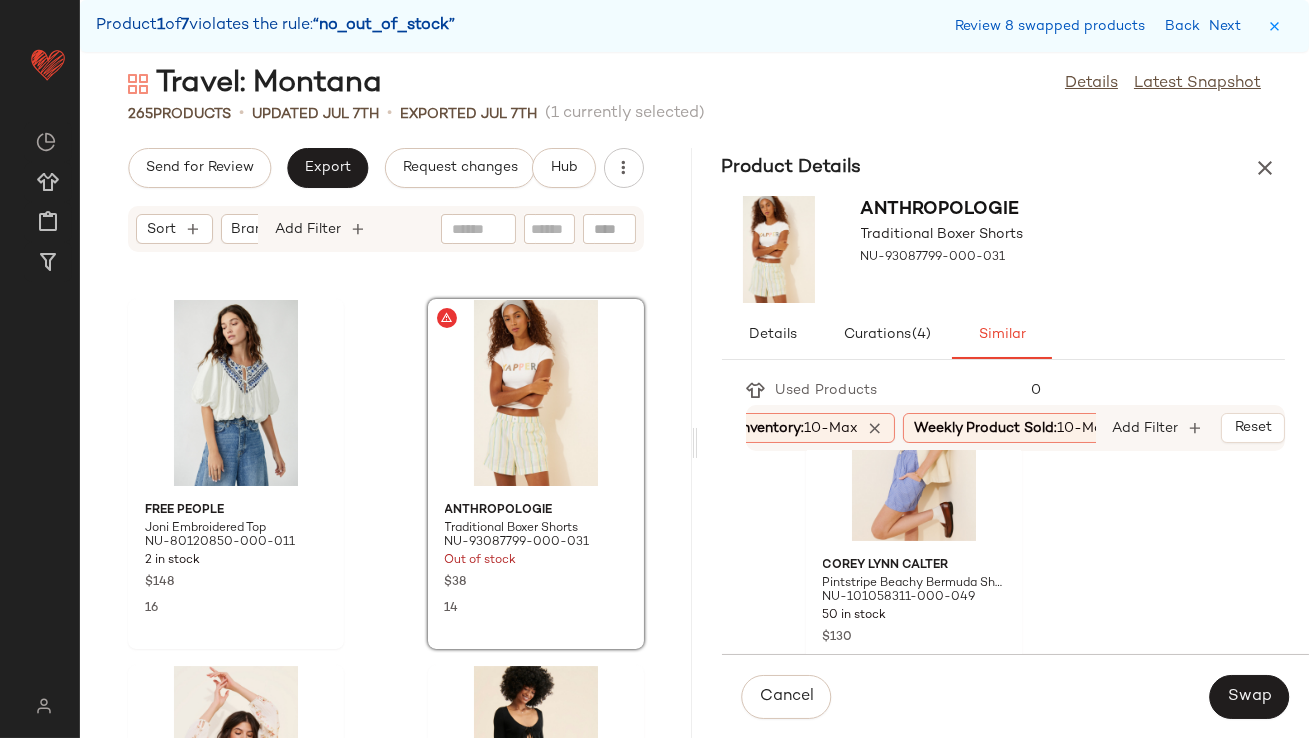 scroll, scrollTop: 938, scrollLeft: 0, axis: vertical 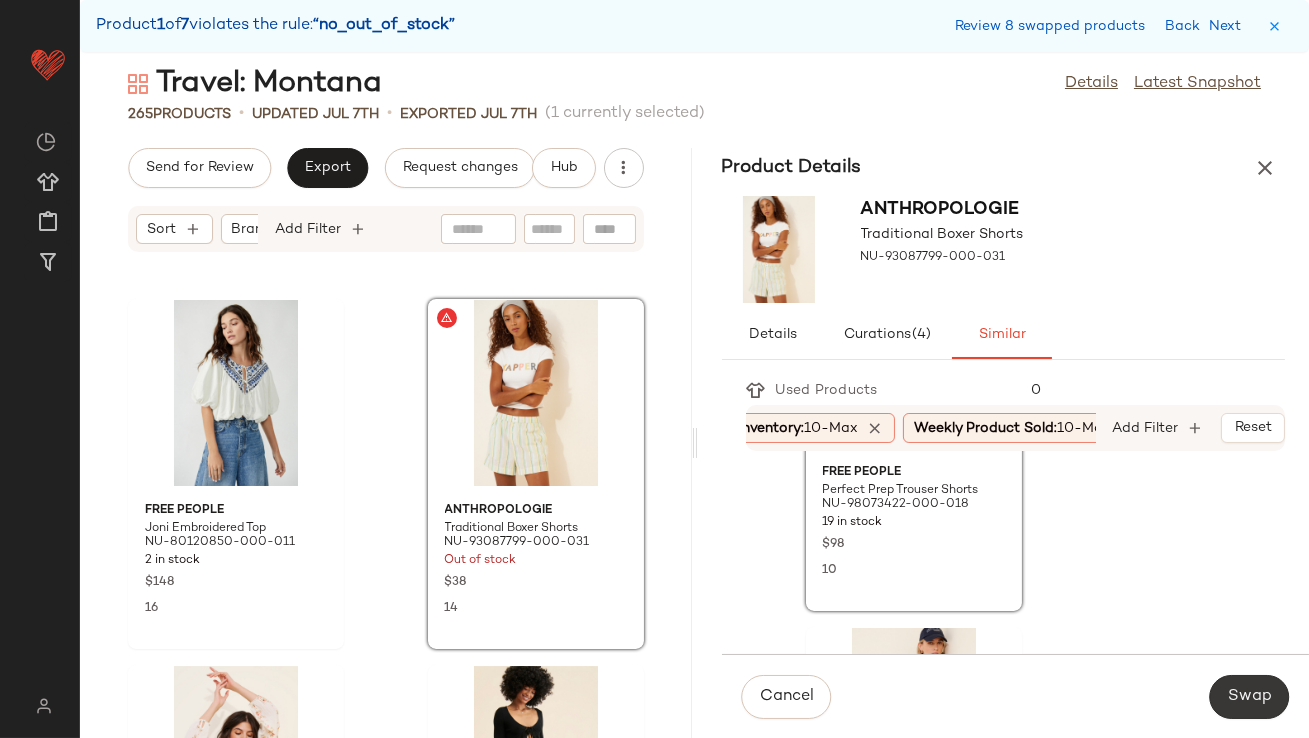 click on "Swap" 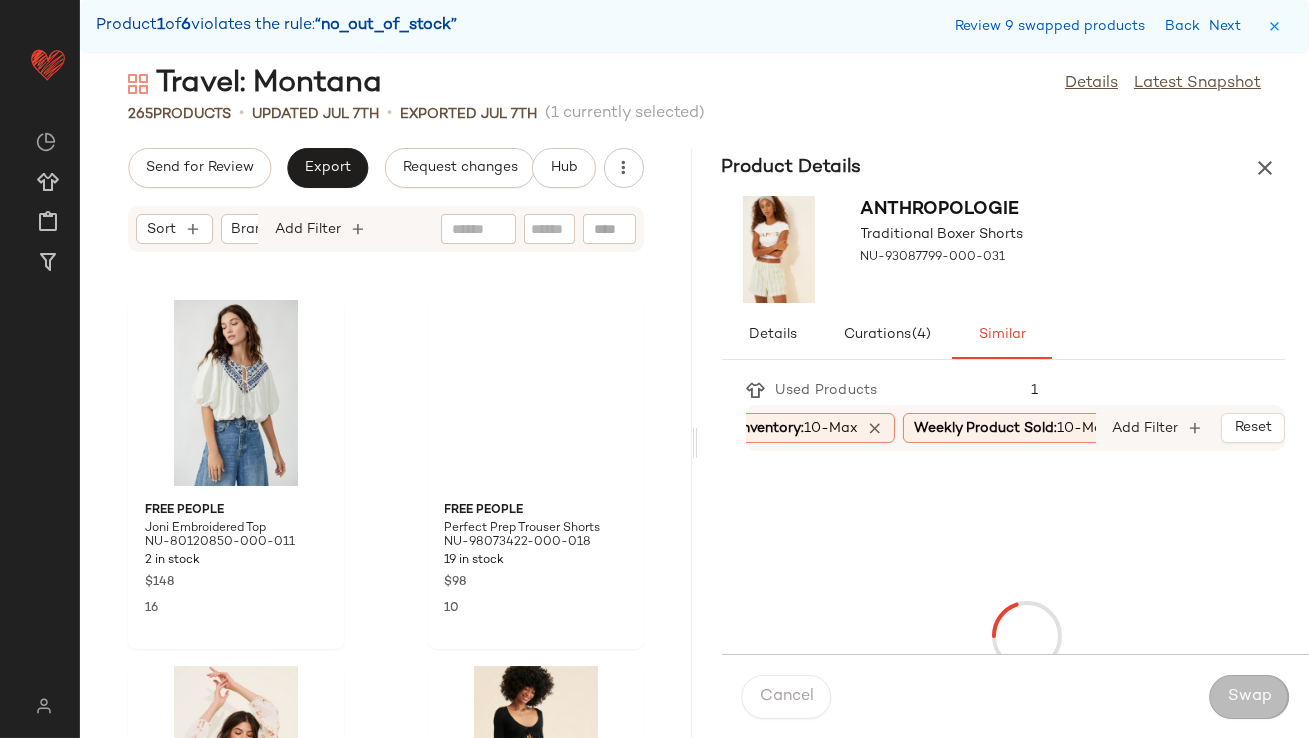 scroll, scrollTop: 15371, scrollLeft: 0, axis: vertical 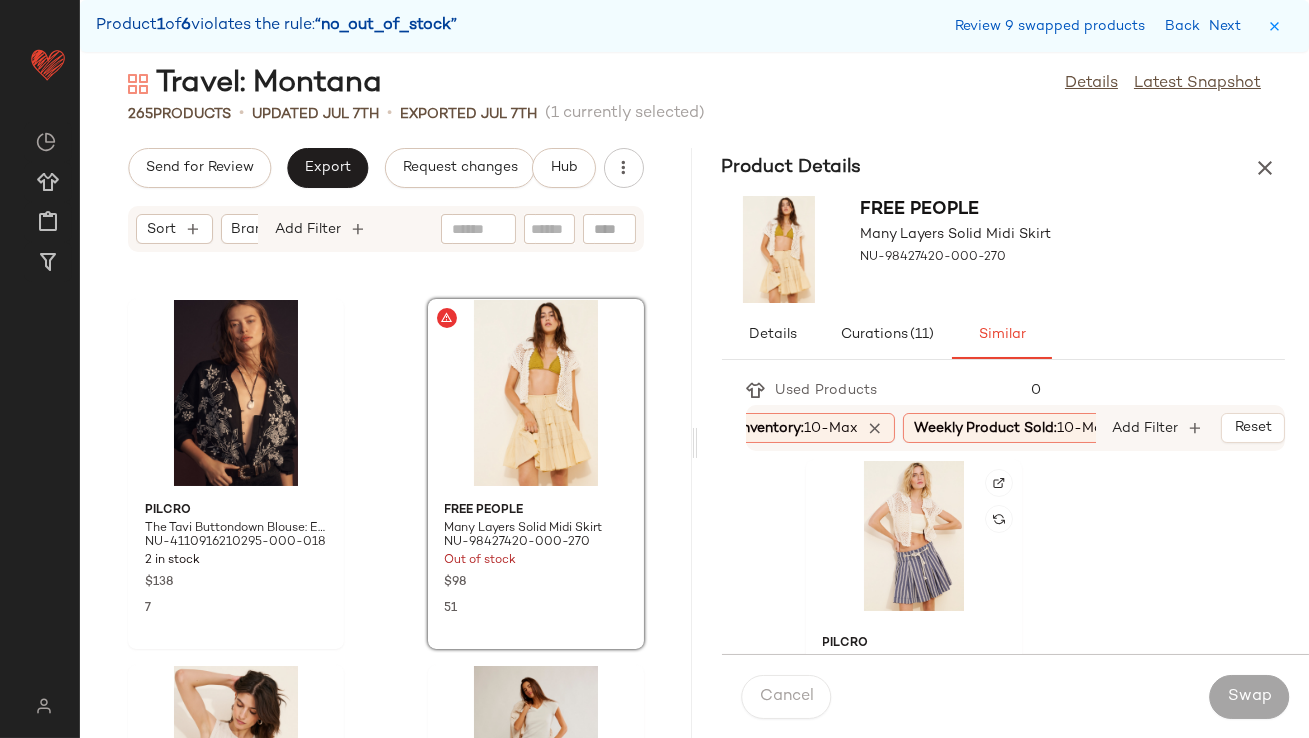 click 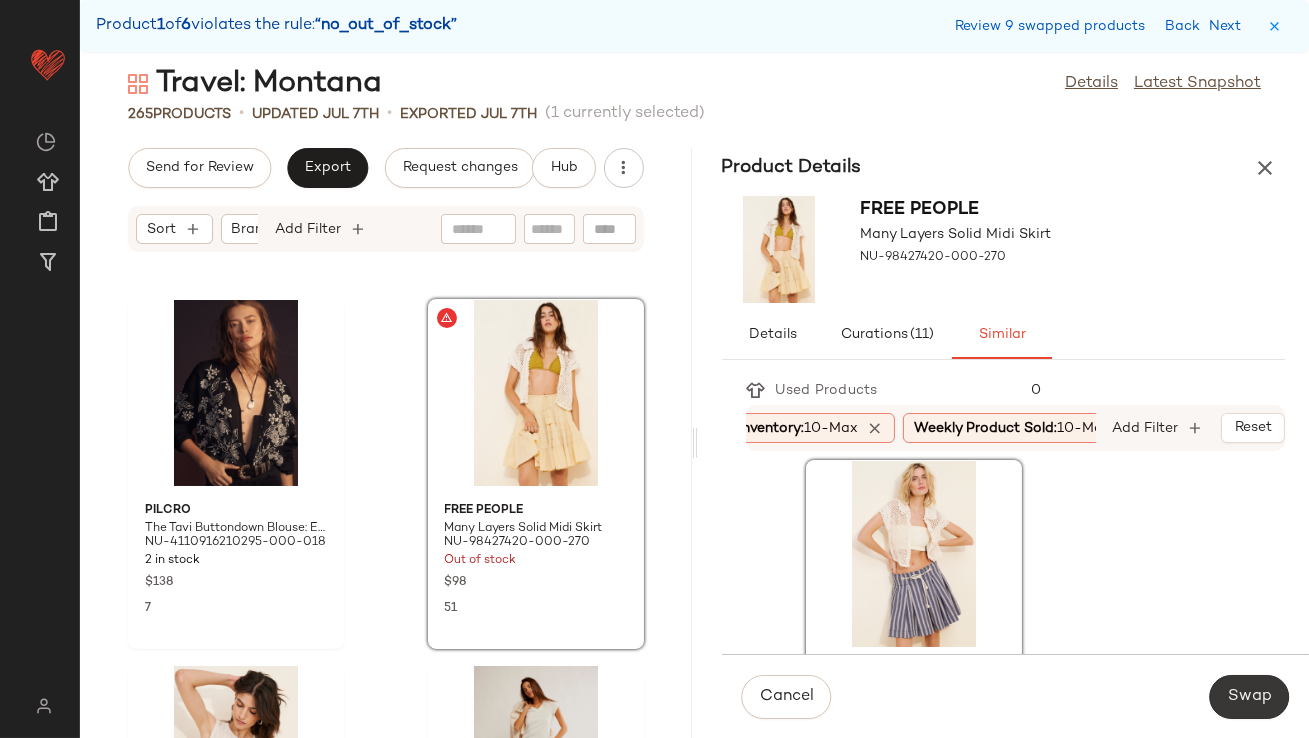 click on "Swap" at bounding box center [1249, 697] 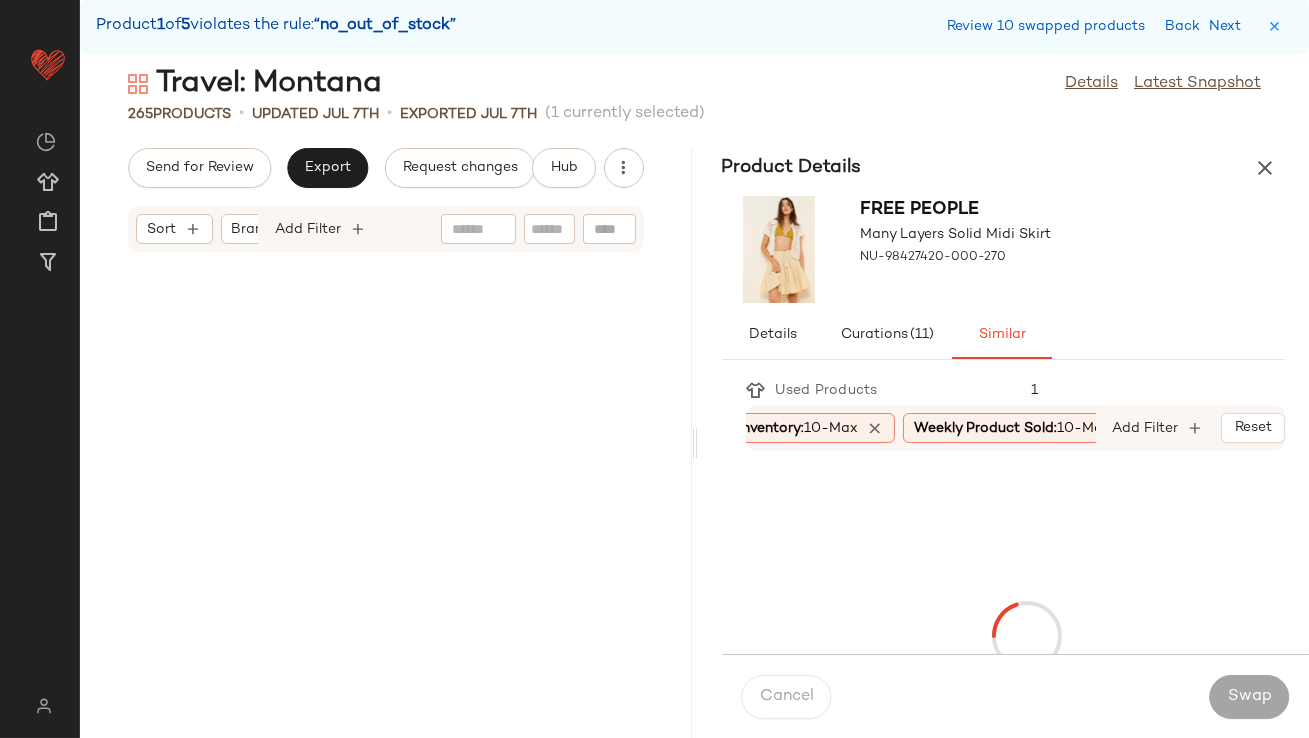 scroll, scrollTop: 16470, scrollLeft: 0, axis: vertical 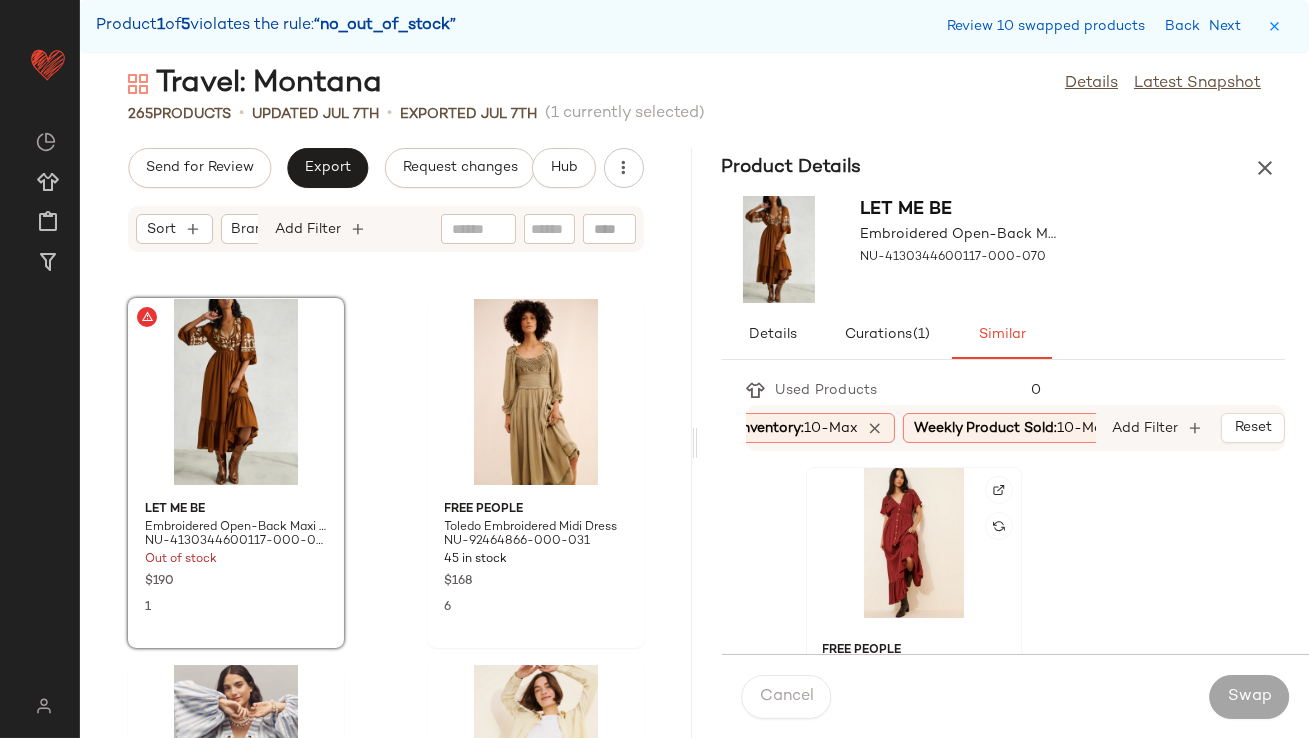 click 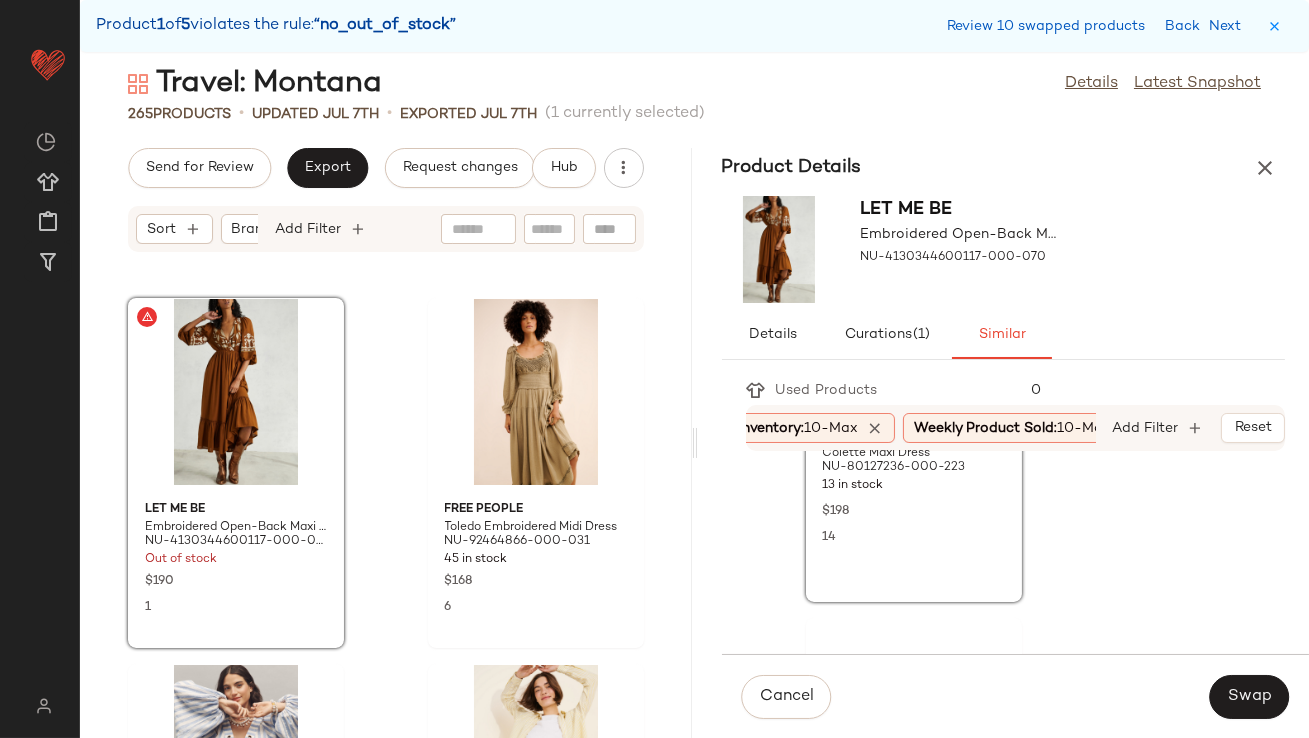 scroll, scrollTop: 238, scrollLeft: 0, axis: vertical 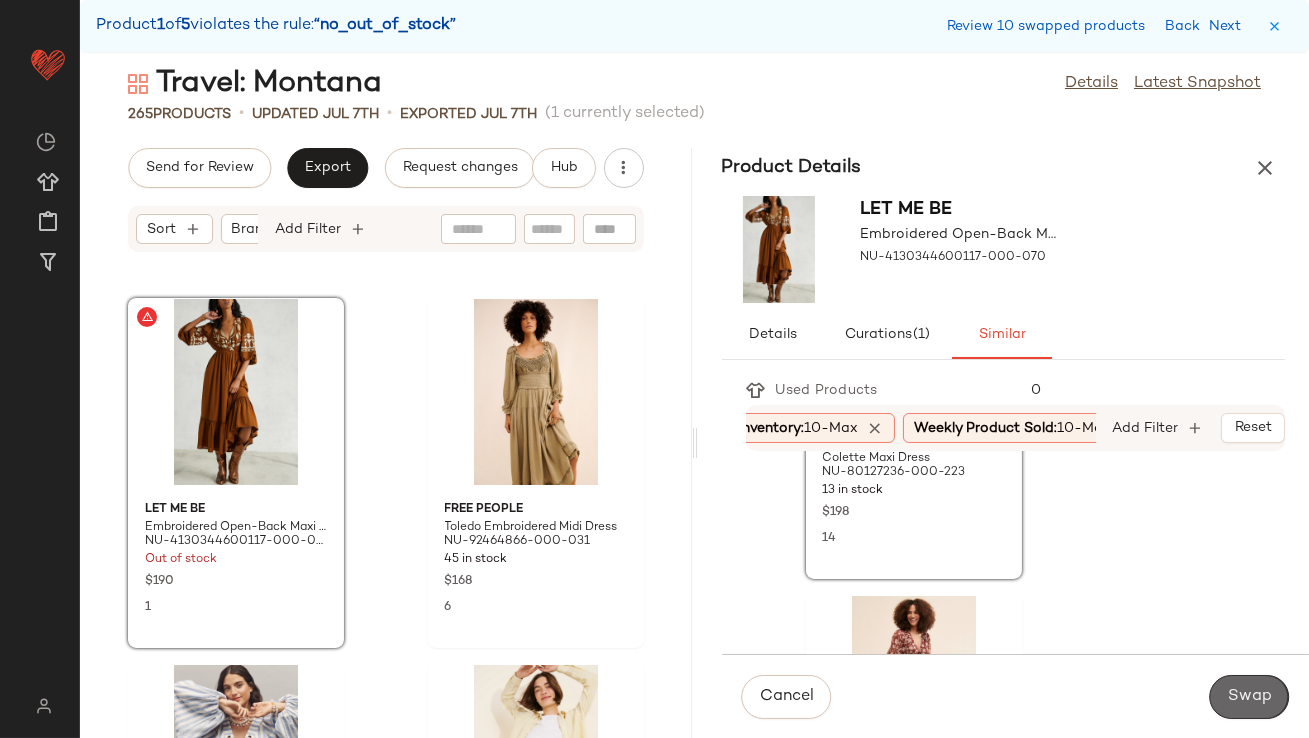 click on "Swap" at bounding box center (1249, 697) 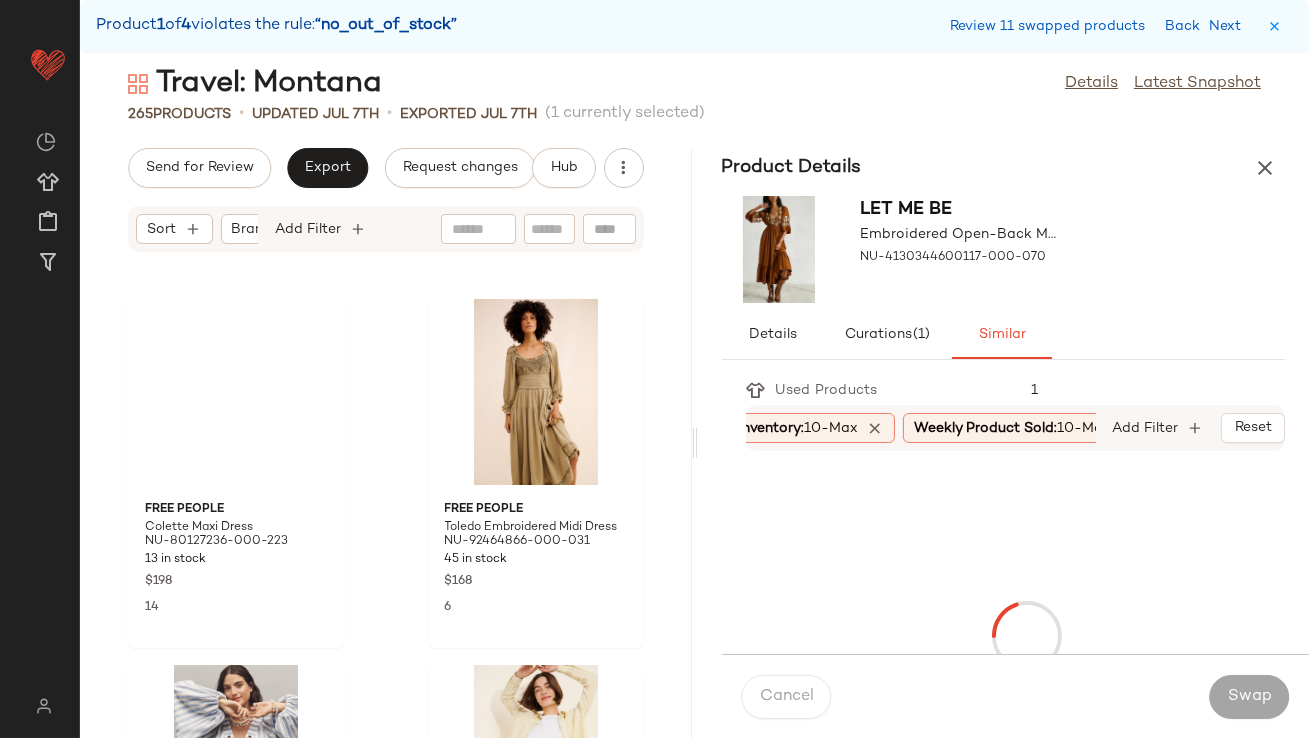 scroll, scrollTop: 17201, scrollLeft: 0, axis: vertical 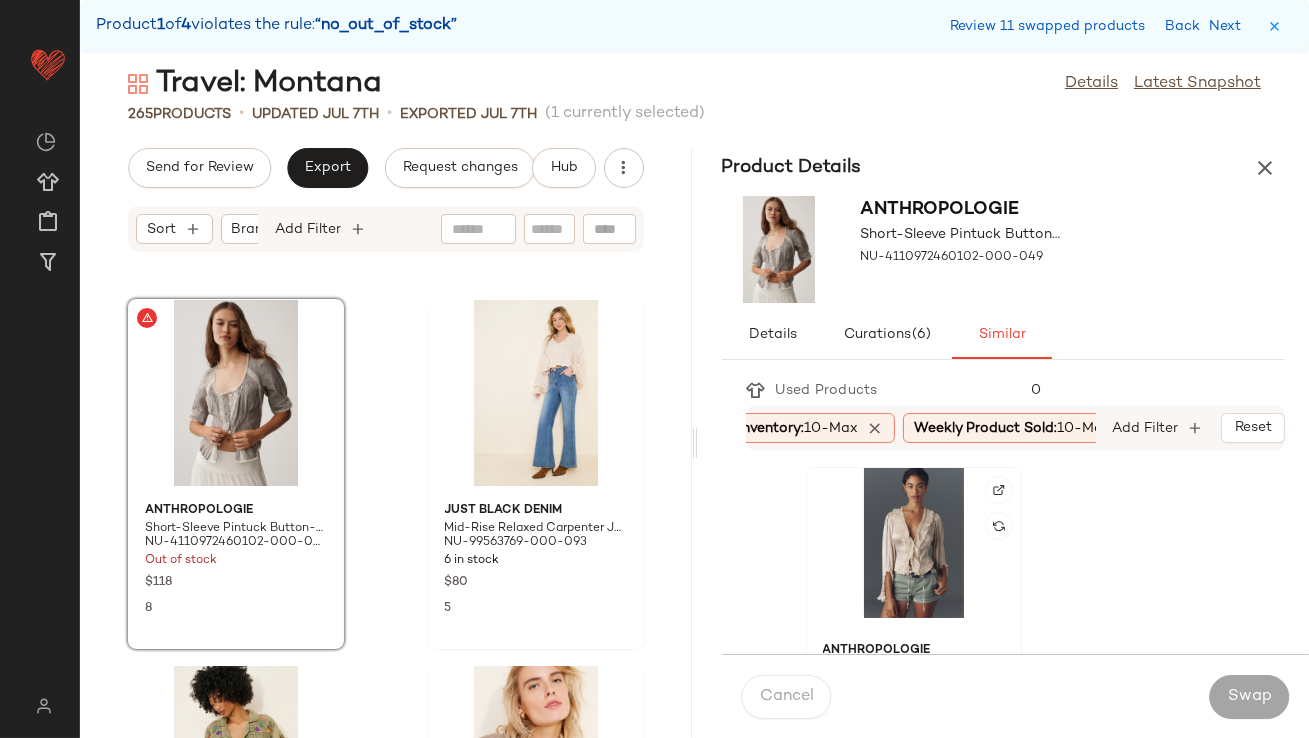 click 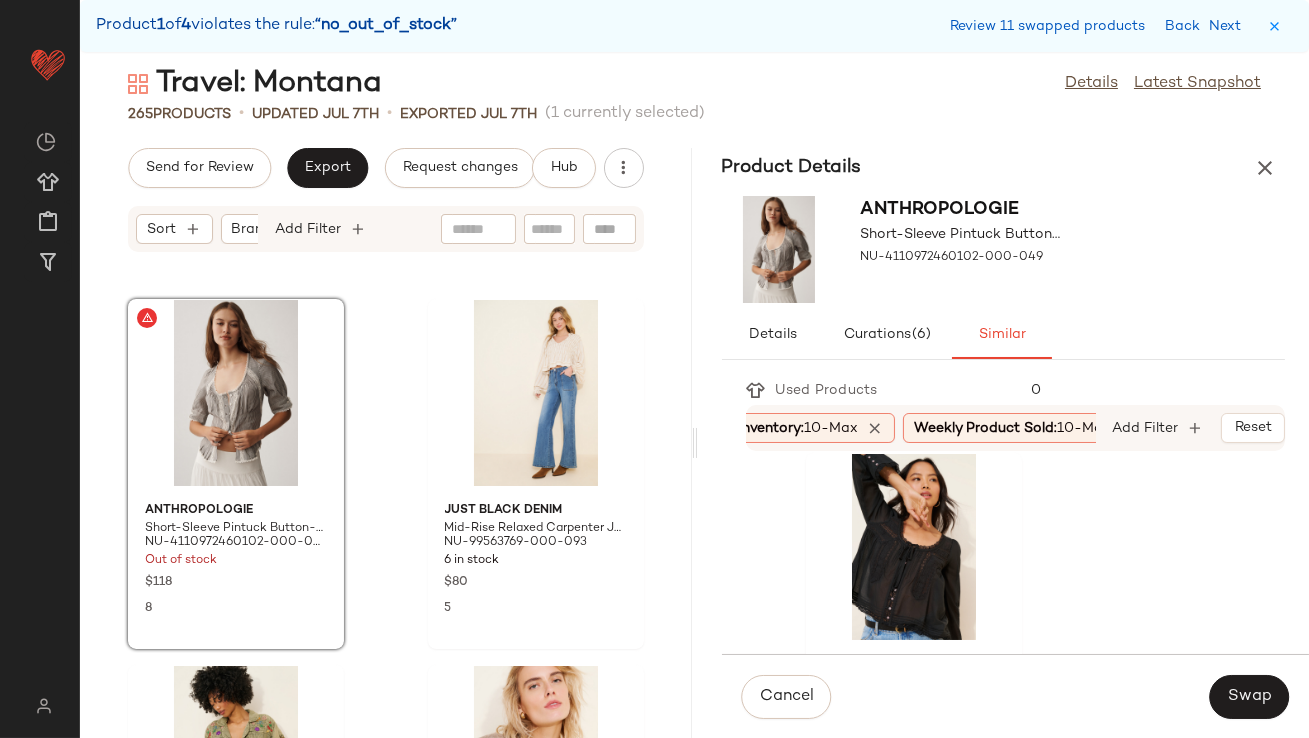scroll, scrollTop: 389, scrollLeft: 0, axis: vertical 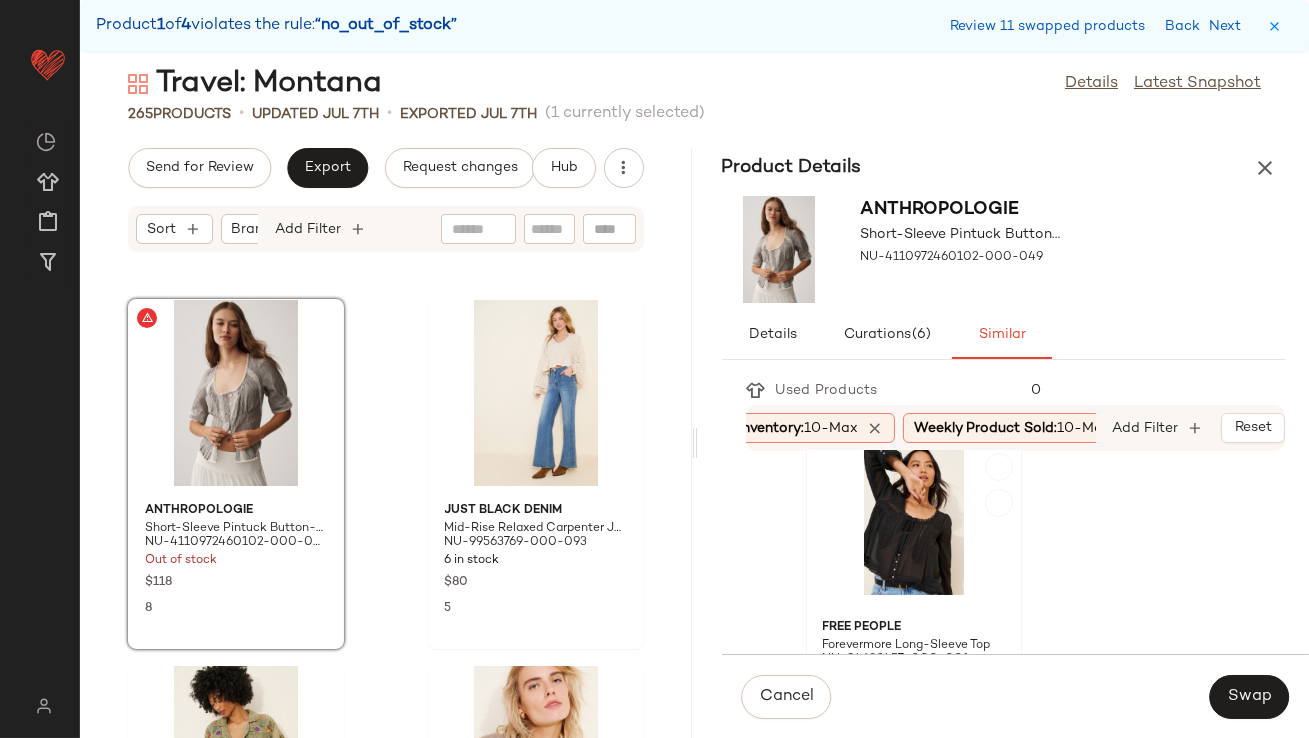 click on "Free People Forevermore Long-Sleeve Top NU-94682457-000-001 39 in stock $98 16" 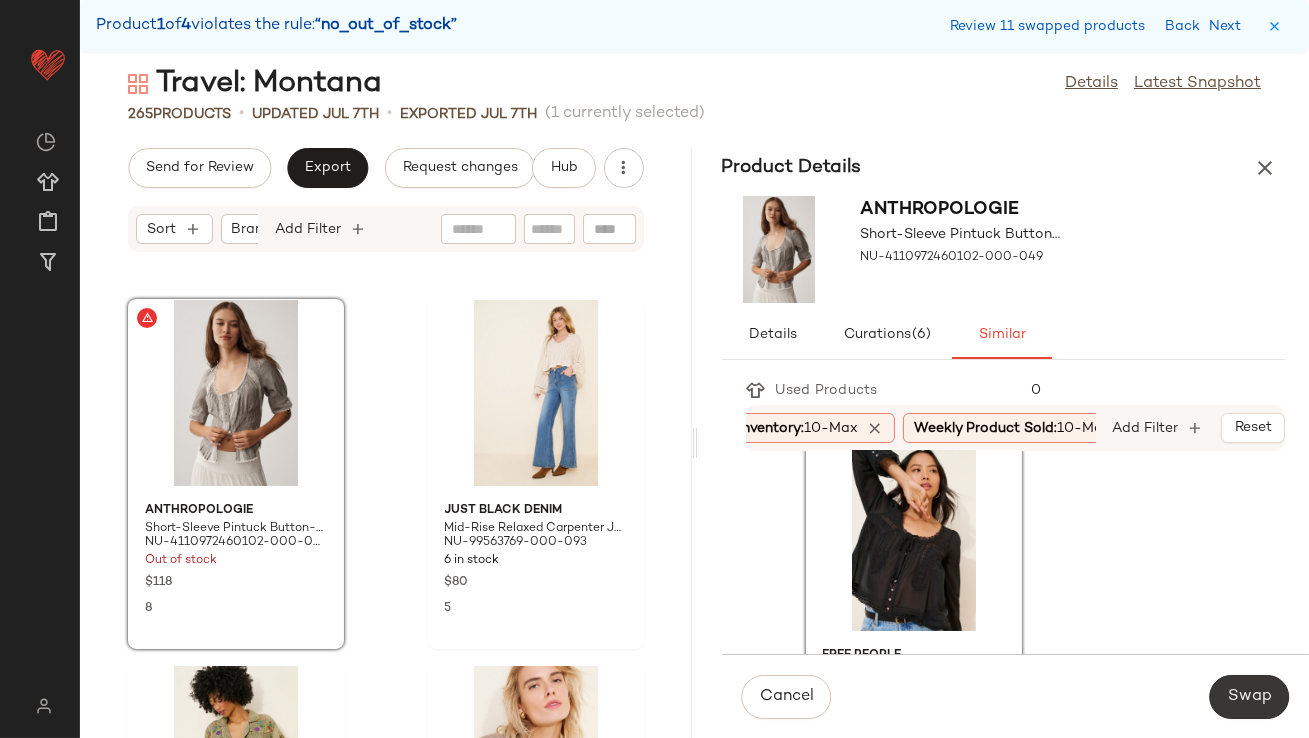 click on "Swap" at bounding box center [1249, 697] 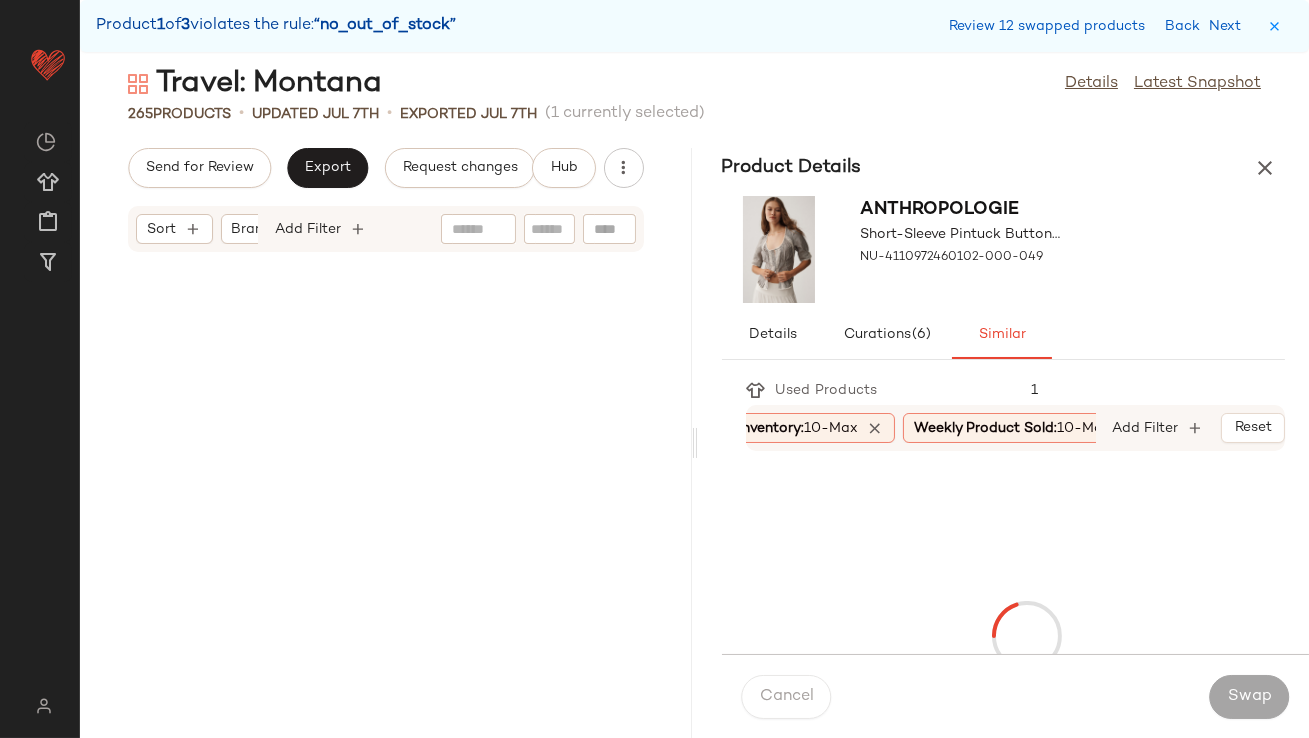 scroll, scrollTop: 27084, scrollLeft: 0, axis: vertical 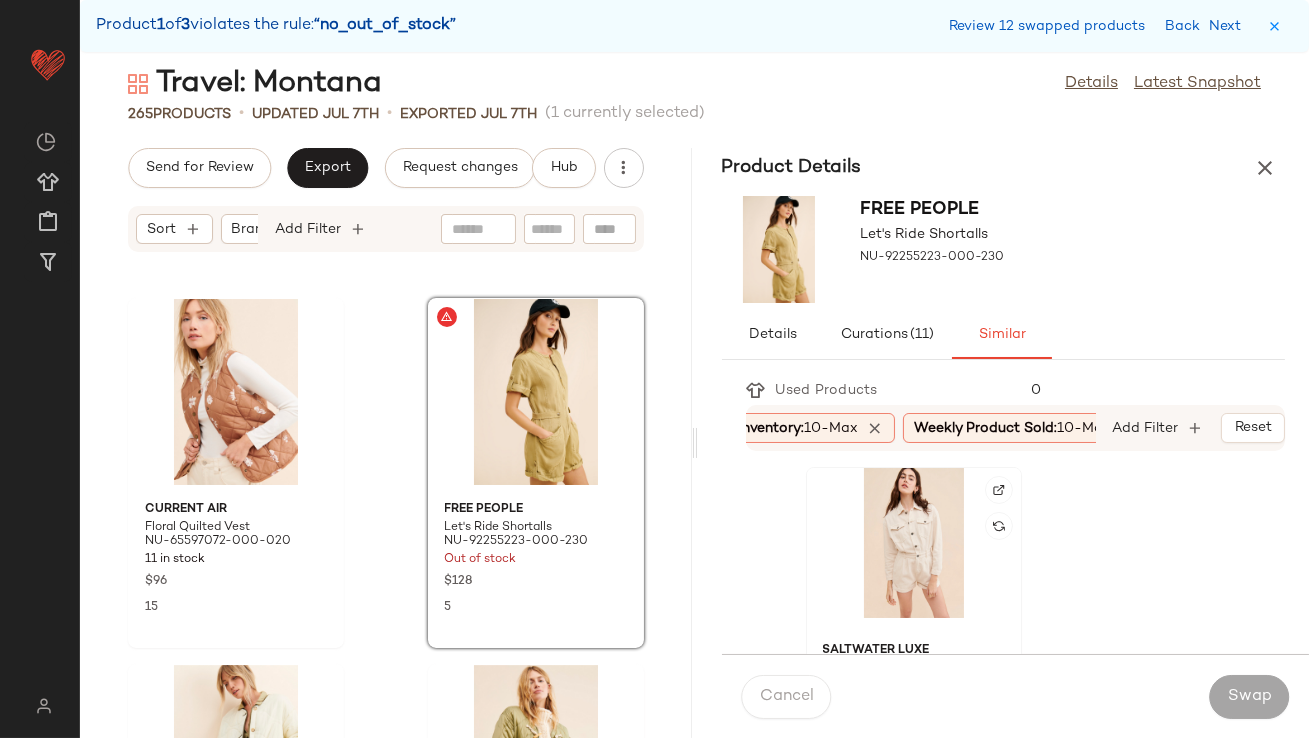 click 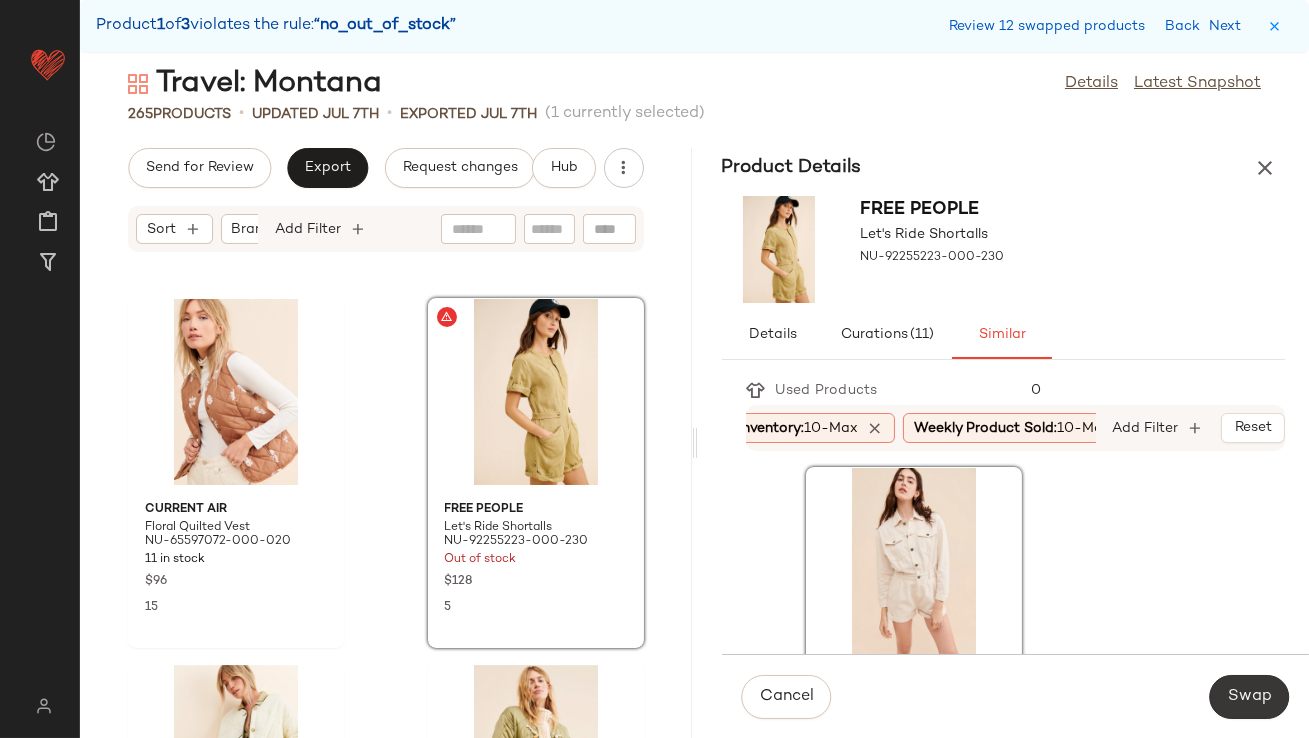 click on "Swap" at bounding box center [1249, 697] 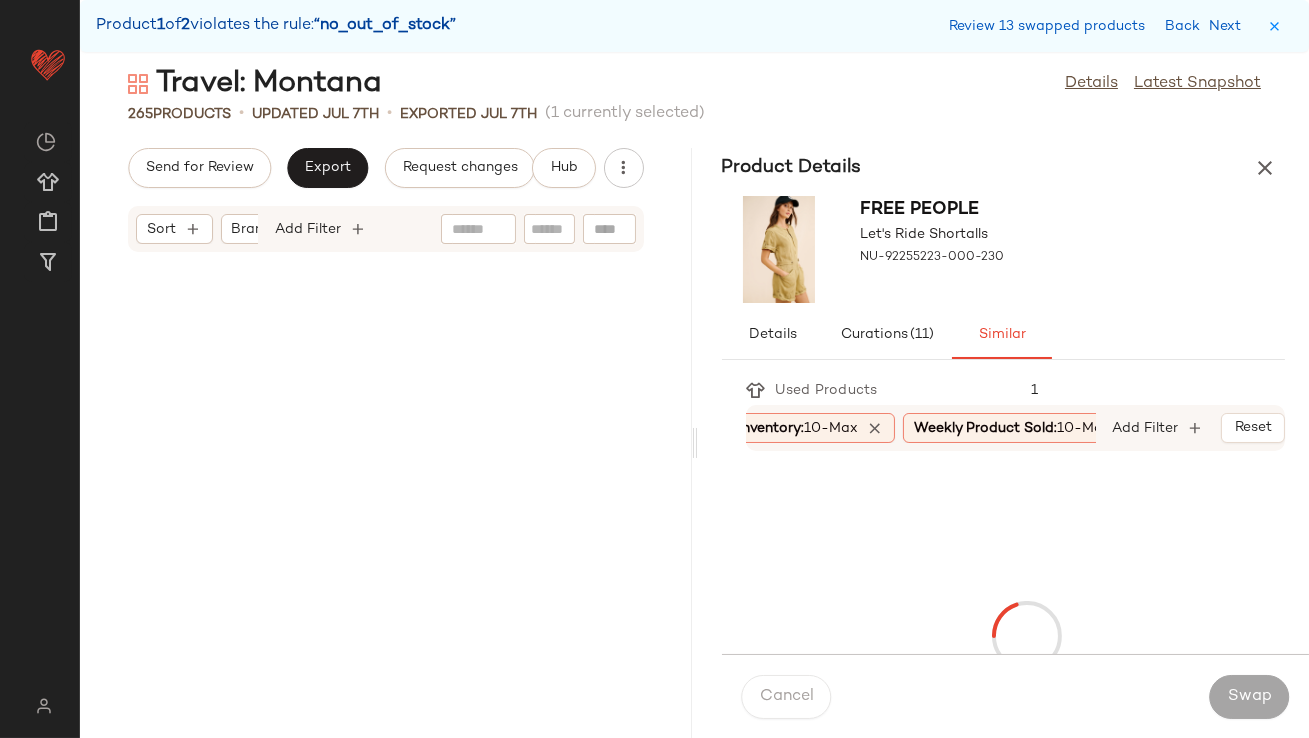 scroll, scrollTop: 45384, scrollLeft: 0, axis: vertical 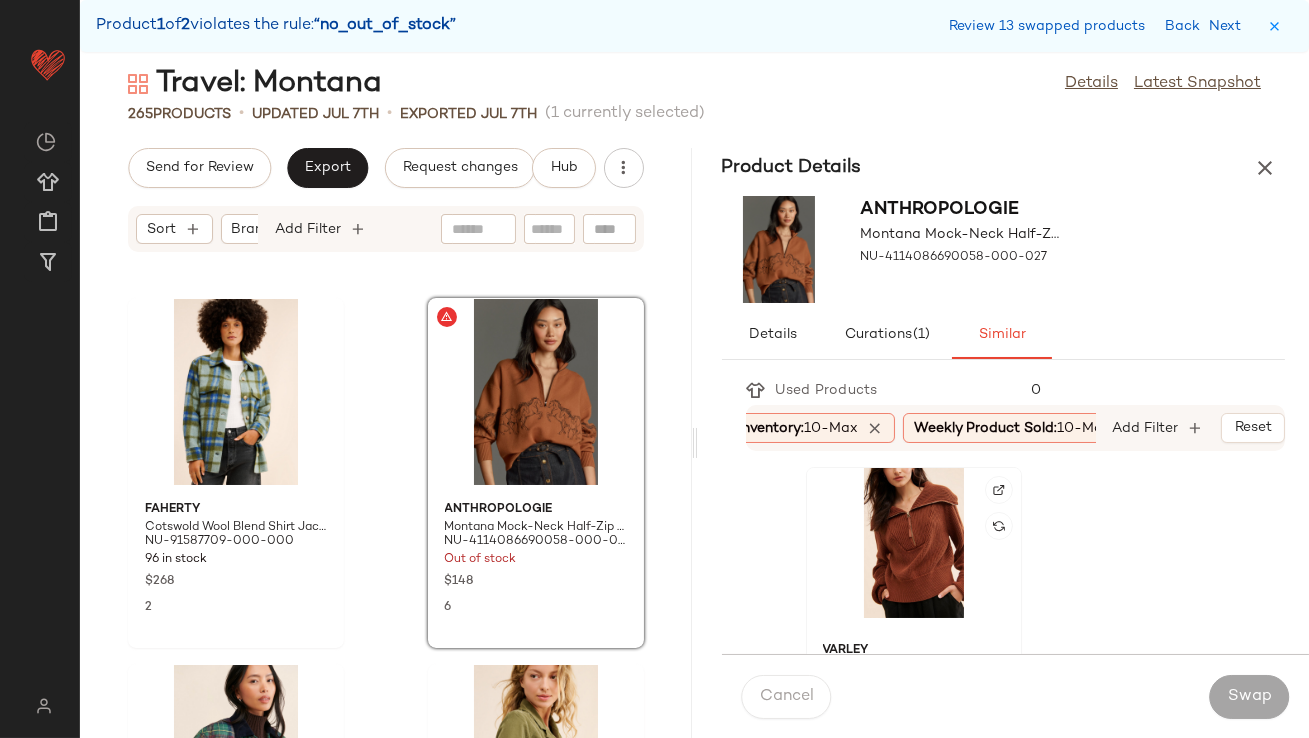 click 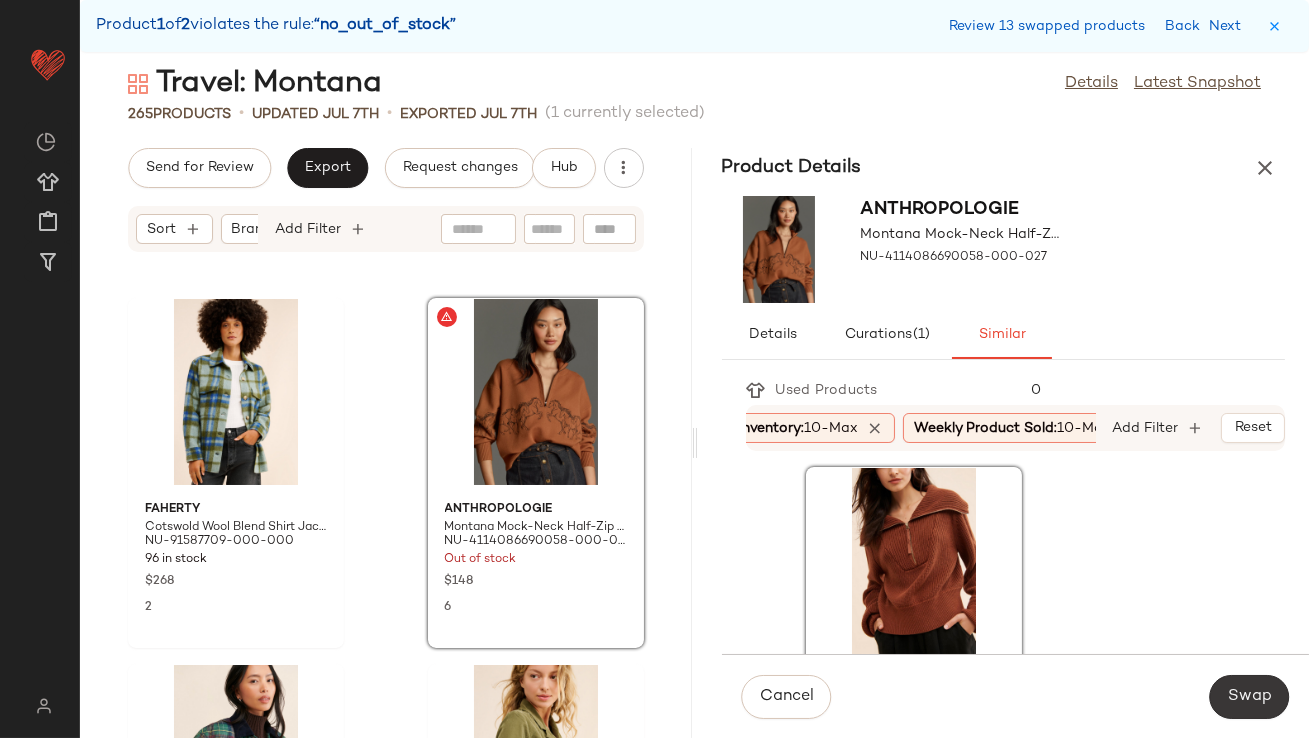click on "Swap" at bounding box center (1249, 697) 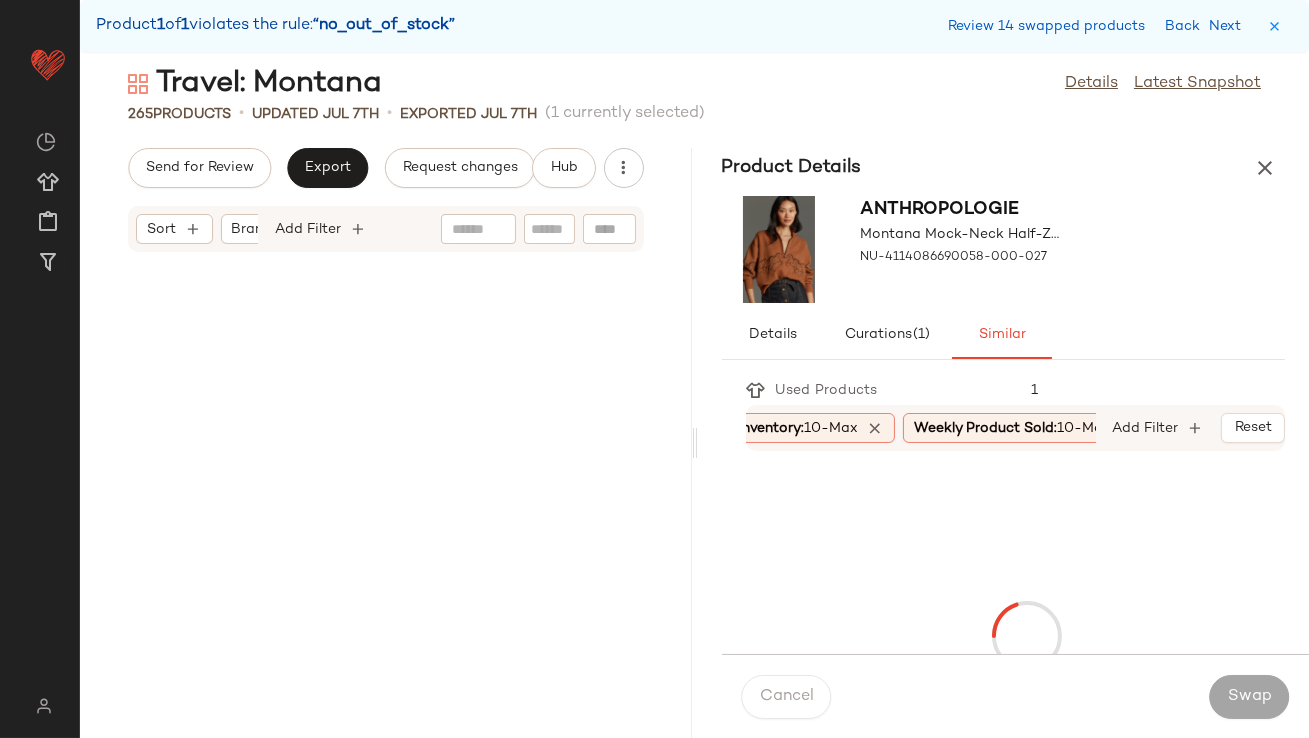 scroll, scrollTop: 47214, scrollLeft: 0, axis: vertical 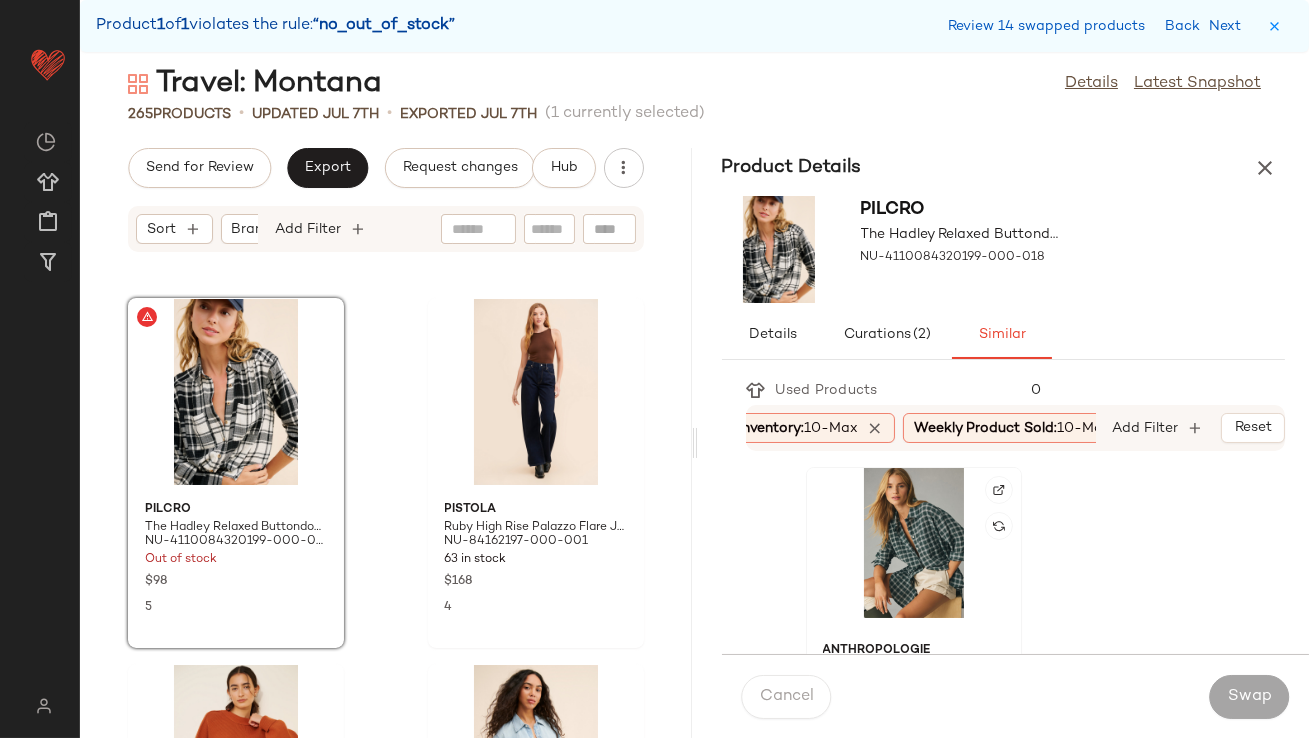 click 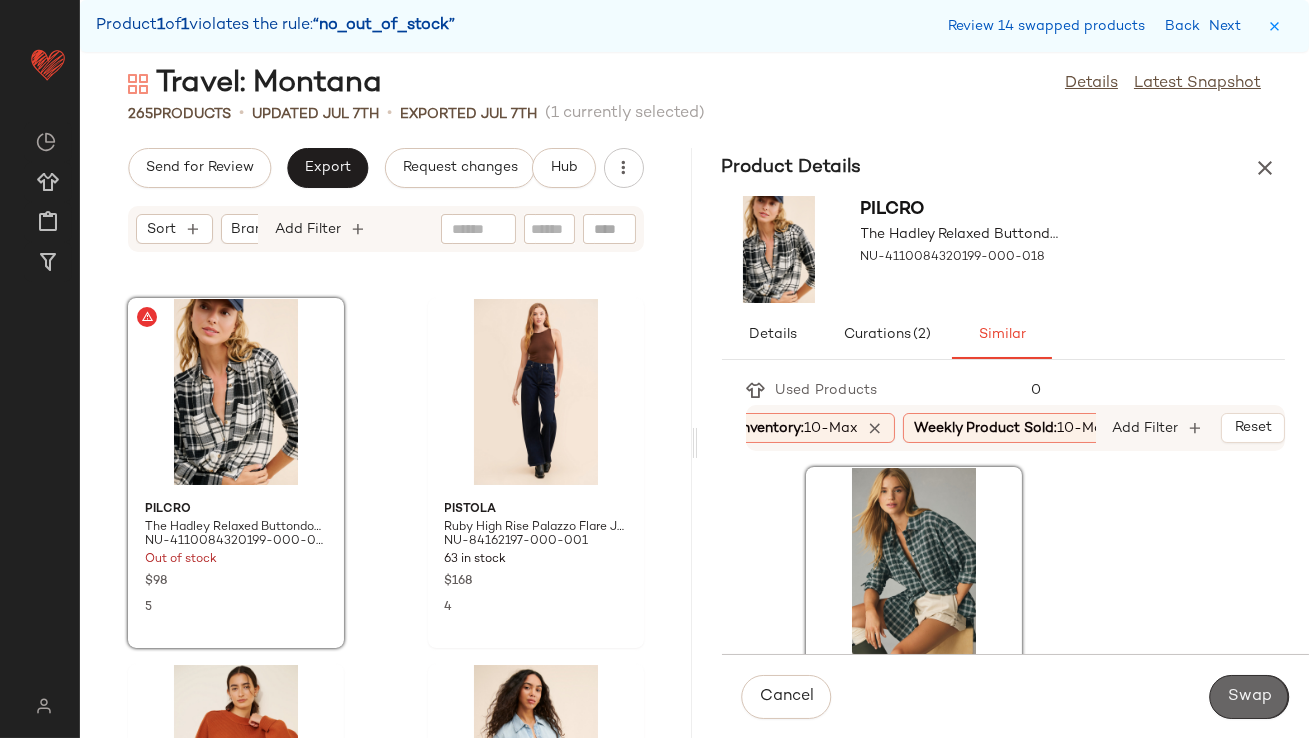 click on "Swap" at bounding box center (1249, 697) 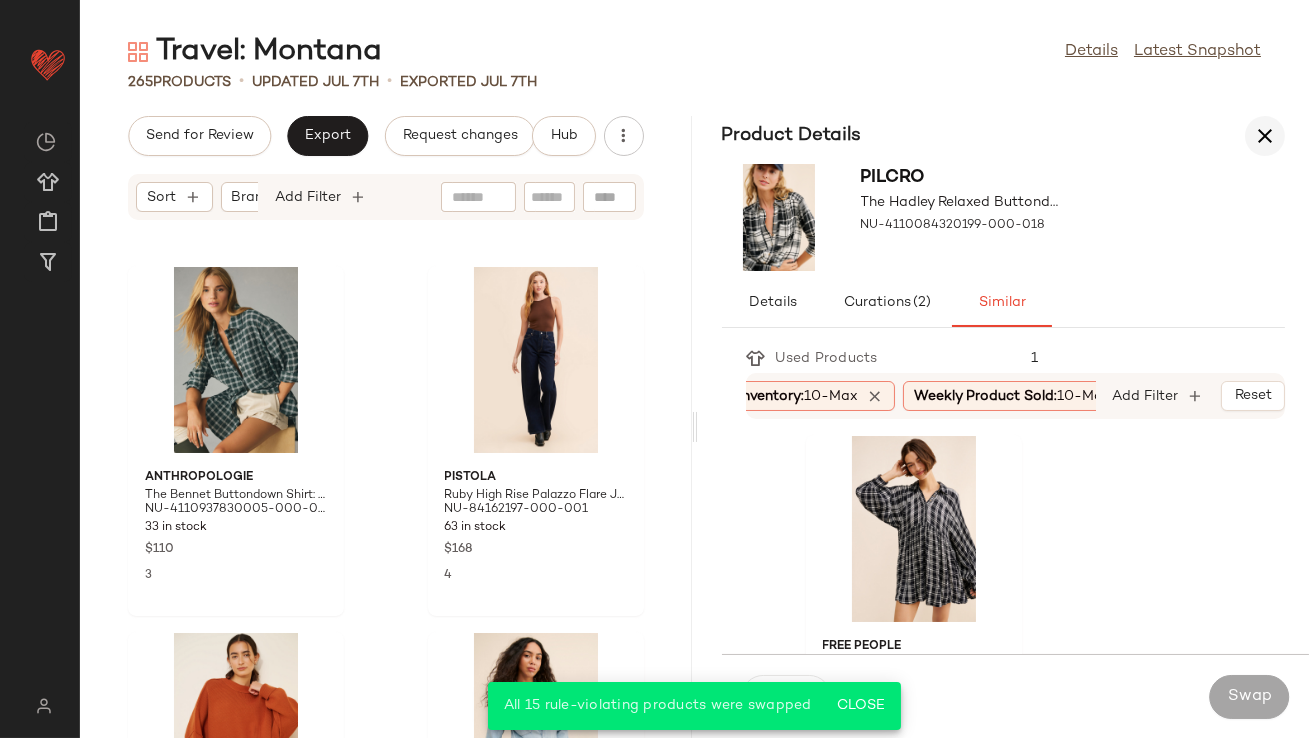 click at bounding box center (1265, 136) 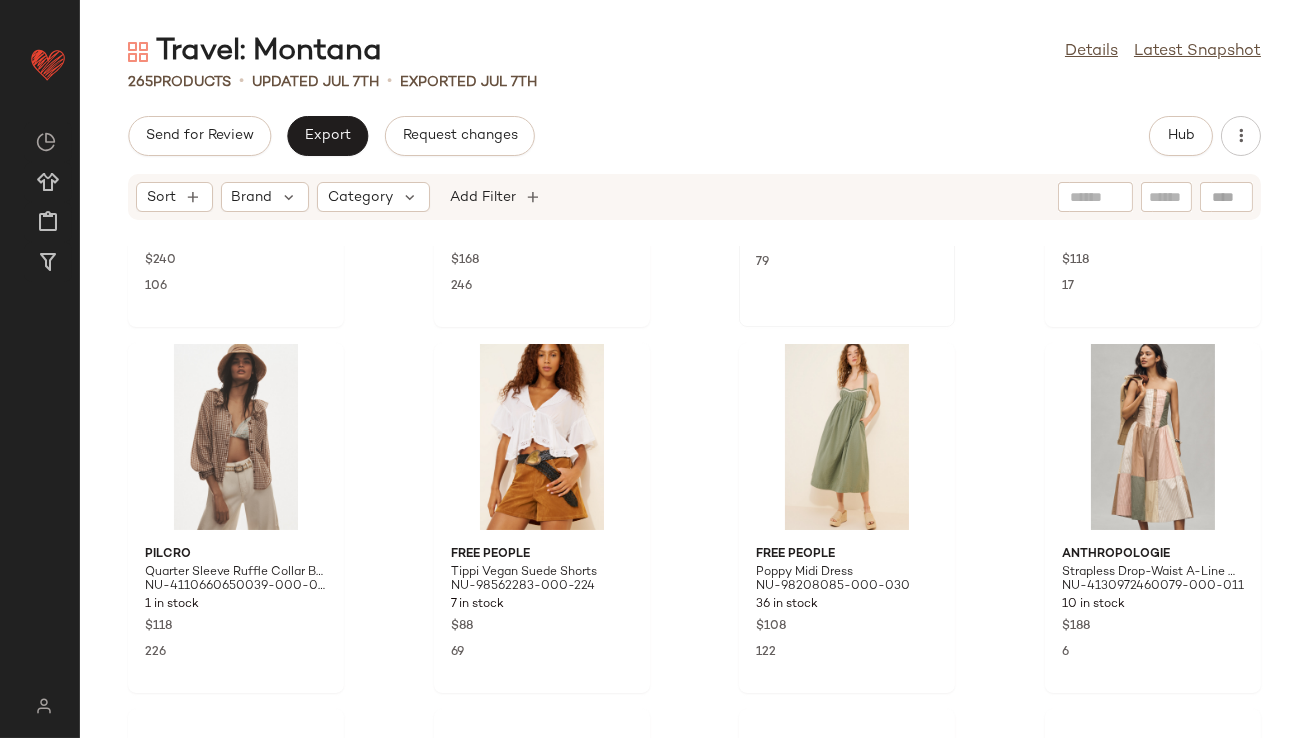 scroll, scrollTop: 381, scrollLeft: 0, axis: vertical 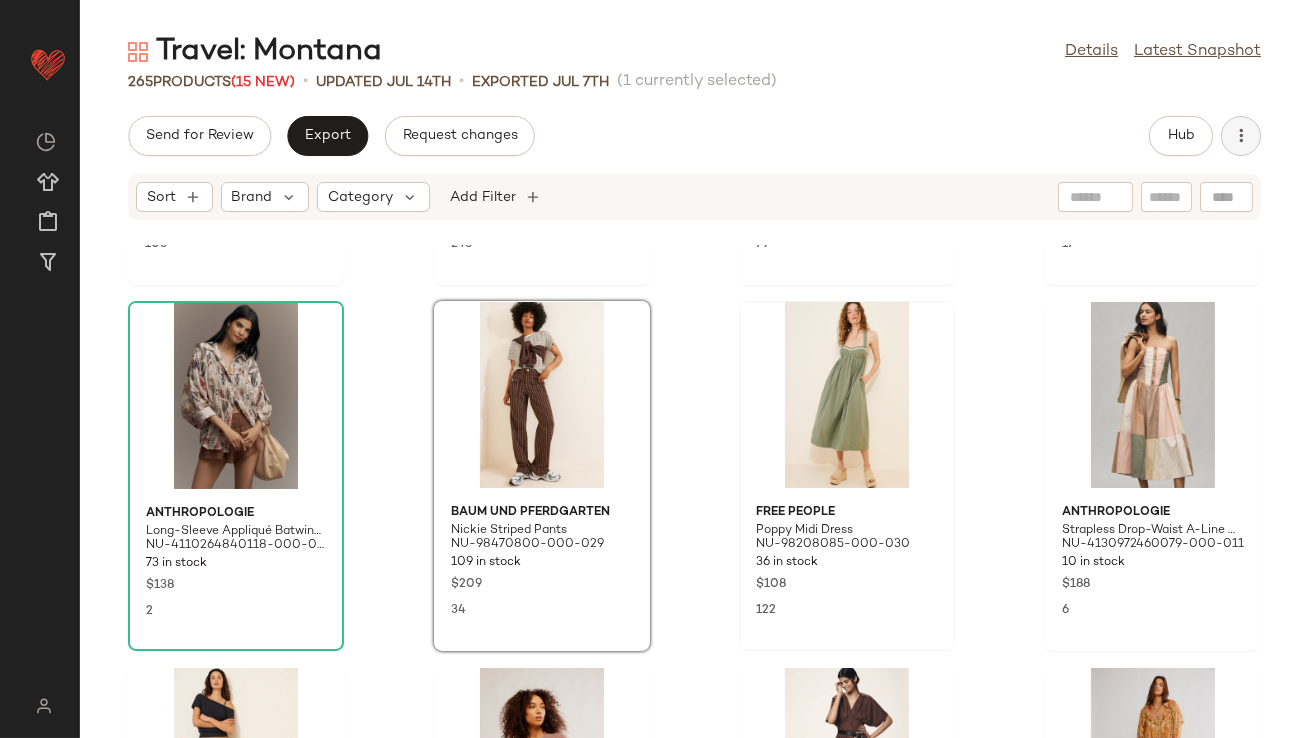 click 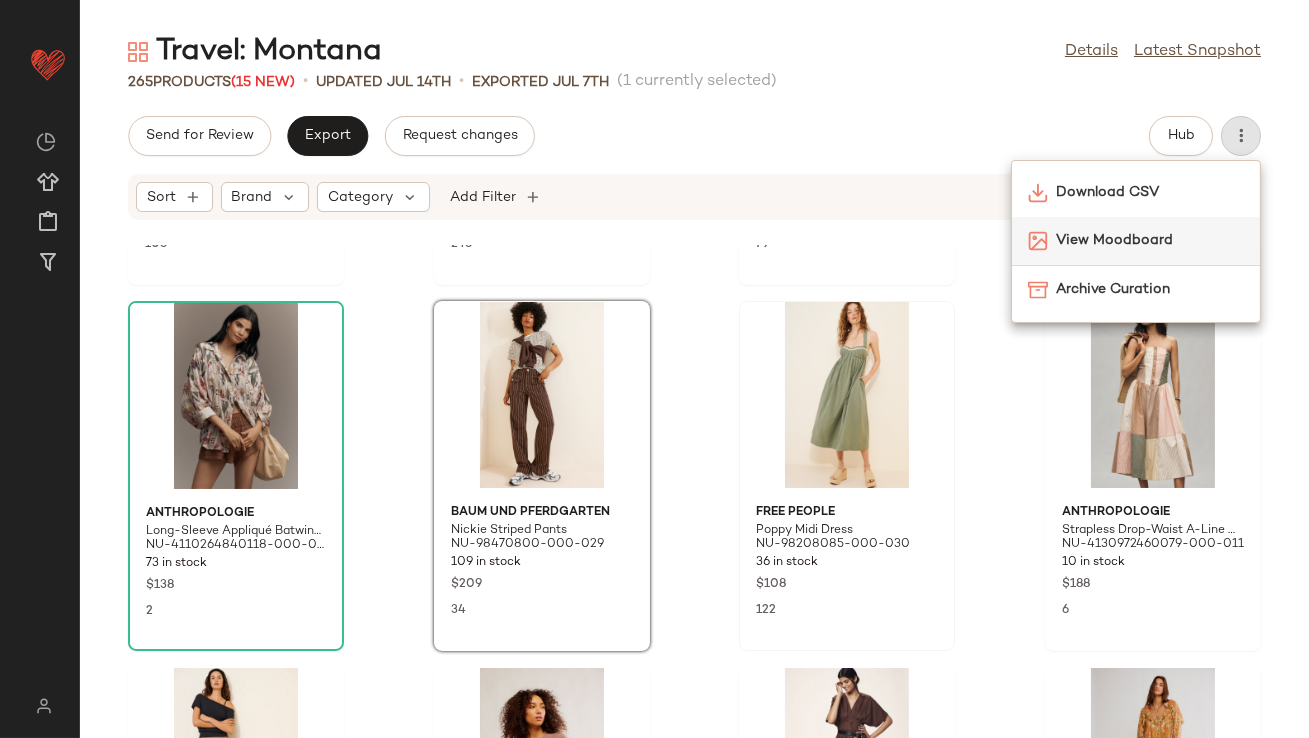 click on "View Moodboard" at bounding box center [1150, 240] 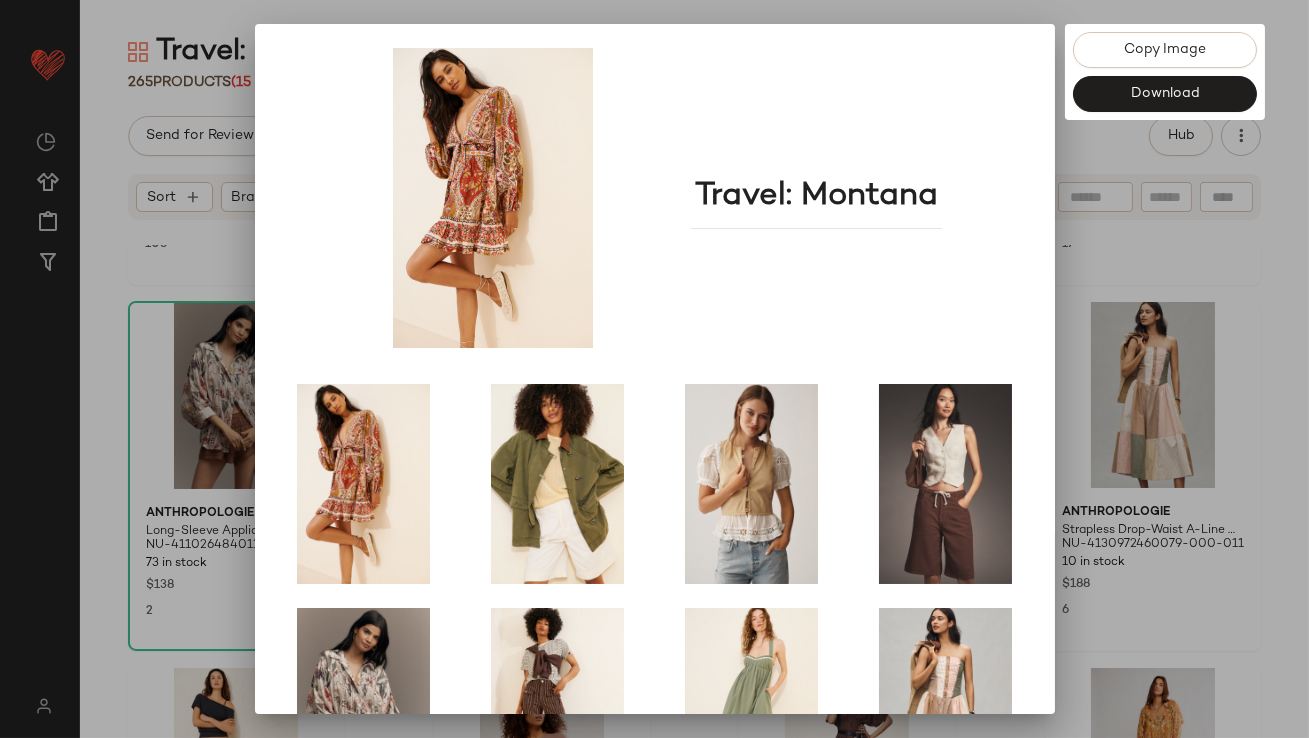 scroll, scrollTop: 341, scrollLeft: 0, axis: vertical 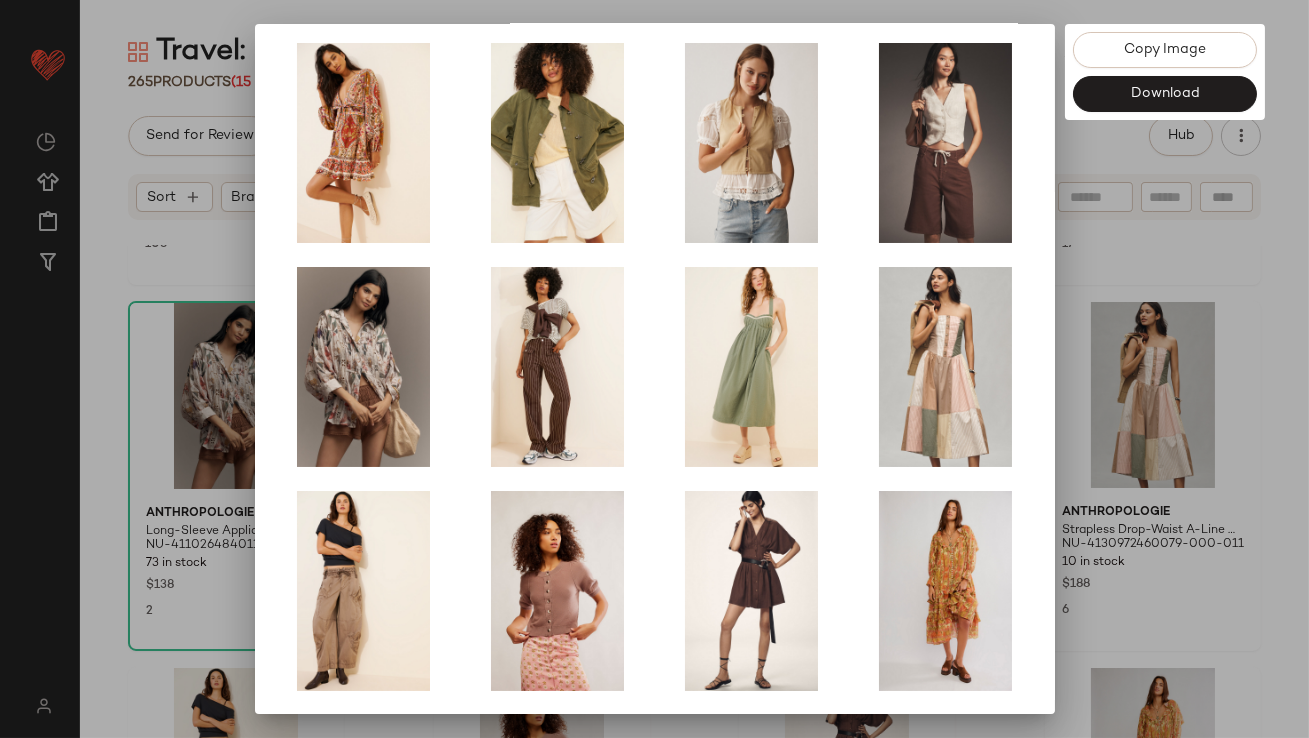 click at bounding box center (654, 369) 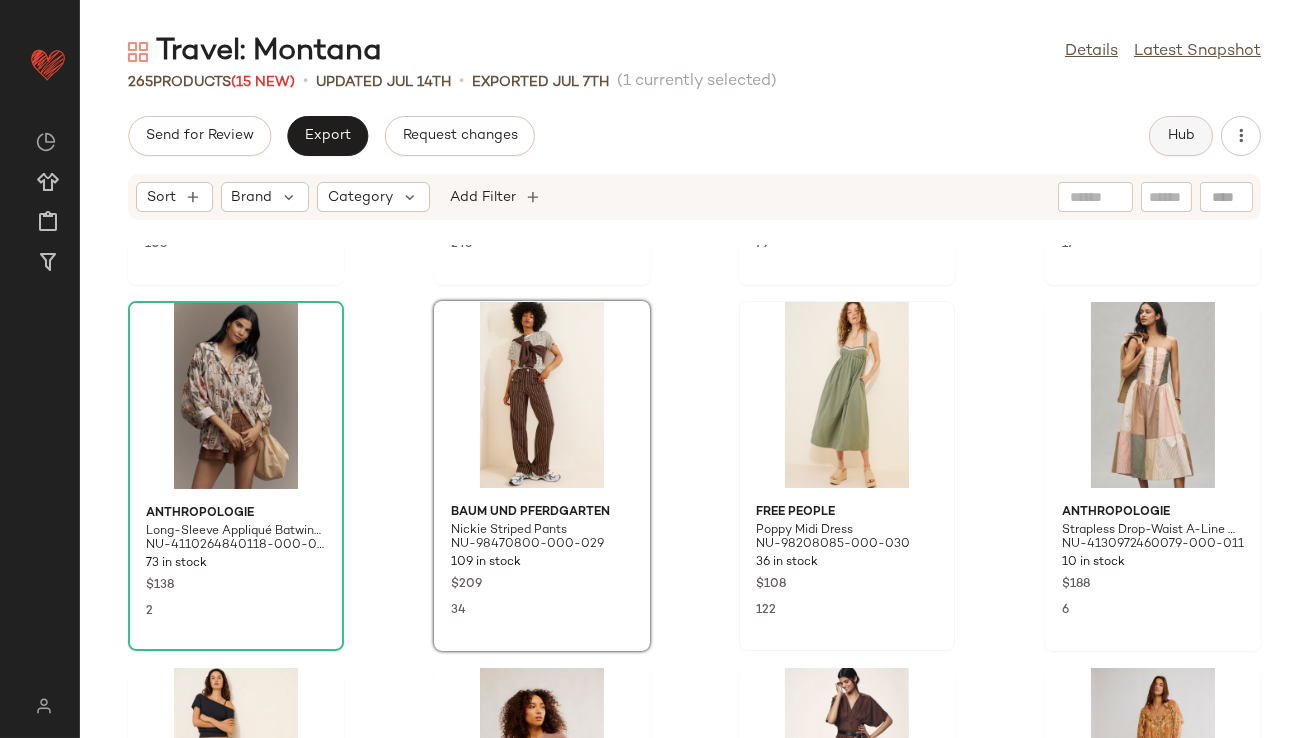 click on "Hub" at bounding box center (1181, 136) 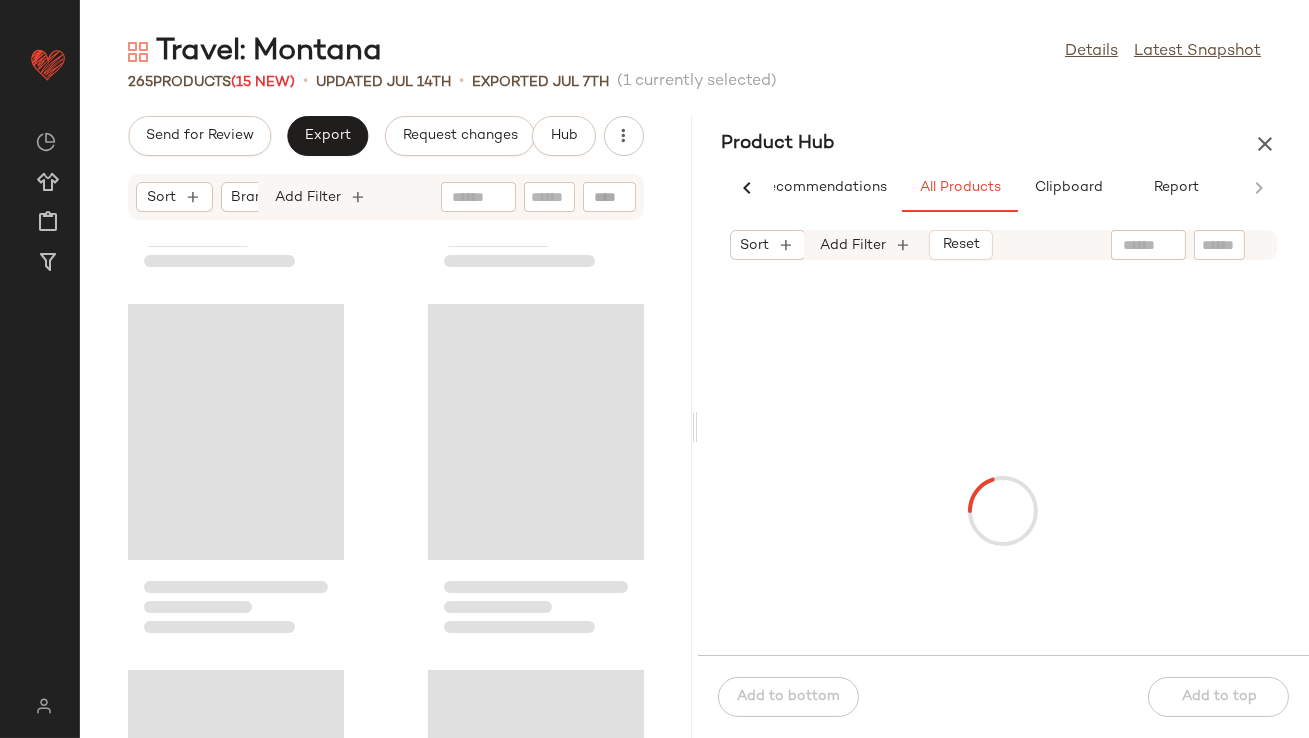scroll, scrollTop: 0, scrollLeft: 48, axis: horizontal 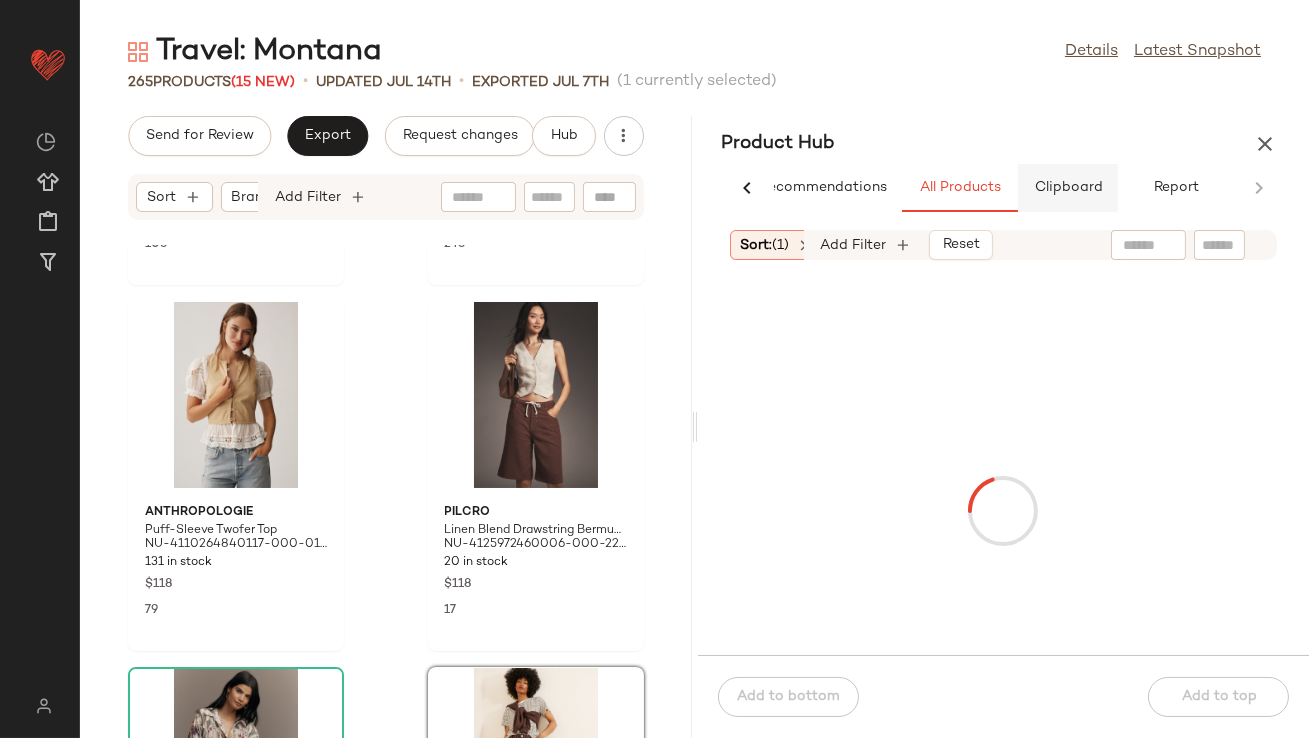 click on "Clipboard" 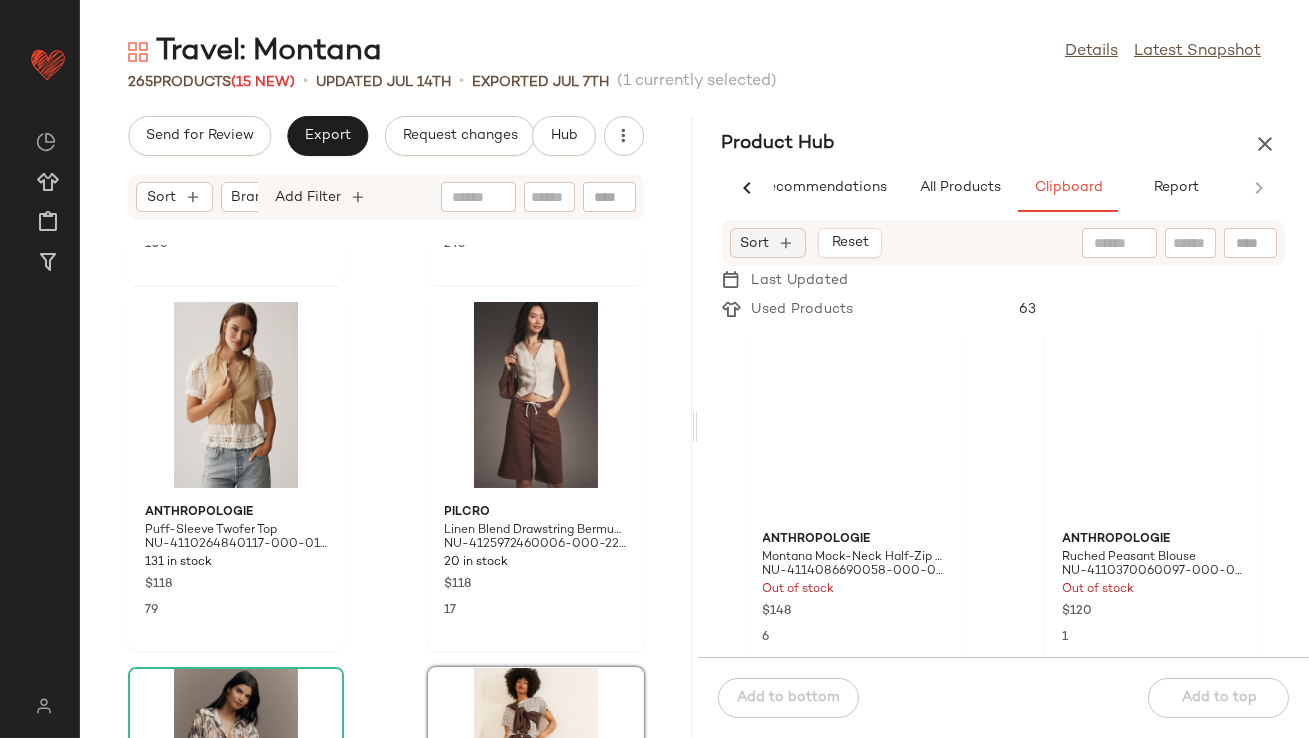 click on "Sort" 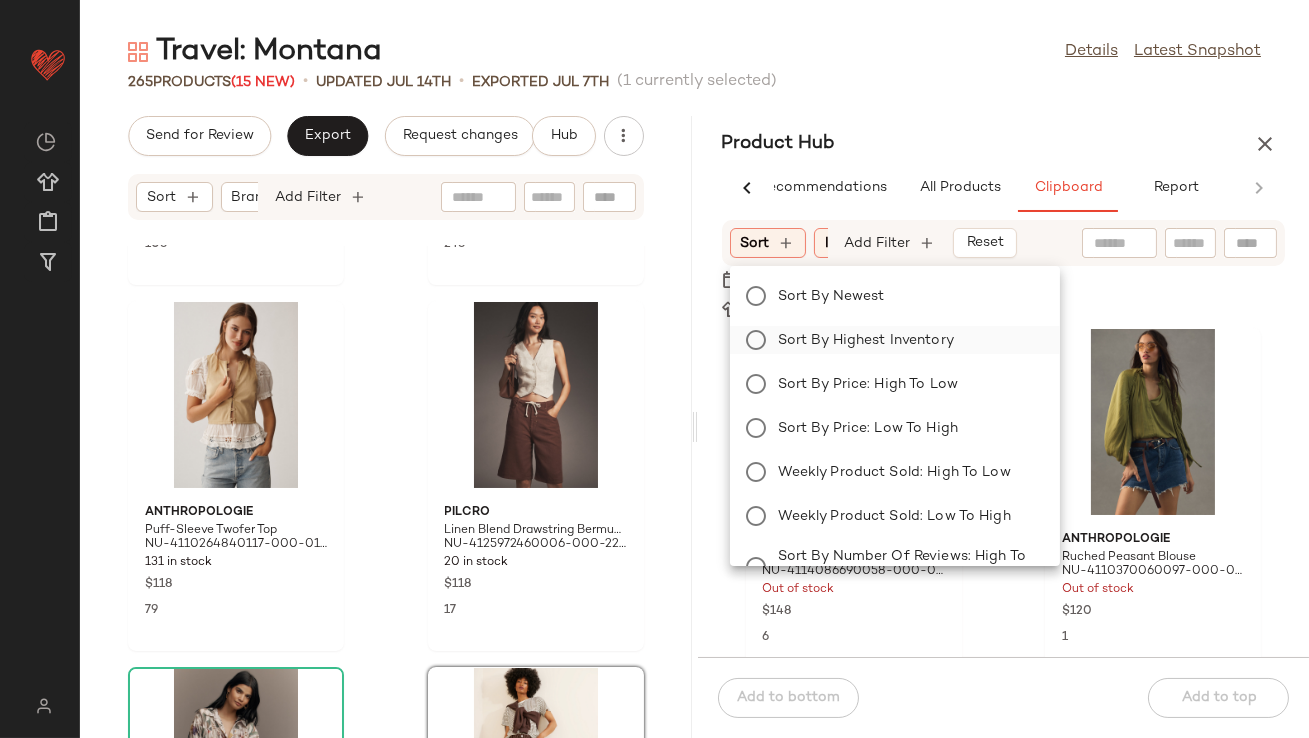 click on "Sort by Highest Inventory" 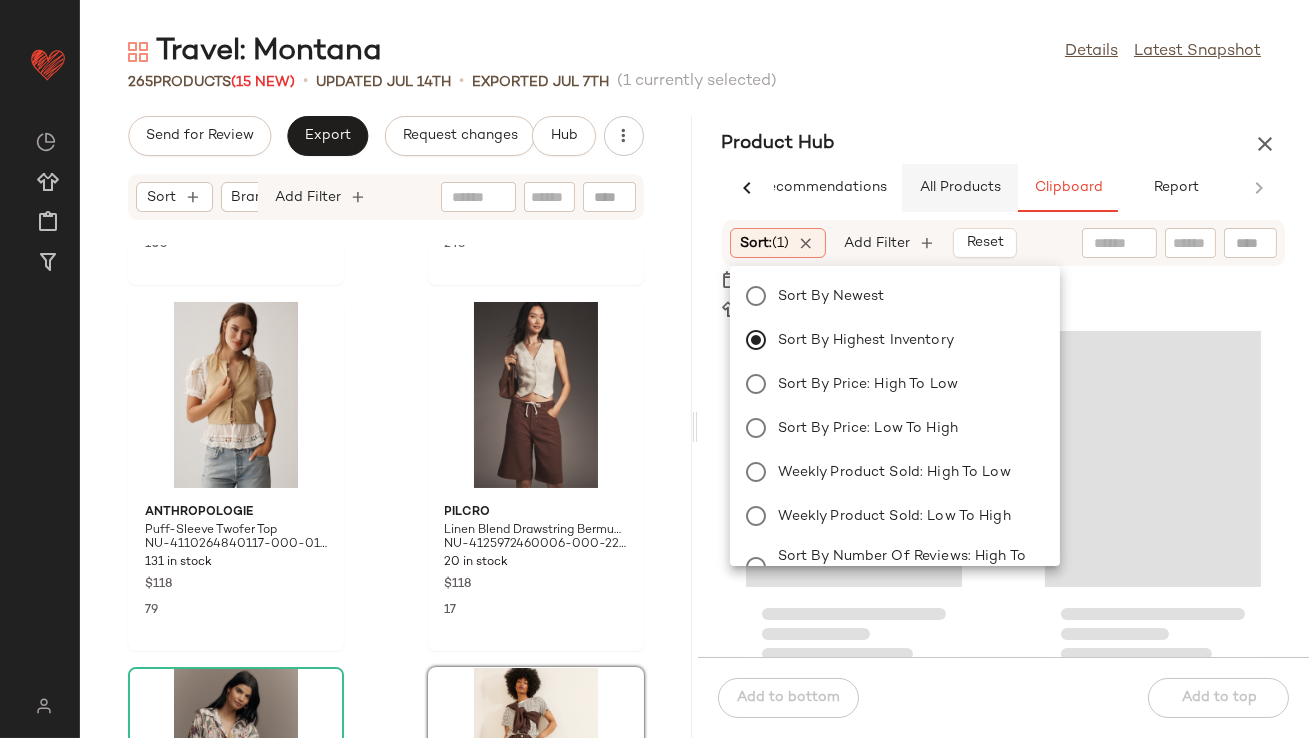 click on "All Products" 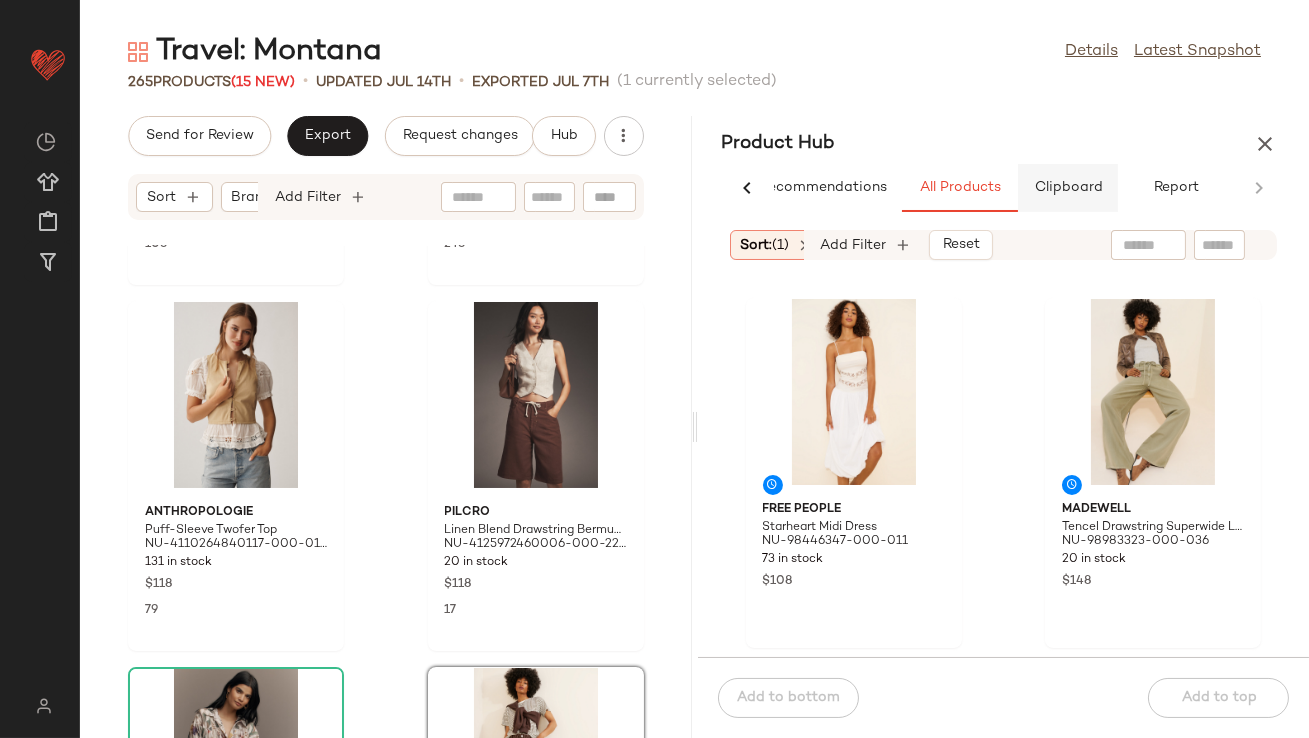 click on "Clipboard" at bounding box center [1068, 188] 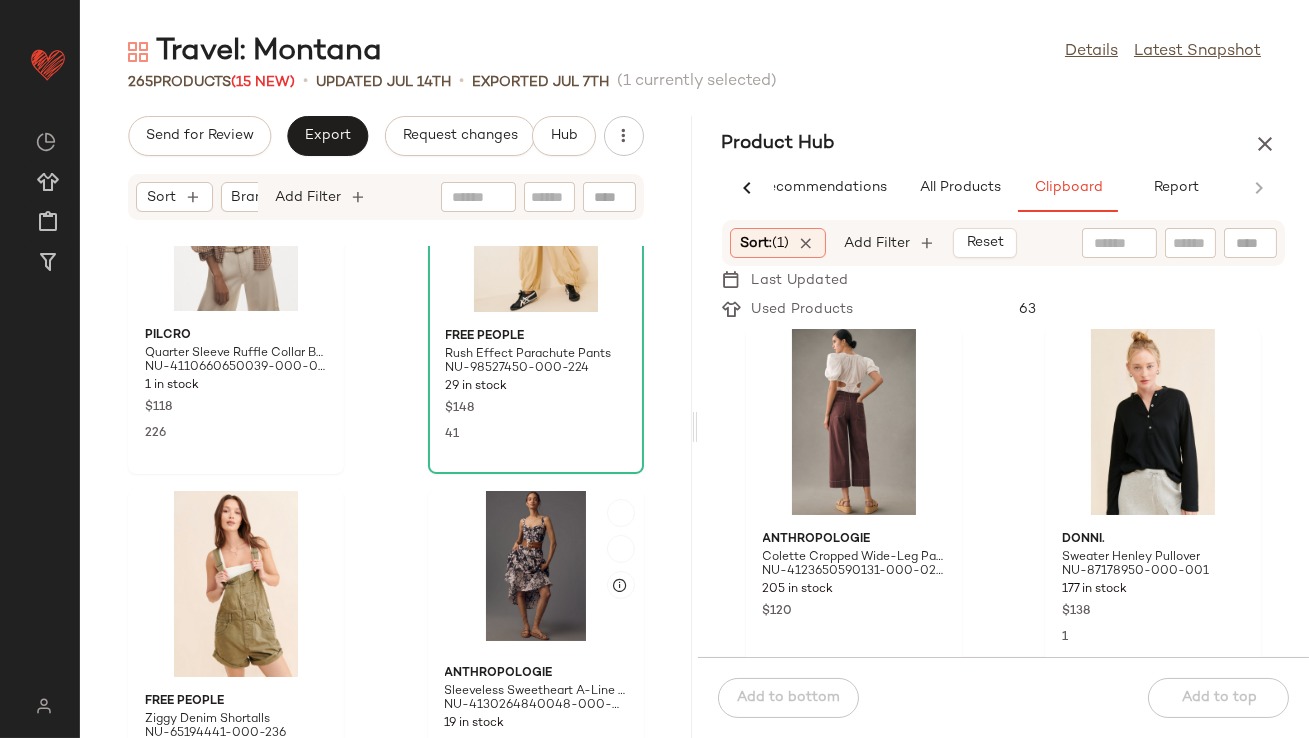 scroll, scrollTop: 2771, scrollLeft: 0, axis: vertical 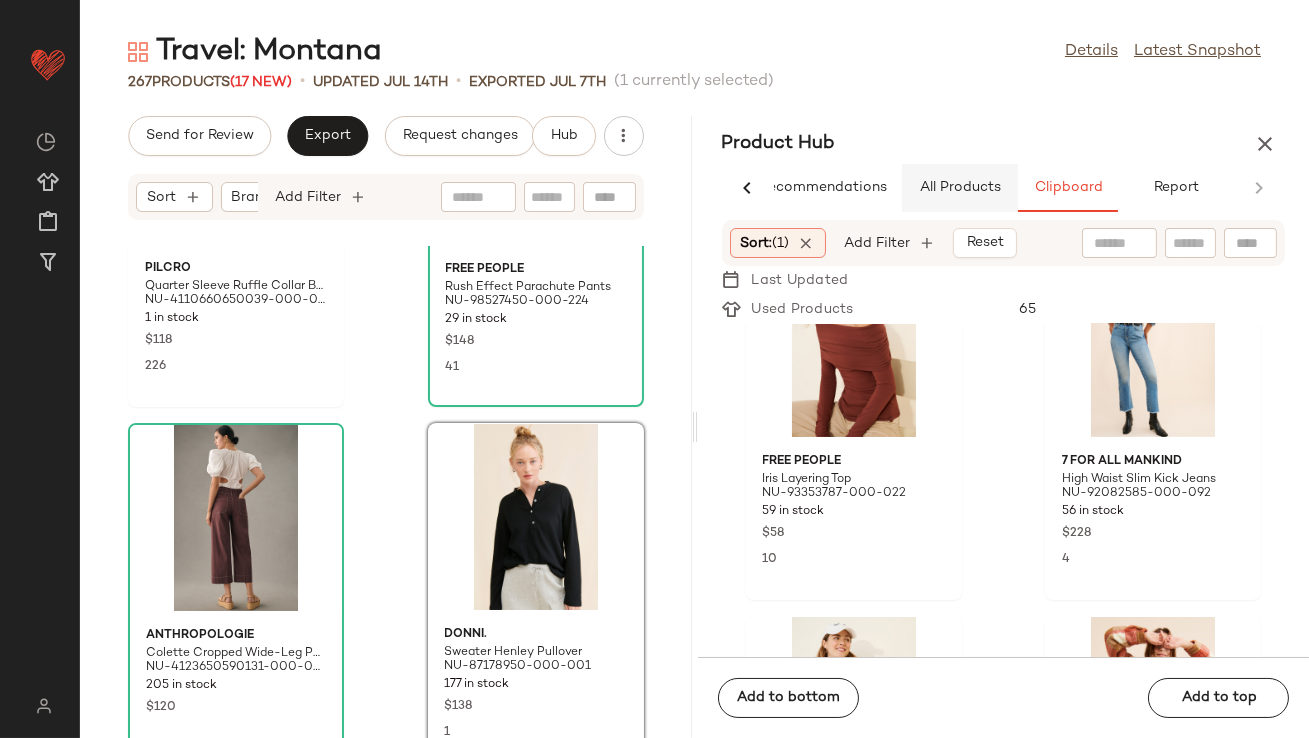 click on "All Products" 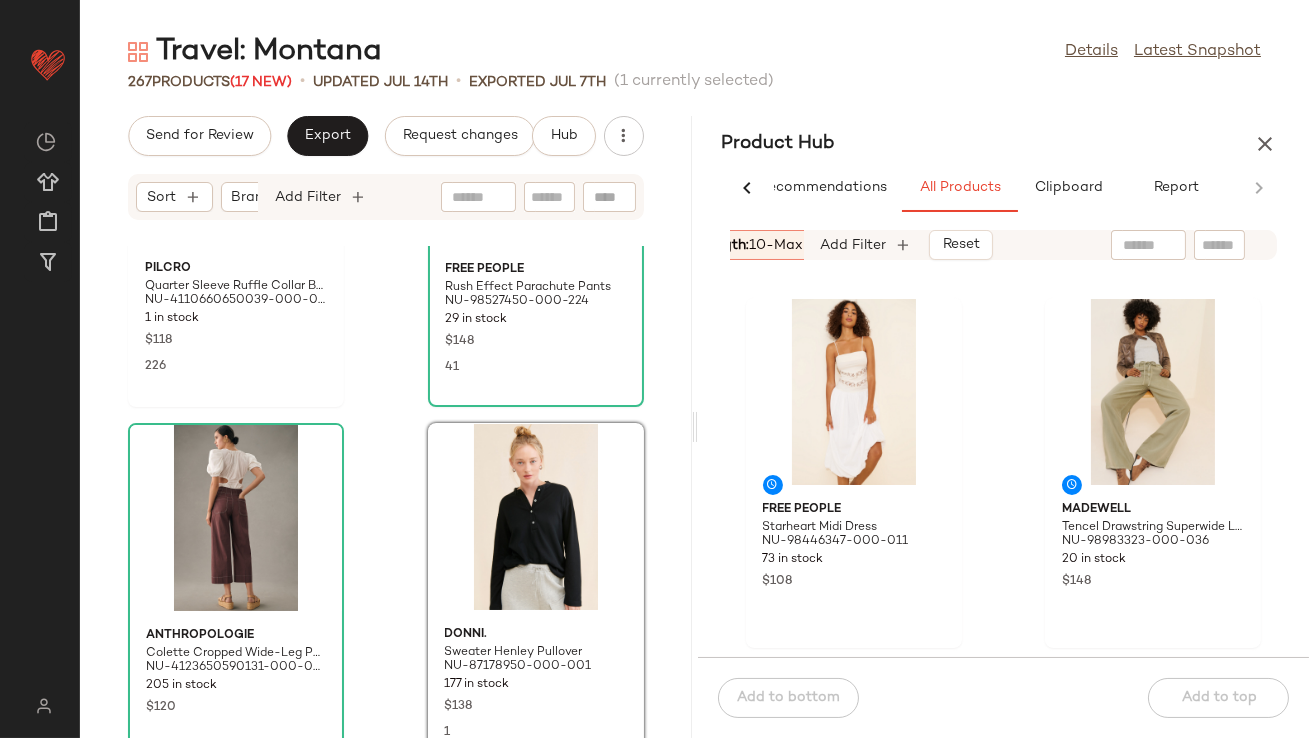 scroll, scrollTop: 0, scrollLeft: 990, axis: horizontal 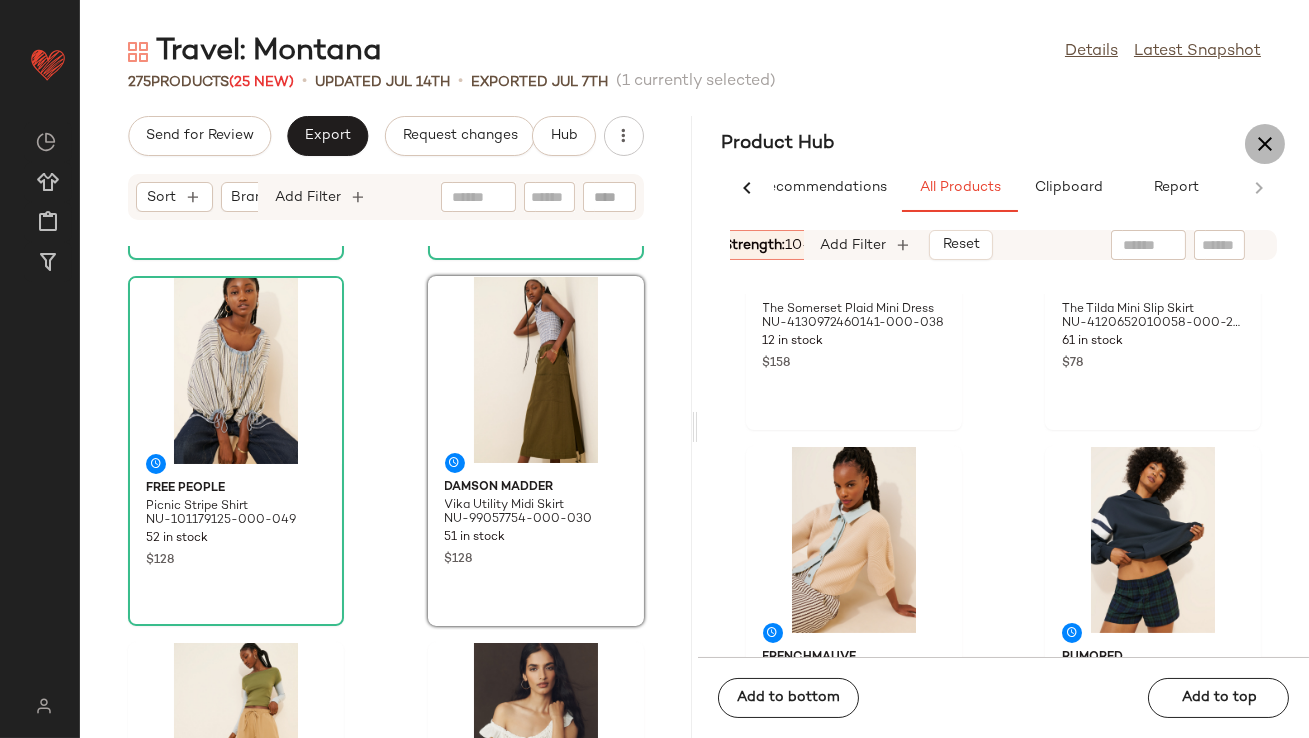 click at bounding box center (1265, 144) 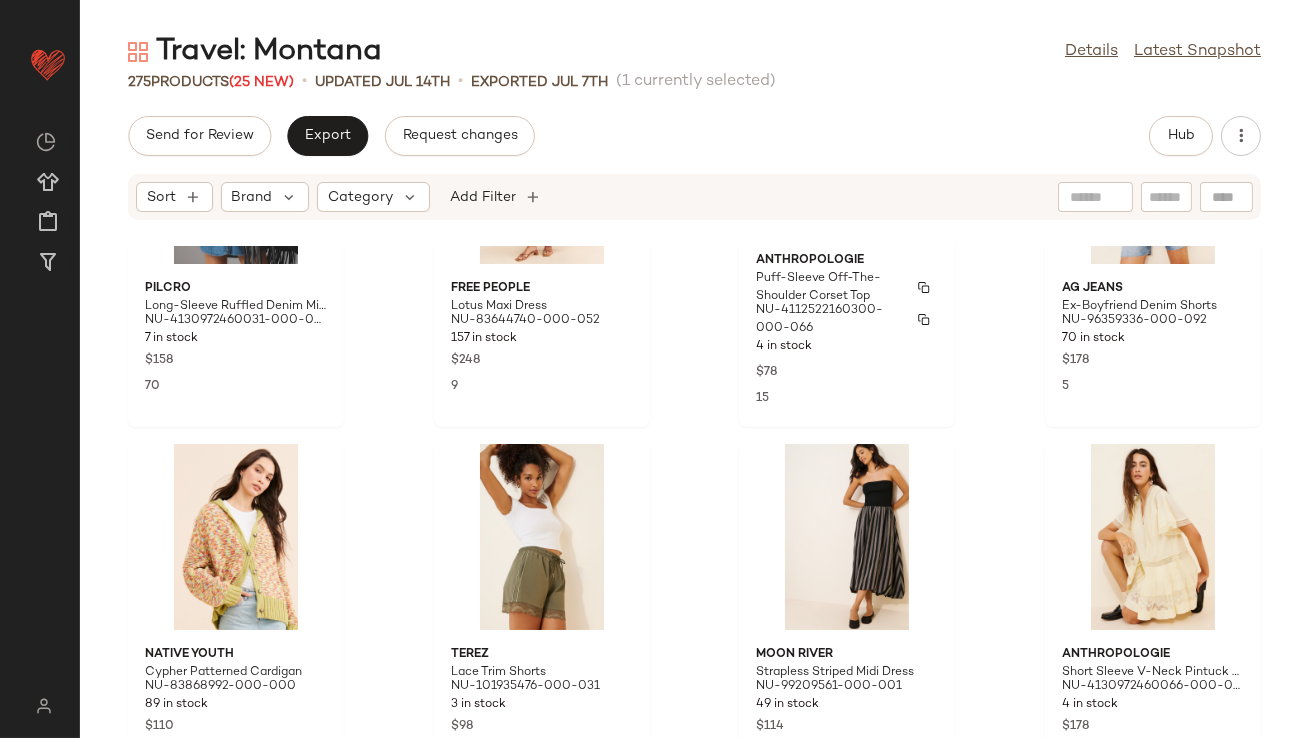 scroll, scrollTop: 6050, scrollLeft: 0, axis: vertical 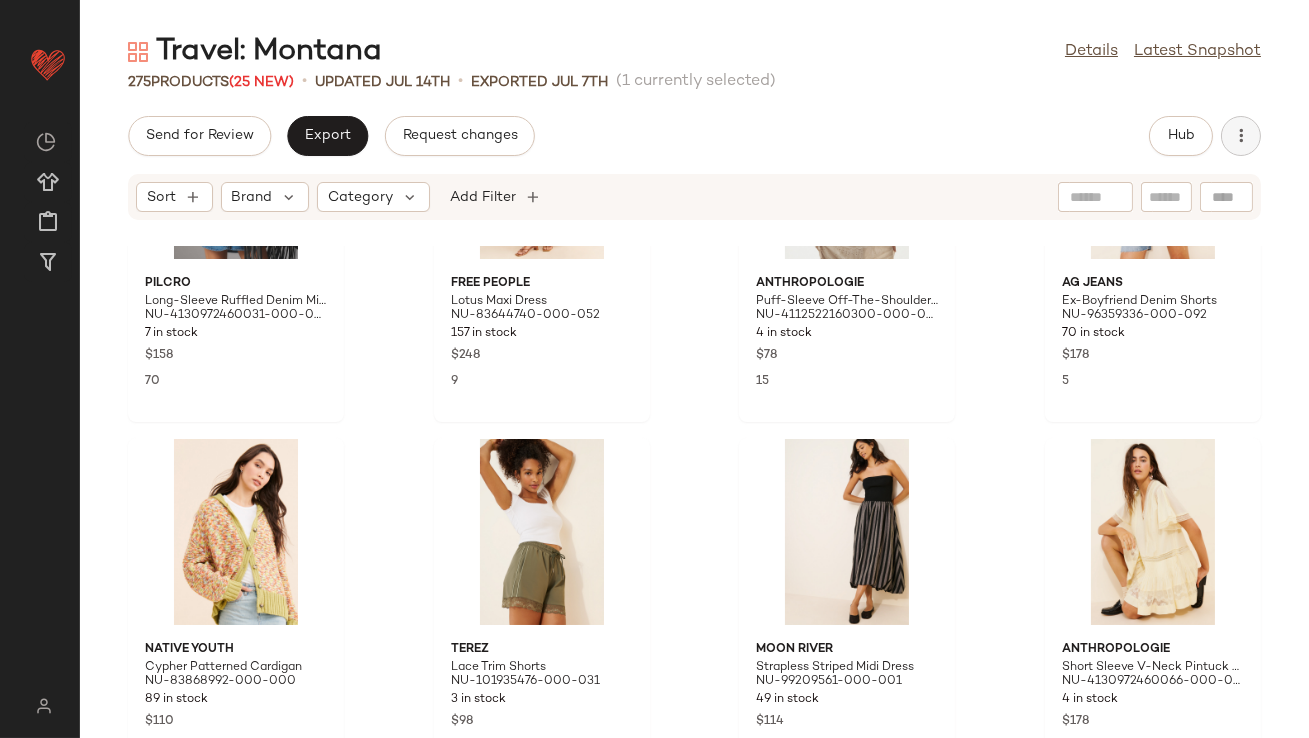 click 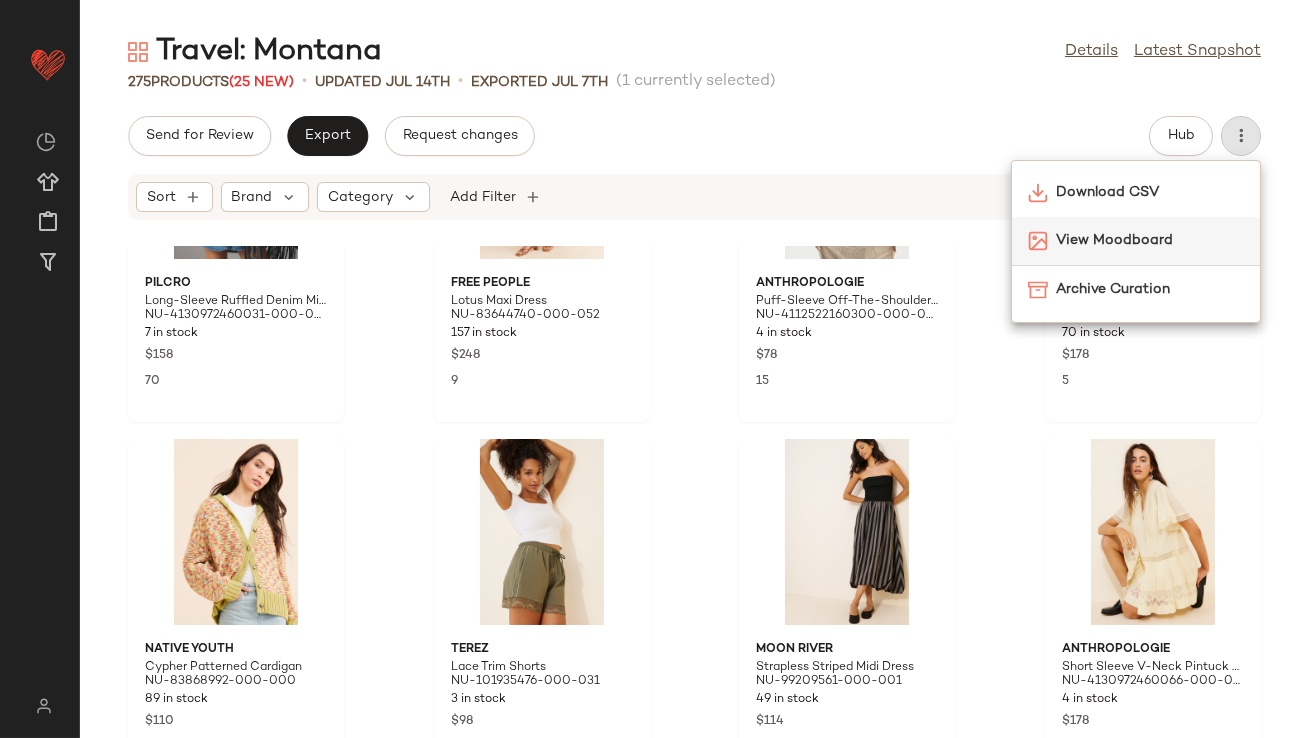 click on "View Moodboard" at bounding box center [1150, 240] 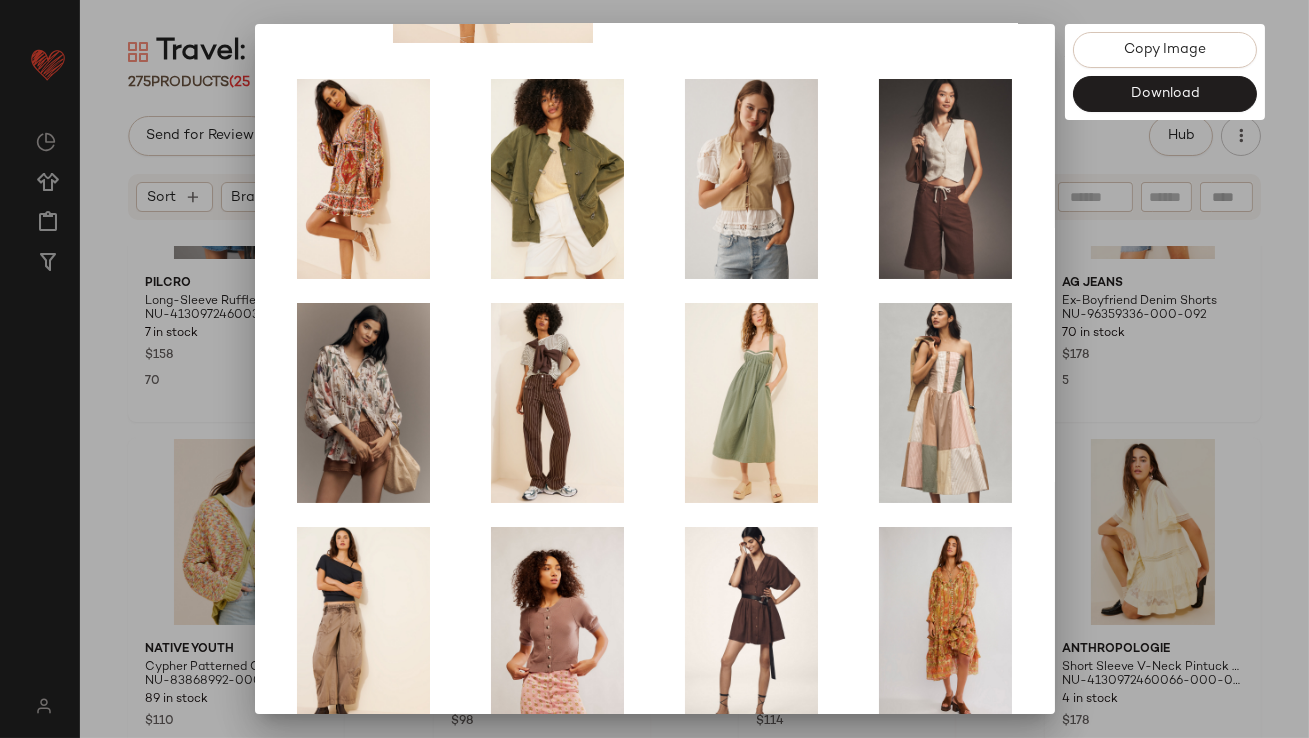 scroll, scrollTop: 341, scrollLeft: 0, axis: vertical 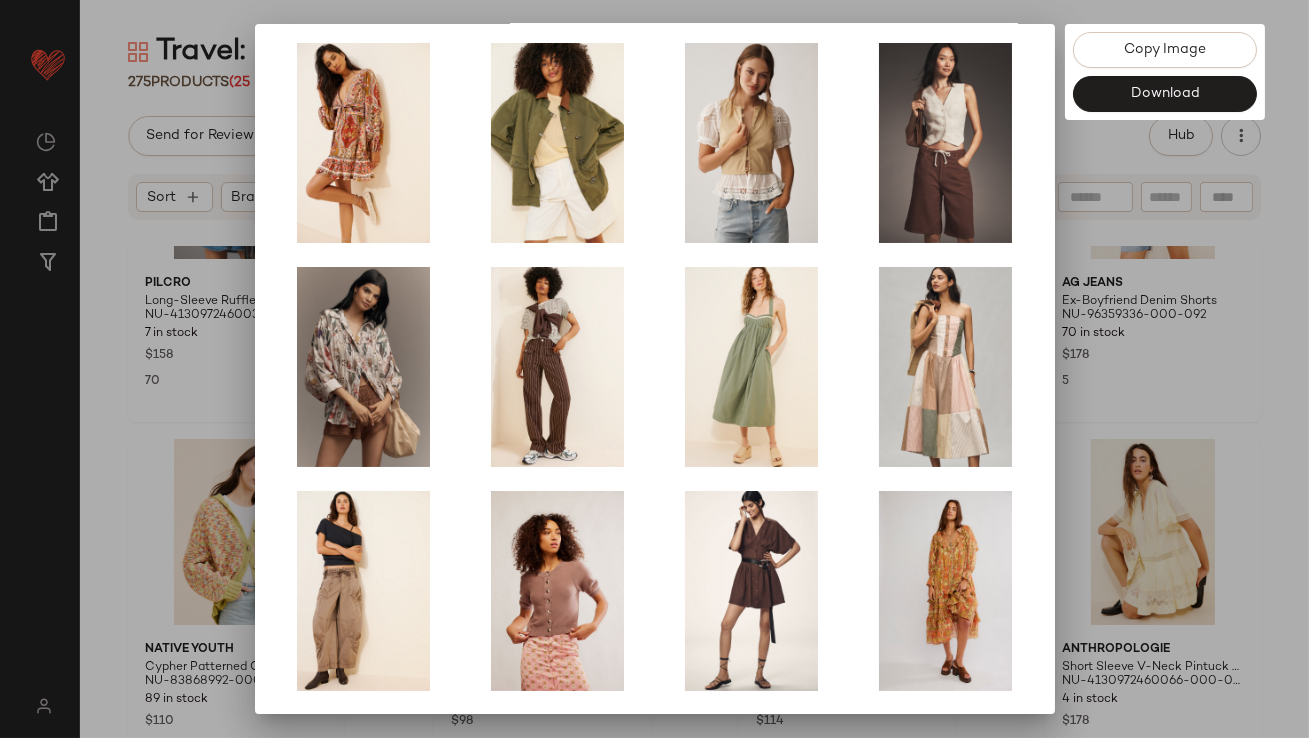 click at bounding box center (654, 369) 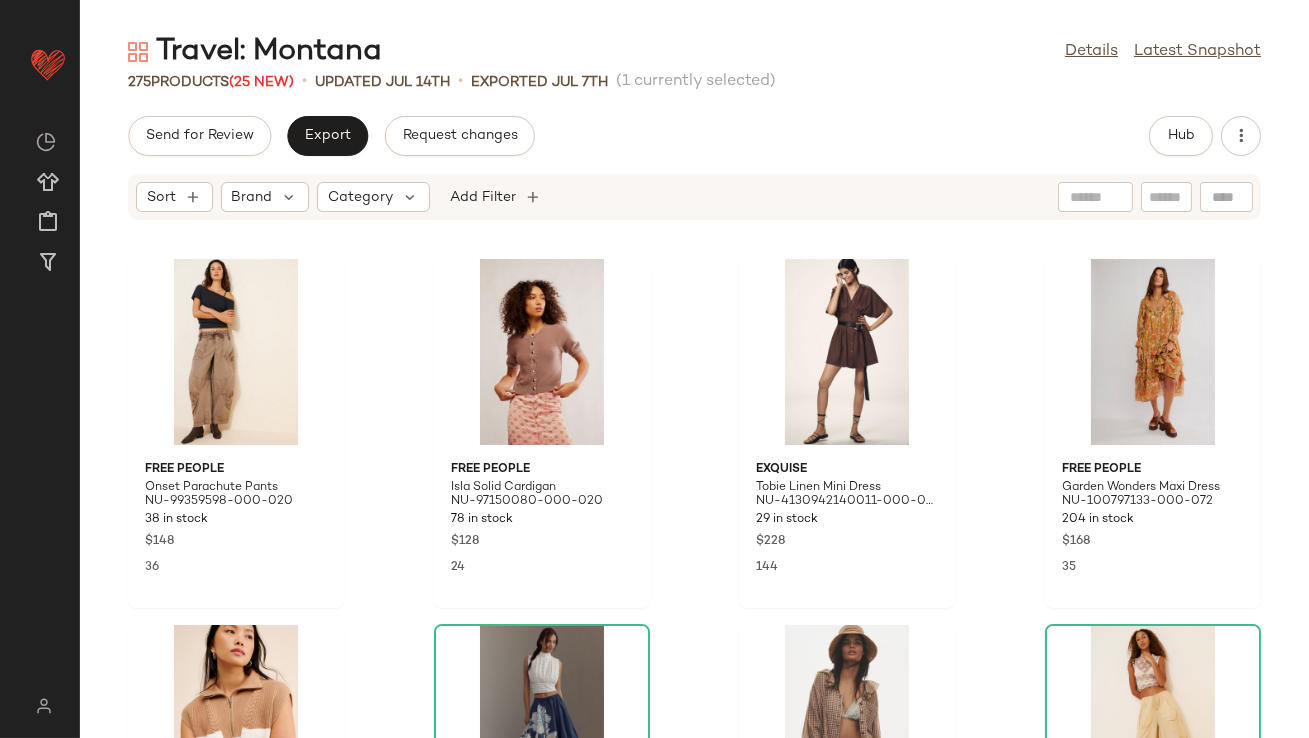 scroll, scrollTop: 758, scrollLeft: 0, axis: vertical 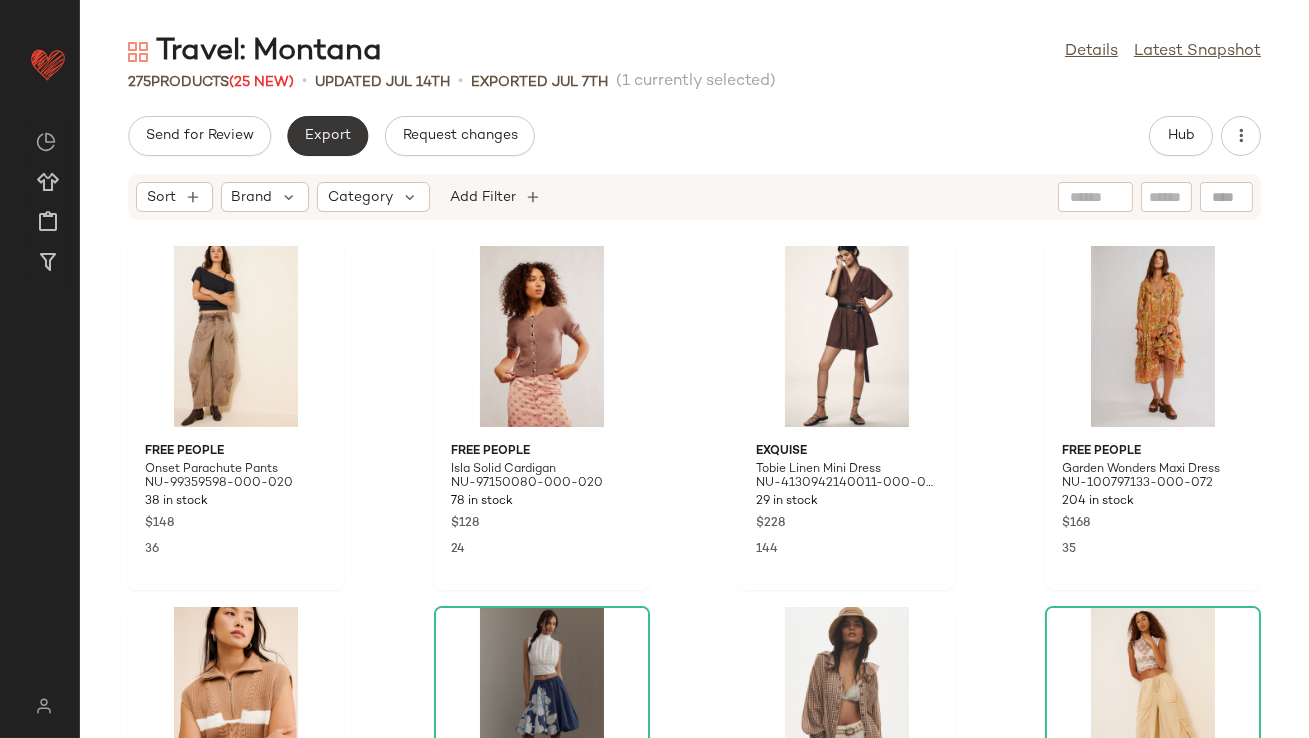 click on "Export" at bounding box center [327, 136] 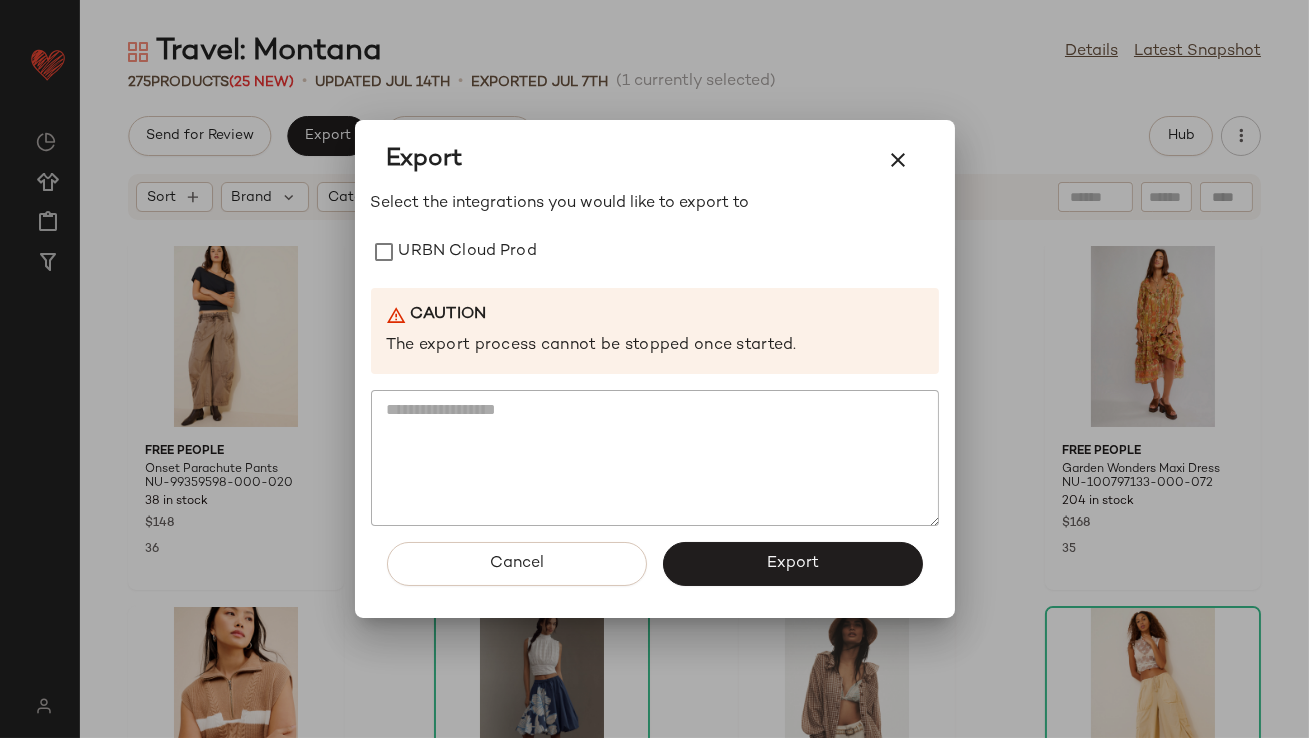 click on "Select the integrations you would like to export to URBN Cloud Prod Caution The export process cannot be stopped once started." at bounding box center [655, 359] 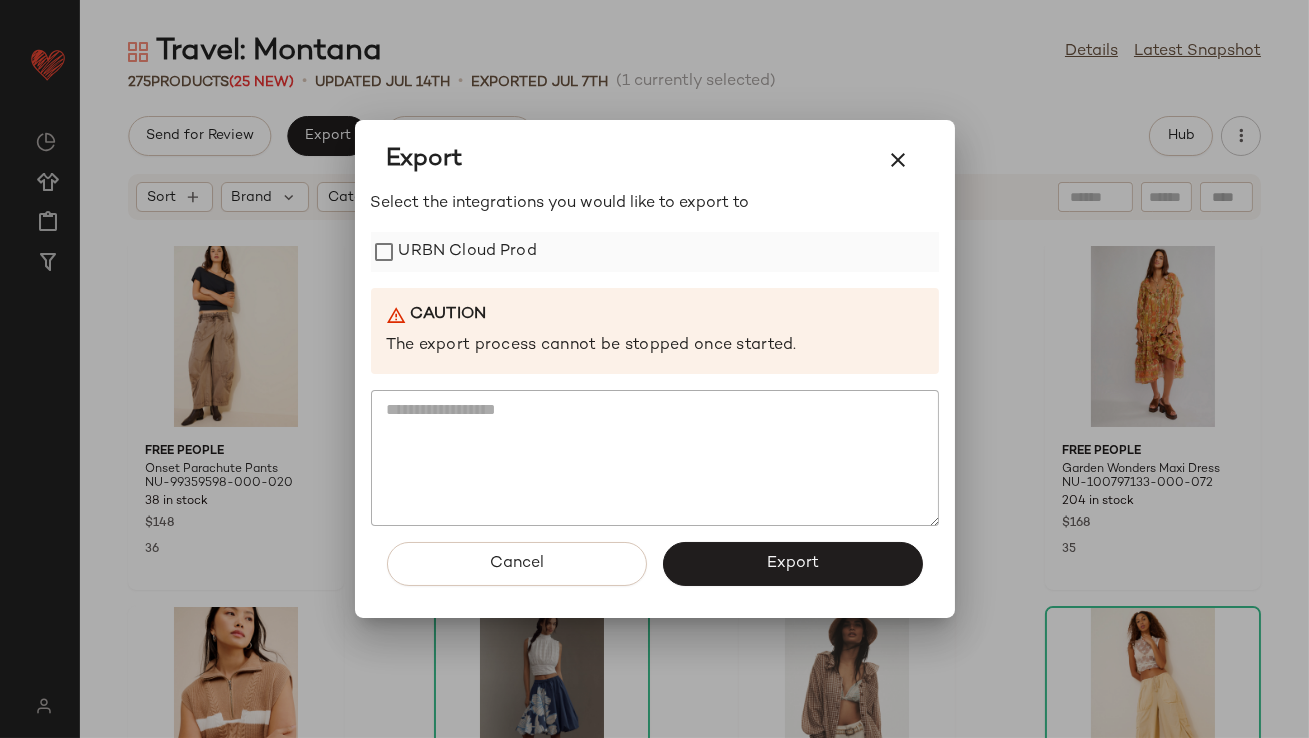 click on "URBN Cloud Prod" at bounding box center (468, 252) 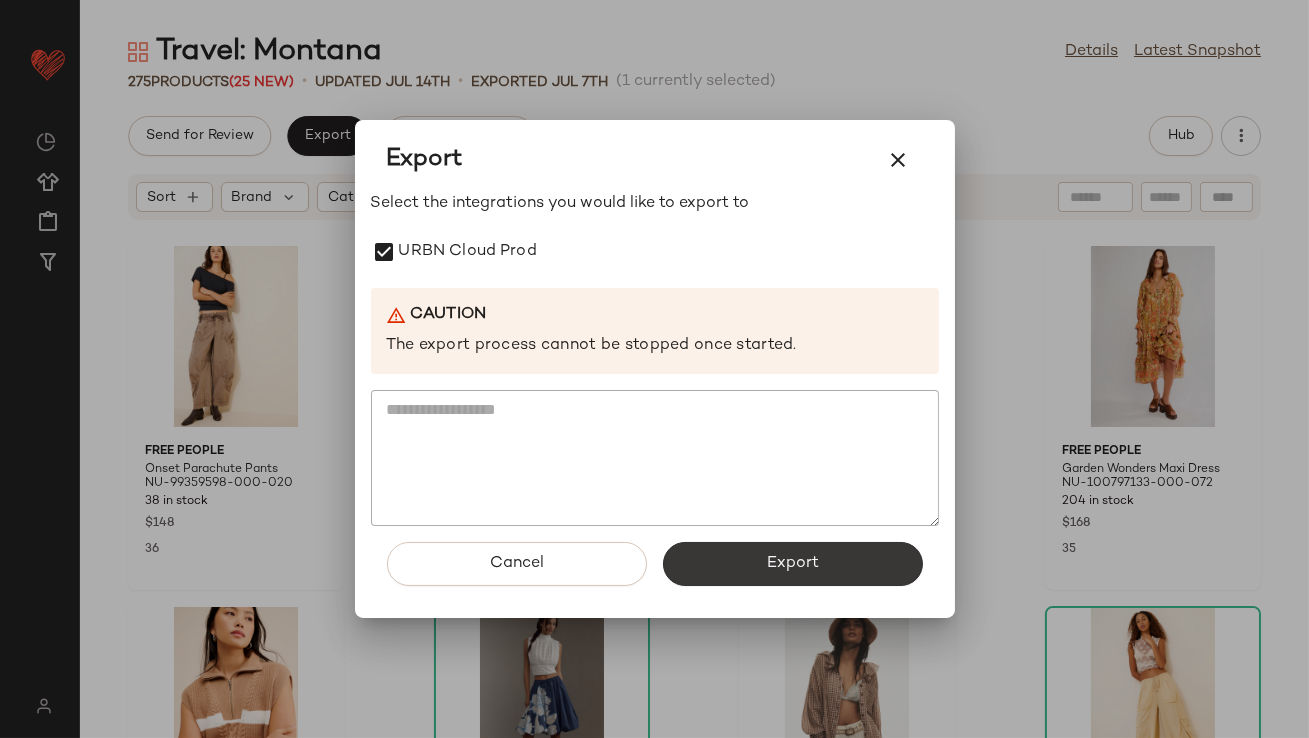 click on "Export" at bounding box center (793, 564) 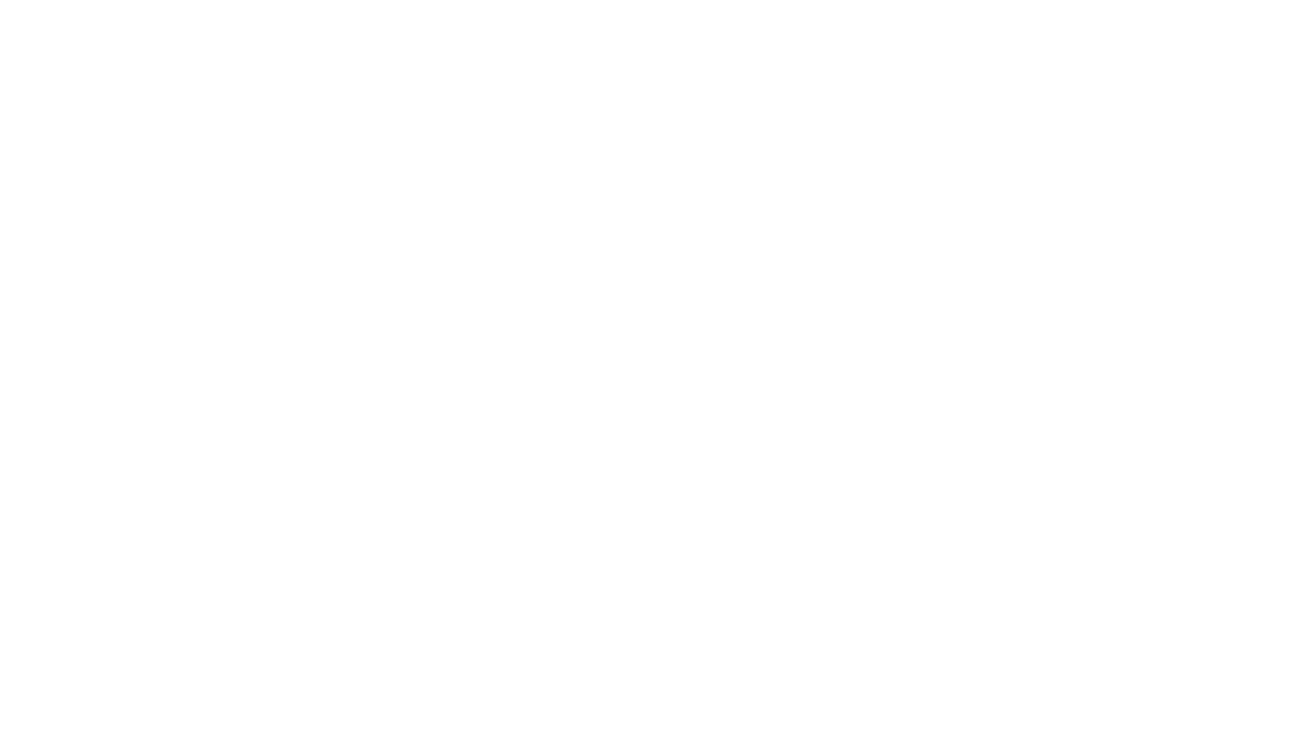 scroll, scrollTop: 0, scrollLeft: 0, axis: both 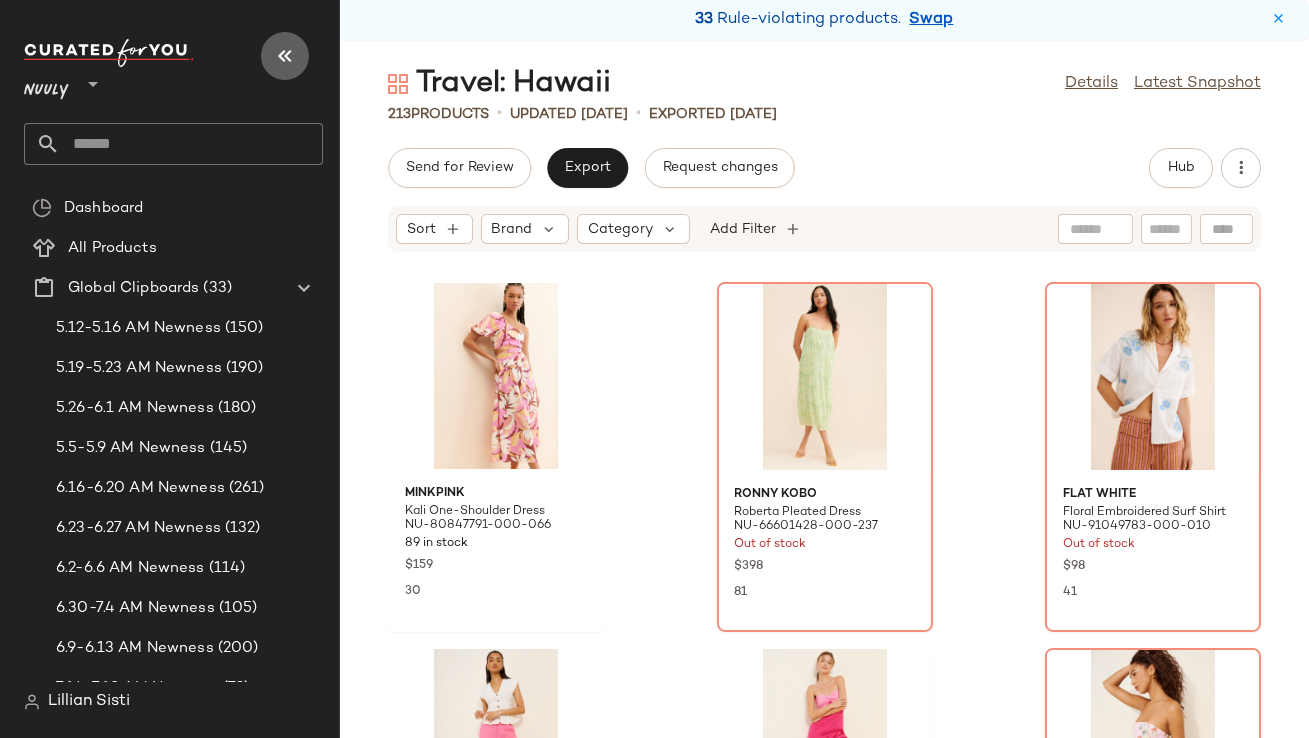 click at bounding box center [285, 56] 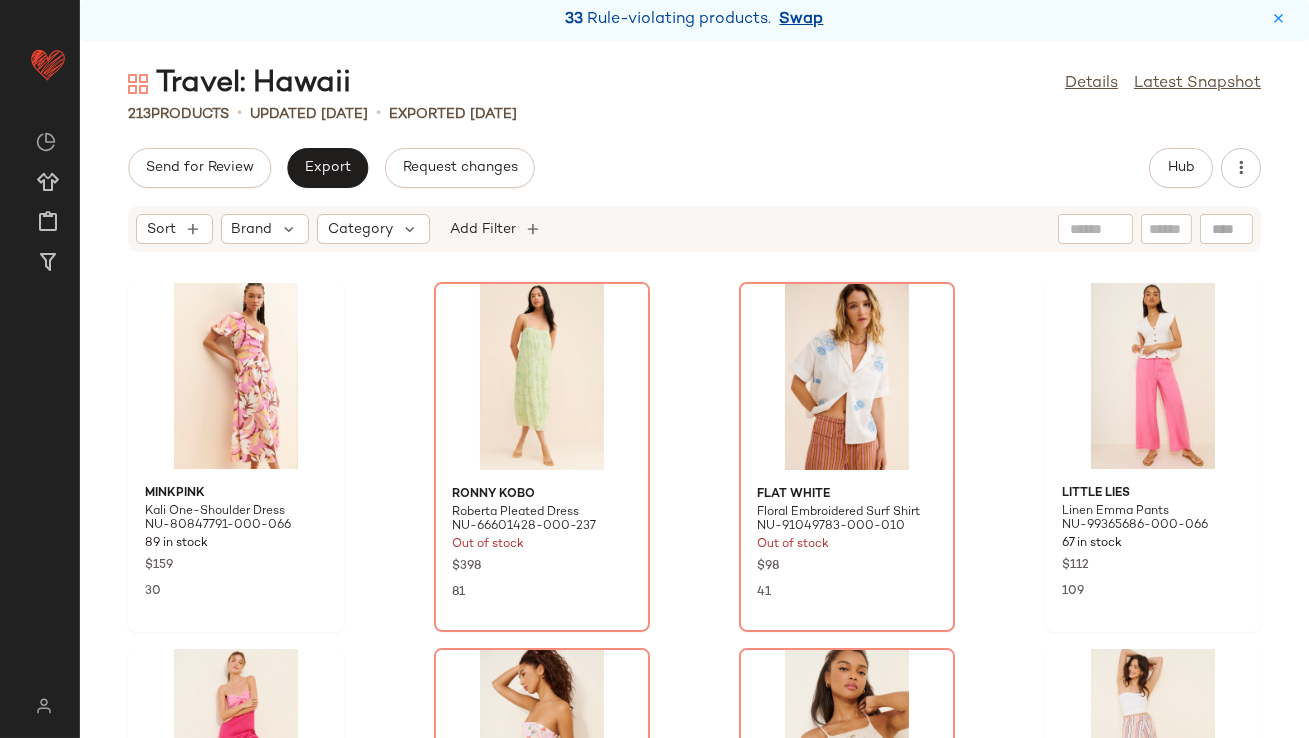 click on "Swap" at bounding box center [802, 20] 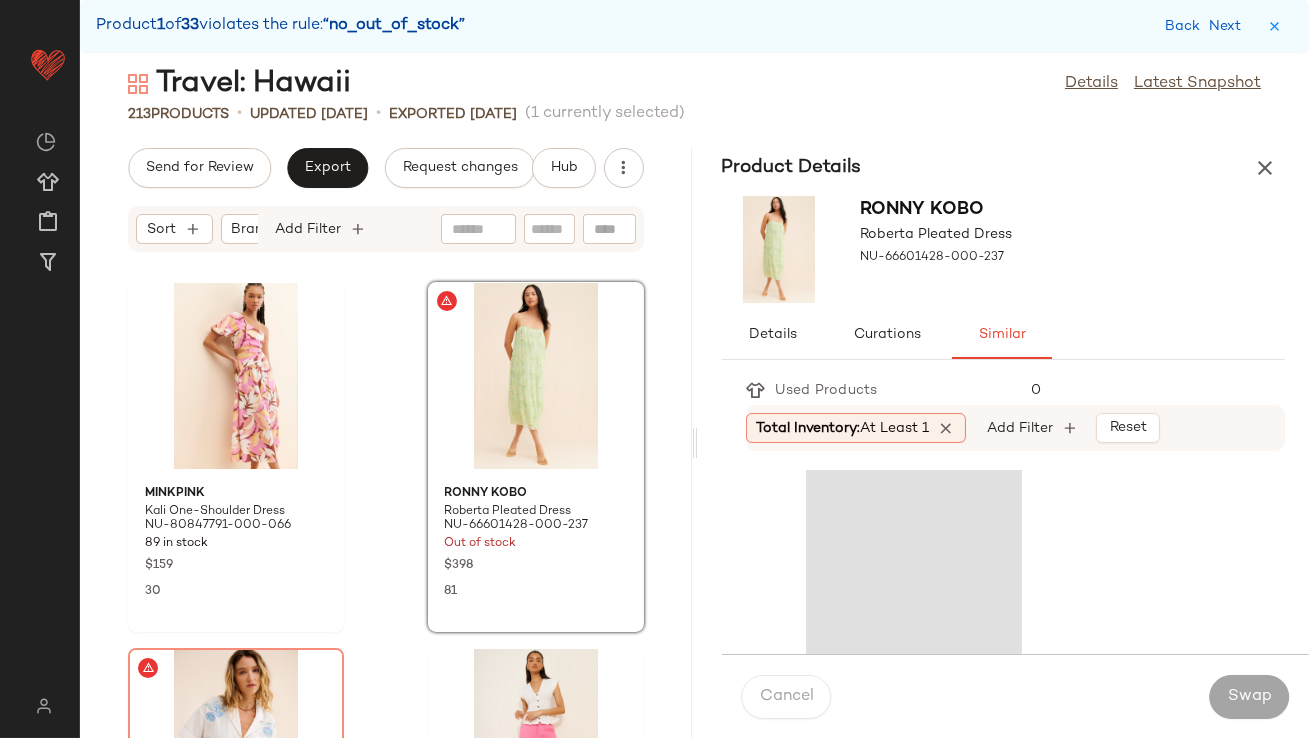 click on "Total Inventory:   At least 1" at bounding box center [843, 428] 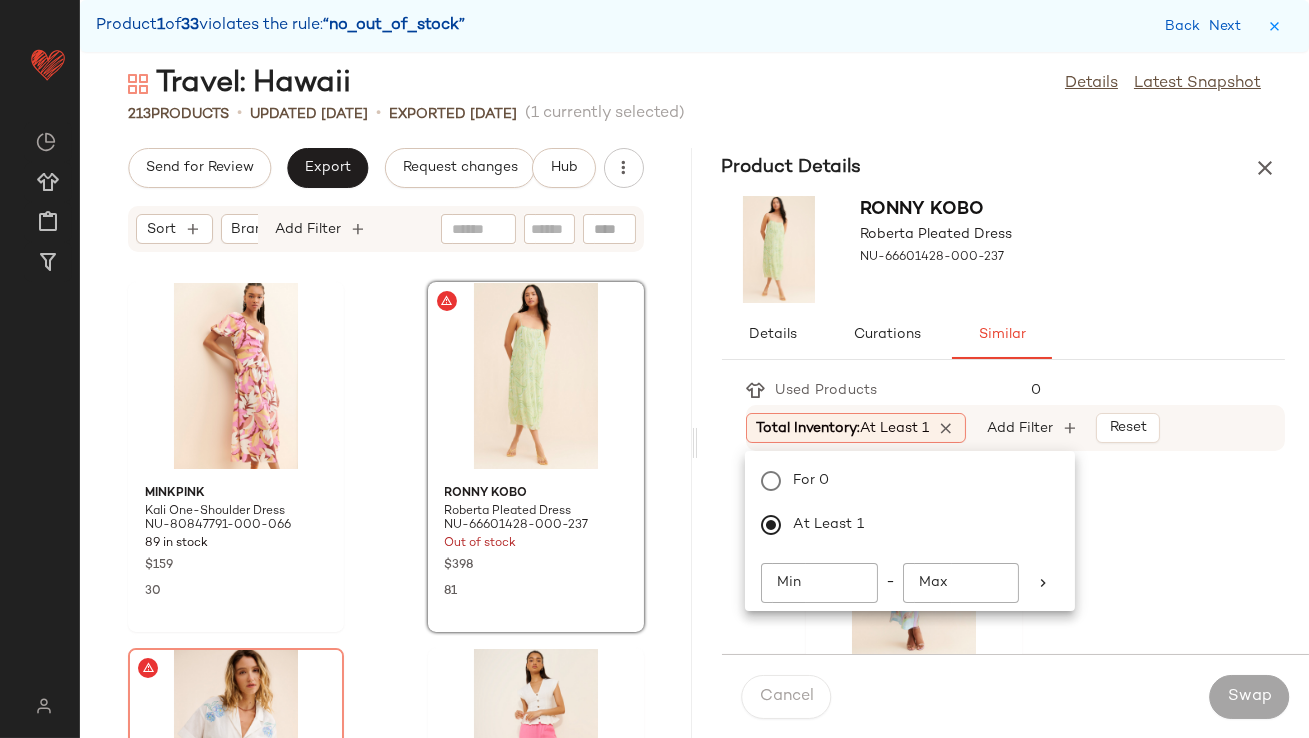 click on "Min" 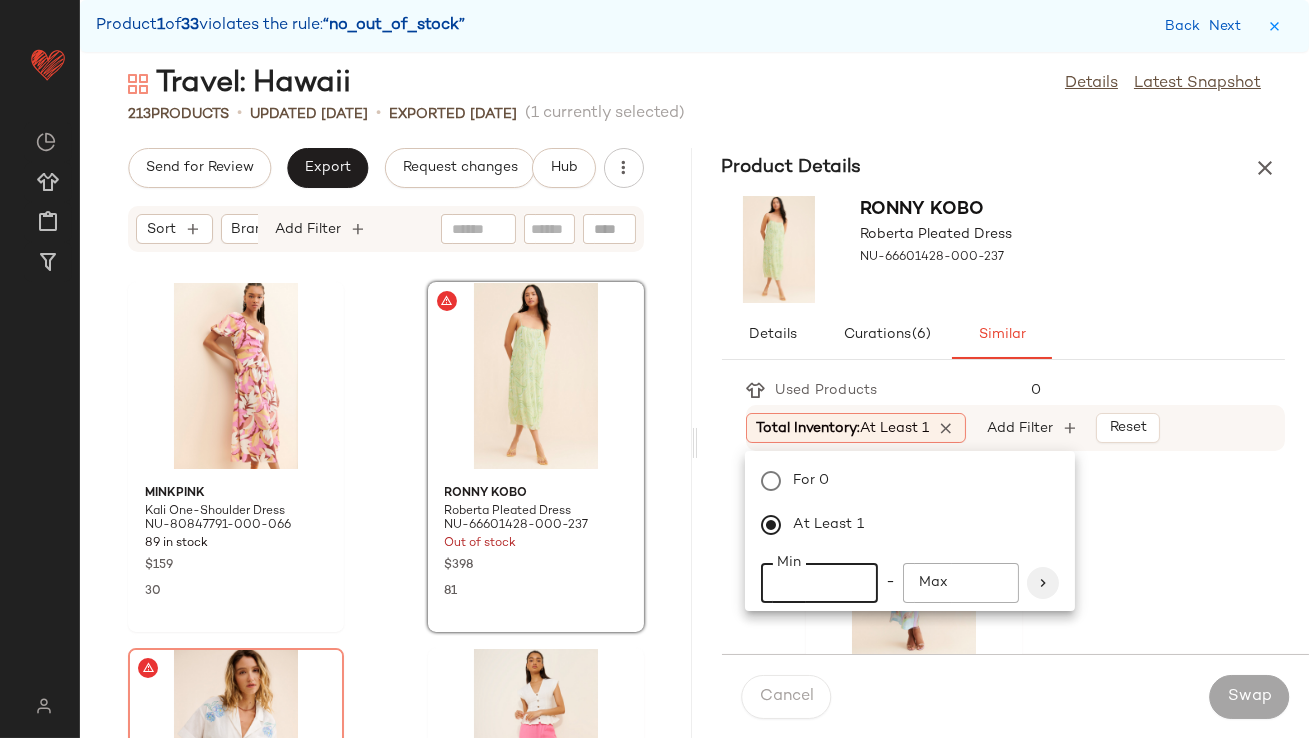 type on "**" 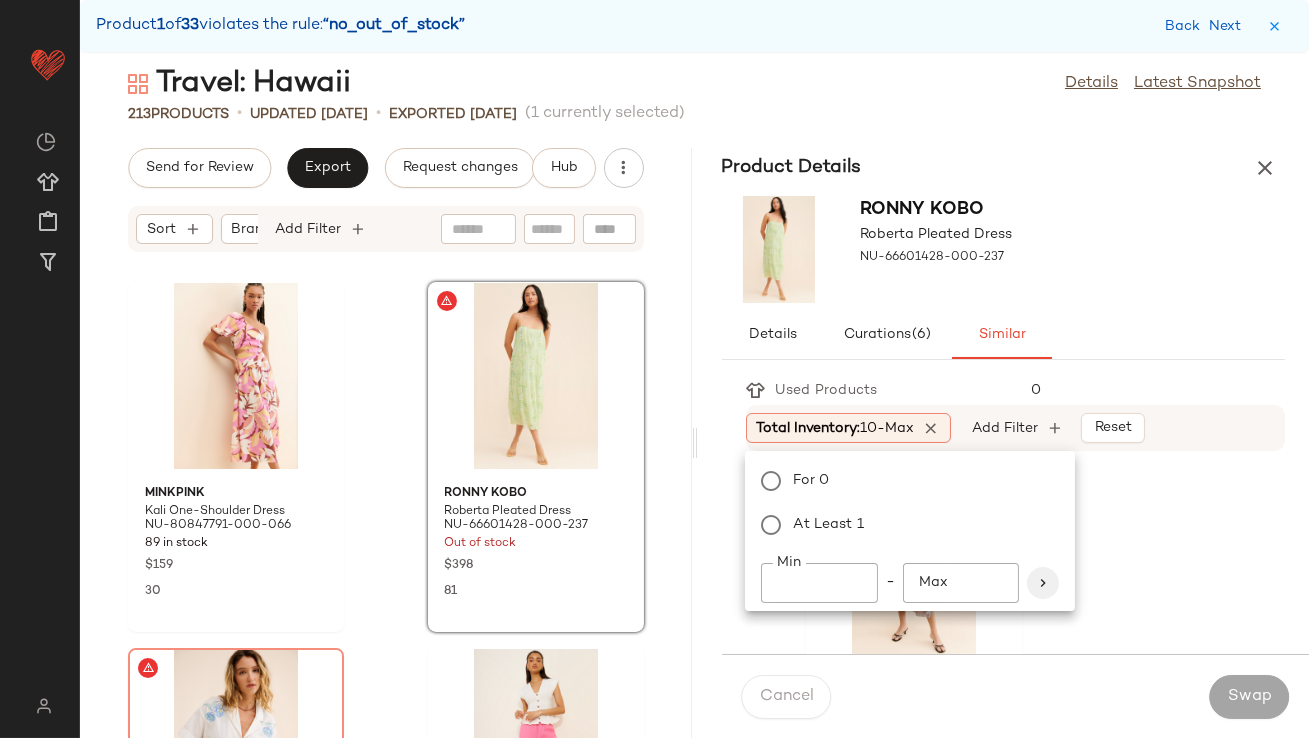 click at bounding box center (1043, 583) 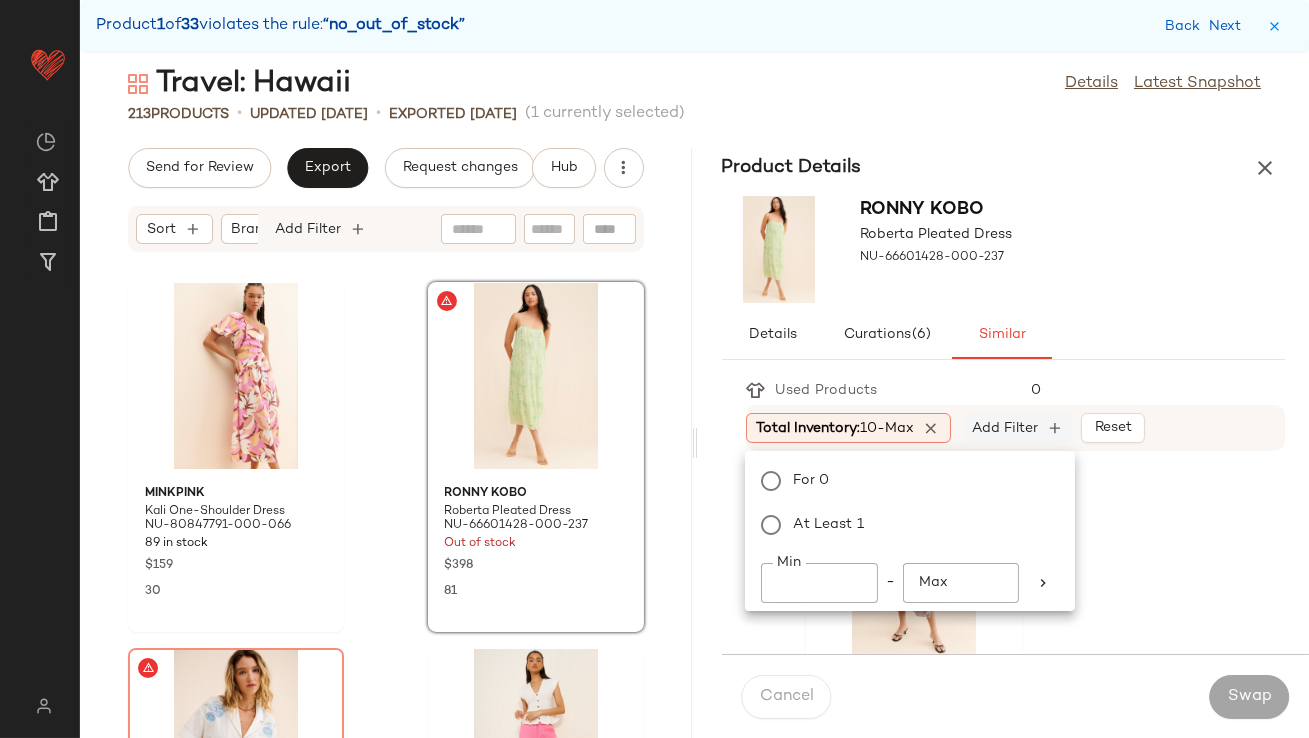 click on "Add Filter" at bounding box center (1005, 428) 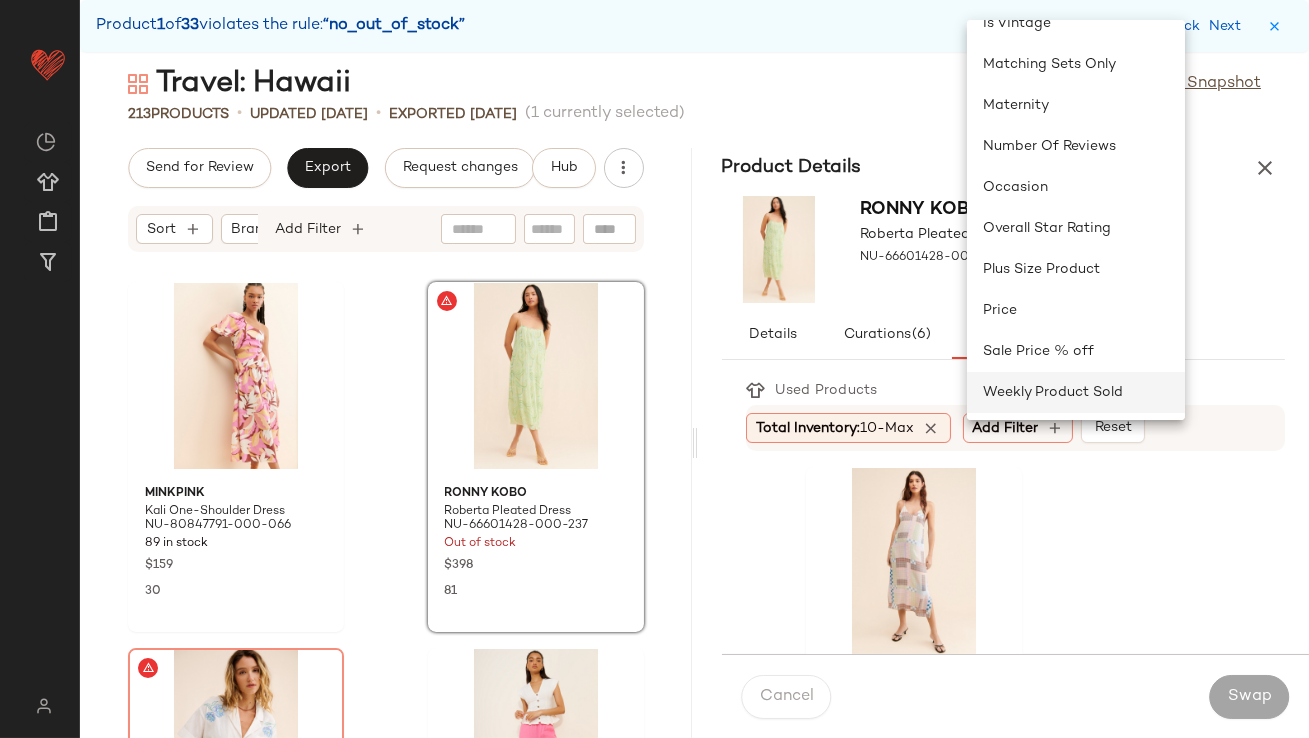 click on "Weekly Product Sold" 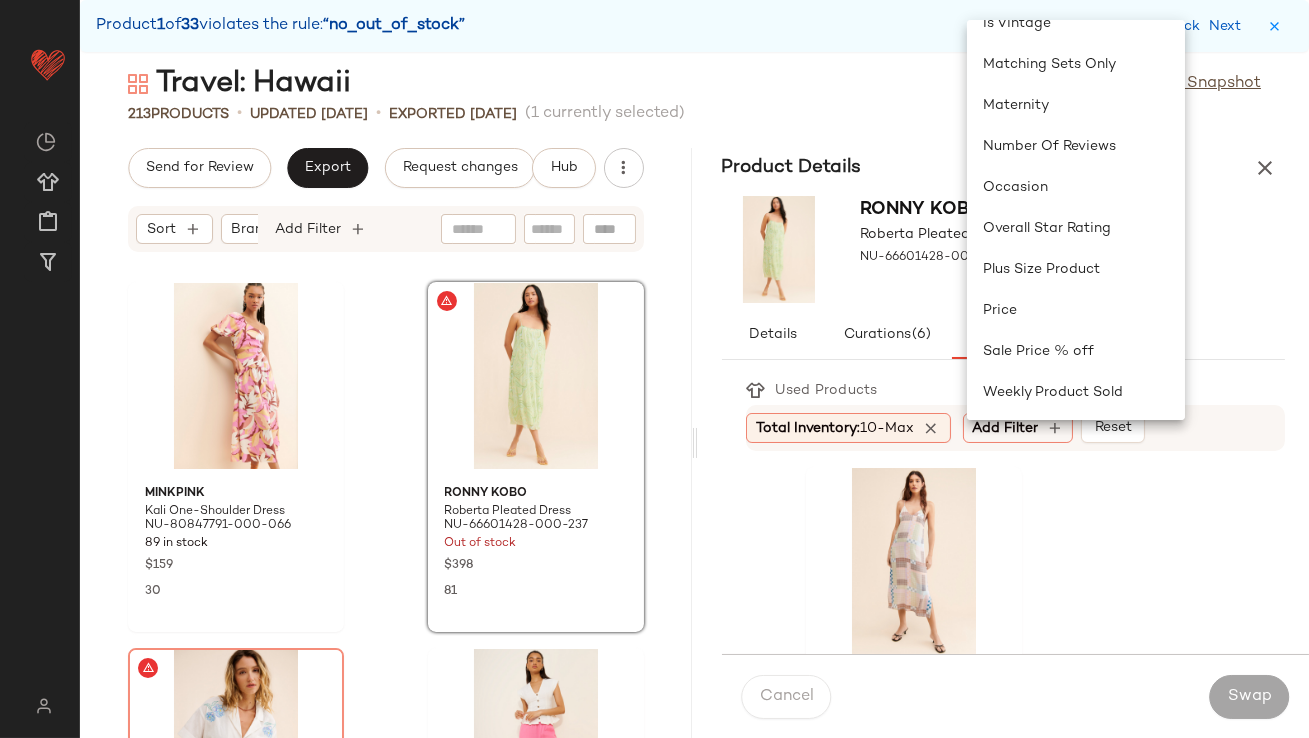scroll, scrollTop: 476, scrollLeft: 0, axis: vertical 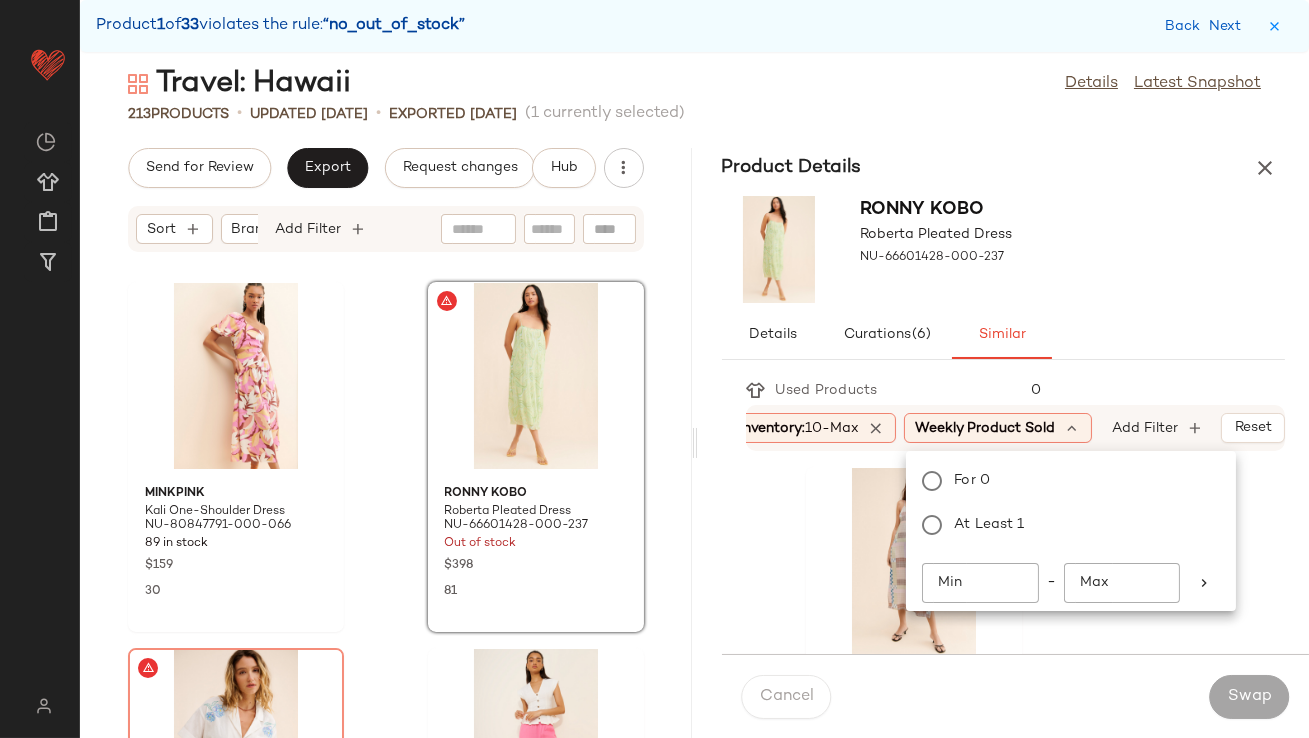 click on "Min" 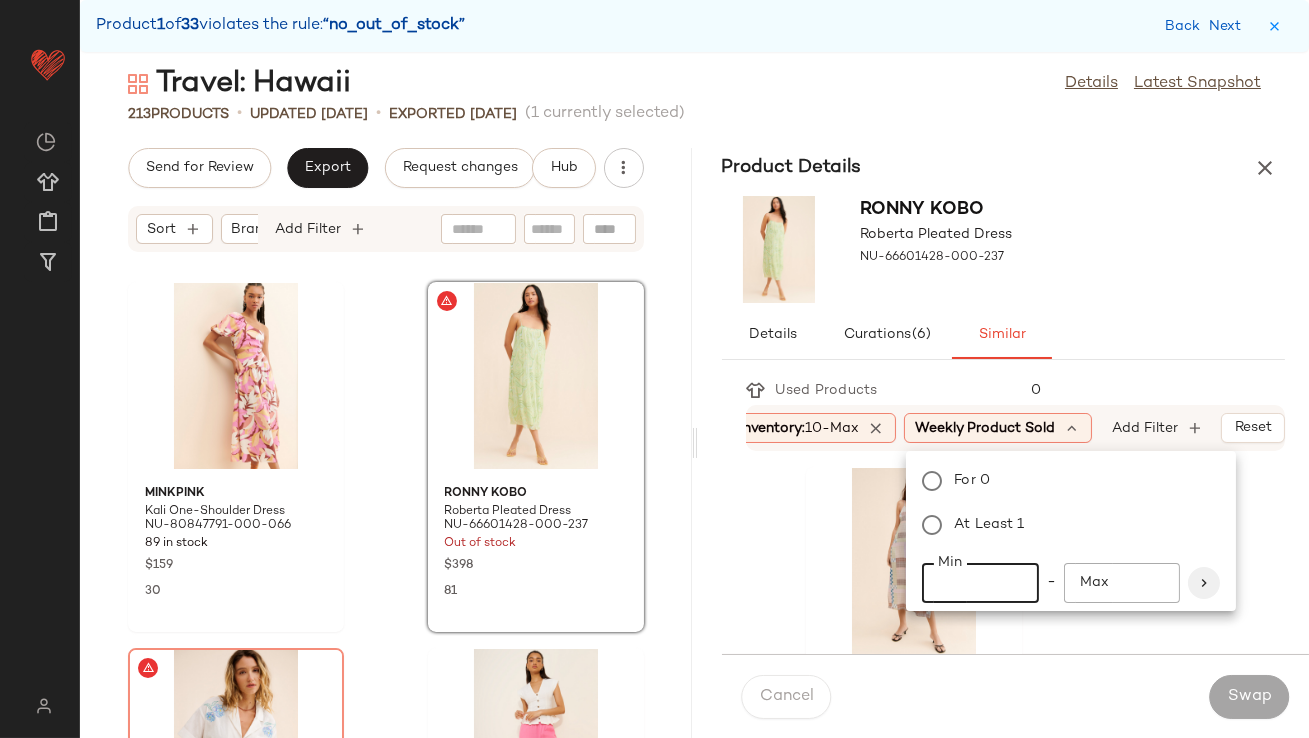 type on "**" 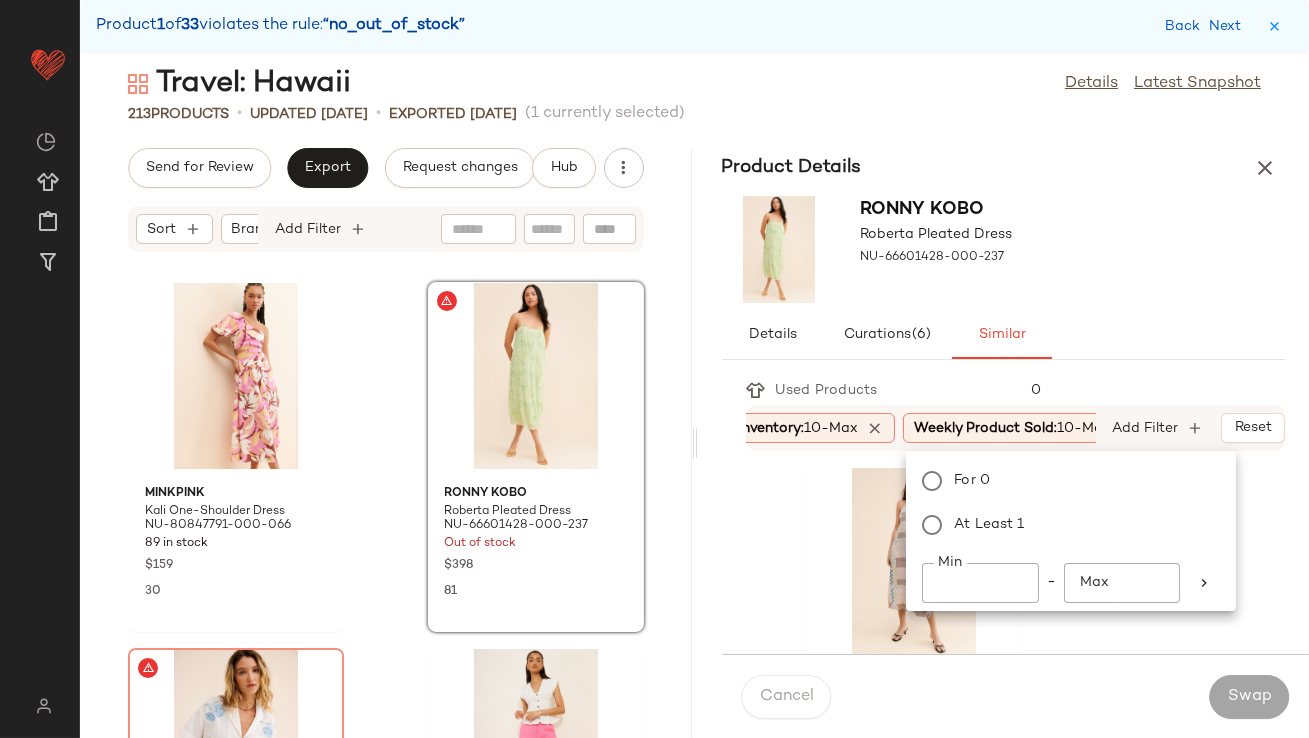 click on "Details   Curations  (6)  Similar" at bounding box center (1004, 335) 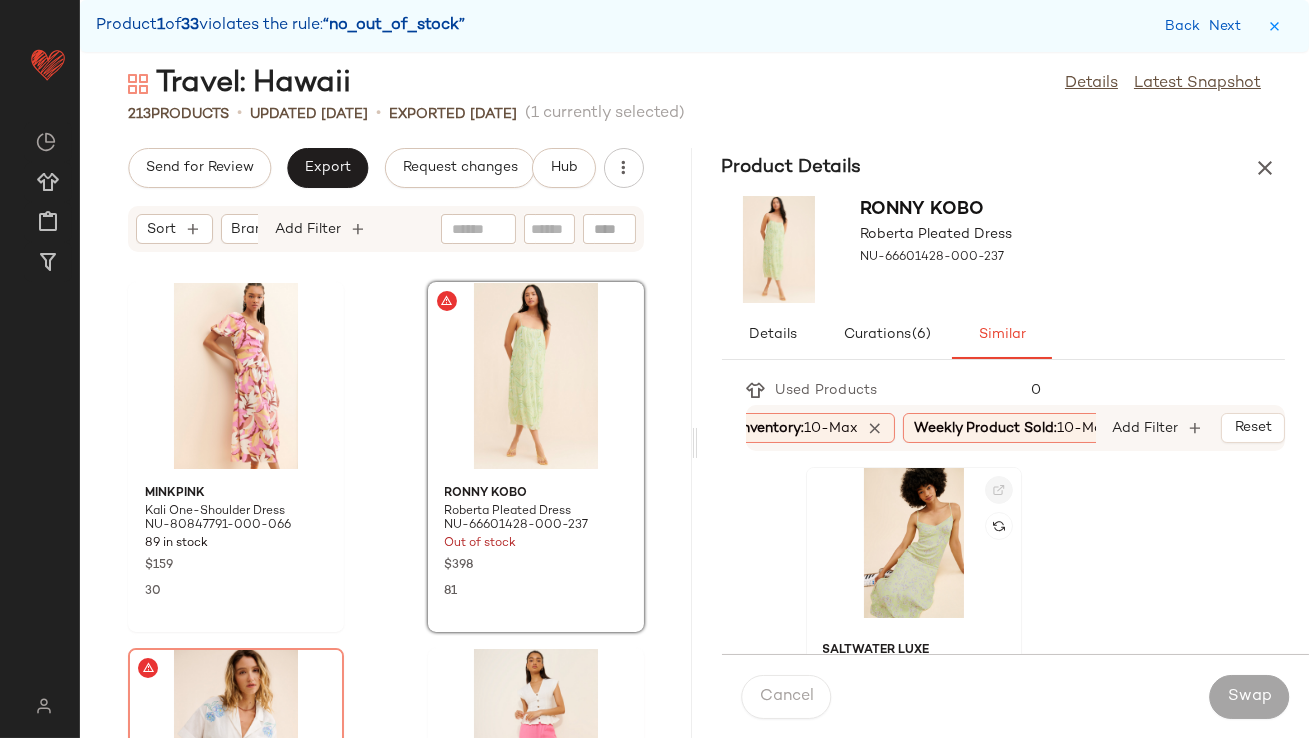 click 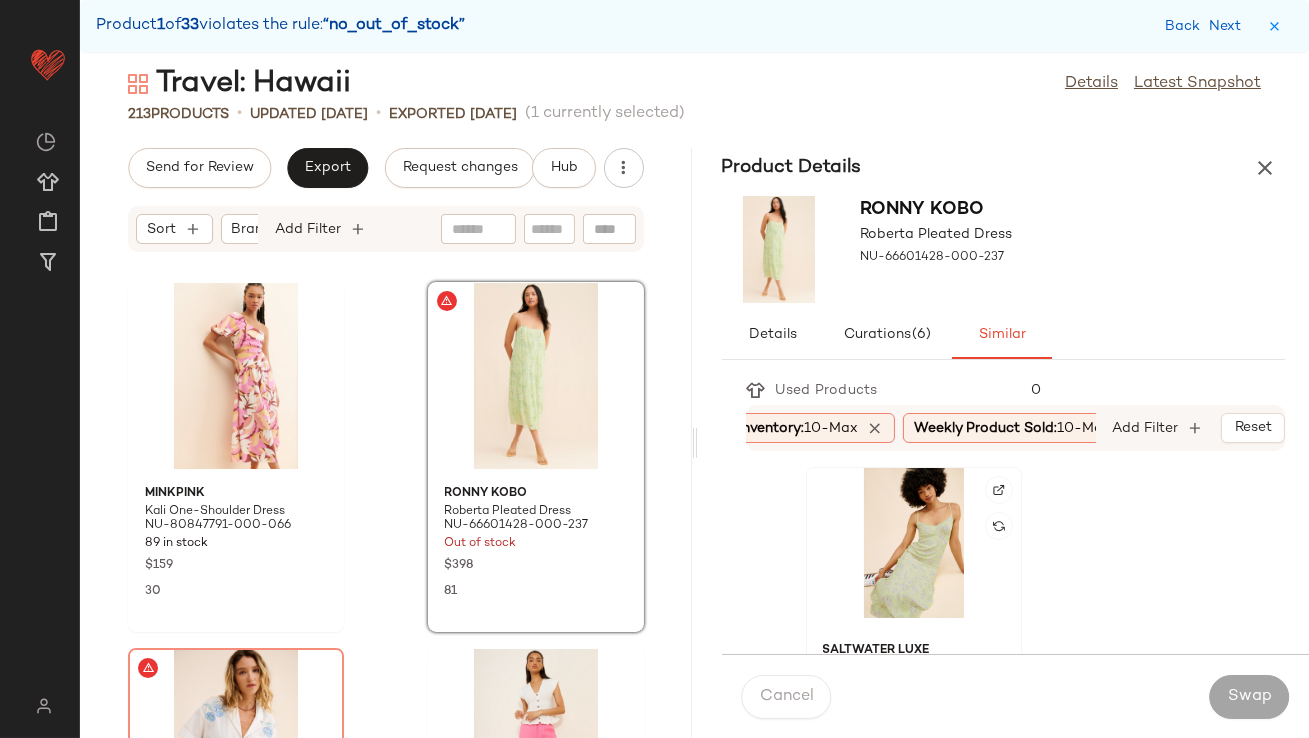 click 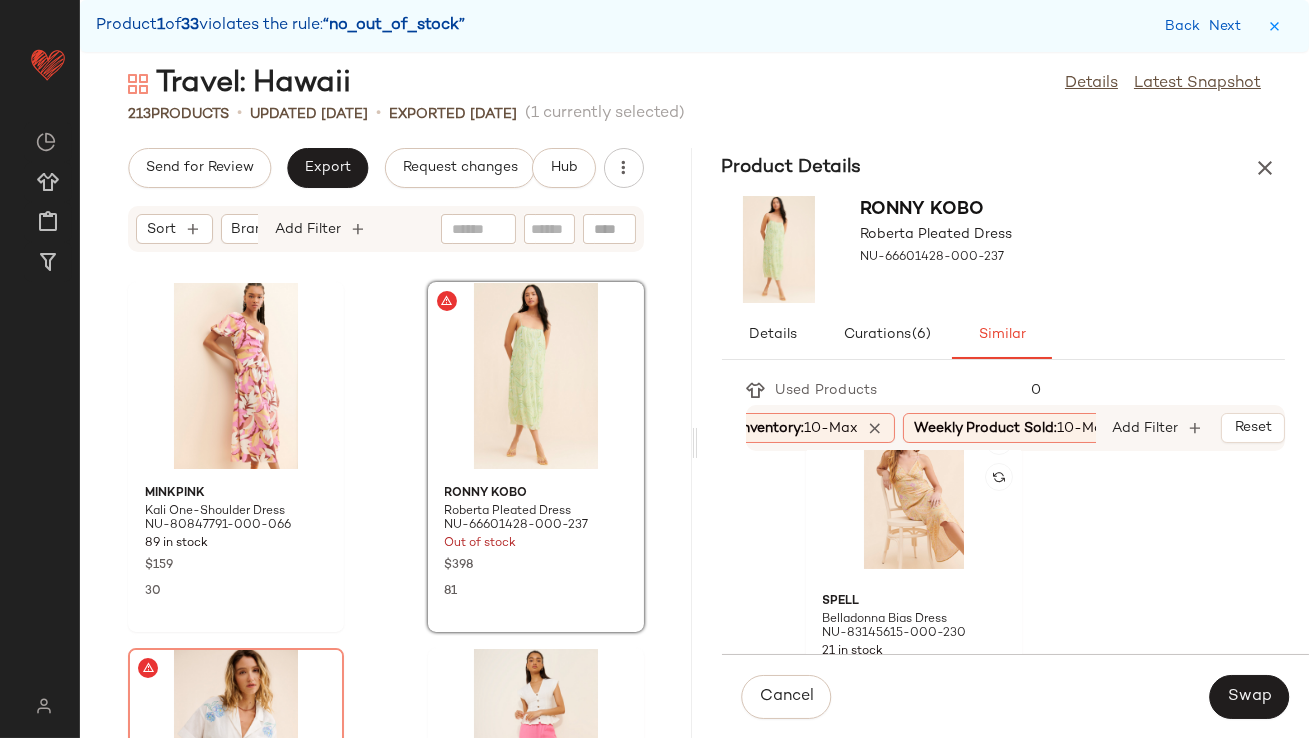 scroll, scrollTop: 418, scrollLeft: 0, axis: vertical 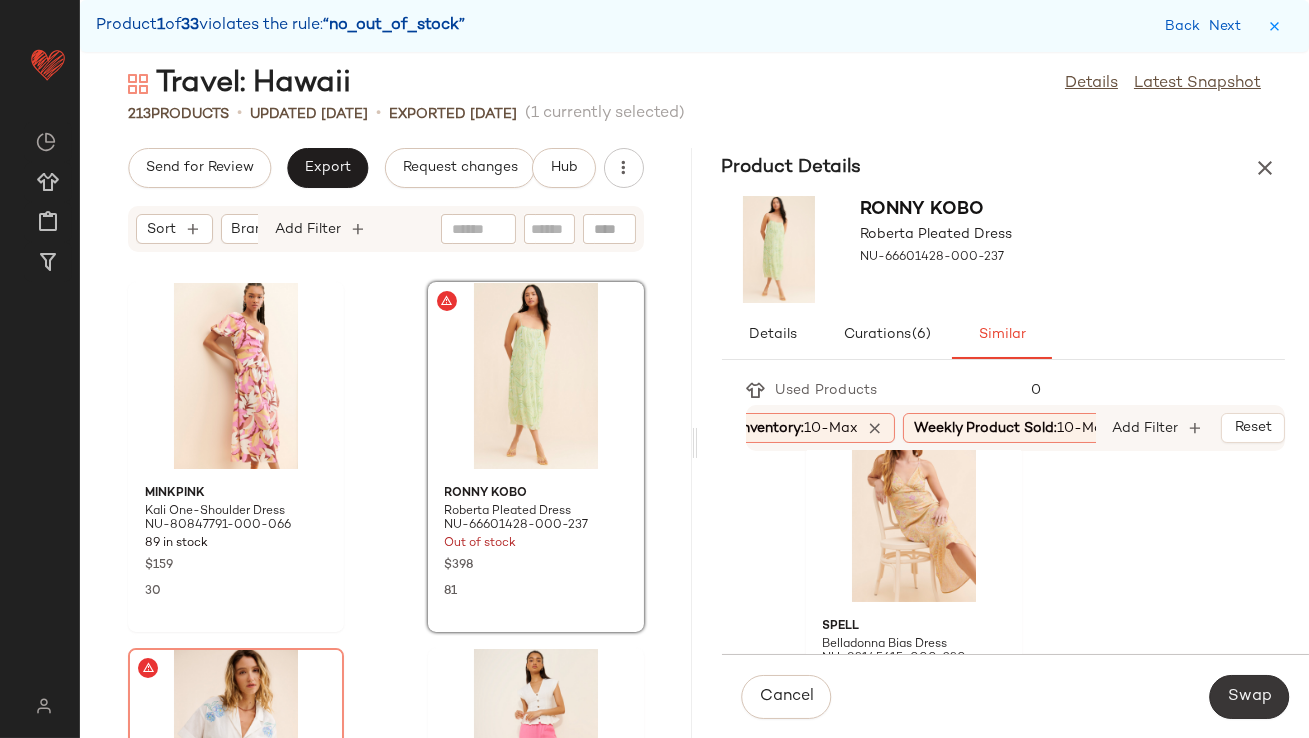 click on "Swap" 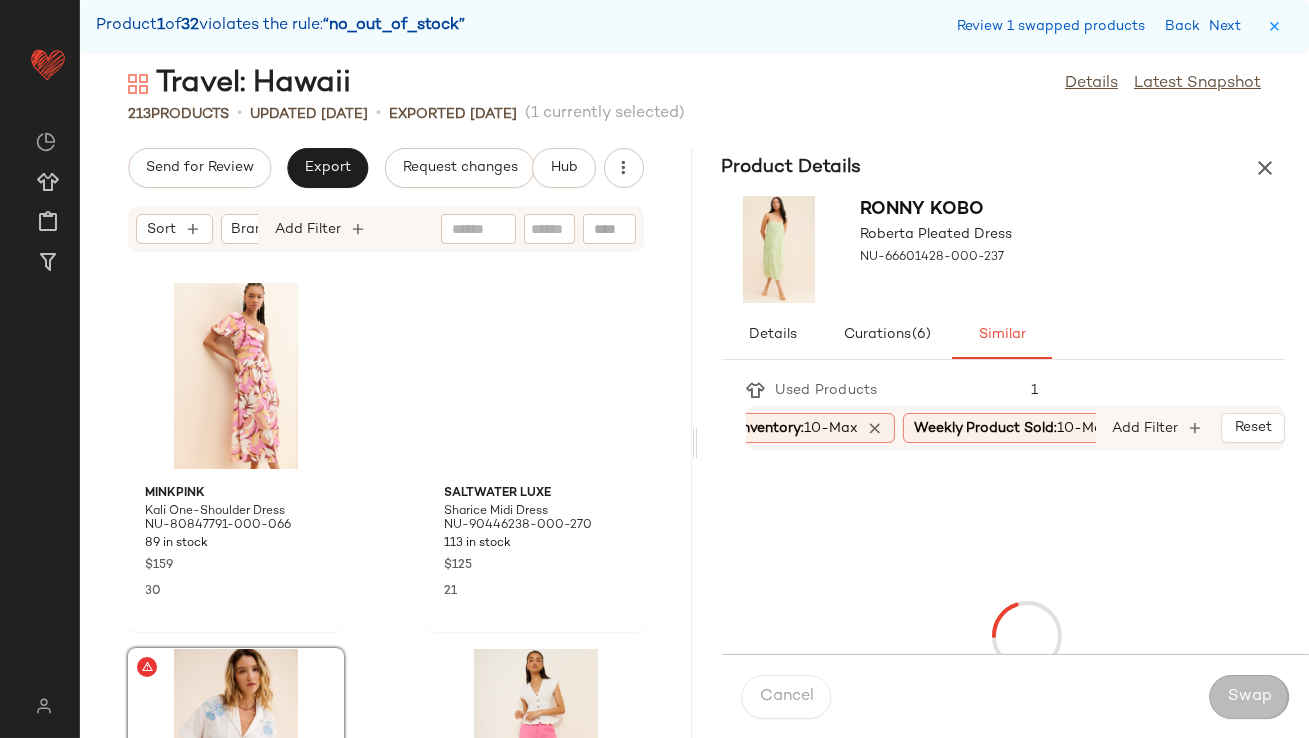 scroll, scrollTop: 381, scrollLeft: 0, axis: vertical 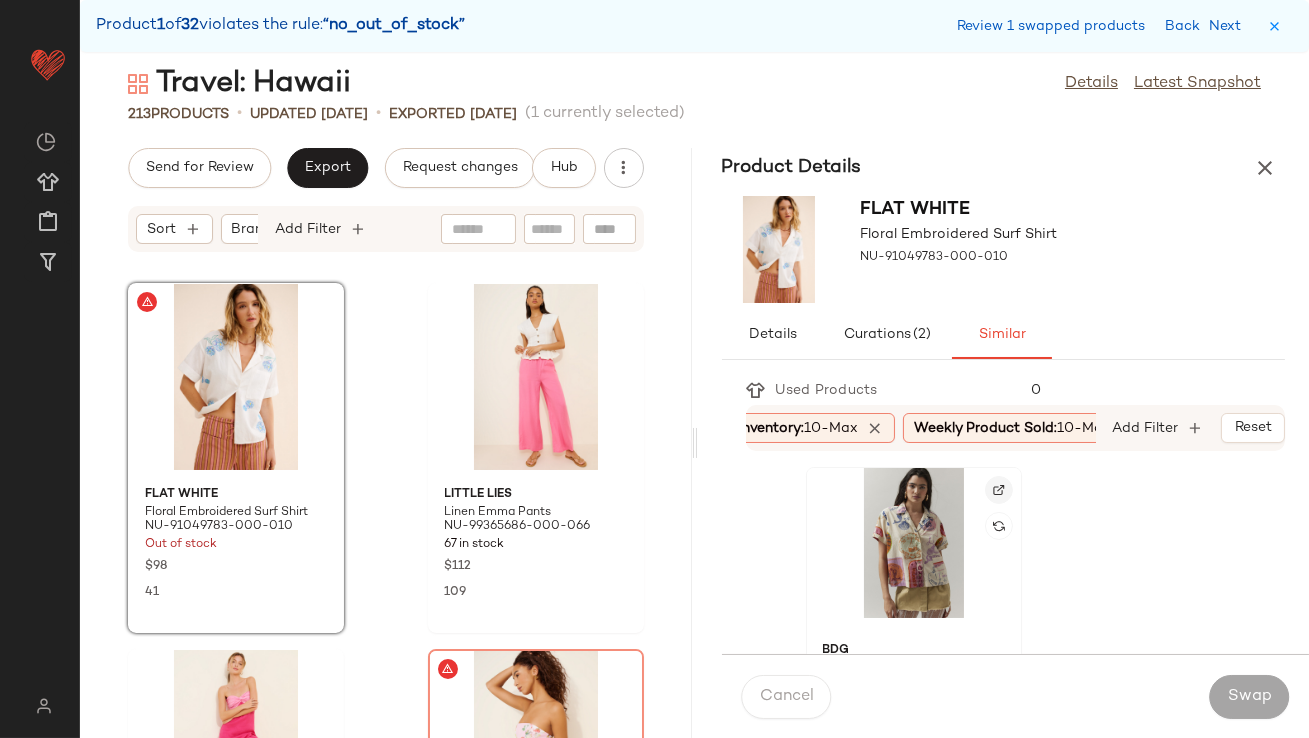 click 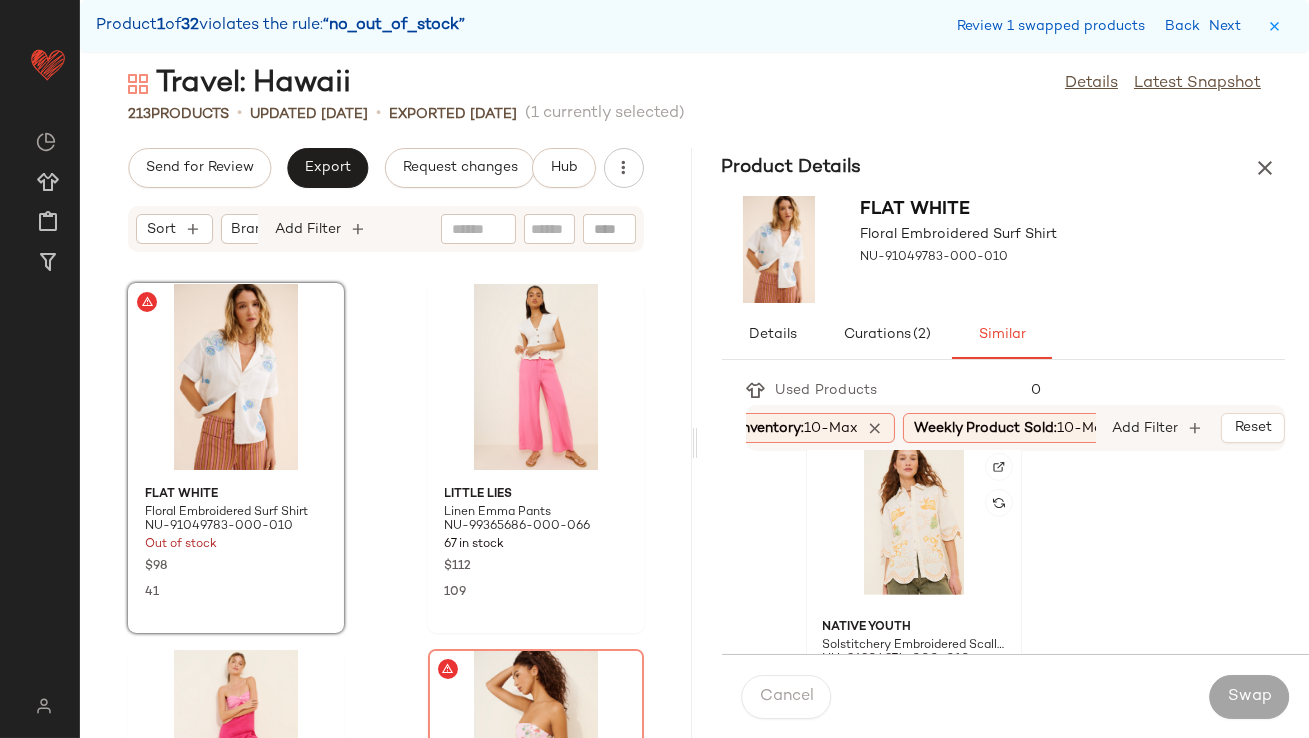 scroll, scrollTop: 1854, scrollLeft: 0, axis: vertical 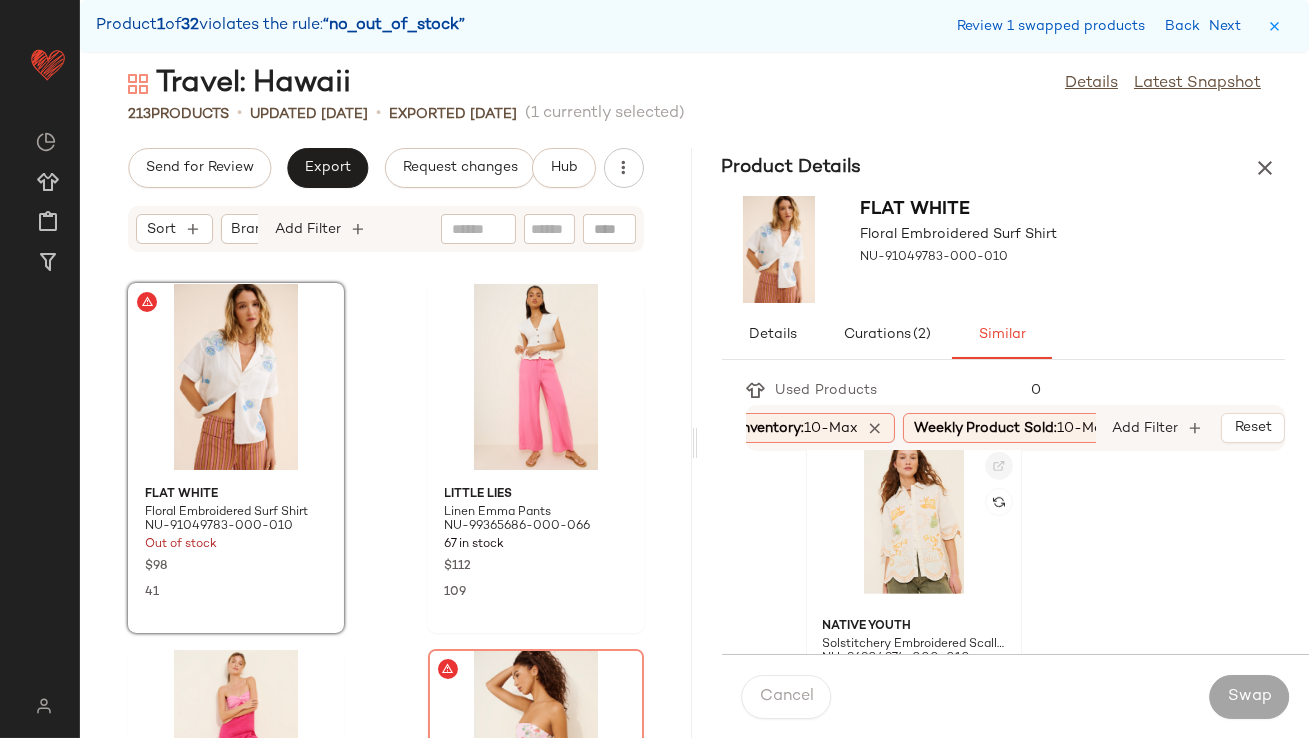 click at bounding box center [999, 466] 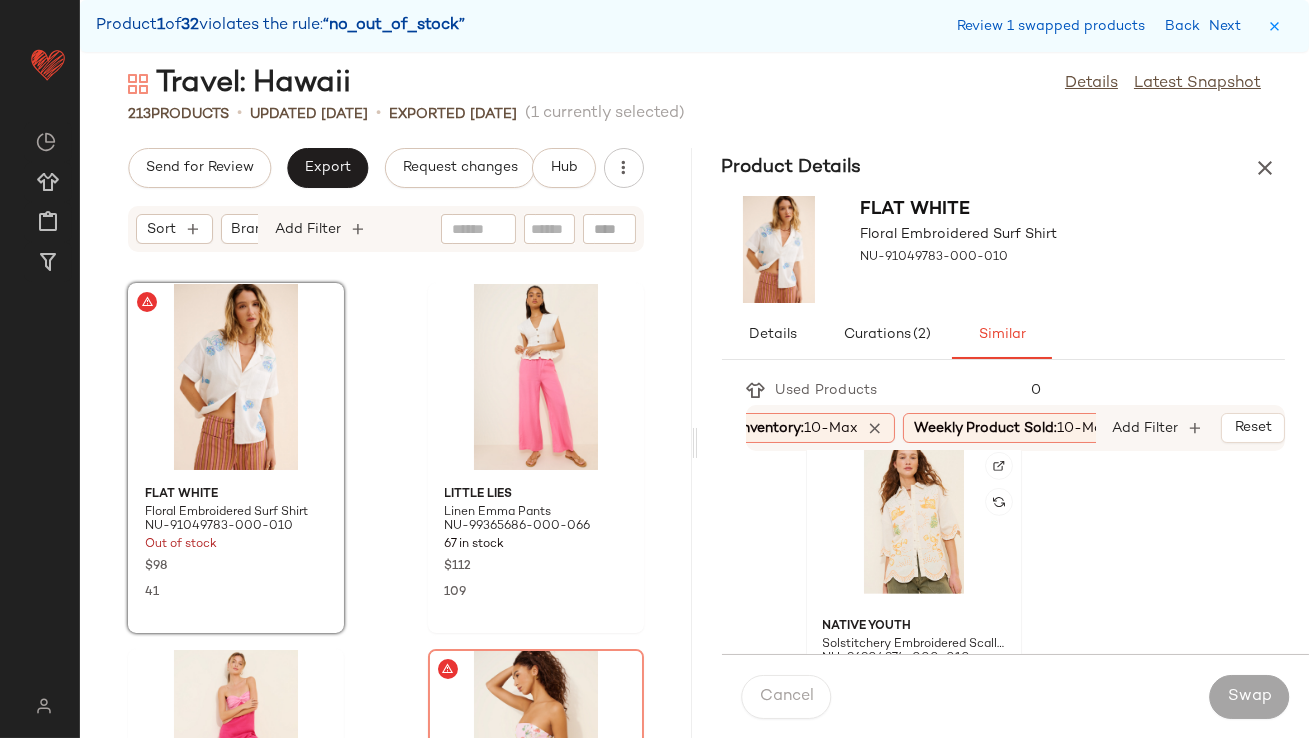 click 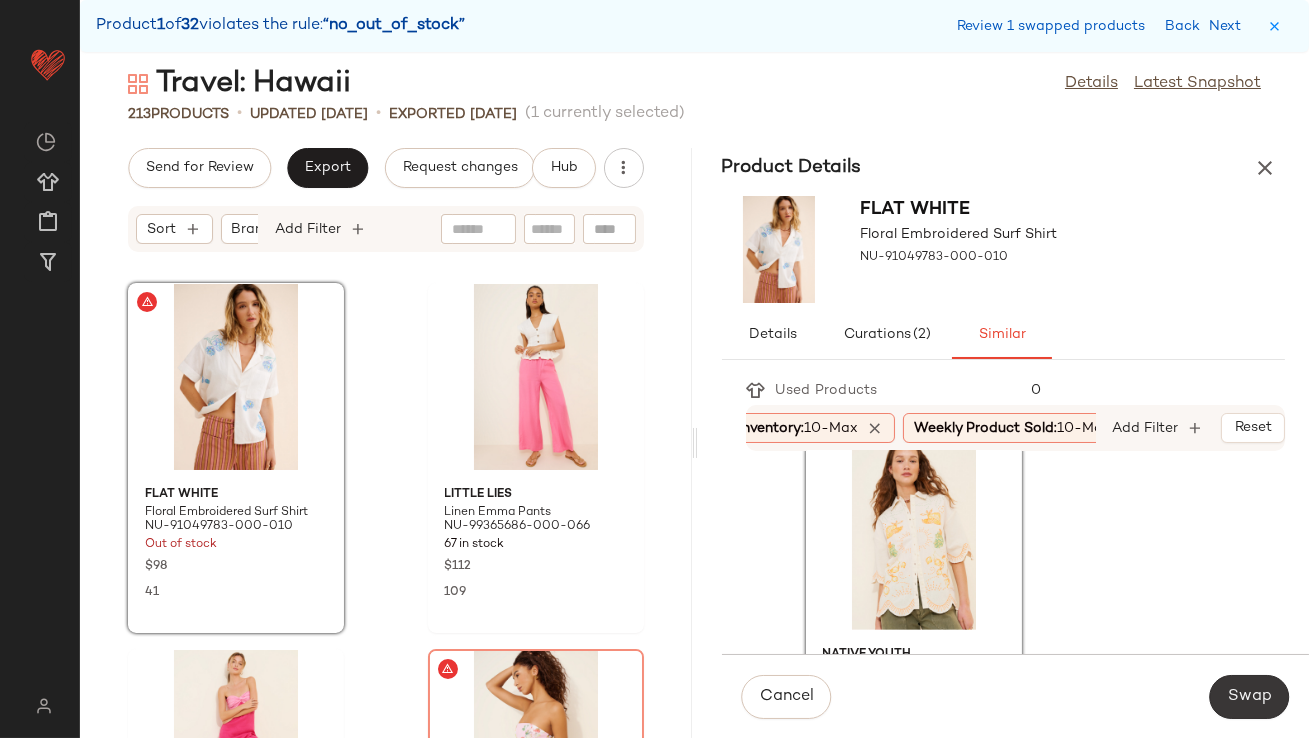 click on "Swap" at bounding box center (1249, 697) 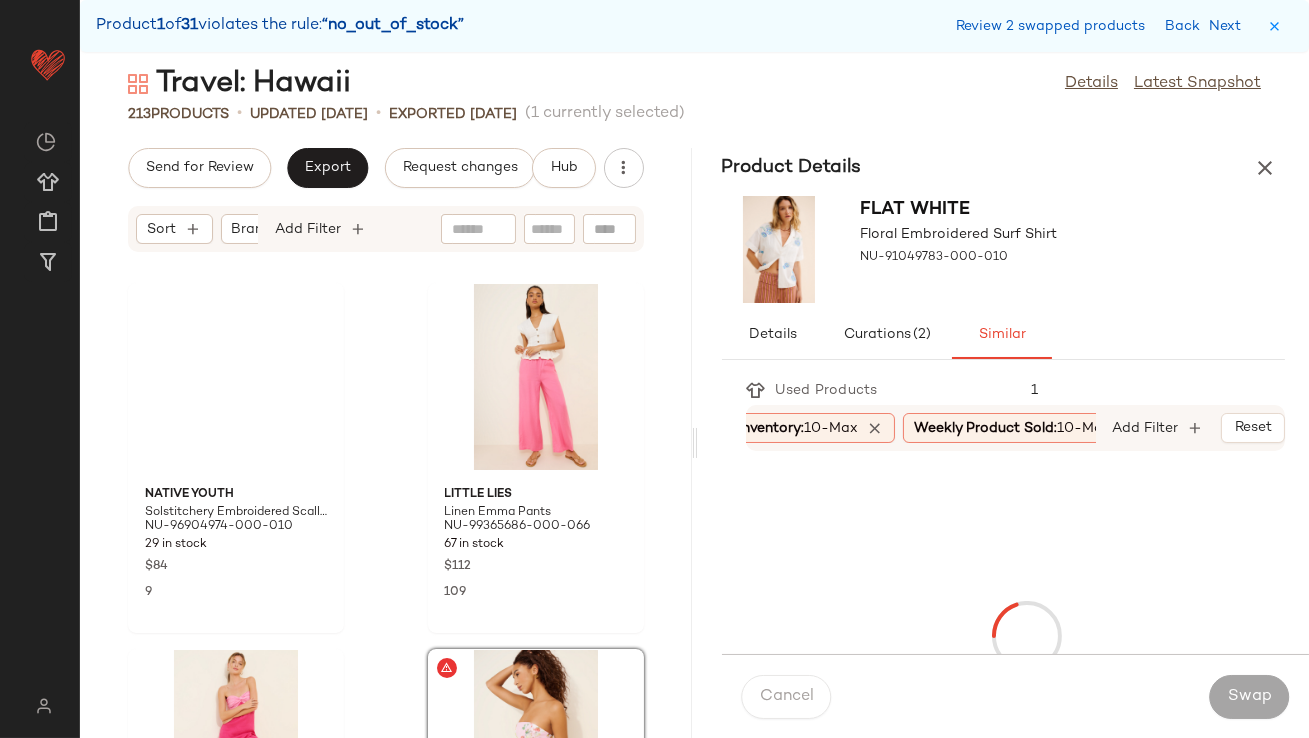 scroll, scrollTop: 731, scrollLeft: 0, axis: vertical 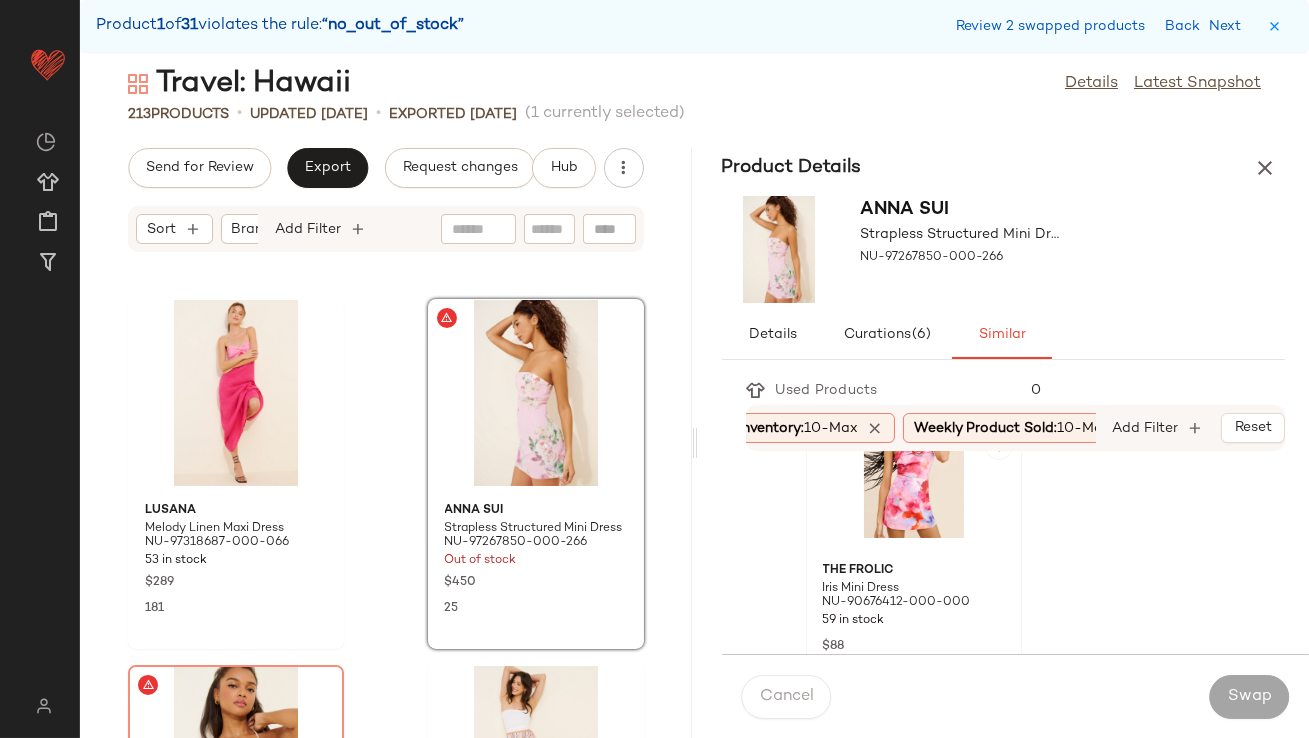 click 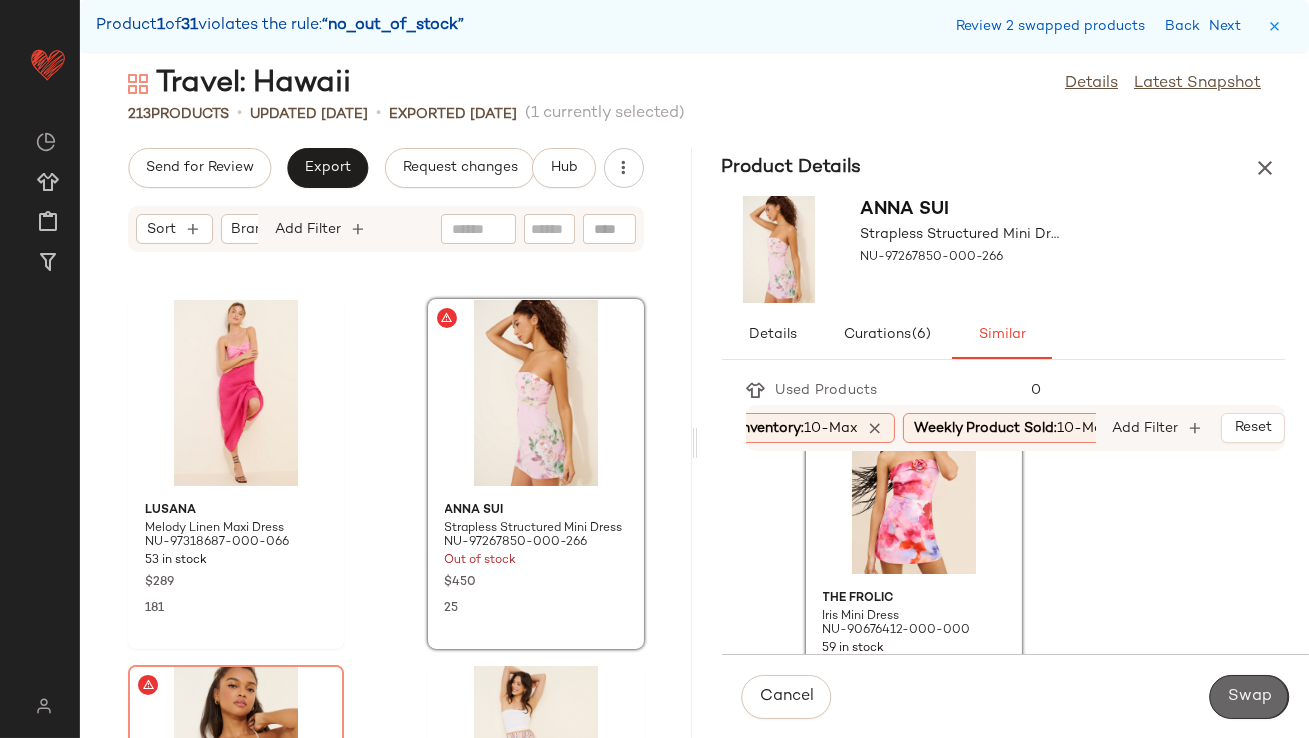 click on "Swap" 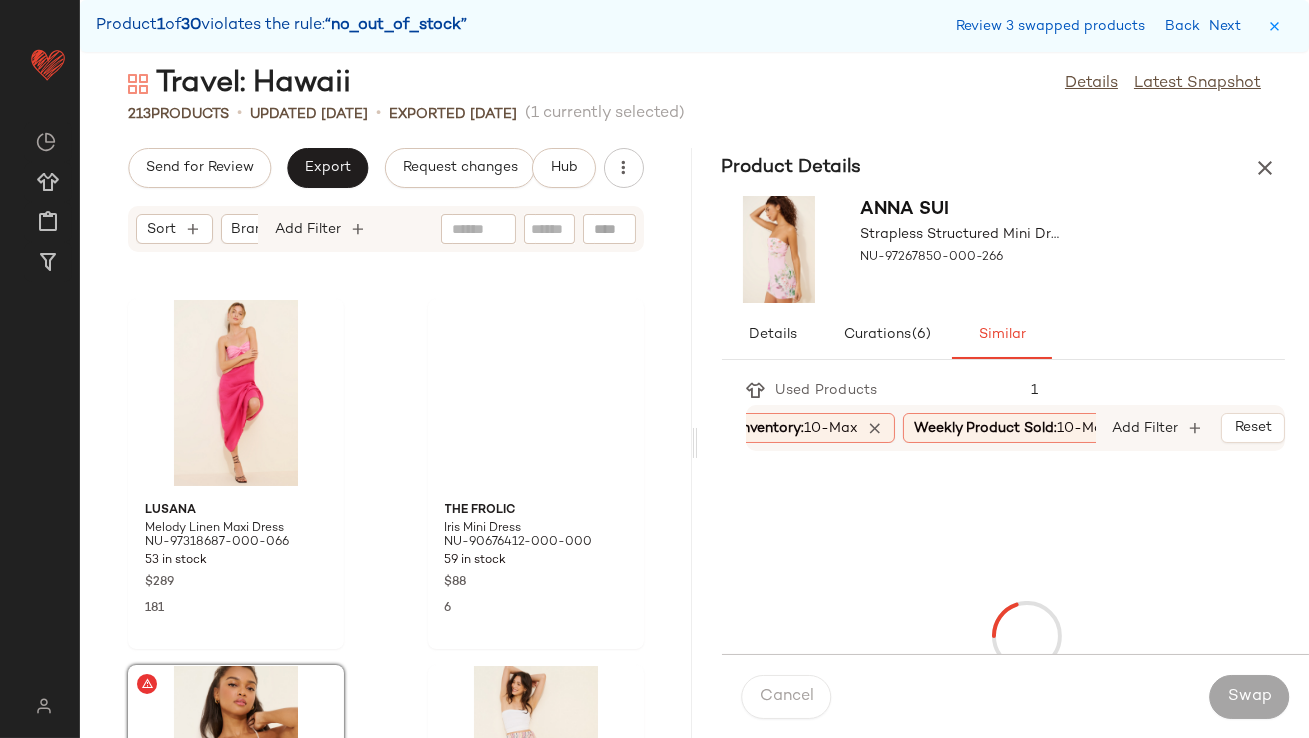 scroll, scrollTop: 1098, scrollLeft: 0, axis: vertical 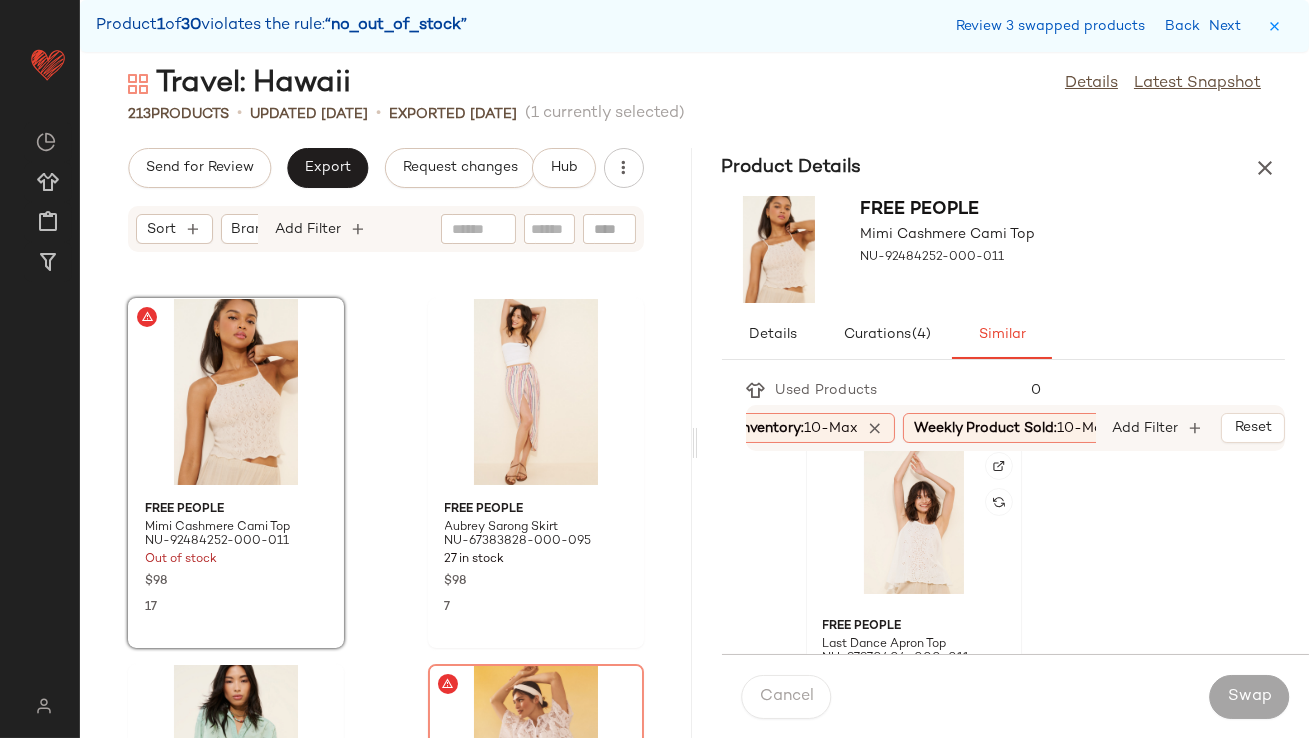 click 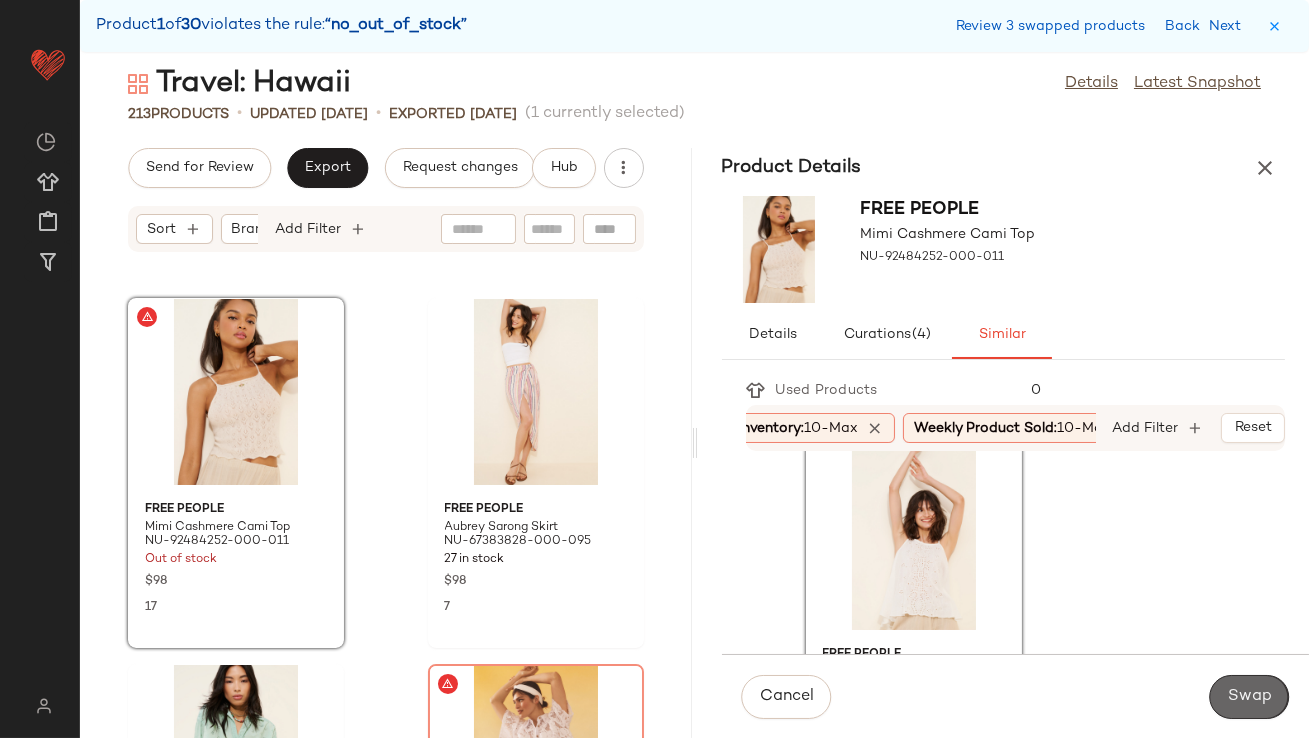 click on "Swap" 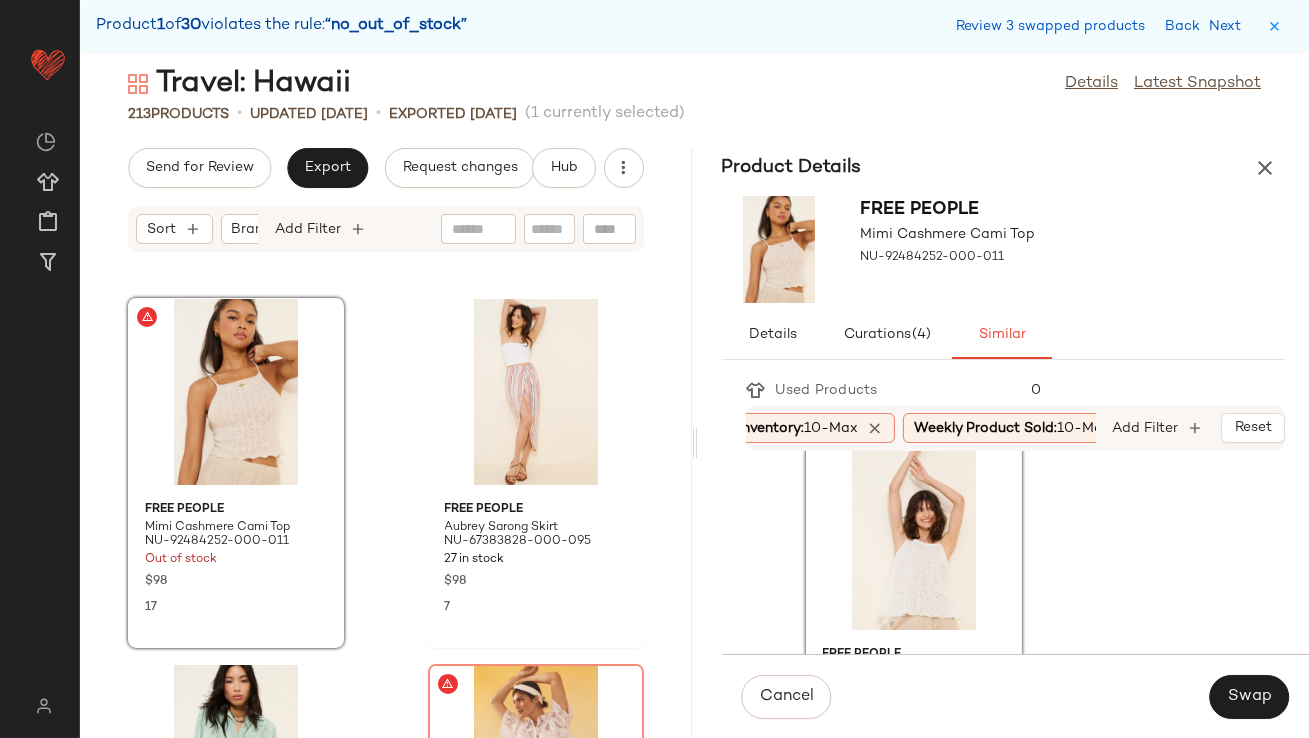 scroll, scrollTop: 1464, scrollLeft: 0, axis: vertical 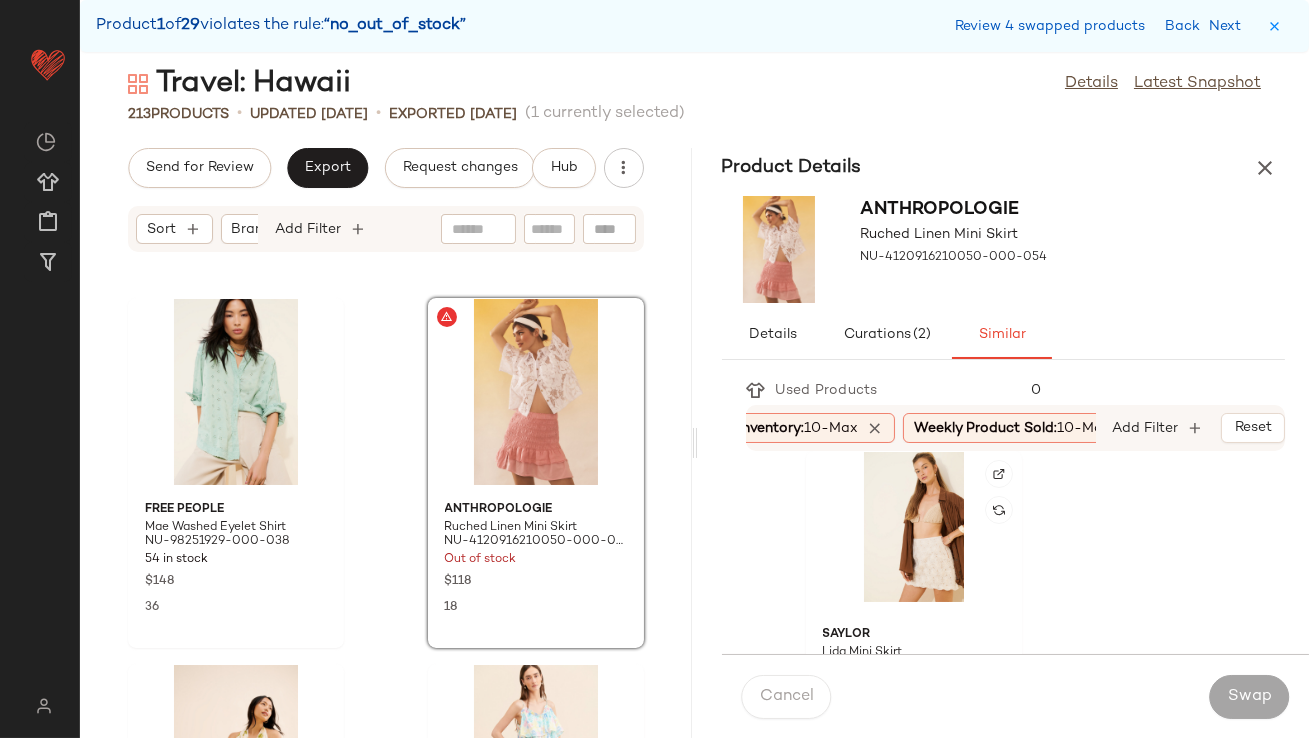 click 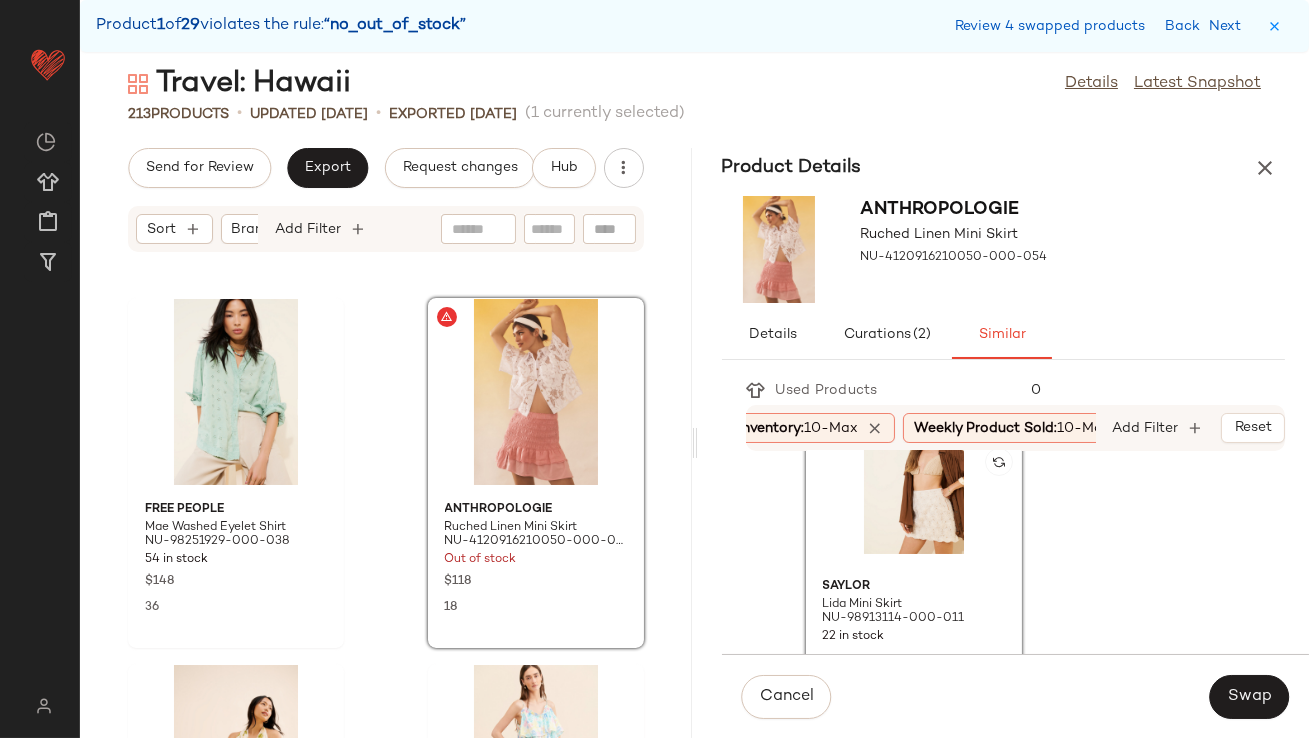 scroll, scrollTop: 432, scrollLeft: 0, axis: vertical 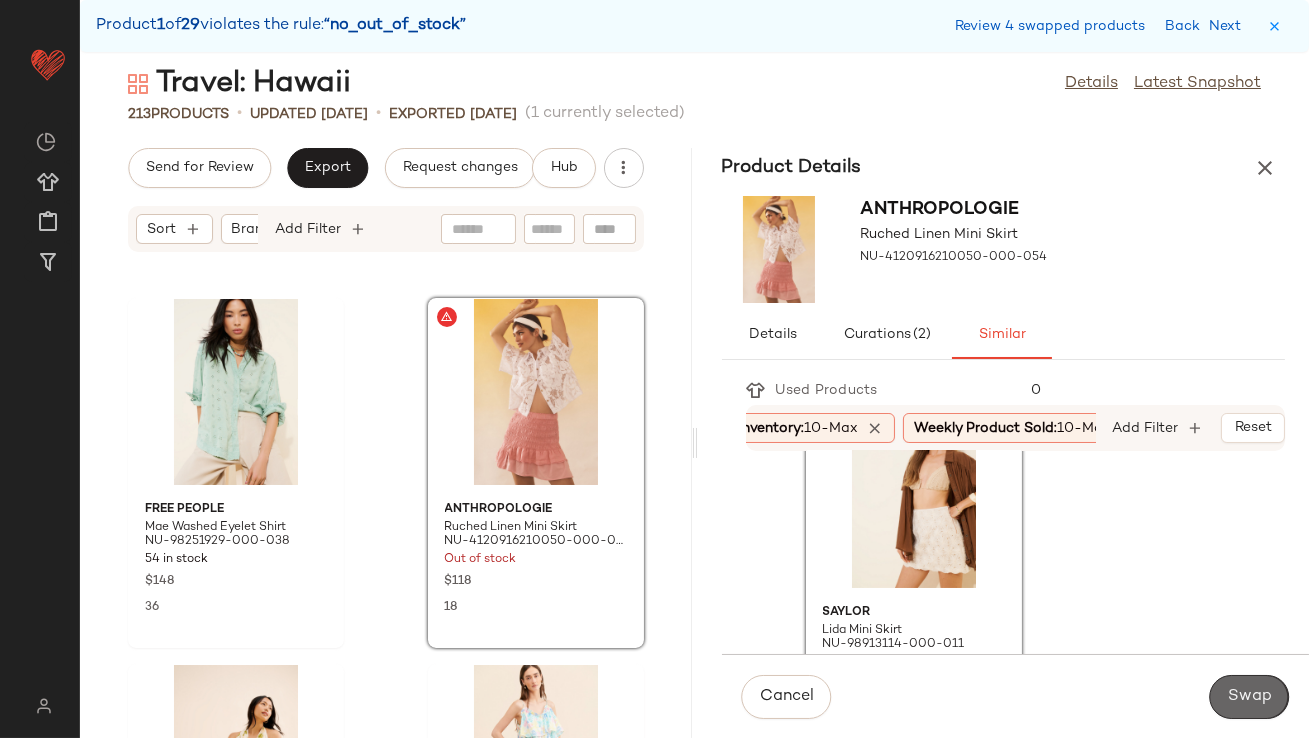 click on "Swap" at bounding box center [1249, 697] 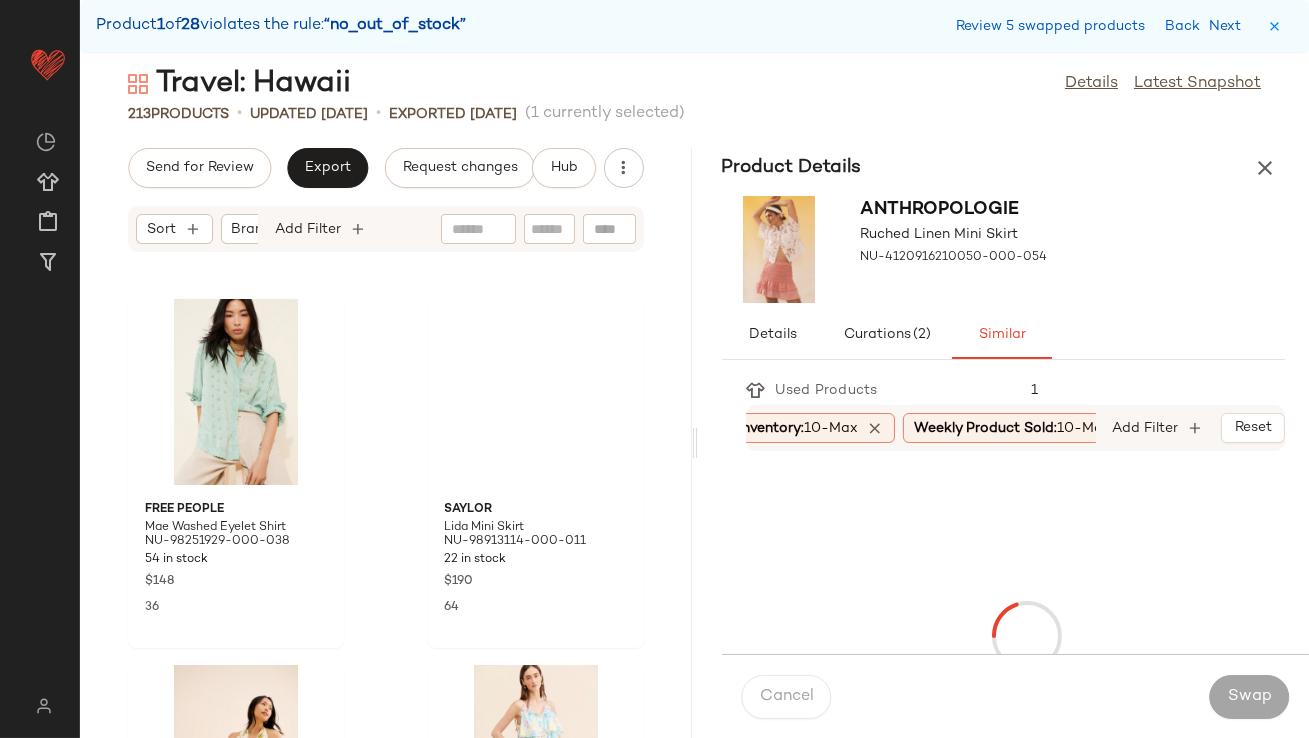 scroll, scrollTop: 2195, scrollLeft: 0, axis: vertical 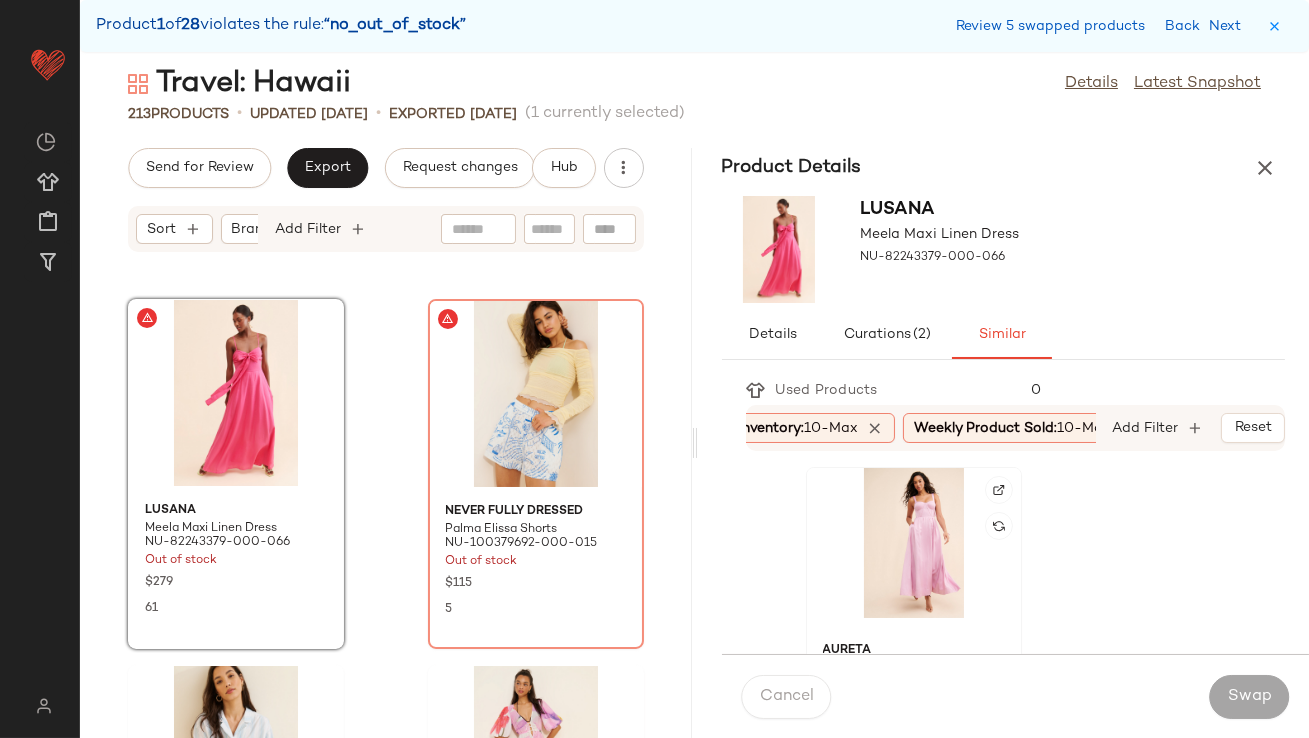 click 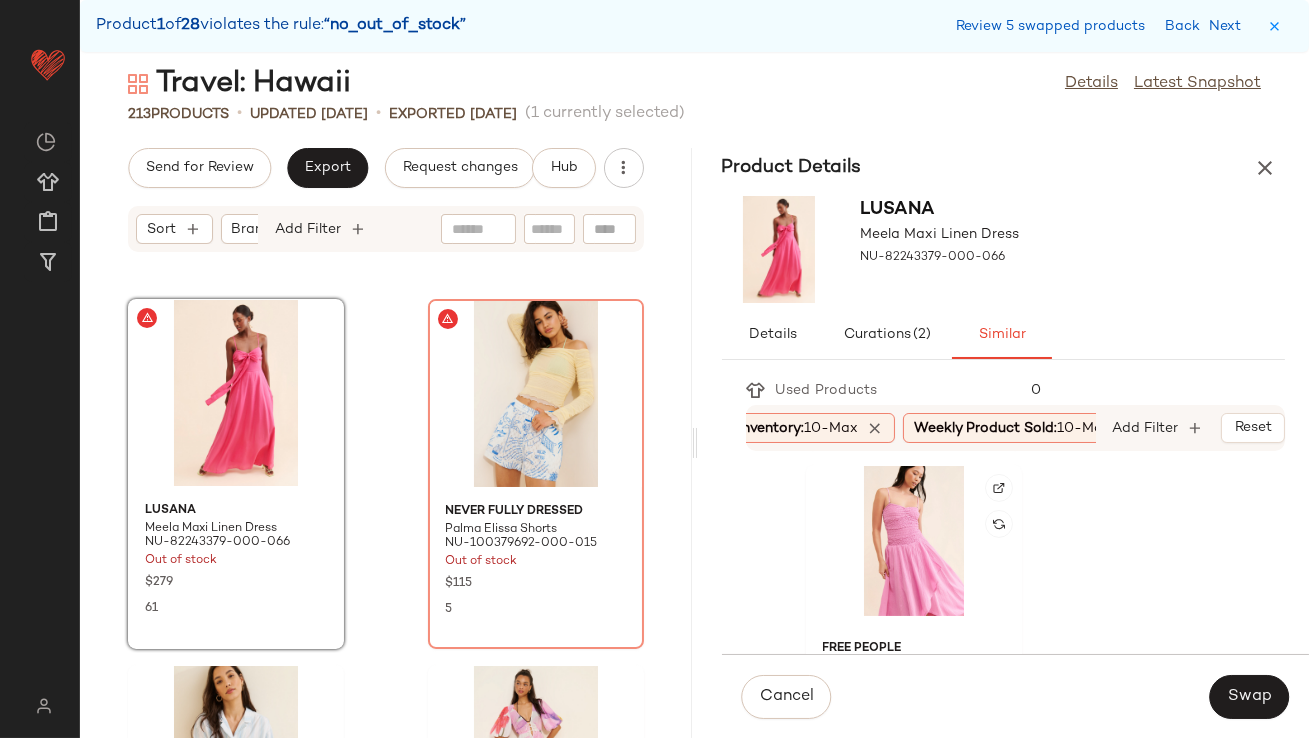 scroll, scrollTop: 1109, scrollLeft: 0, axis: vertical 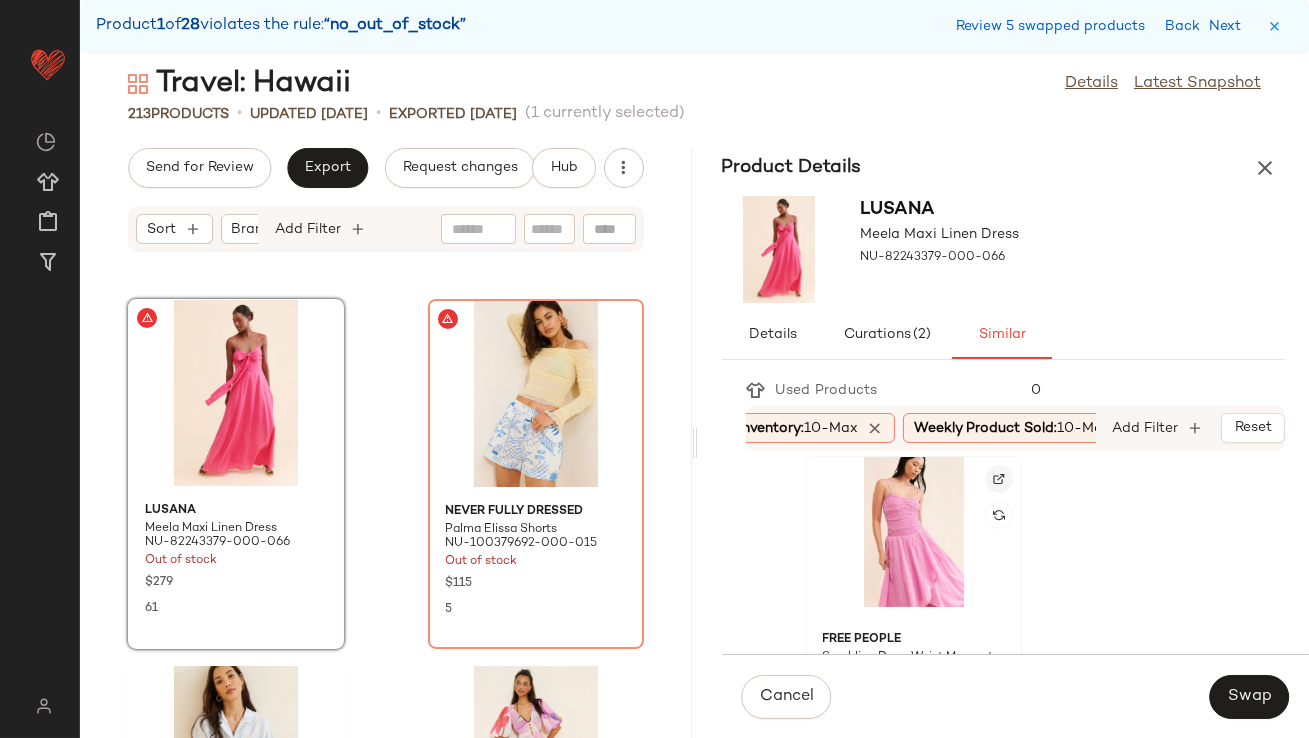 click at bounding box center [999, 479] 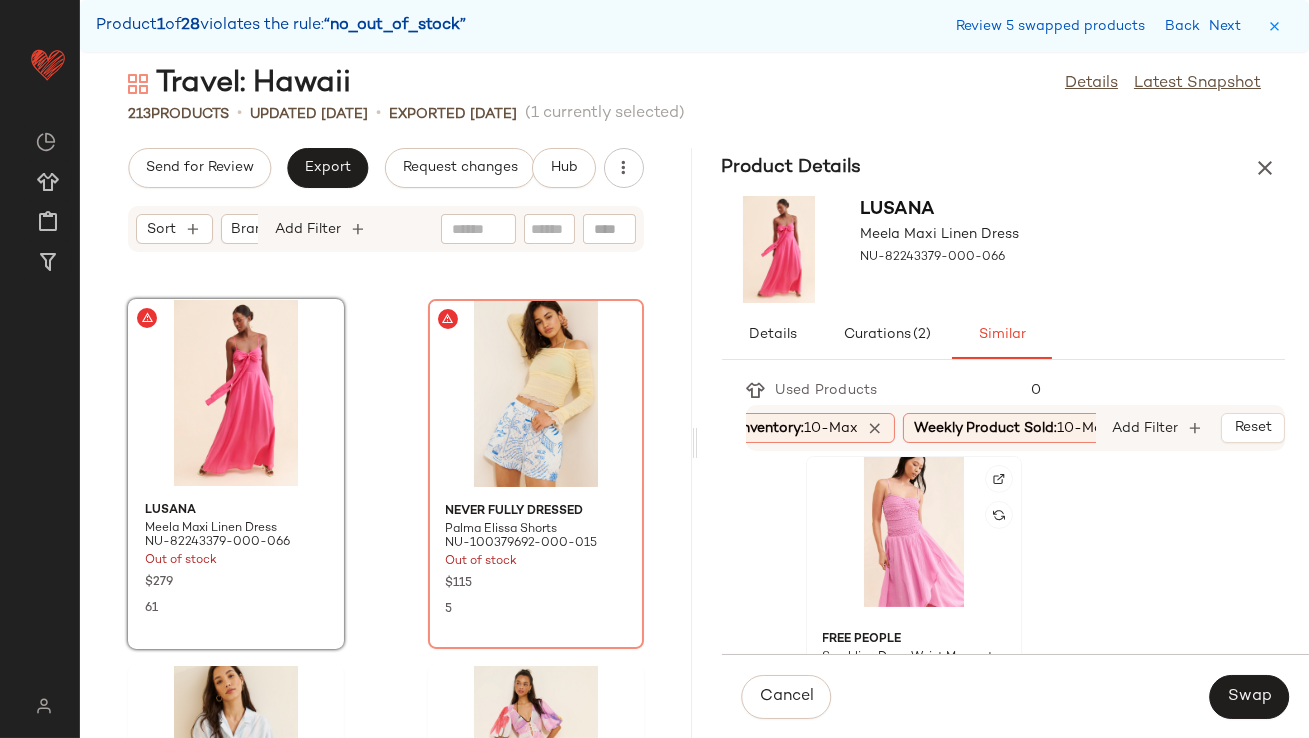 click 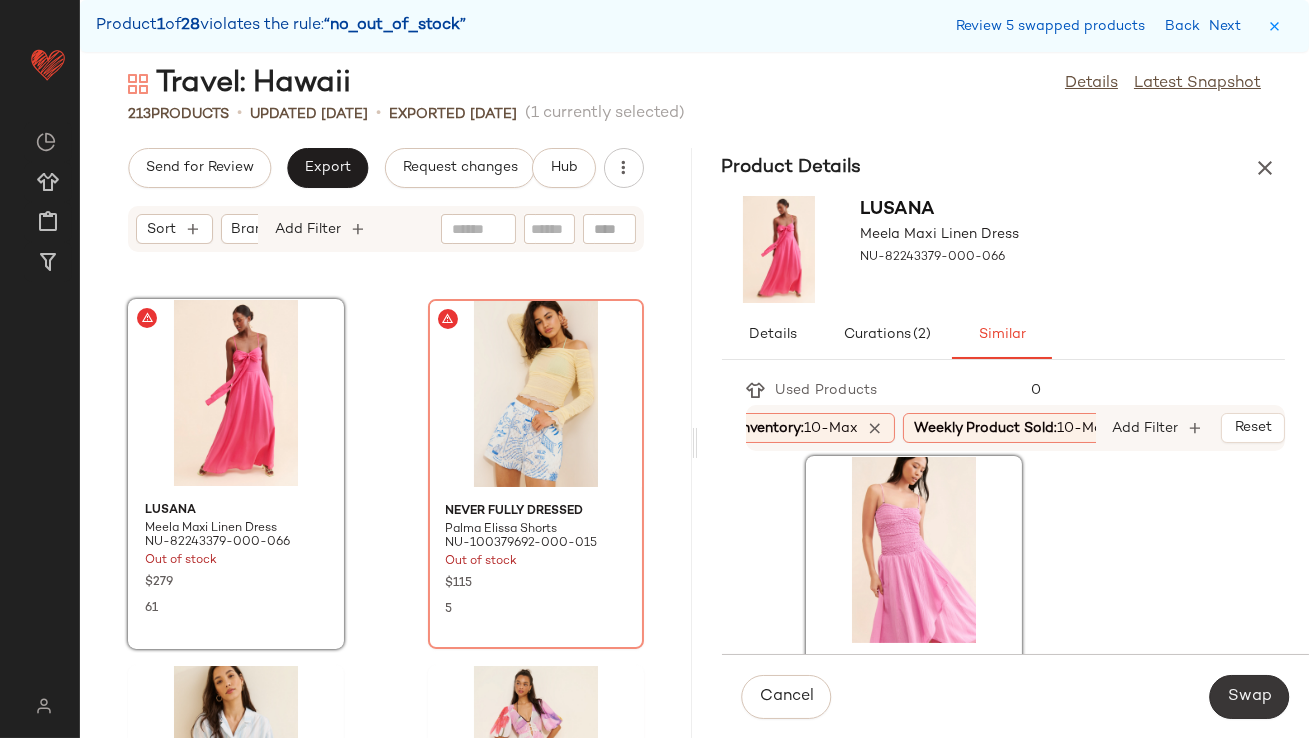 click on "Swap" 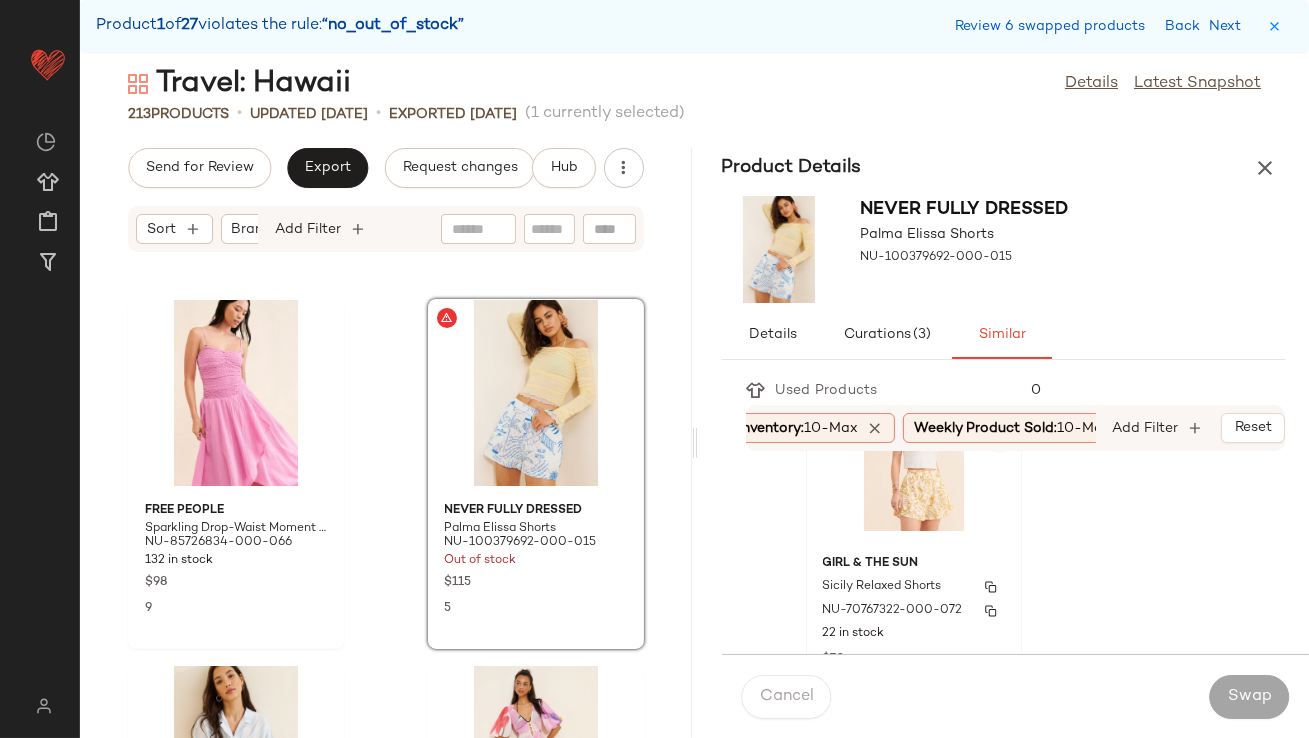 click on "Girl & The Sun Sicily Relaxed Shorts NU-70767322-000-072 22 in stock $70 12" 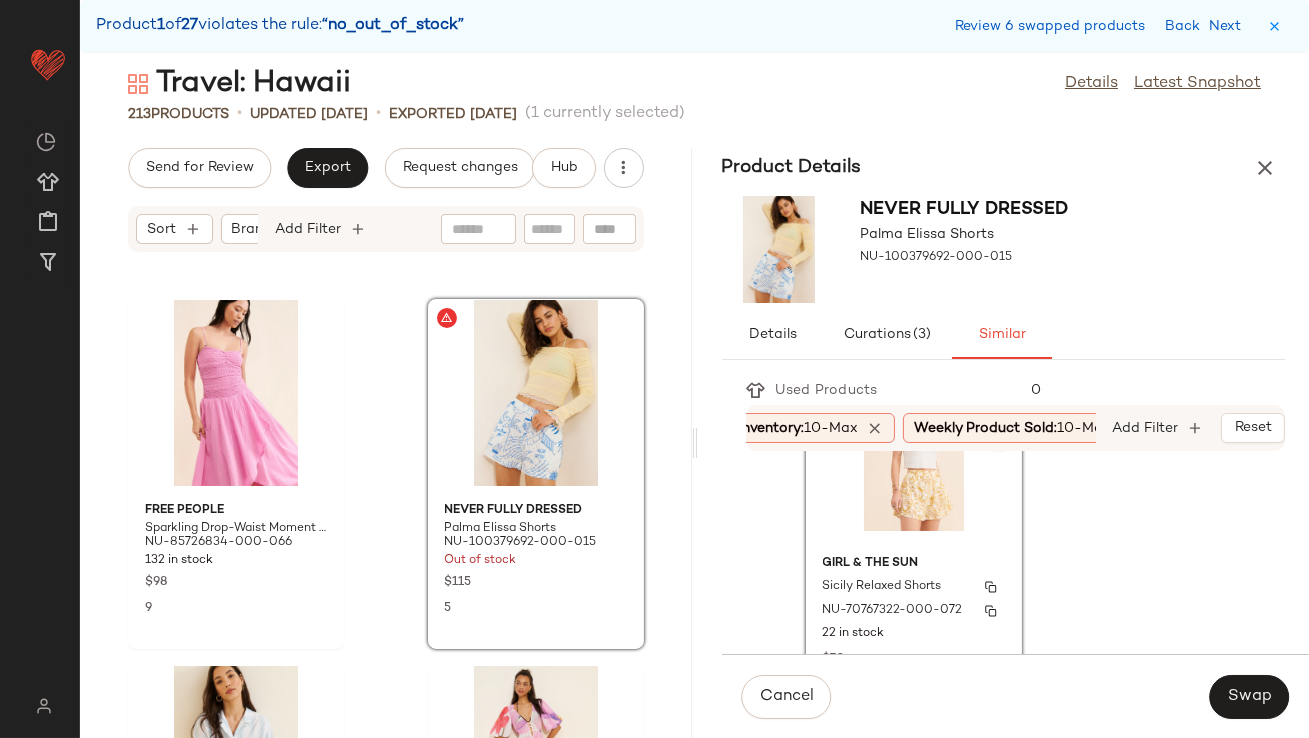 scroll, scrollTop: 10, scrollLeft: 0, axis: vertical 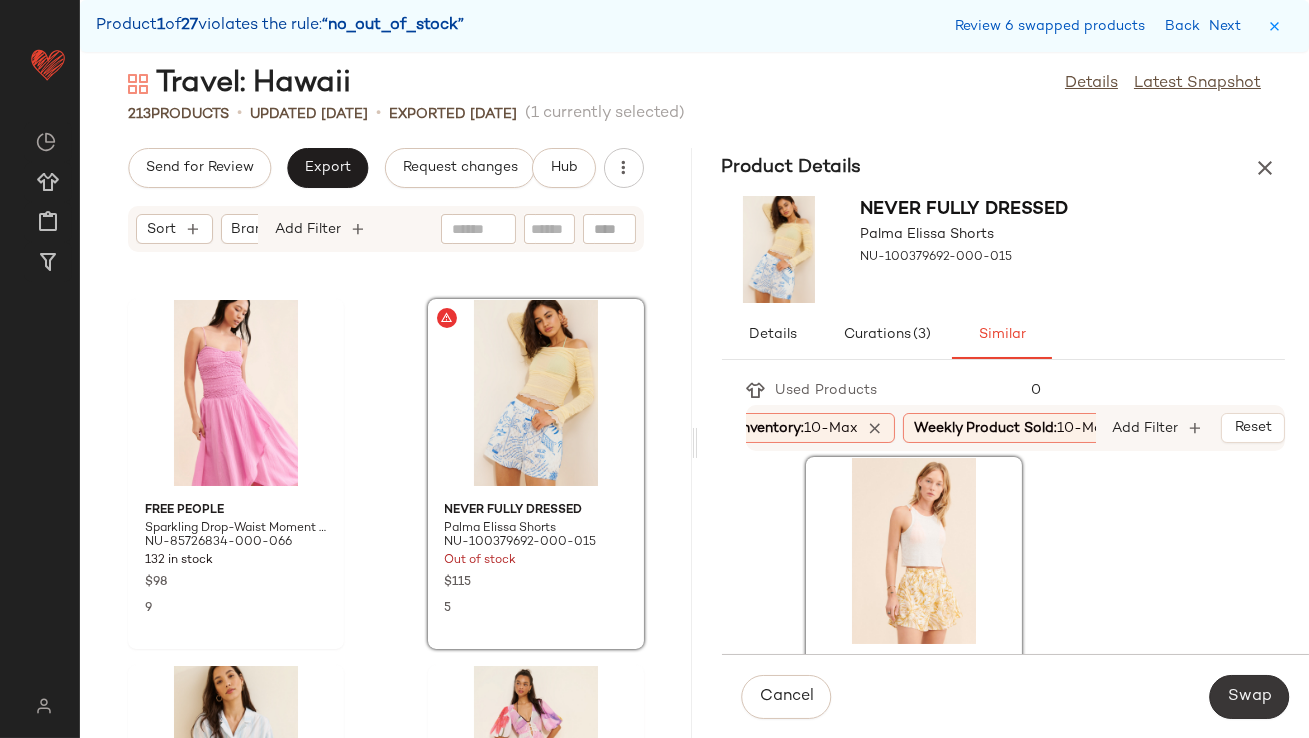 click on "Swap" 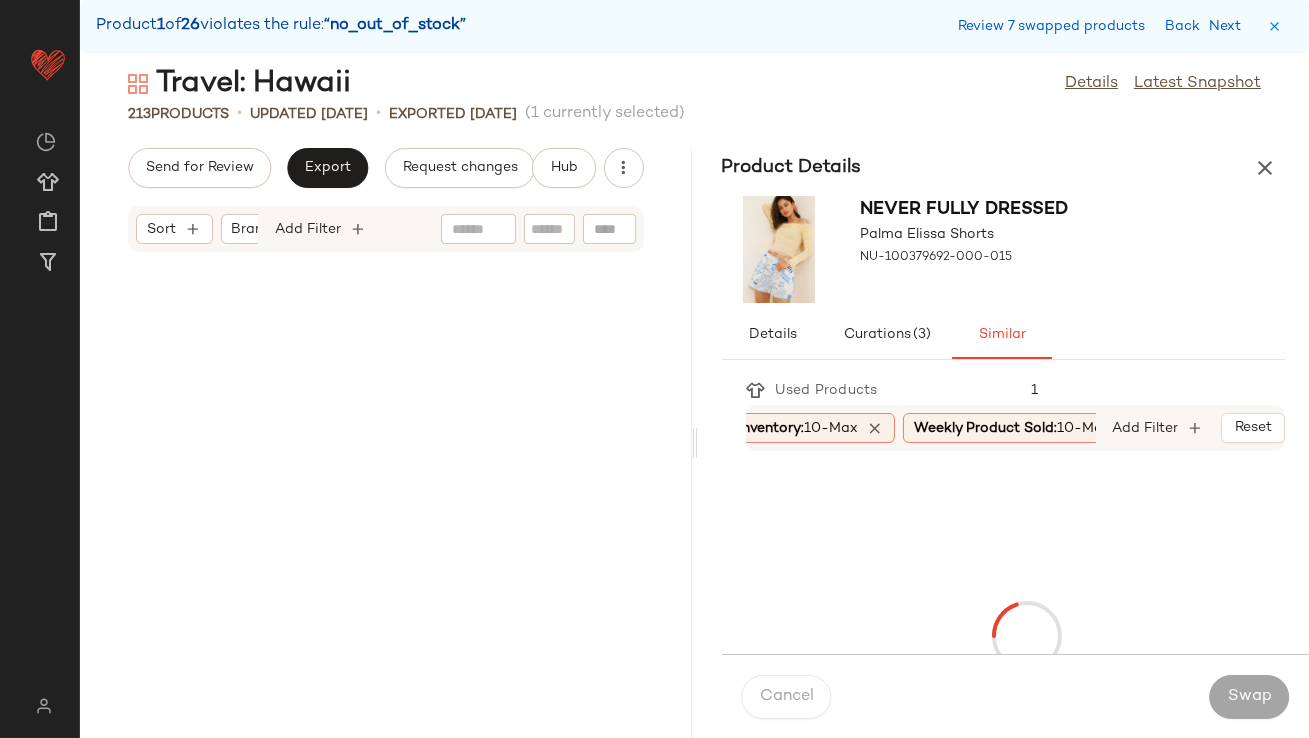 scroll, scrollTop: 4025, scrollLeft: 0, axis: vertical 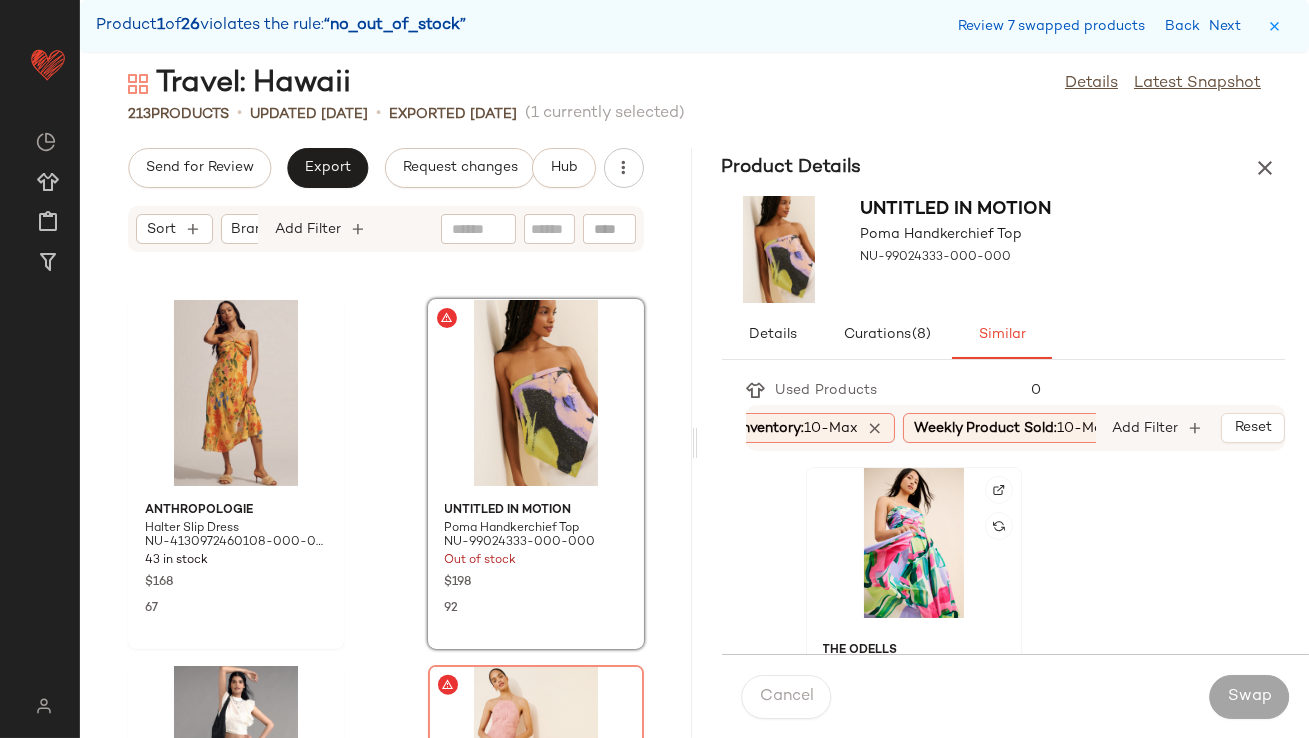 click 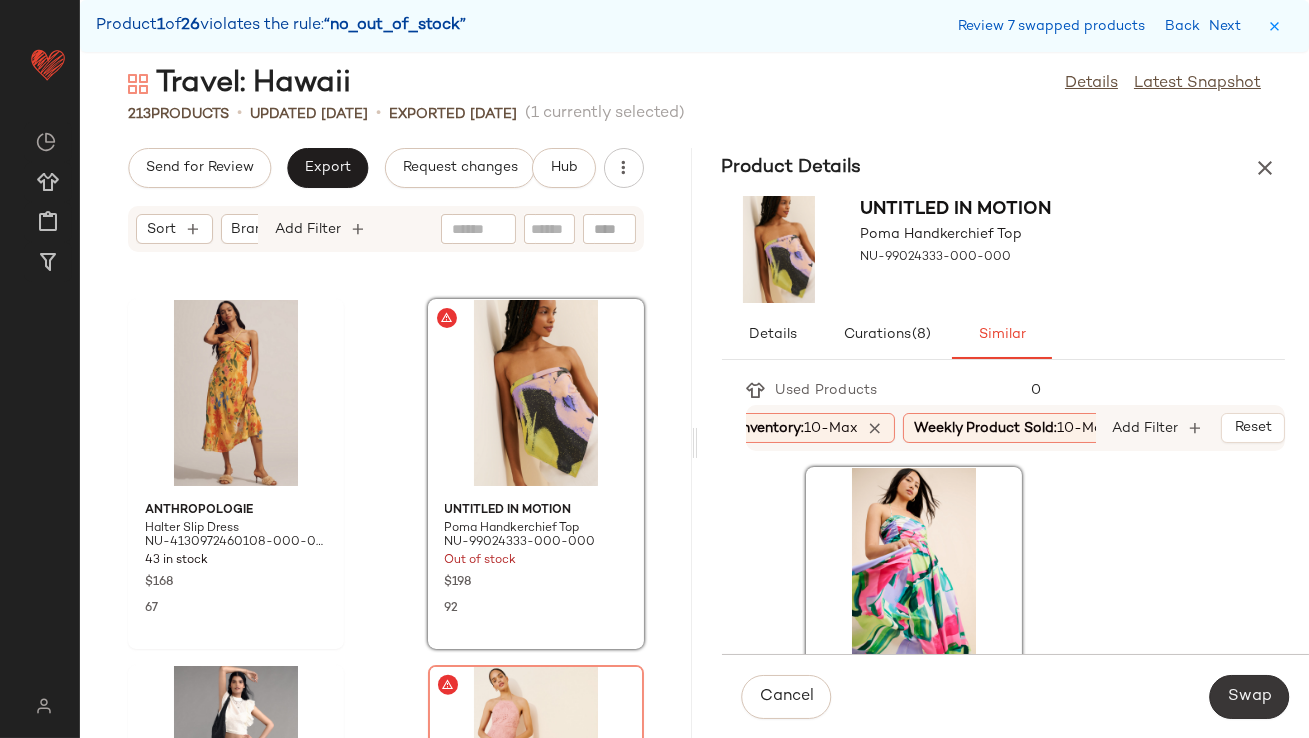 click on "Swap" 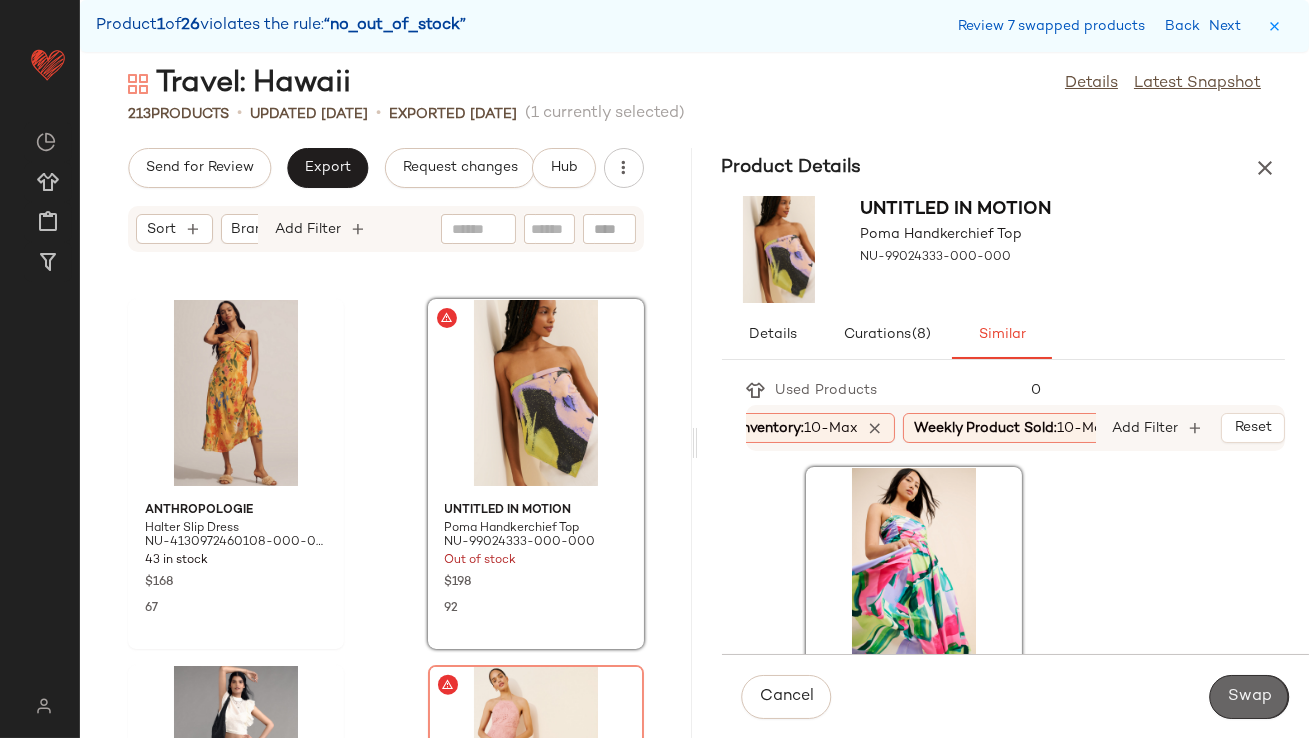 scroll, scrollTop: 4391, scrollLeft: 0, axis: vertical 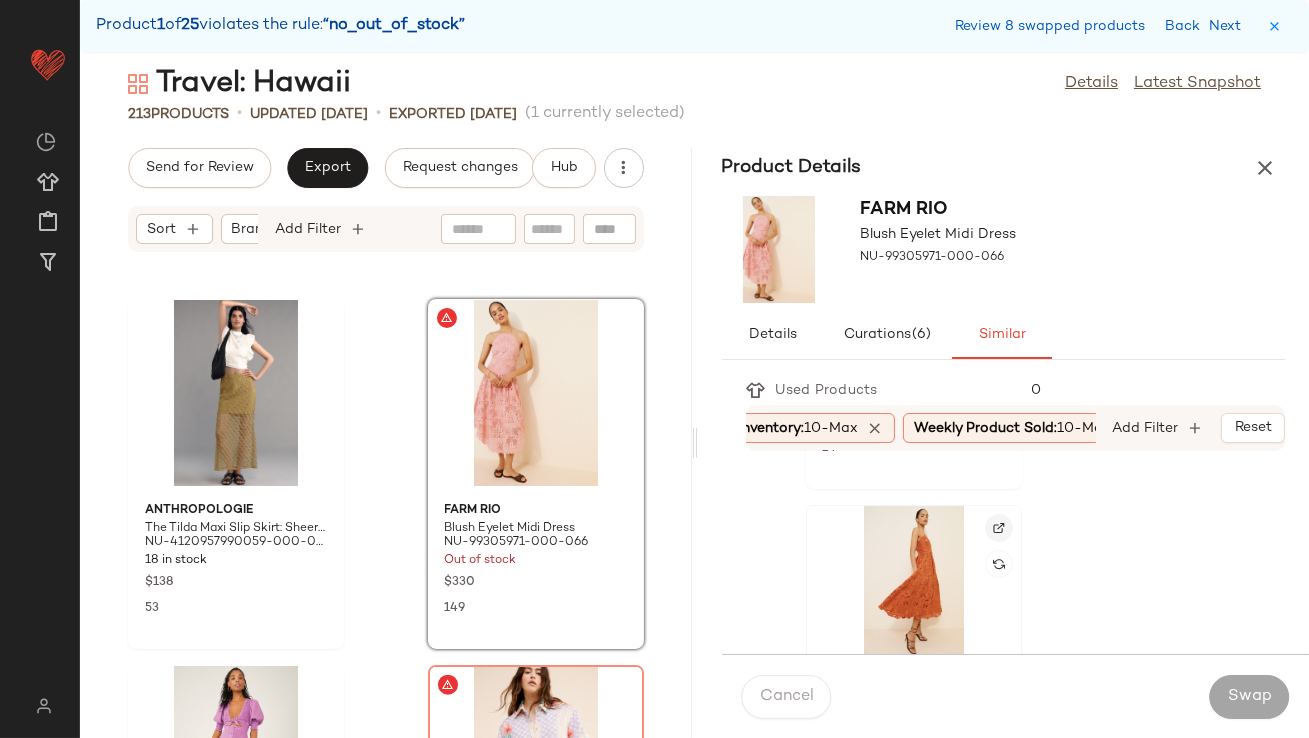 click 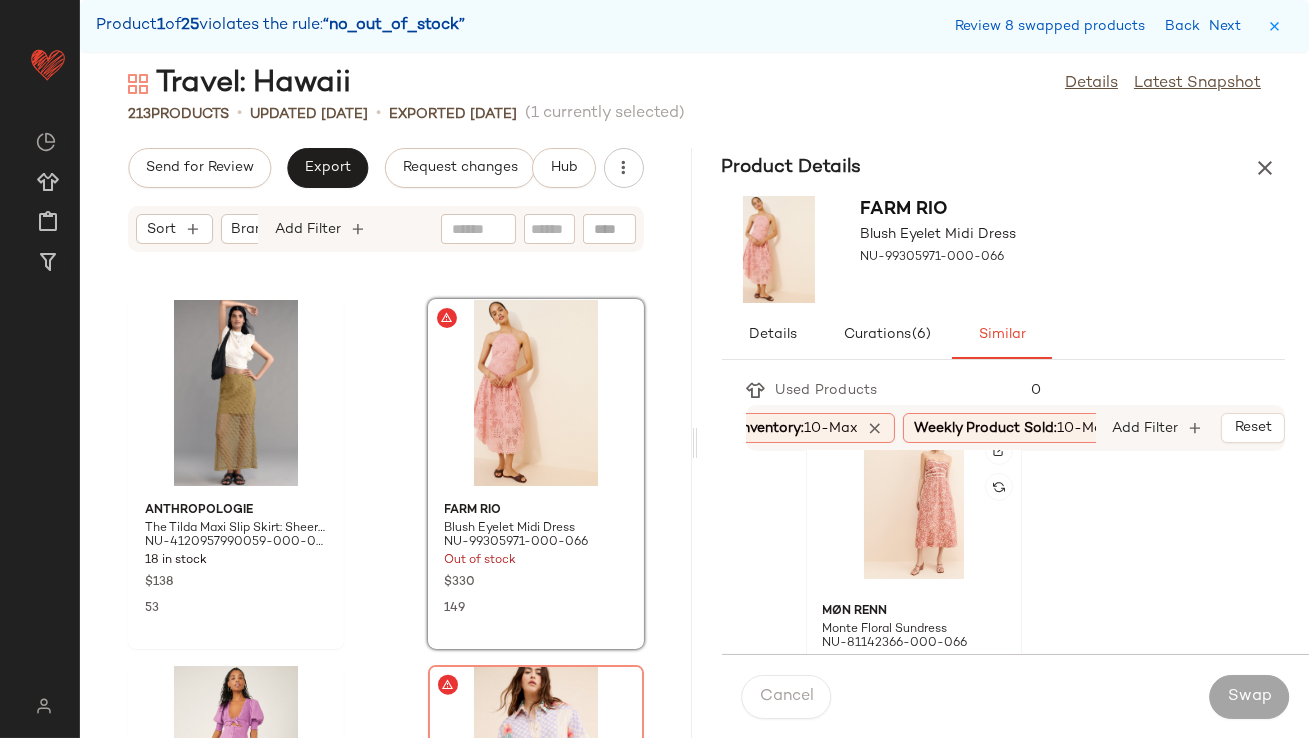 scroll, scrollTop: 1110, scrollLeft: 0, axis: vertical 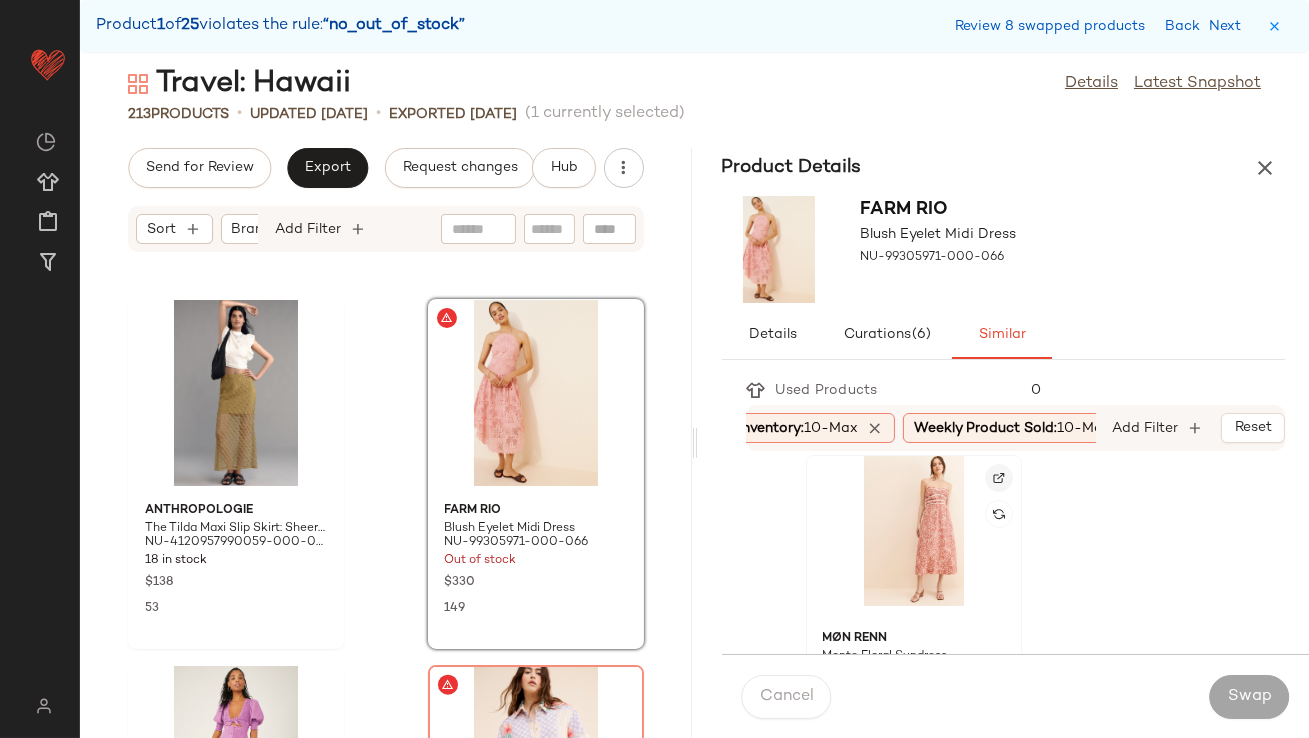 click 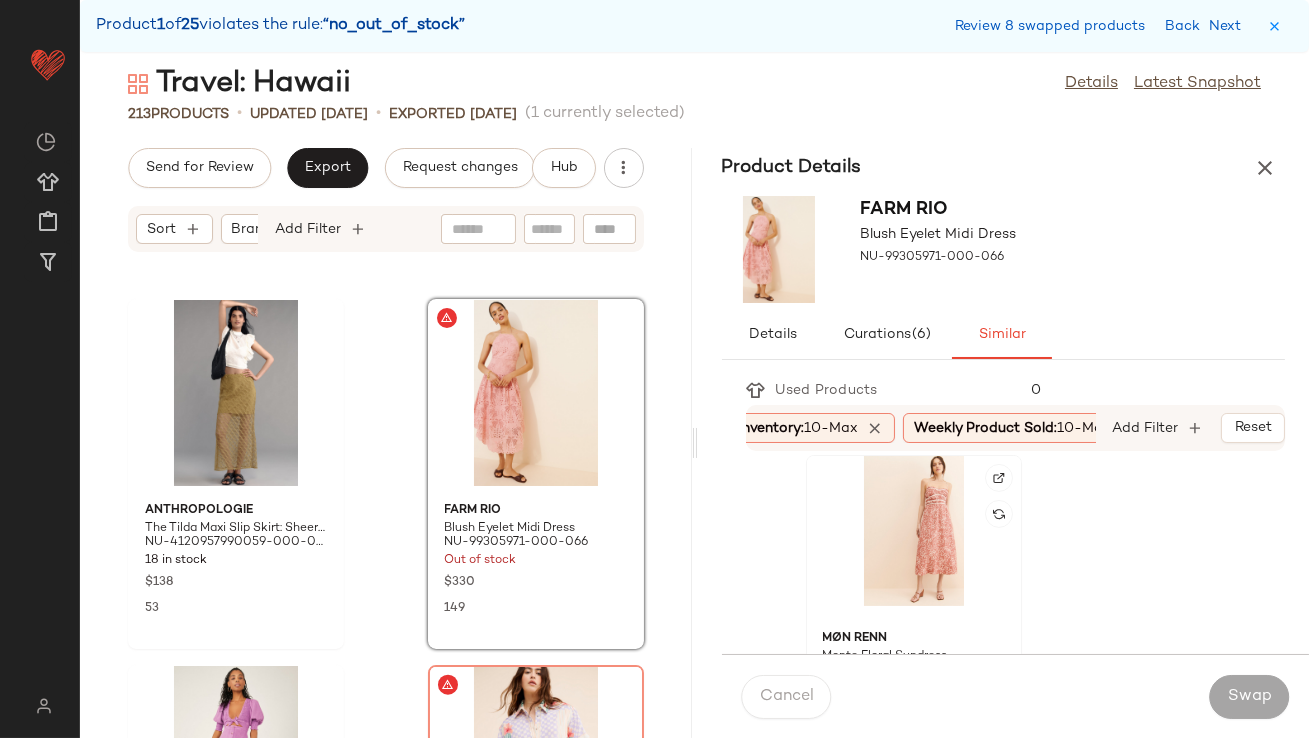 click 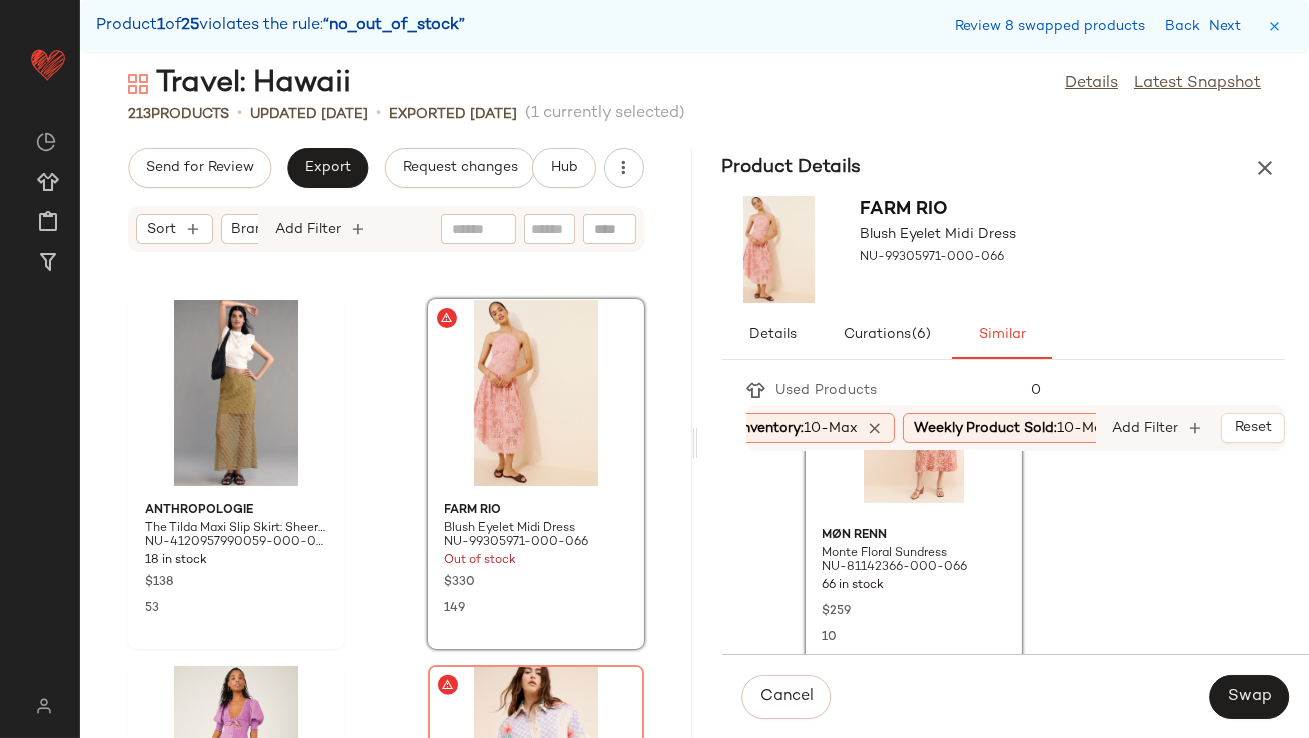 scroll, scrollTop: 1214, scrollLeft: 0, axis: vertical 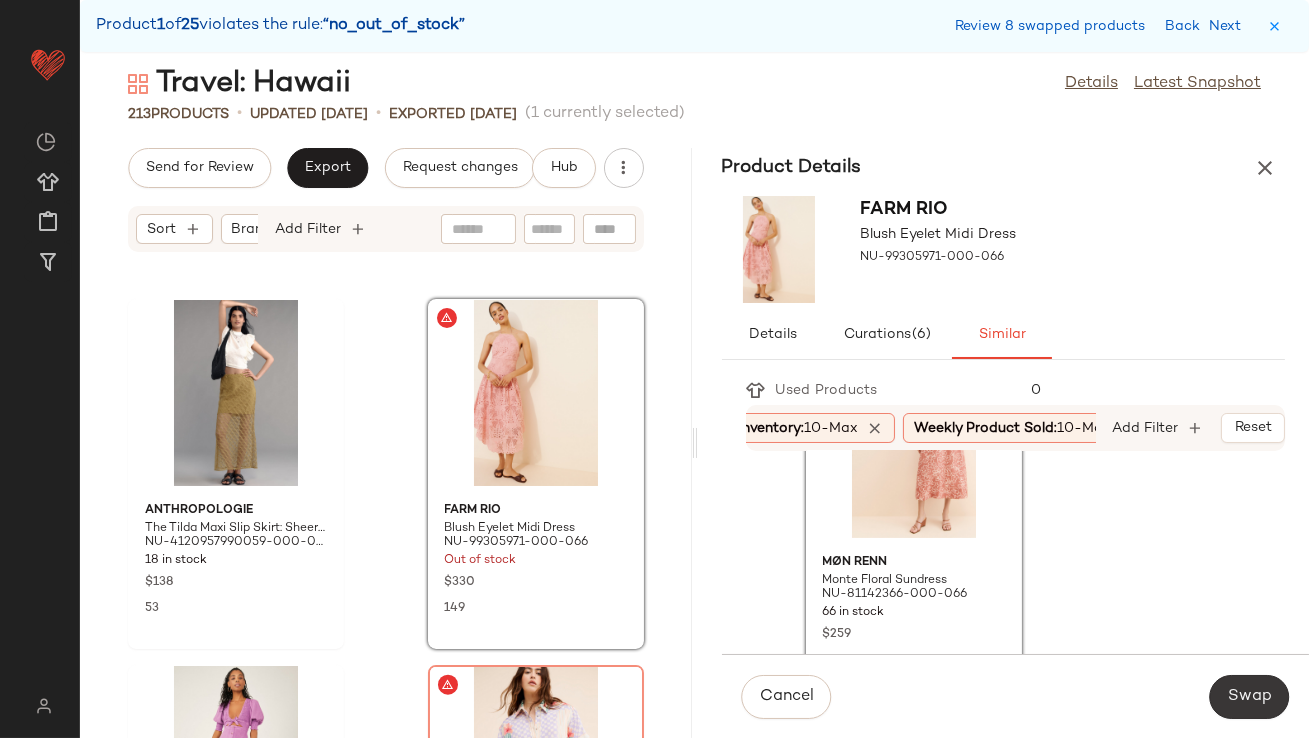 click on "Swap" at bounding box center (1249, 697) 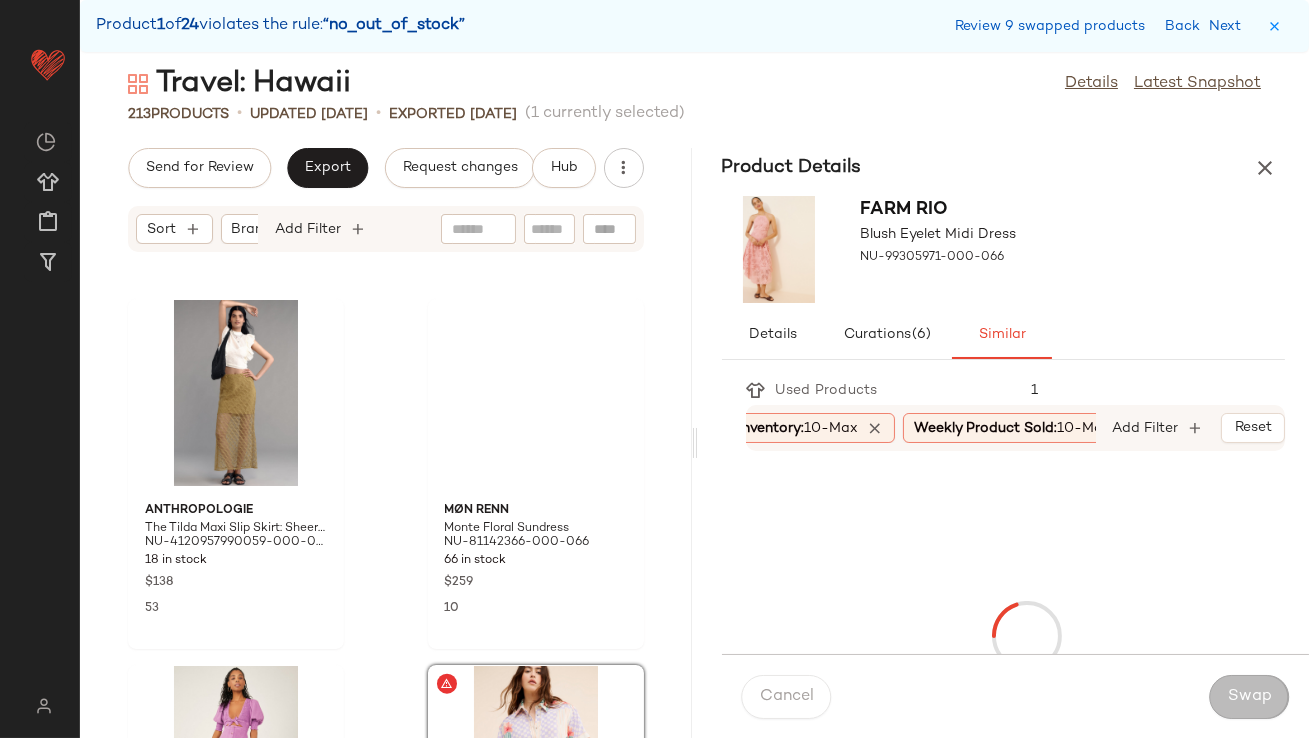 scroll, scrollTop: 4758, scrollLeft: 0, axis: vertical 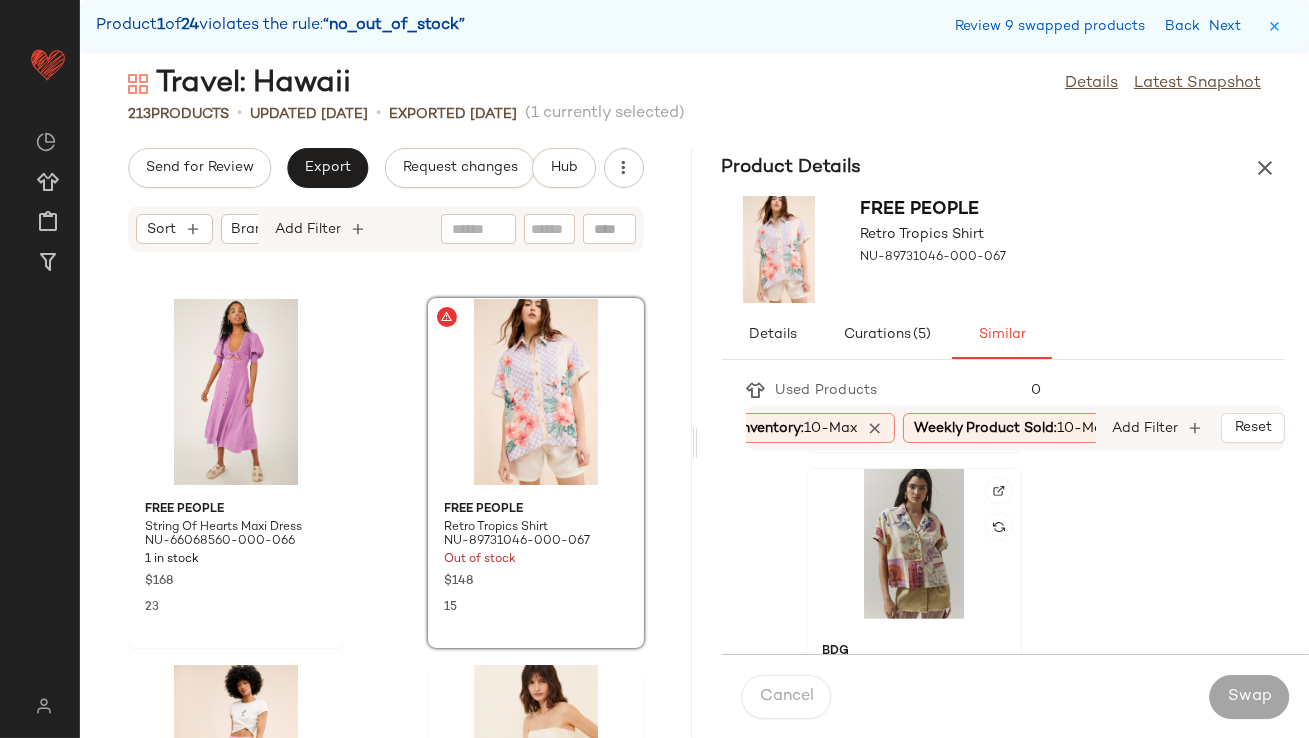 click 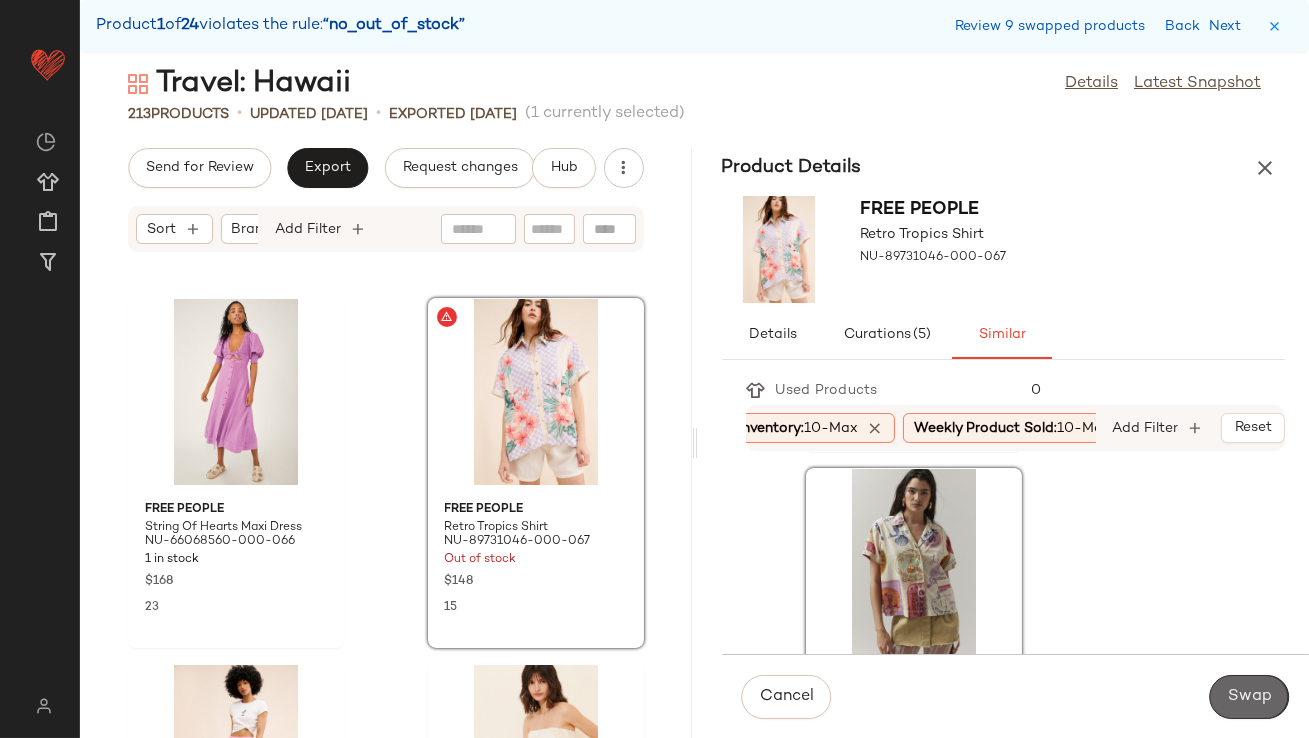 click on "Swap" 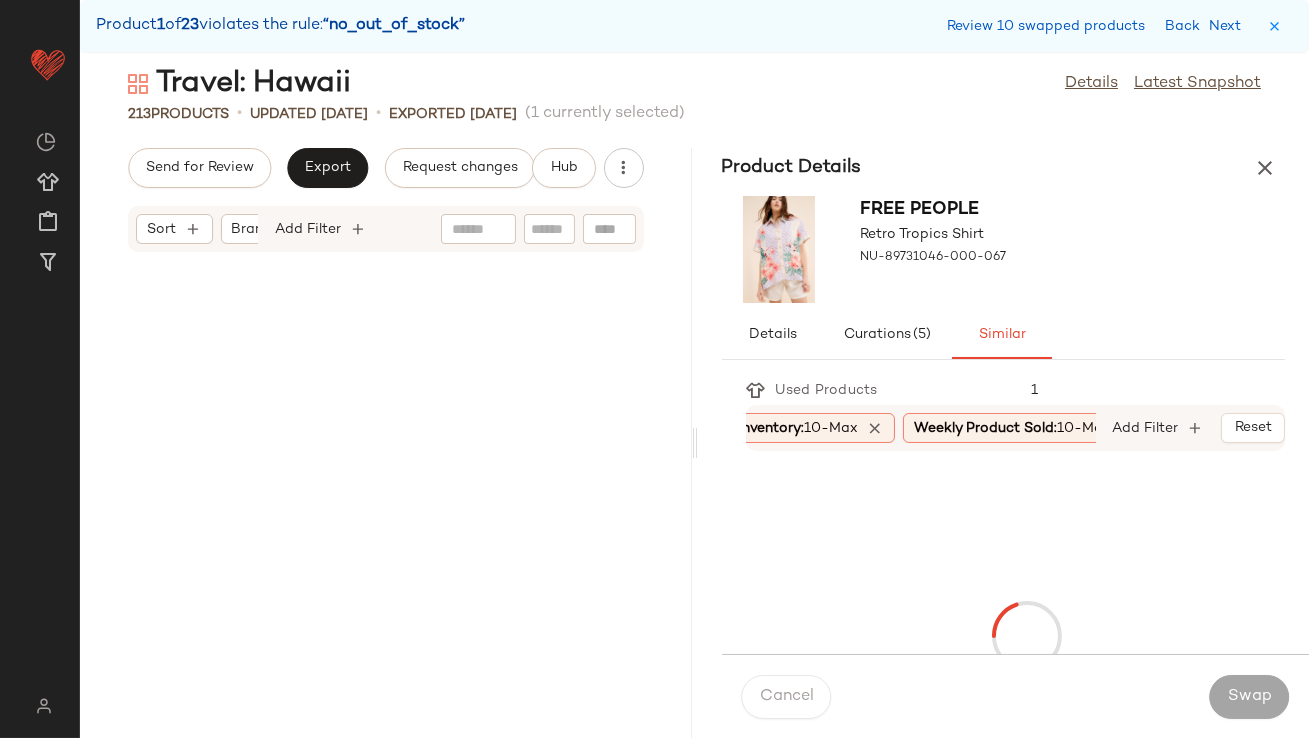 scroll, scrollTop: 5855, scrollLeft: 0, axis: vertical 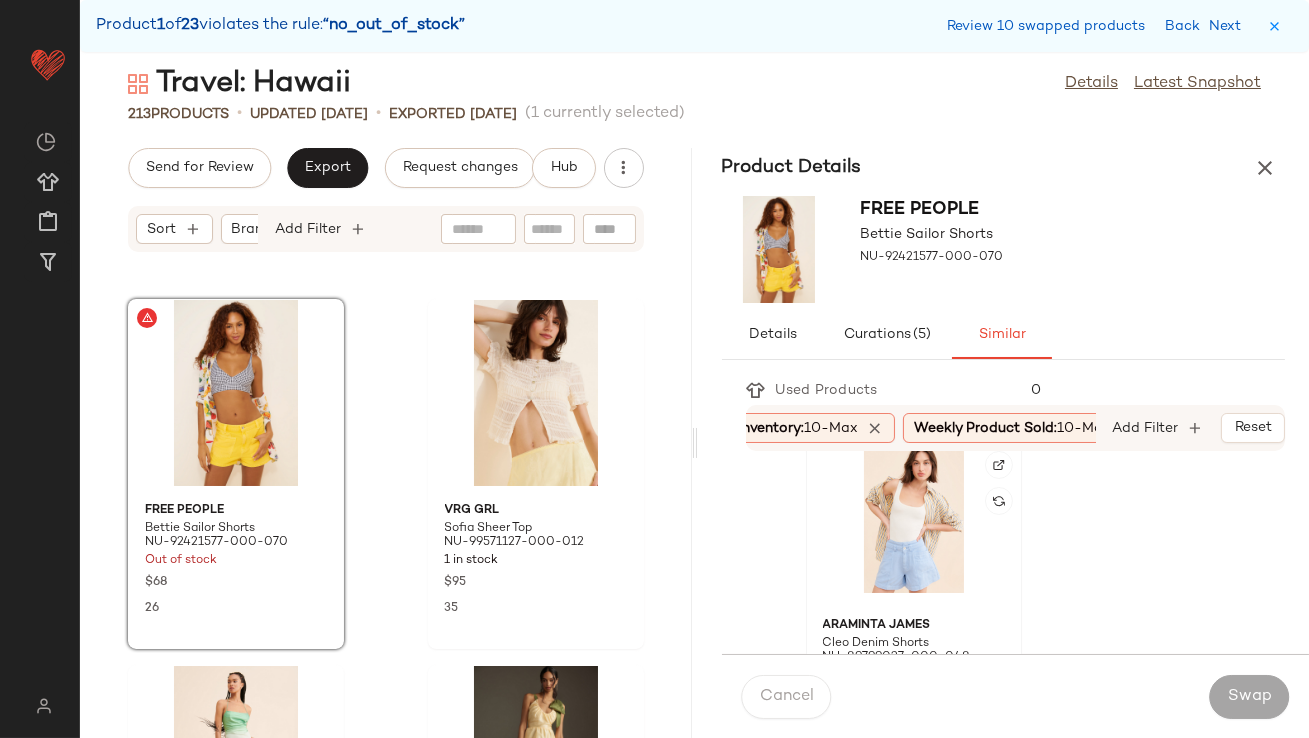 click 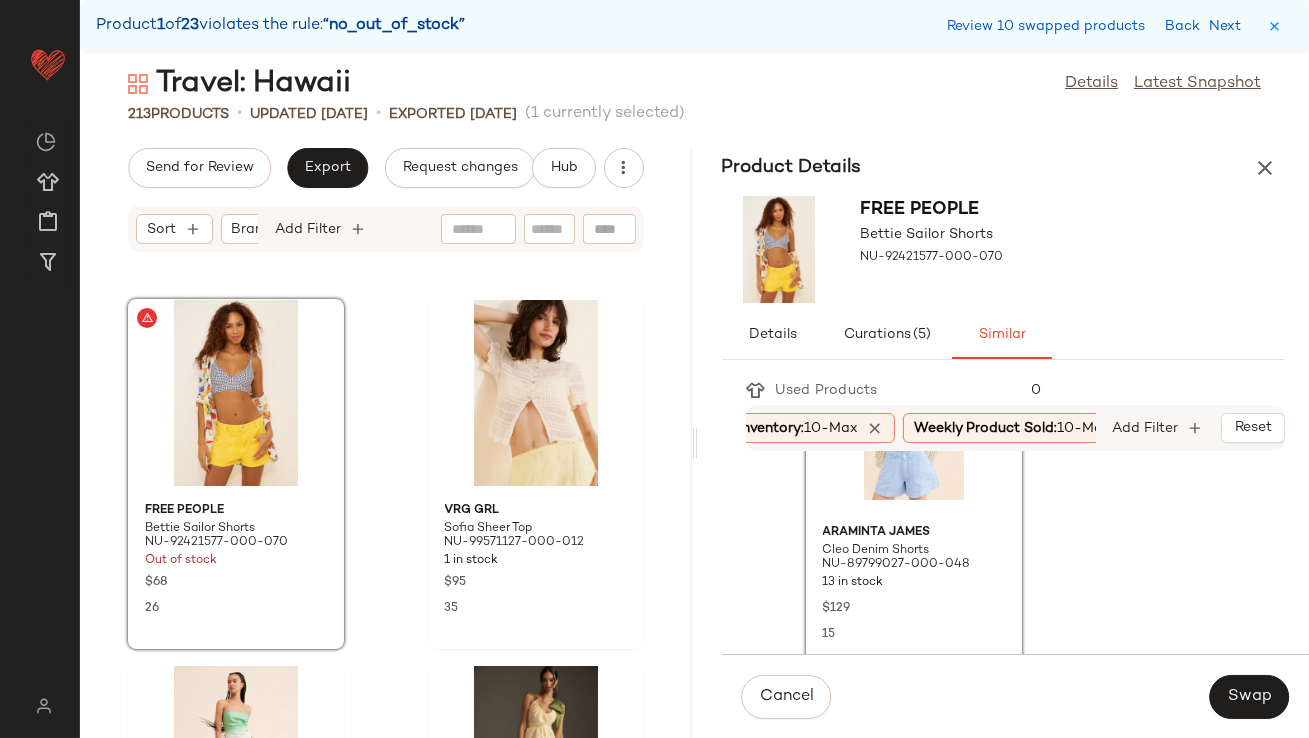 scroll, scrollTop: 120, scrollLeft: 0, axis: vertical 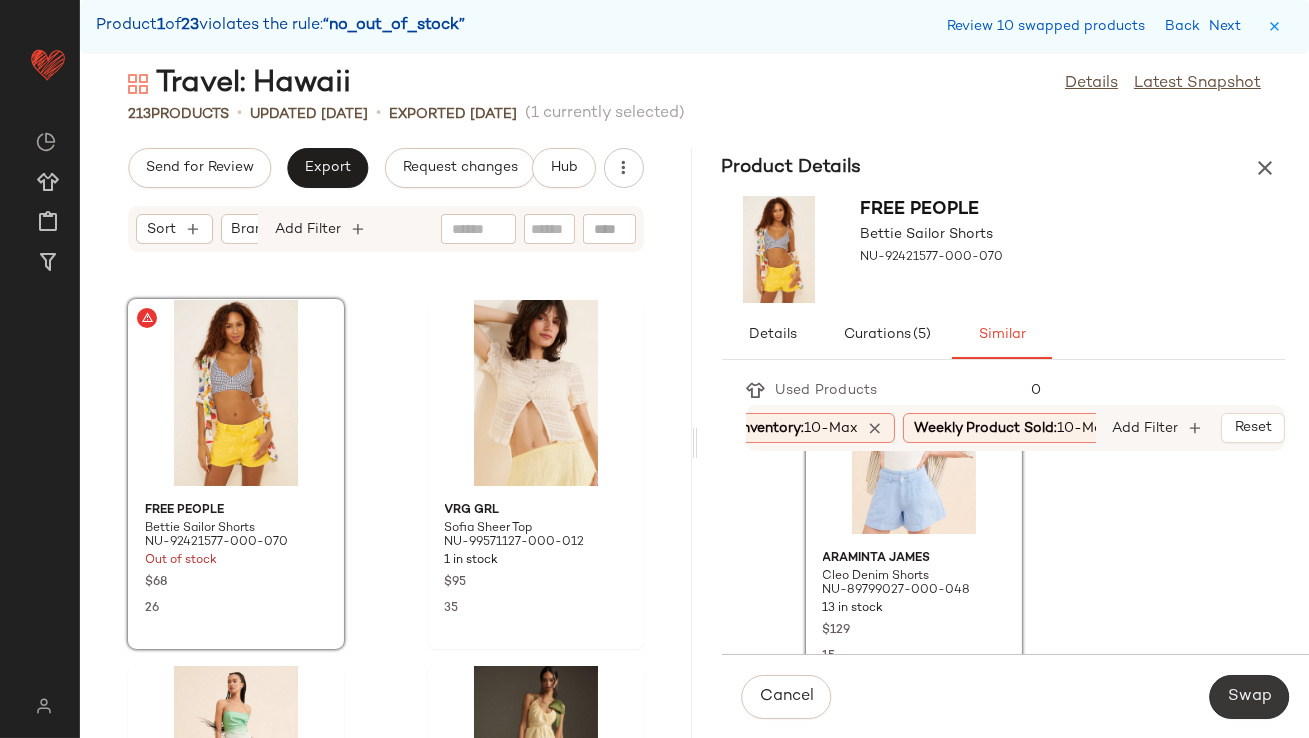 click on "Swap" 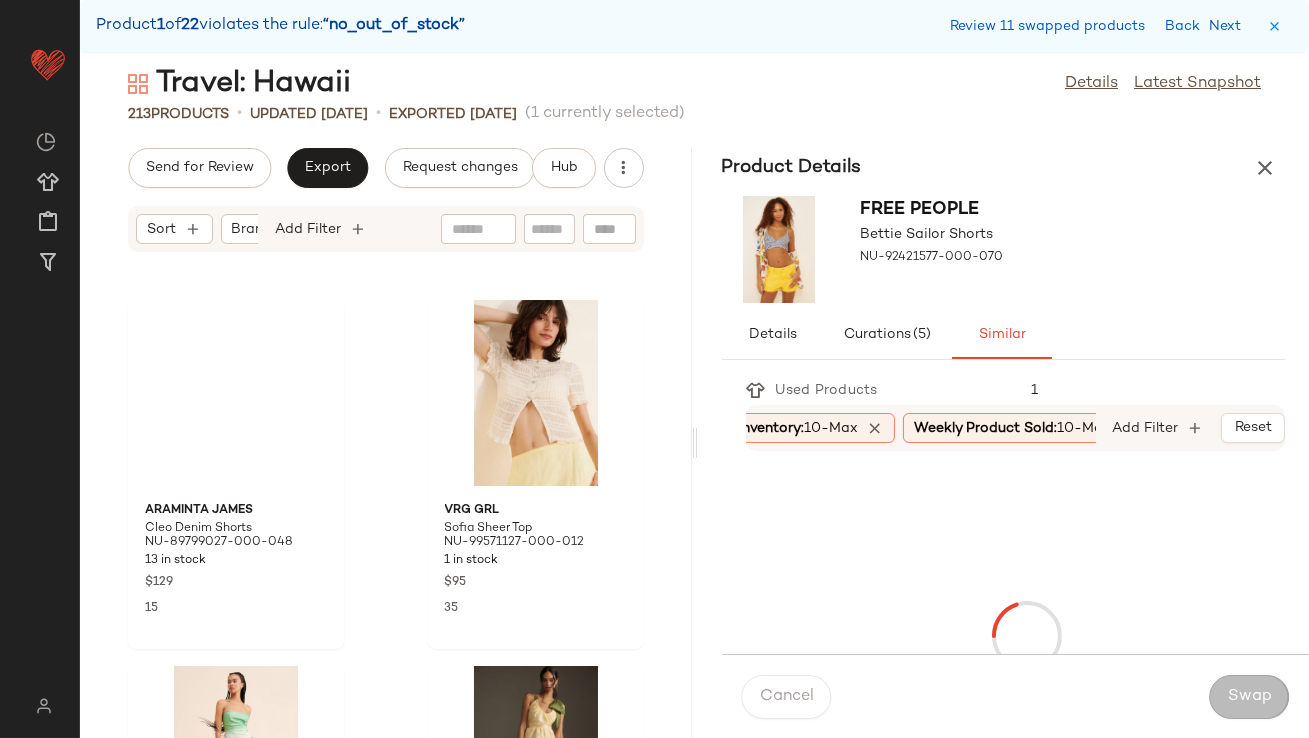 scroll, scrollTop: 8784, scrollLeft: 0, axis: vertical 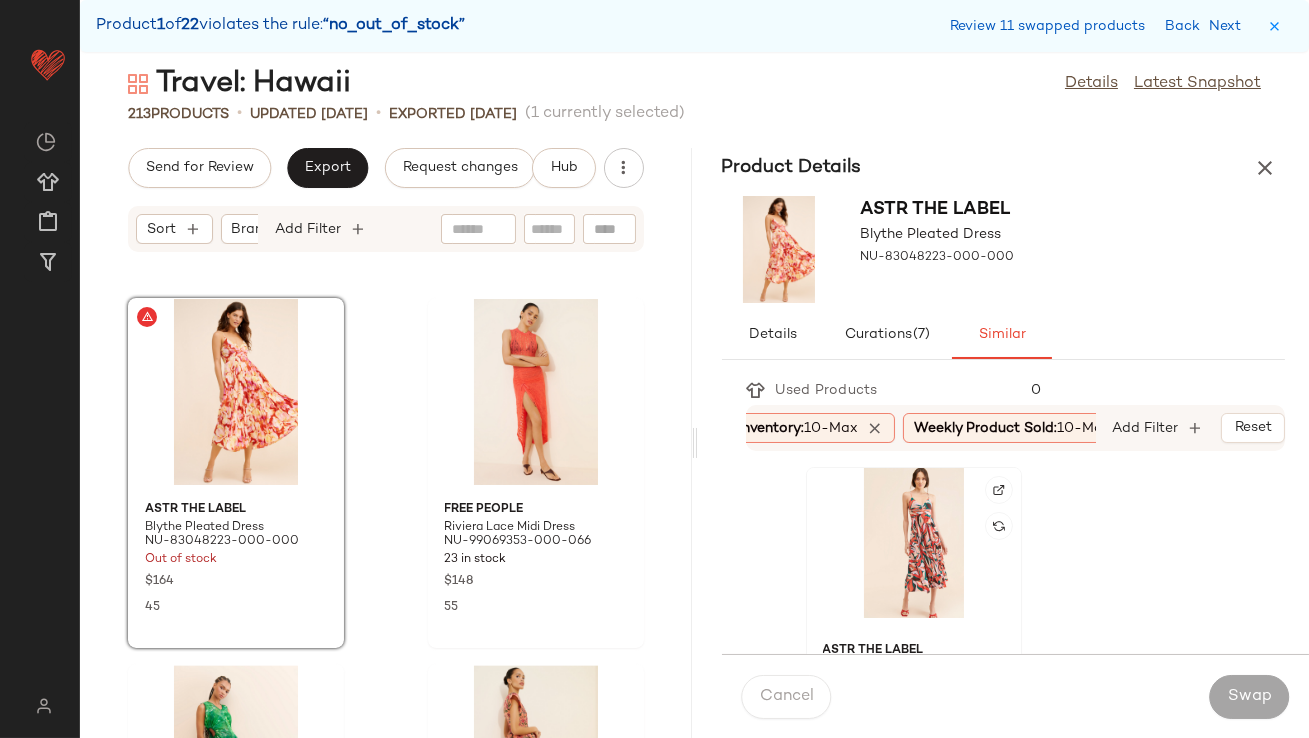 click 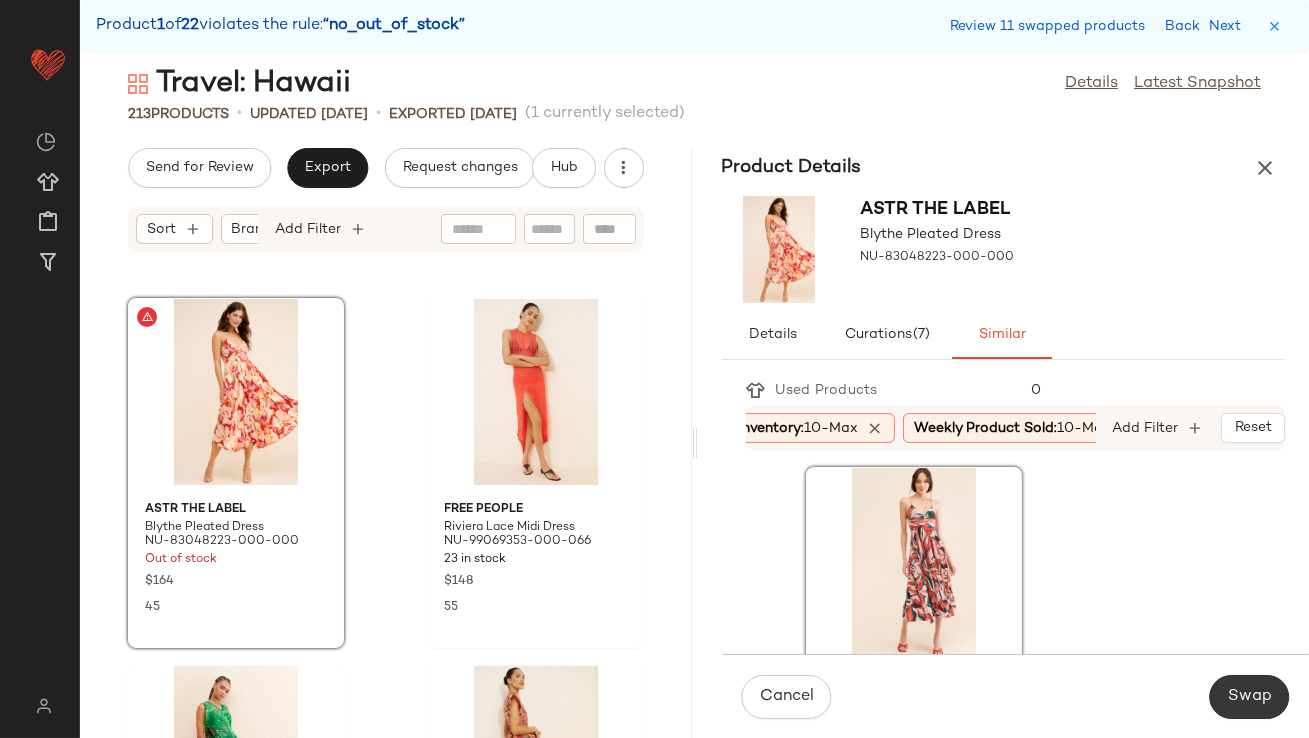 click on "Swap" at bounding box center (1249, 697) 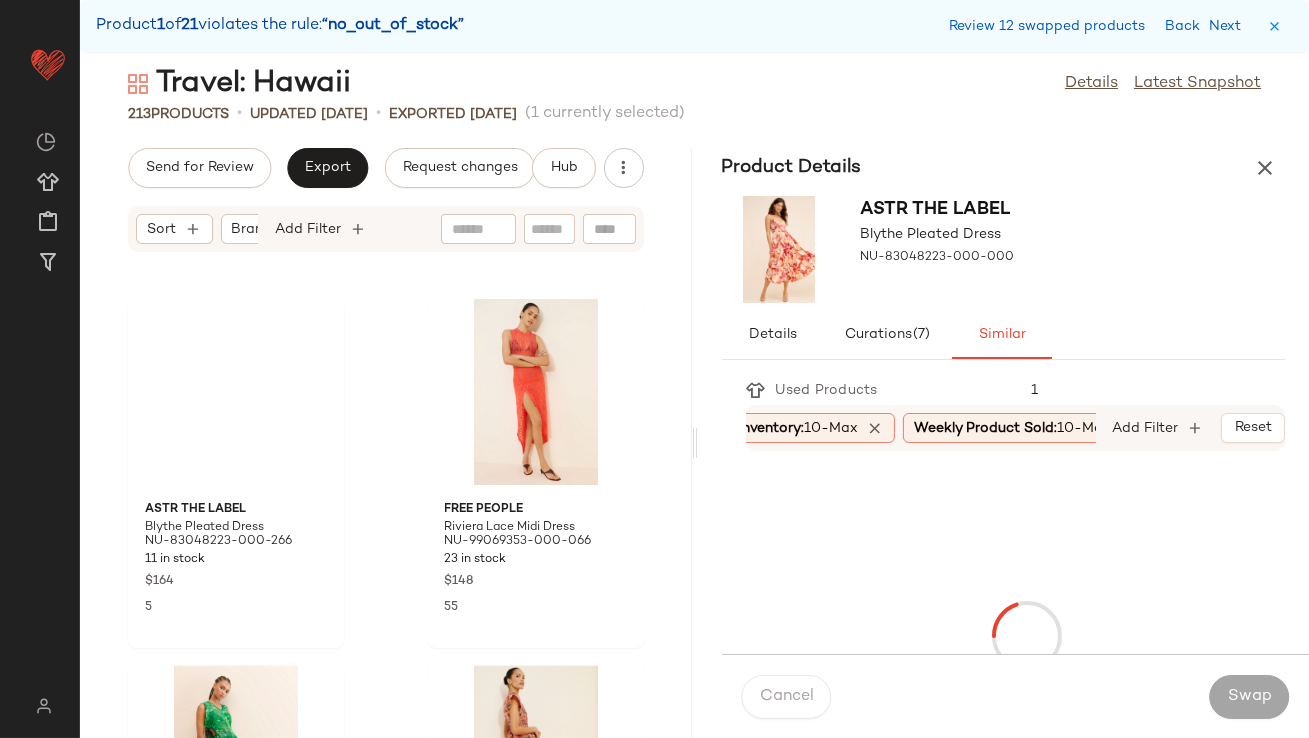 scroll, scrollTop: 10614, scrollLeft: 0, axis: vertical 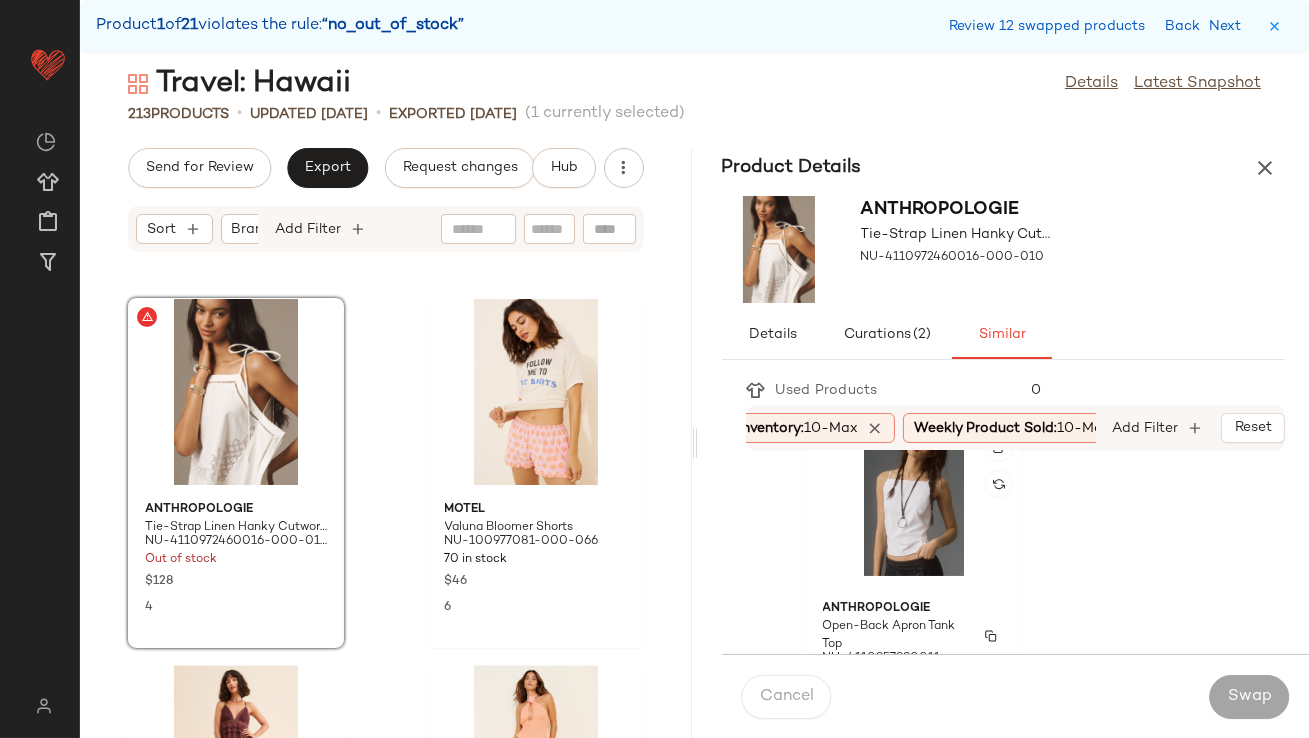 click on "Anthropologie Open-Back Apron Tank Top NU-4110957990011-000-010 25 in stock $78 3" 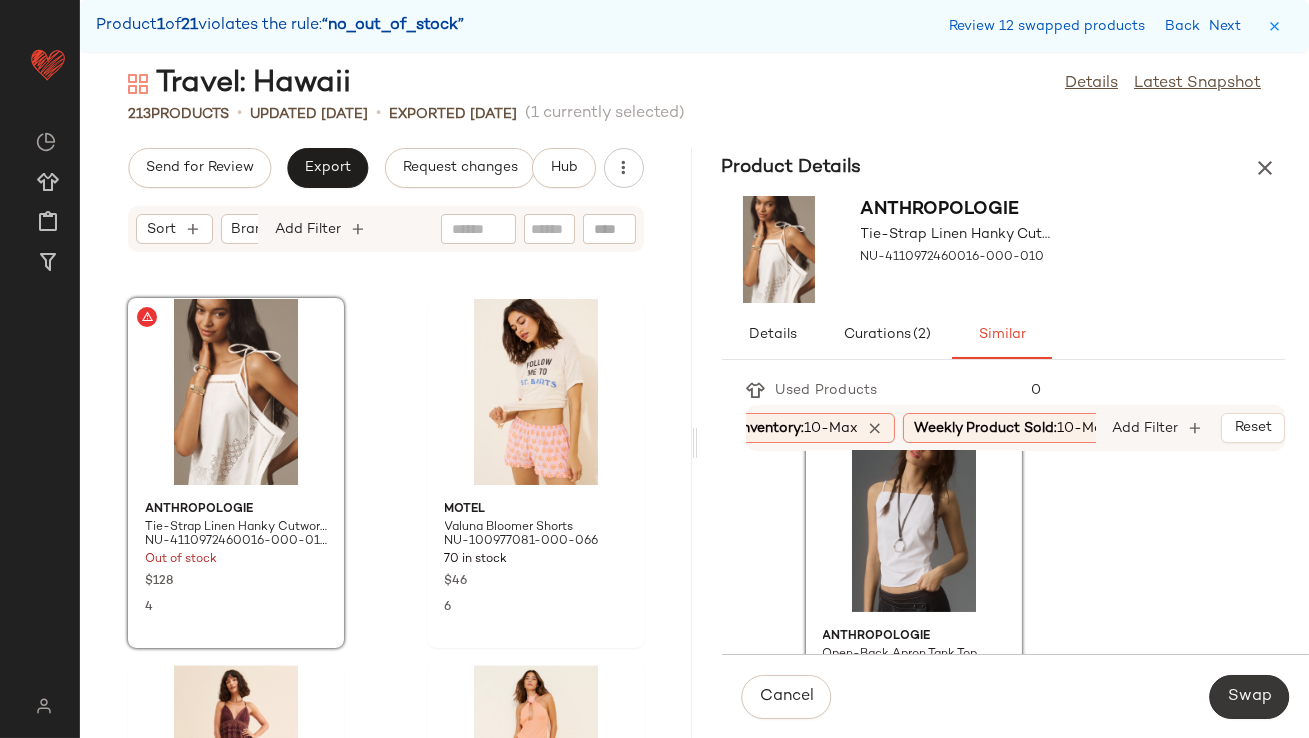 click on "Swap" at bounding box center [1249, 697] 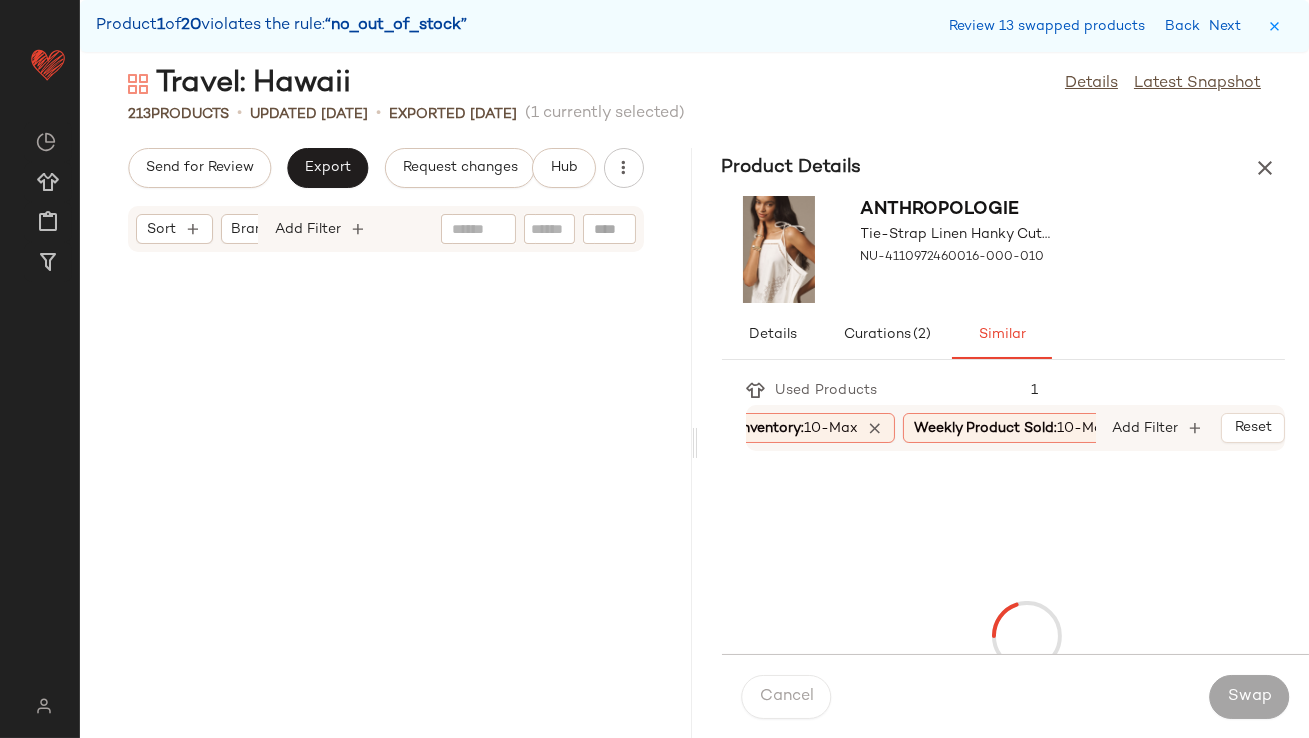 scroll, scrollTop: 11711, scrollLeft: 0, axis: vertical 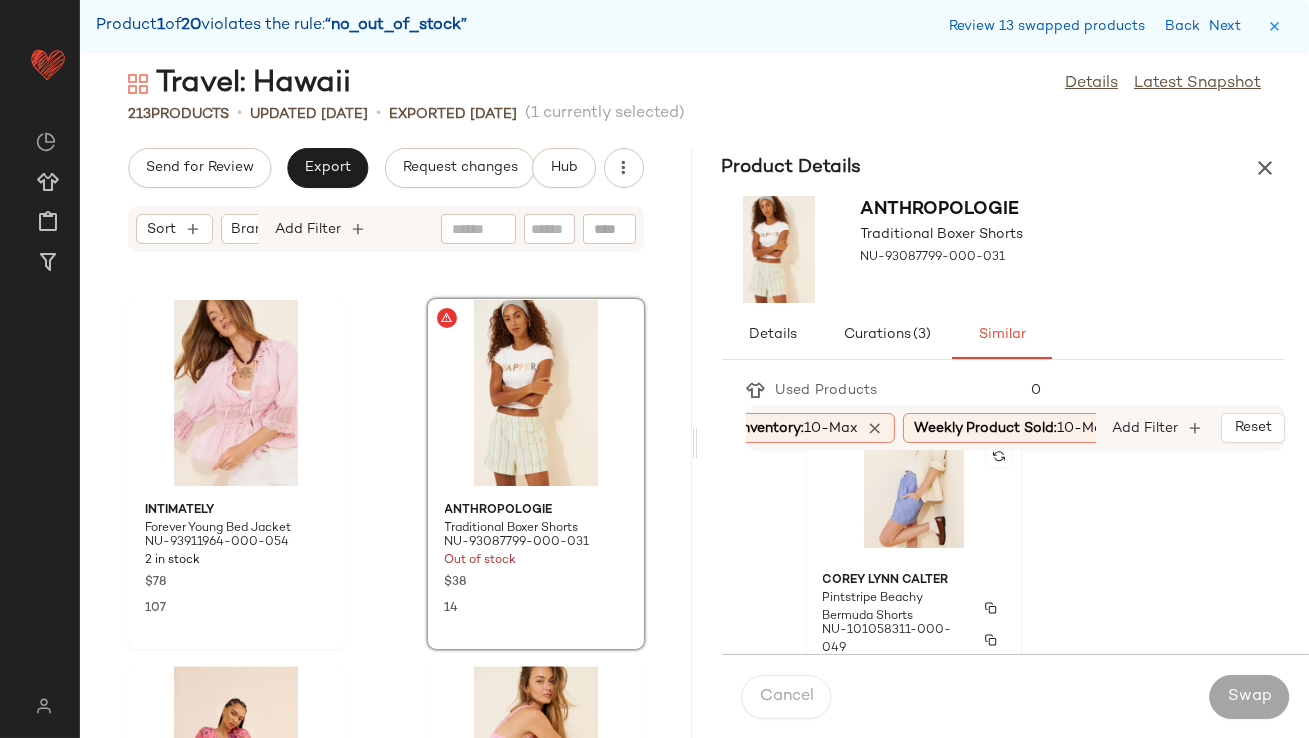 click on "Corey Lynn Calter" at bounding box center [914, 581] 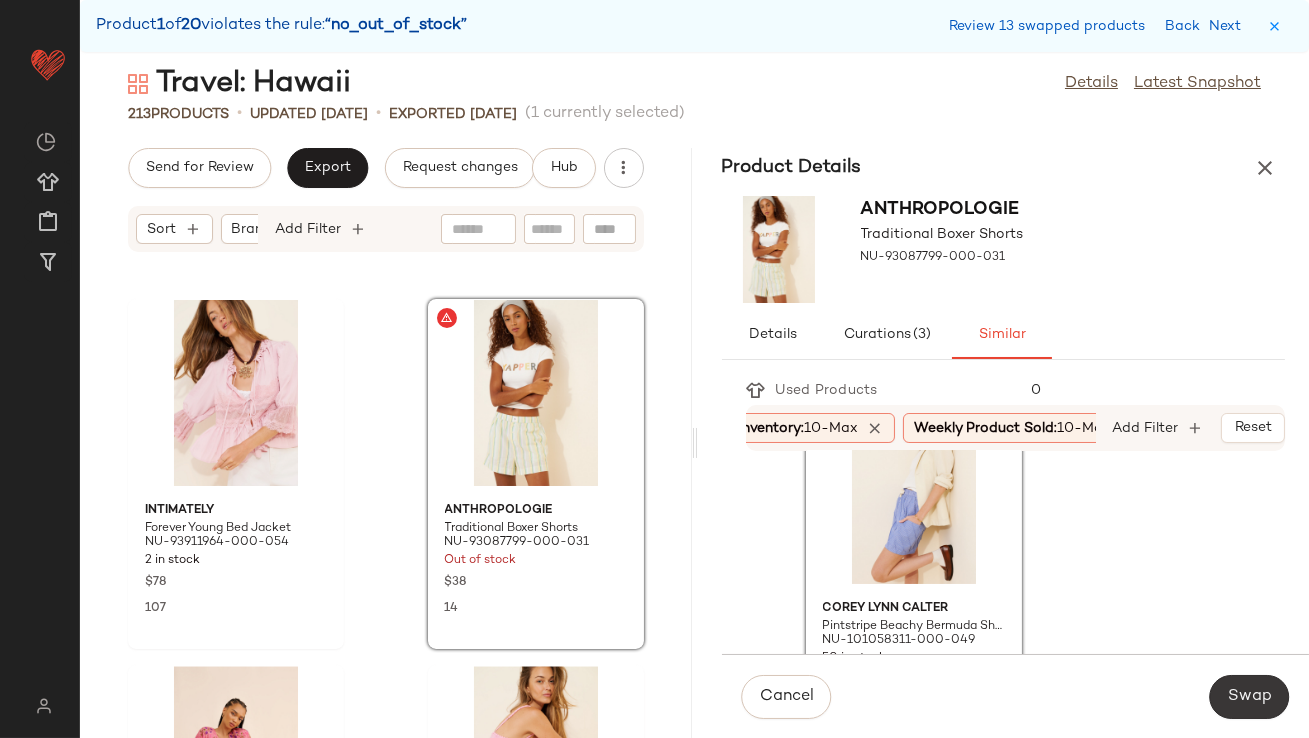 click on "Swap" 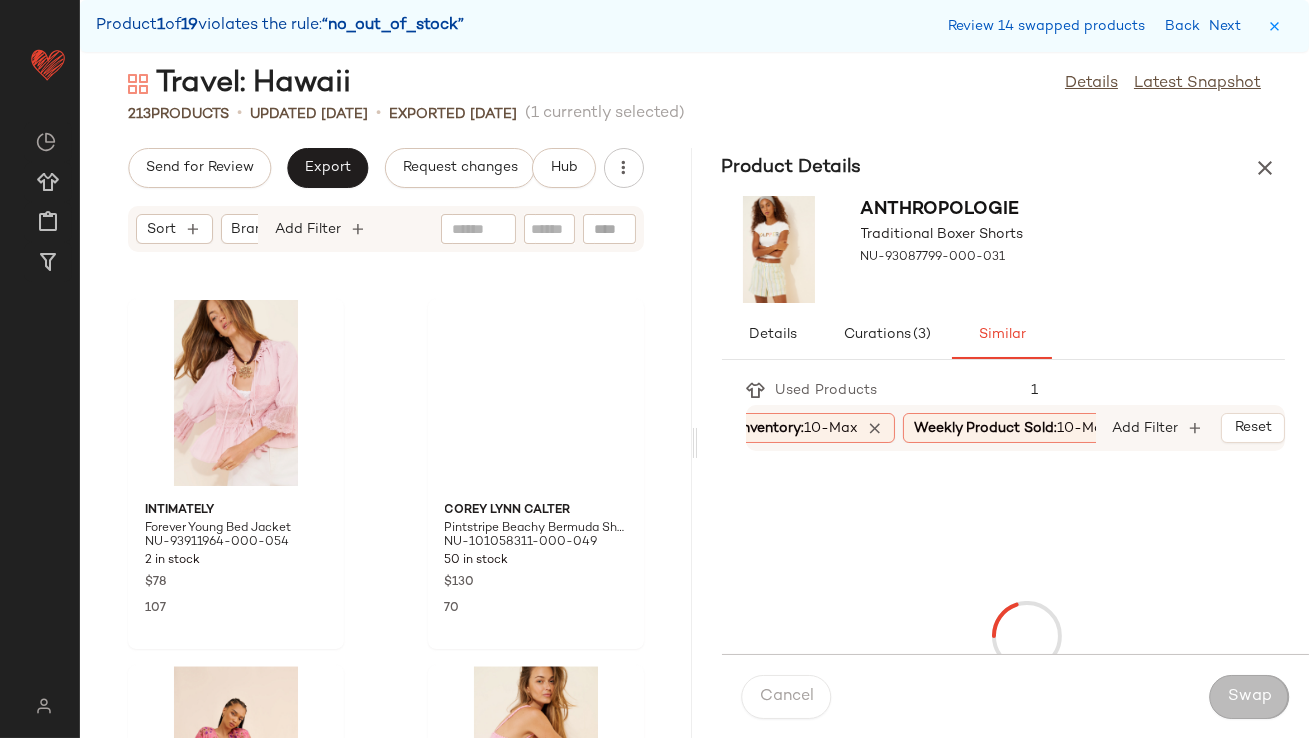 scroll, scrollTop: 12810, scrollLeft: 0, axis: vertical 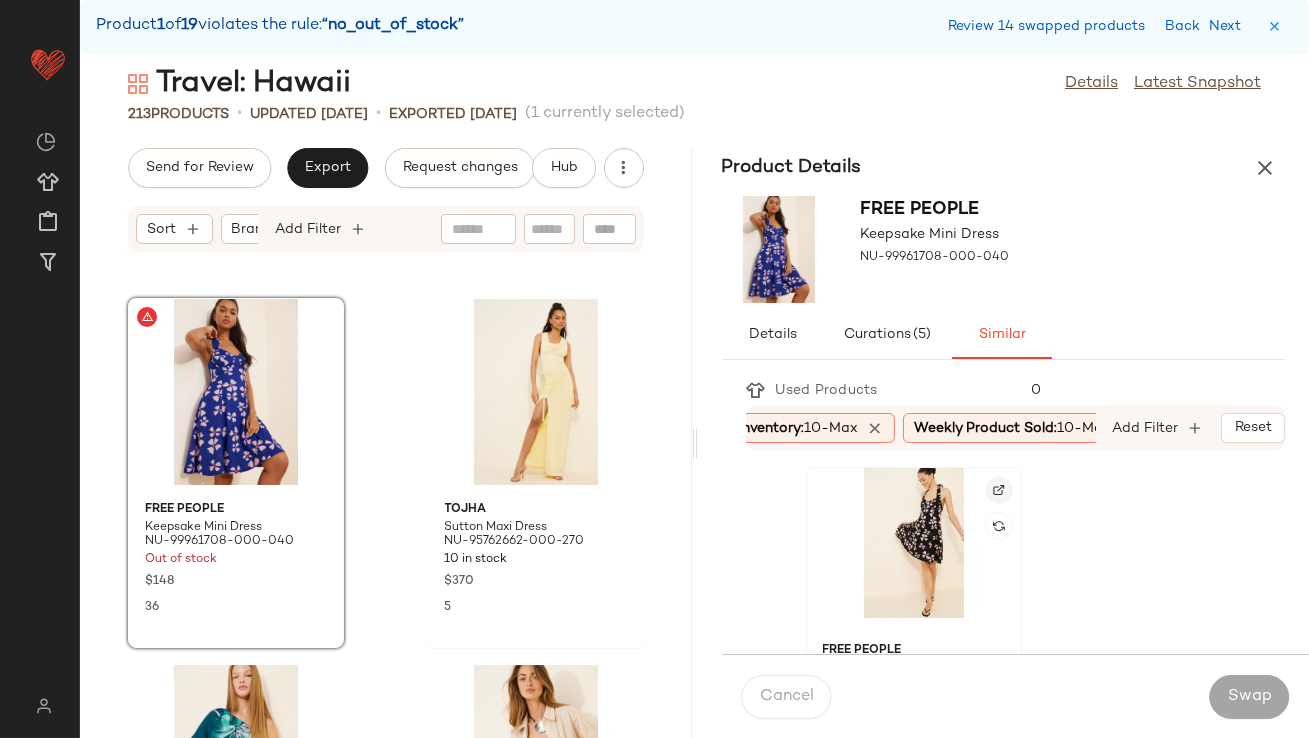 click 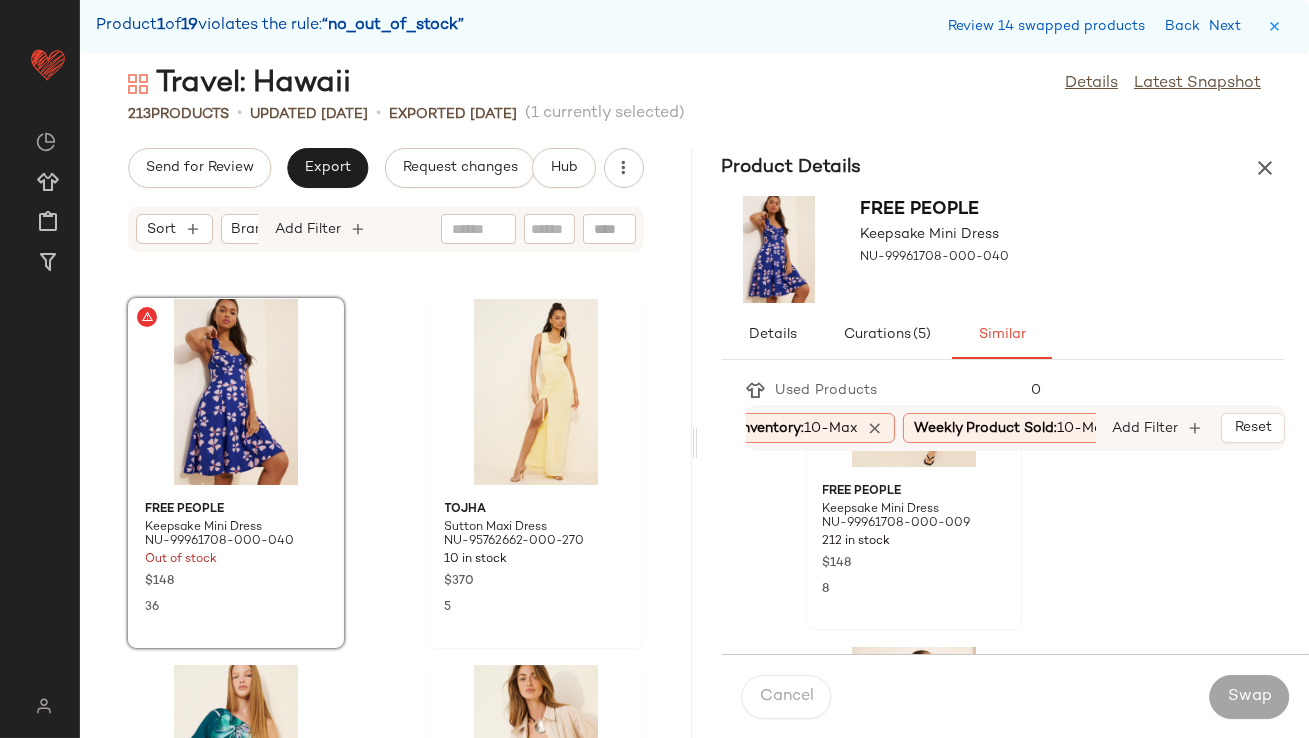 scroll, scrollTop: 123, scrollLeft: 0, axis: vertical 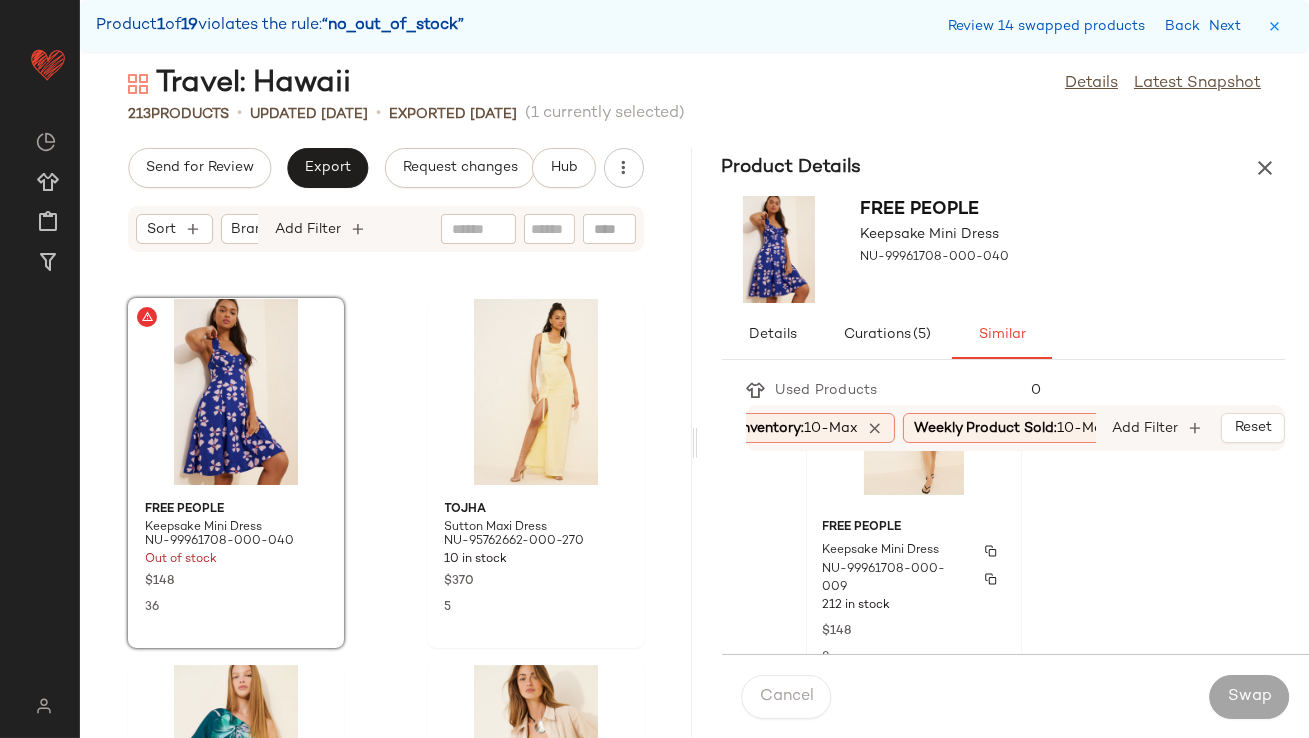 click on "Free People" at bounding box center (914, 528) 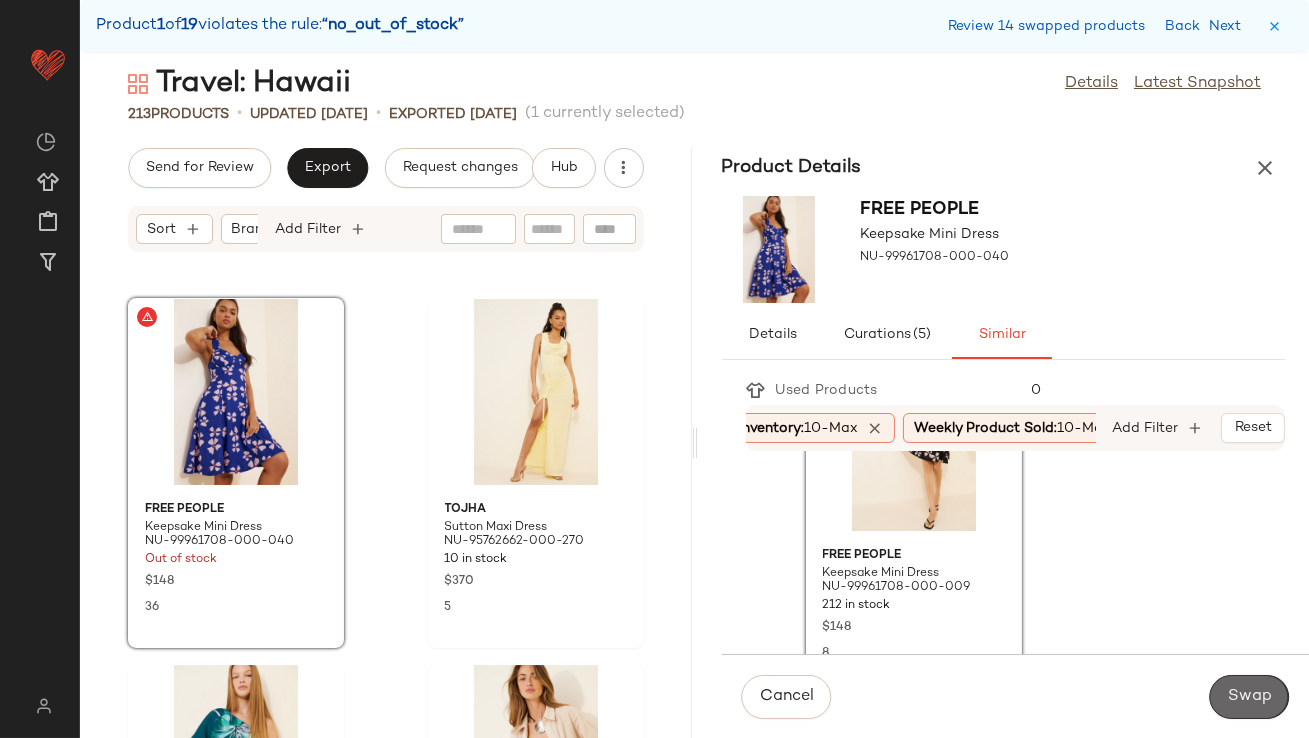 click on "Swap" at bounding box center (1249, 697) 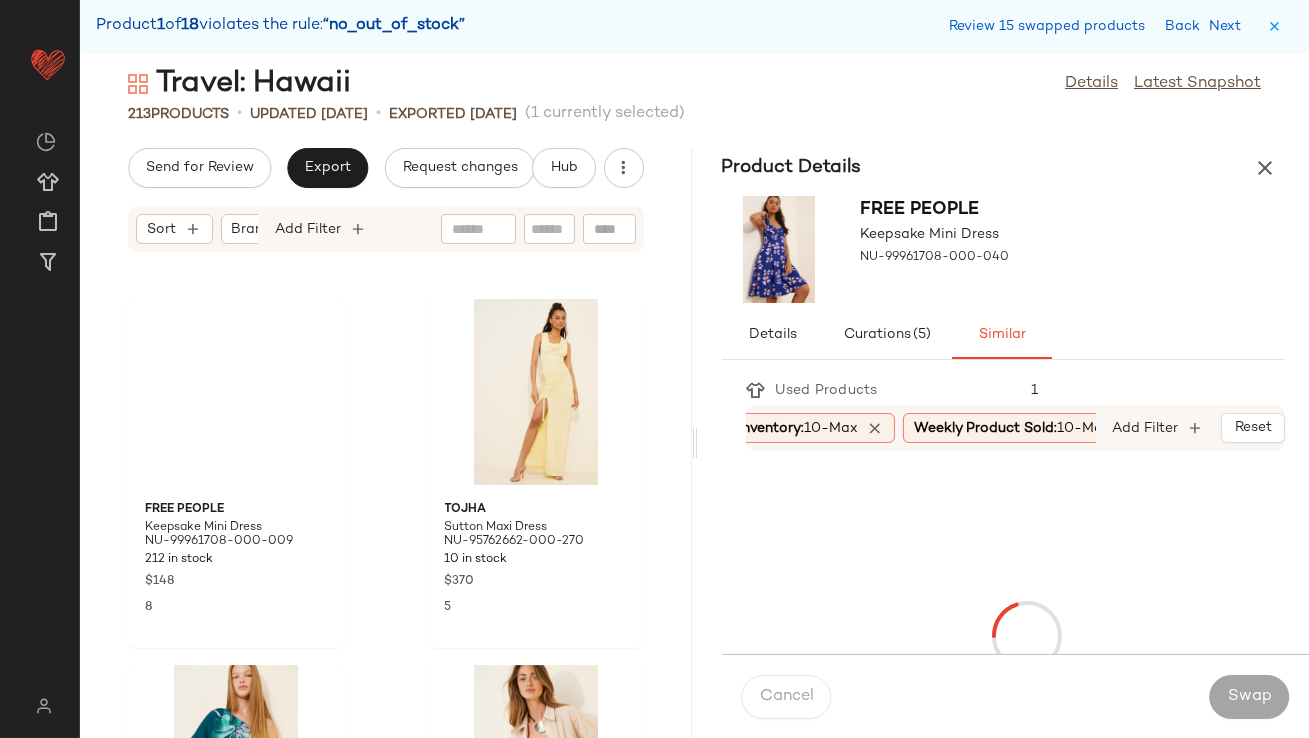 scroll, scrollTop: 14274, scrollLeft: 0, axis: vertical 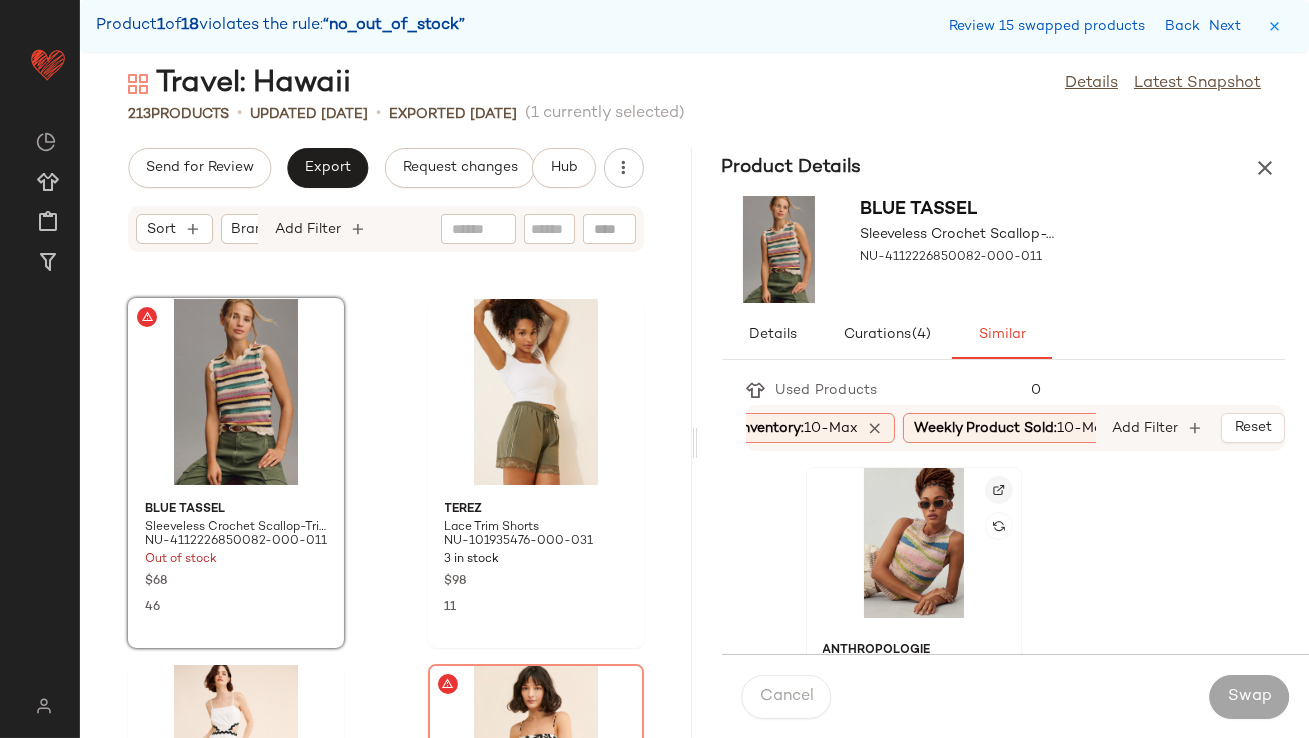 click 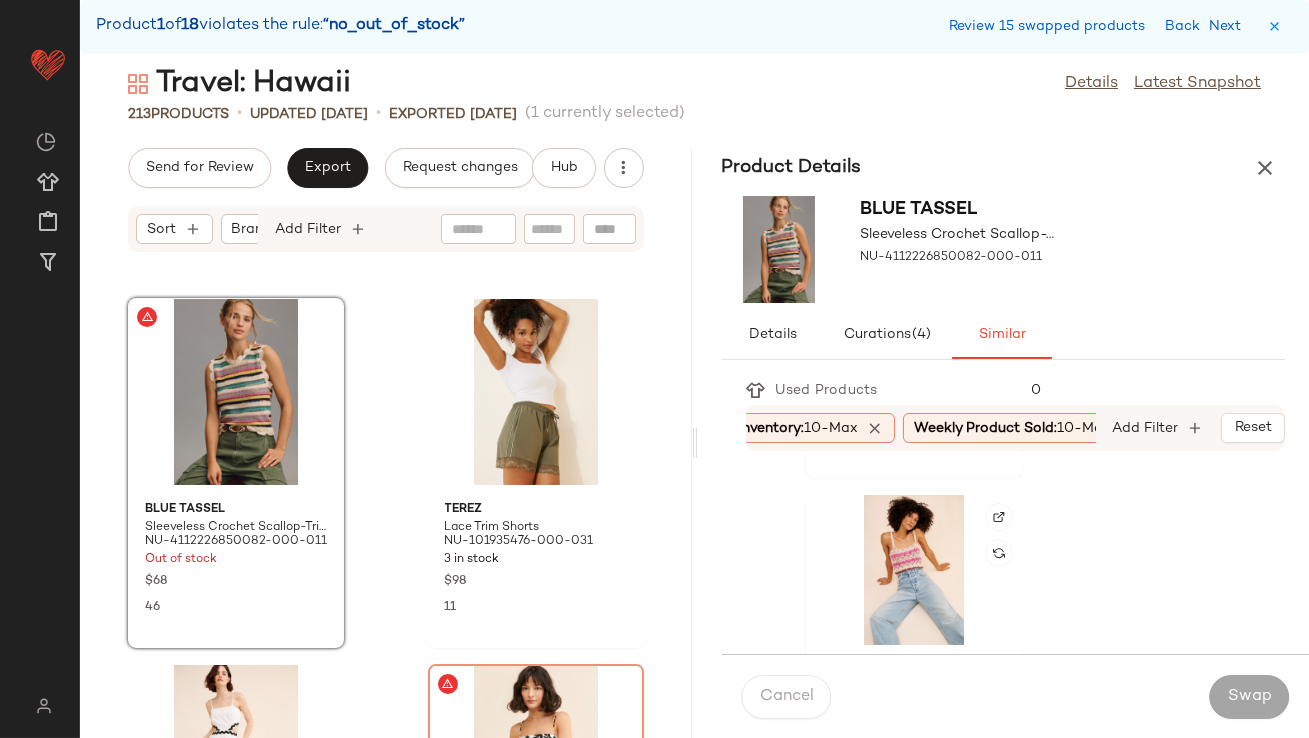 scroll, scrollTop: 710, scrollLeft: 0, axis: vertical 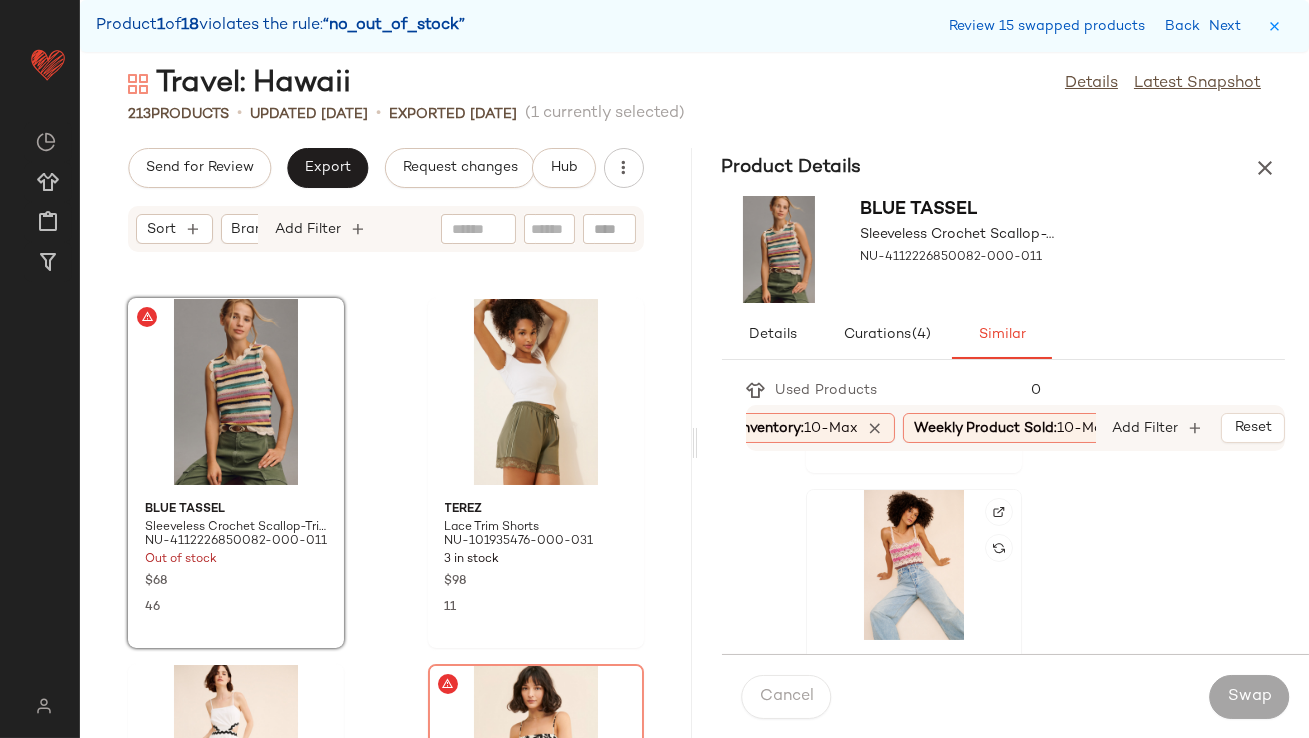 click 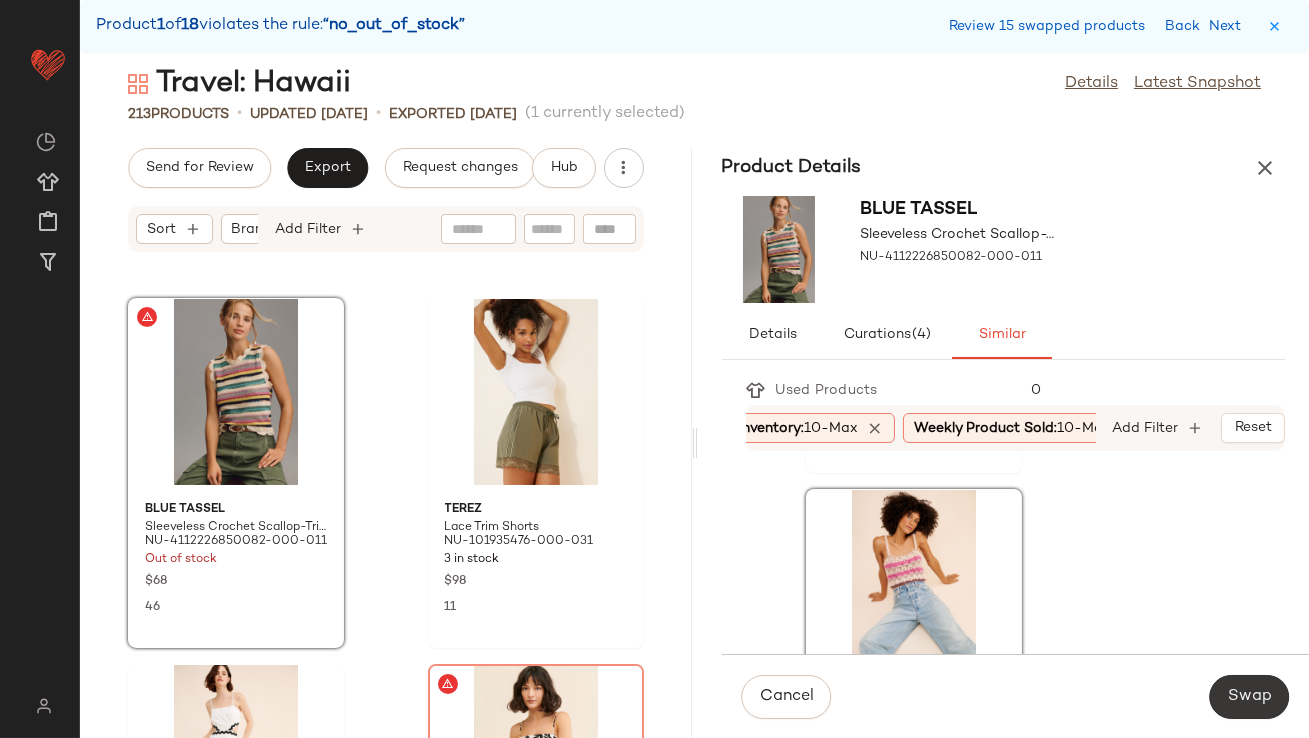 click on "Swap" 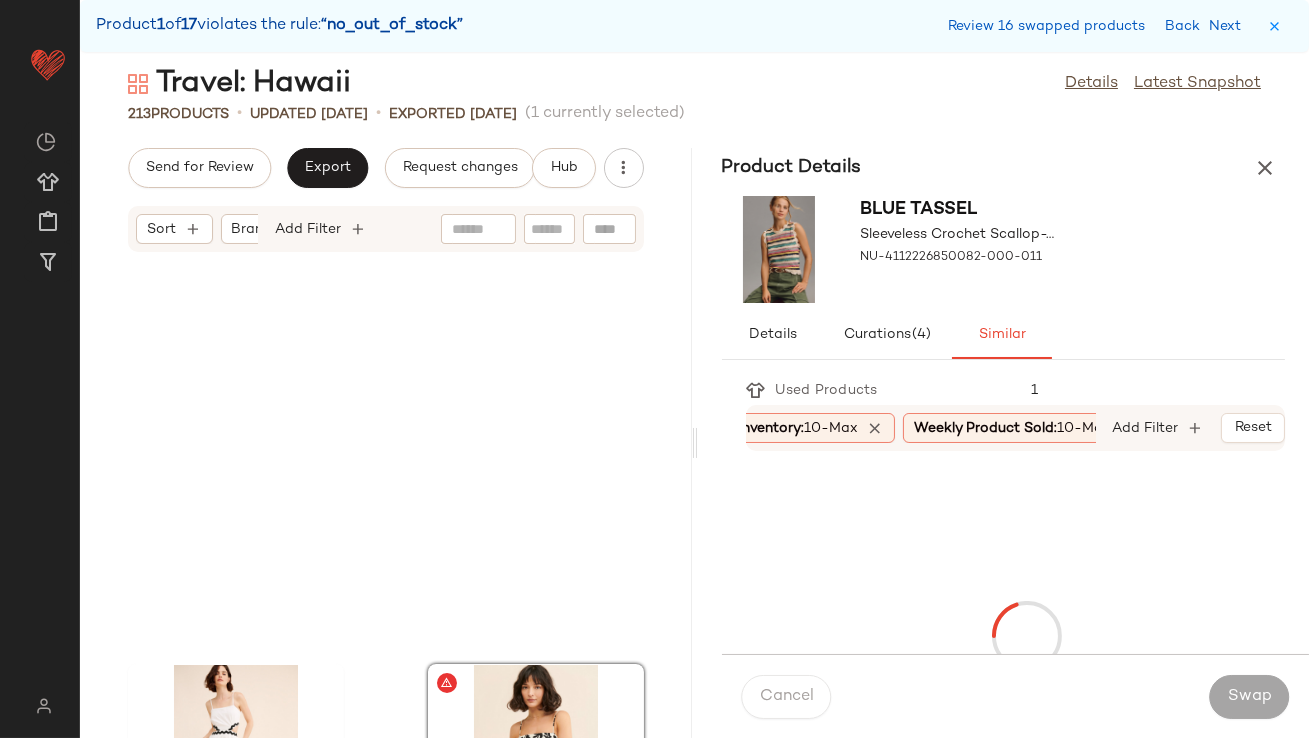 scroll, scrollTop: 14640, scrollLeft: 0, axis: vertical 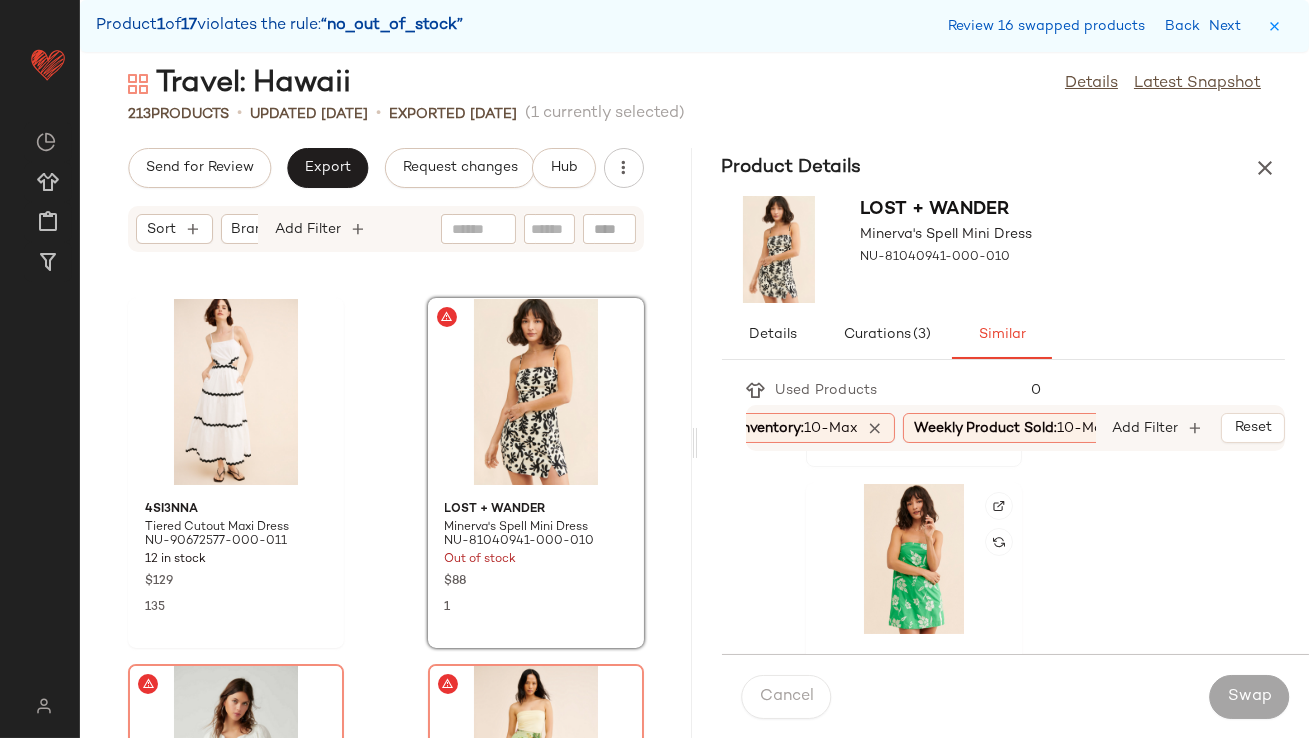 click 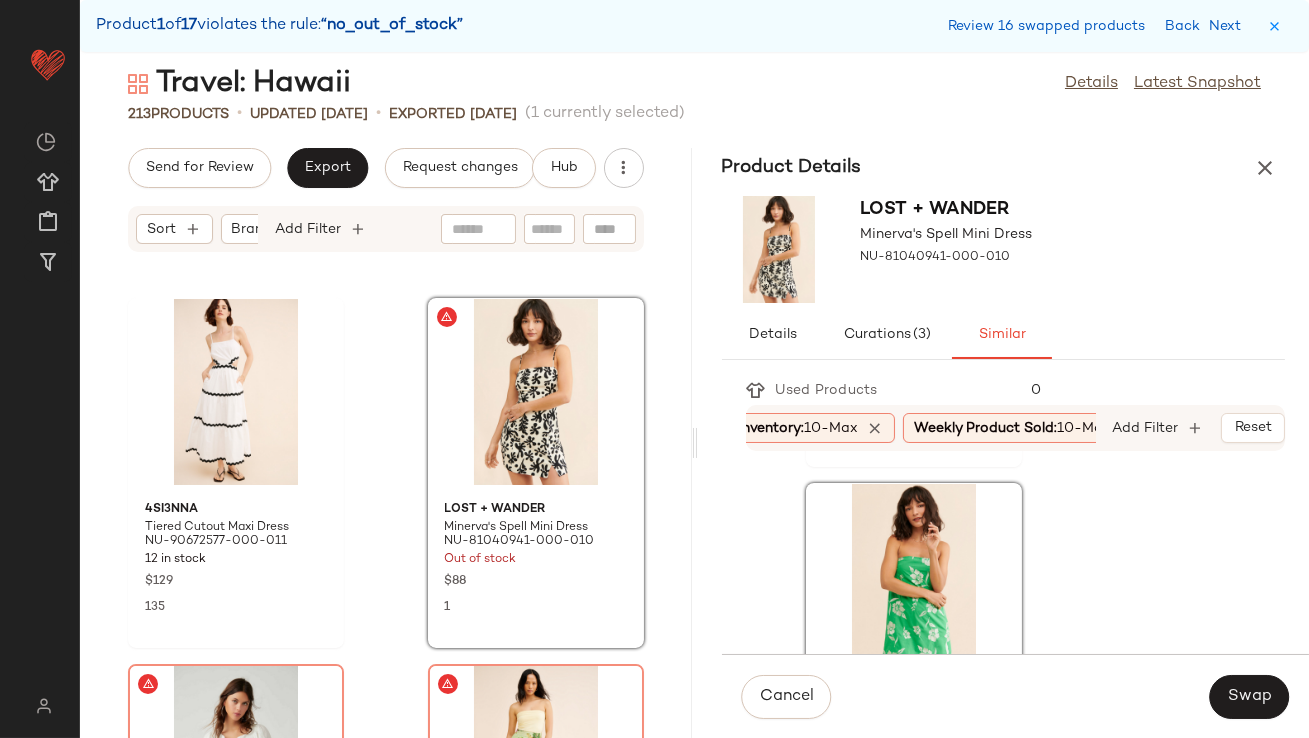 click on "Cancel   Swap" at bounding box center [1016, 696] 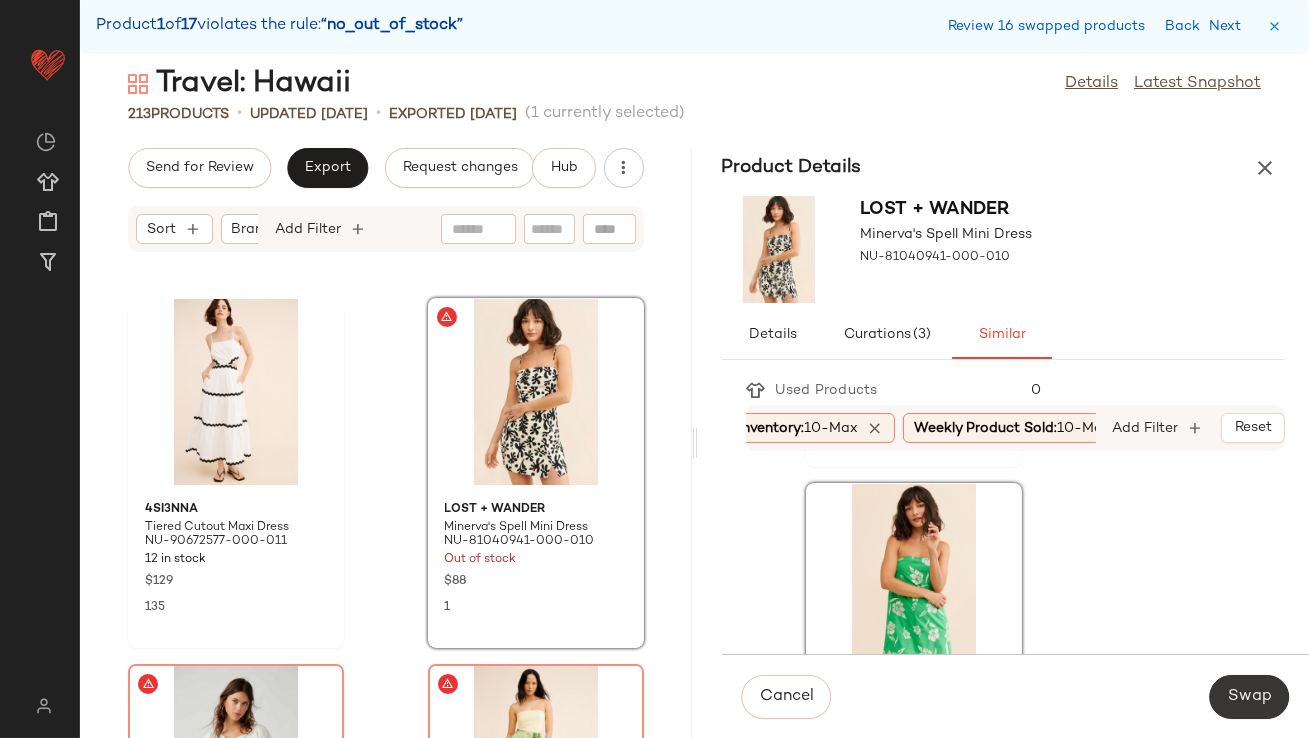 click on "Swap" at bounding box center [1249, 697] 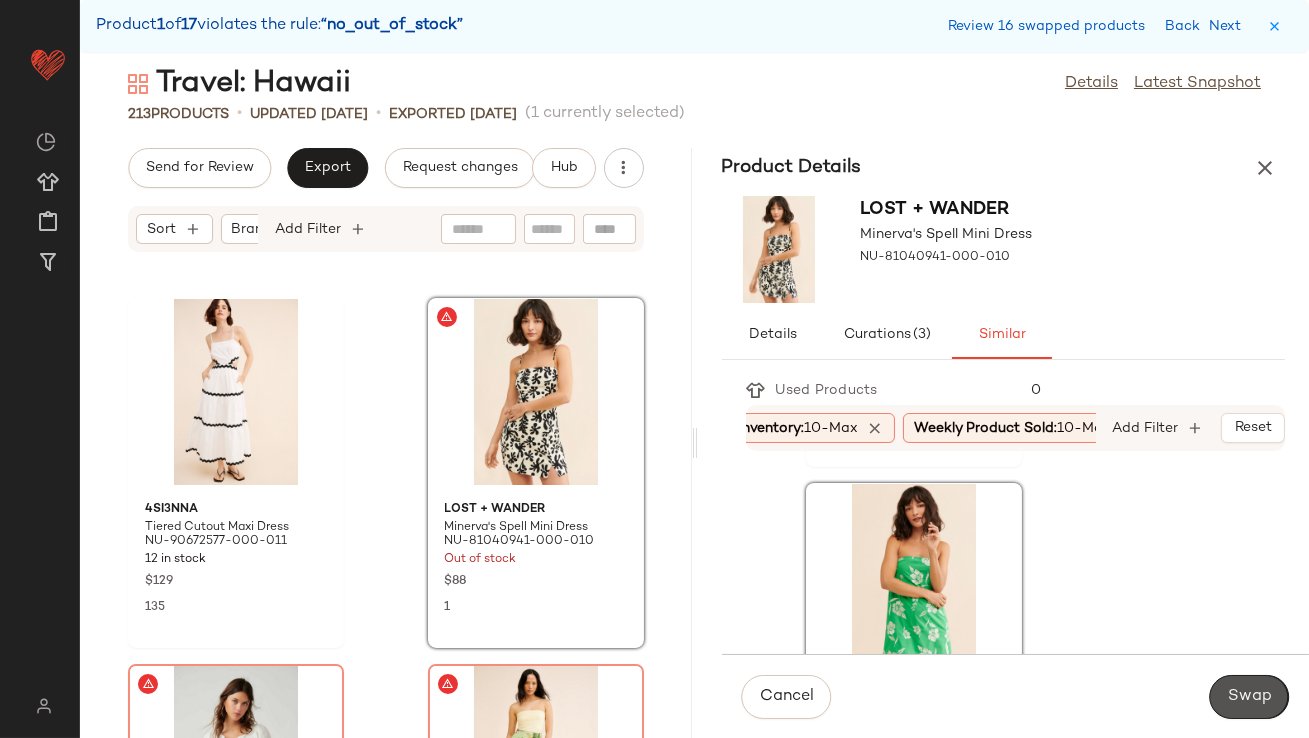 scroll, scrollTop: 15005, scrollLeft: 0, axis: vertical 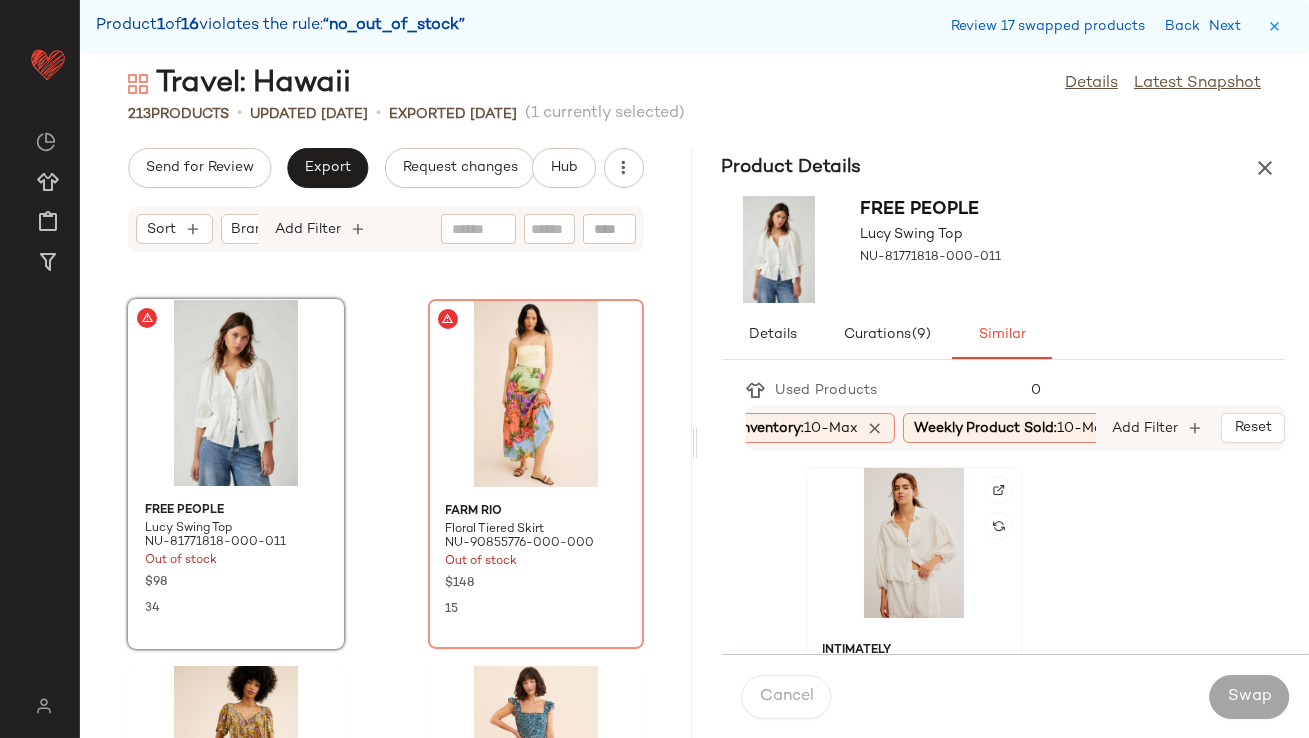 click 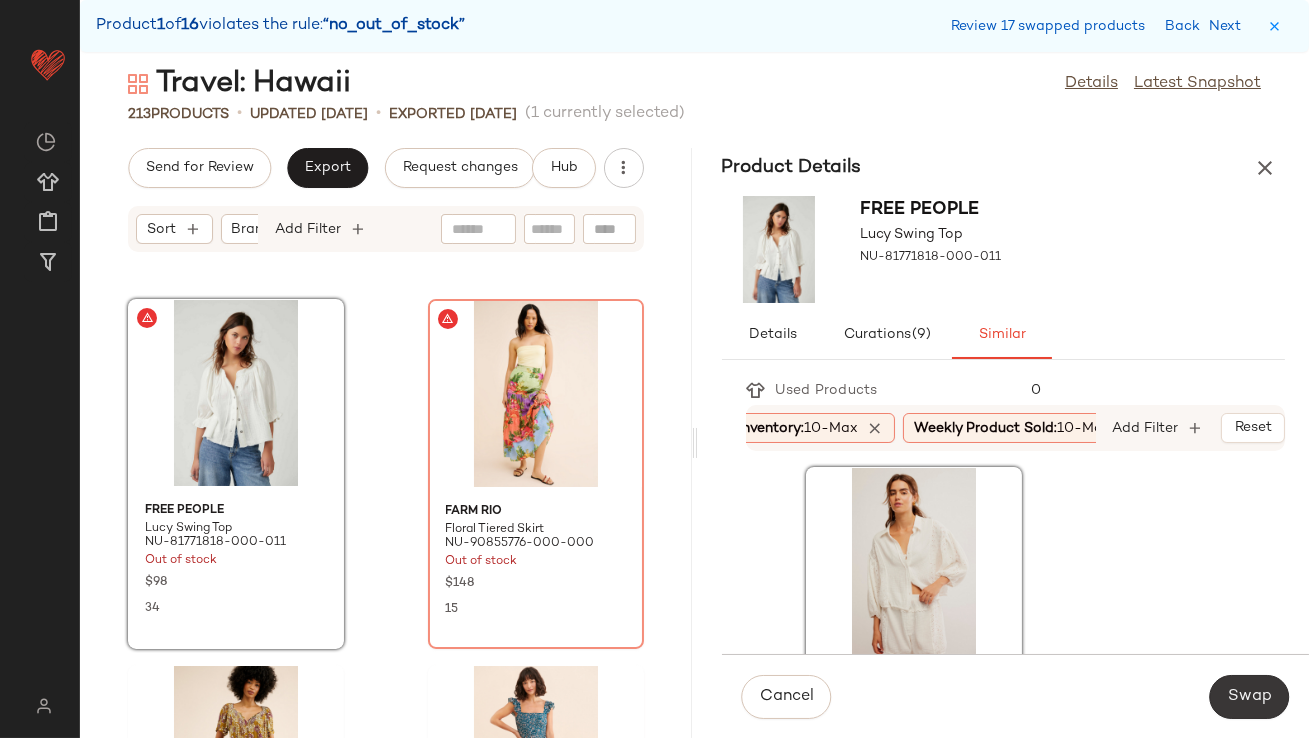 click on "Swap" at bounding box center [1249, 697] 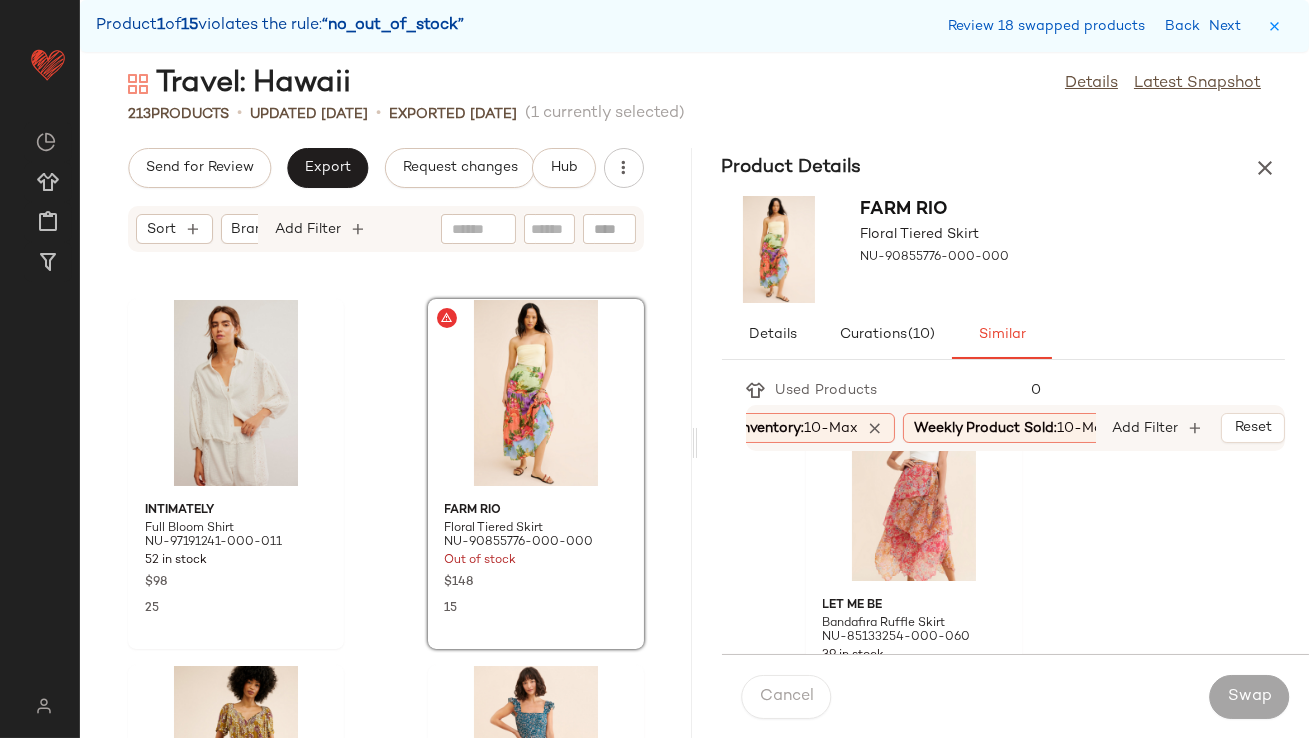 scroll, scrollTop: 74, scrollLeft: 0, axis: vertical 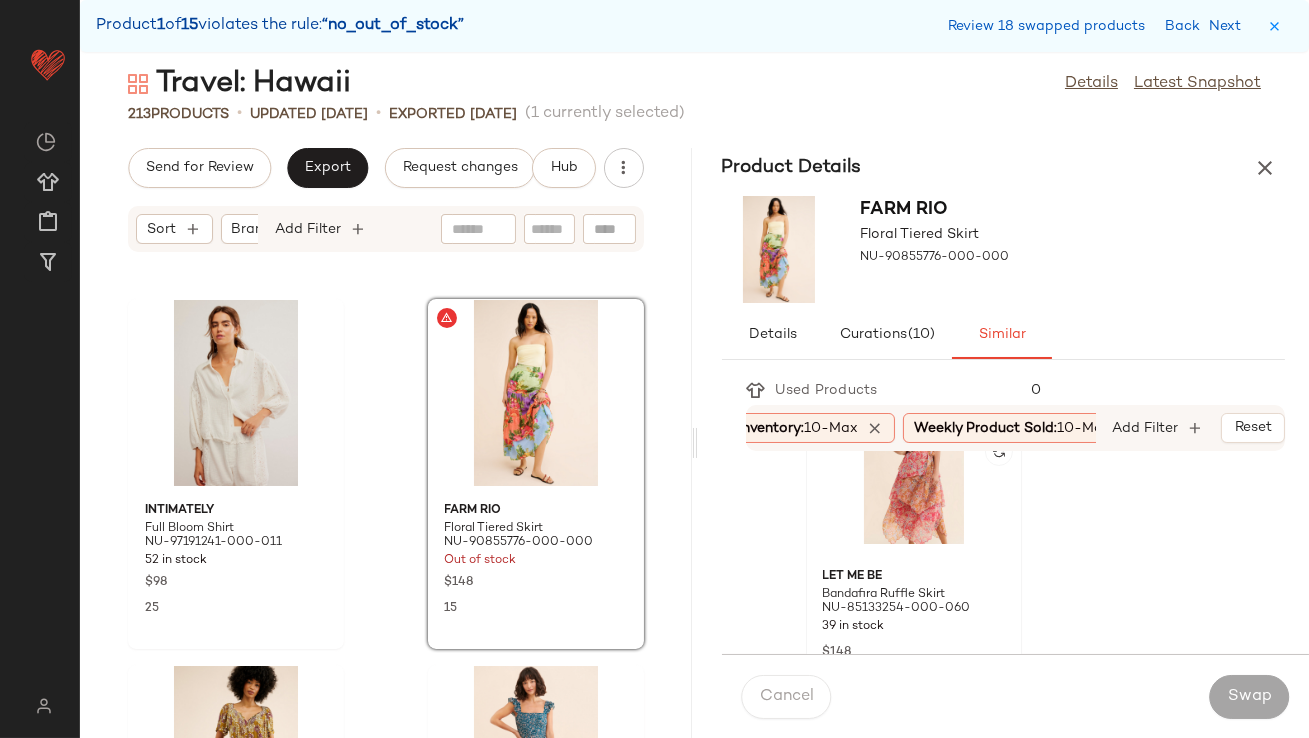 click 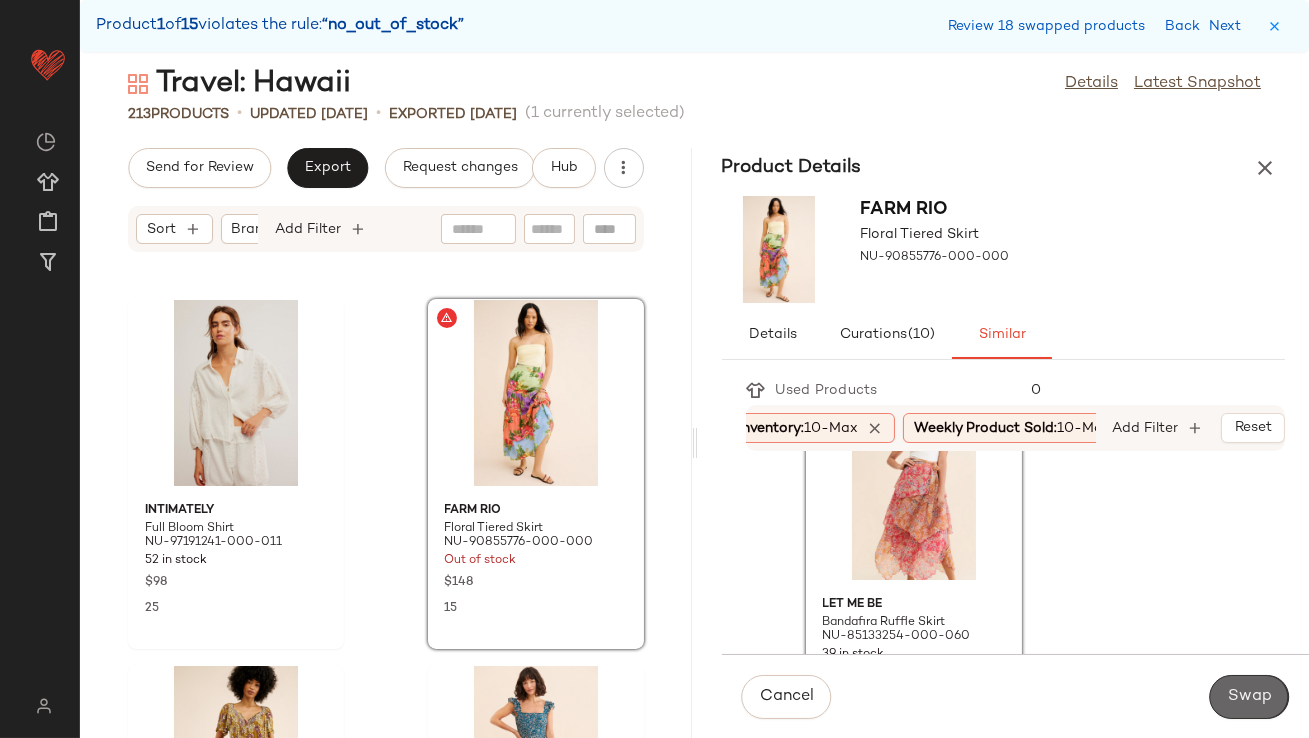 click on "Swap" 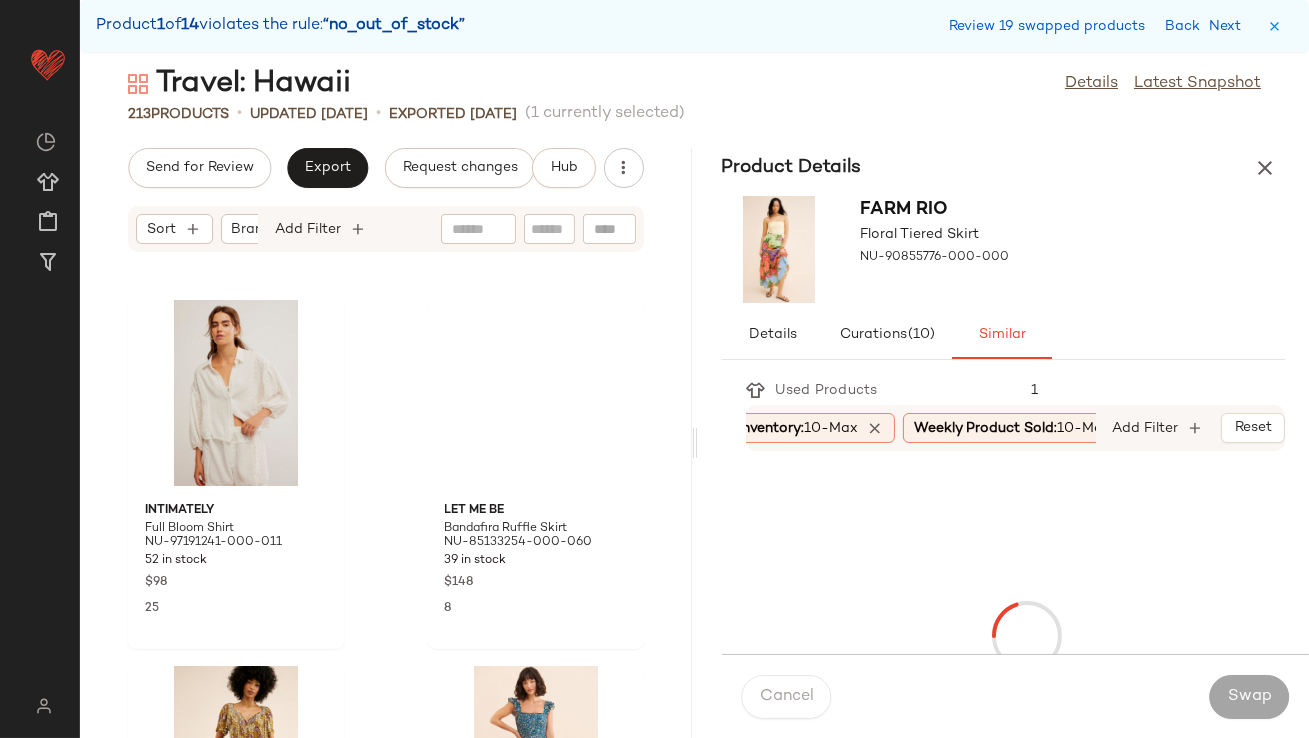 scroll, scrollTop: 16104, scrollLeft: 0, axis: vertical 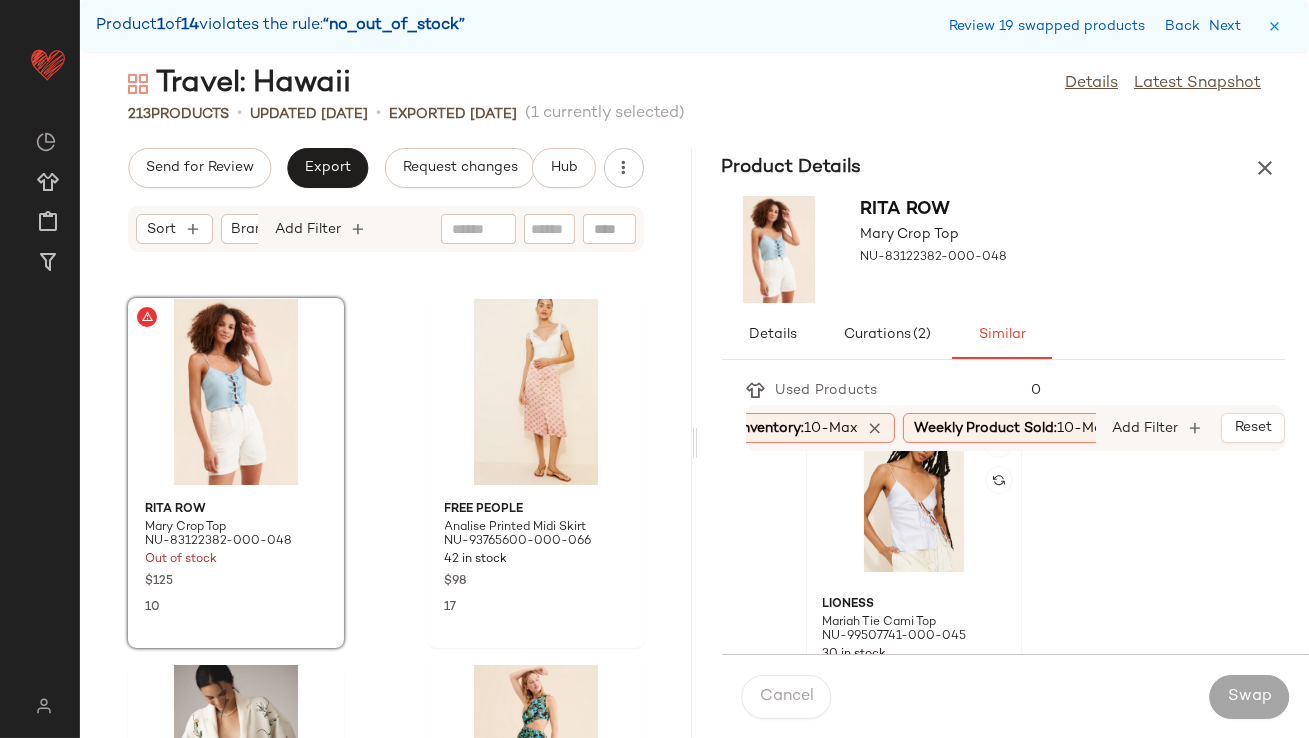 click 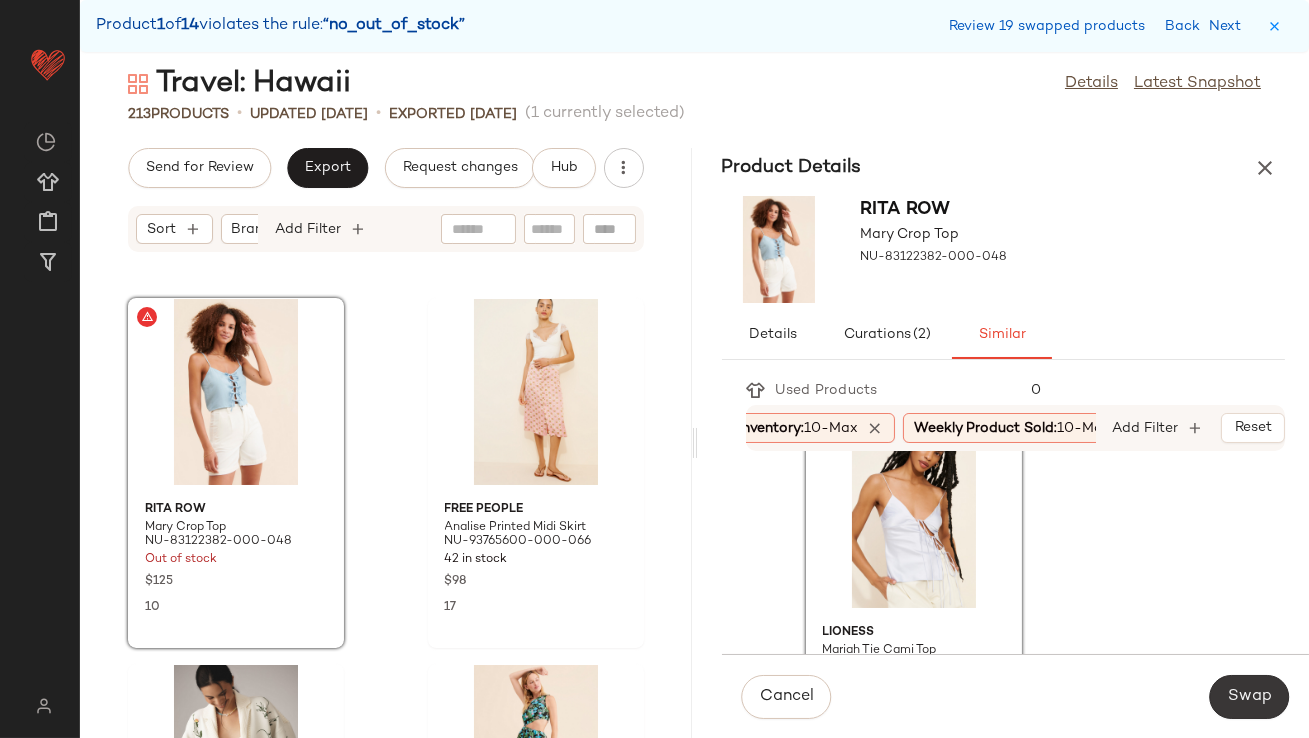 click on "Swap" 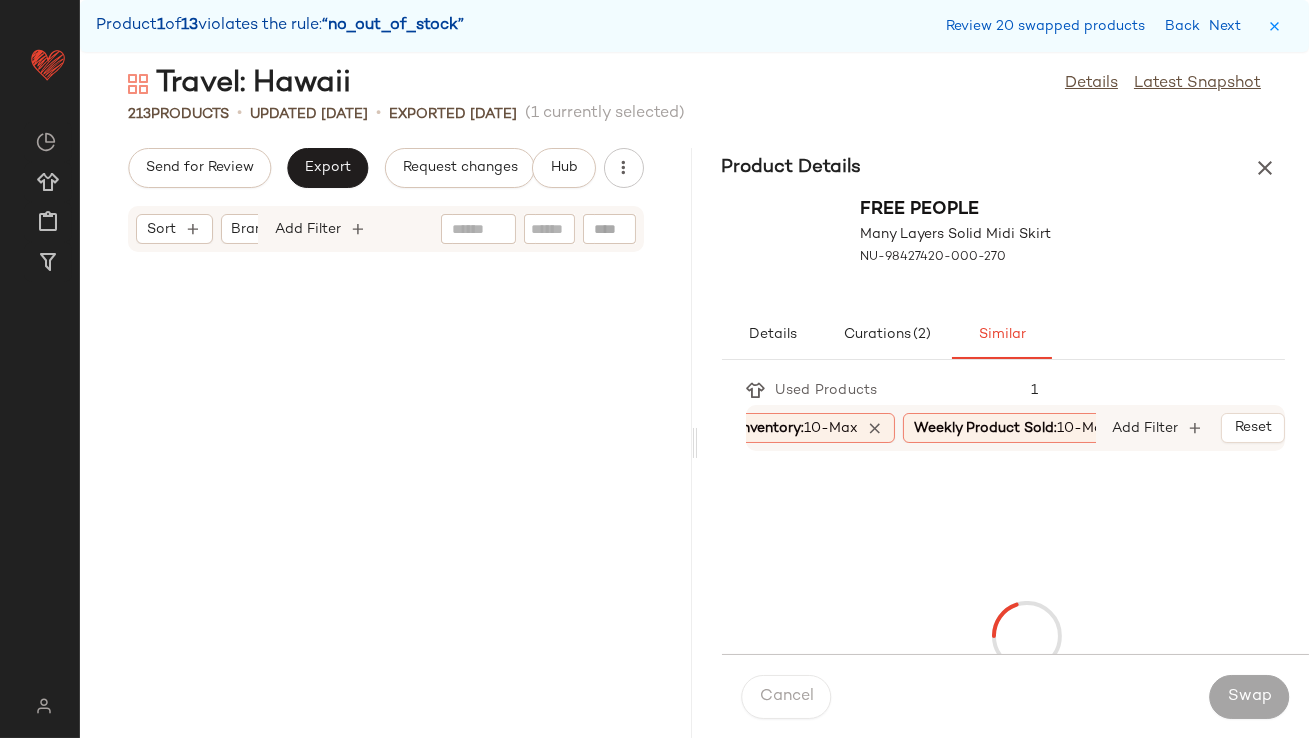 scroll, scrollTop: 17568, scrollLeft: 0, axis: vertical 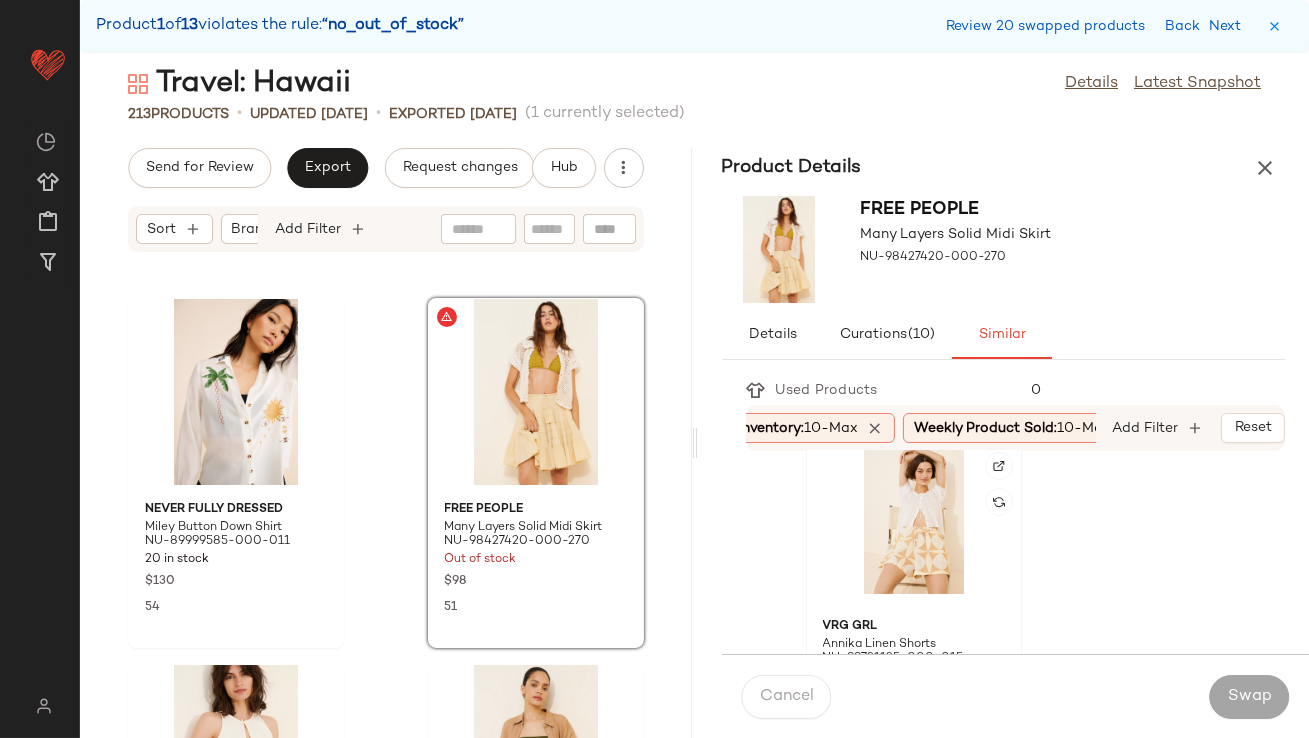 click 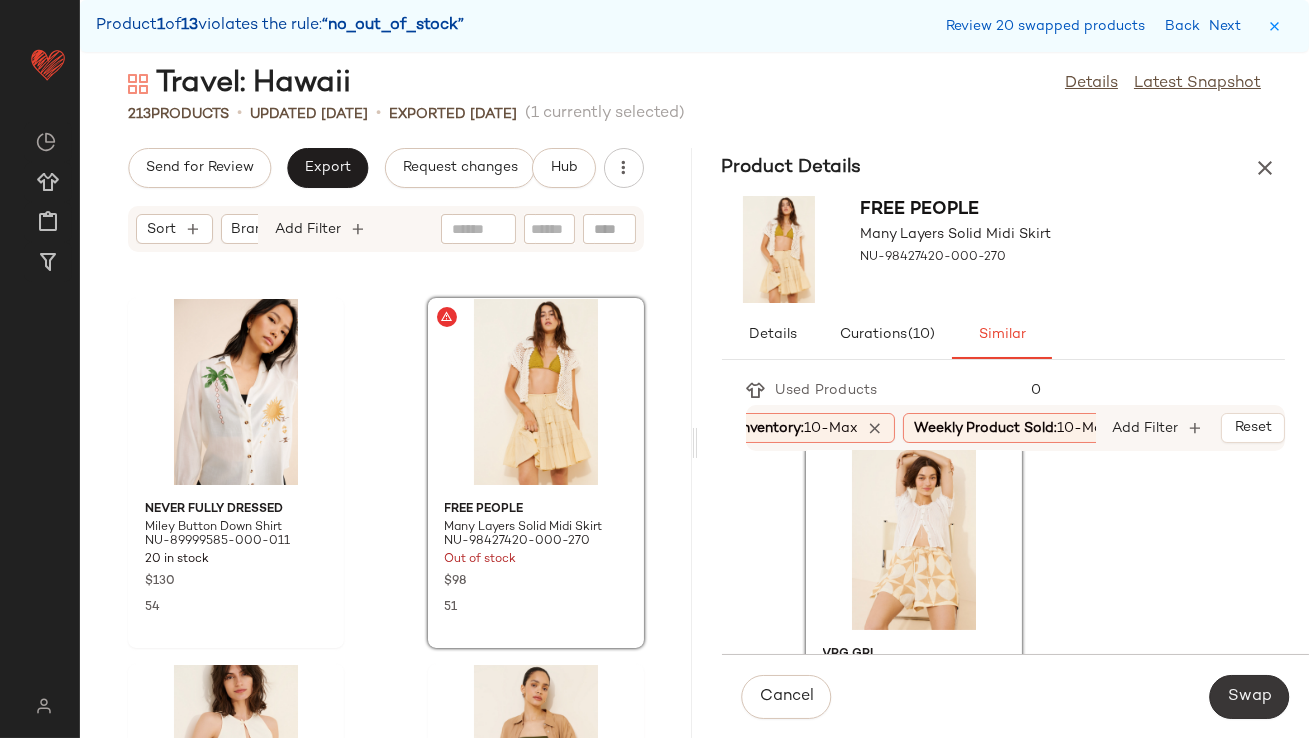 click on "Swap" 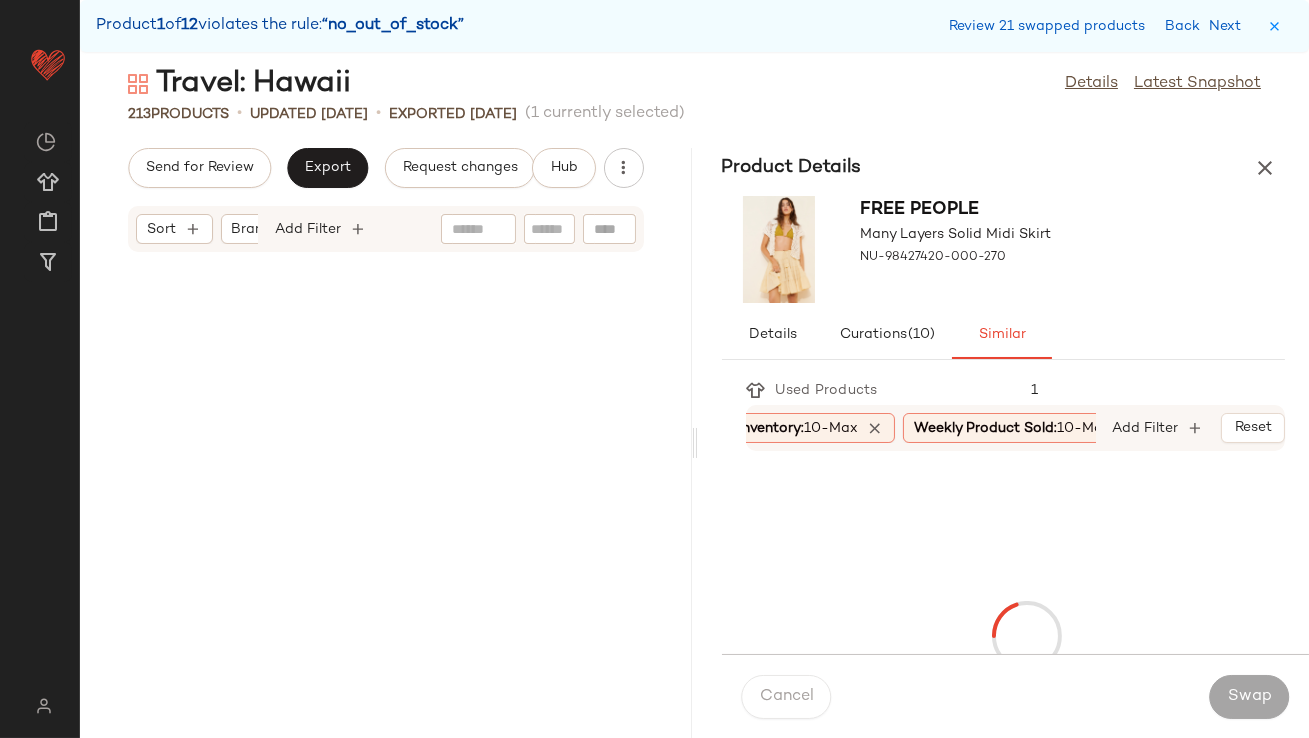scroll, scrollTop: 19031, scrollLeft: 0, axis: vertical 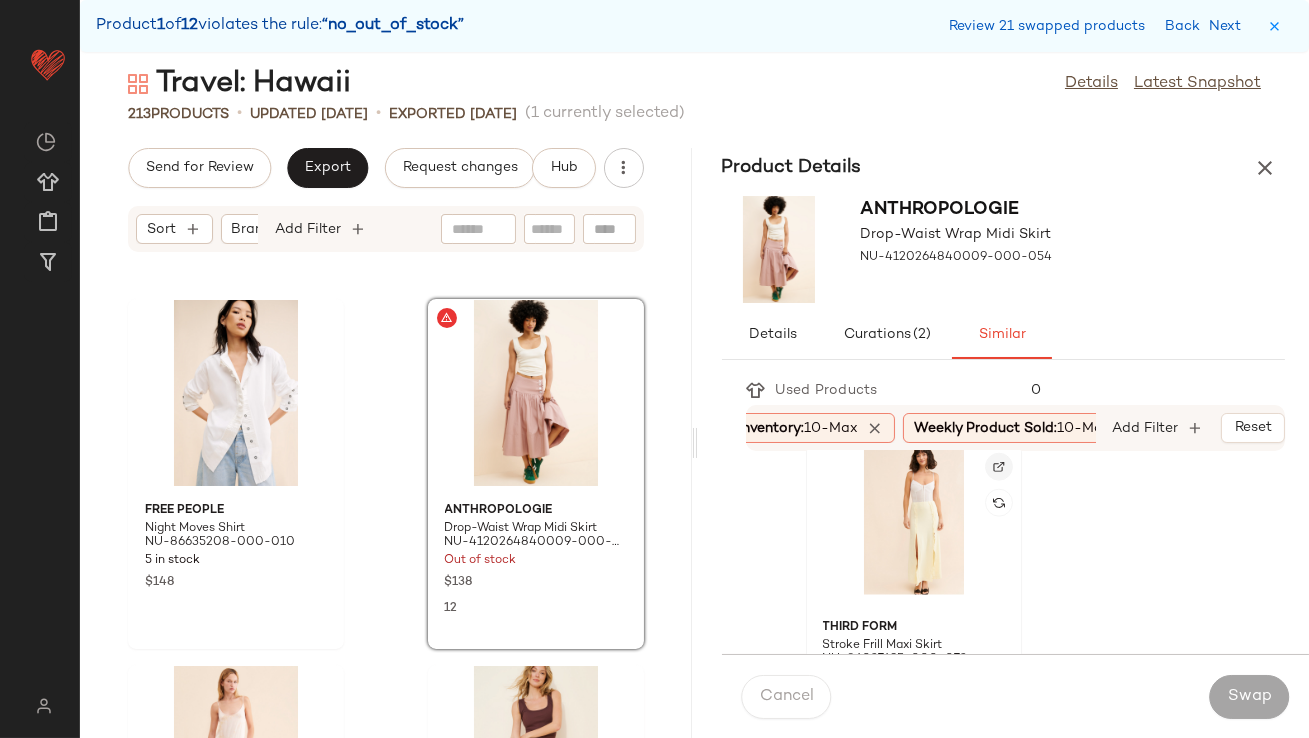 click 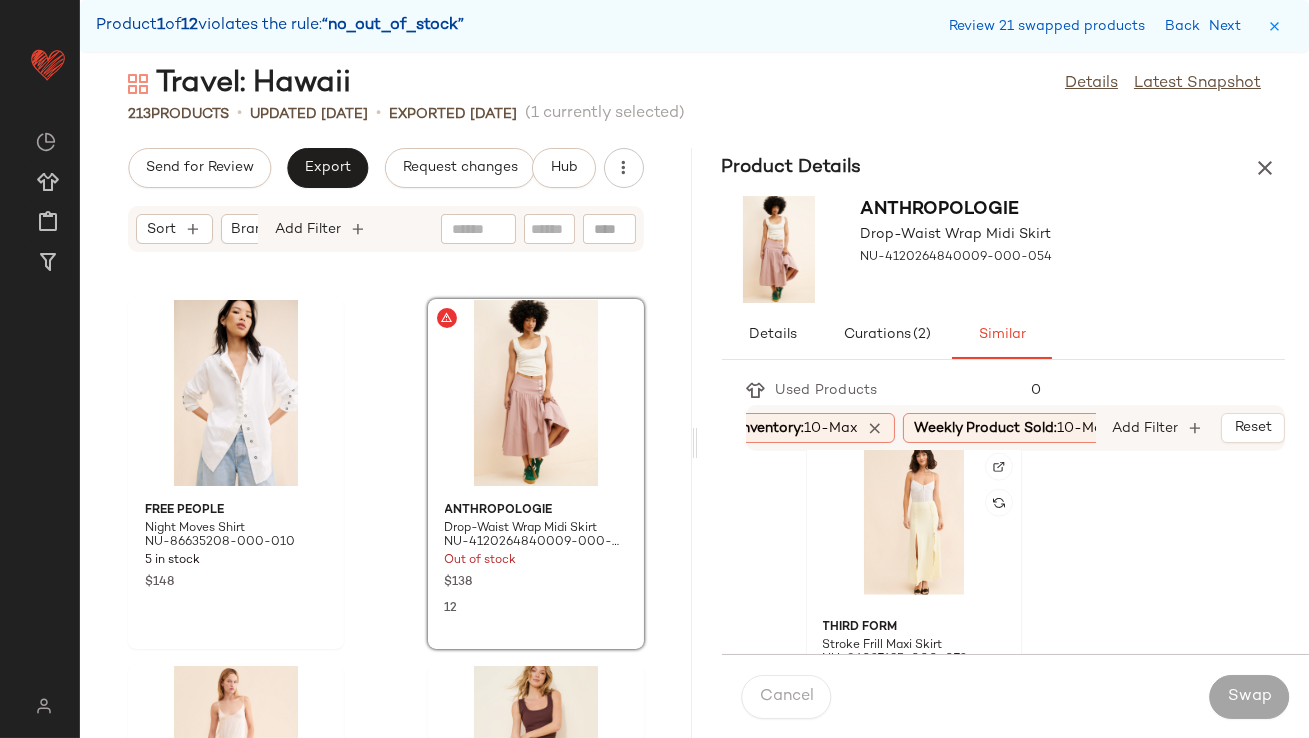 click 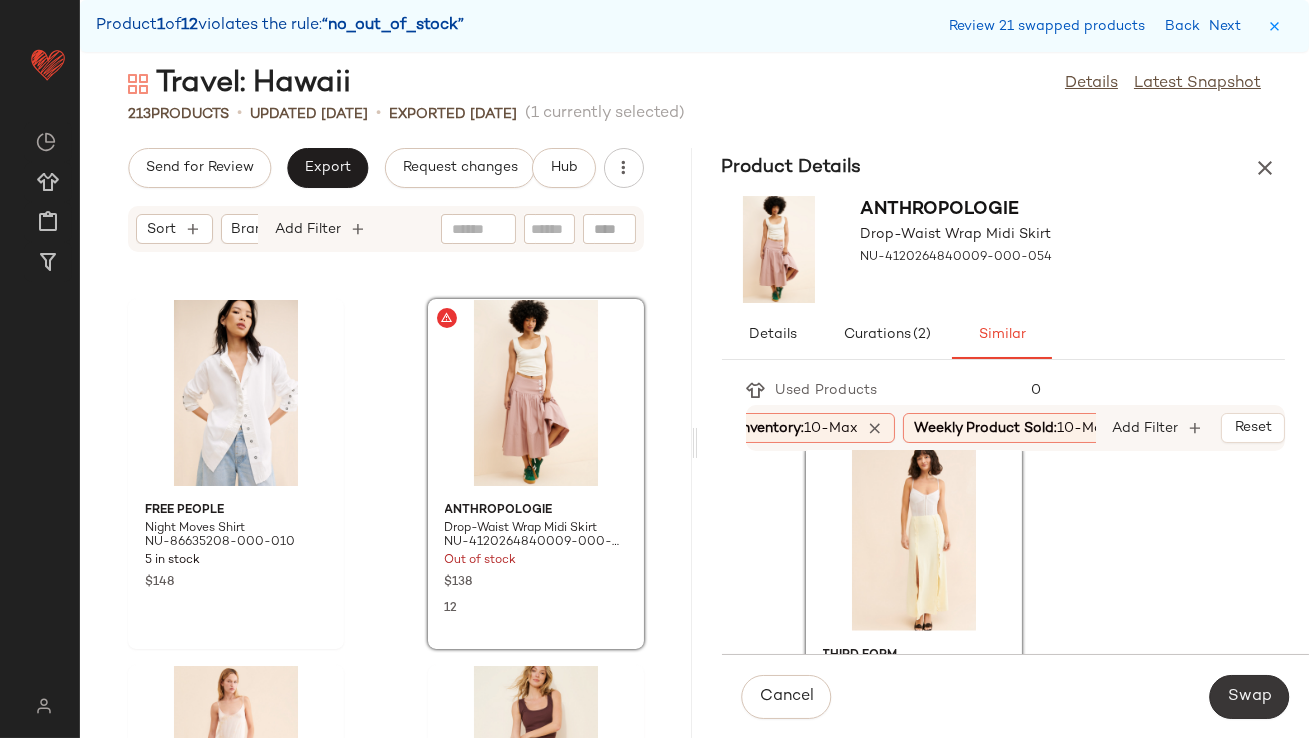 click on "Swap" 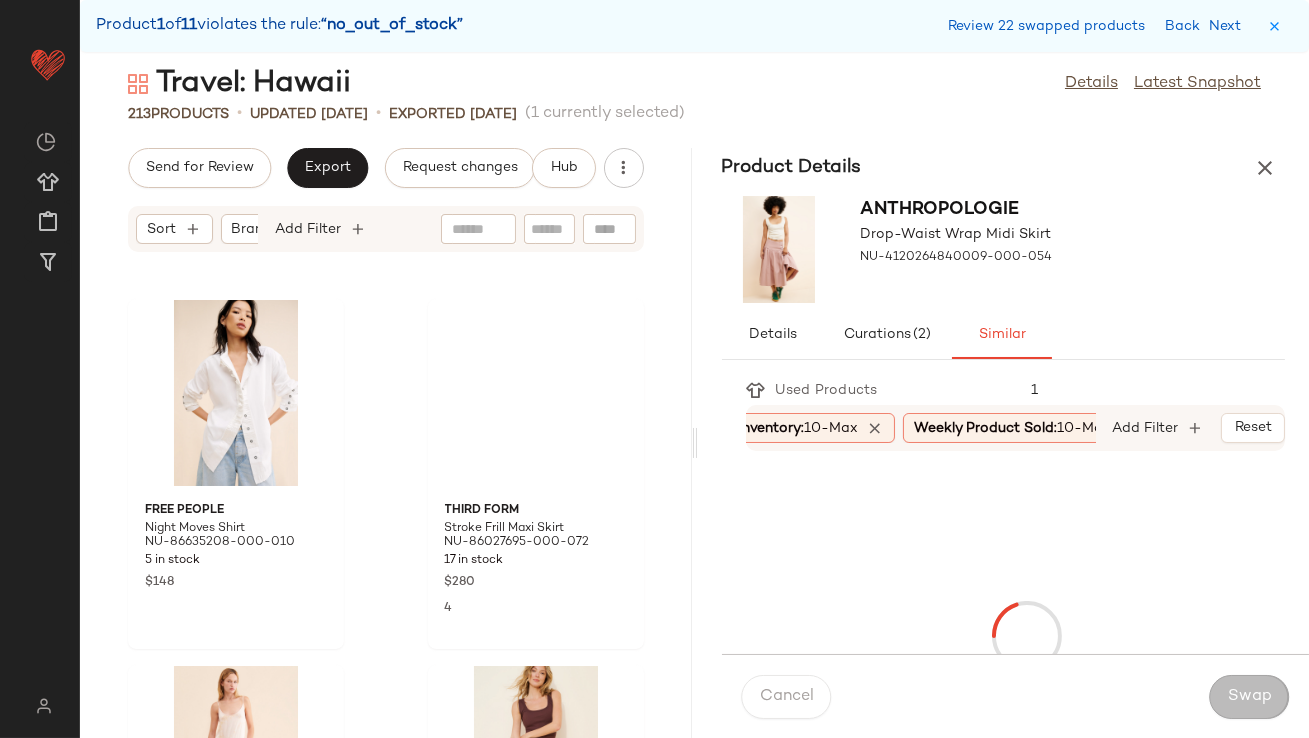 scroll, scrollTop: 20861, scrollLeft: 0, axis: vertical 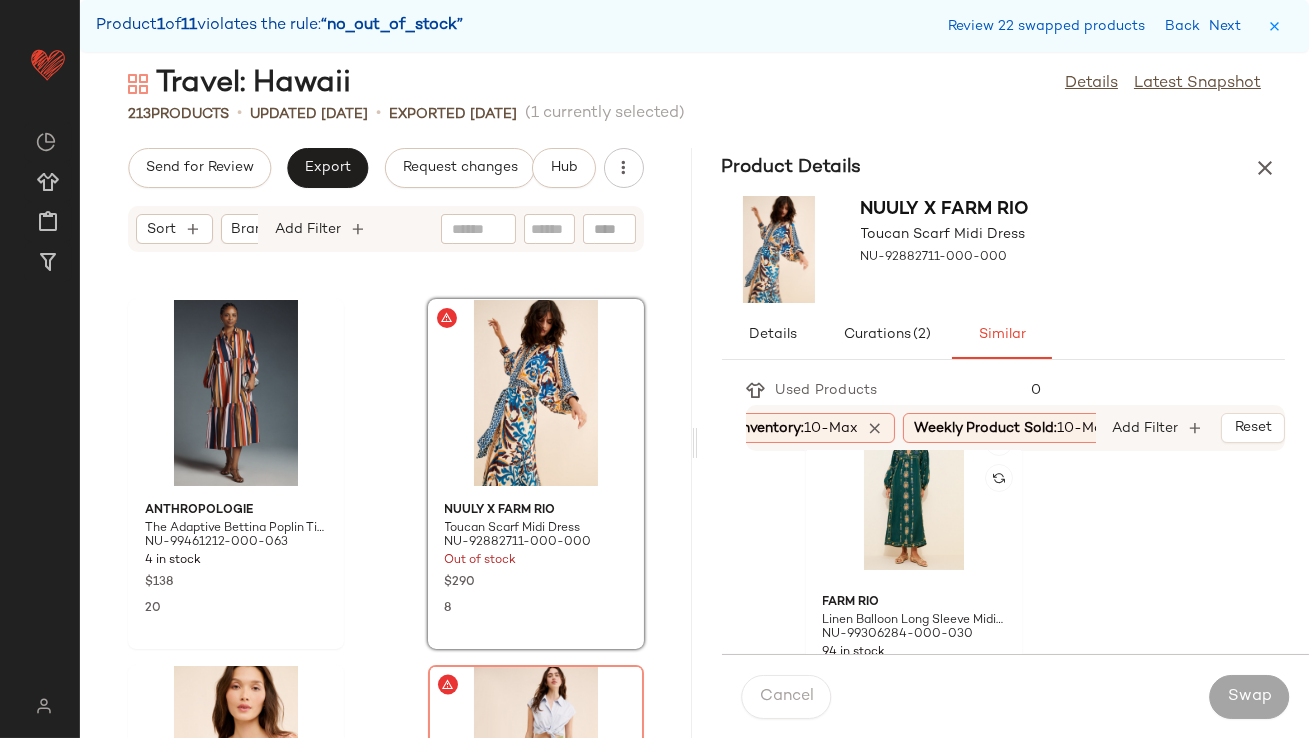 click 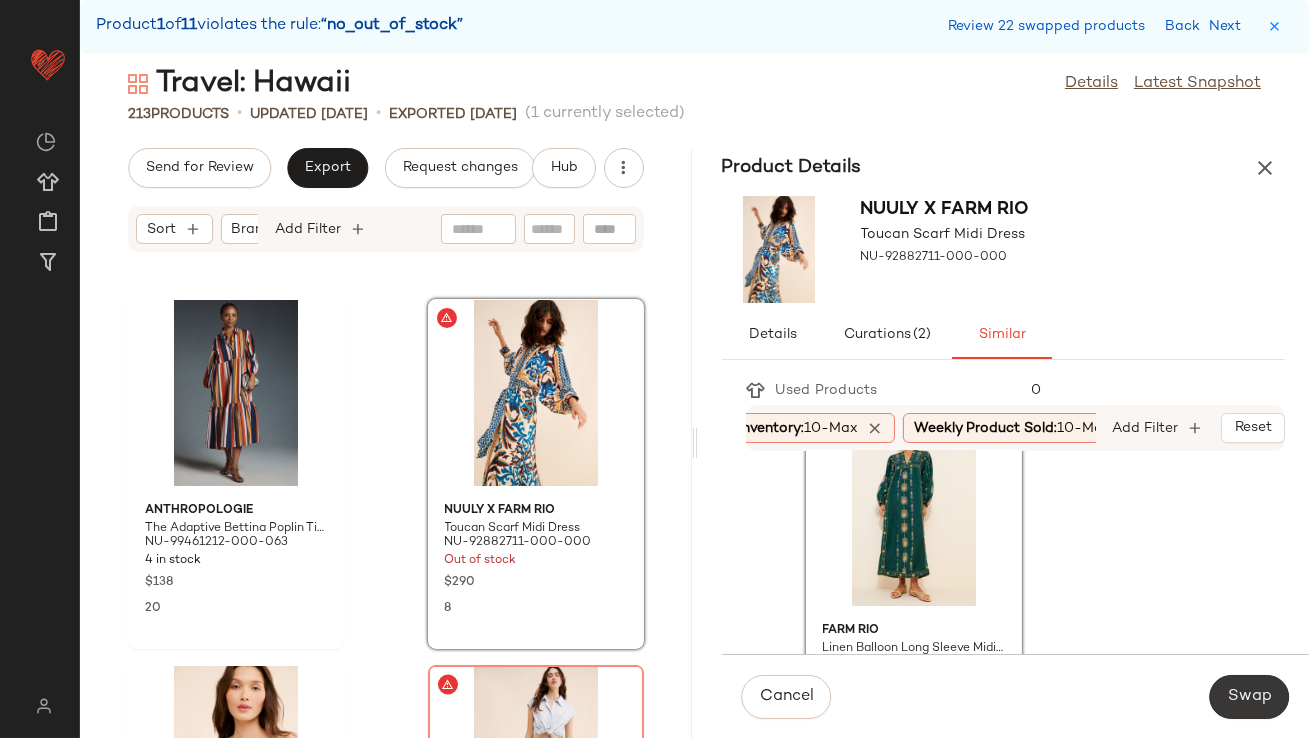 click on "Swap" at bounding box center (1249, 697) 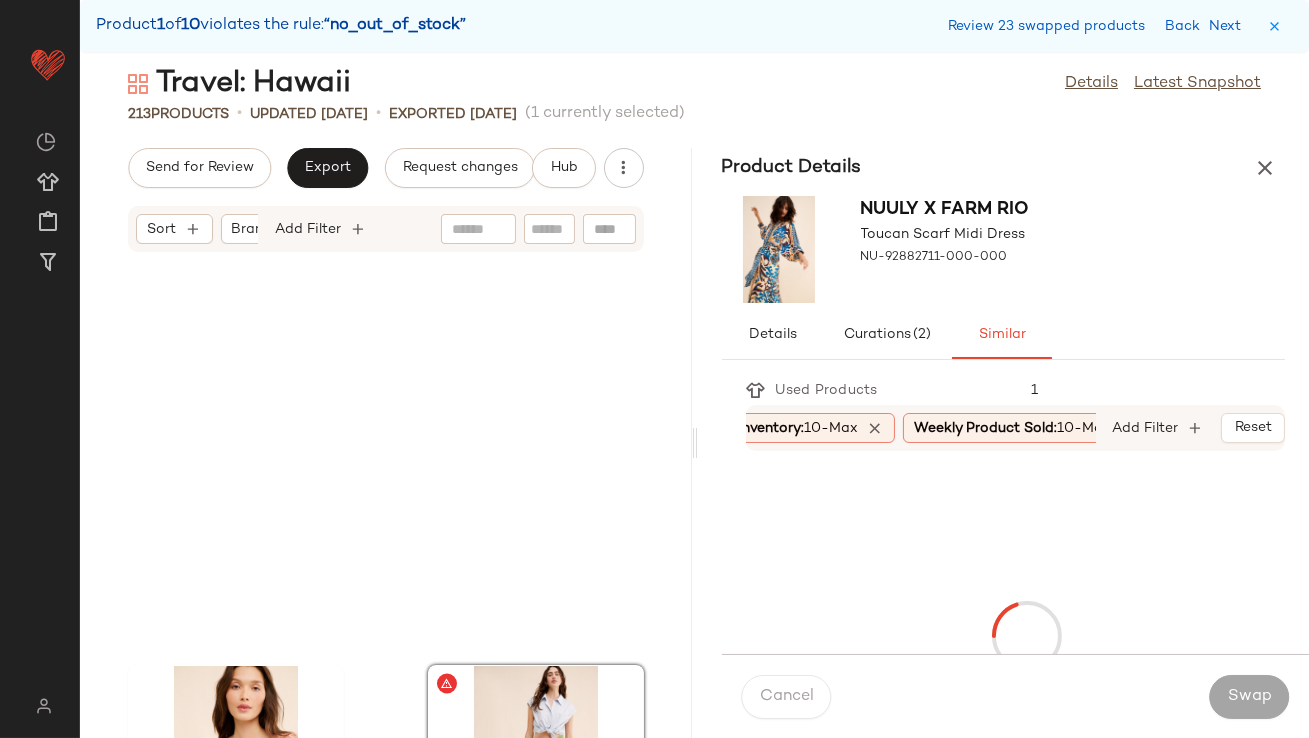 scroll, scrollTop: 21228, scrollLeft: 0, axis: vertical 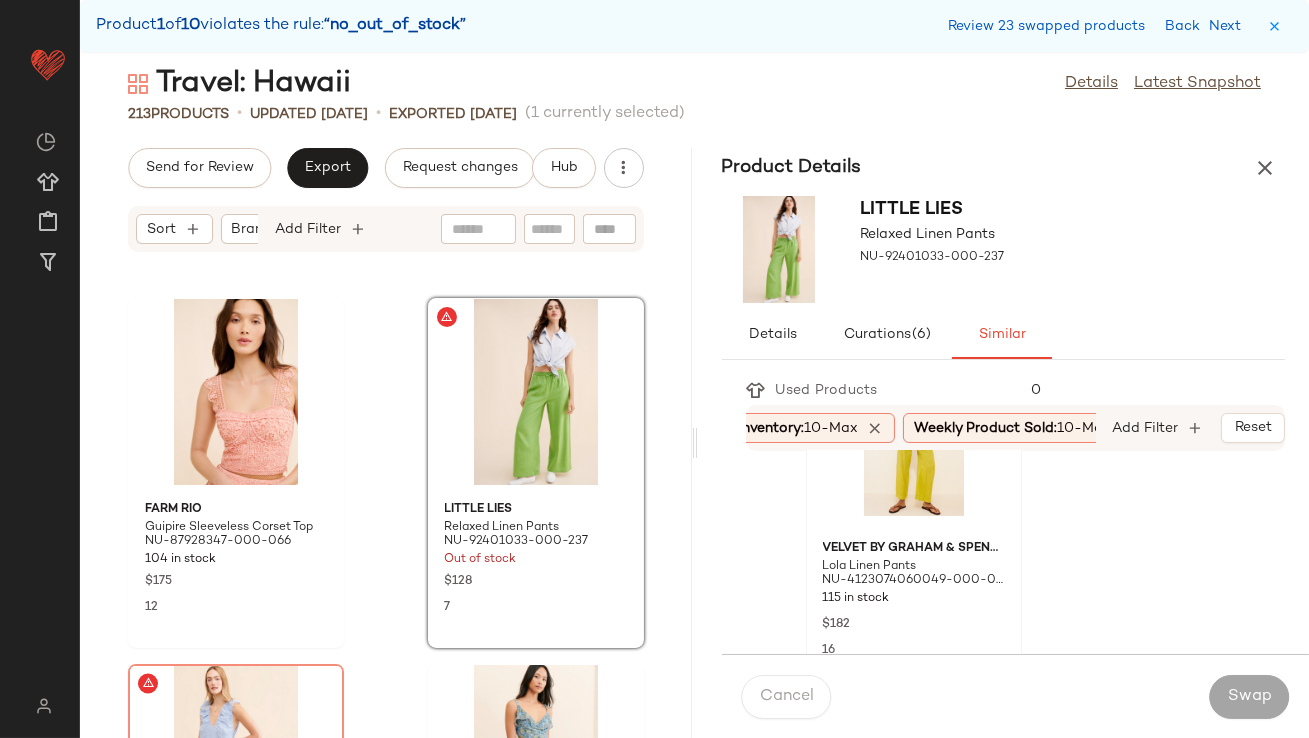 click 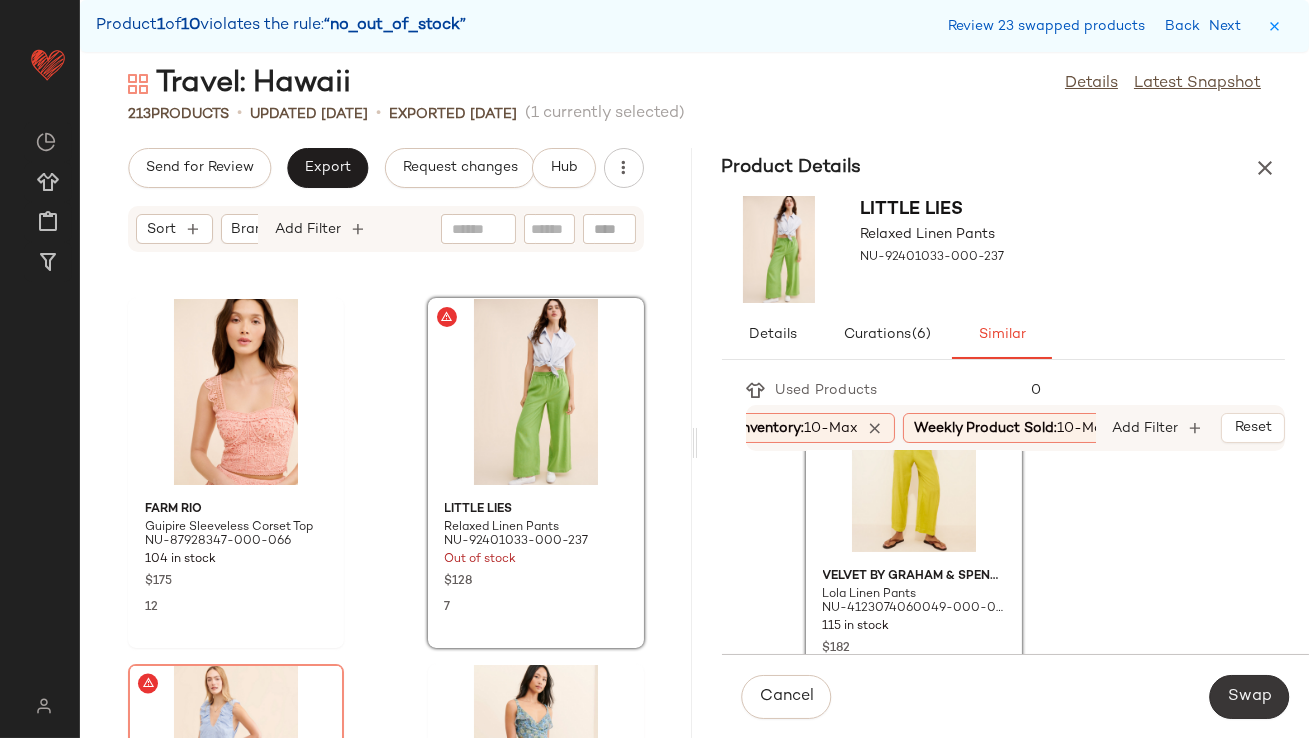 click on "Swap" at bounding box center [1249, 697] 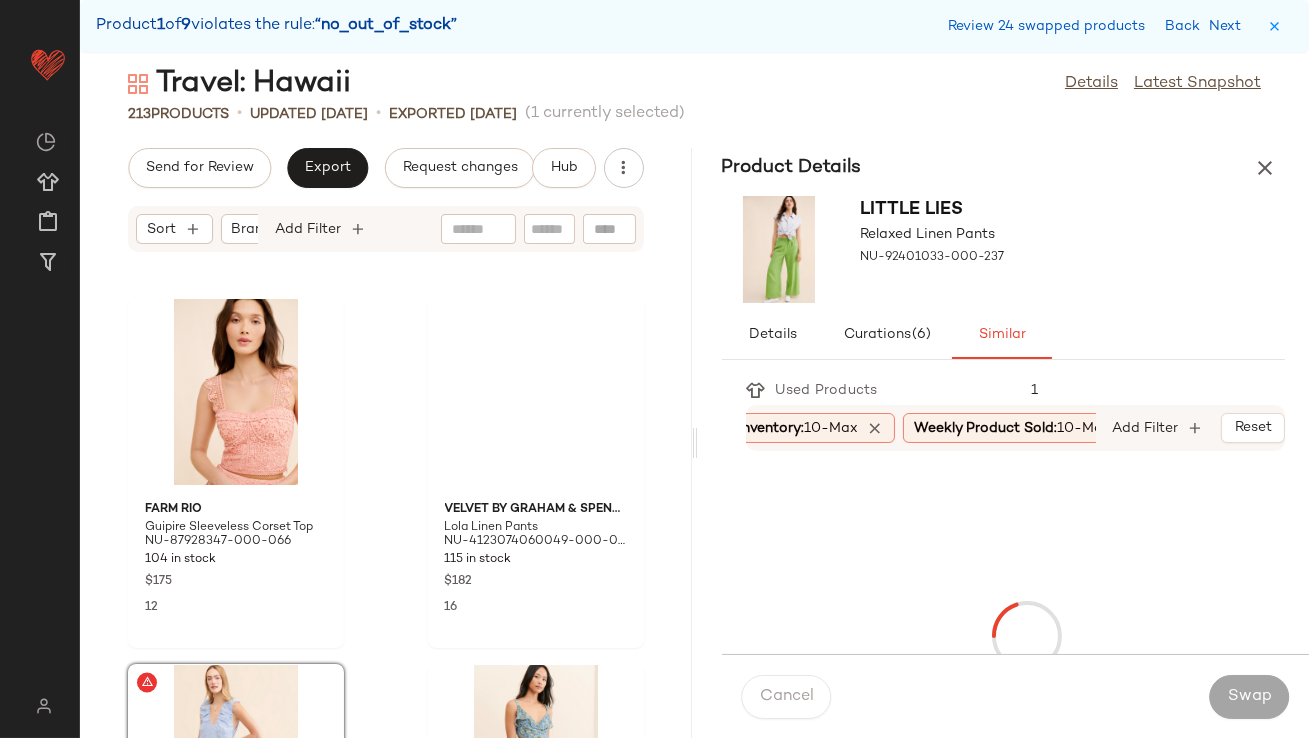 scroll, scrollTop: 21594, scrollLeft: 0, axis: vertical 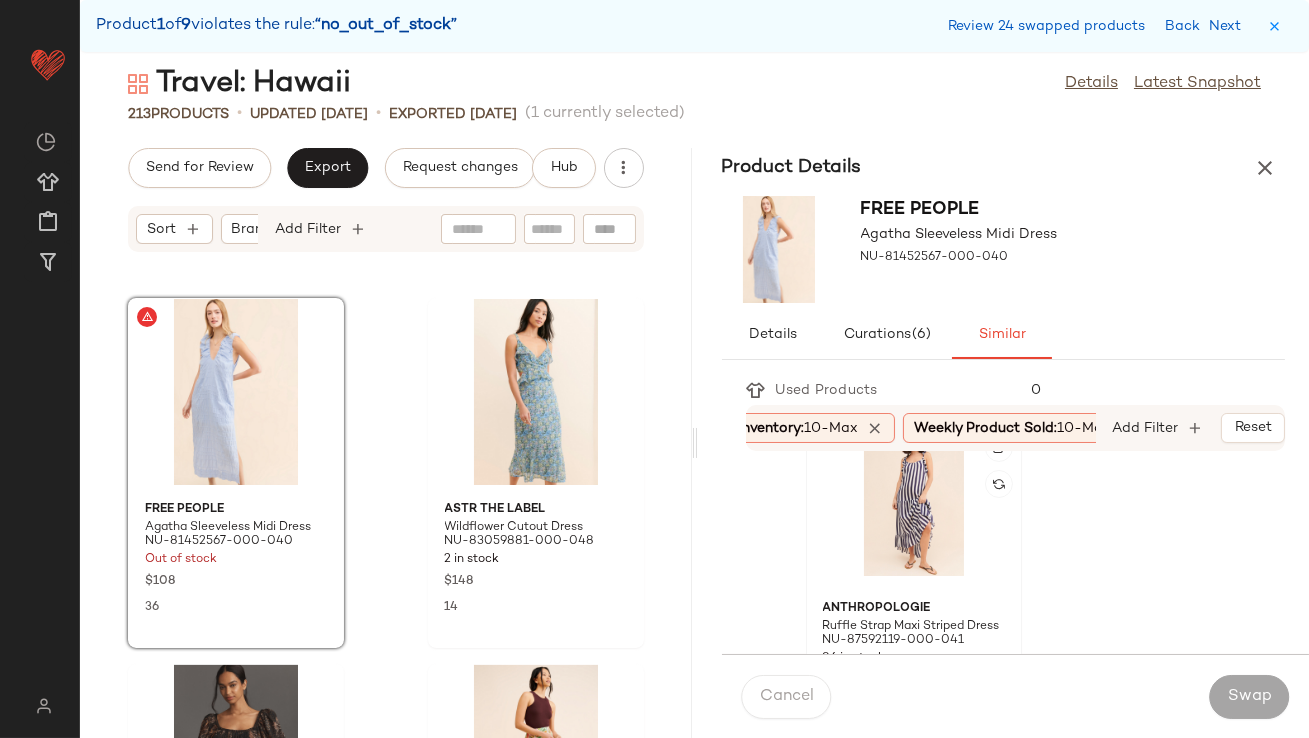 click 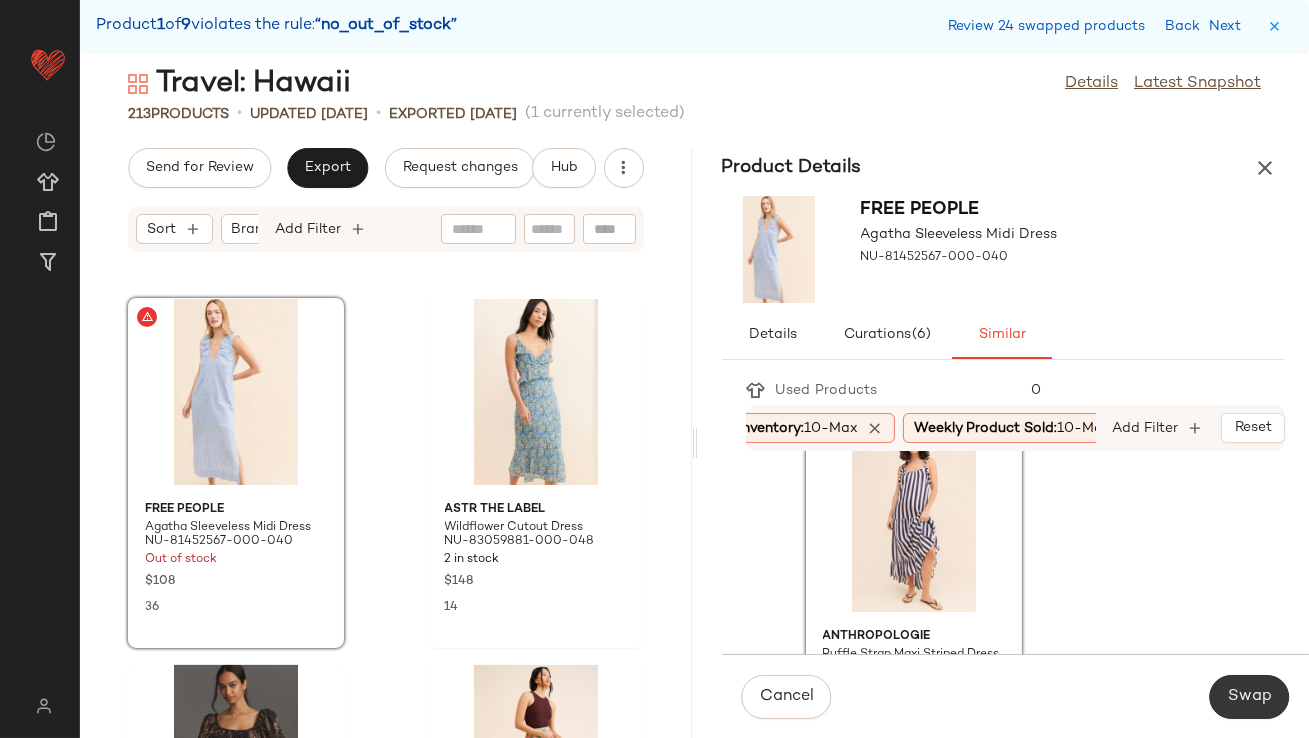 click on "Swap" at bounding box center [1249, 697] 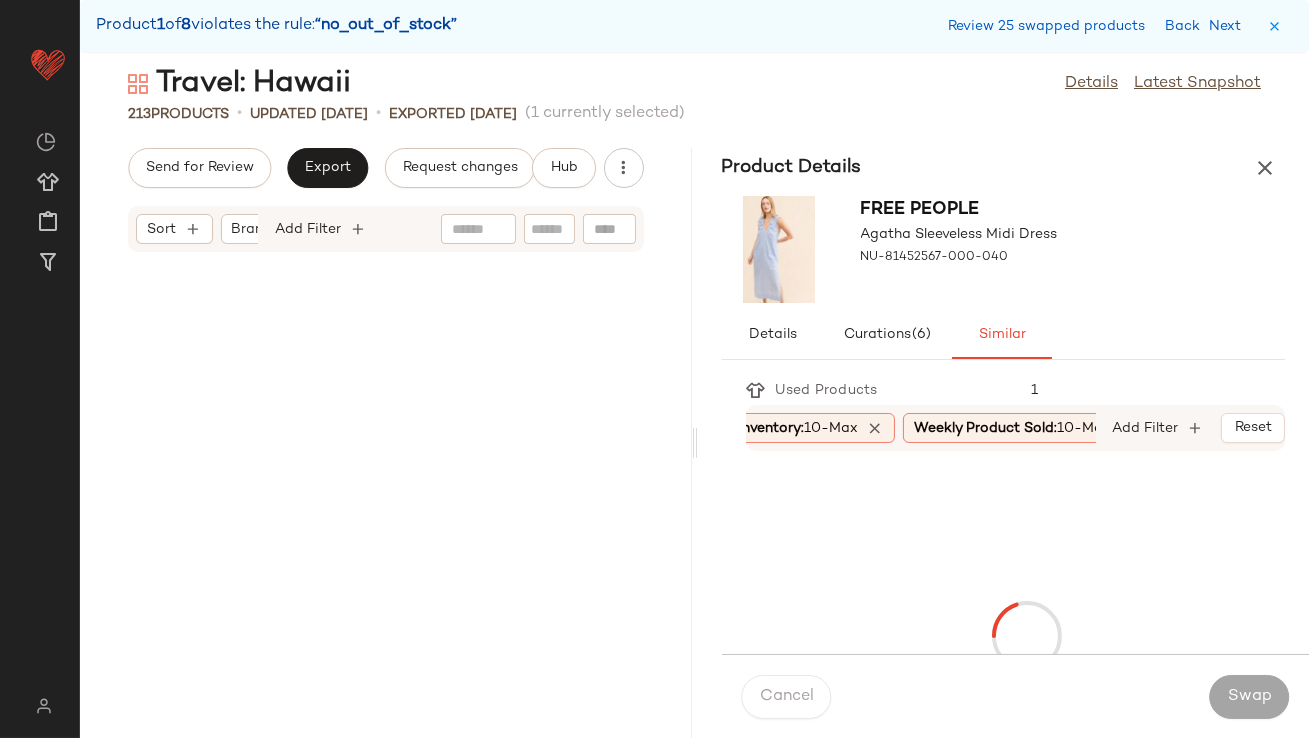 scroll, scrollTop: 23058, scrollLeft: 0, axis: vertical 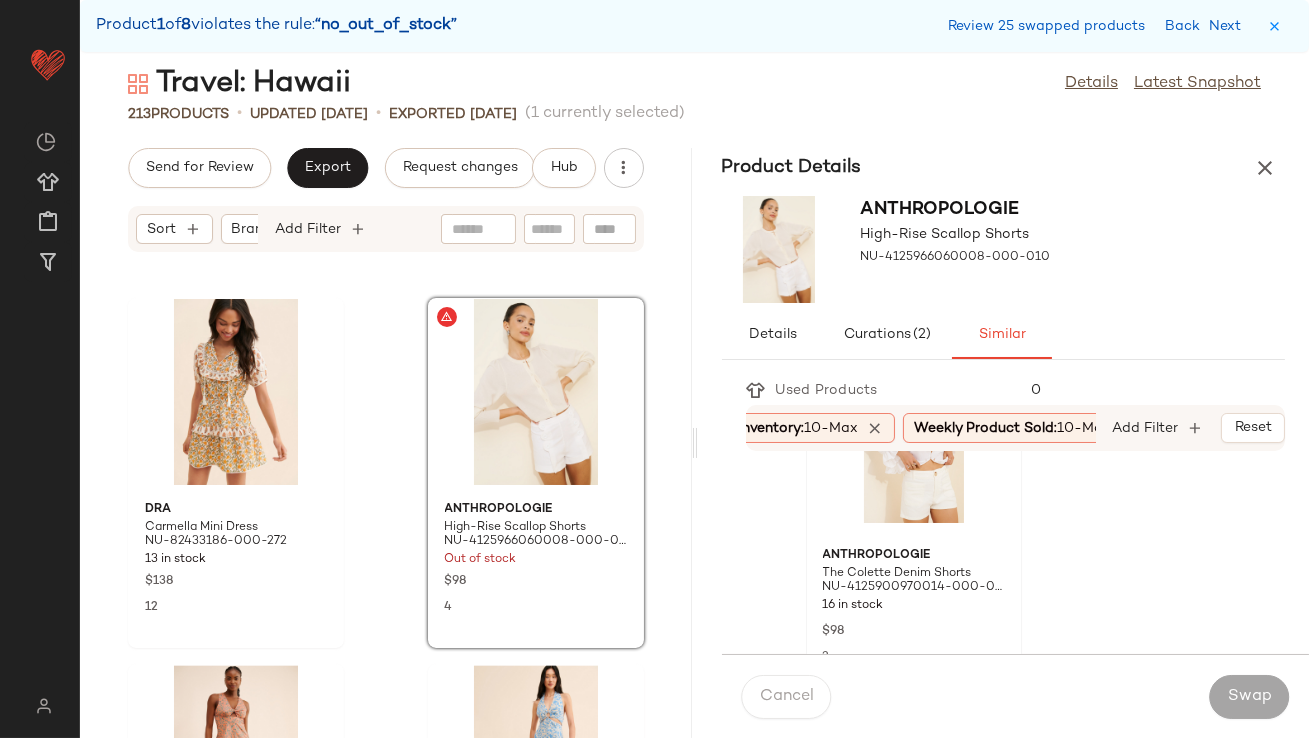 click 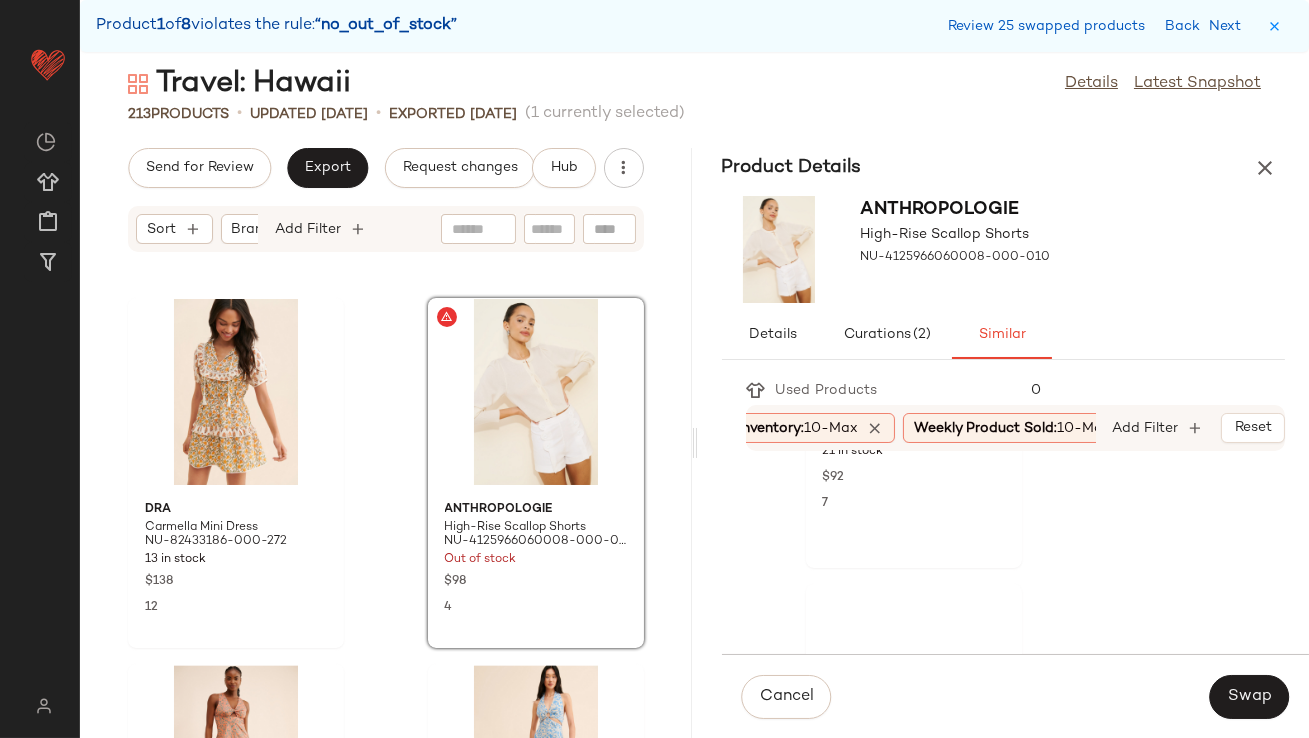 scroll, scrollTop: 679, scrollLeft: 0, axis: vertical 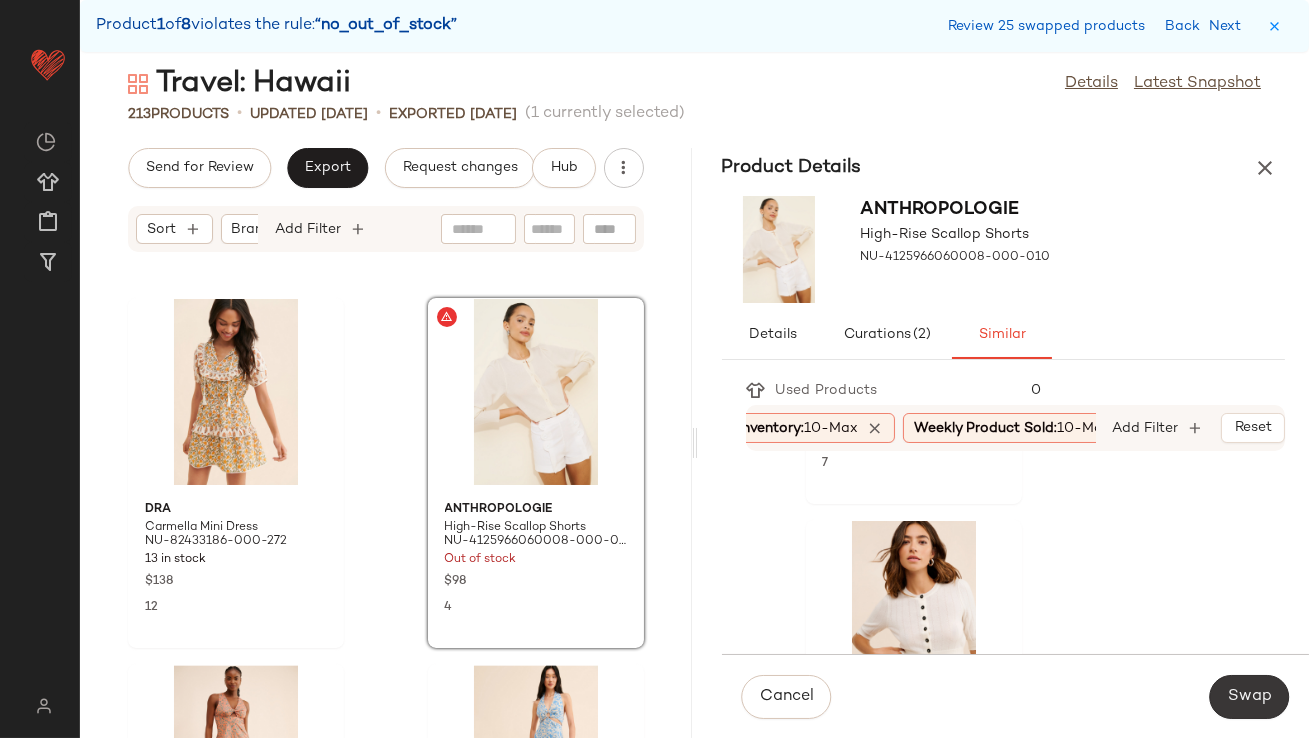 click on "Swap" at bounding box center [1249, 697] 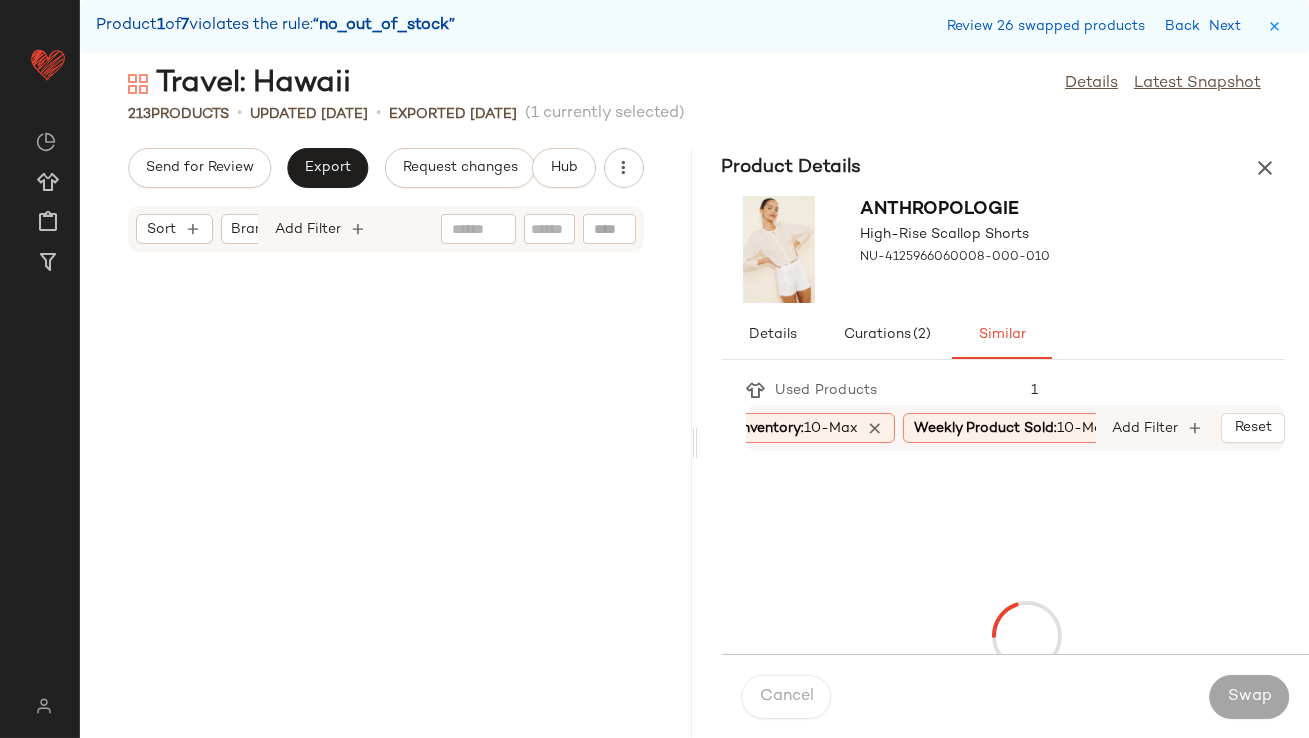 scroll, scrollTop: 24521, scrollLeft: 0, axis: vertical 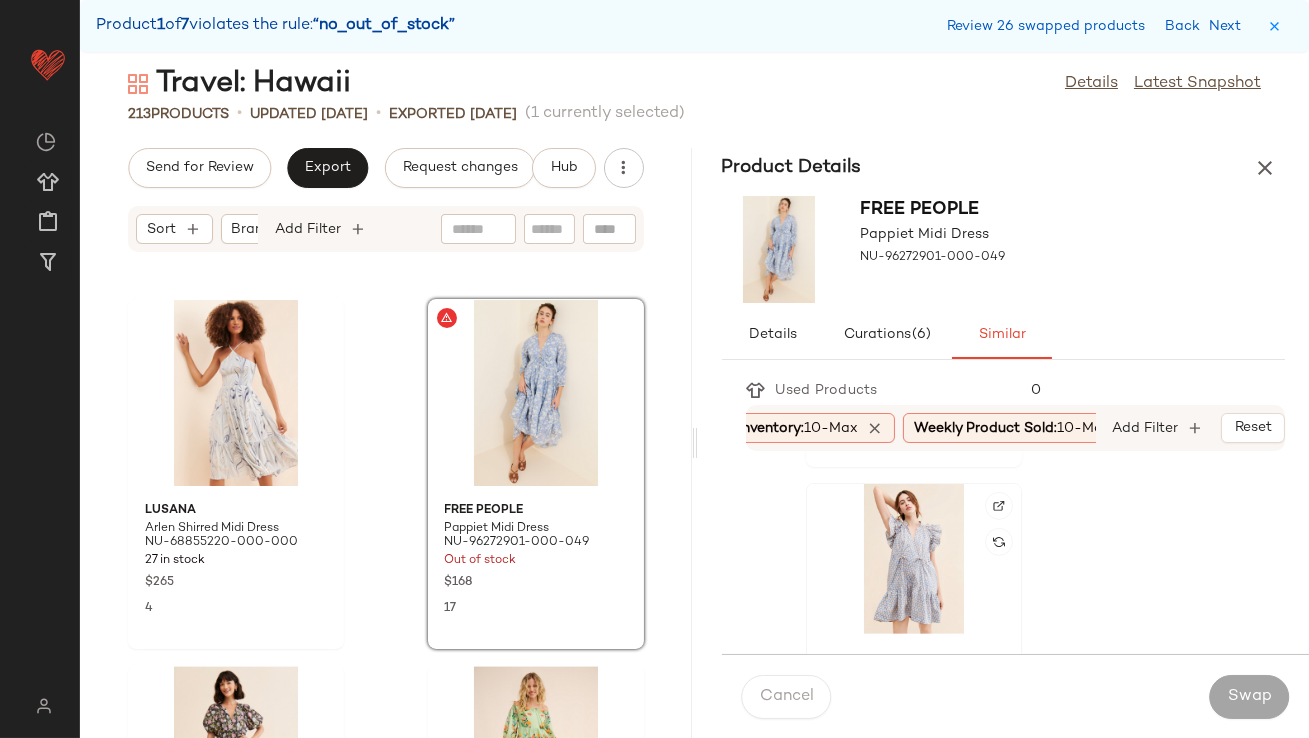 click 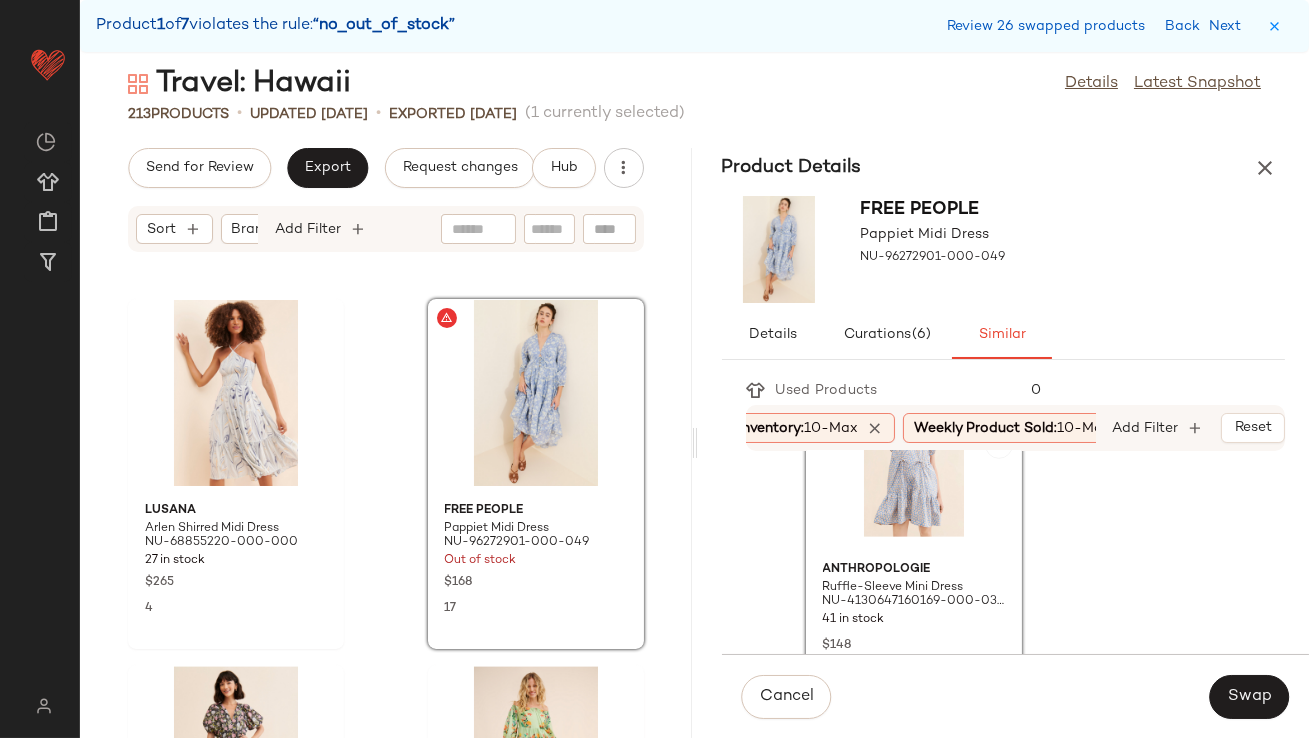 scroll, scrollTop: 2309, scrollLeft: 0, axis: vertical 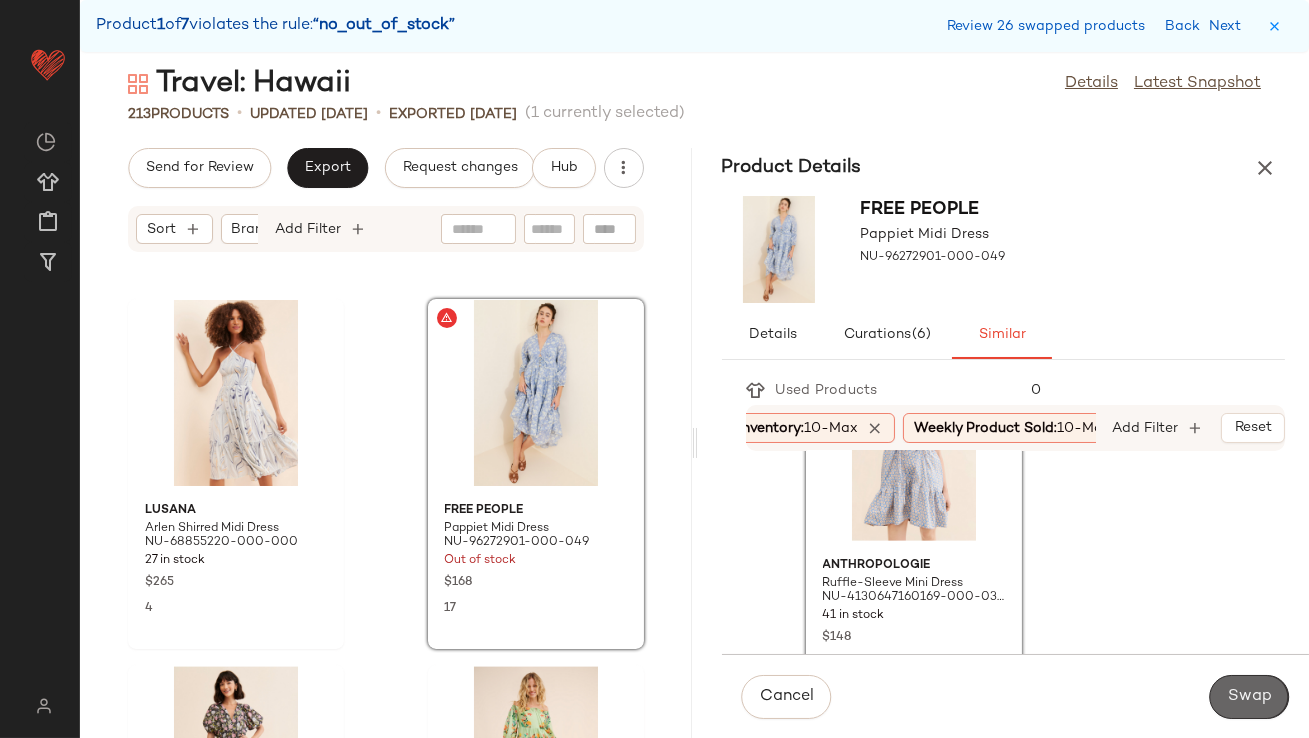 click on "Swap" at bounding box center (1249, 697) 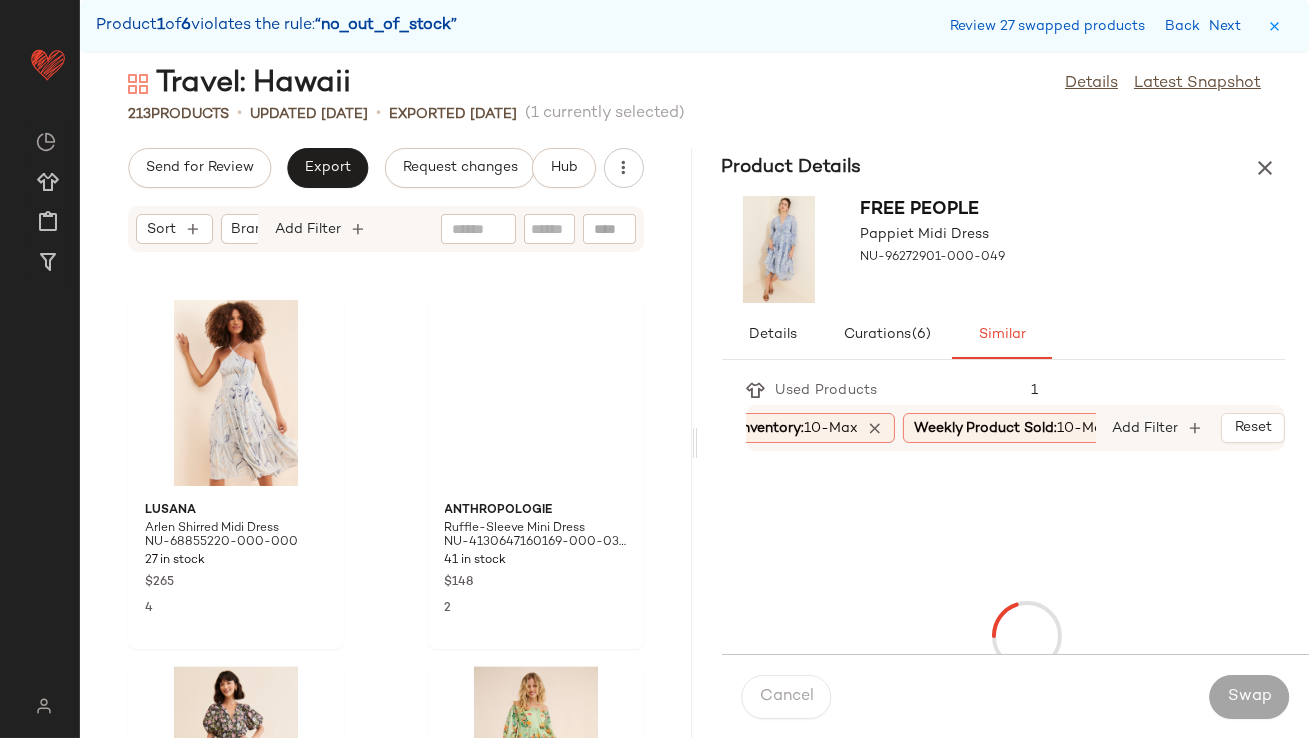 scroll, scrollTop: 26351, scrollLeft: 0, axis: vertical 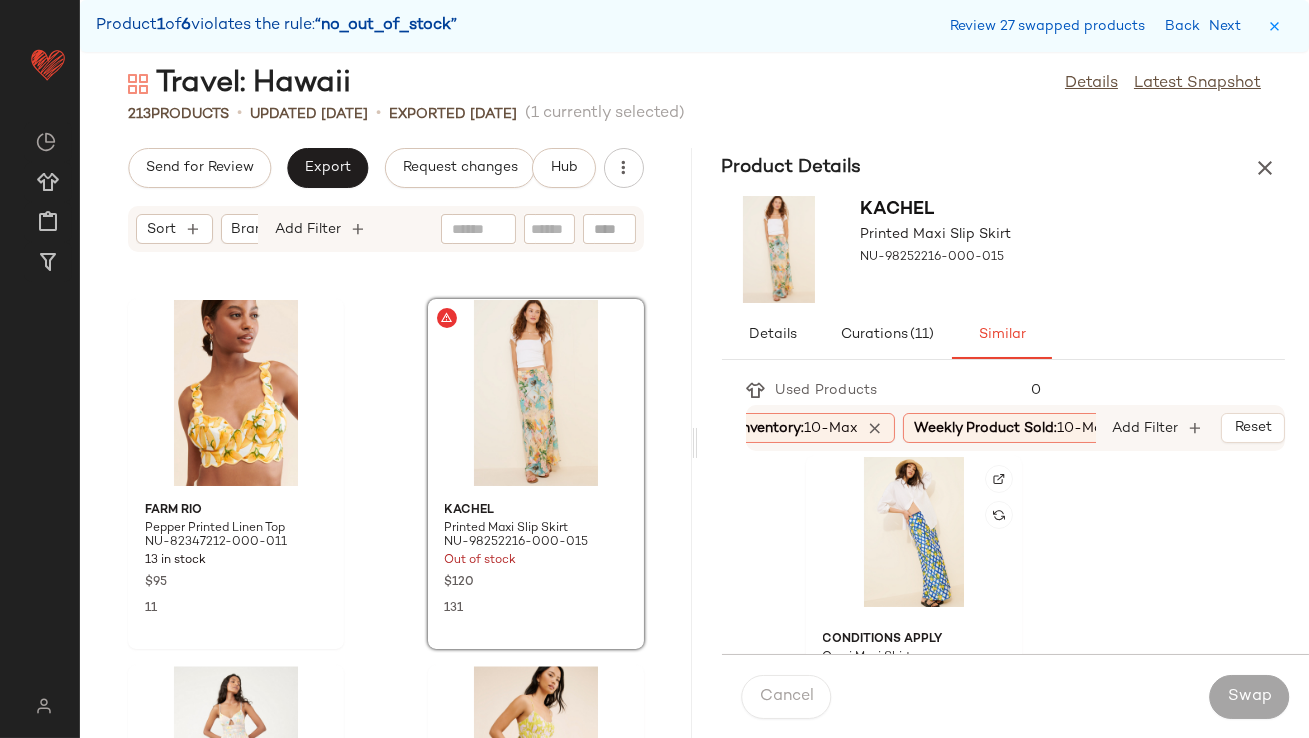 click 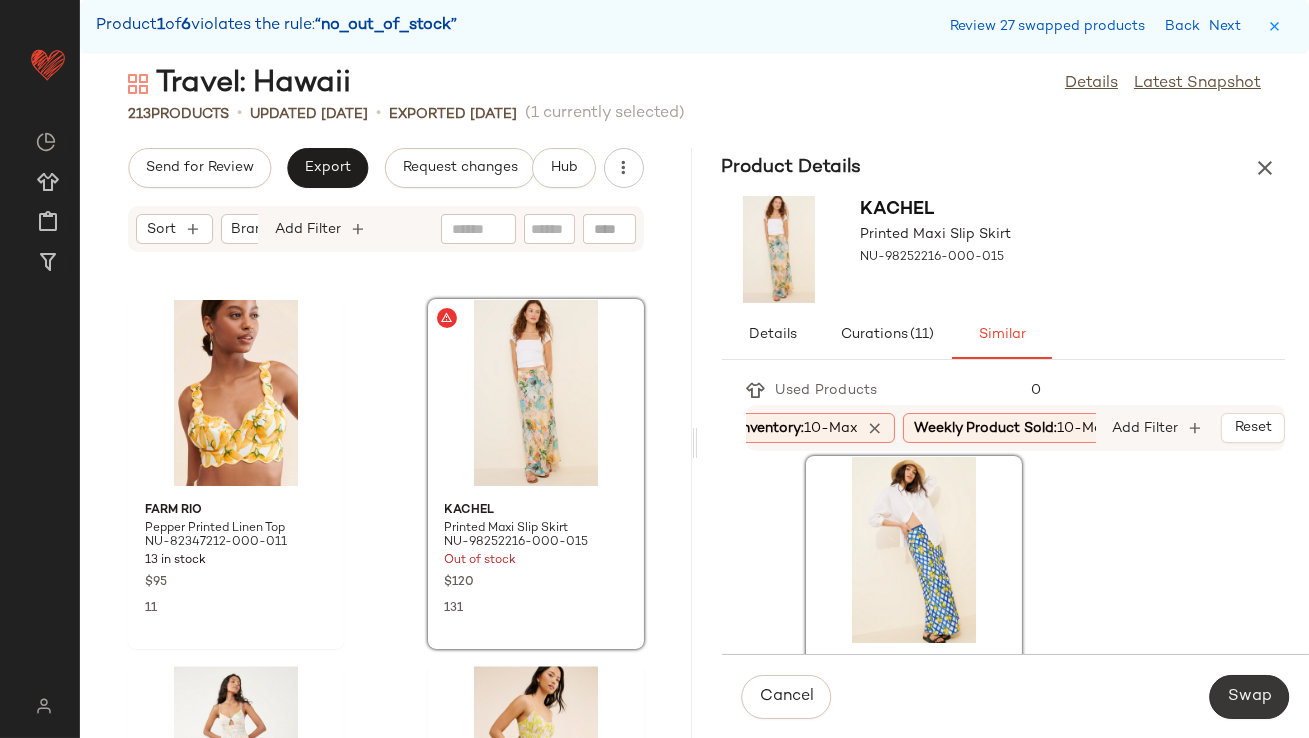 click on "Swap" at bounding box center (1249, 697) 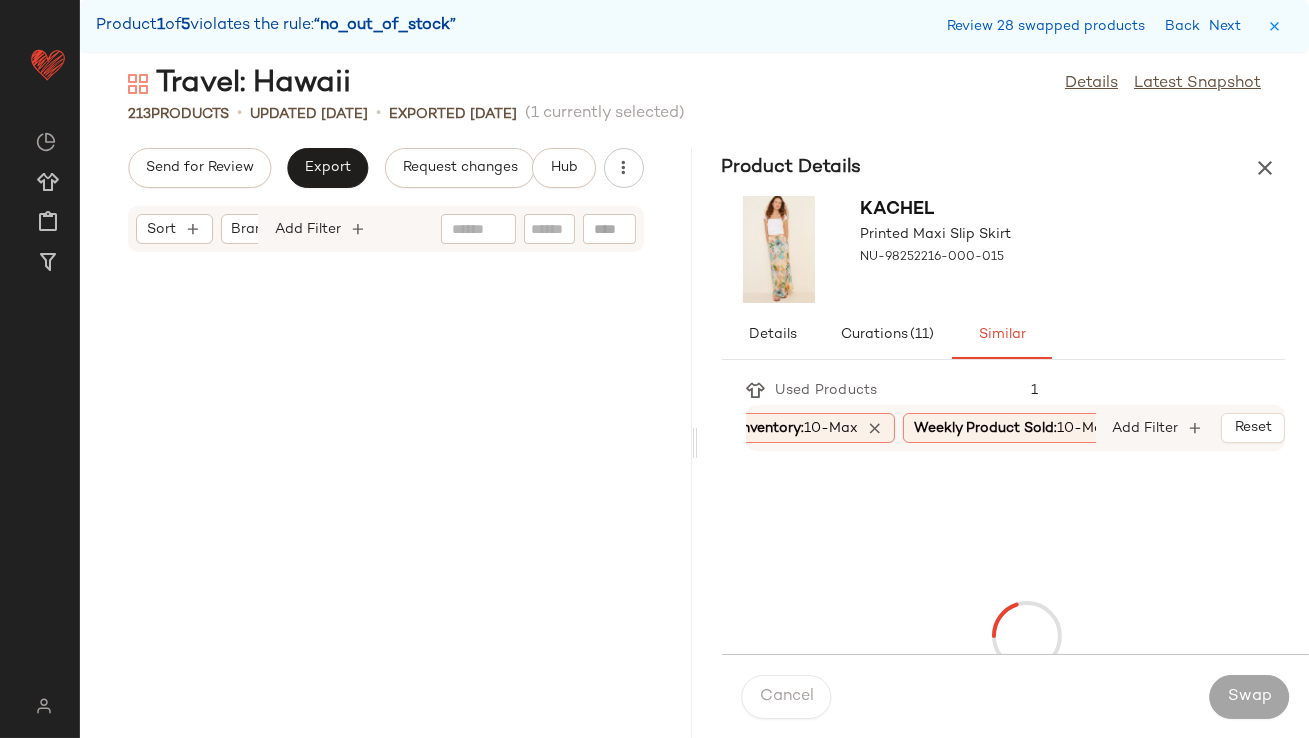 scroll, scrollTop: 28548, scrollLeft: 0, axis: vertical 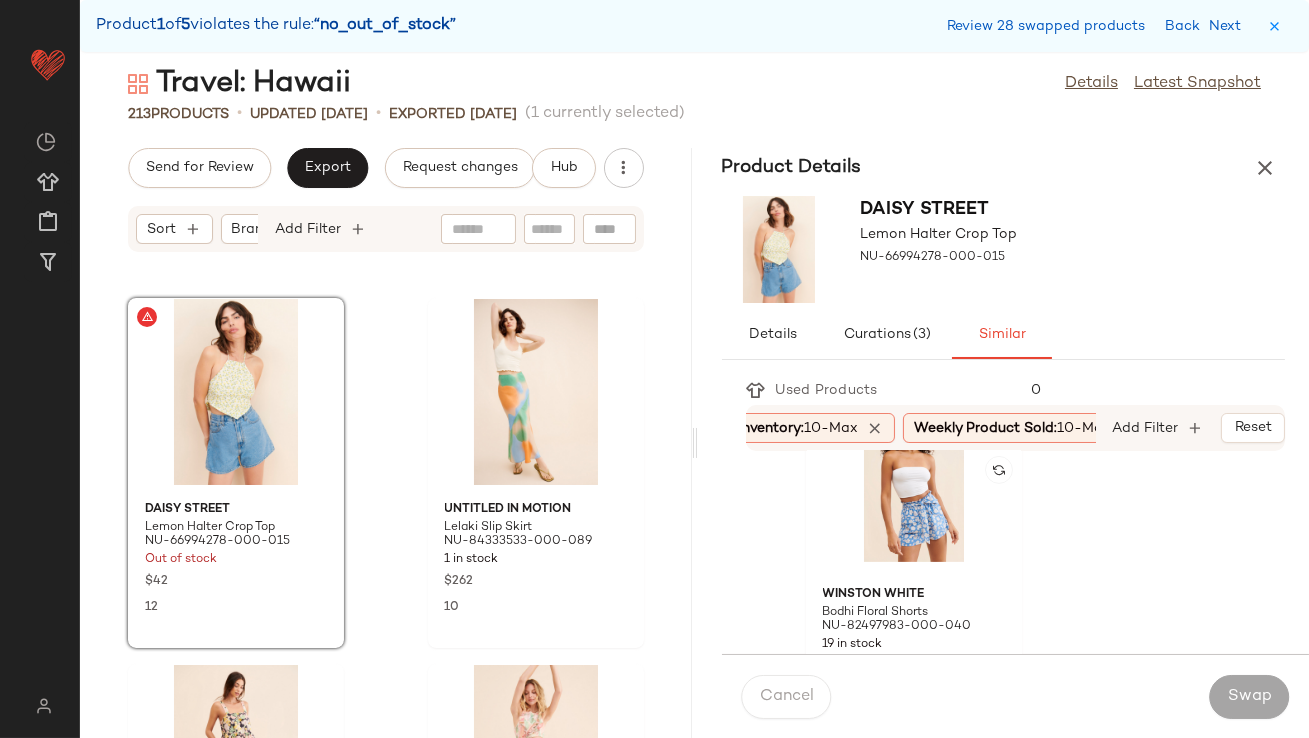 click 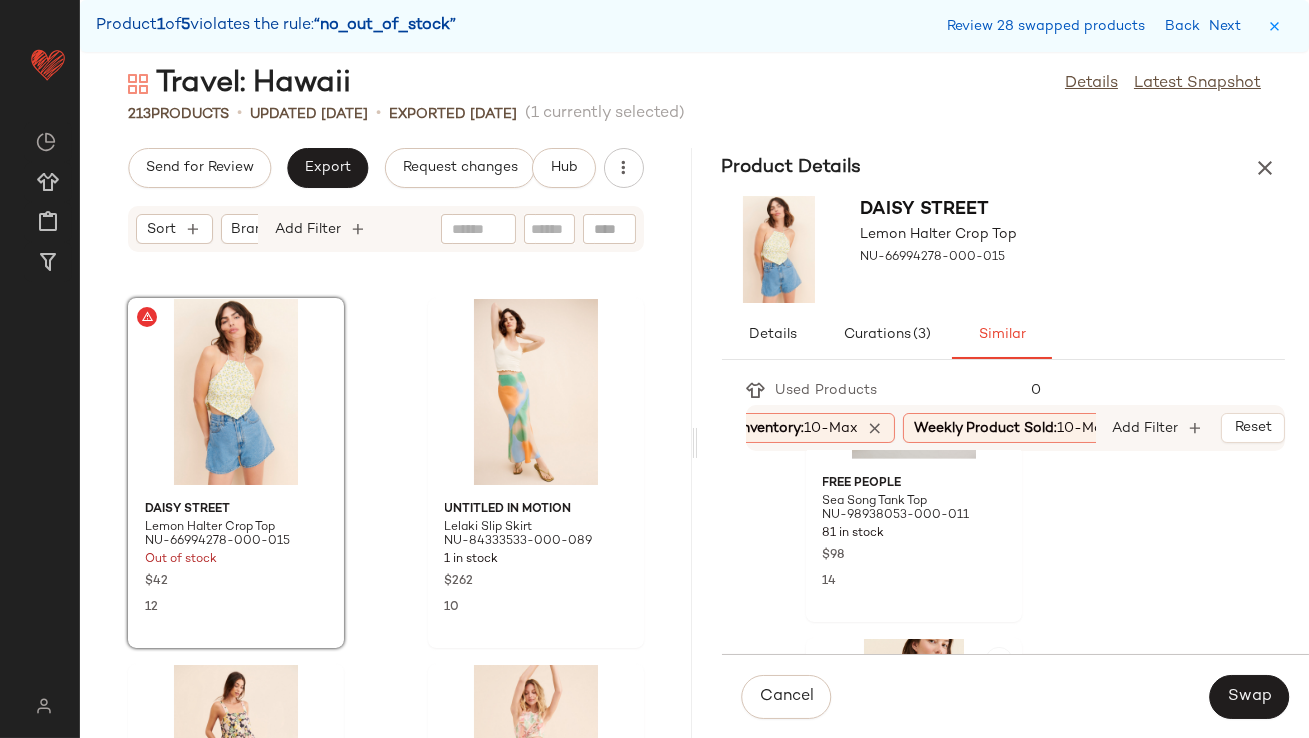 scroll, scrollTop: 1781, scrollLeft: 0, axis: vertical 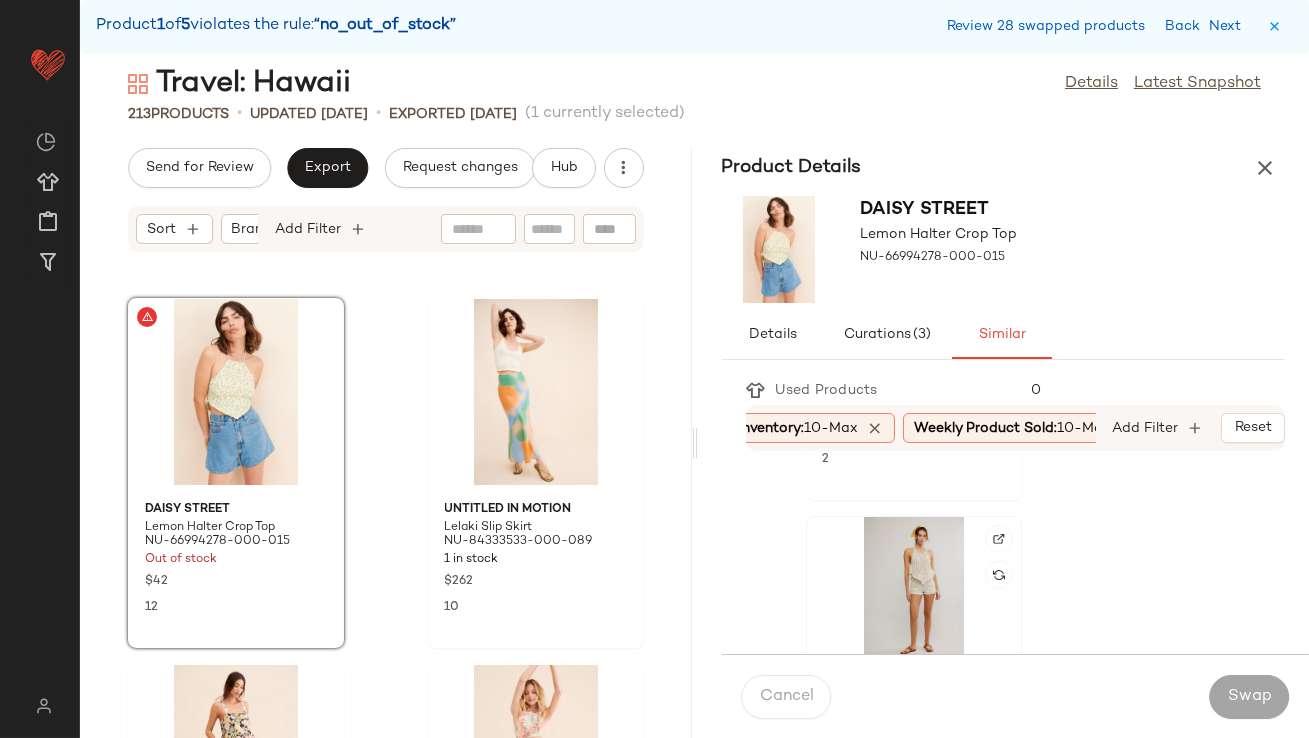 click 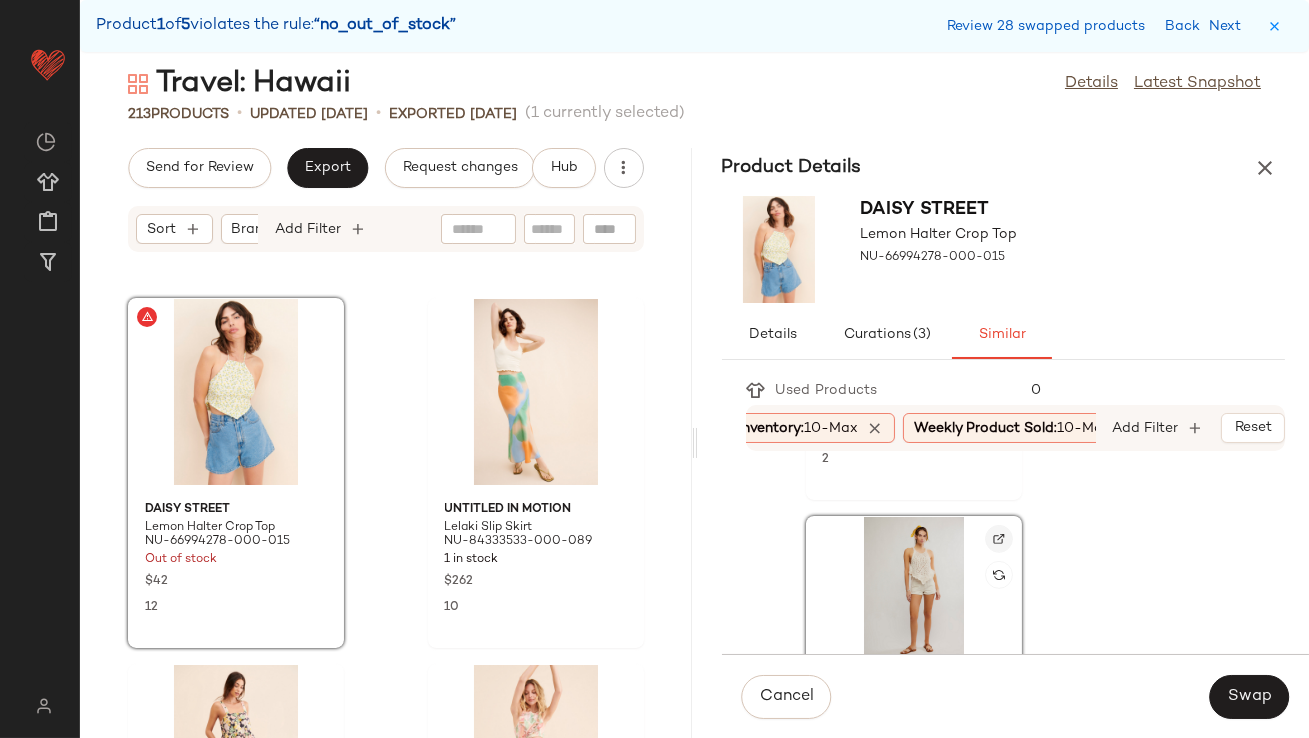 click 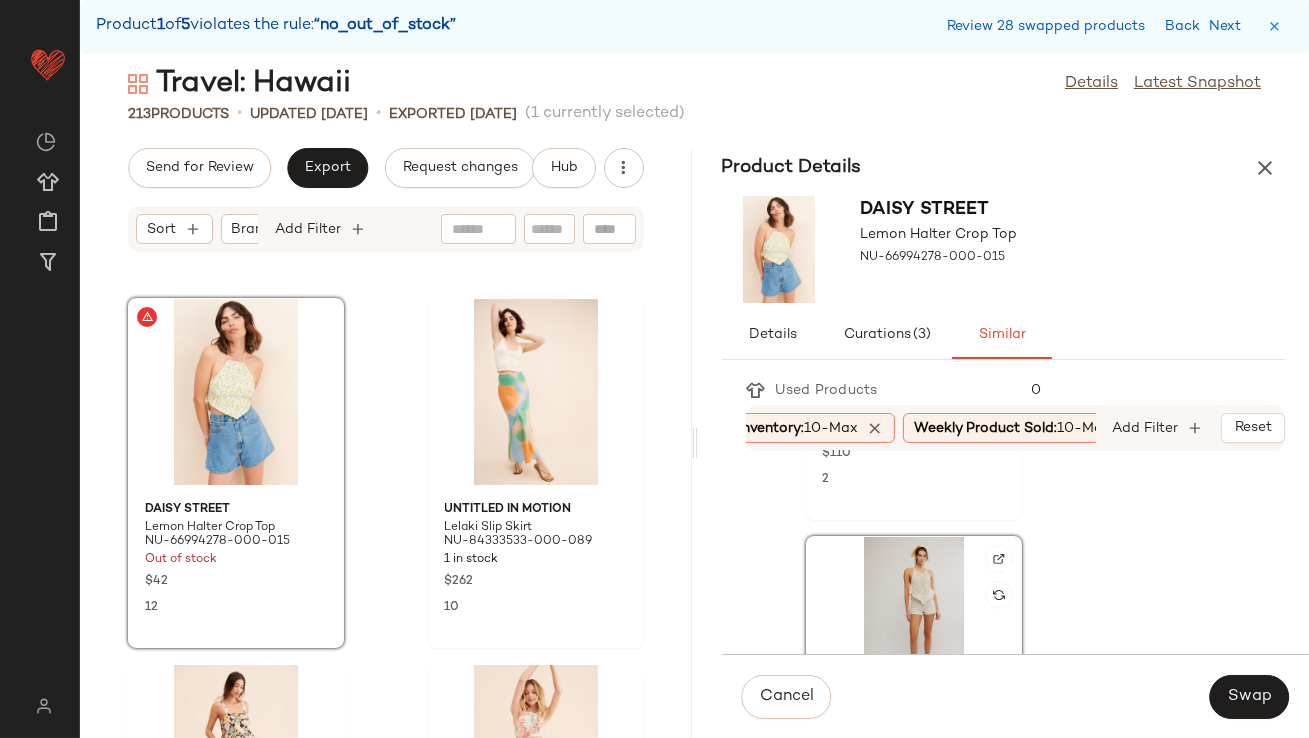 click 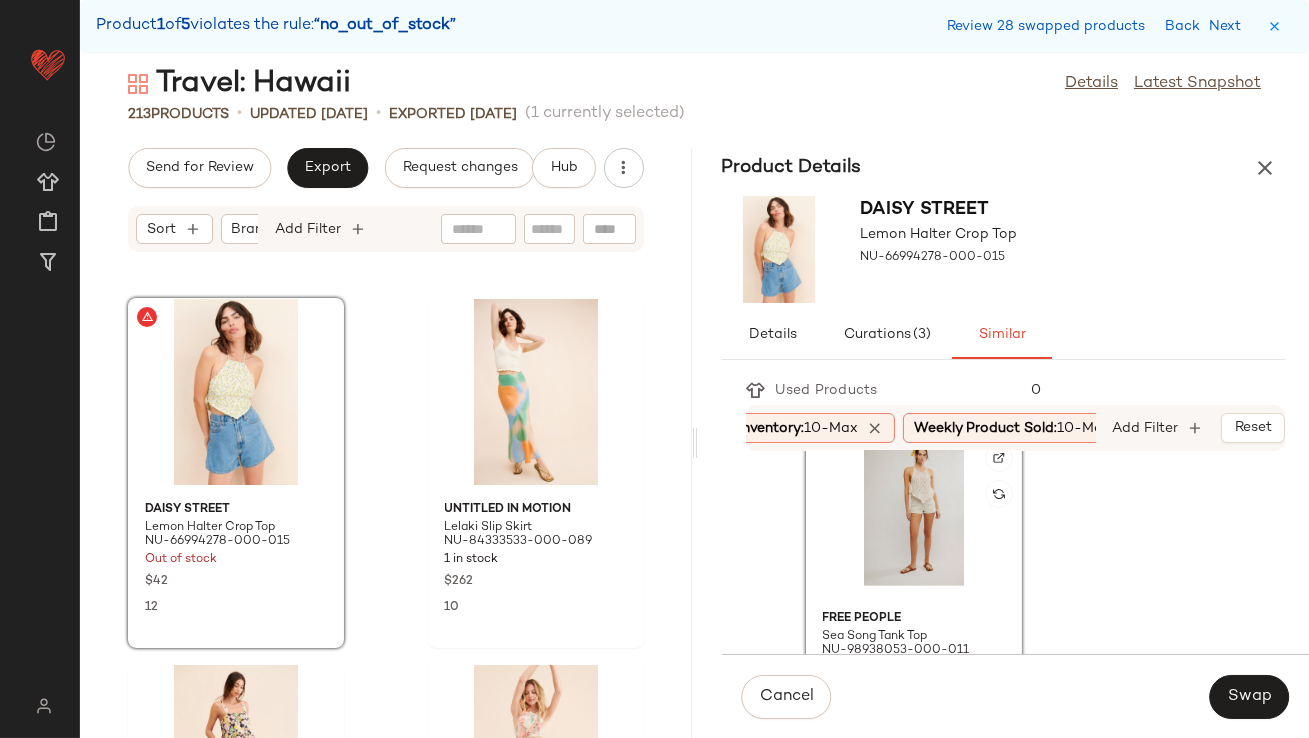 scroll, scrollTop: 1865, scrollLeft: 0, axis: vertical 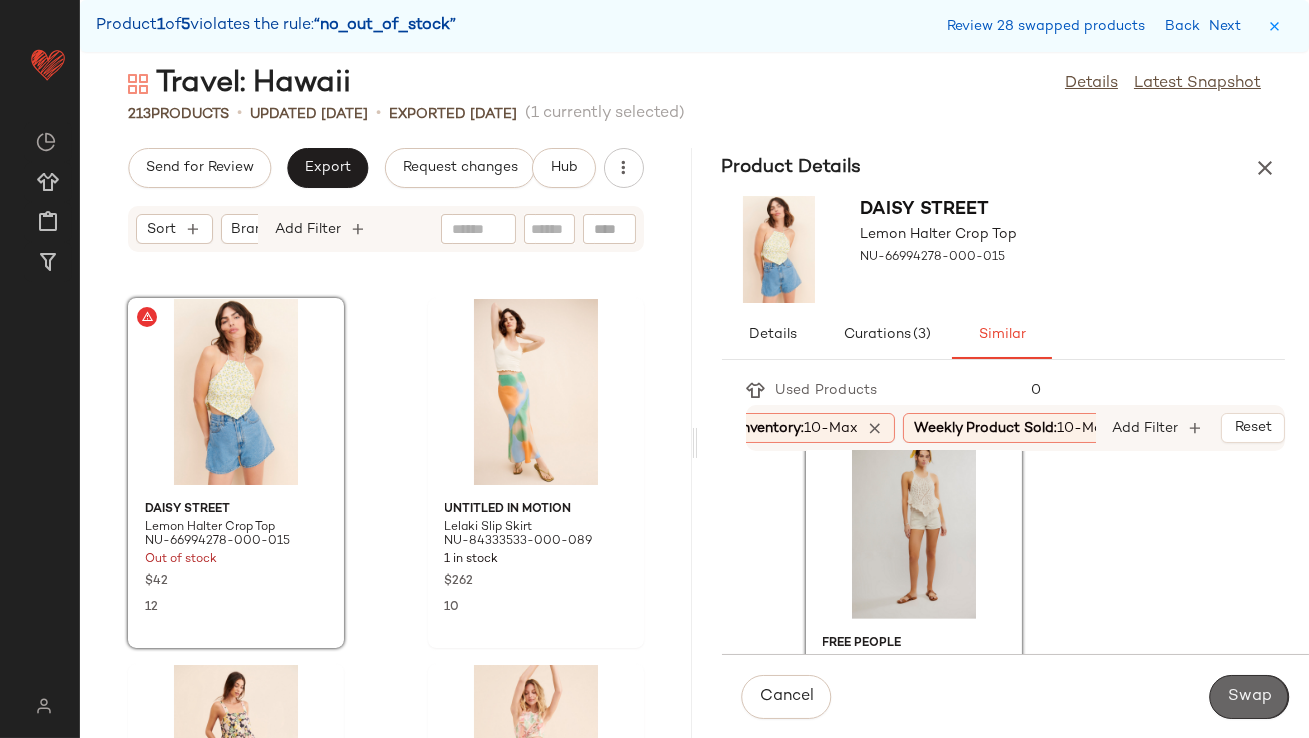 click on "Swap" at bounding box center (1249, 697) 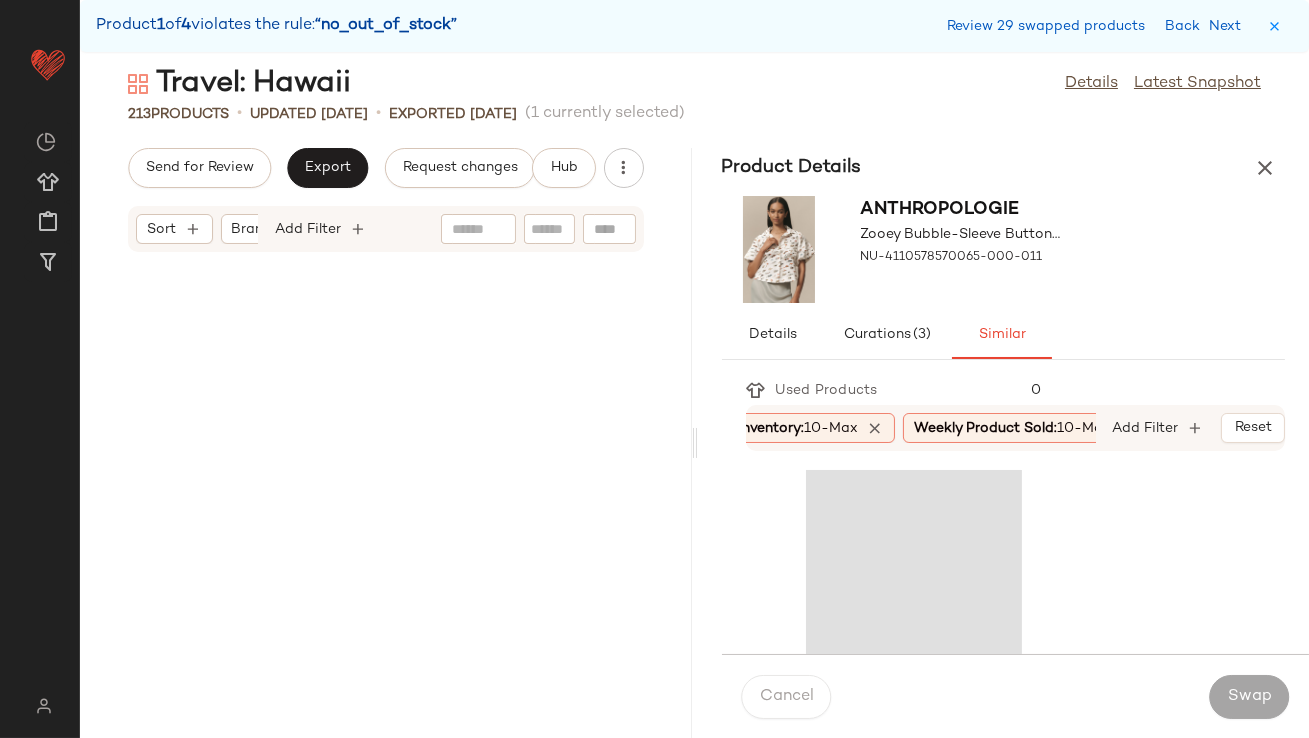 scroll, scrollTop: 30011, scrollLeft: 0, axis: vertical 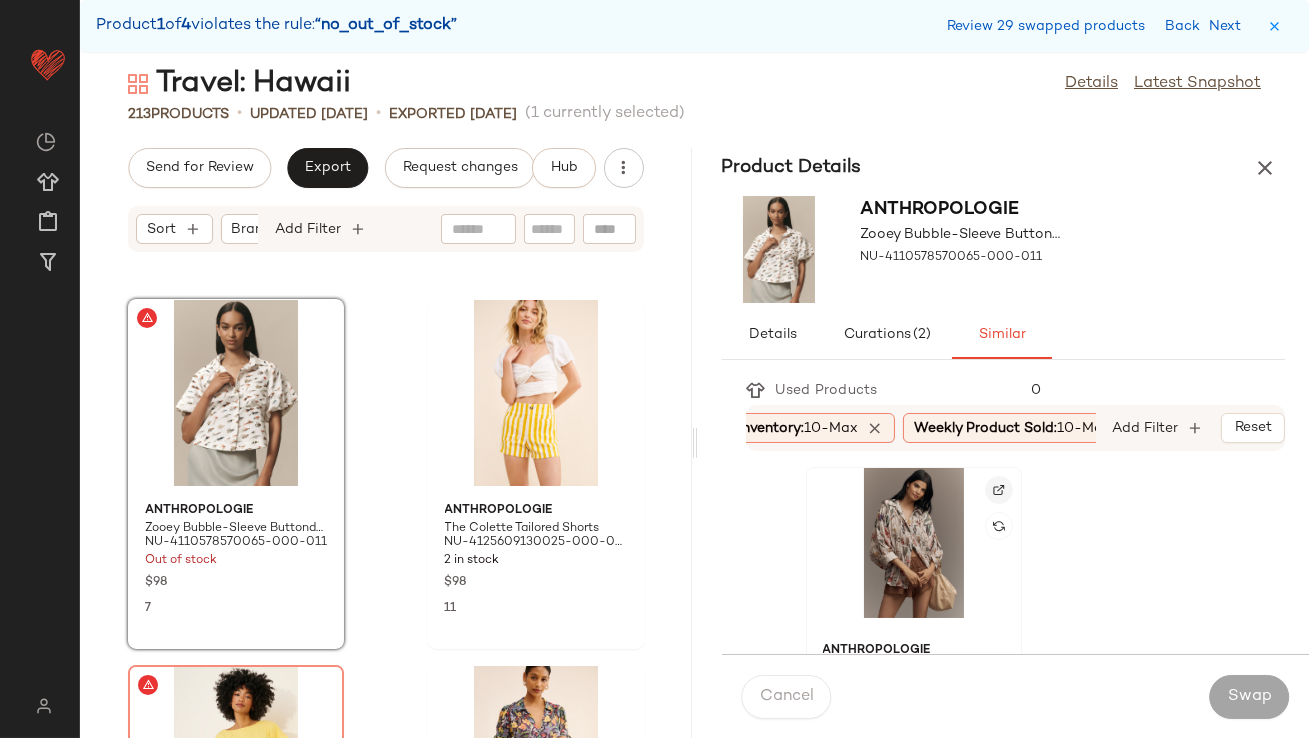 click 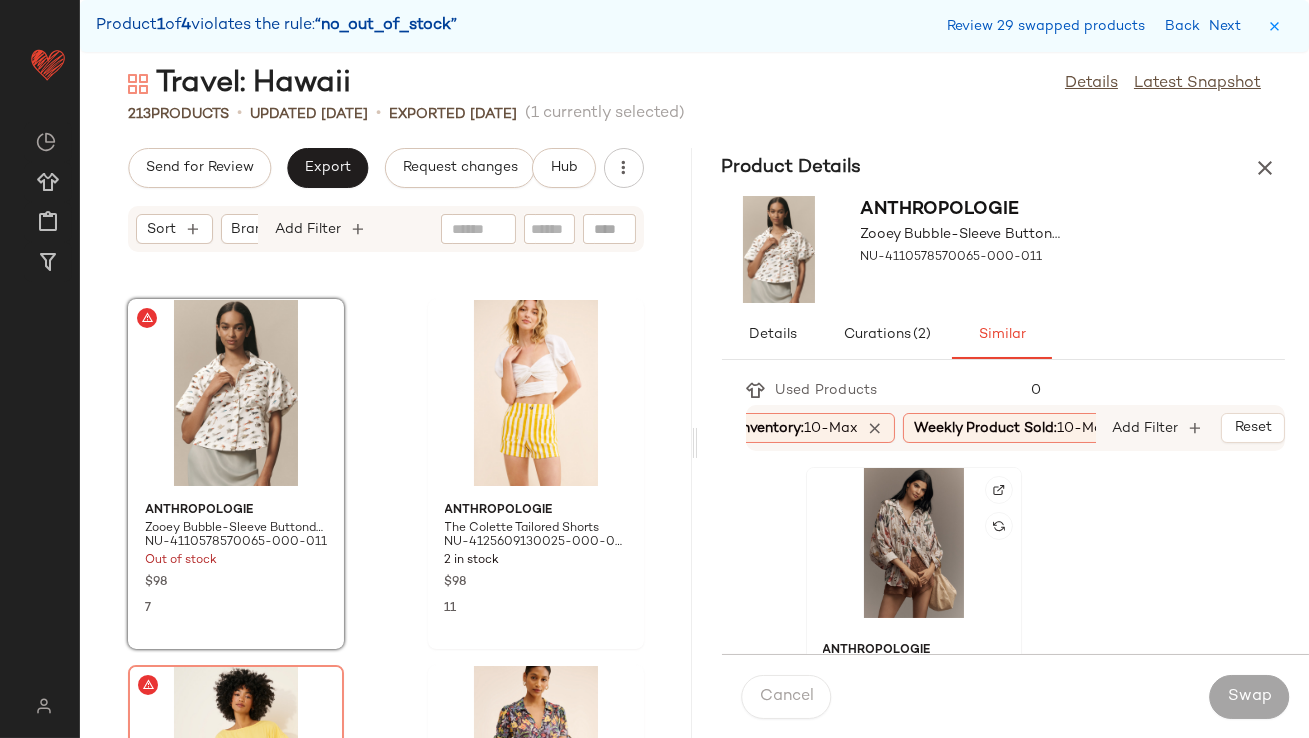click 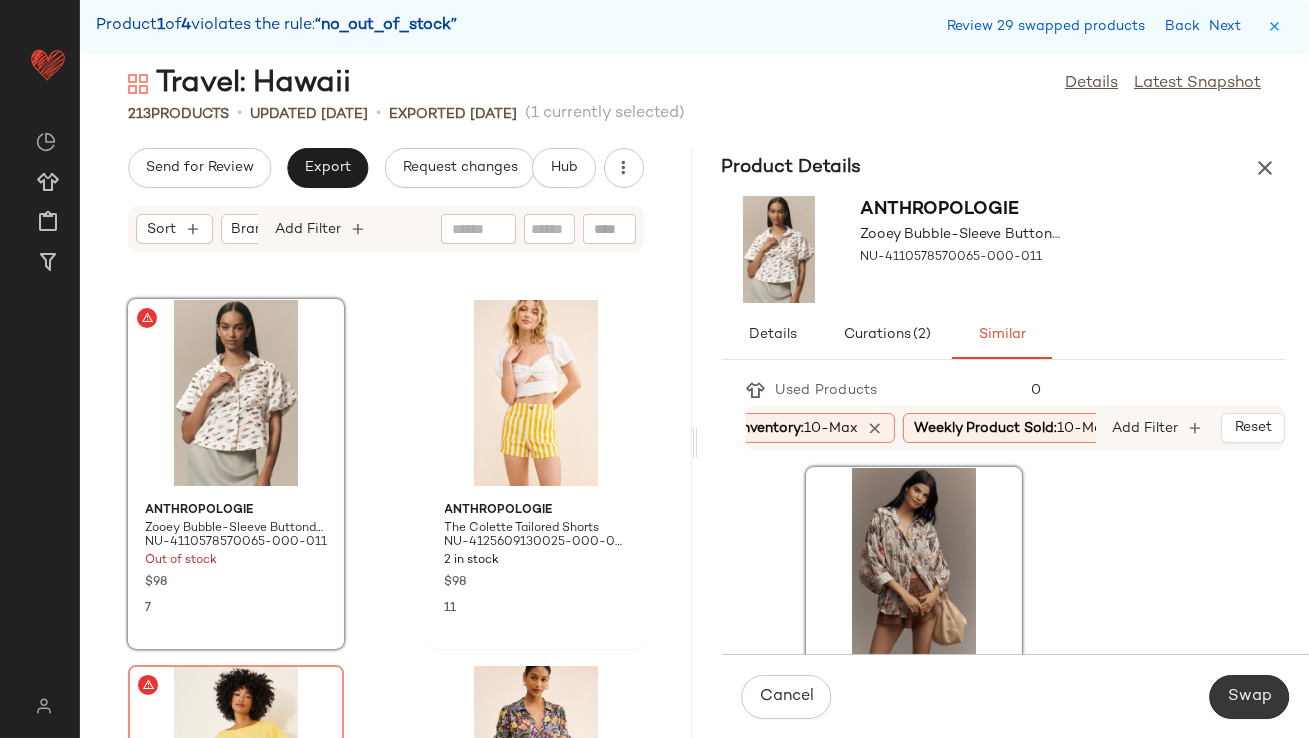 click on "Swap" 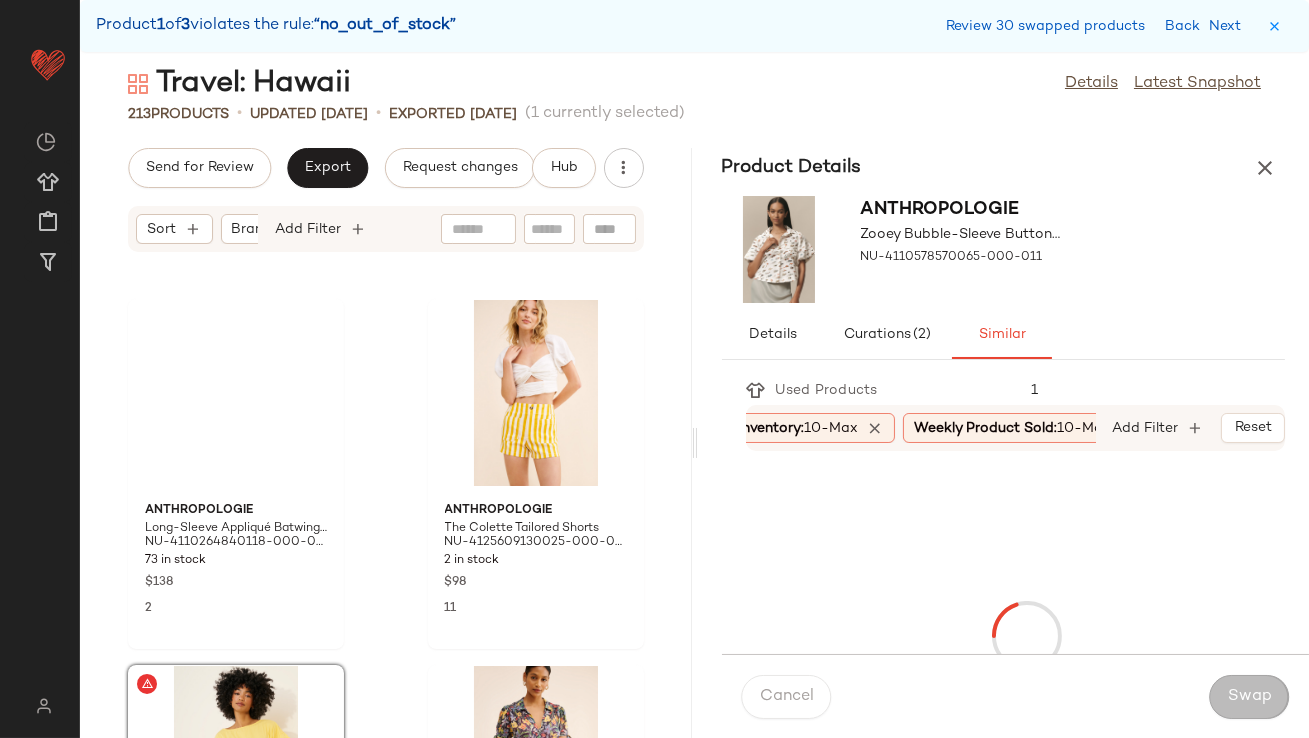scroll, scrollTop: 30378, scrollLeft: 0, axis: vertical 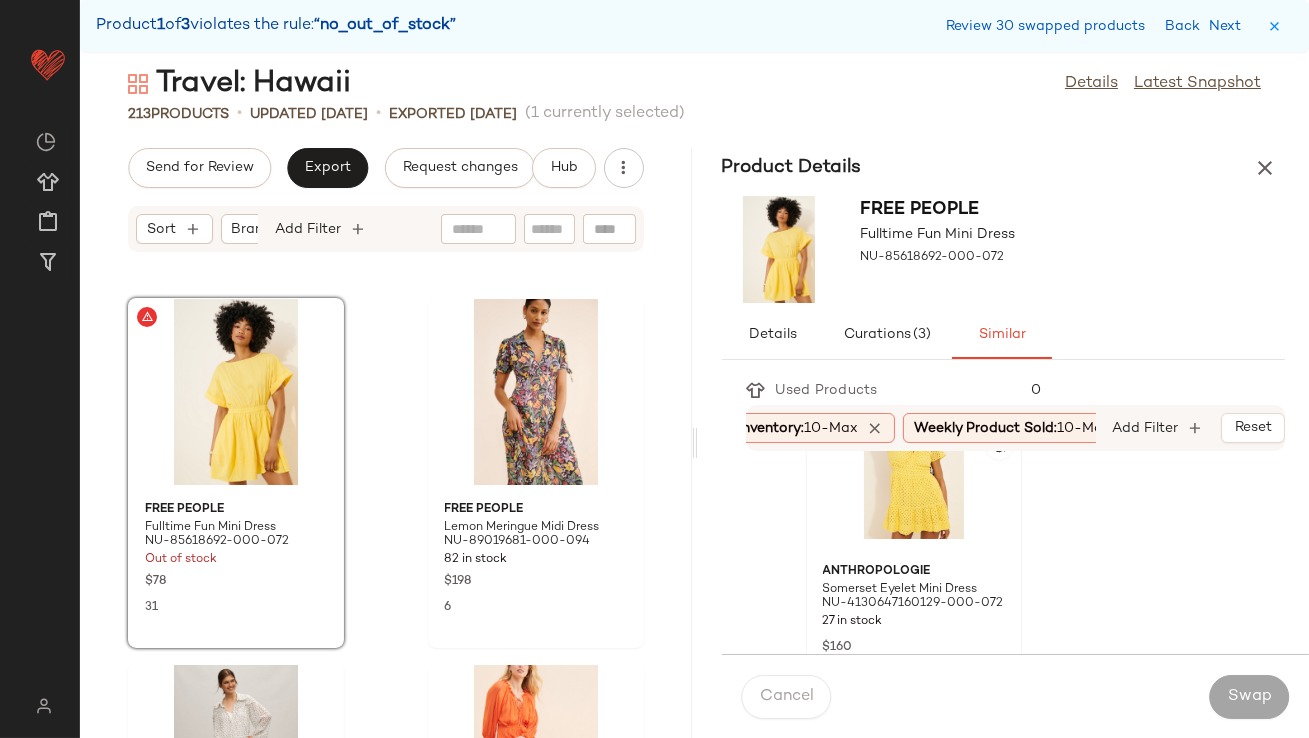 click 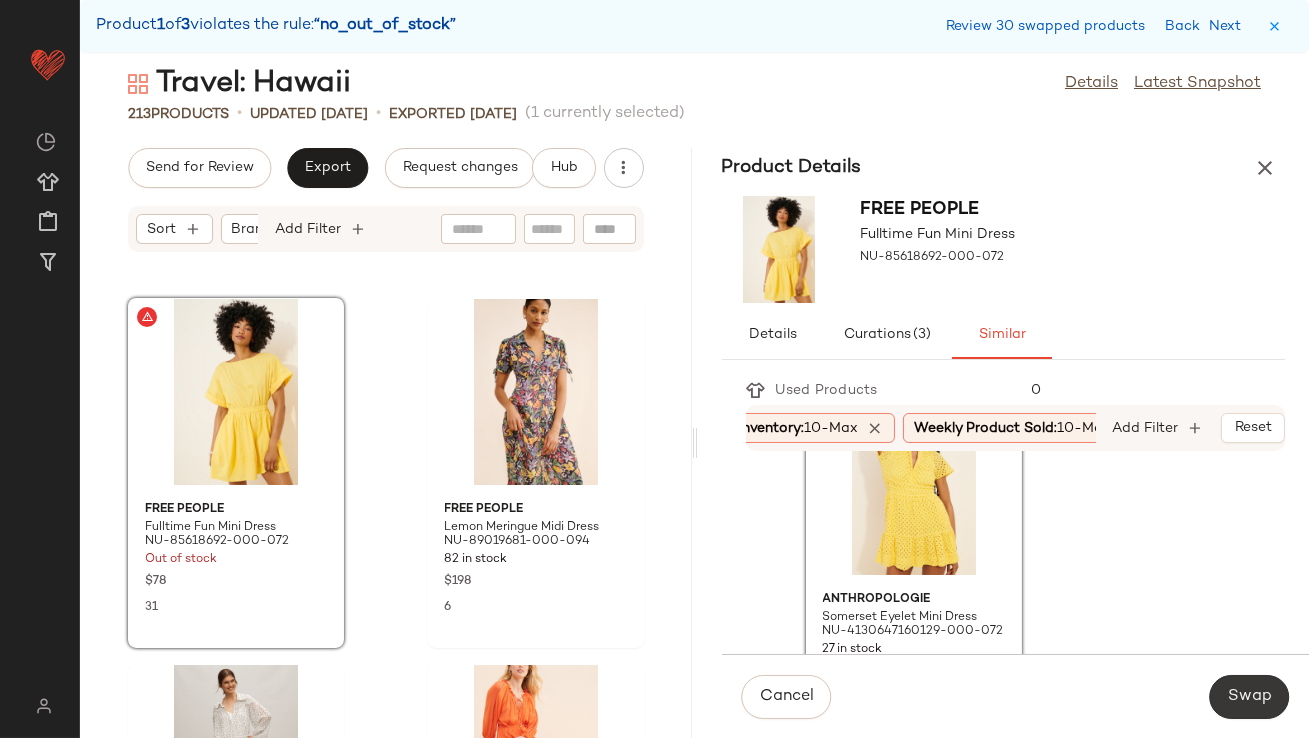 click on "Swap" at bounding box center (1249, 697) 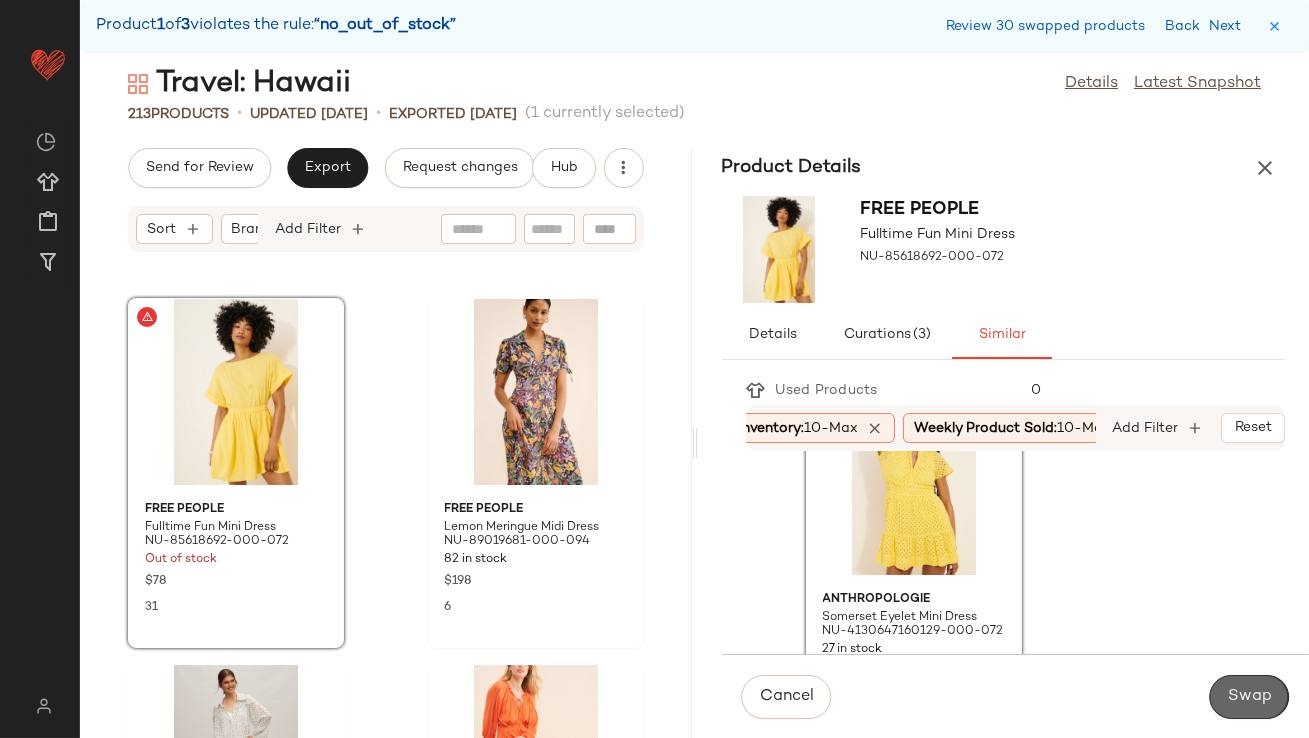 scroll, scrollTop: 37331, scrollLeft: 0, axis: vertical 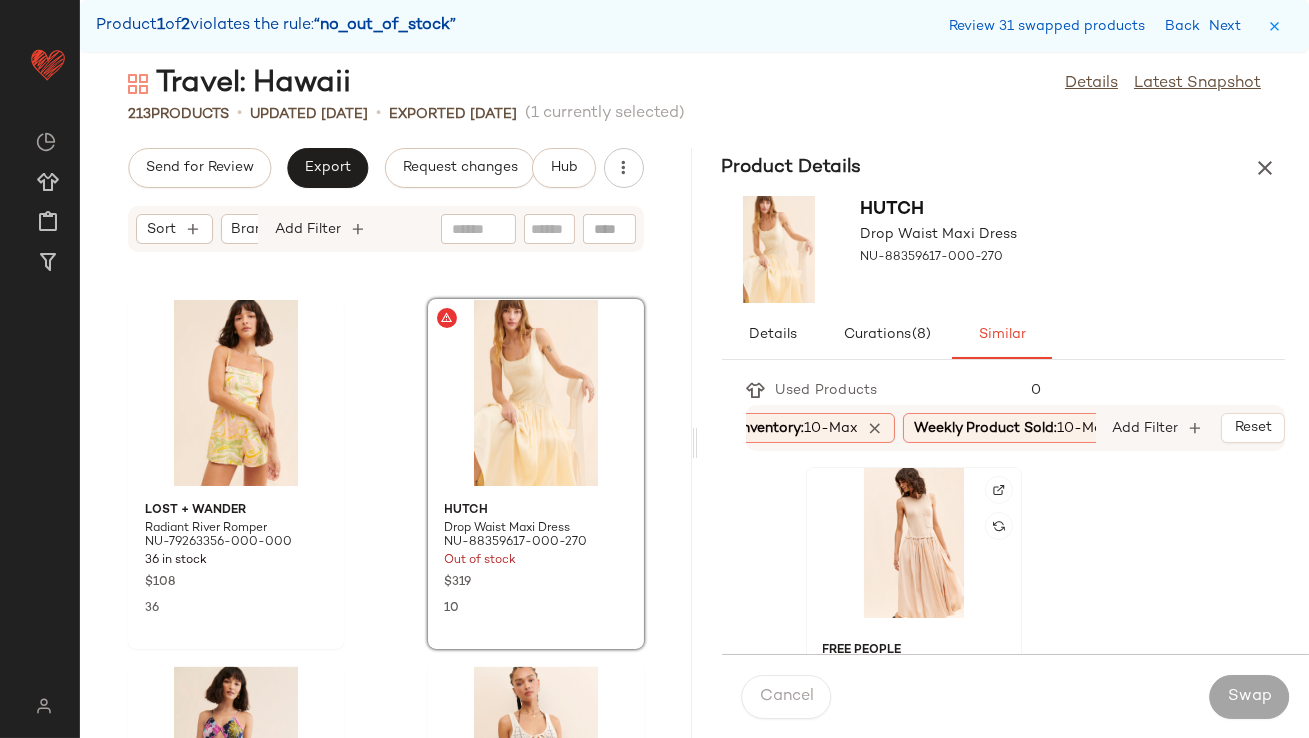click 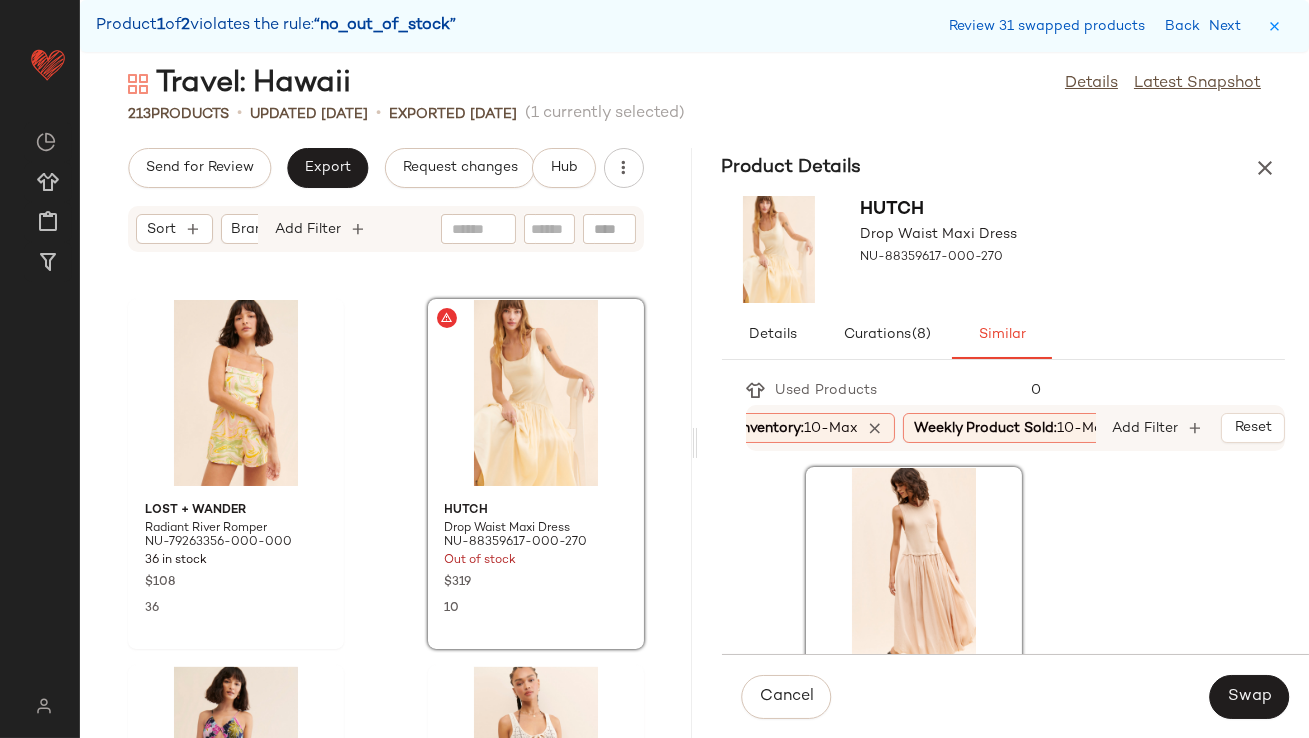 click on "Swap" at bounding box center (1249, 697) 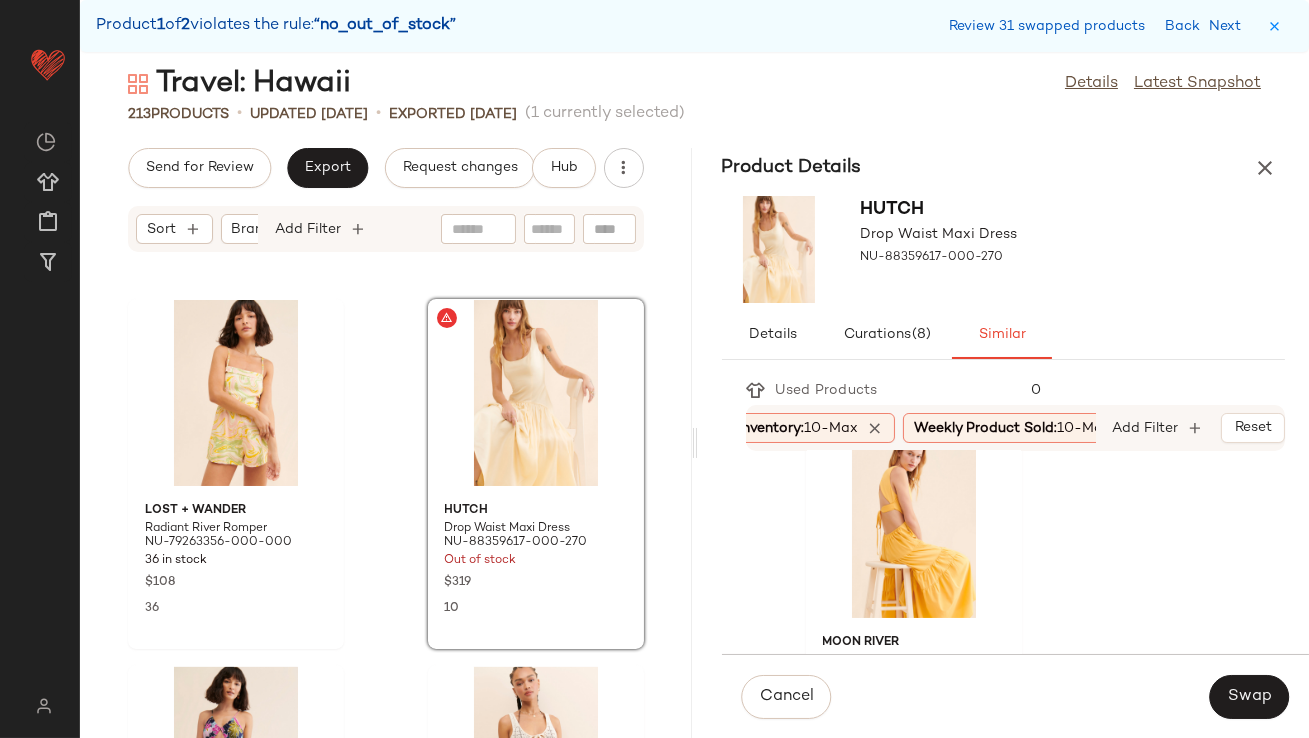 scroll, scrollTop: 757, scrollLeft: 0, axis: vertical 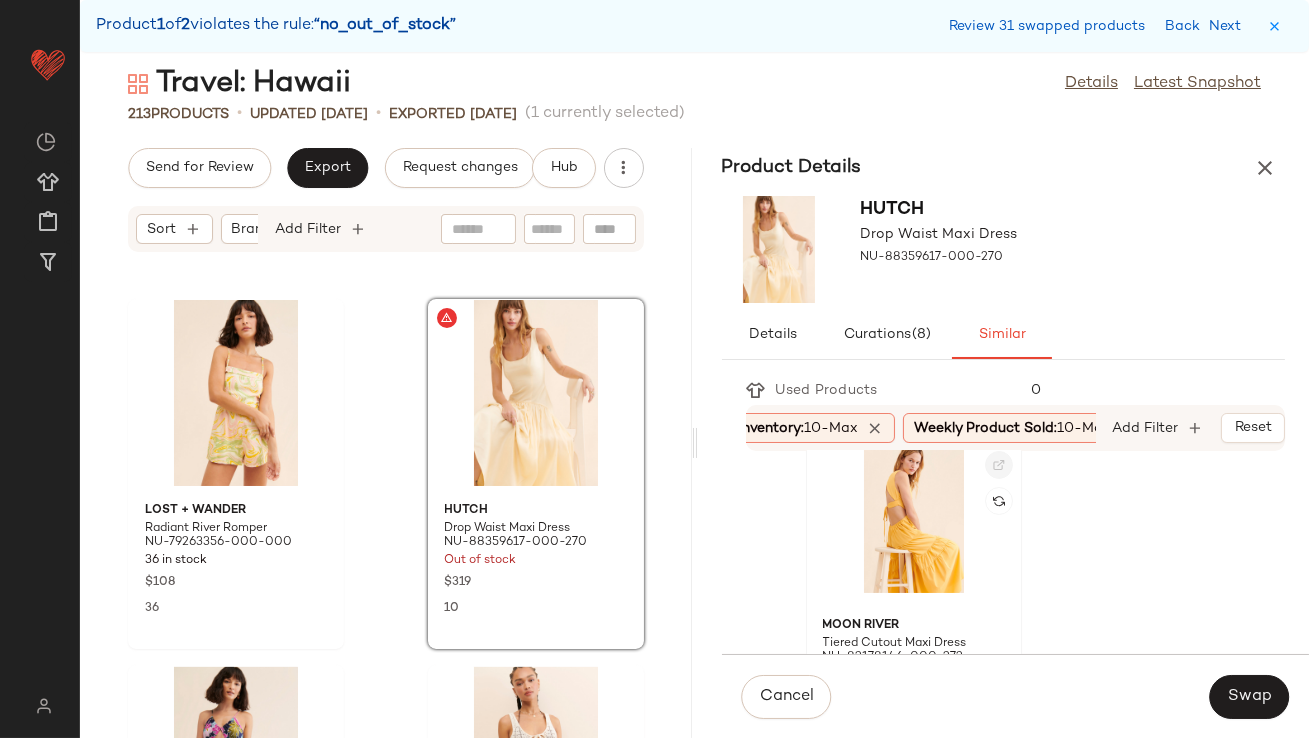click at bounding box center [999, 465] 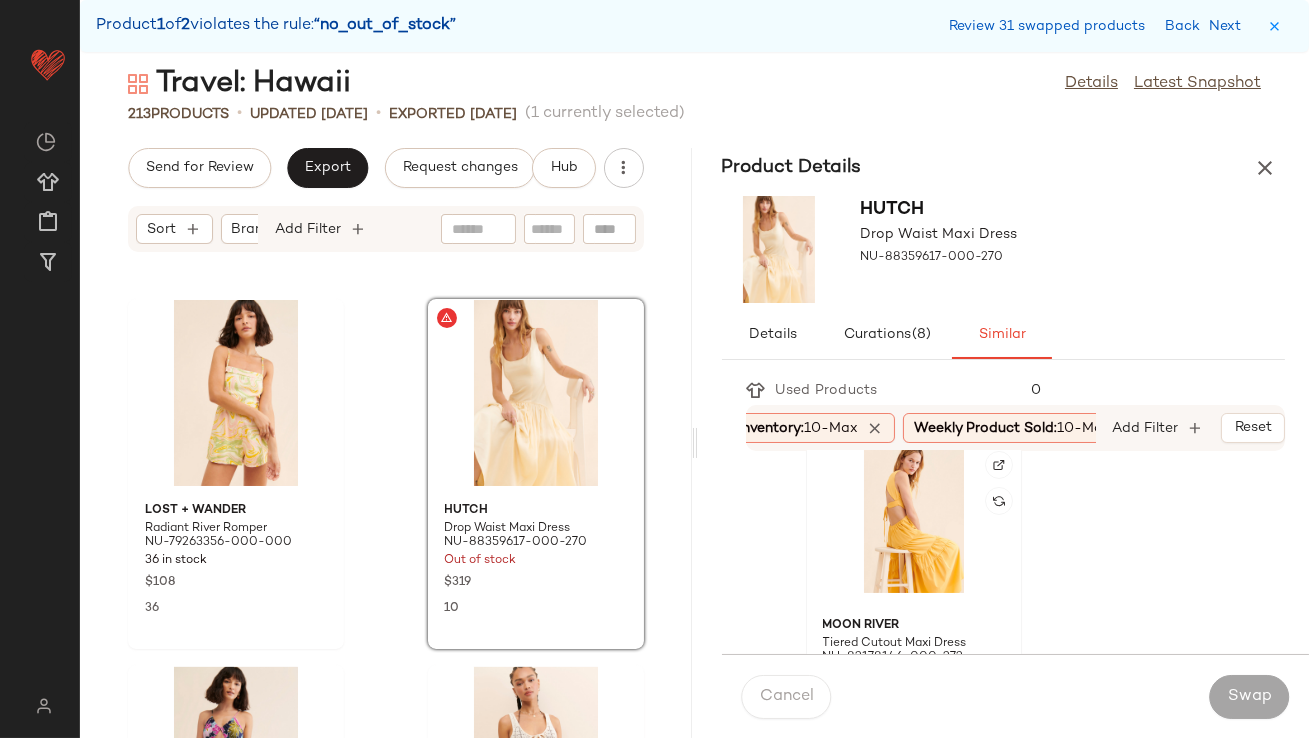 click 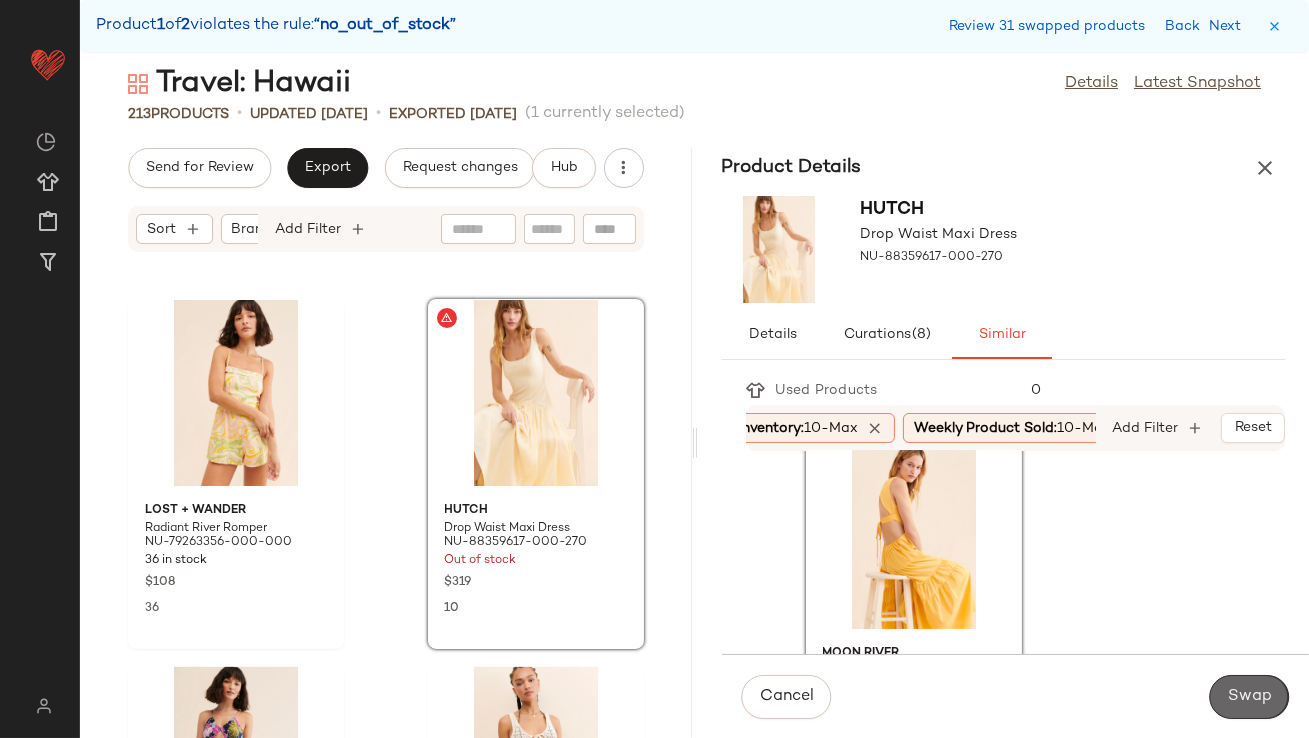 click on "Swap" 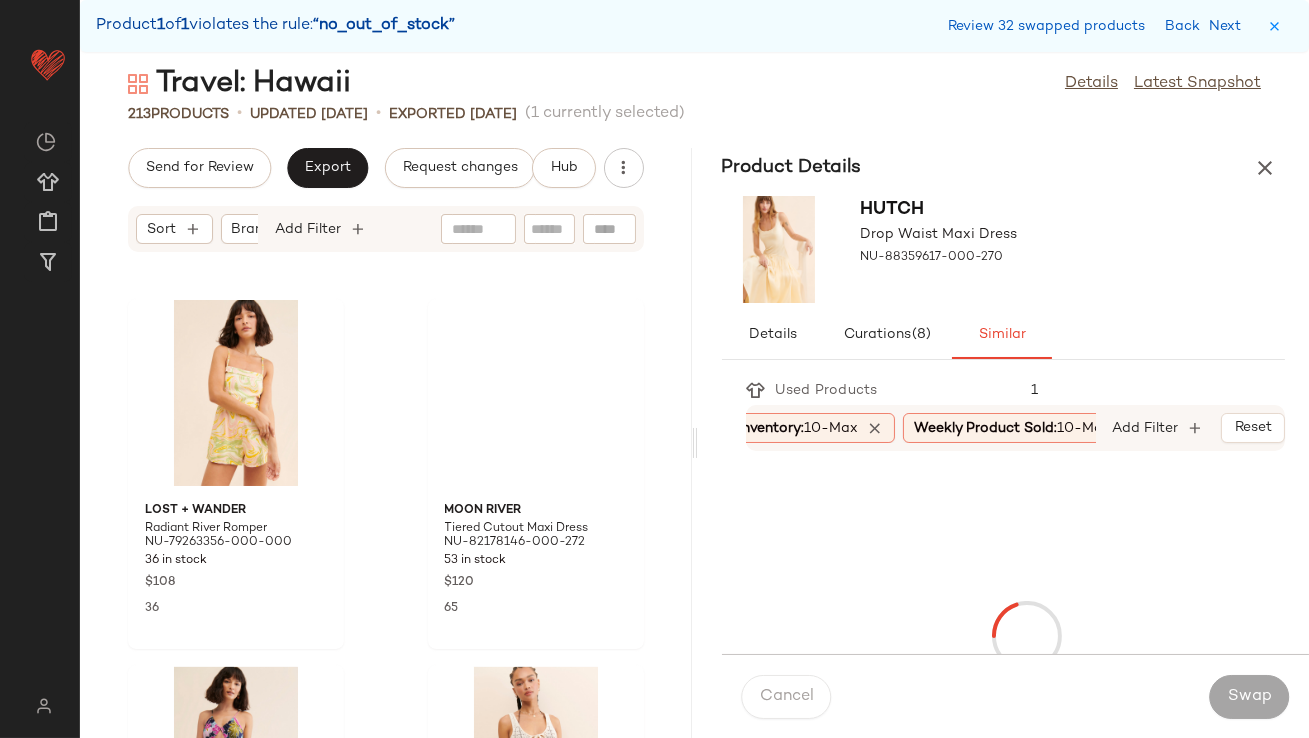 scroll, scrollTop: 38705, scrollLeft: 0, axis: vertical 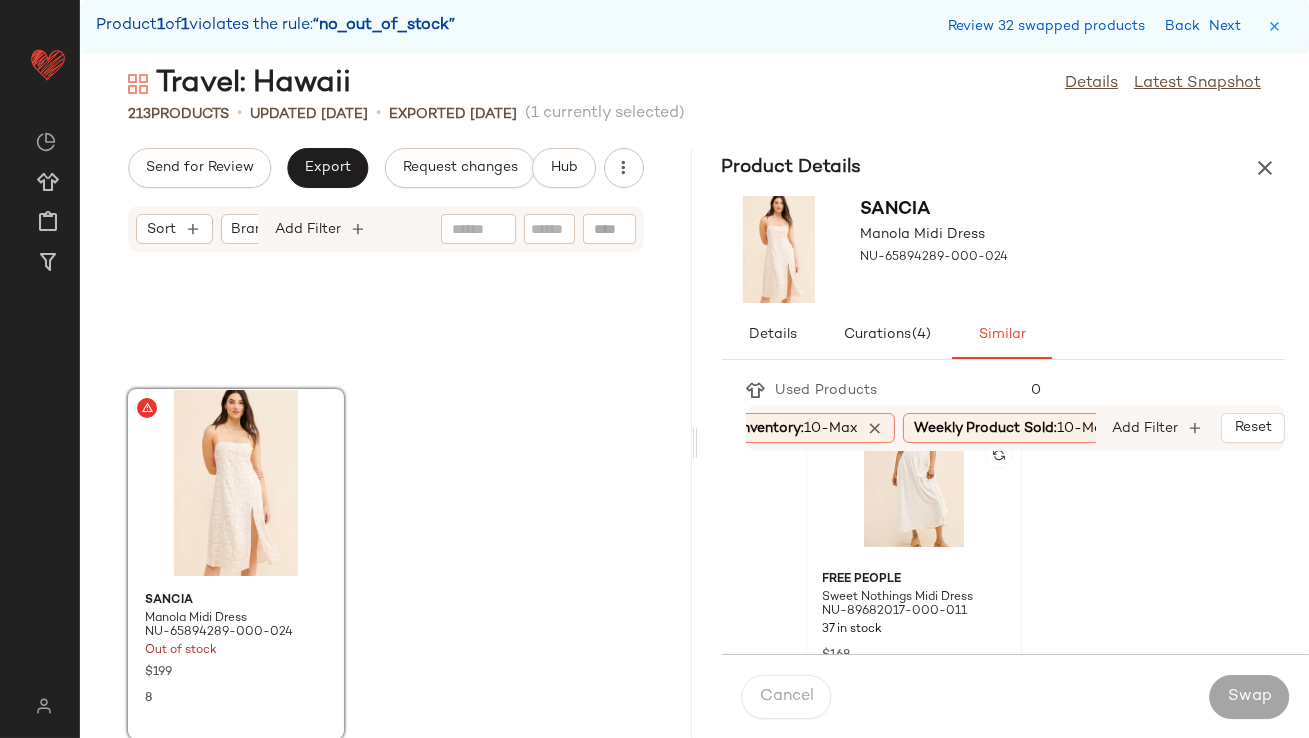 click 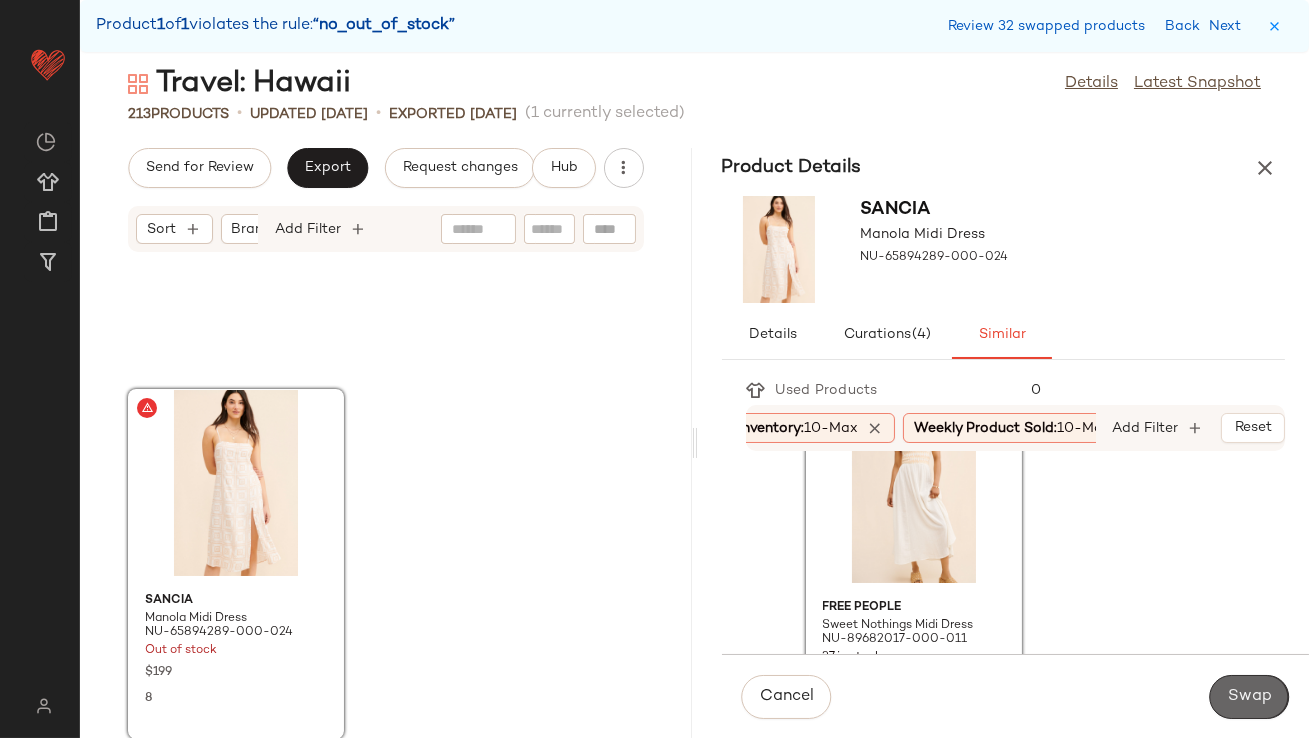 click on "Swap" at bounding box center [1249, 697] 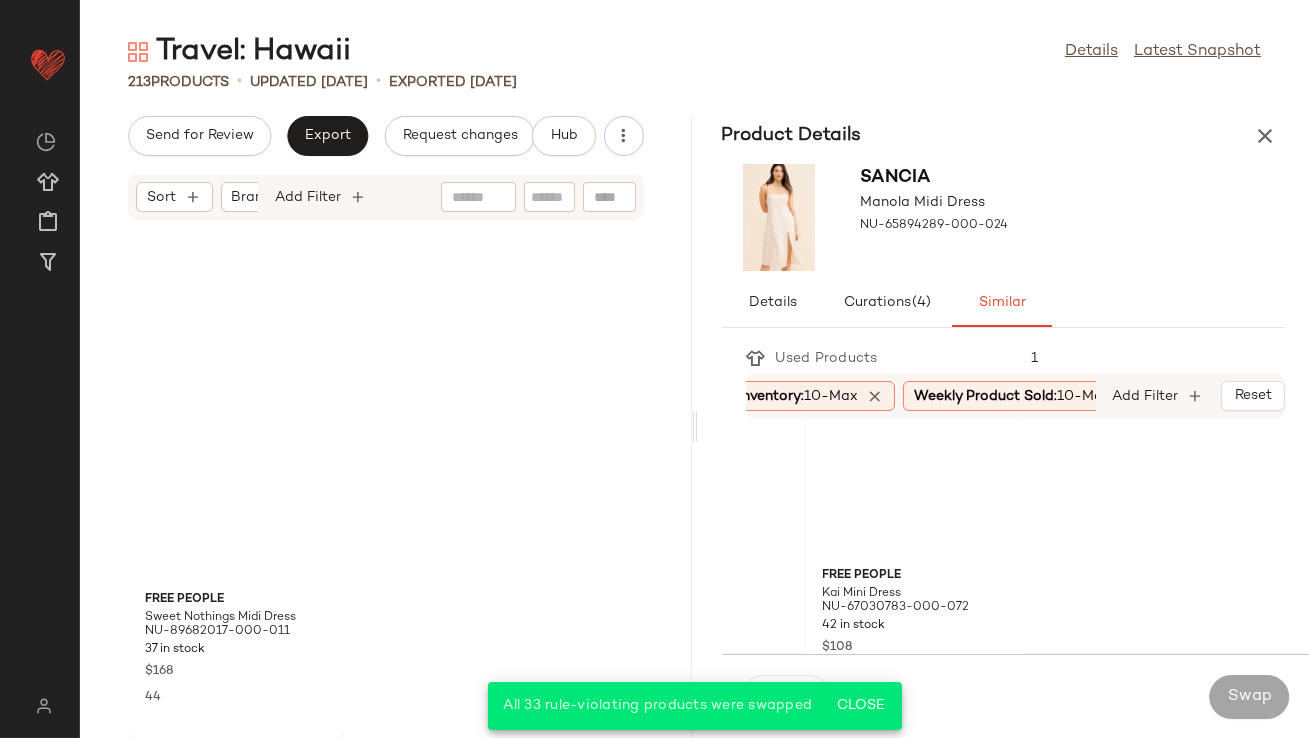 scroll, scrollTop: 38673, scrollLeft: 0, axis: vertical 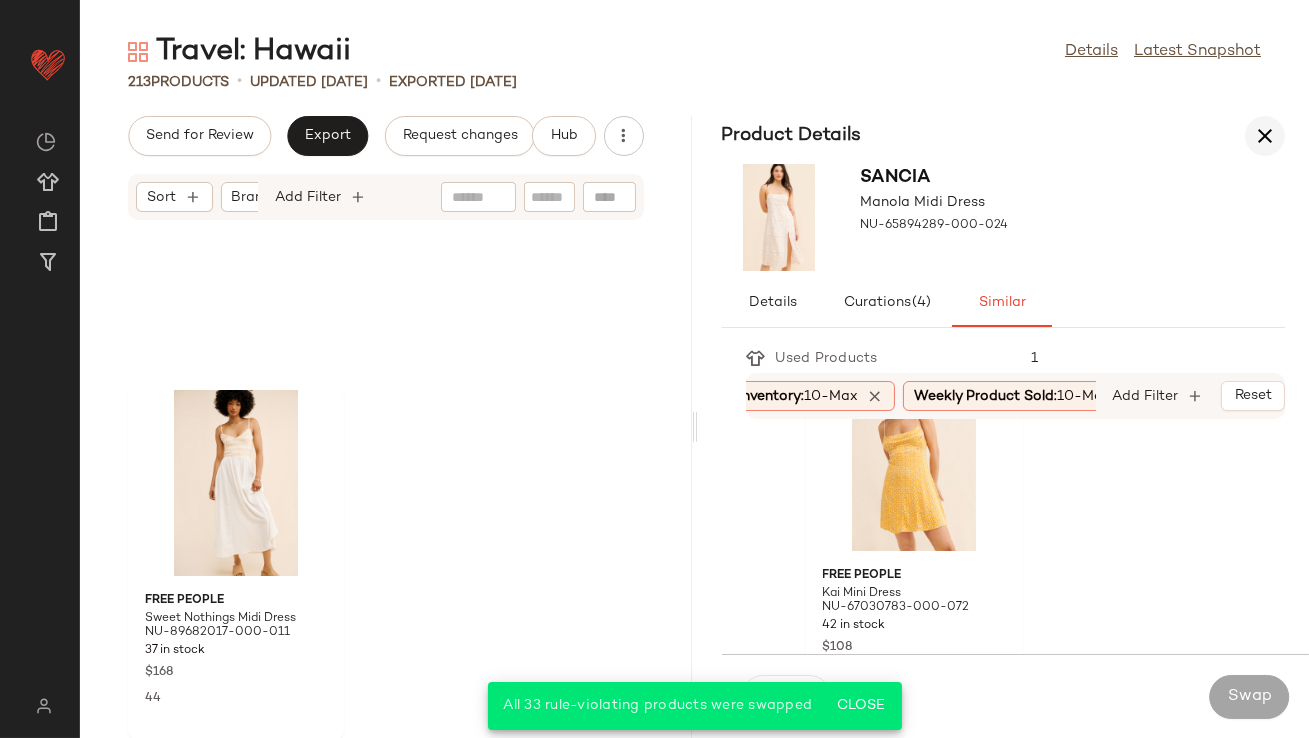 click at bounding box center (1265, 136) 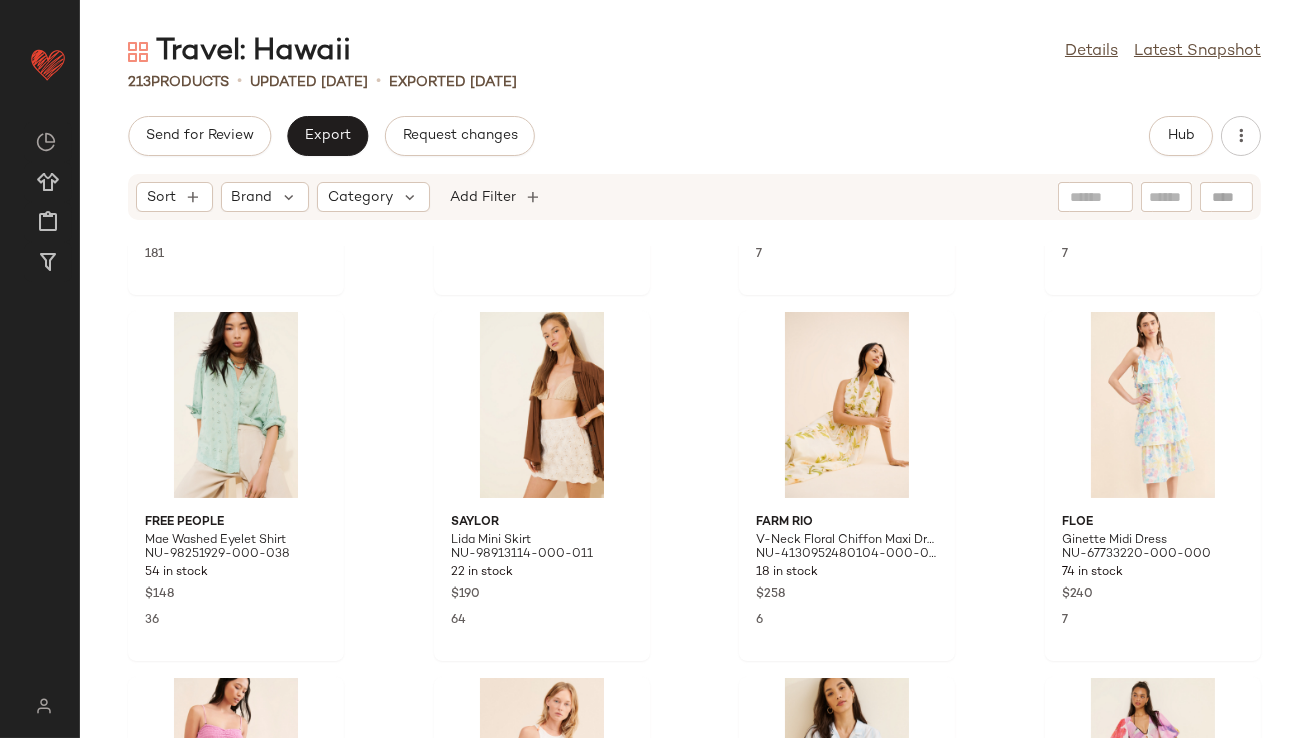 scroll, scrollTop: 0, scrollLeft: 0, axis: both 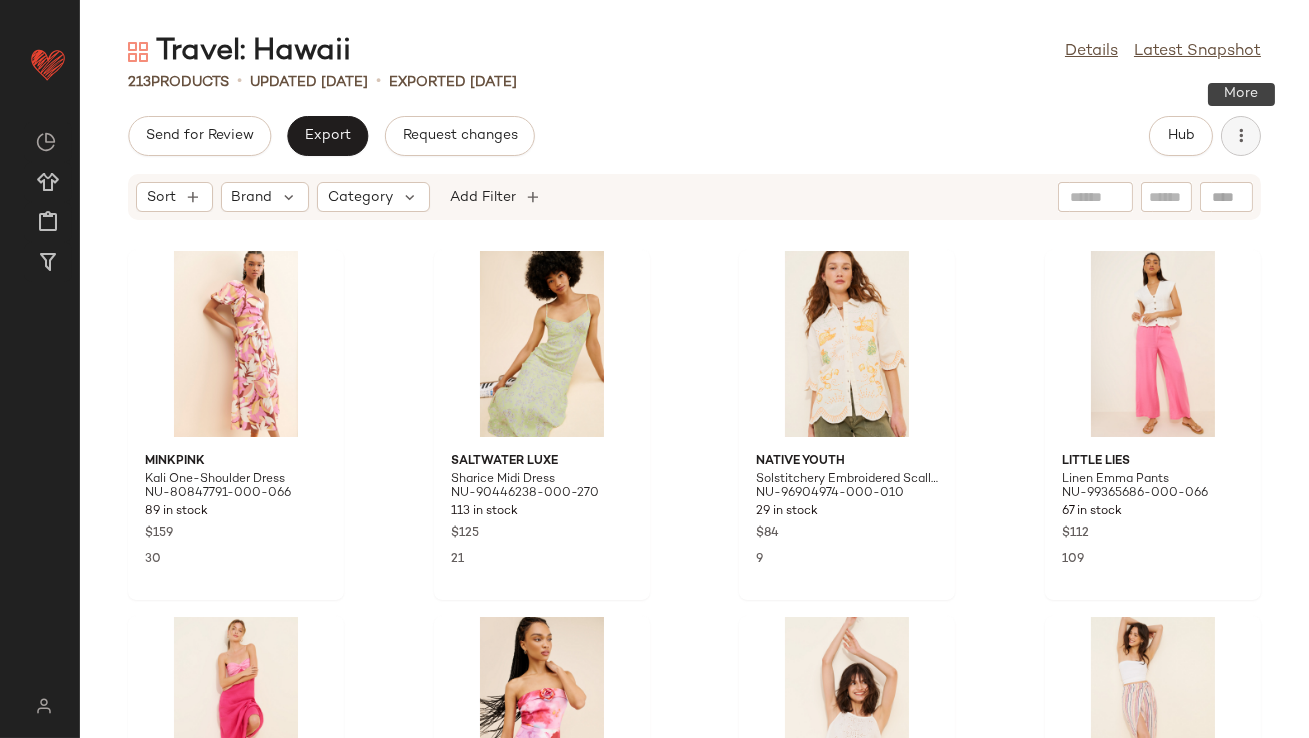 click 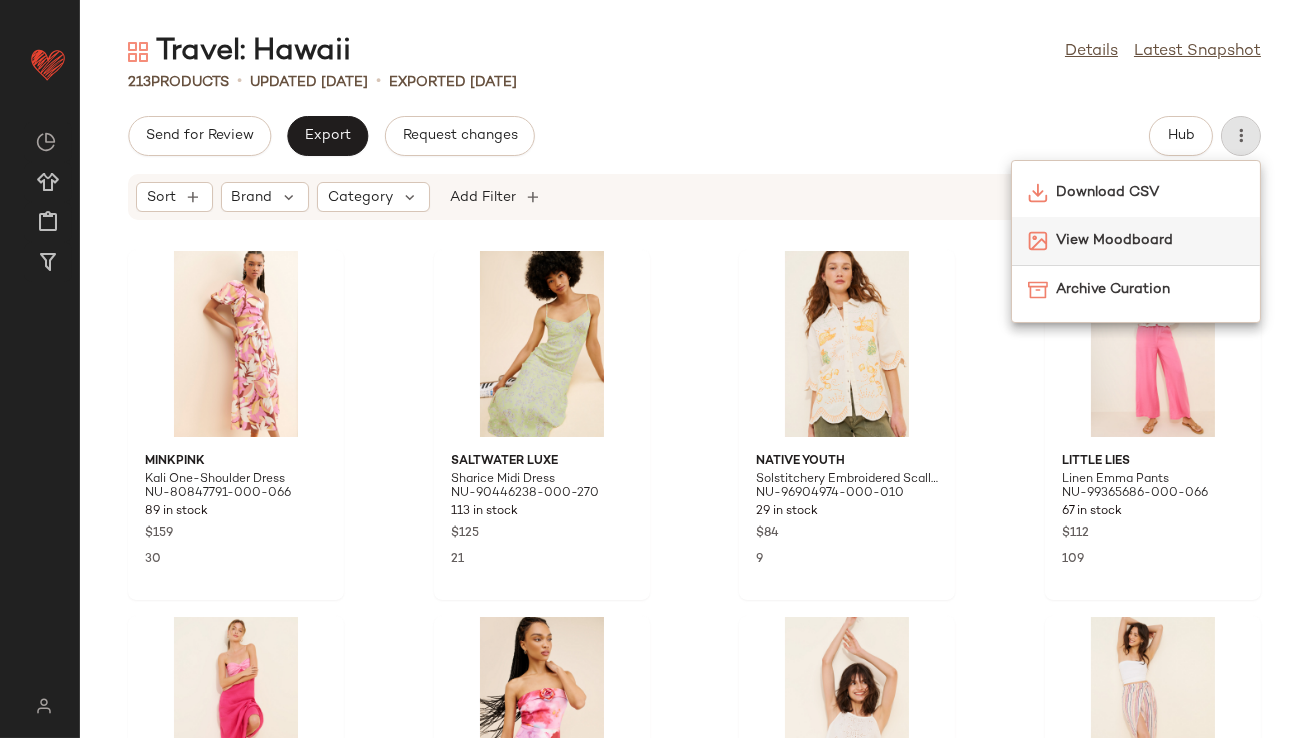 click on "View Moodboard" at bounding box center (1150, 240) 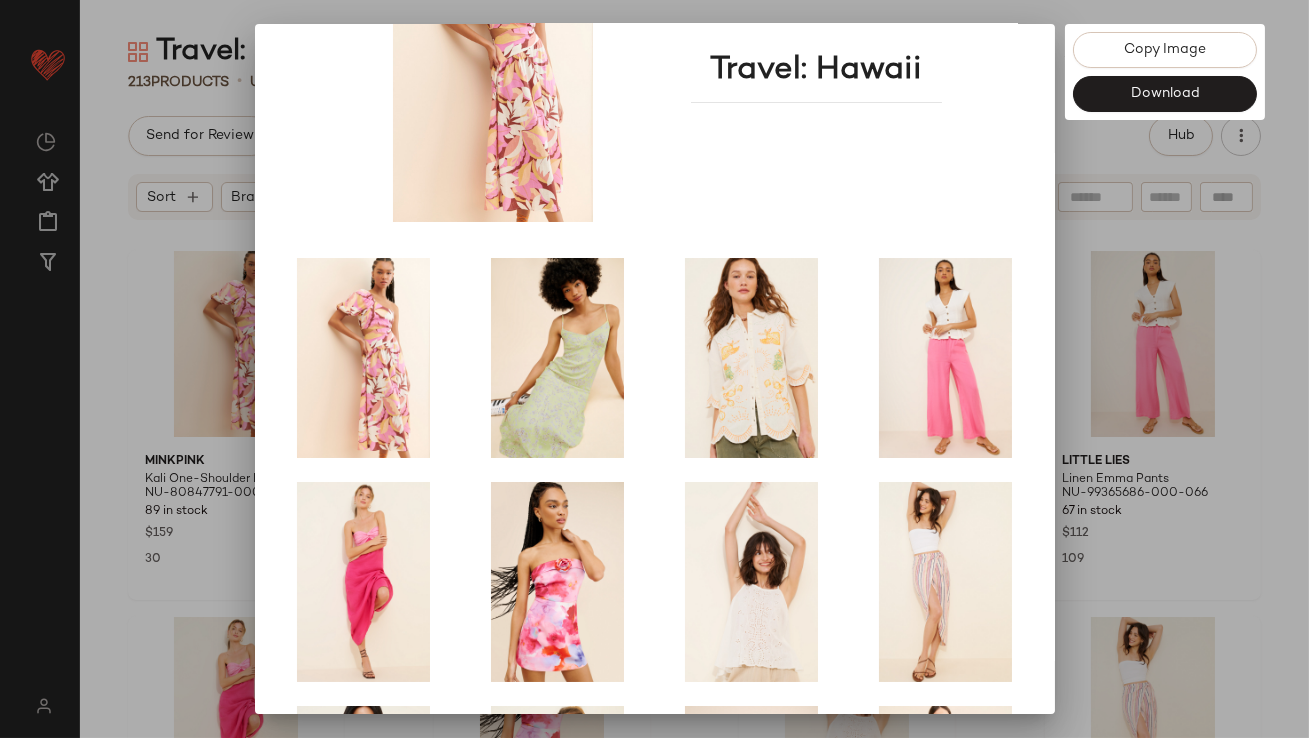 scroll, scrollTop: 341, scrollLeft: 0, axis: vertical 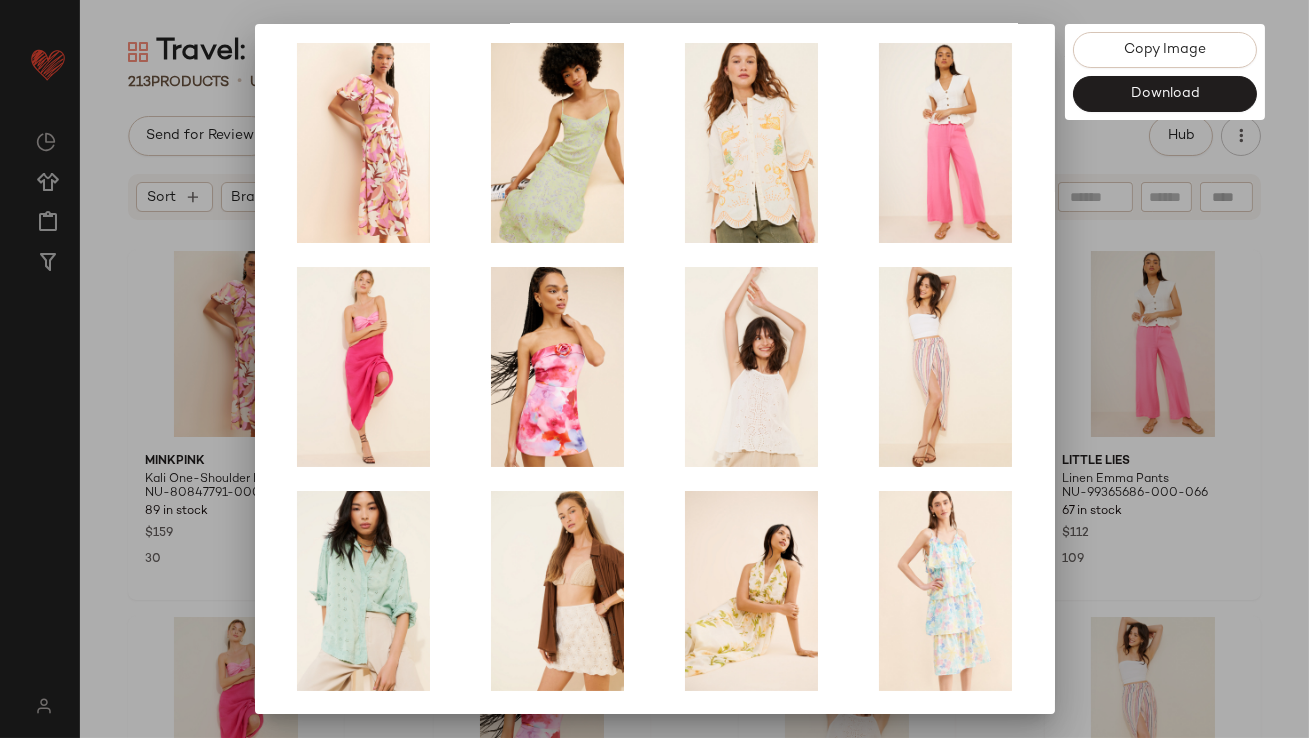 click at bounding box center (654, 369) 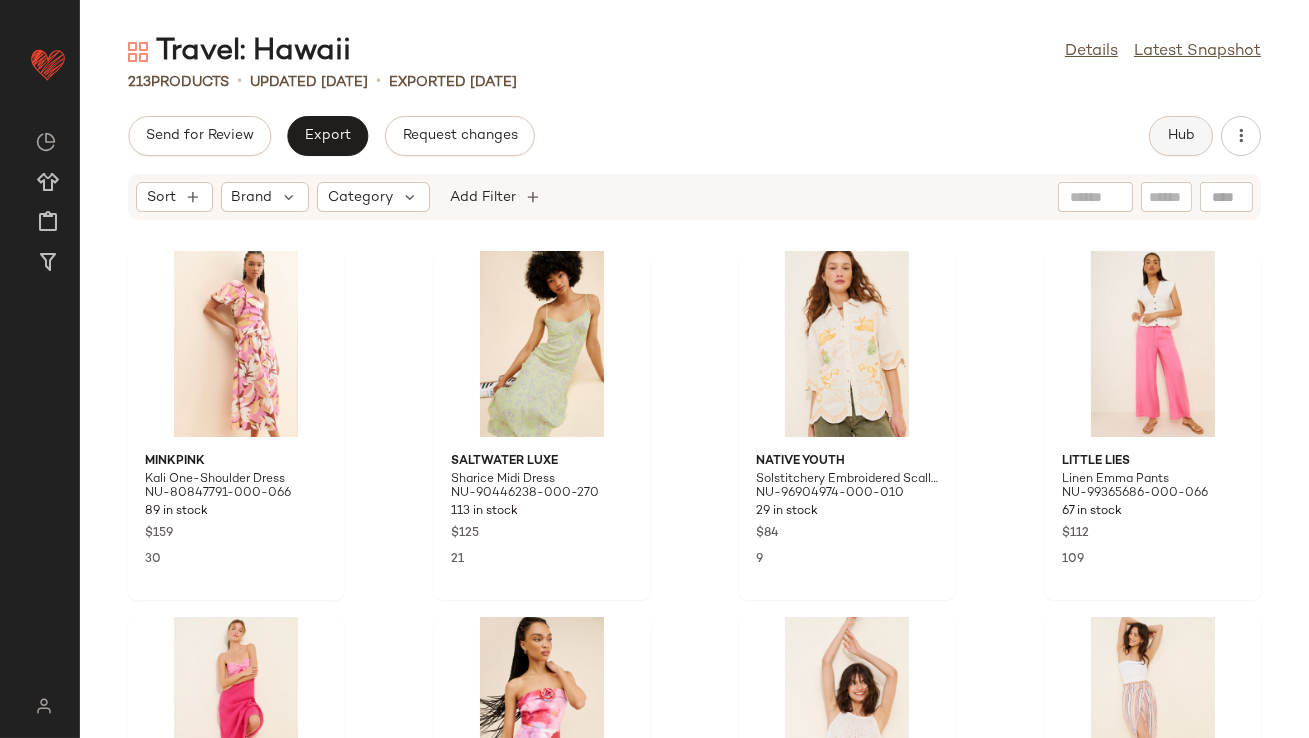 click on "Hub" at bounding box center (1181, 136) 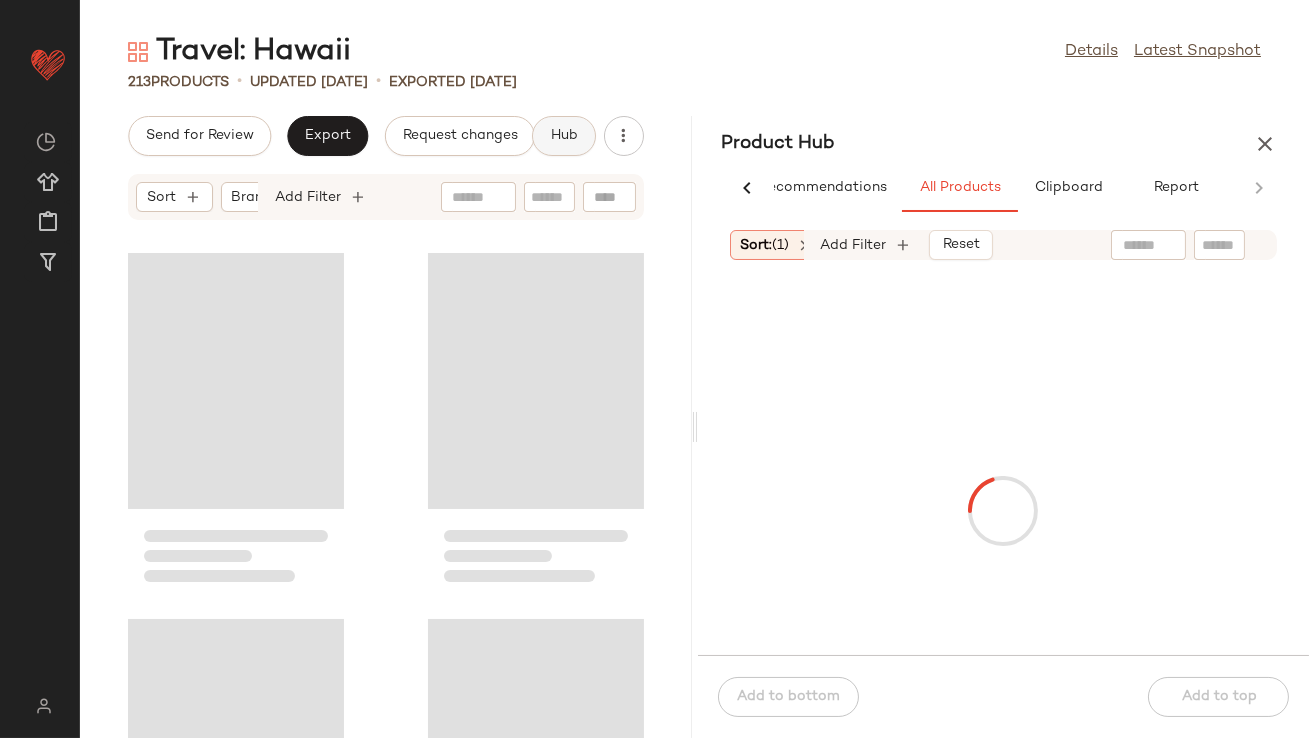 scroll, scrollTop: 0, scrollLeft: 48, axis: horizontal 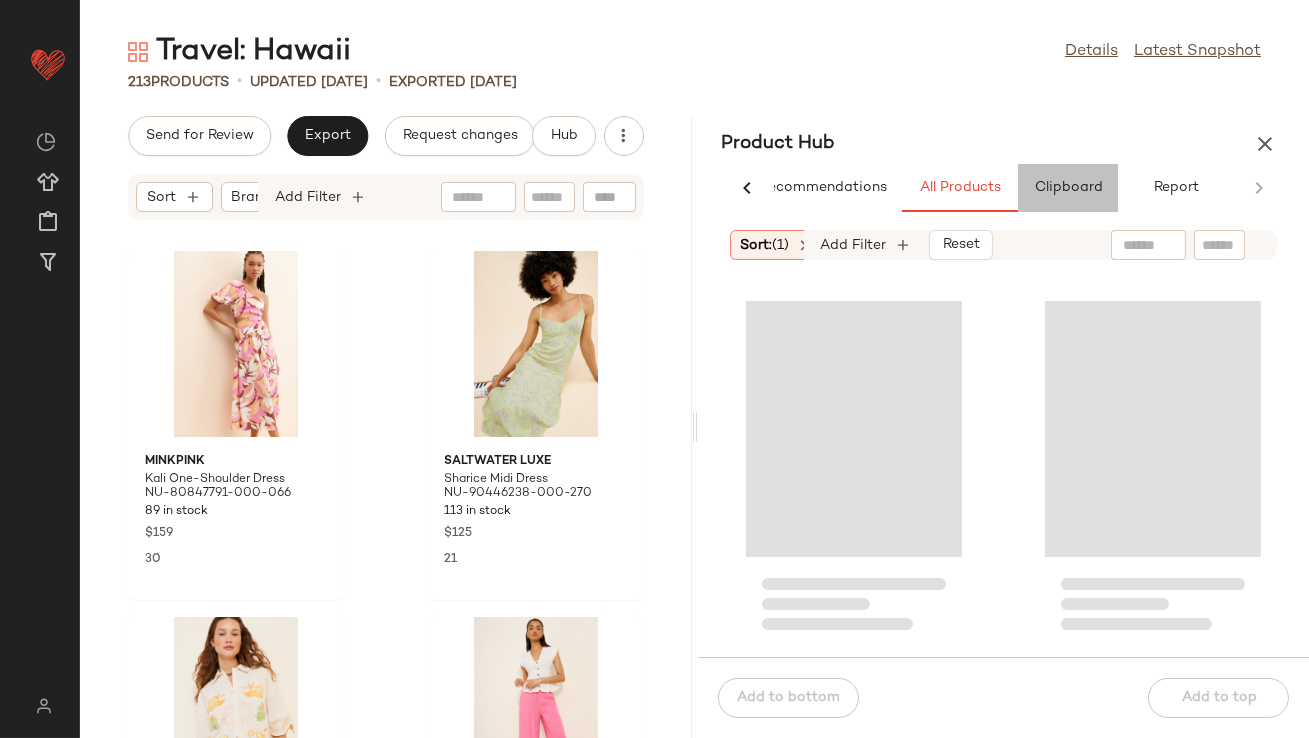 click on "Clipboard" at bounding box center (1068, 188) 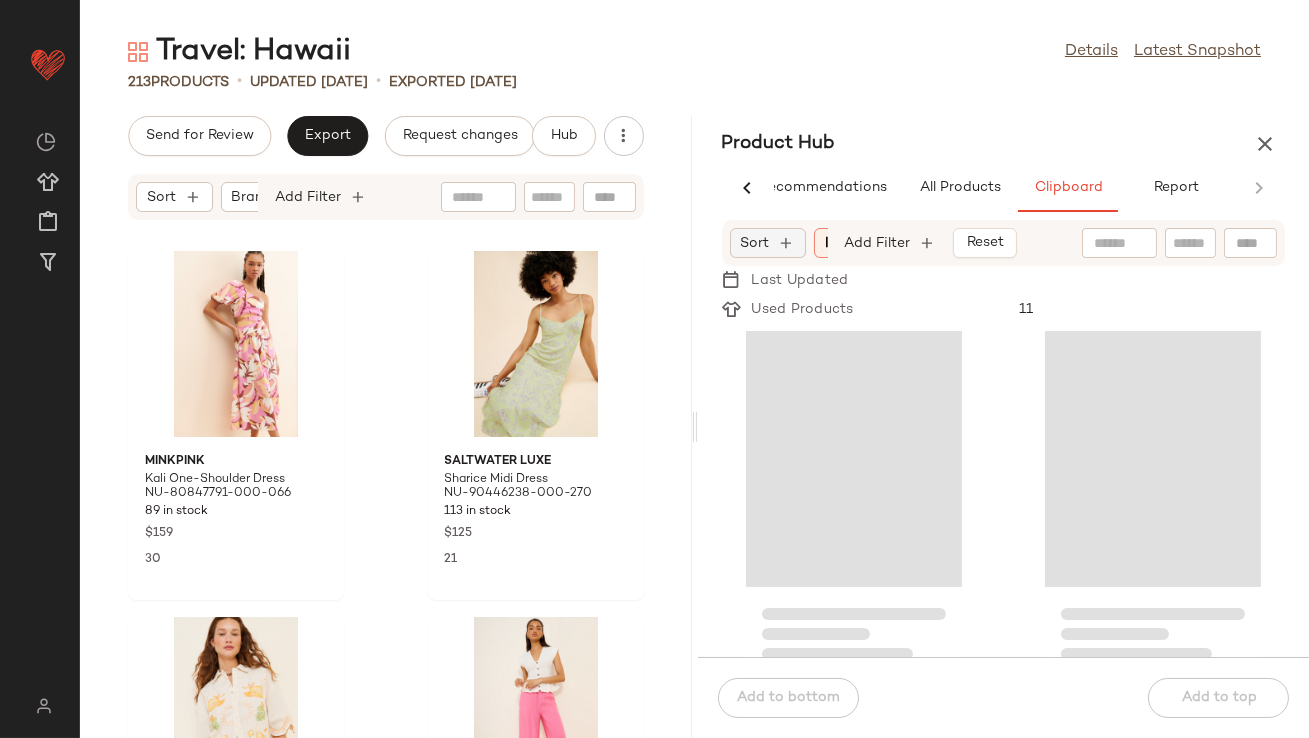 click on "Sort" 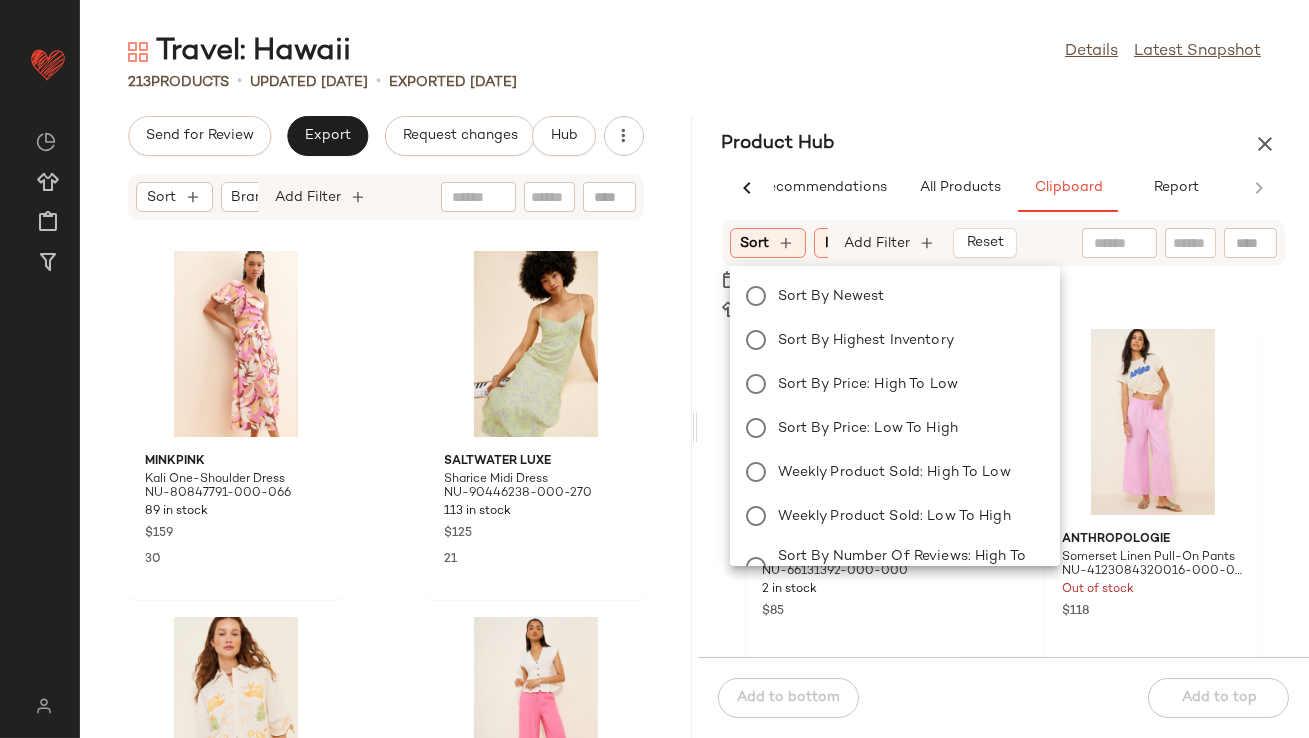 click on "Sort by Newest Sort by Highest Inventory Sort by Price: High to Low Sort by Price: Low to High Weekly Product Sold: High to Low Weekly Product Sold: Low to High Sort by Number Of Reviews: High to Low Sort by Number Of Reviews: Low to High Sort by Overall Star Rating: High to Low Sort by Overall Star Rating: Low to High" 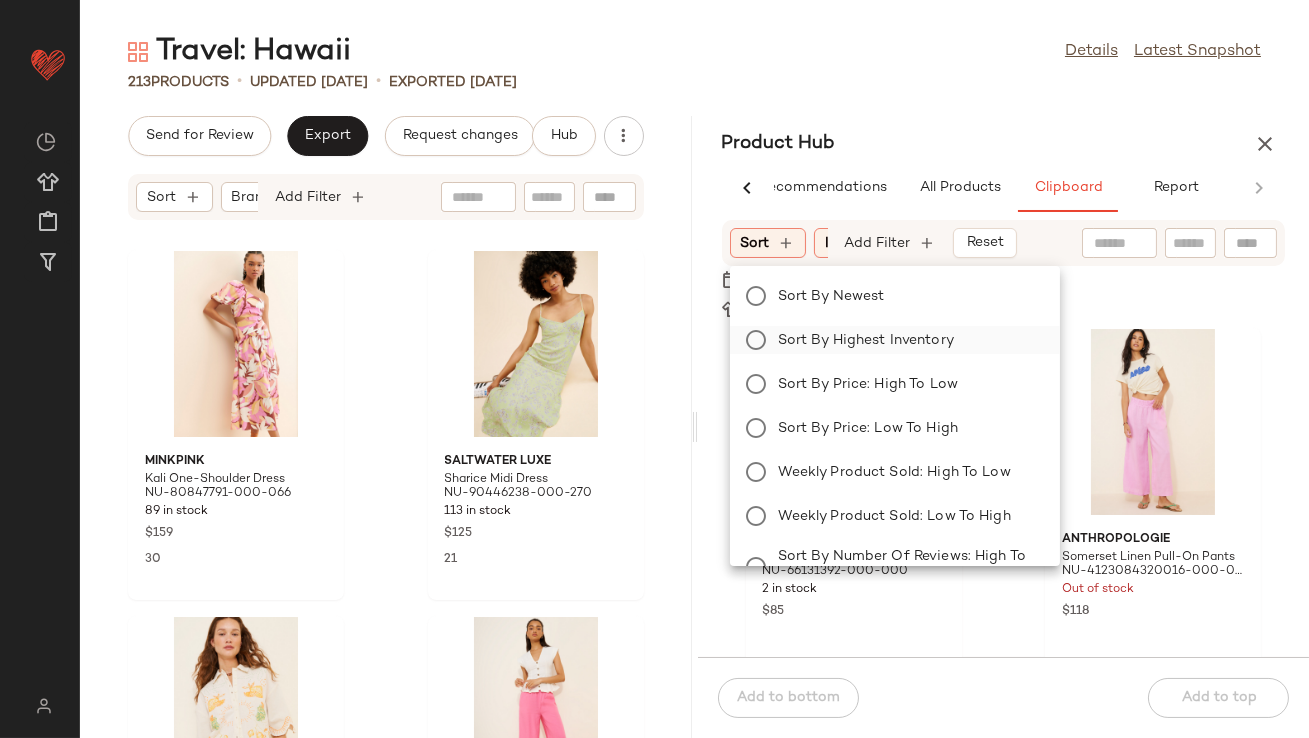 click on "Sort by Highest Inventory" 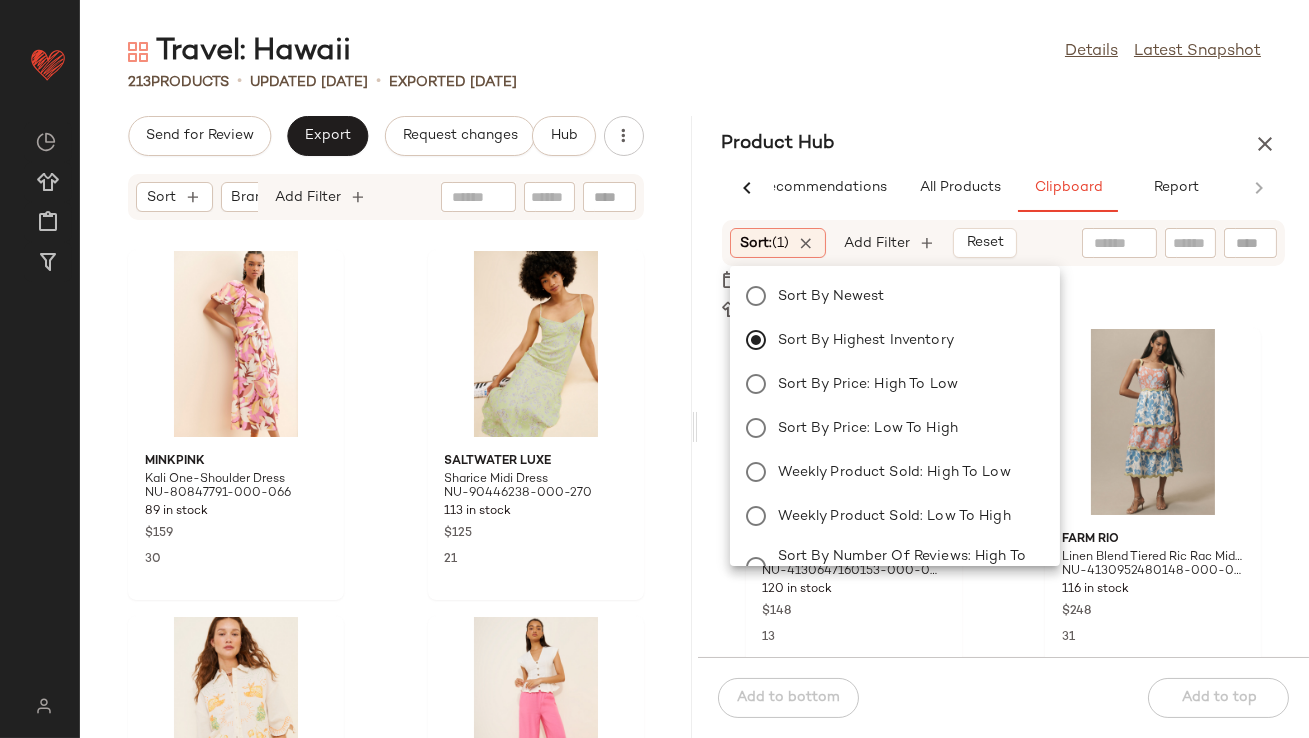 click on "Product Hub  AI Recommendations   All Products   Clipboard   Report  Sort:   (1) Brand  Category  In Curation?:   No Availability:   in_stock Total Inventory:   10-Max Add Filter   Reset  Anthropologie The Colette Linen Cropped Pants NU-4123650590242-000-038 13 in stock $138 2 Araminta James Saint Tropez Trackpants NU-89796536-000-237 27 in stock $129 Lioness Miami Vice Relaxed Jeans NU-65975302-000-030 81 in stock $99 7 Urban Outfitters Daphne Printed Ruffle Flare Pants NU-88225362-000-038 14 in stock $55 3 Mirth Tivot High-Rise Pants NU-80899172-000-038 13 in stock $220 BDG Joey Straight Leg Pants NU-89311492-000-011 34 in stock $79 2 Free People Good Luck Mid-Rise Cord Barrel Jeans NU-90323270-000-031 56 in stock $128 15 Free People Sweet Talk Chino Pants NU-88384219-000-010 28 in stock $128 7 Sort:   (1) In Curation?:   No Add Filter   Reset   Last Updated   Used Products  11 Anthropologie The Bettina Tiered Shirt Dress NU-4130647160153-000-000 120 in stock $148 13 Farm Rio NU-4130952480148-000-049" 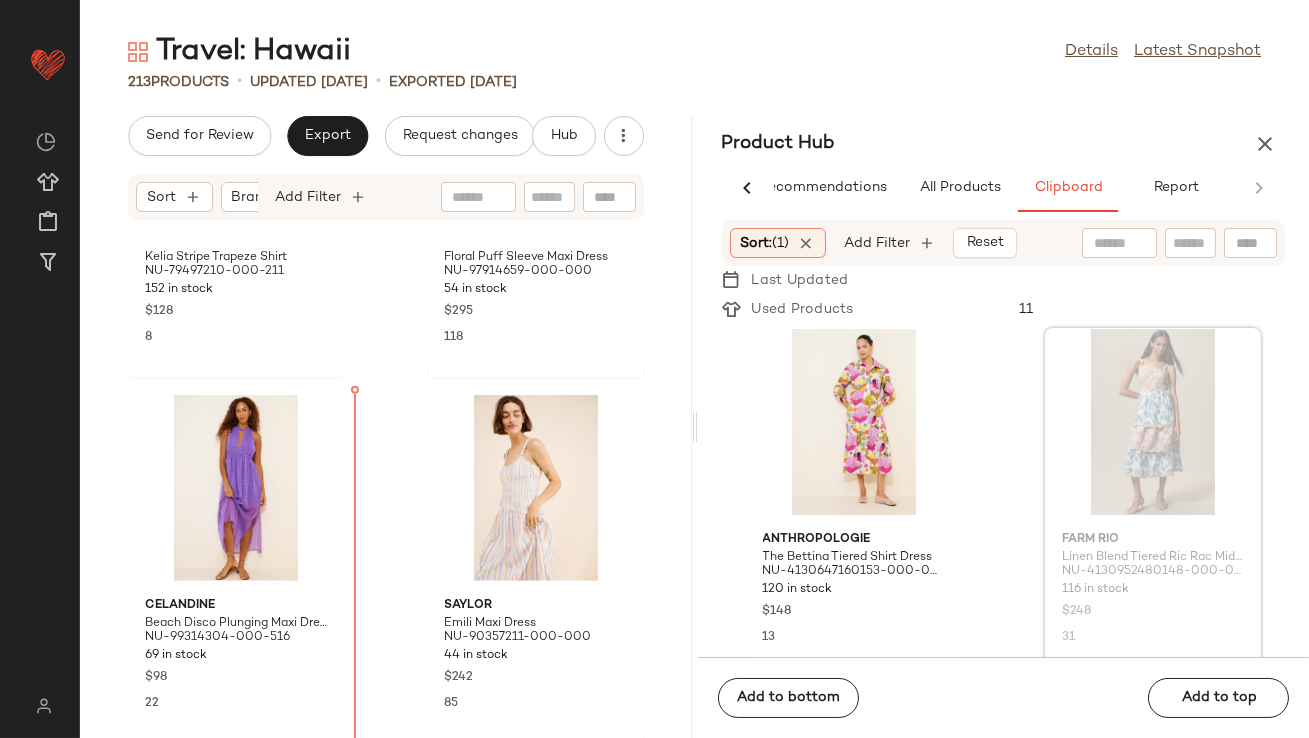 scroll, scrollTop: 2841, scrollLeft: 0, axis: vertical 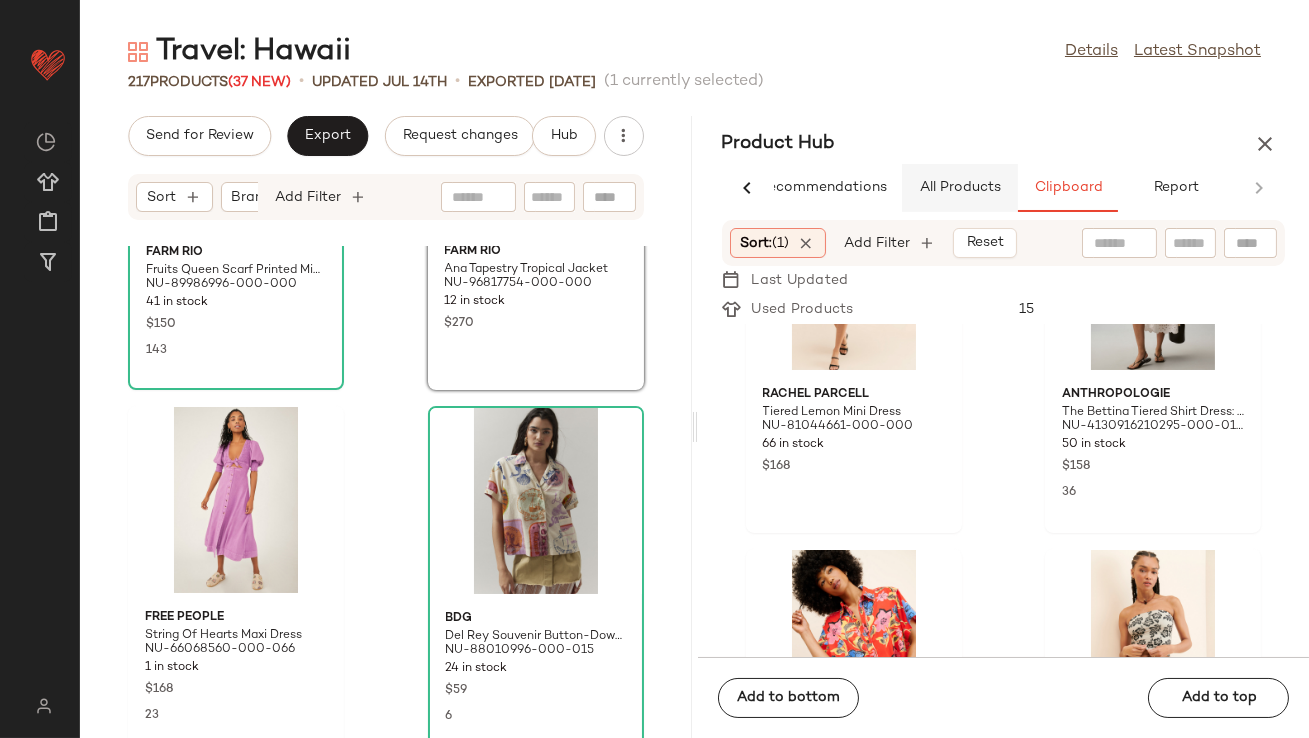 click on "All Products" 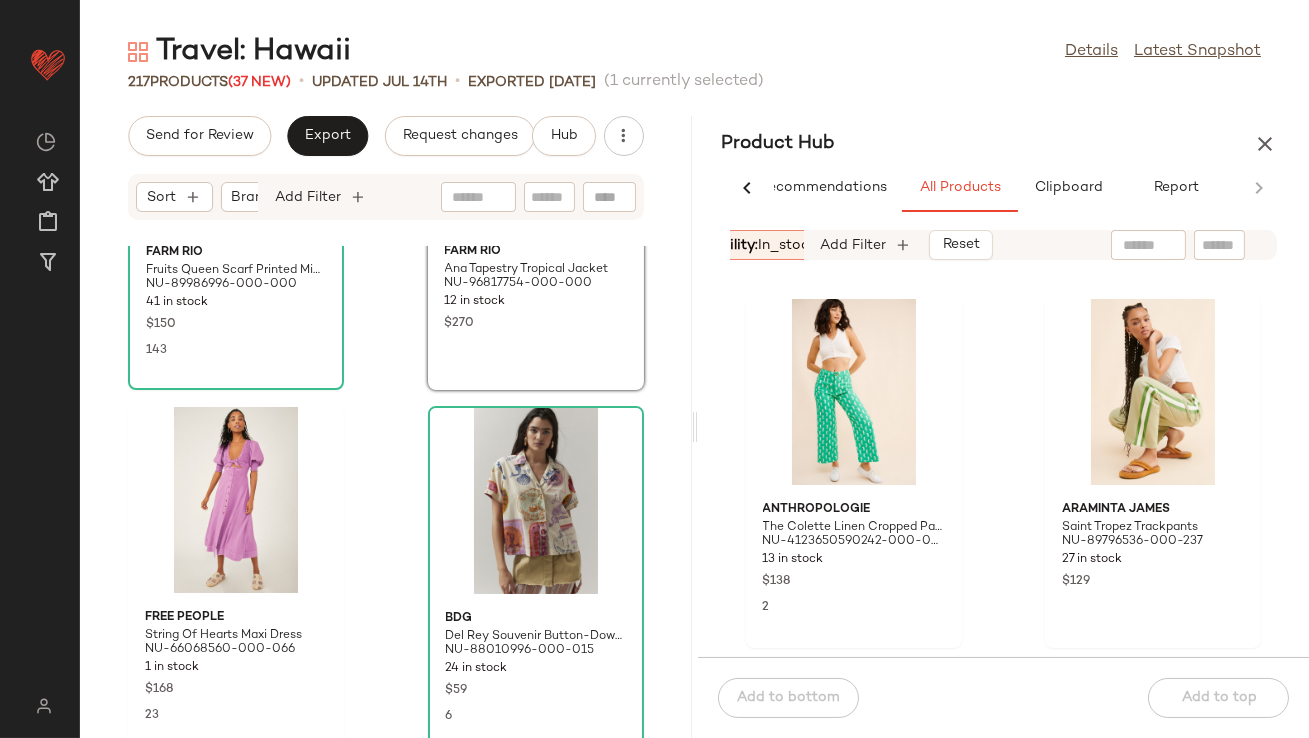 scroll, scrollTop: 0, scrollLeft: 525, axis: horizontal 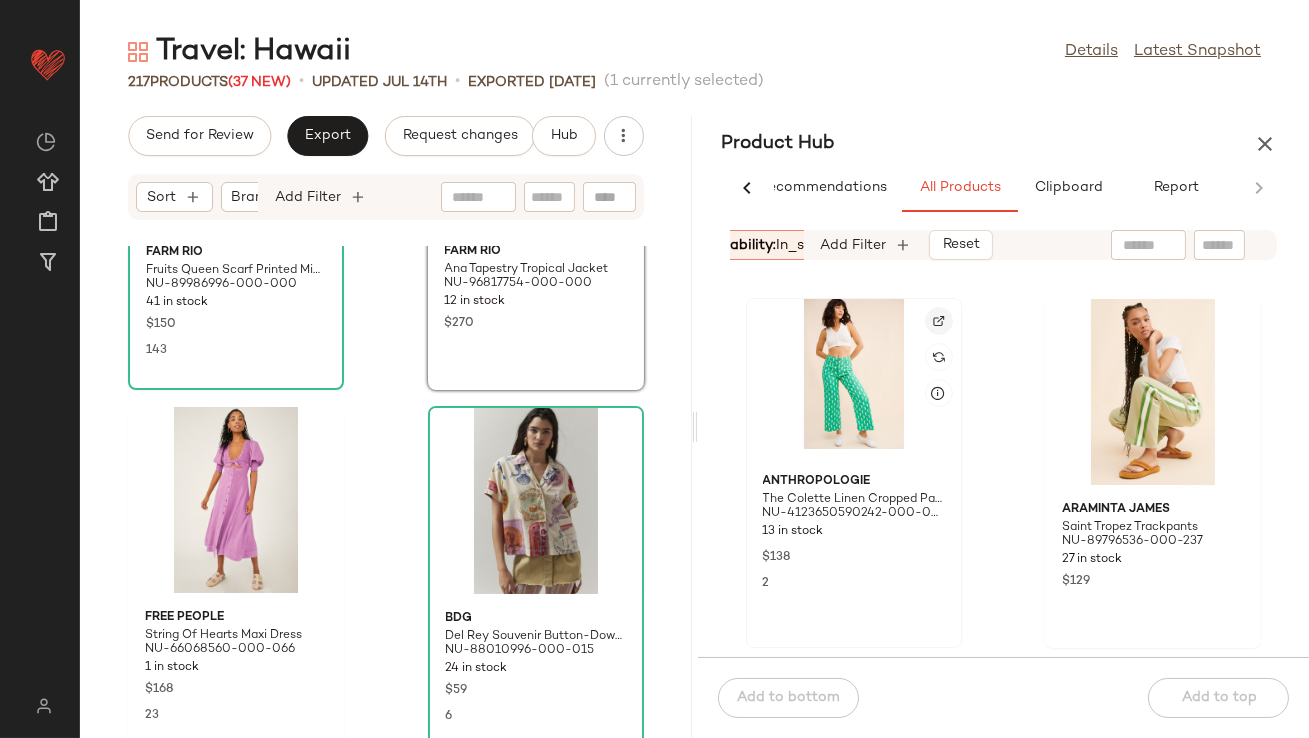 click at bounding box center (939, 321) 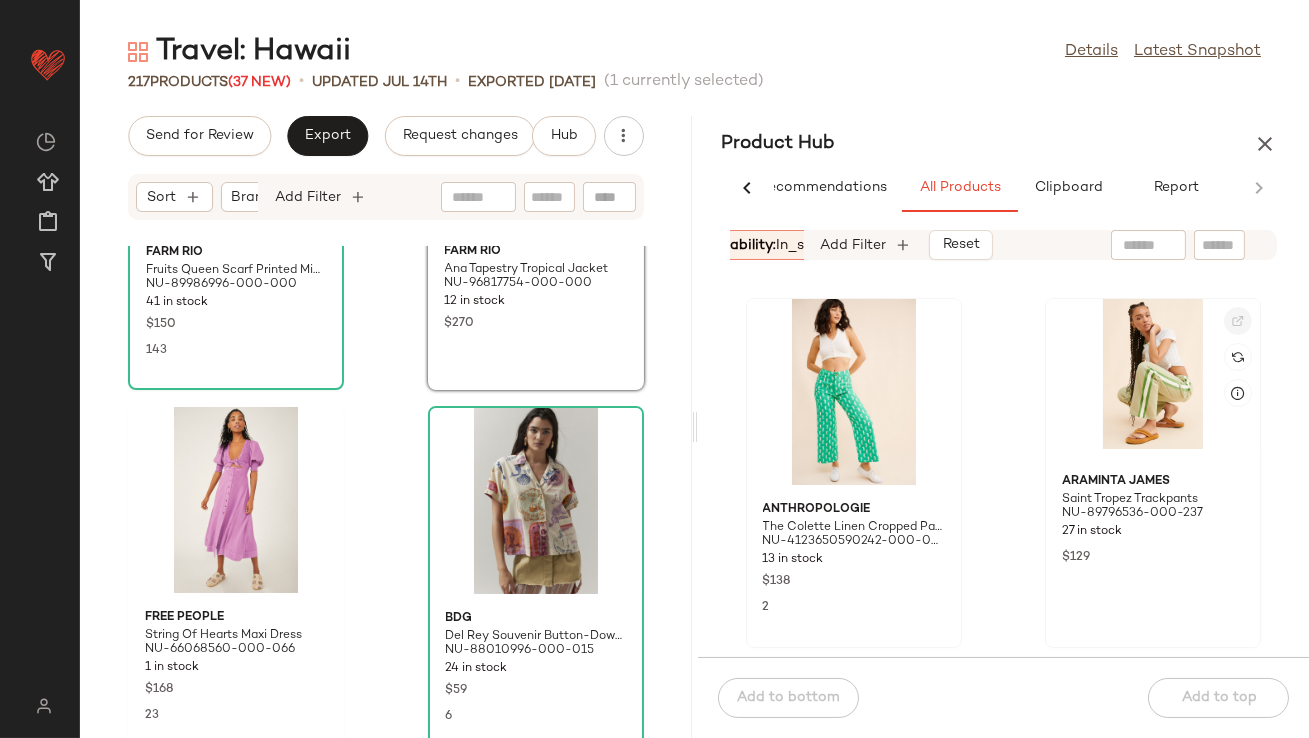 click 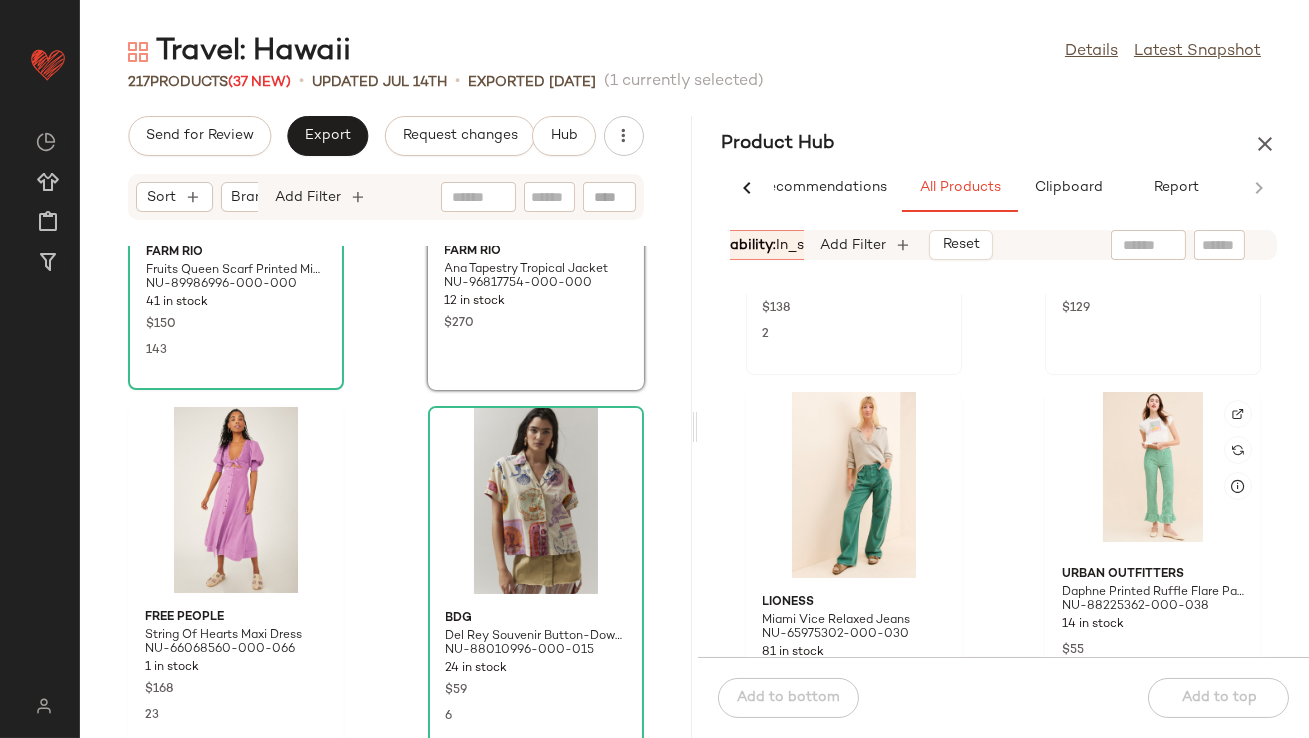 scroll, scrollTop: 347, scrollLeft: 0, axis: vertical 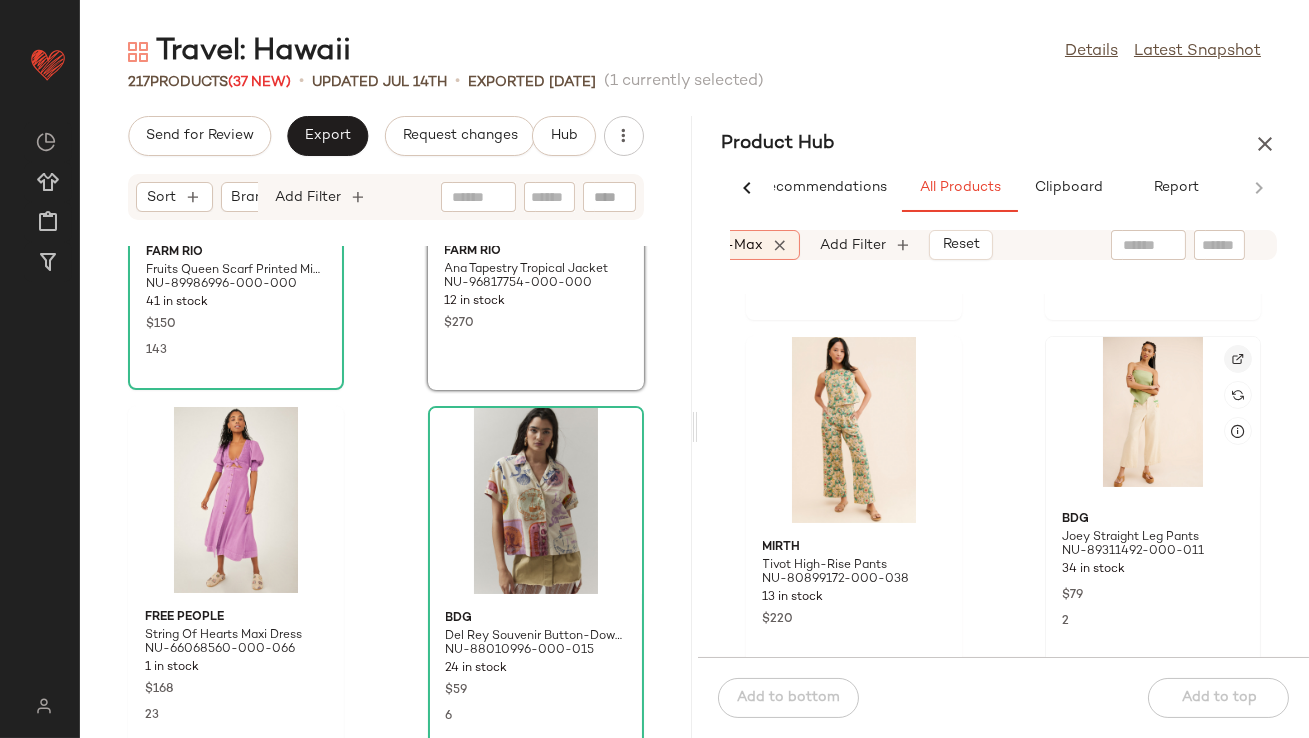 click 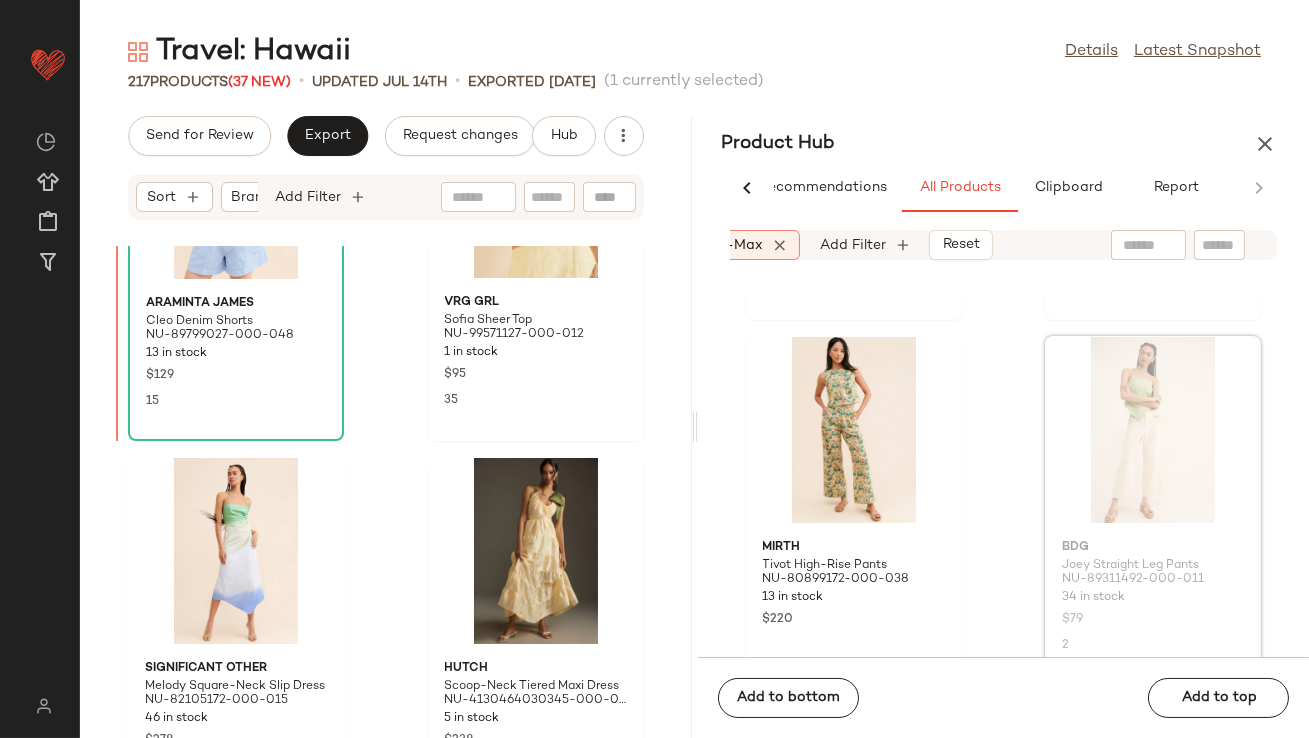 scroll, scrollTop: 6756, scrollLeft: 0, axis: vertical 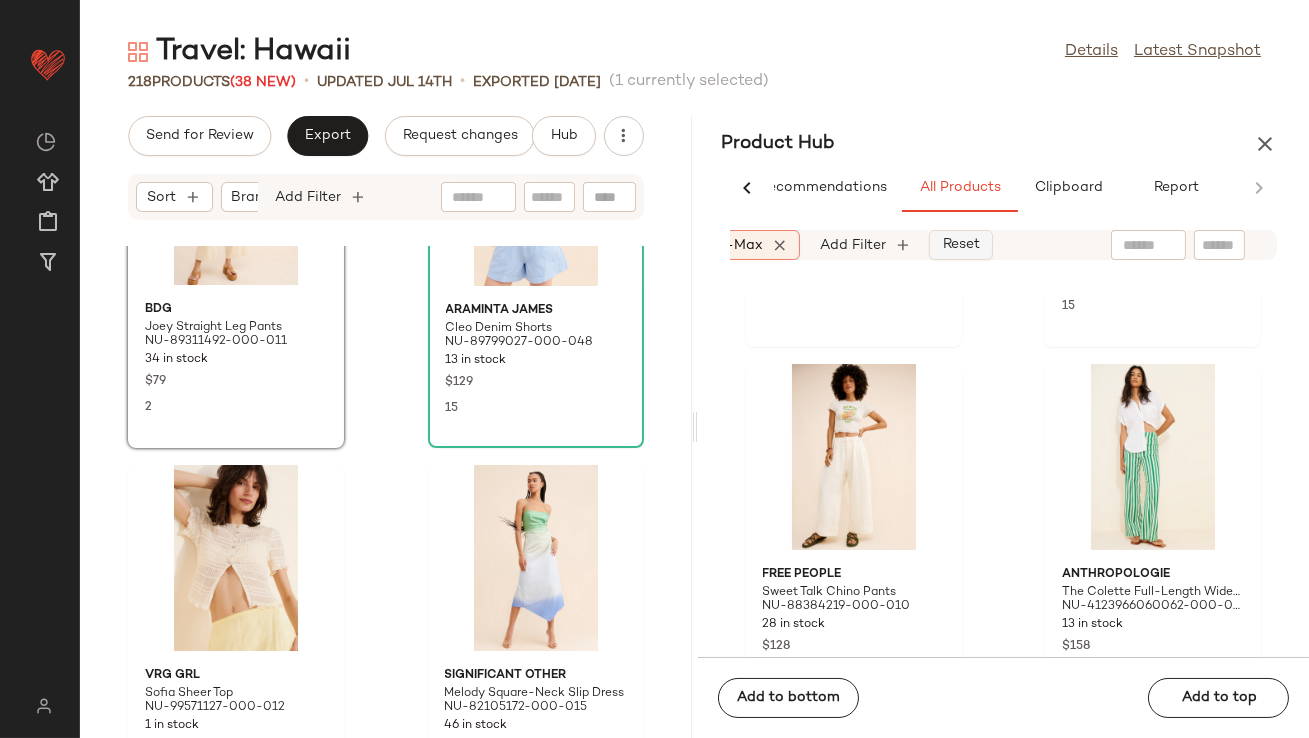 click on "Reset" 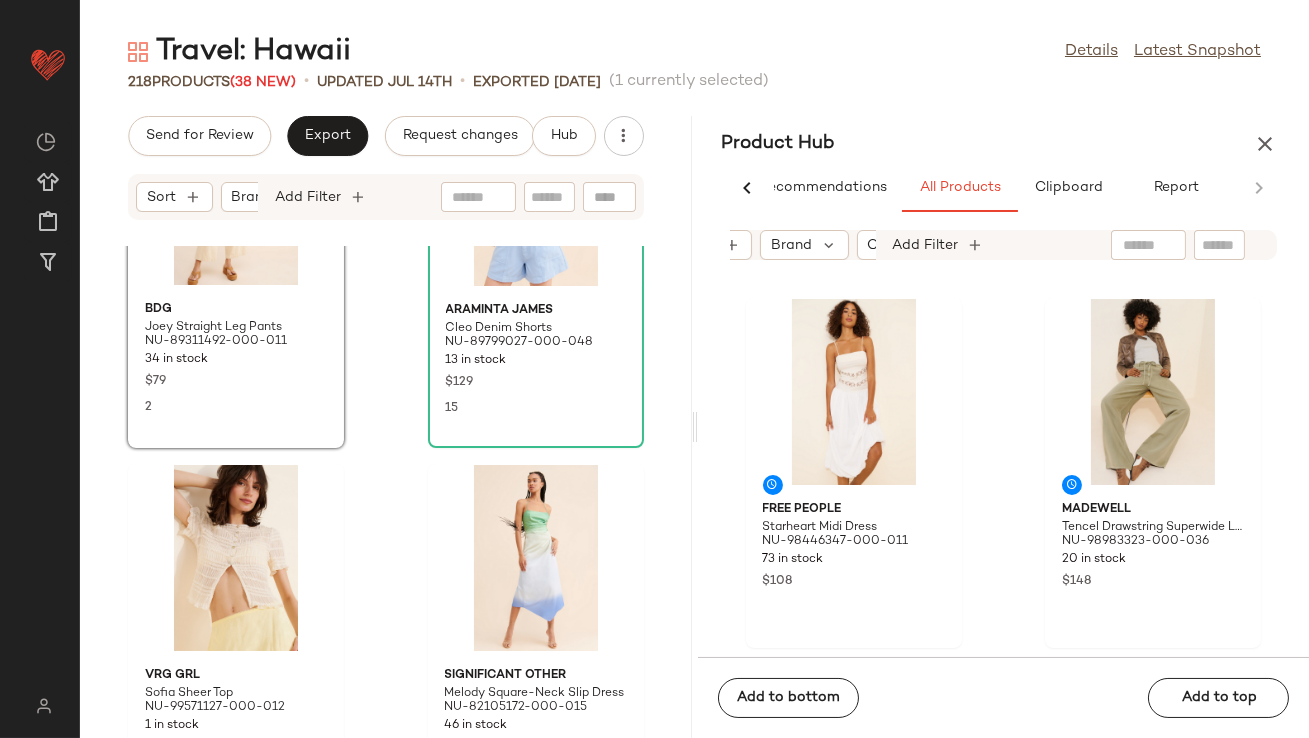 scroll, scrollTop: 0, scrollLeft: 0, axis: both 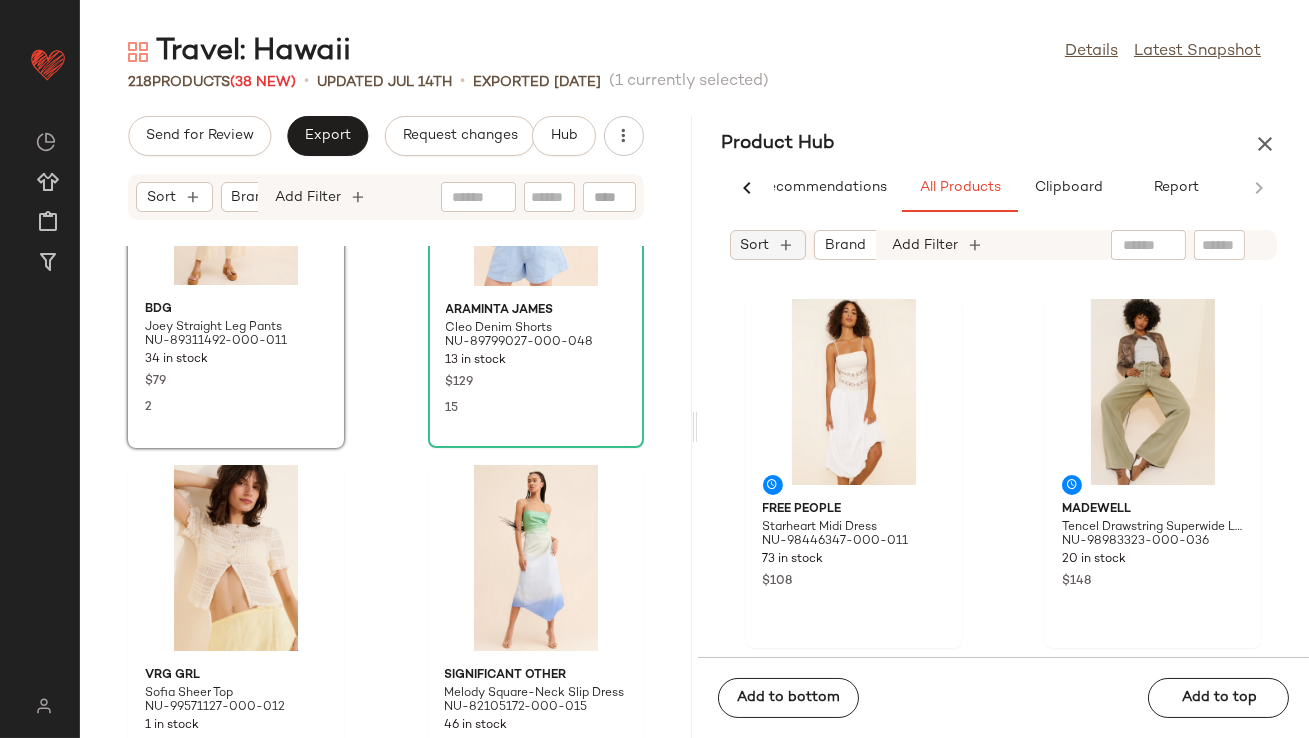 click on "Sort" 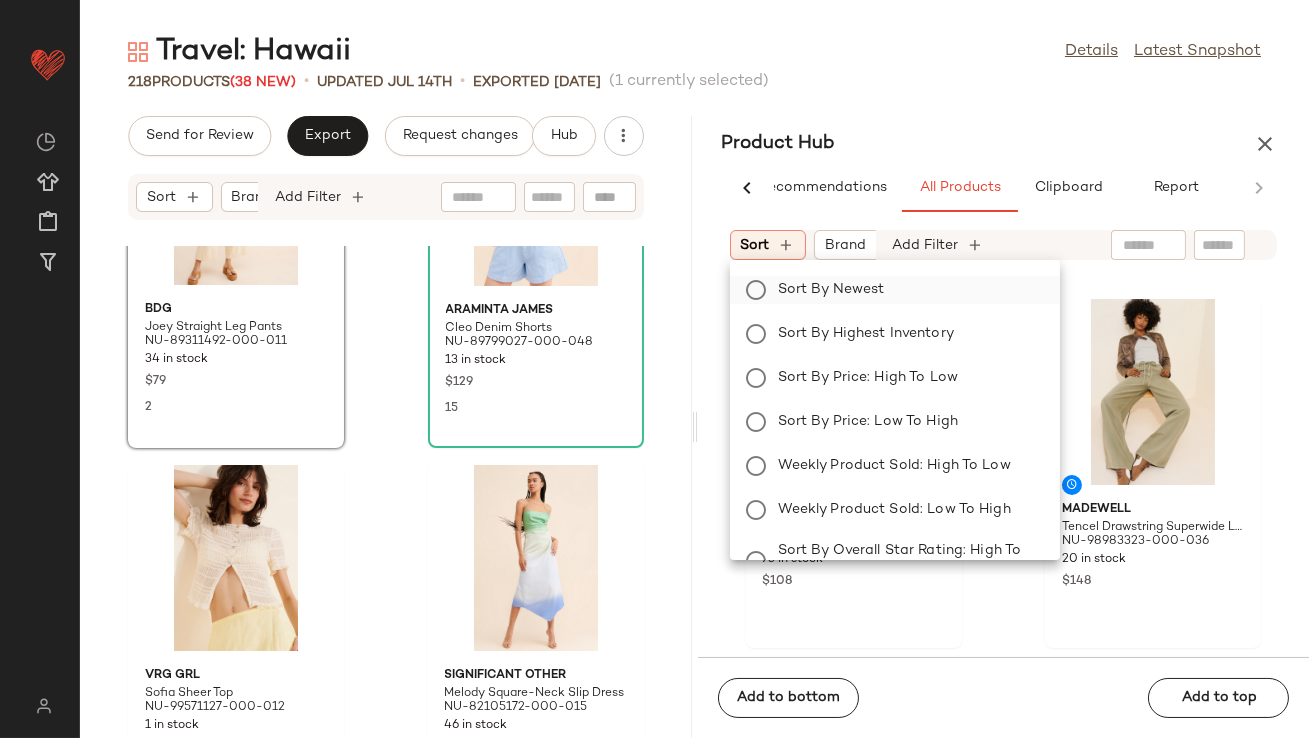 click on "Sort by Newest" at bounding box center [907, 290] 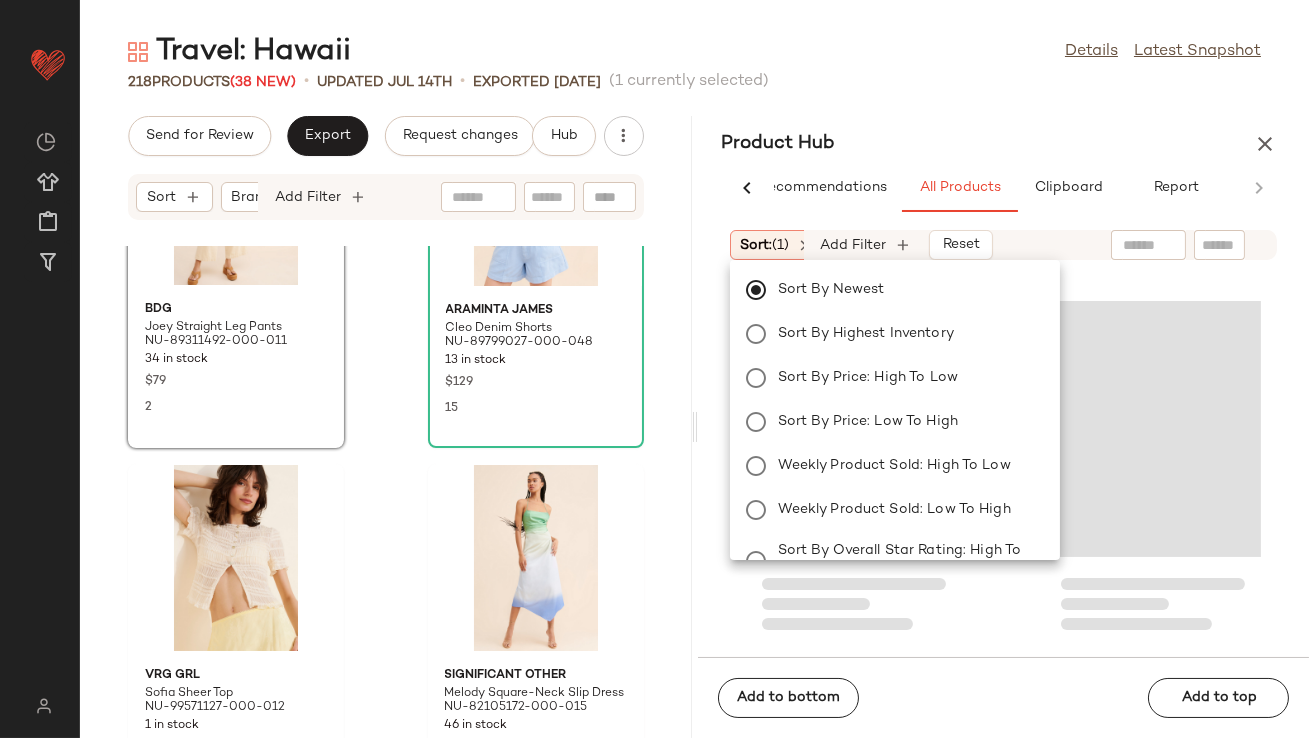 click on "Product Hub" at bounding box center (1004, 144) 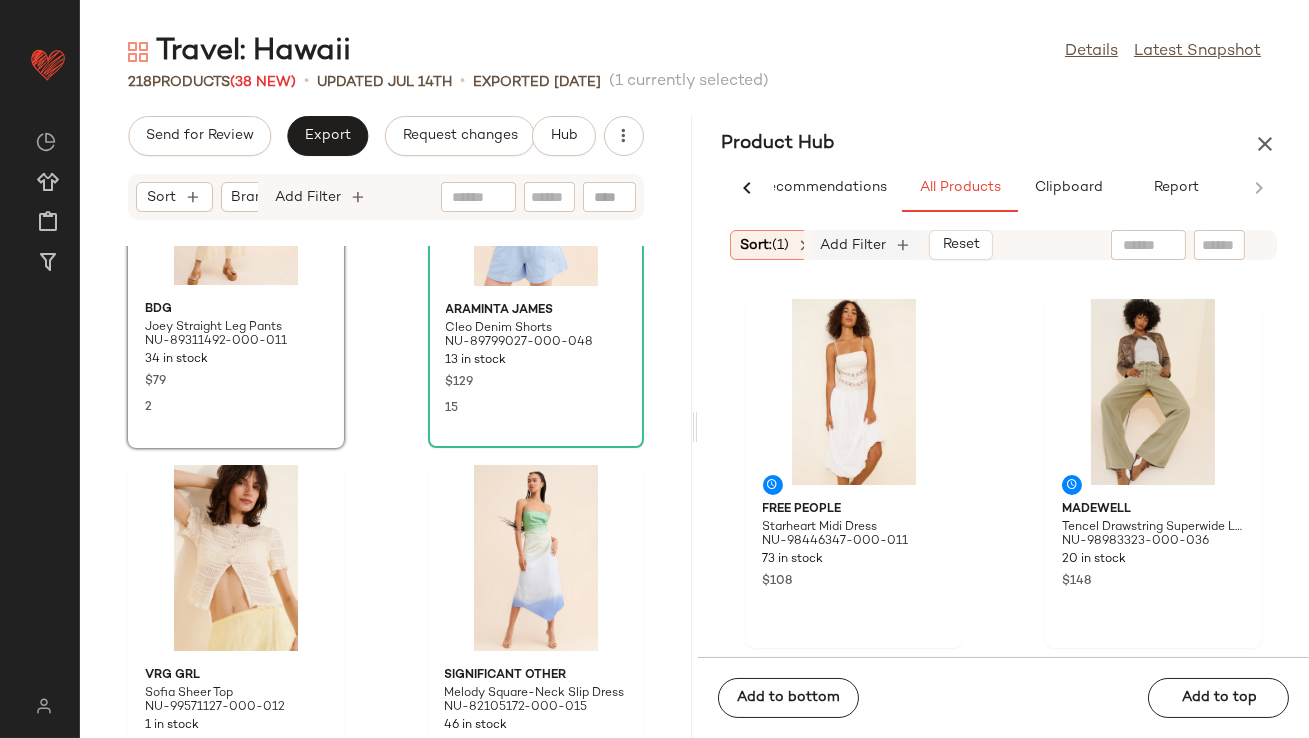click on "Add Filter" at bounding box center [854, 245] 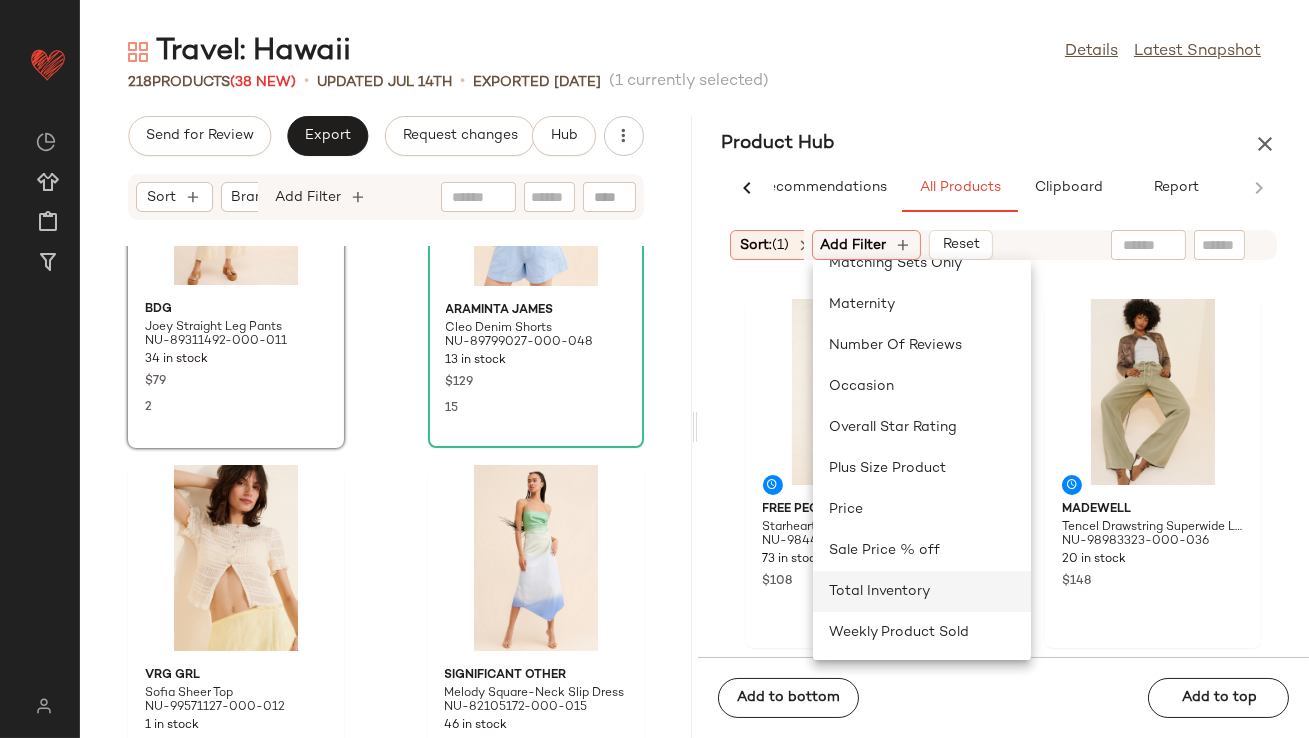 click on "Total Inventory" 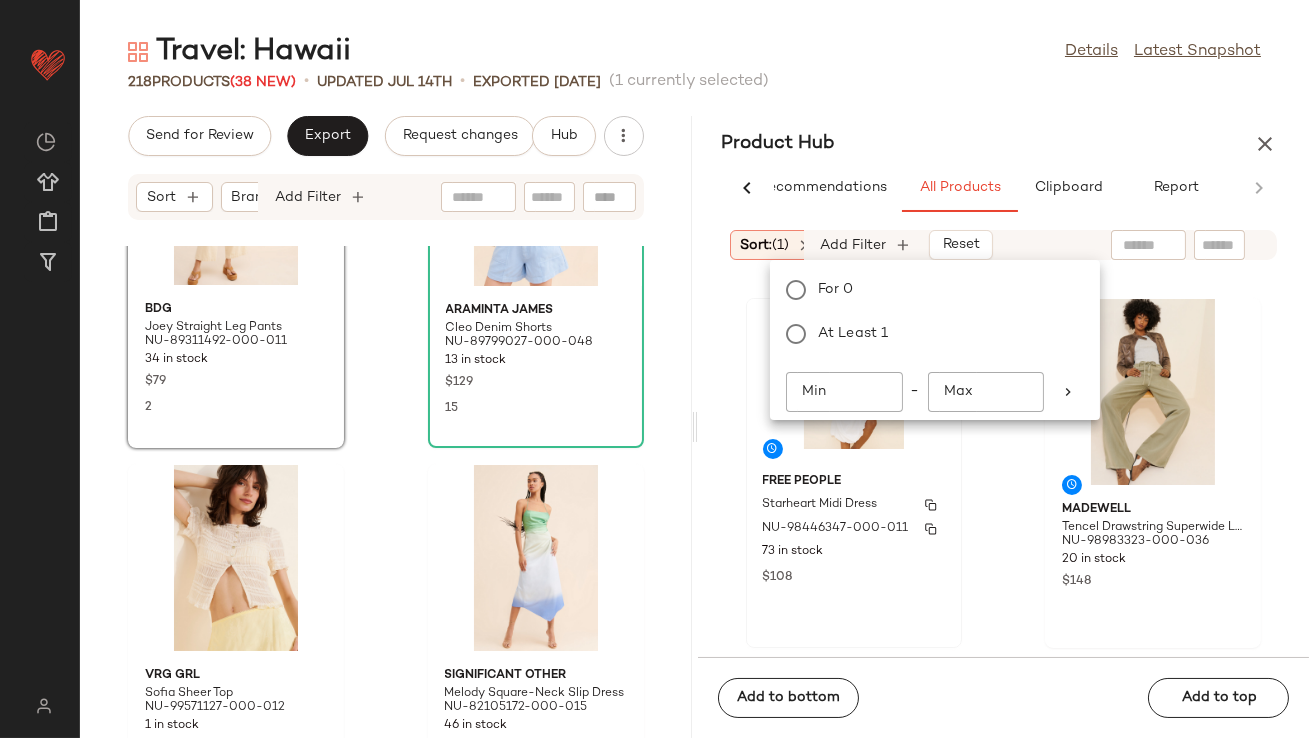 scroll, scrollTop: 0, scrollLeft: 421, axis: horizontal 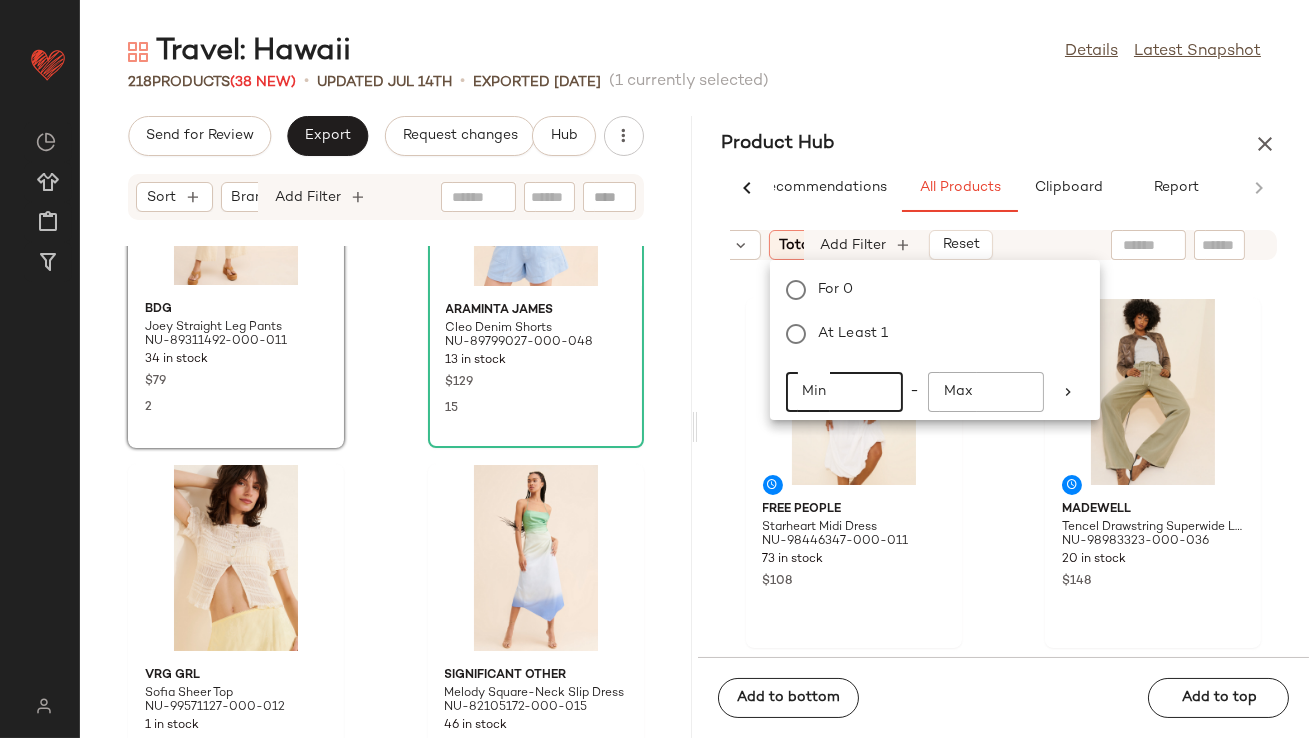 click on "Min" 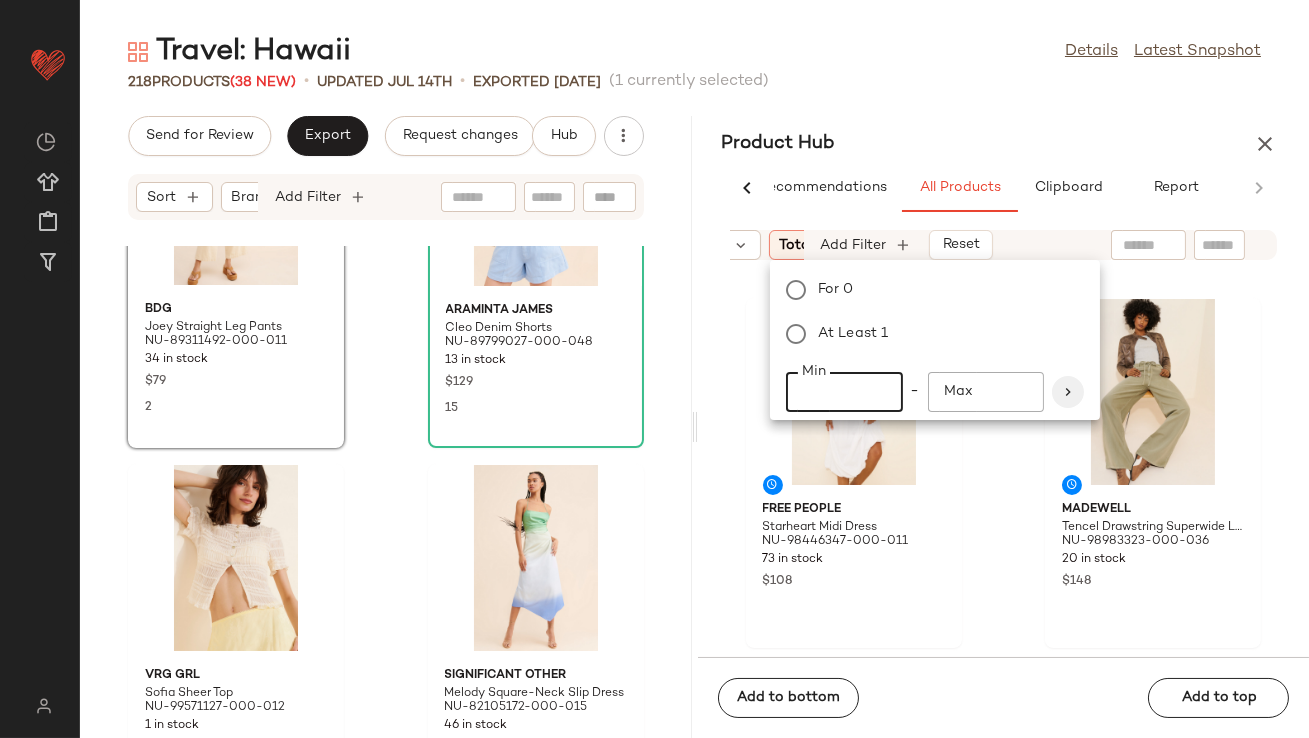type on "**" 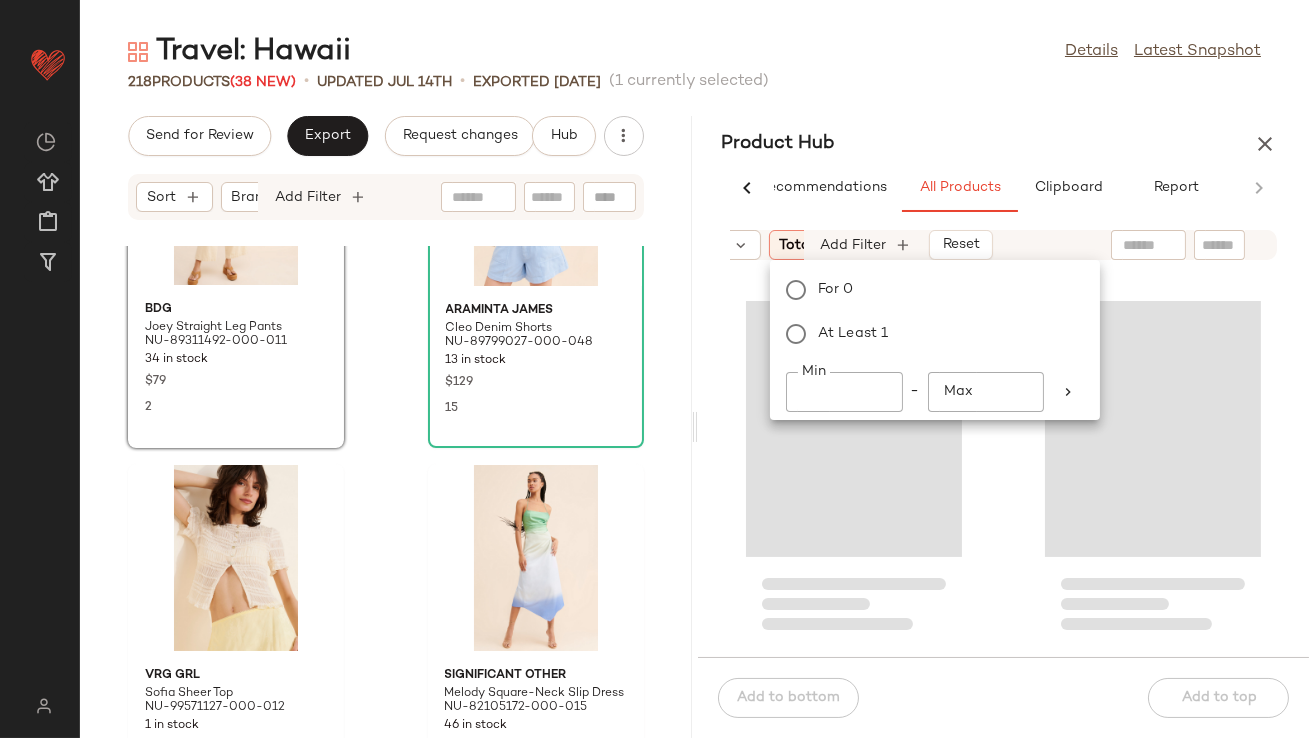 click on "Product Hub" at bounding box center [1004, 144] 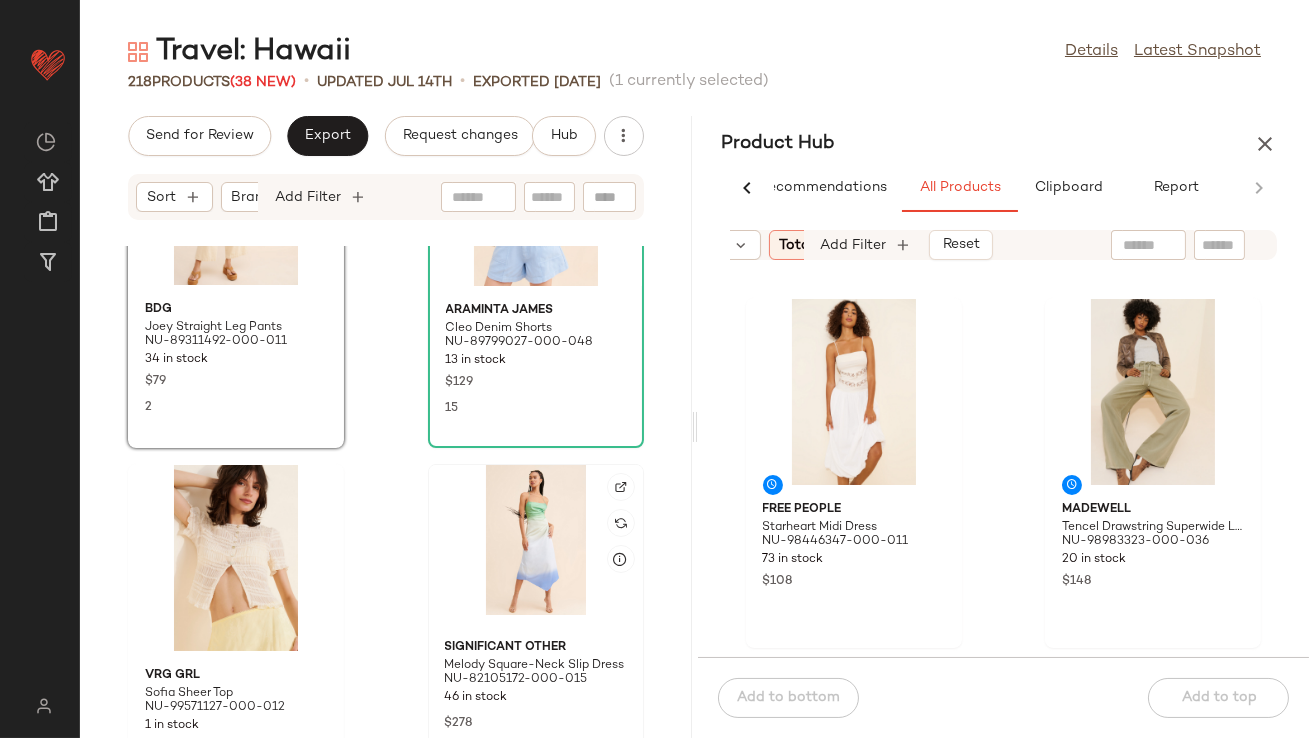 scroll, scrollTop: 6566, scrollLeft: 0, axis: vertical 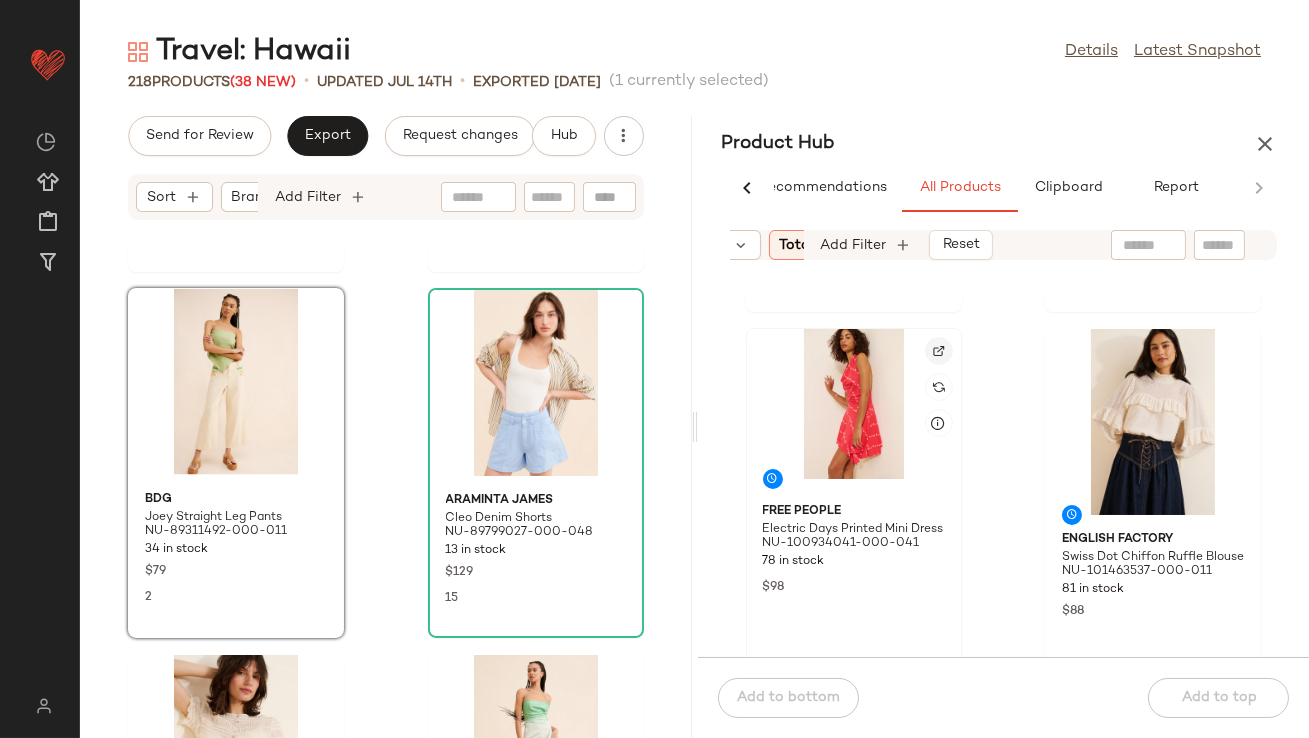 click at bounding box center [939, 351] 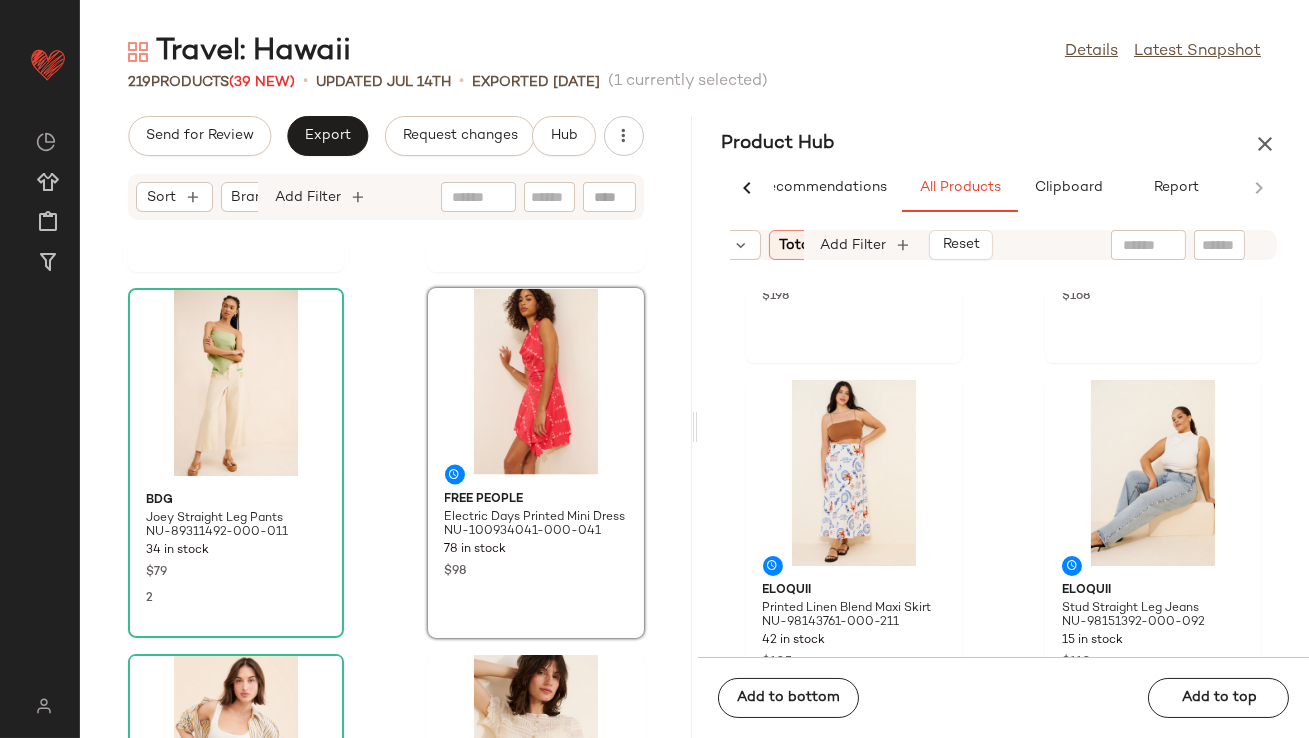 scroll, scrollTop: 10938, scrollLeft: 0, axis: vertical 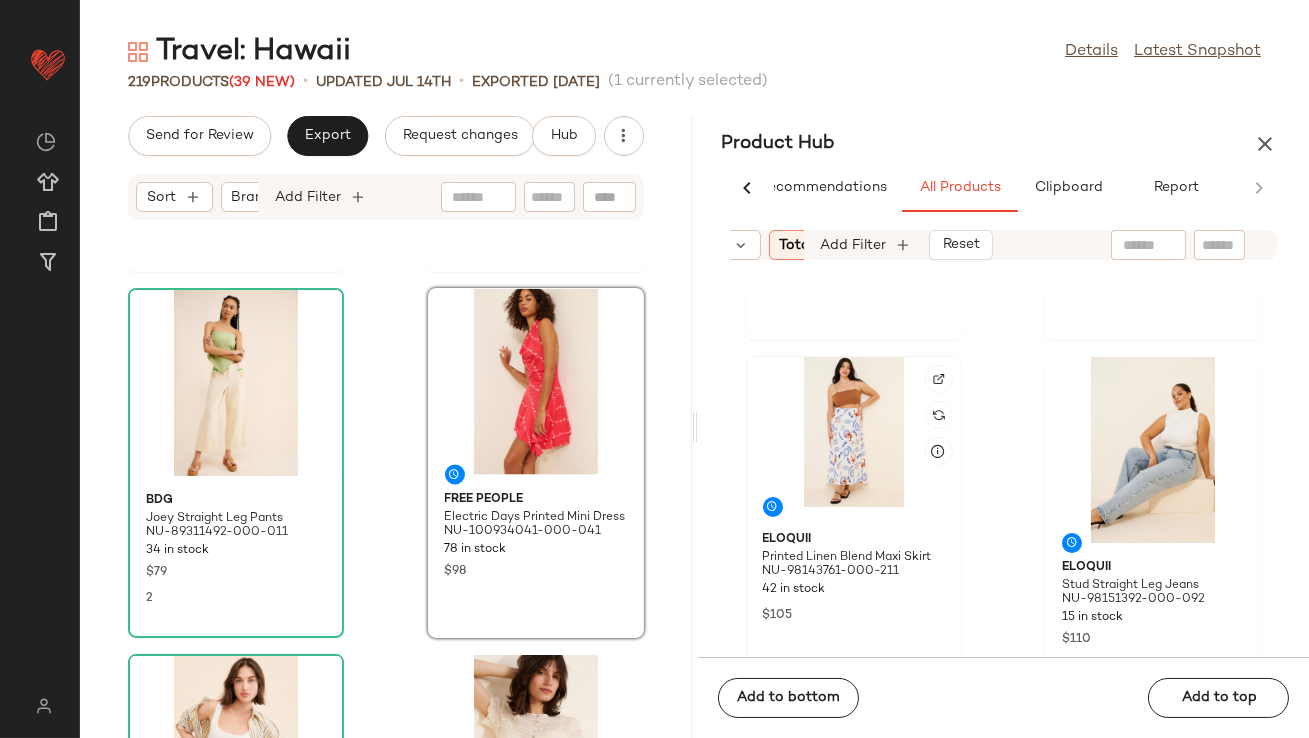 click 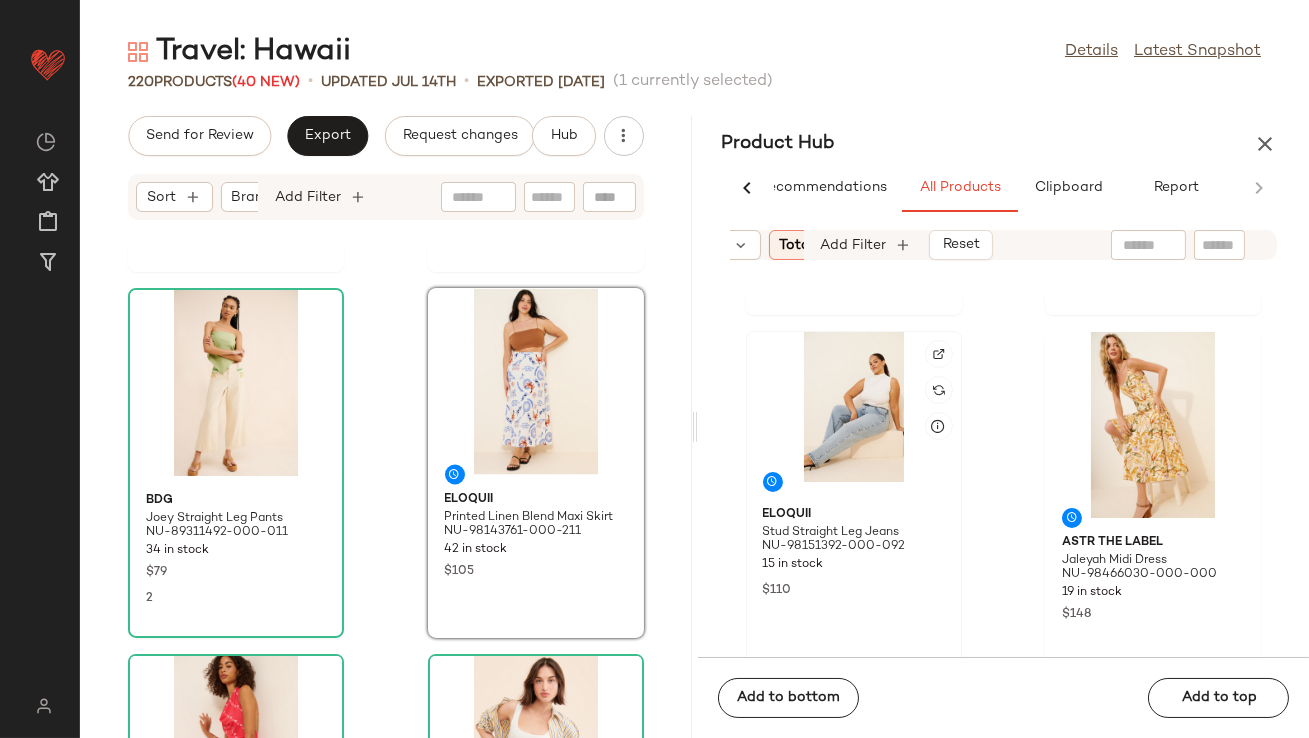 scroll, scrollTop: 10970, scrollLeft: 0, axis: vertical 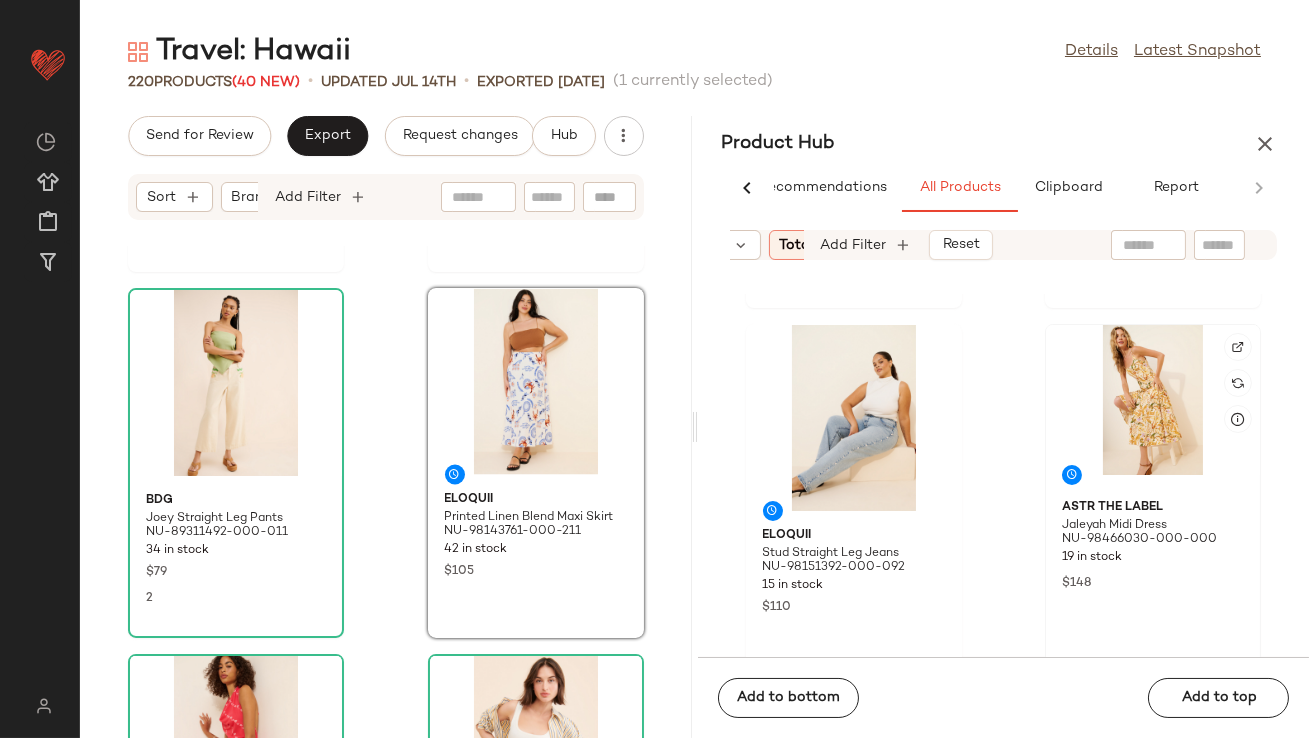 click 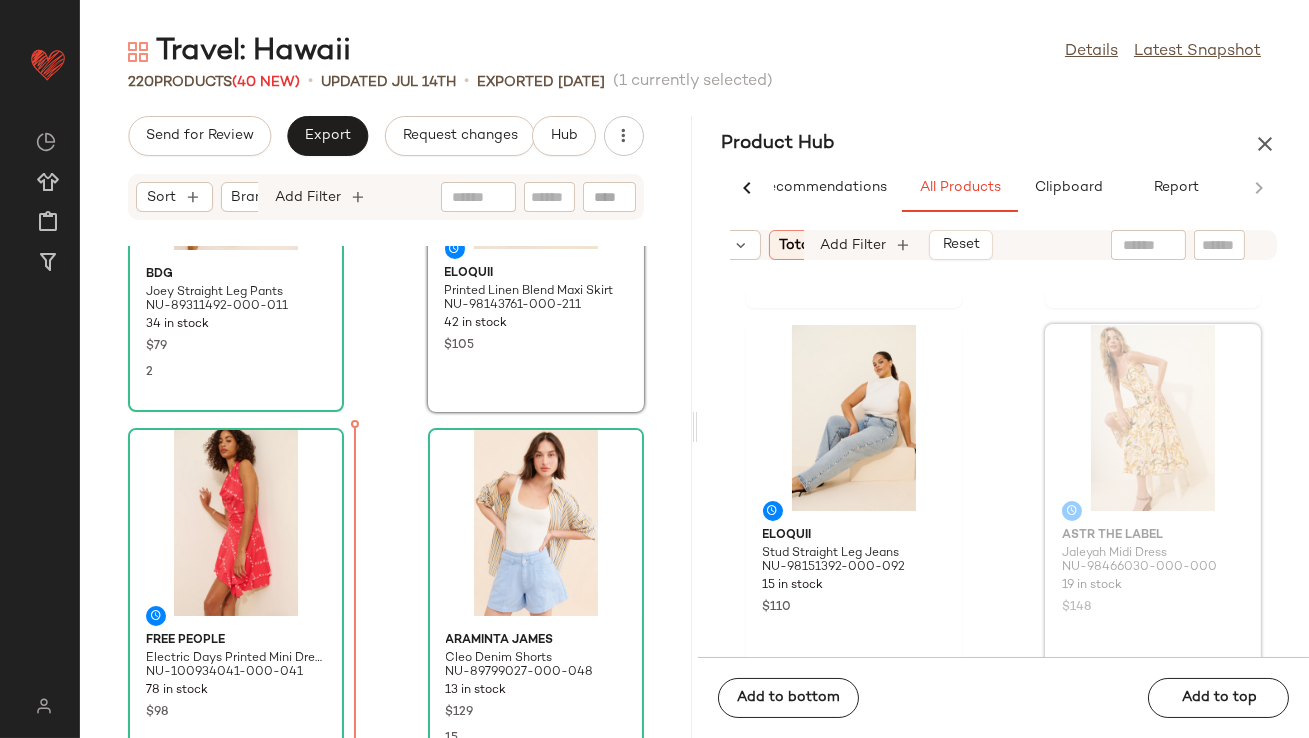 scroll, scrollTop: 6808, scrollLeft: 0, axis: vertical 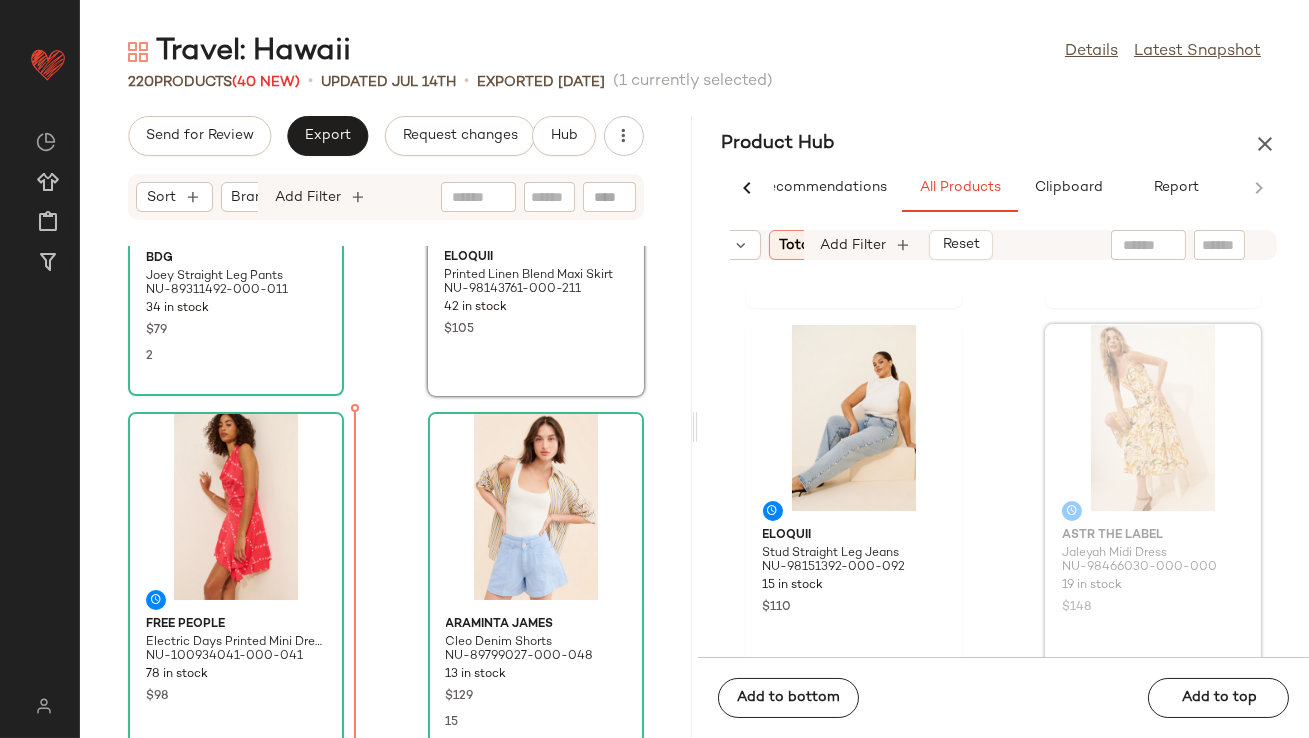 drag, startPoint x: 1155, startPoint y: 440, endPoint x: 1143, endPoint y: 440, distance: 12 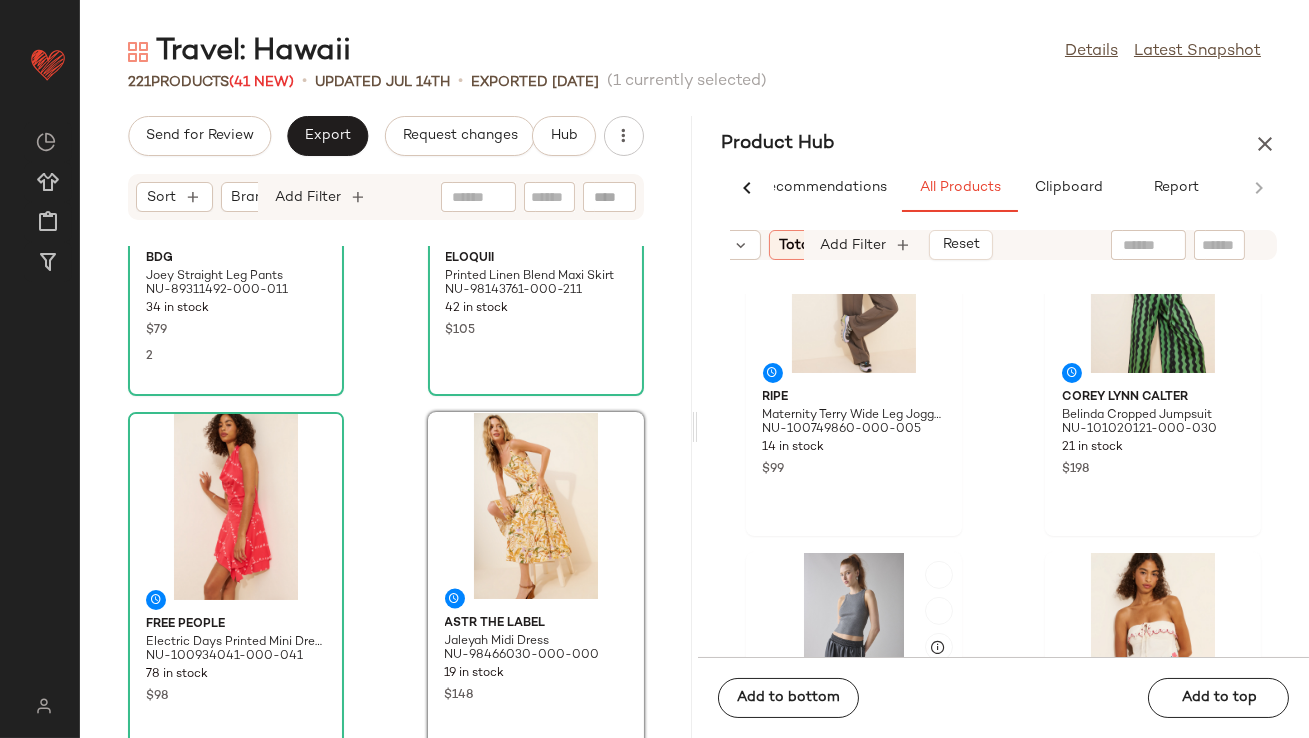 scroll, scrollTop: 16070, scrollLeft: 0, axis: vertical 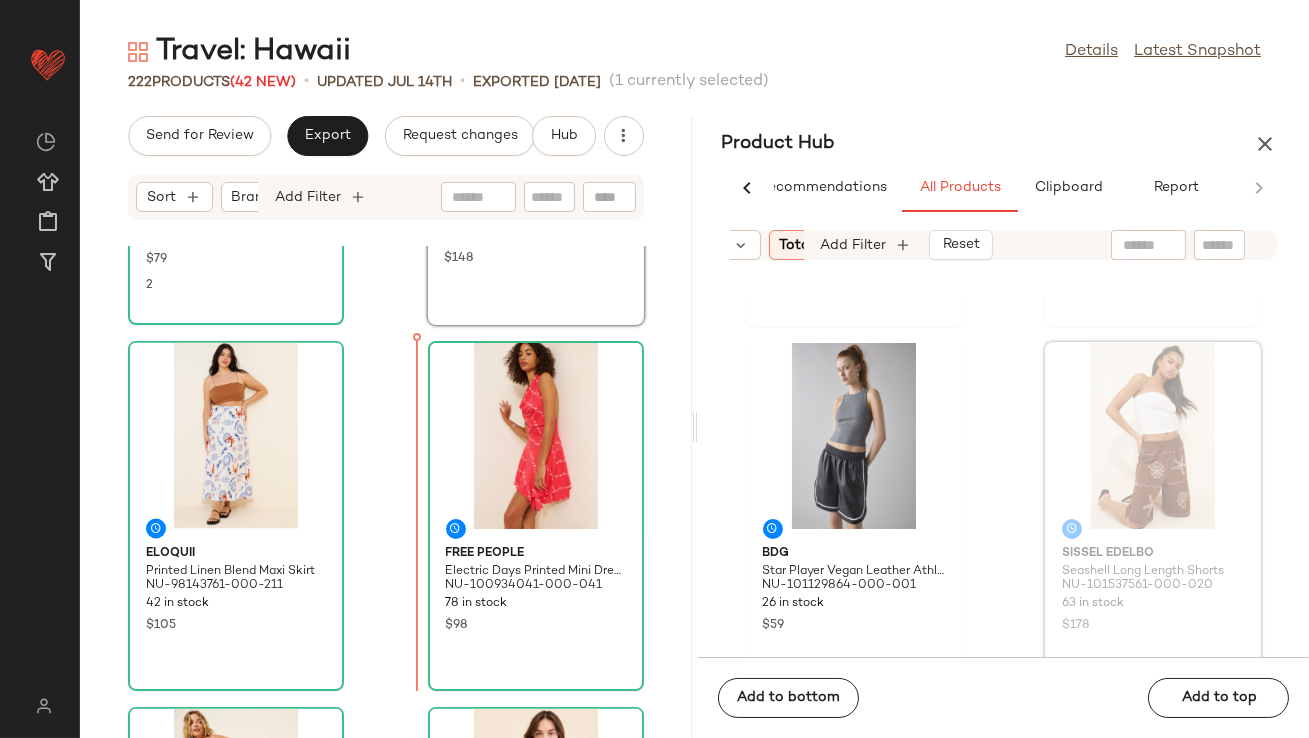 drag, startPoint x: 1129, startPoint y: 457, endPoint x: 1118, endPoint y: 457, distance: 11 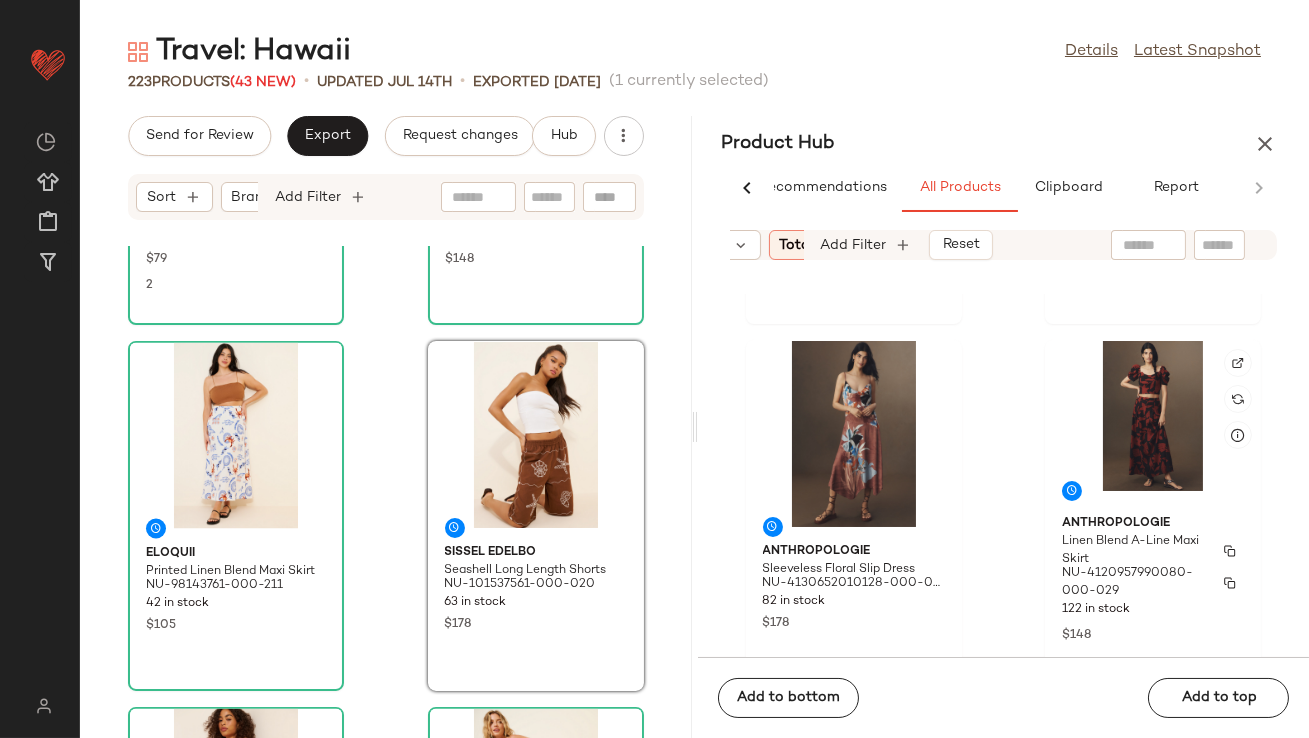 scroll, scrollTop: 18292, scrollLeft: 0, axis: vertical 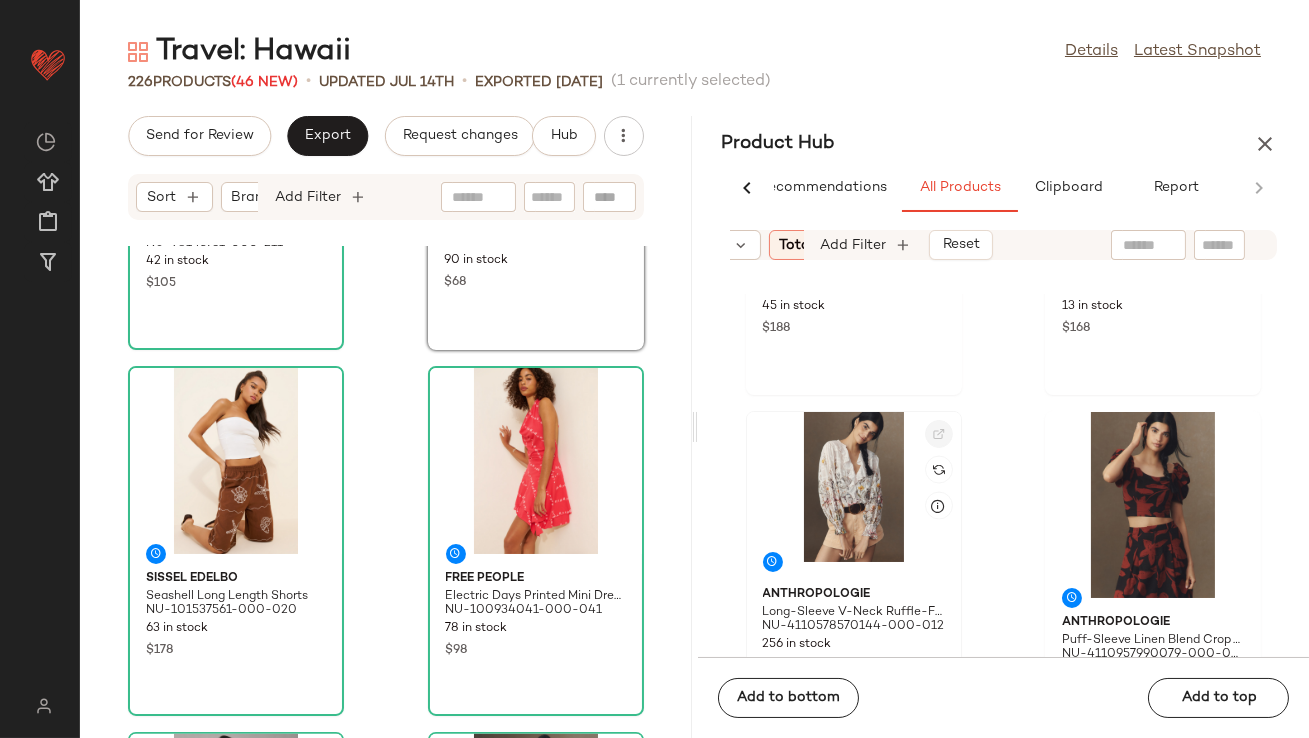 click 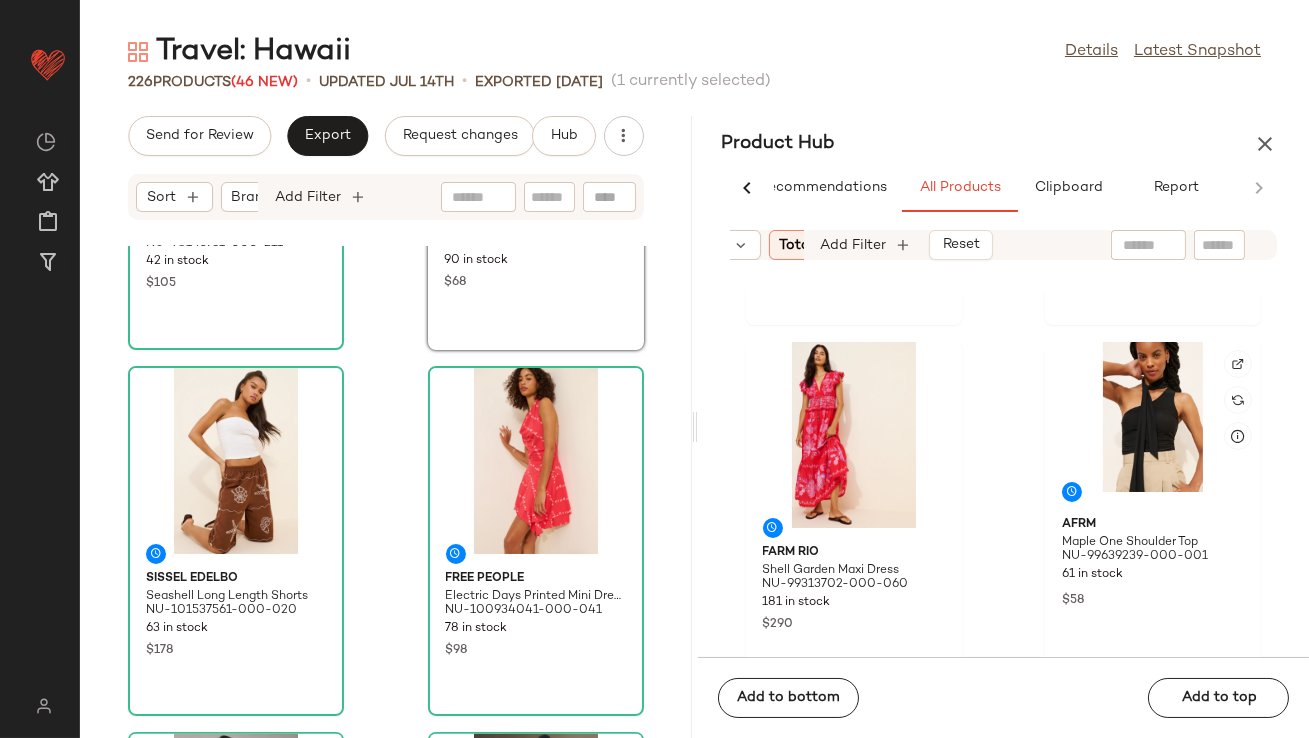 scroll, scrollTop: 21977, scrollLeft: 0, axis: vertical 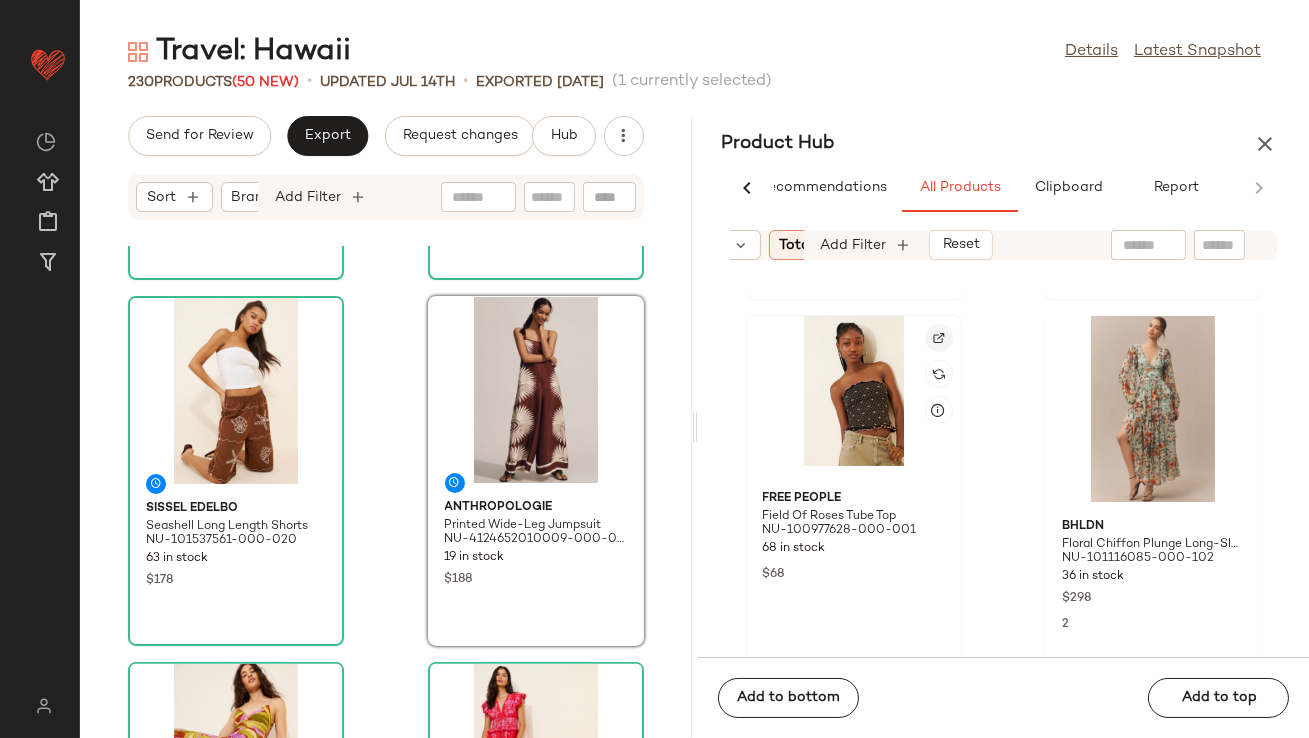 click 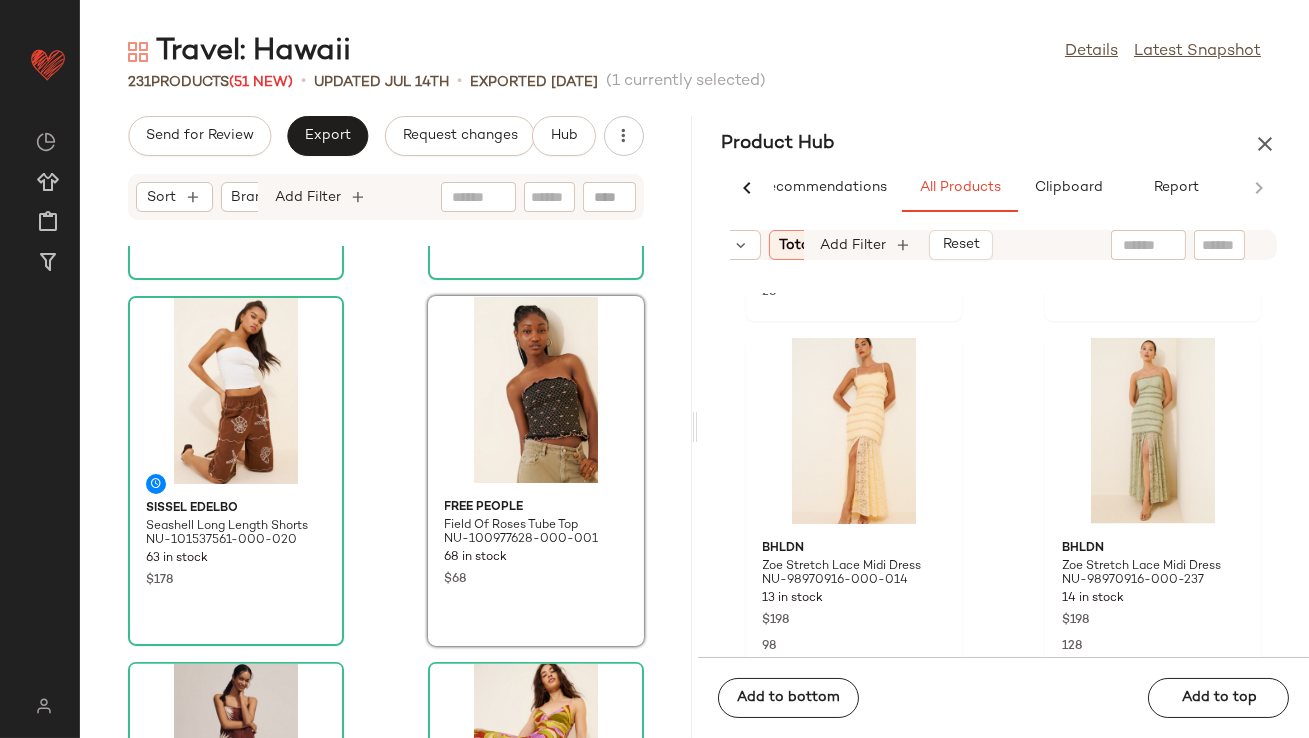 scroll, scrollTop: 35114, scrollLeft: 0, axis: vertical 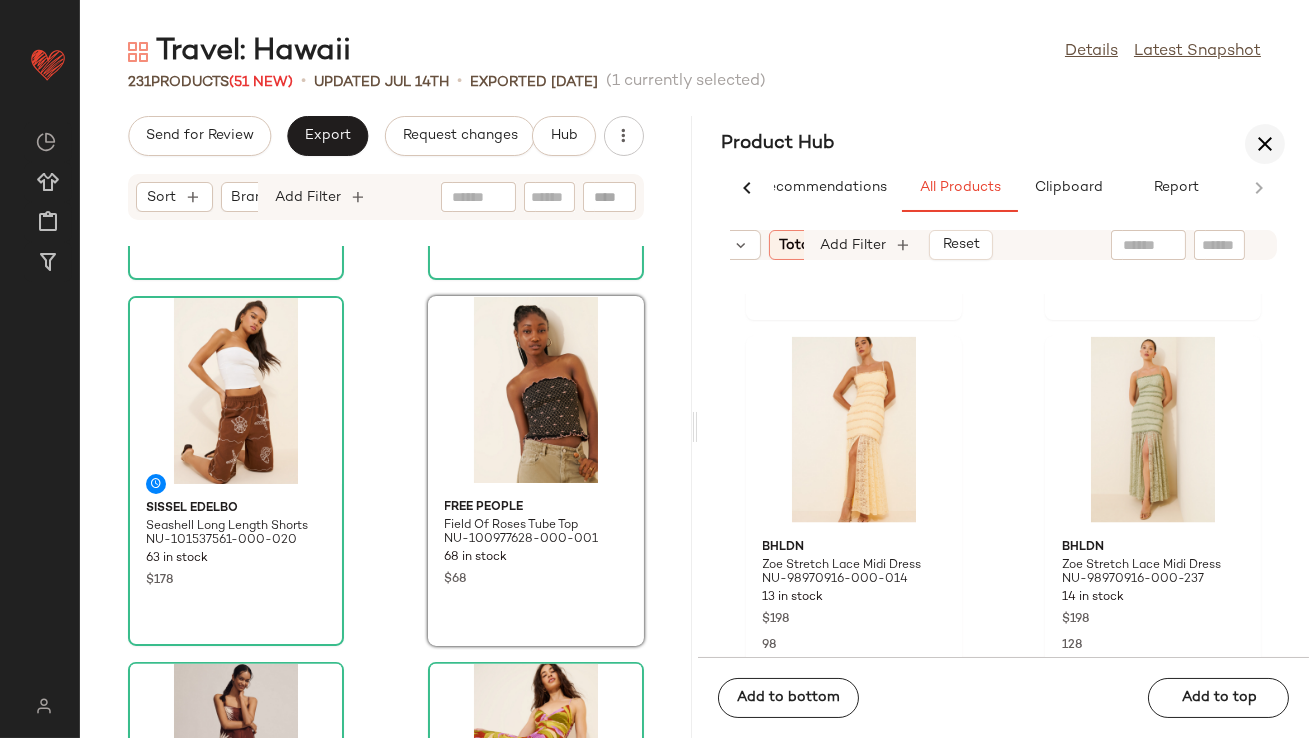 click at bounding box center (1265, 144) 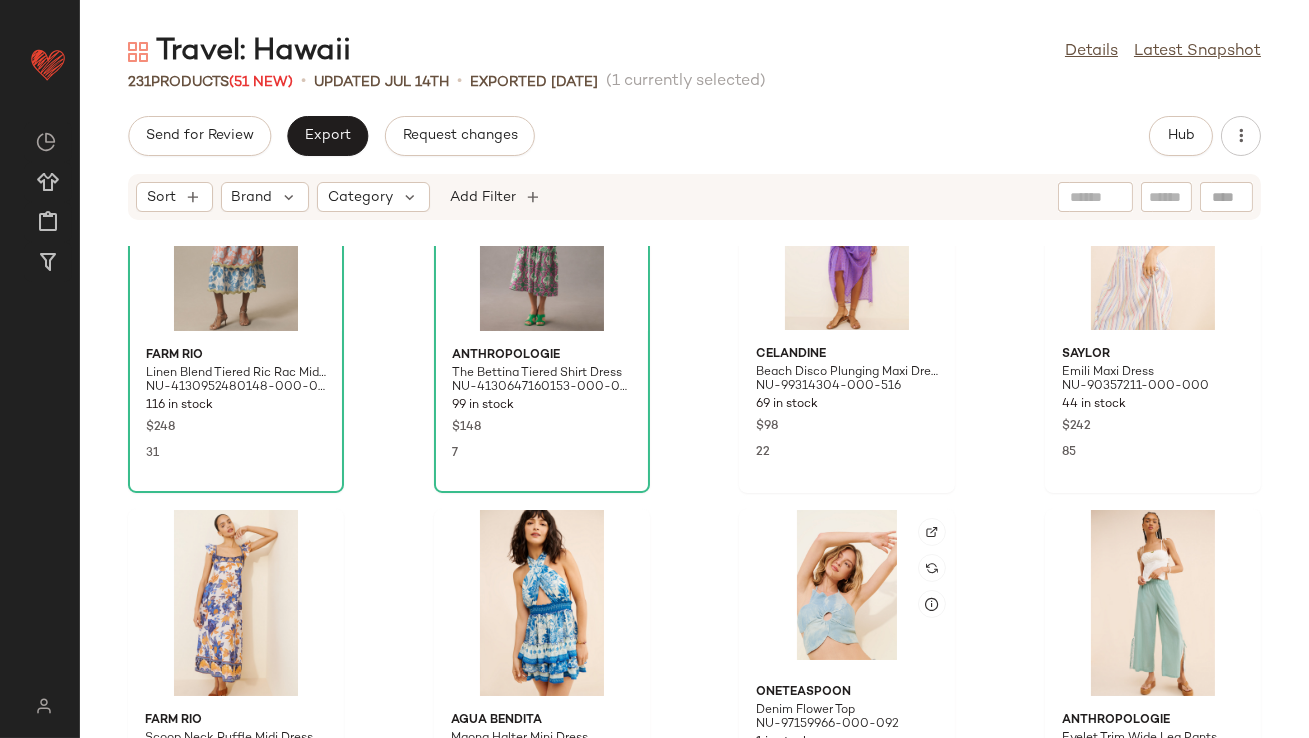 scroll, scrollTop: 1358, scrollLeft: 0, axis: vertical 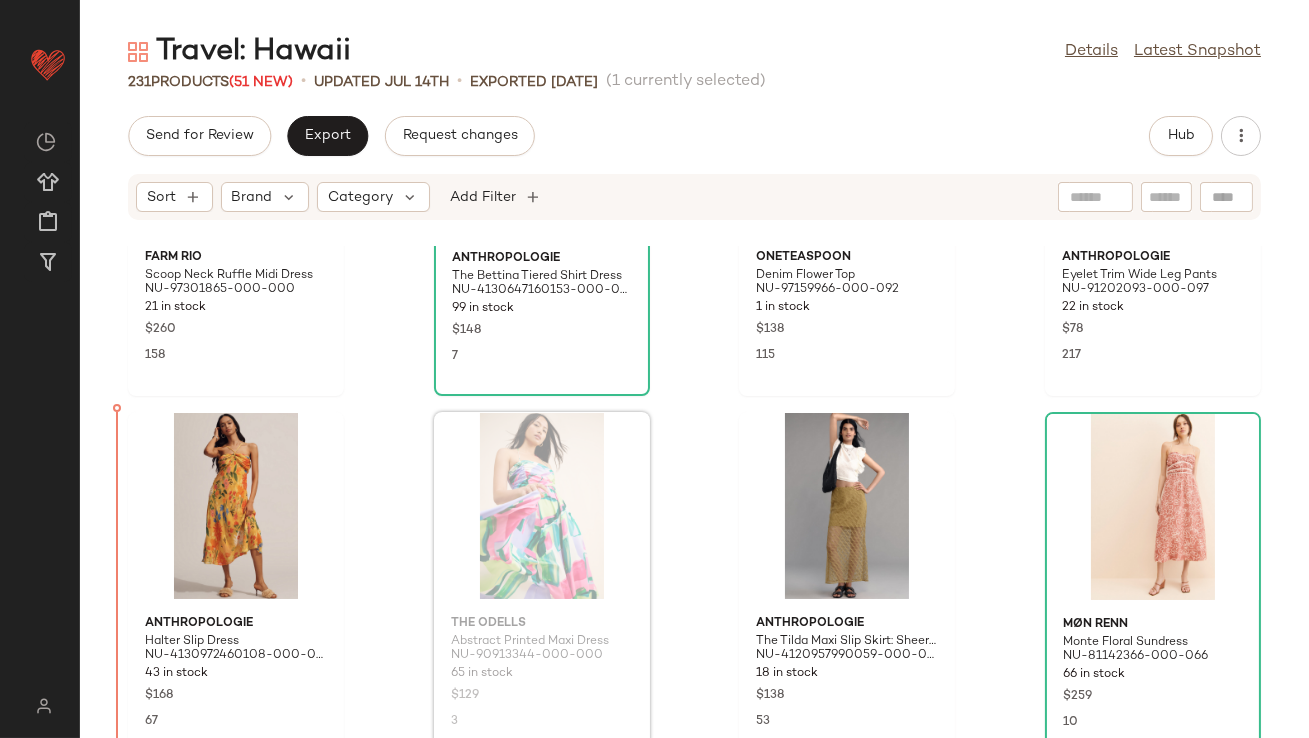 drag, startPoint x: 519, startPoint y: 504, endPoint x: 507, endPoint y: 504, distance: 12 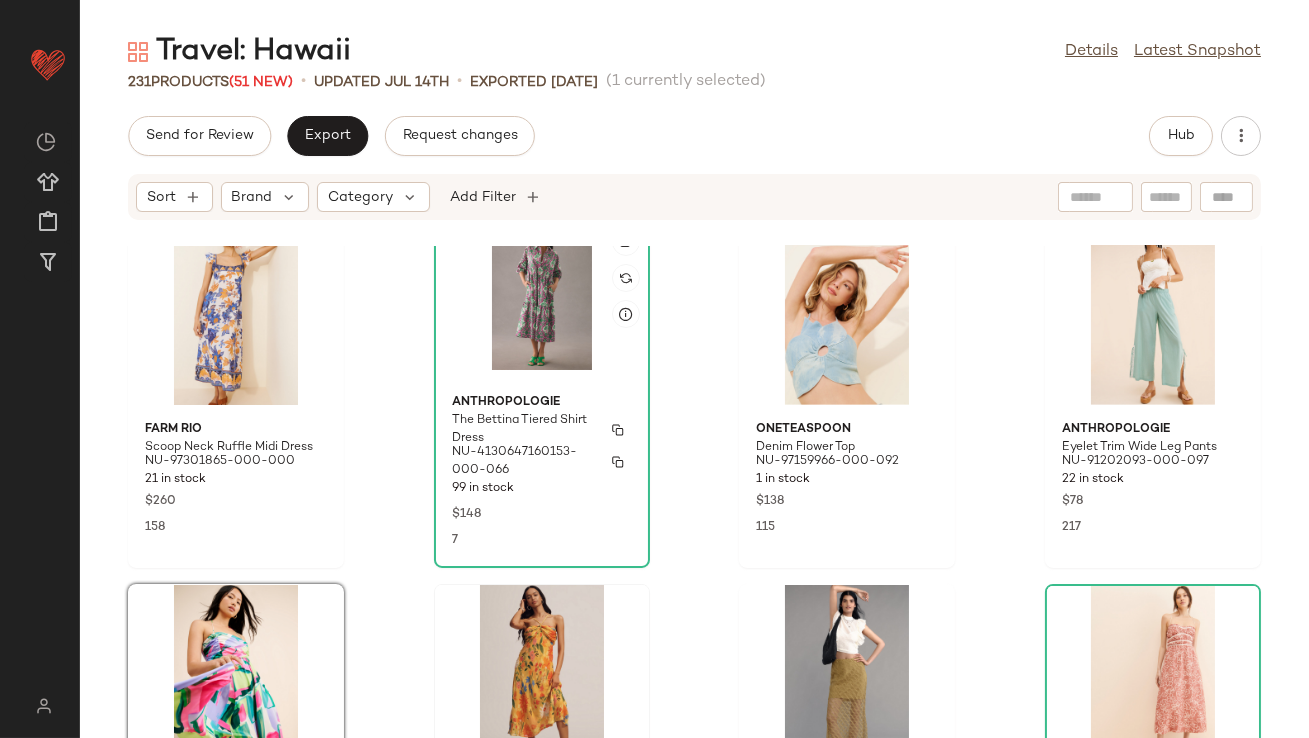 scroll, scrollTop: 1904, scrollLeft: 0, axis: vertical 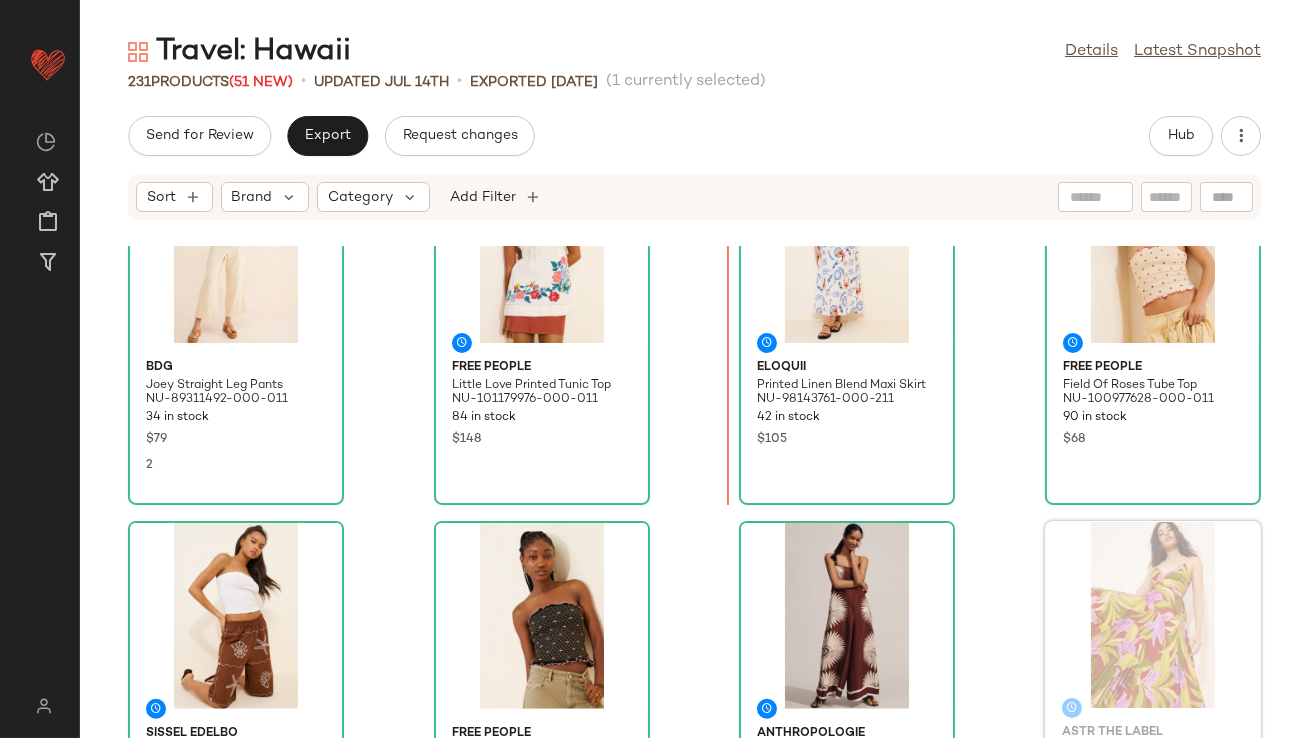 drag, startPoint x: 1111, startPoint y: 619, endPoint x: 726, endPoint y: 457, distance: 417.69485 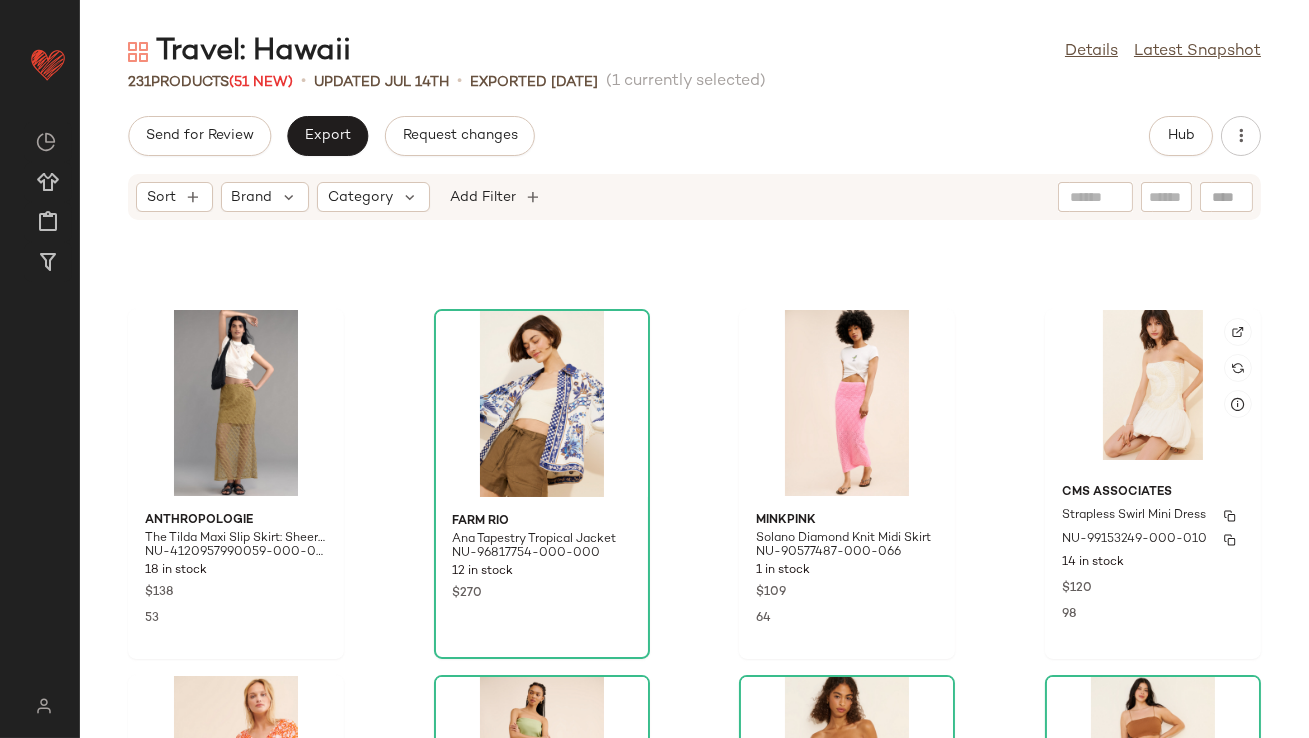 scroll, scrollTop: 2900, scrollLeft: 0, axis: vertical 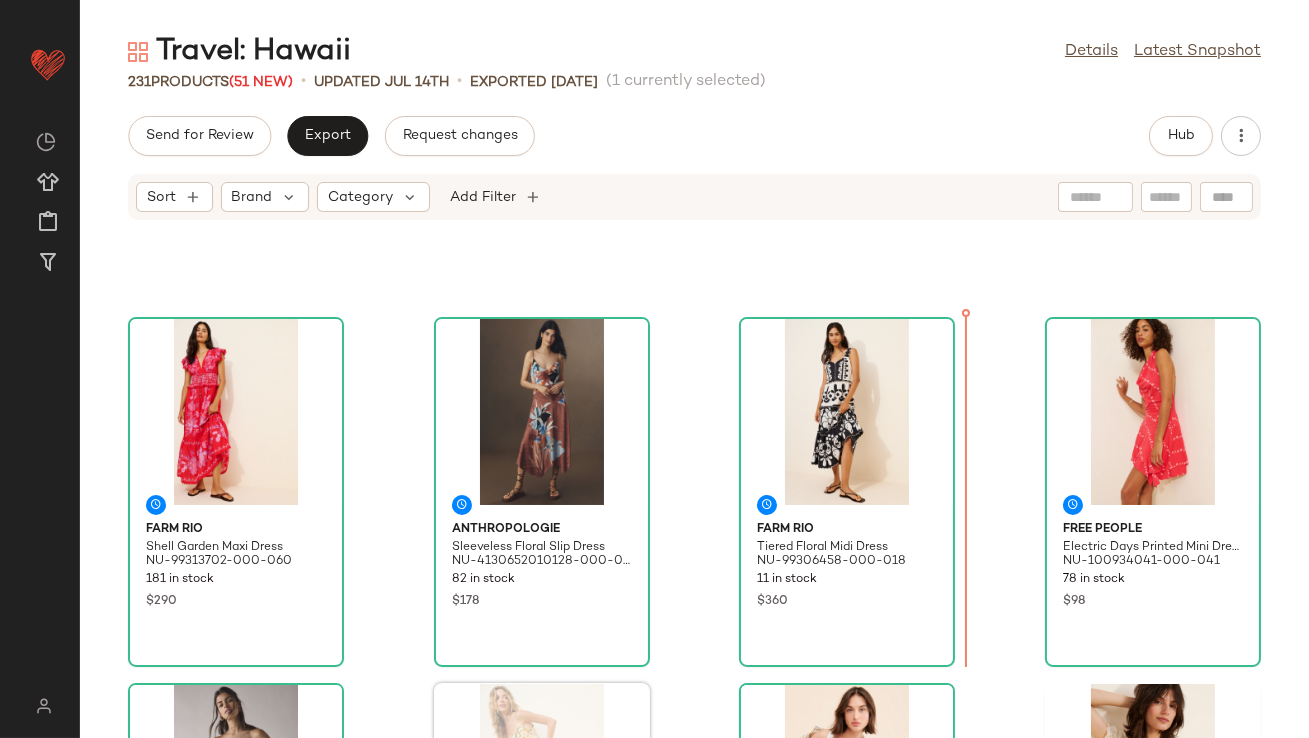 drag, startPoint x: 494, startPoint y: 714, endPoint x: 504, endPoint y: 709, distance: 11.18034 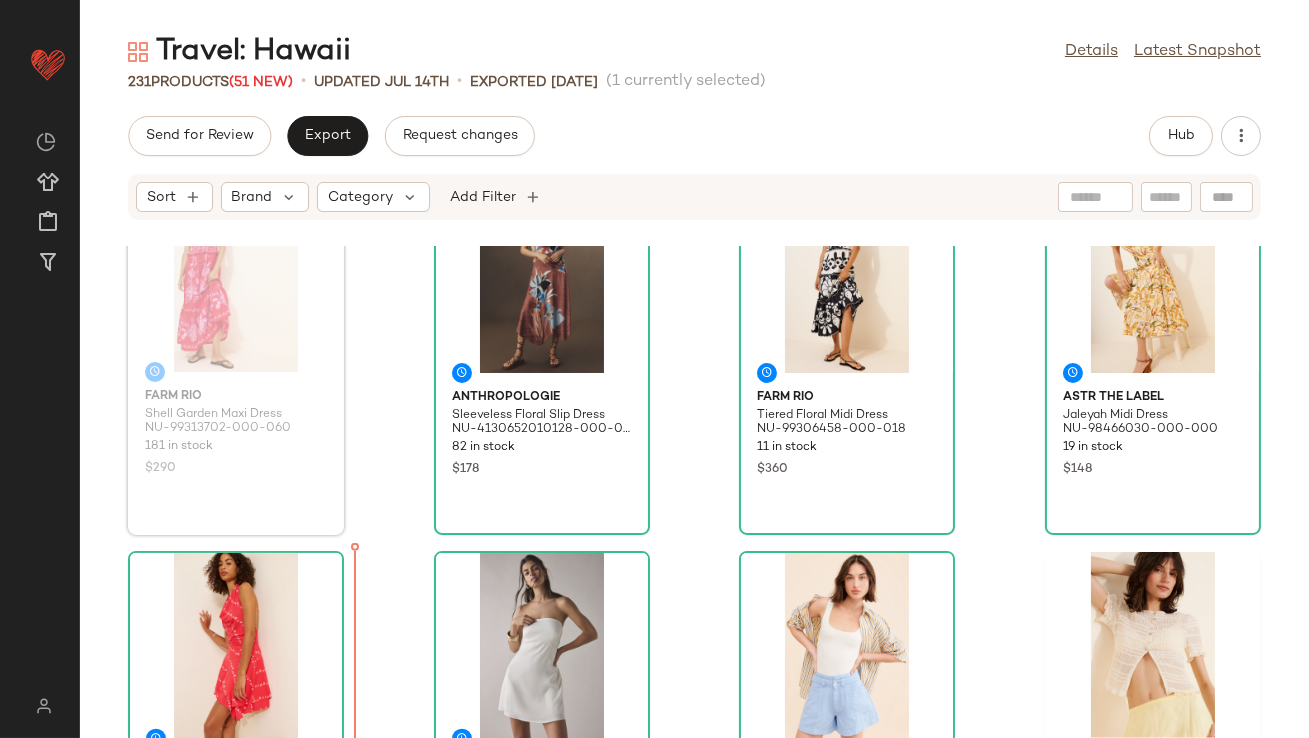 scroll, scrollTop: 4283, scrollLeft: 0, axis: vertical 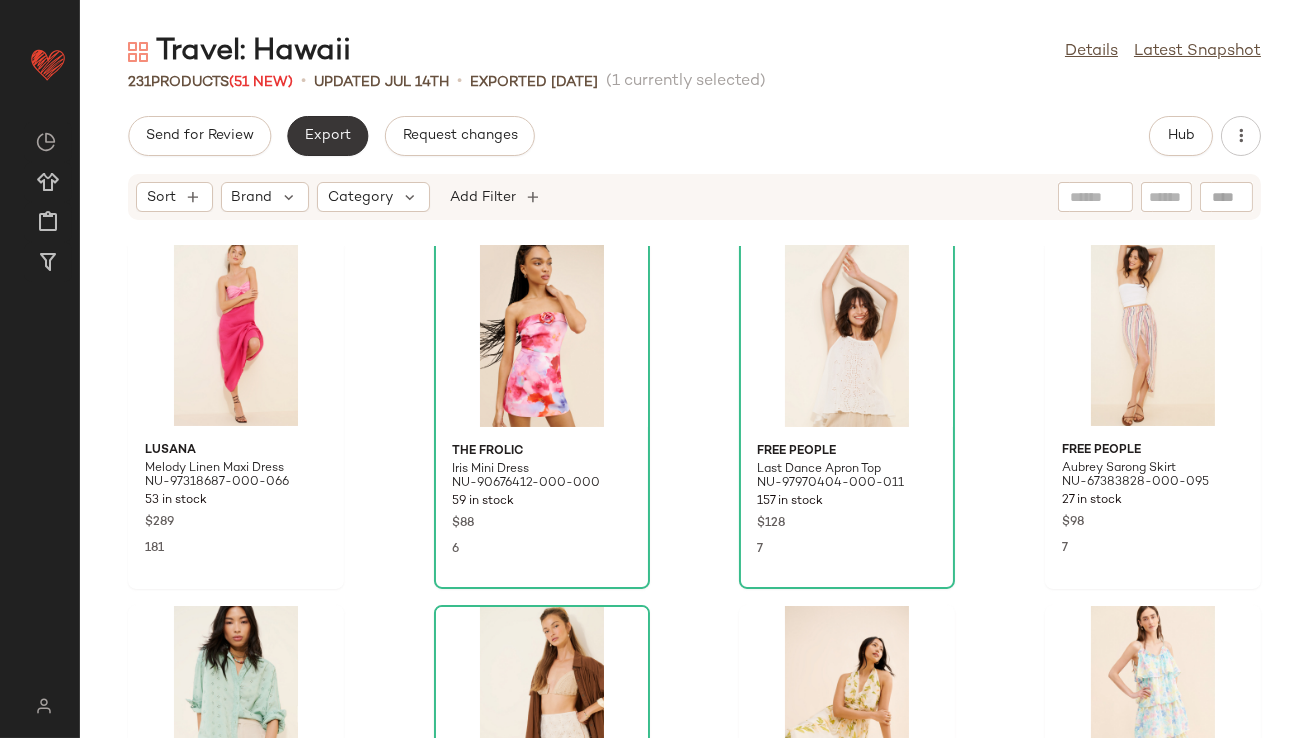 click on "Export" at bounding box center [327, 136] 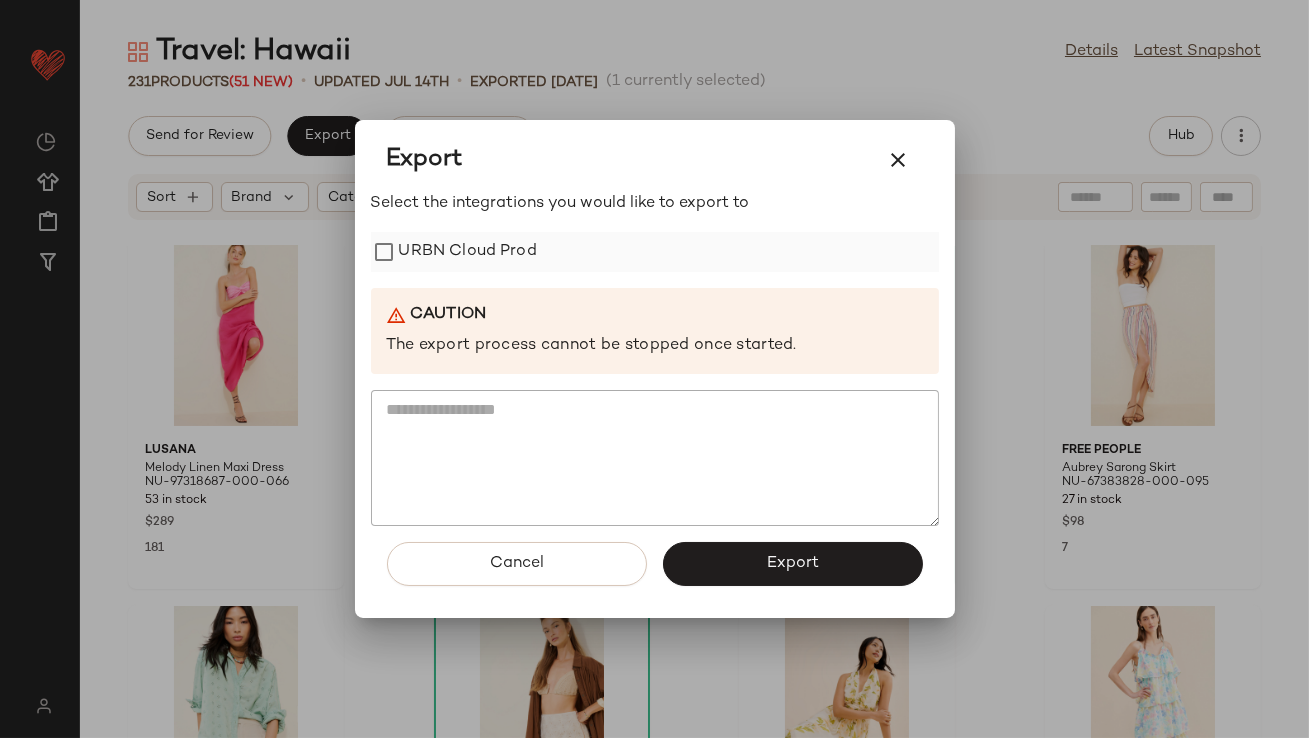 click on "URBN Cloud Prod" at bounding box center [468, 252] 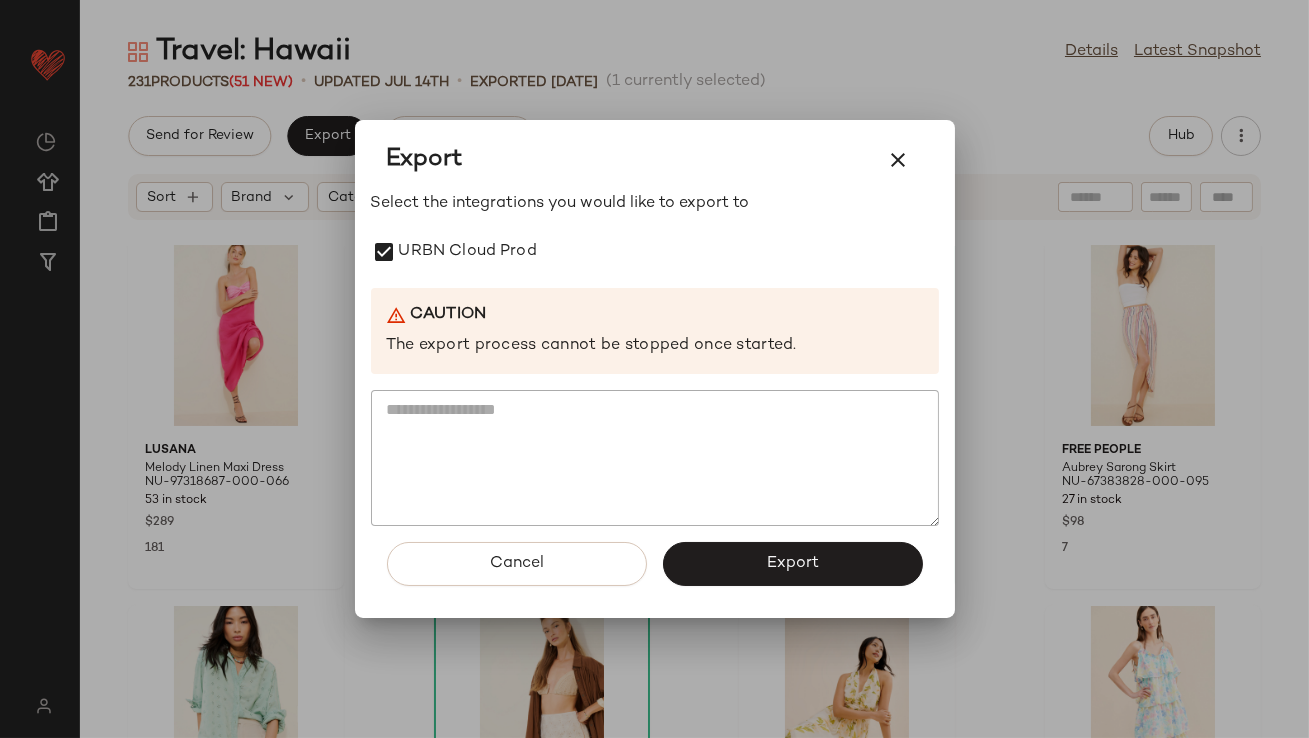 click on "Export" at bounding box center [793, 564] 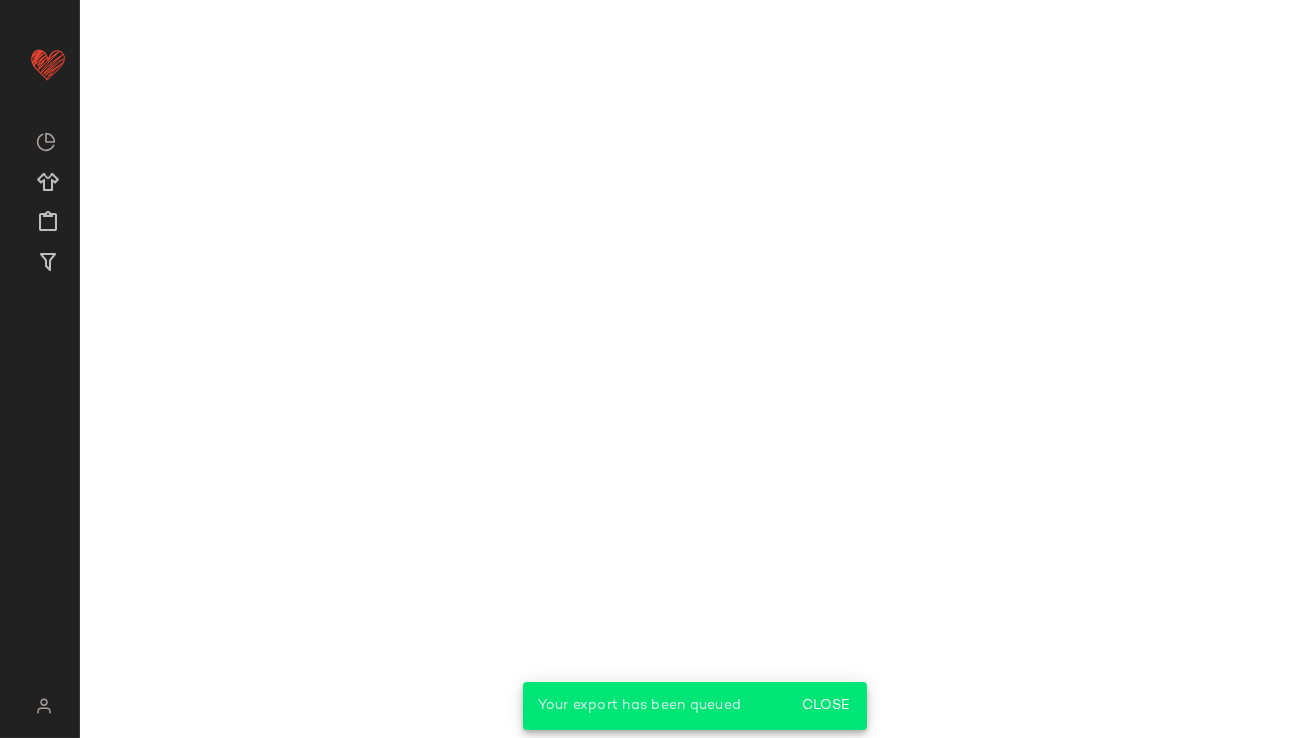scroll, scrollTop: 0, scrollLeft: 0, axis: both 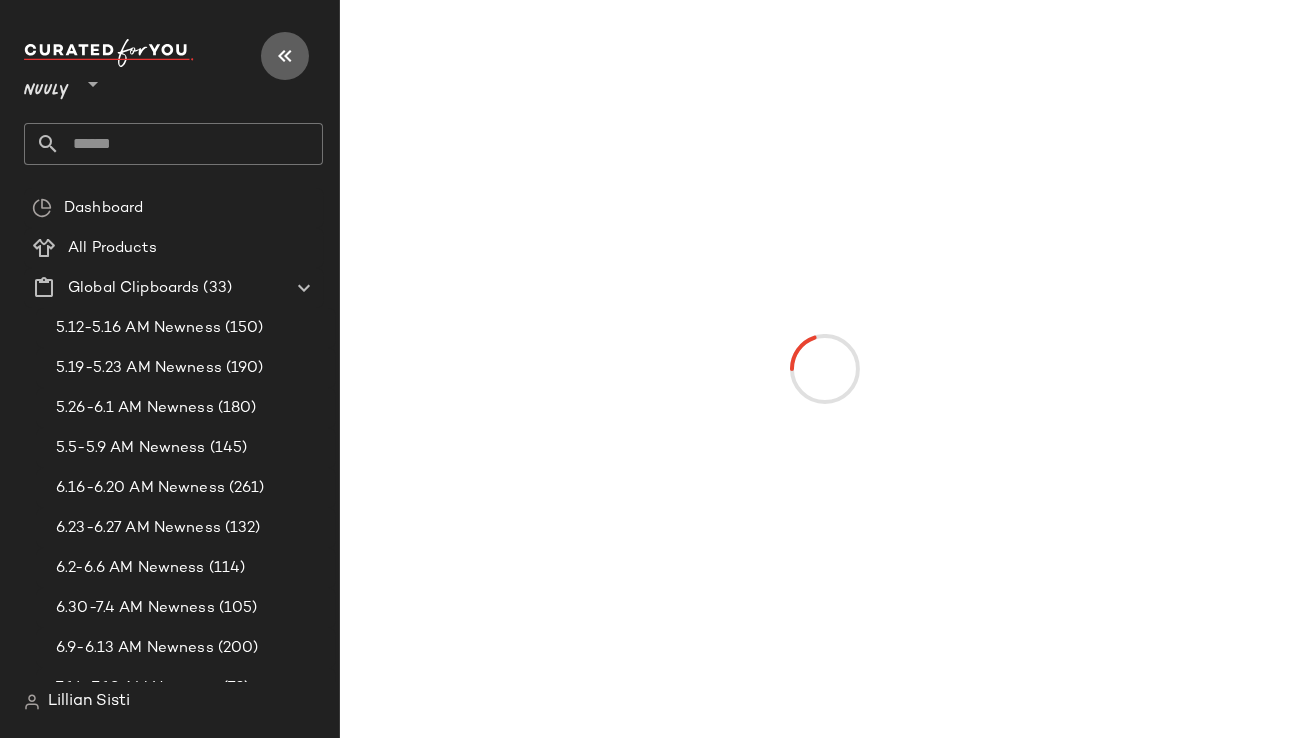 click at bounding box center [285, 56] 